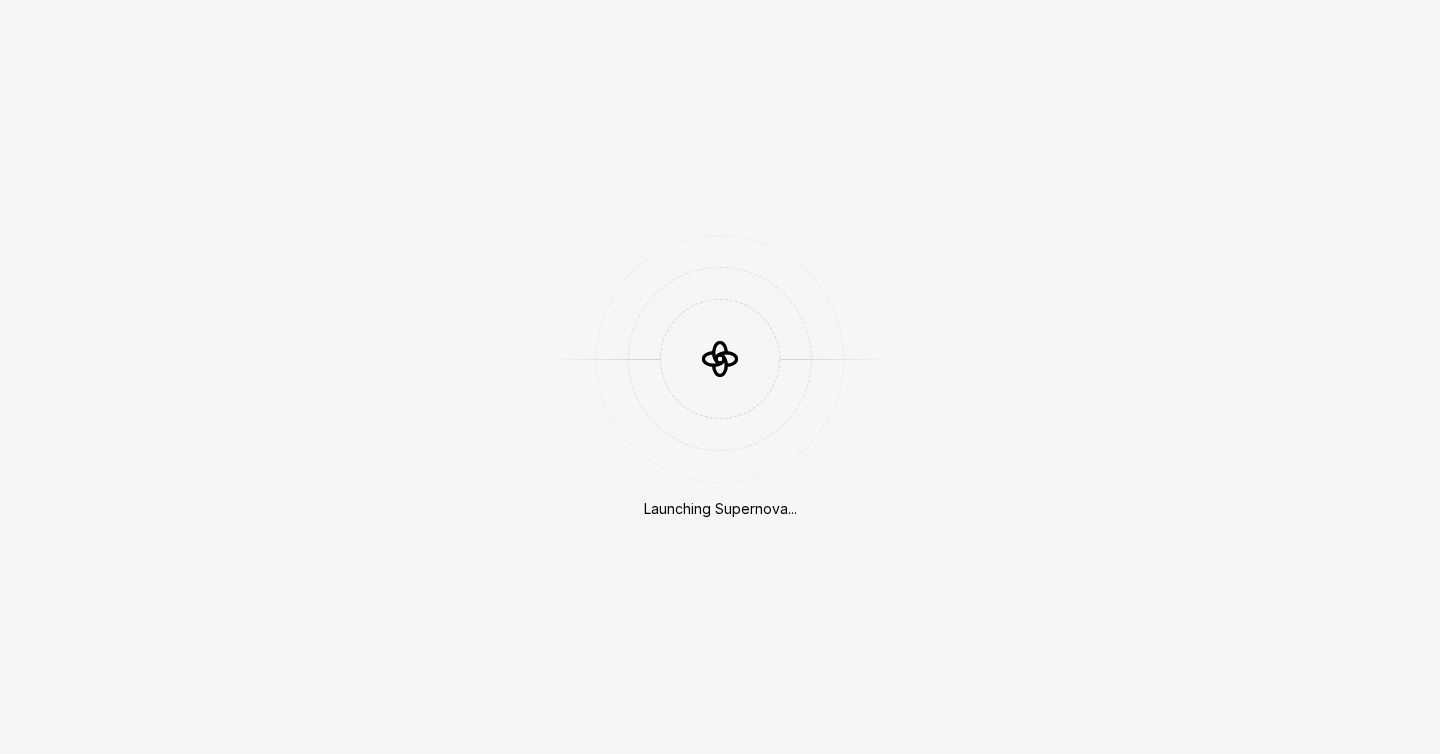 scroll, scrollTop: 0, scrollLeft: 0, axis: both 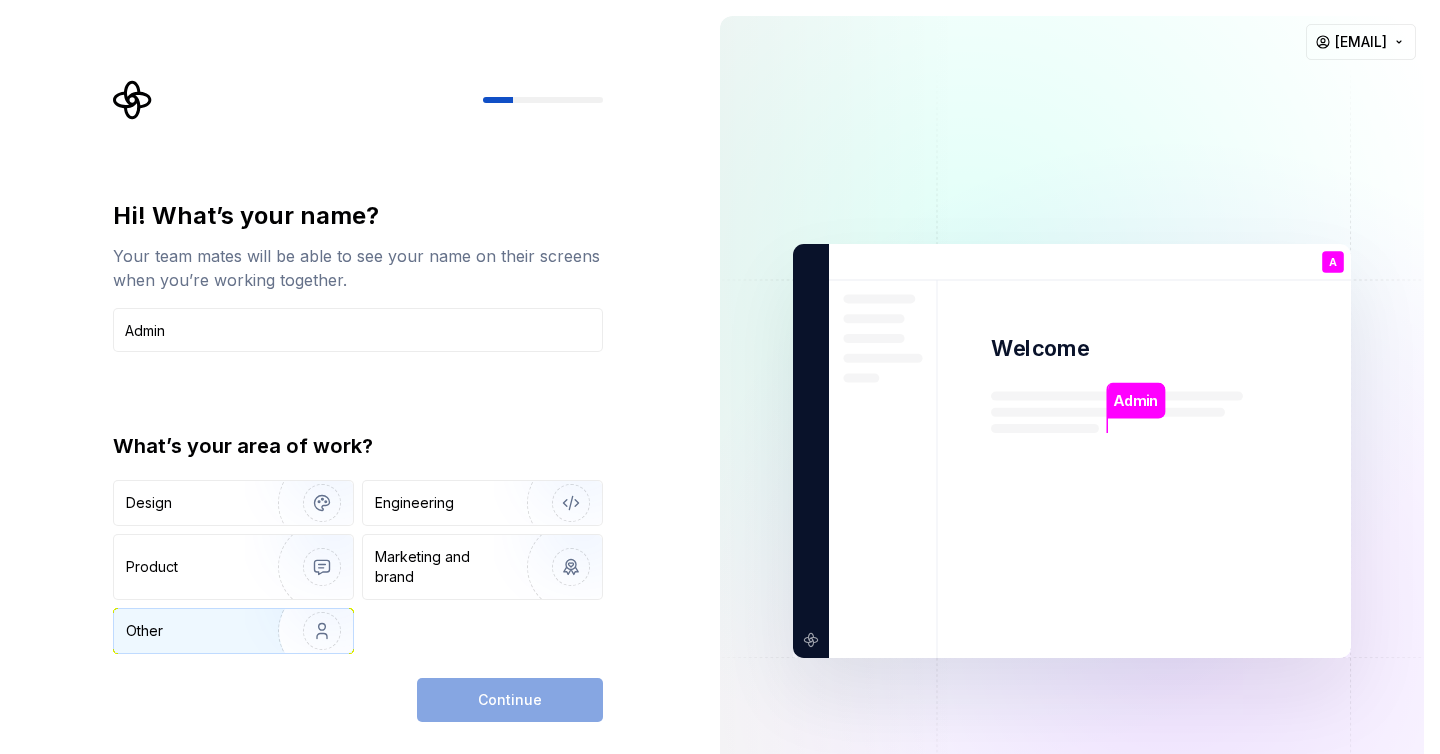 type on "Admin" 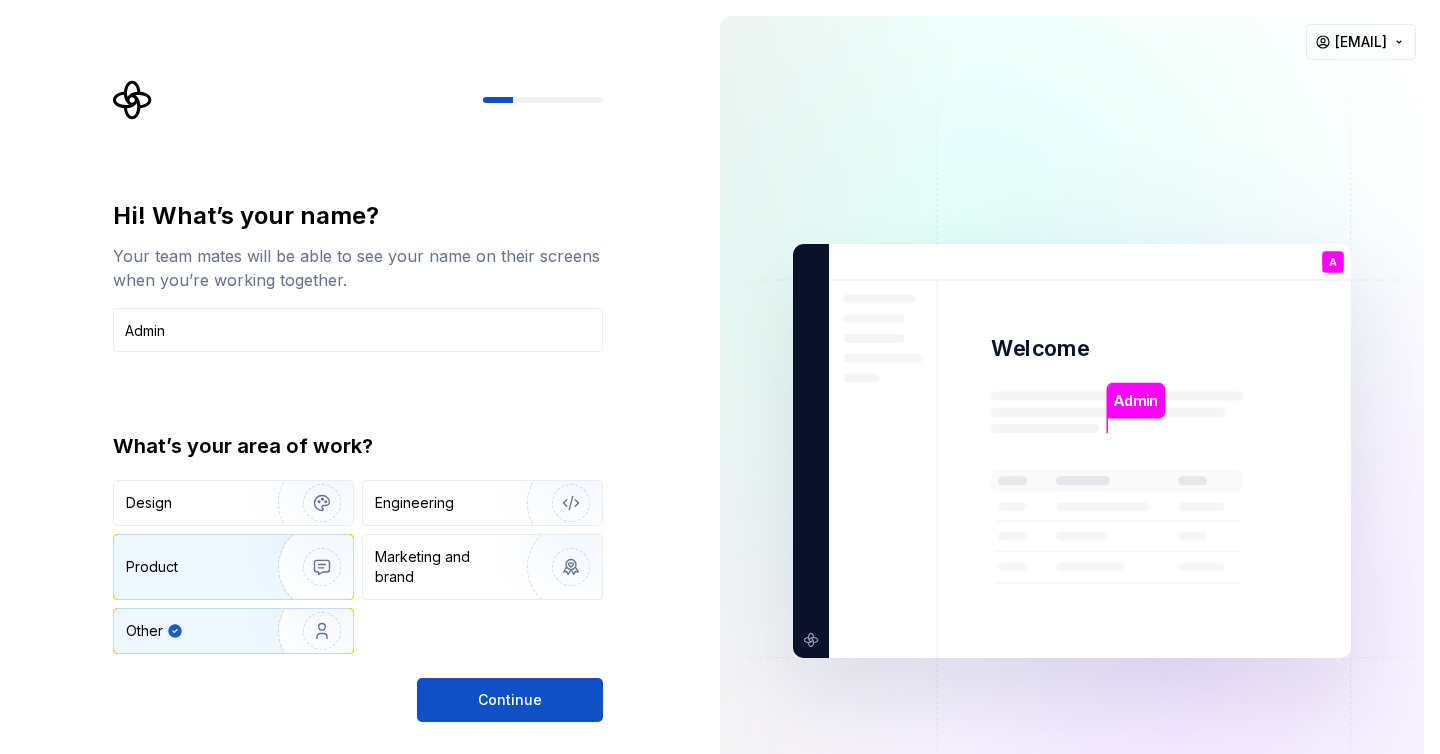 click at bounding box center (309, 567) 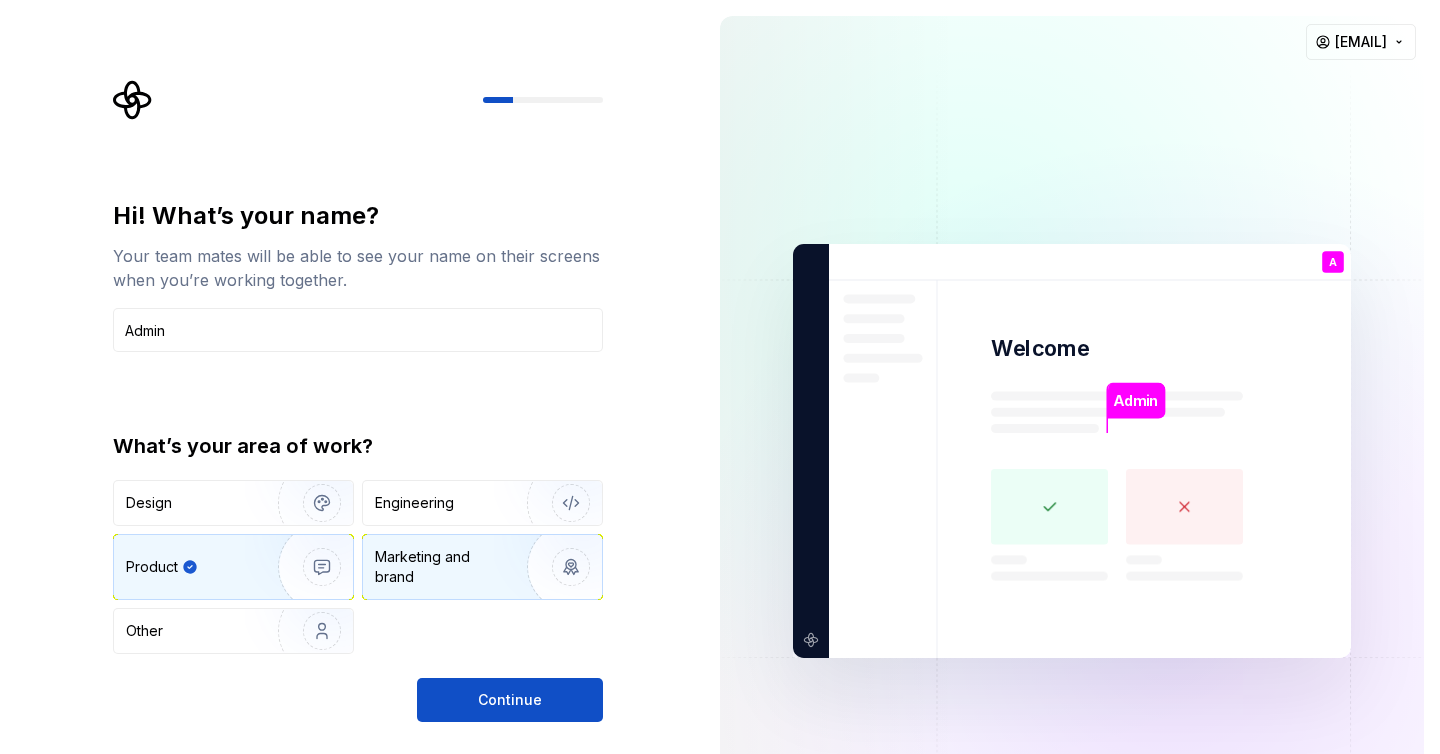 click on "Marketing and brand" at bounding box center [442, 567] 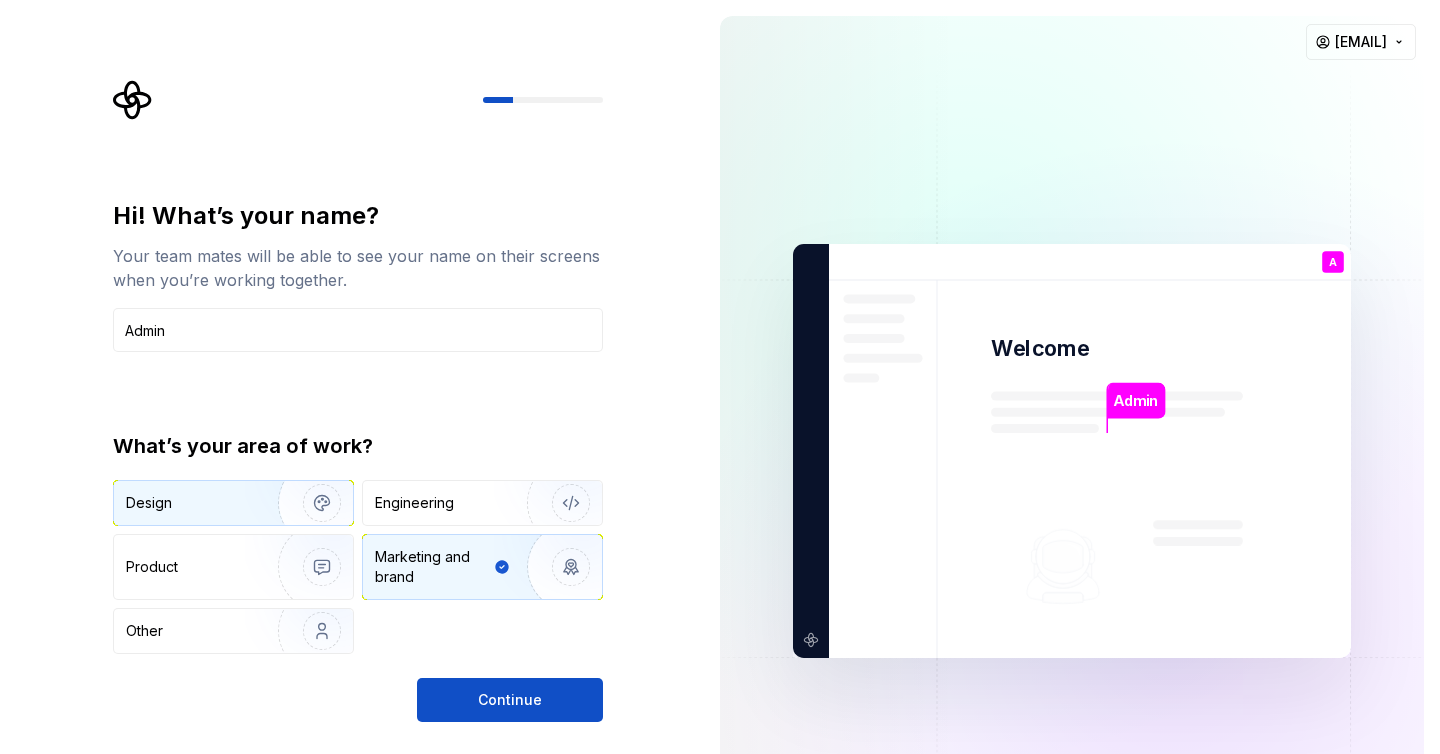 click at bounding box center (309, 503) 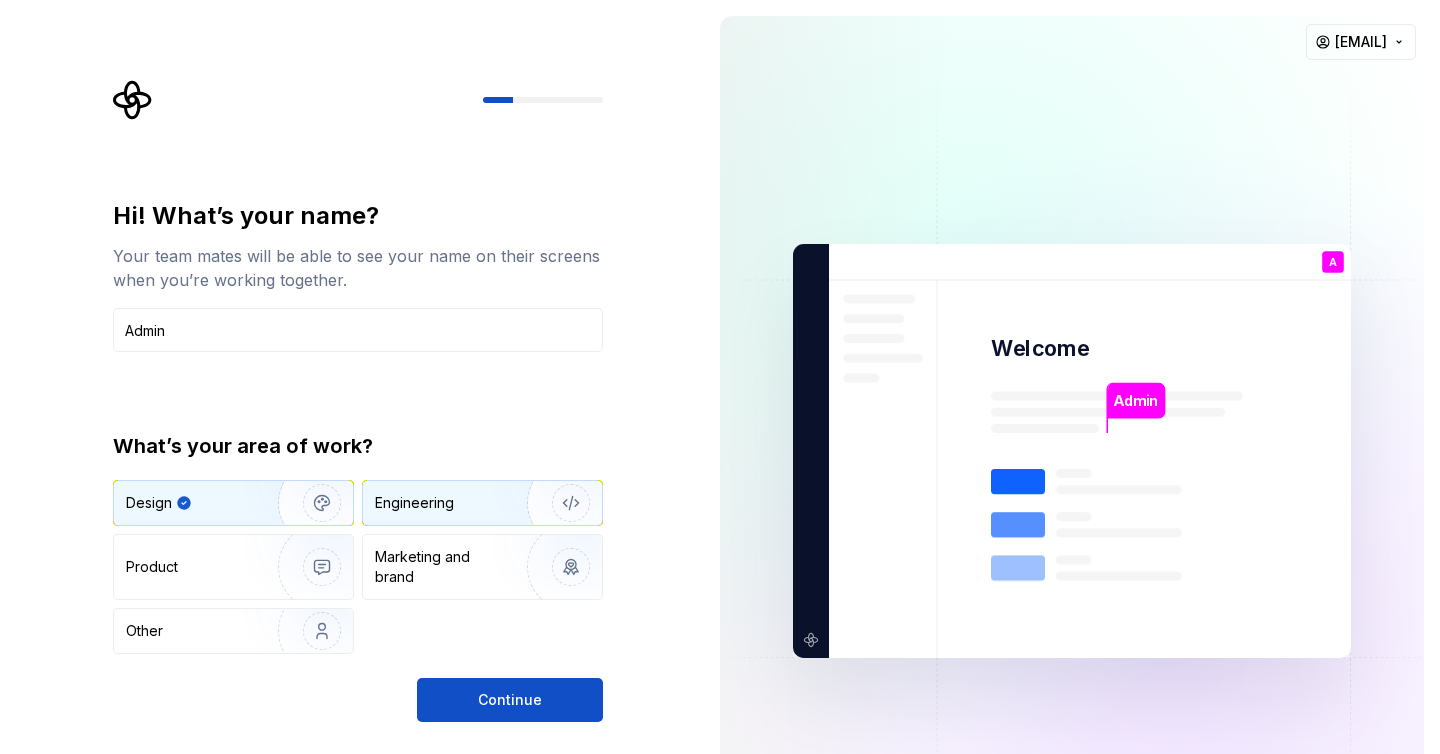 click on "Engineering" at bounding box center [414, 503] 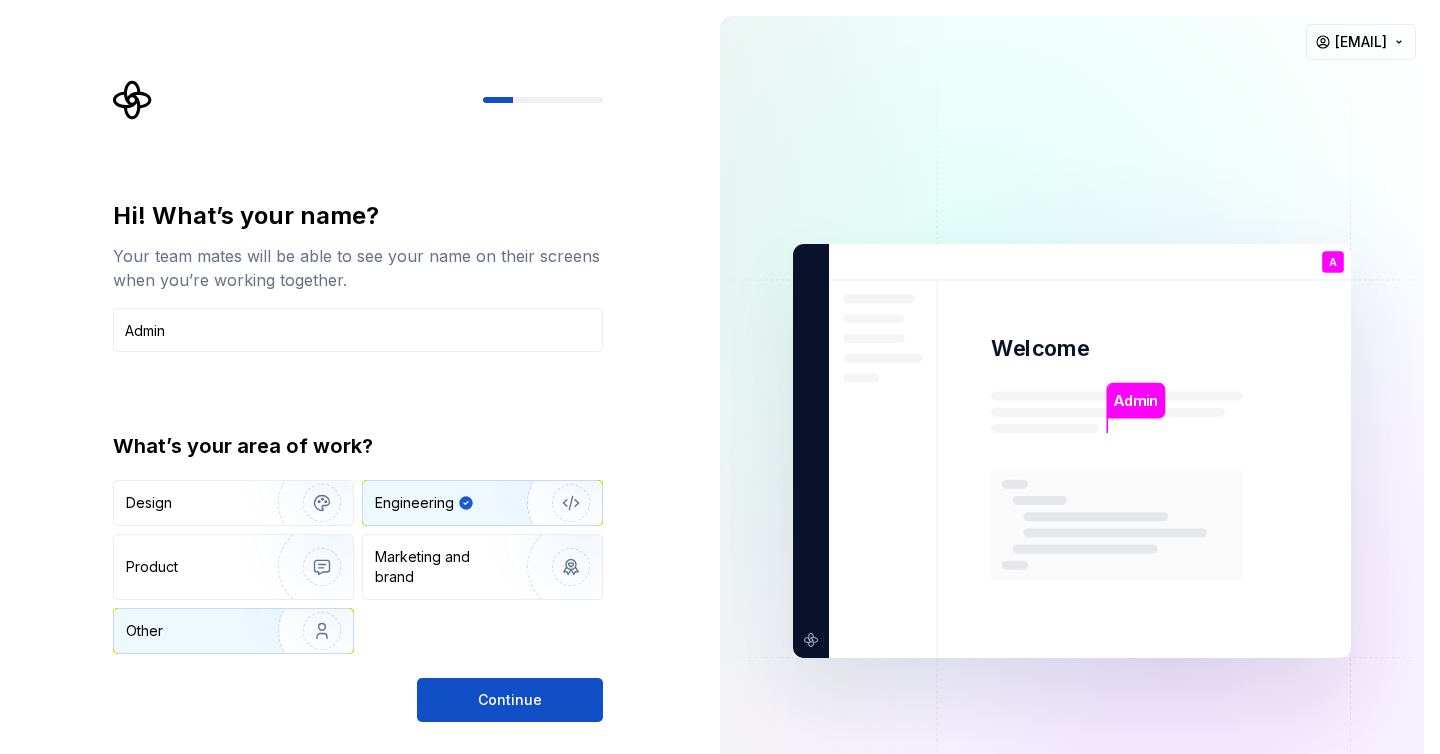 click at bounding box center (309, 631) 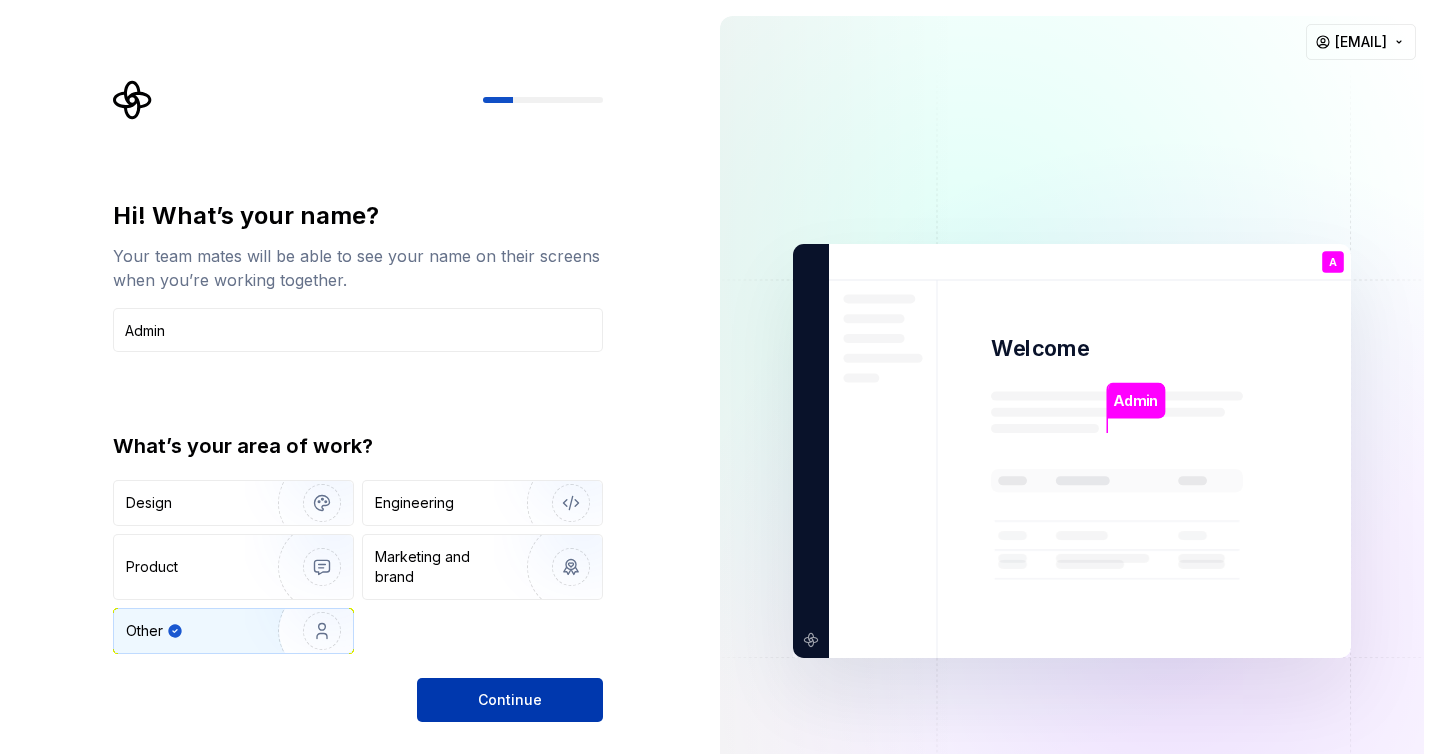 click on "Continue" at bounding box center [510, 700] 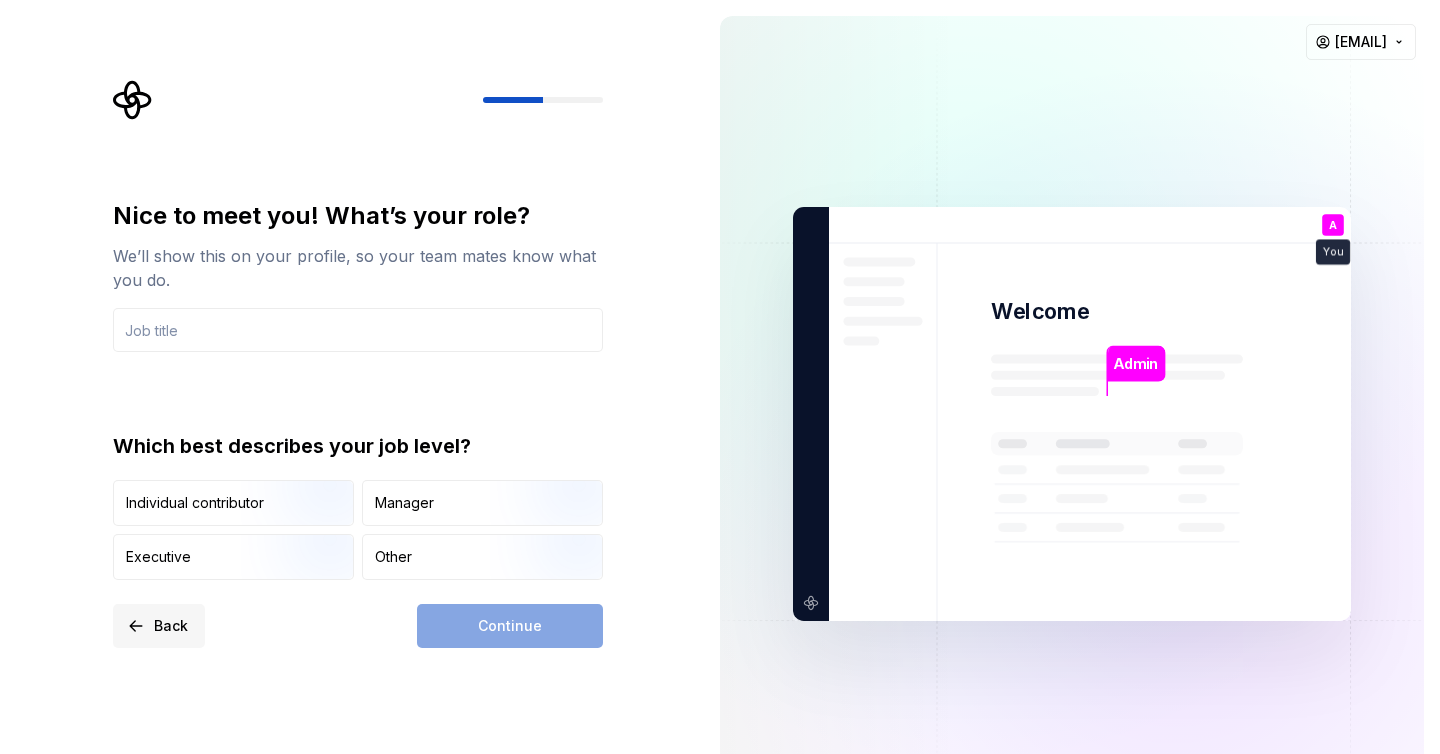 click on "Back" at bounding box center [171, 626] 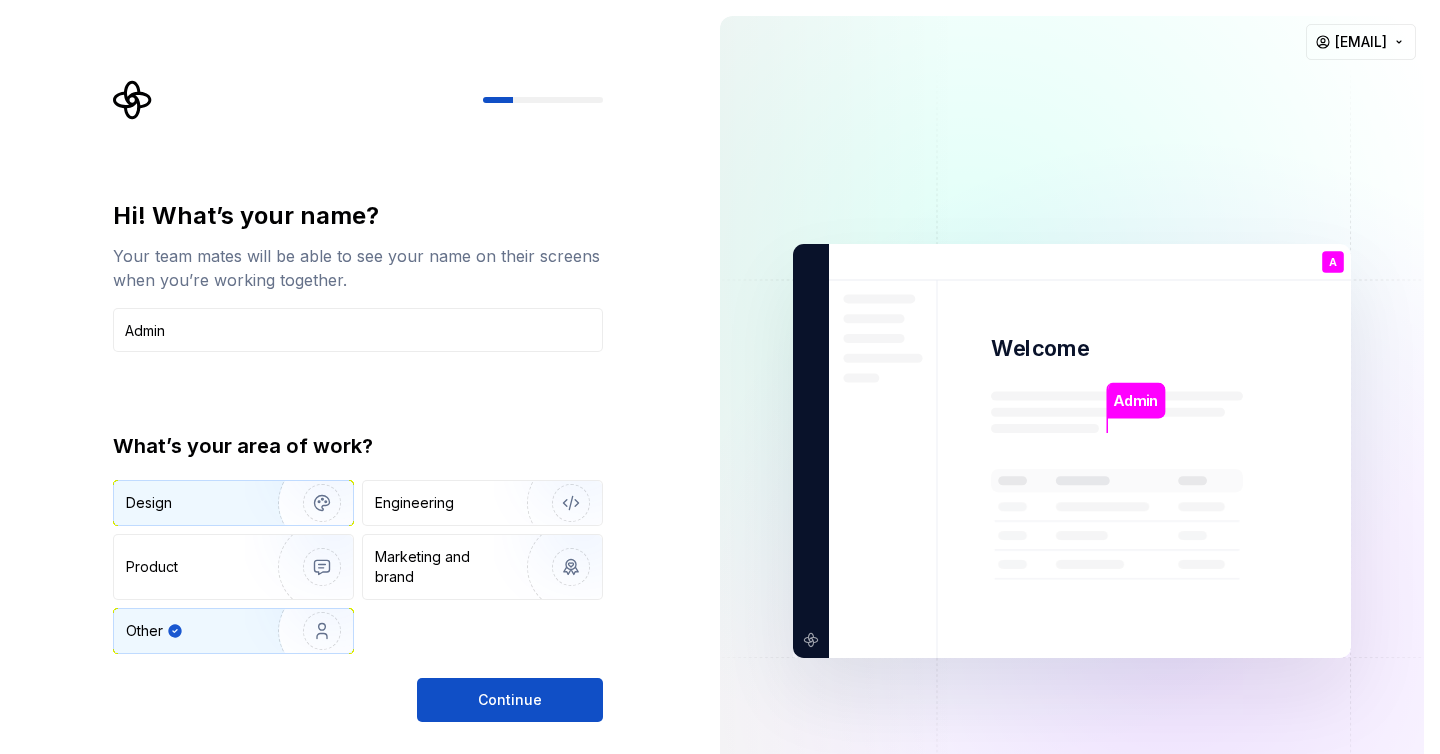 click at bounding box center (309, 503) 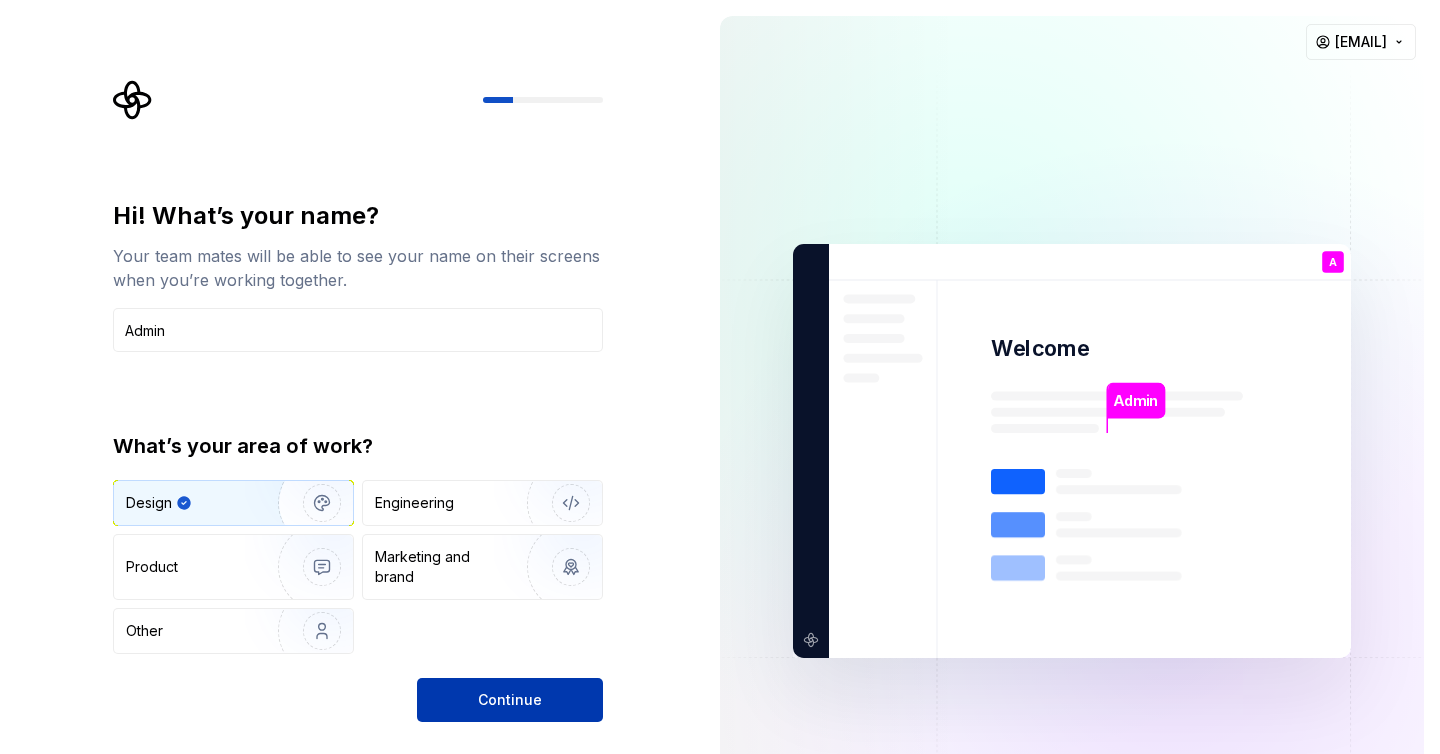 click on "Continue" at bounding box center (510, 700) 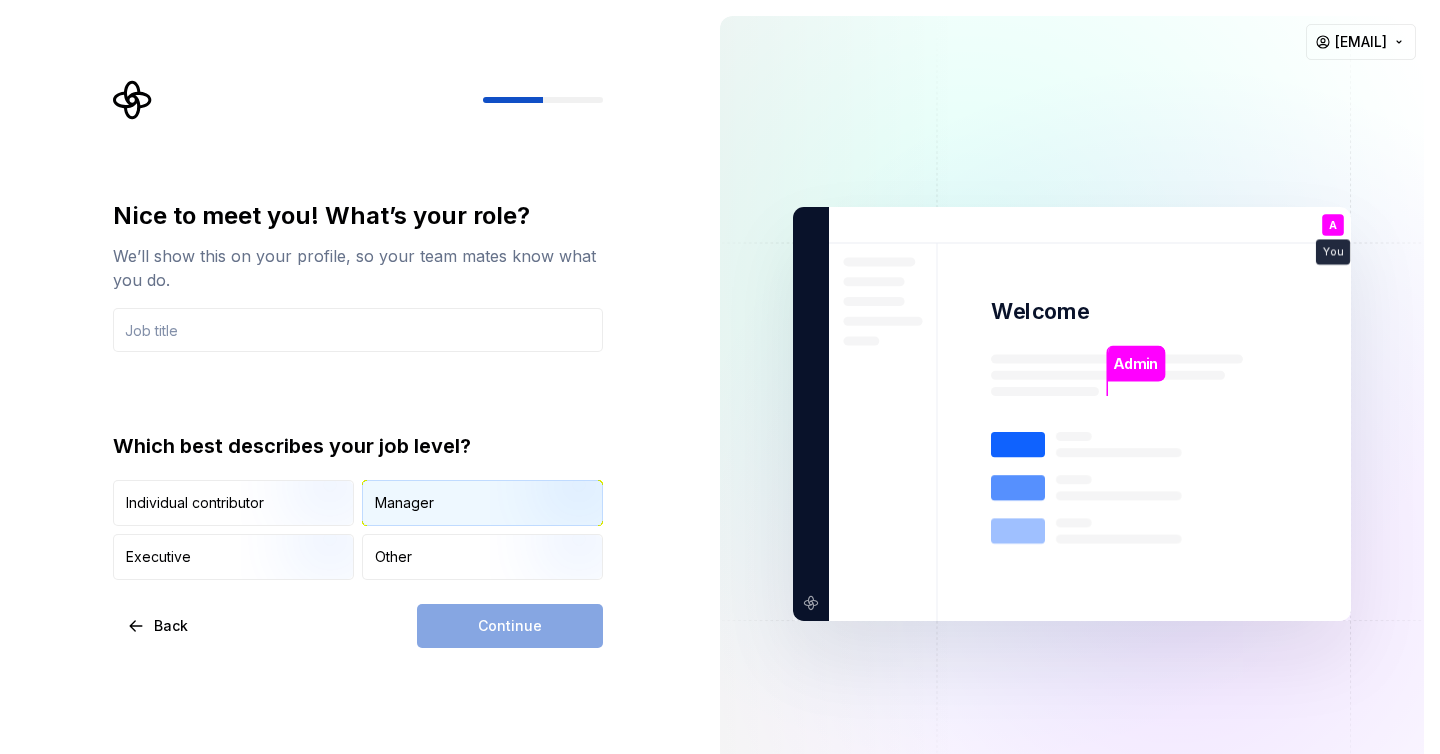 click on "Manager" at bounding box center (404, 503) 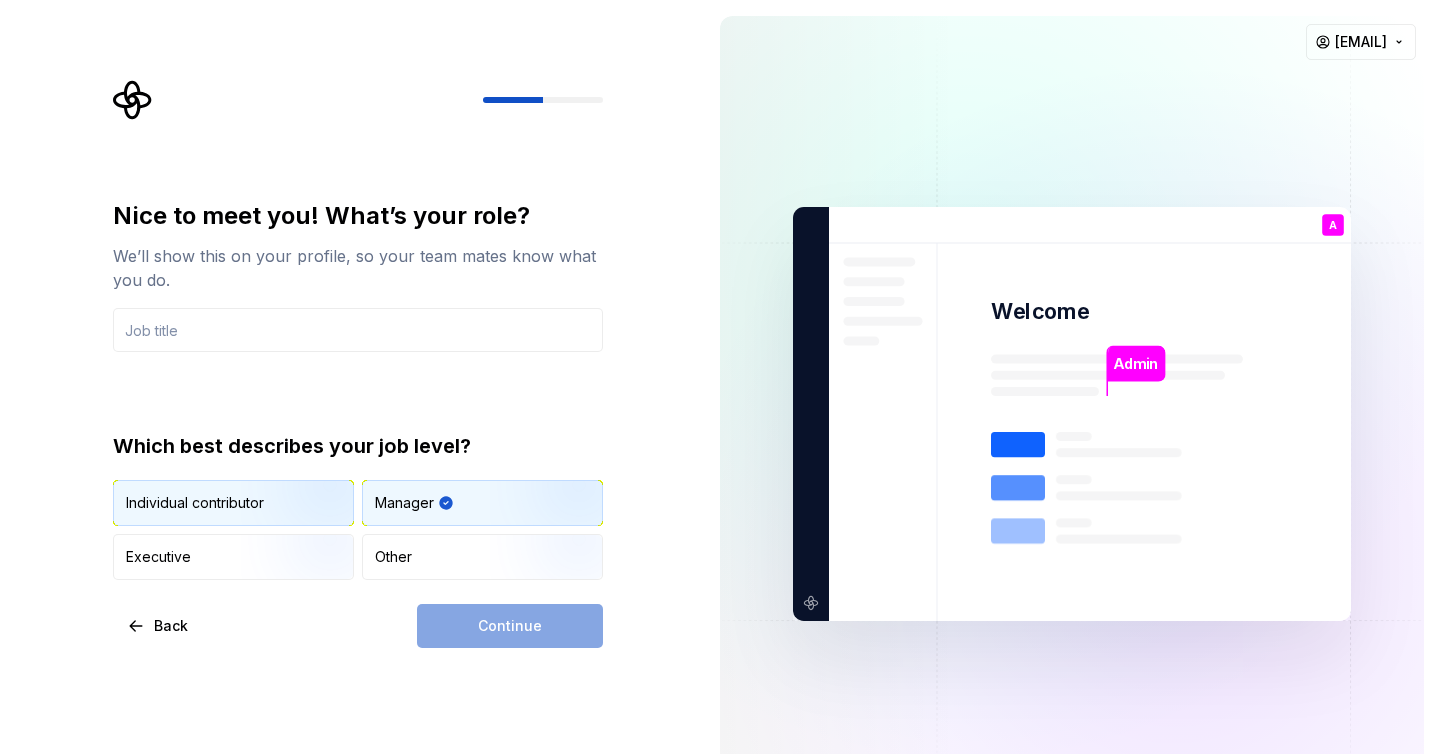 click at bounding box center (305, 528) 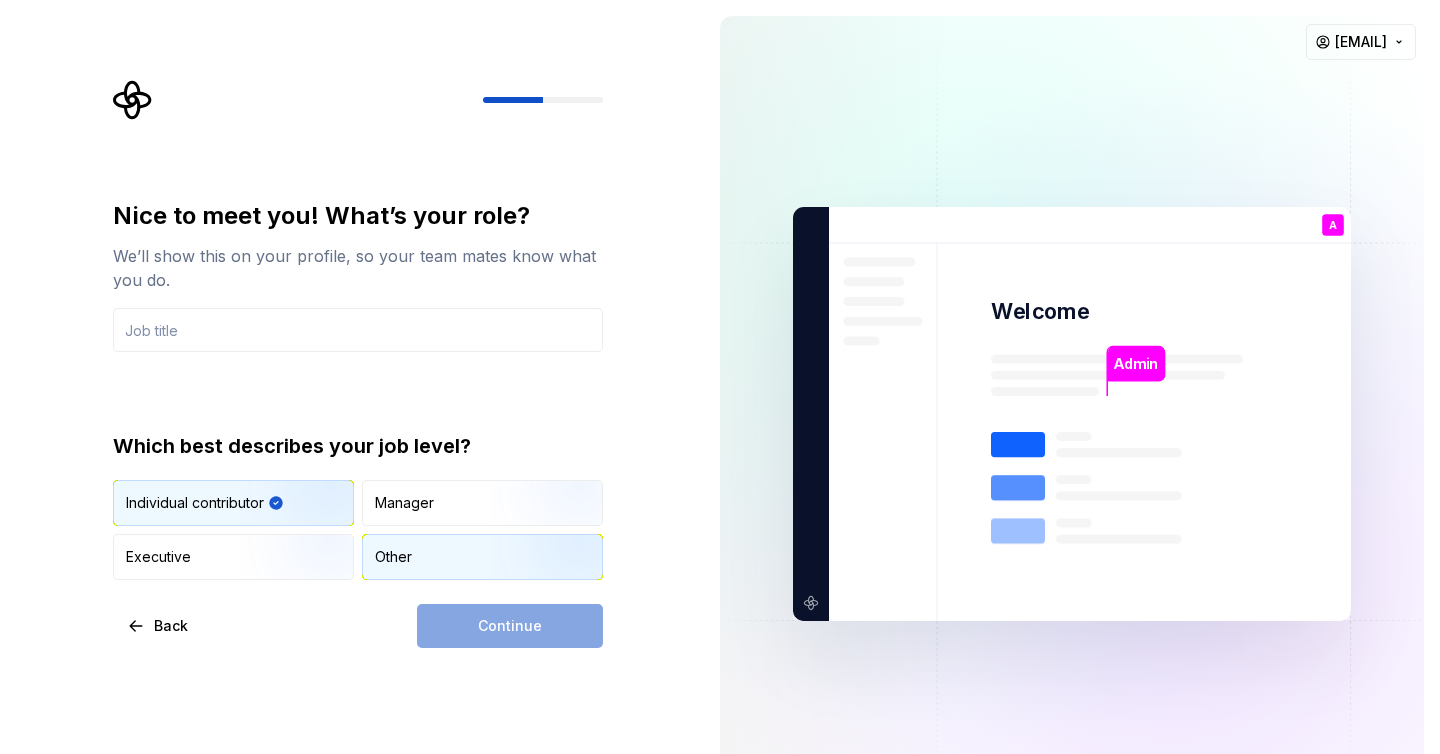 click on "Other" at bounding box center (393, 557) 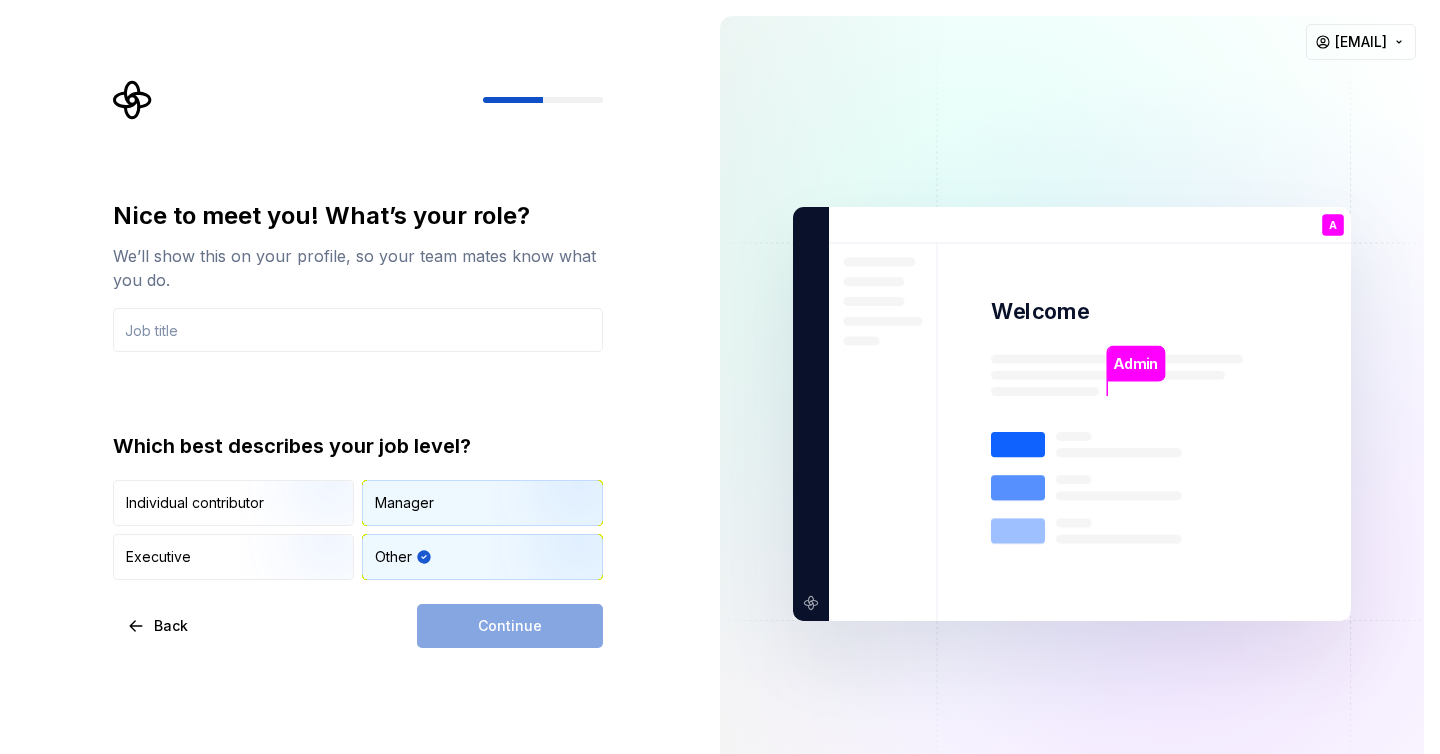 click on "Manager" at bounding box center (482, 503) 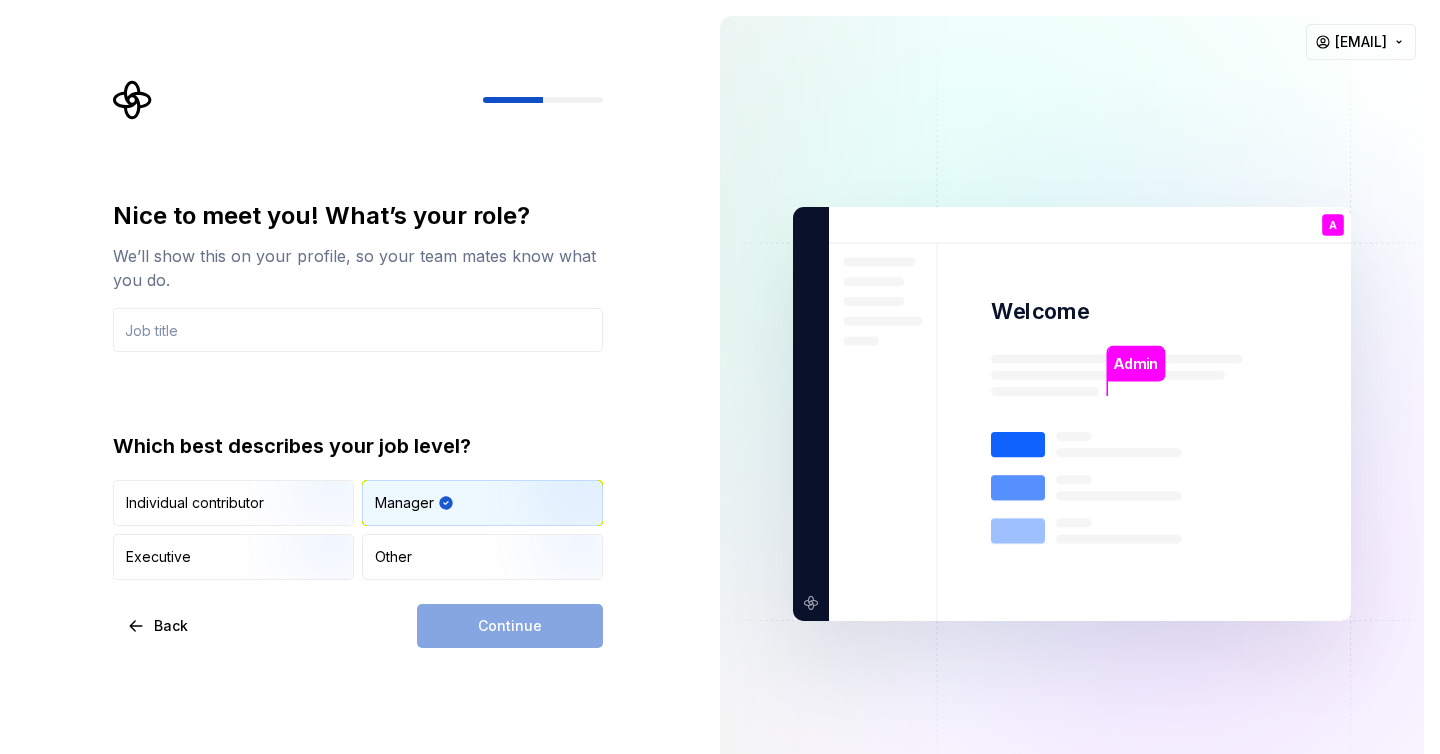 click on "Nice to meet you! What’s your role? We’ll show this on your profile, so your team mates know what you do. Which best describes your job level? Individual contributor Manager Executive Other Back Continue" at bounding box center (358, 424) 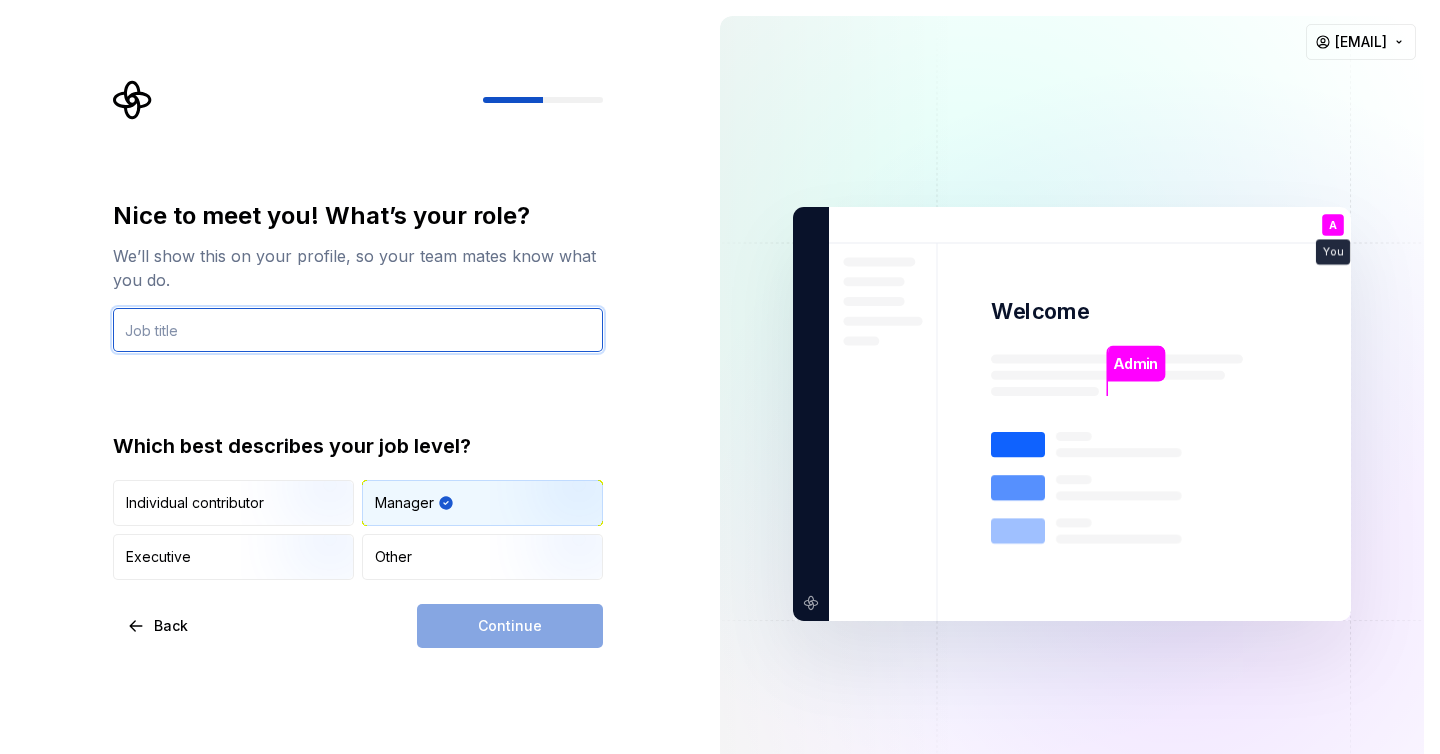 click at bounding box center [358, 330] 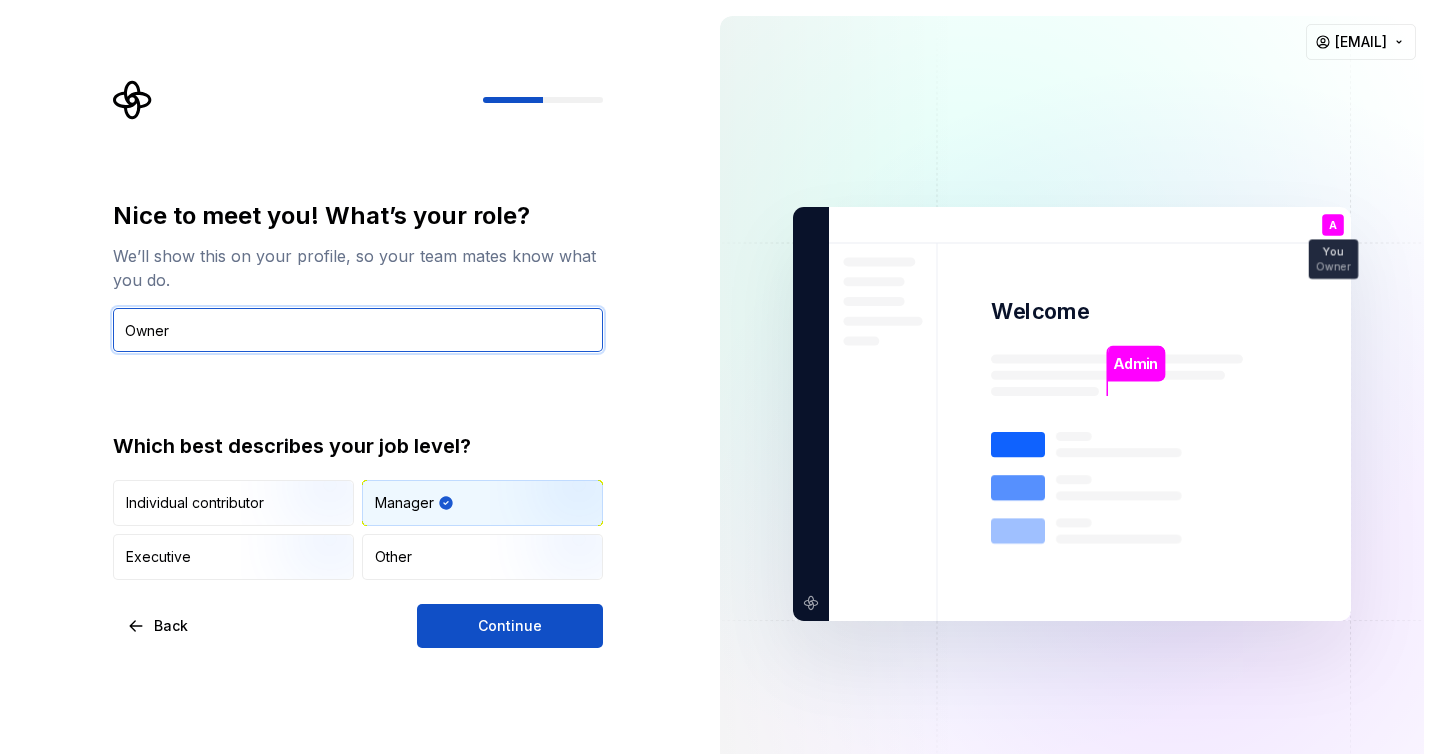 click on "Owner" at bounding box center (358, 330) 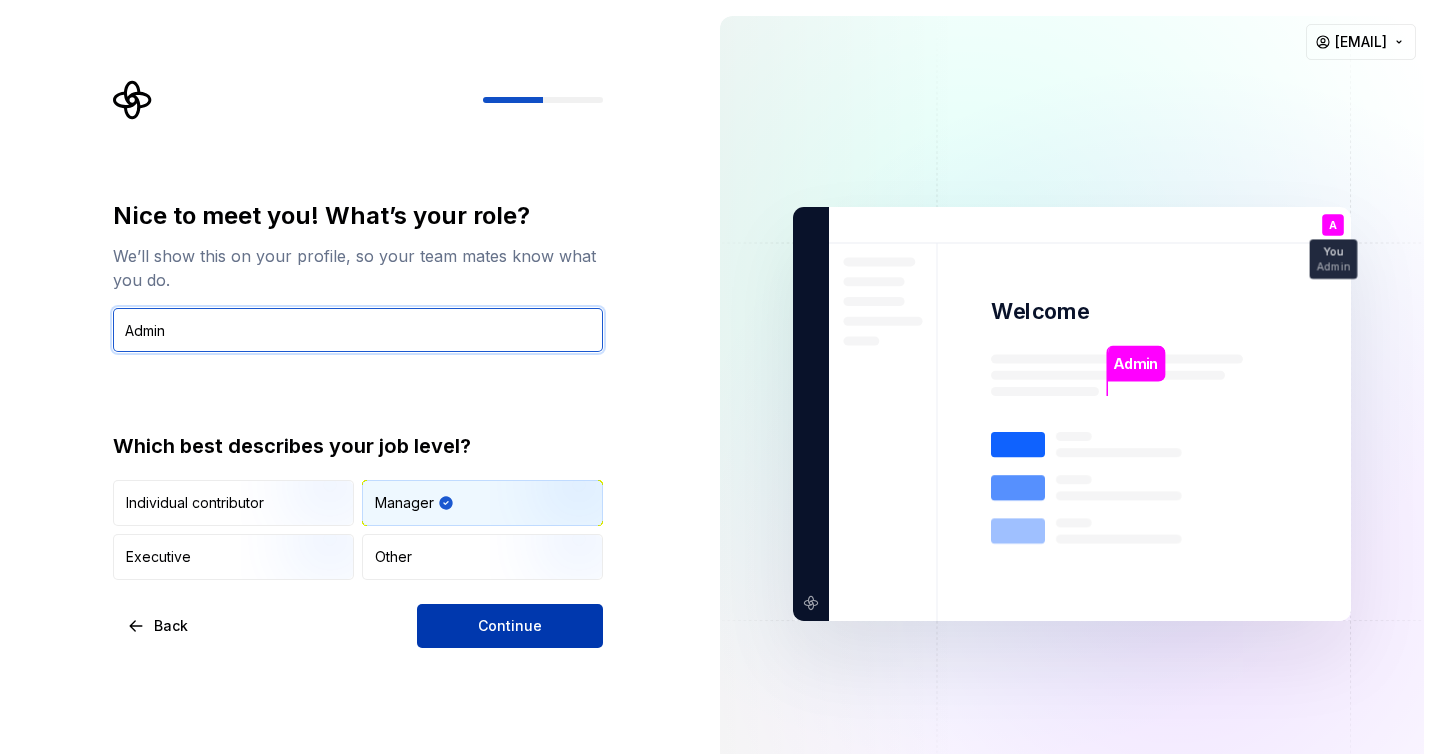 type on "Admin" 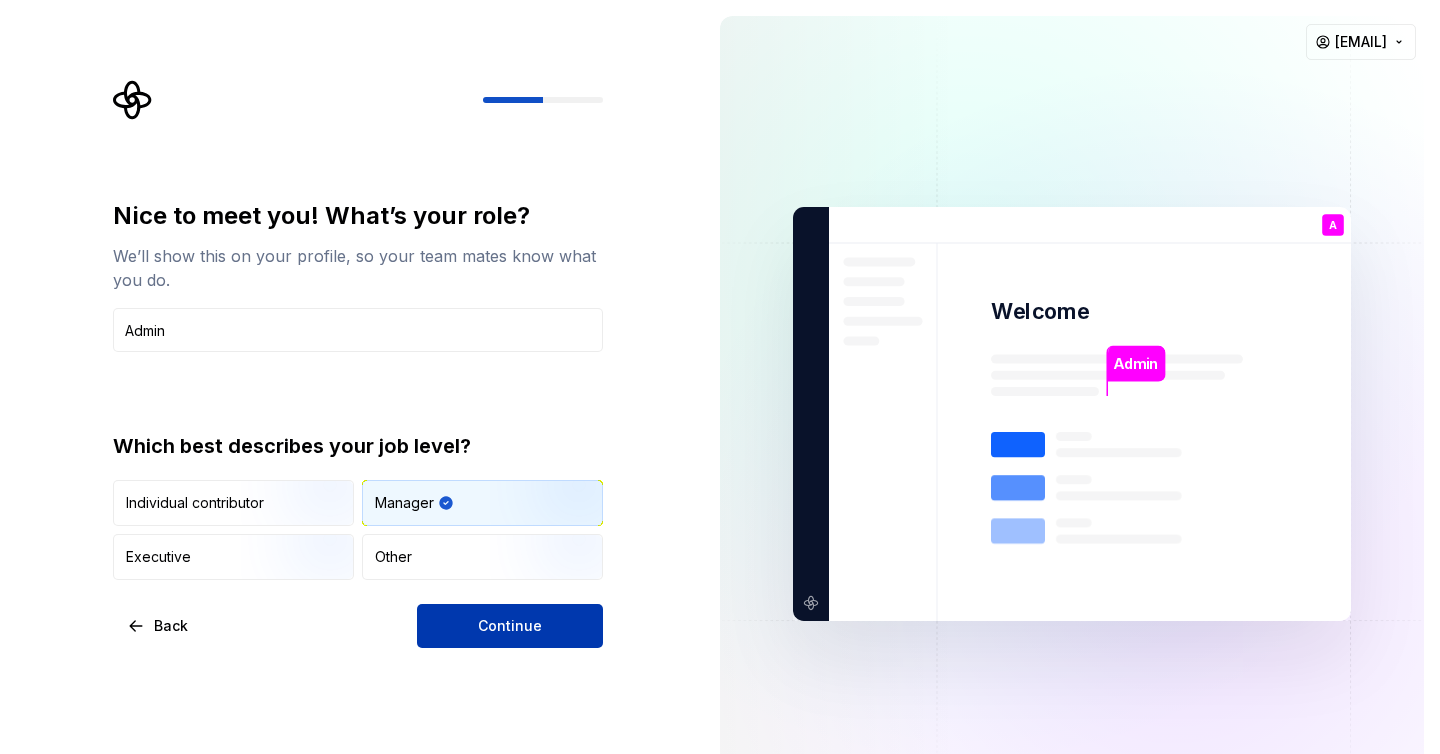 click on "Continue" at bounding box center (510, 626) 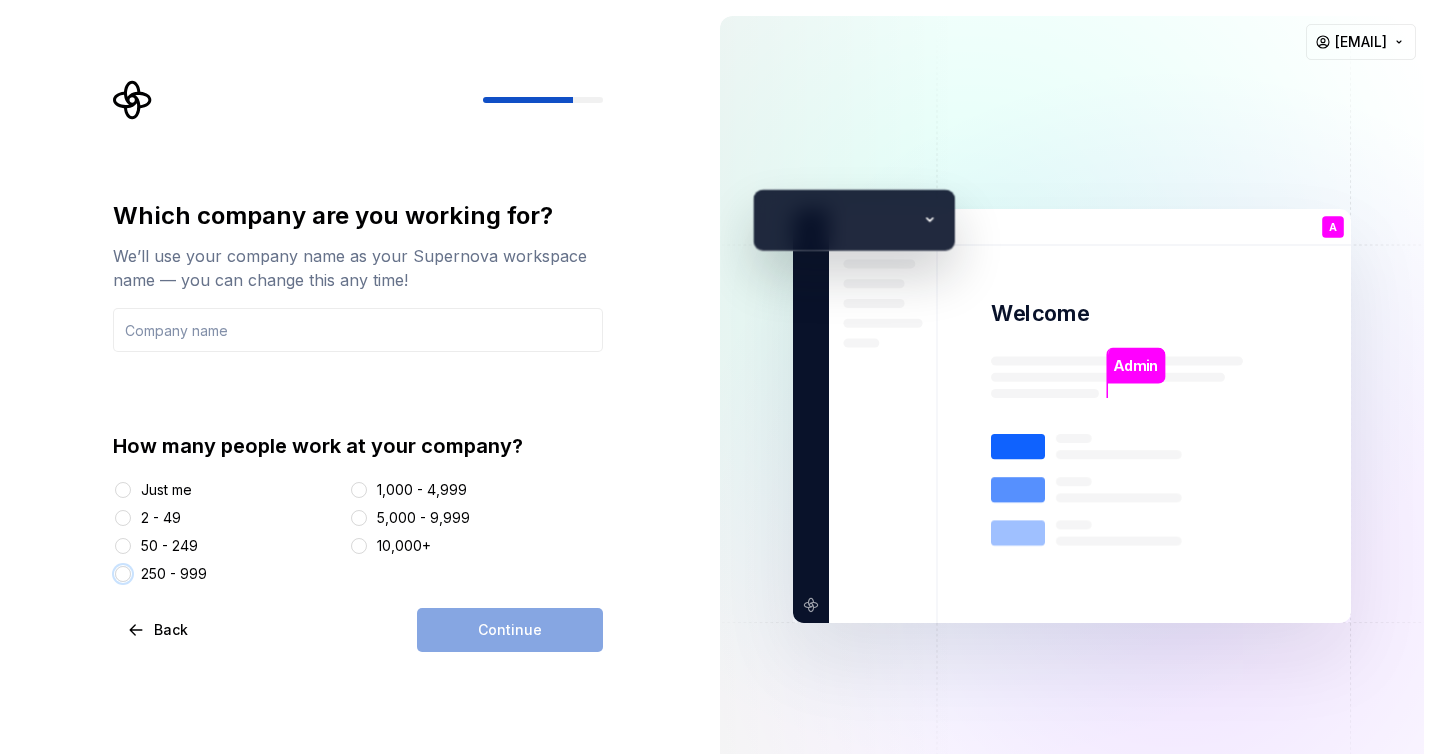 click on "250 - 999" at bounding box center [123, 574] 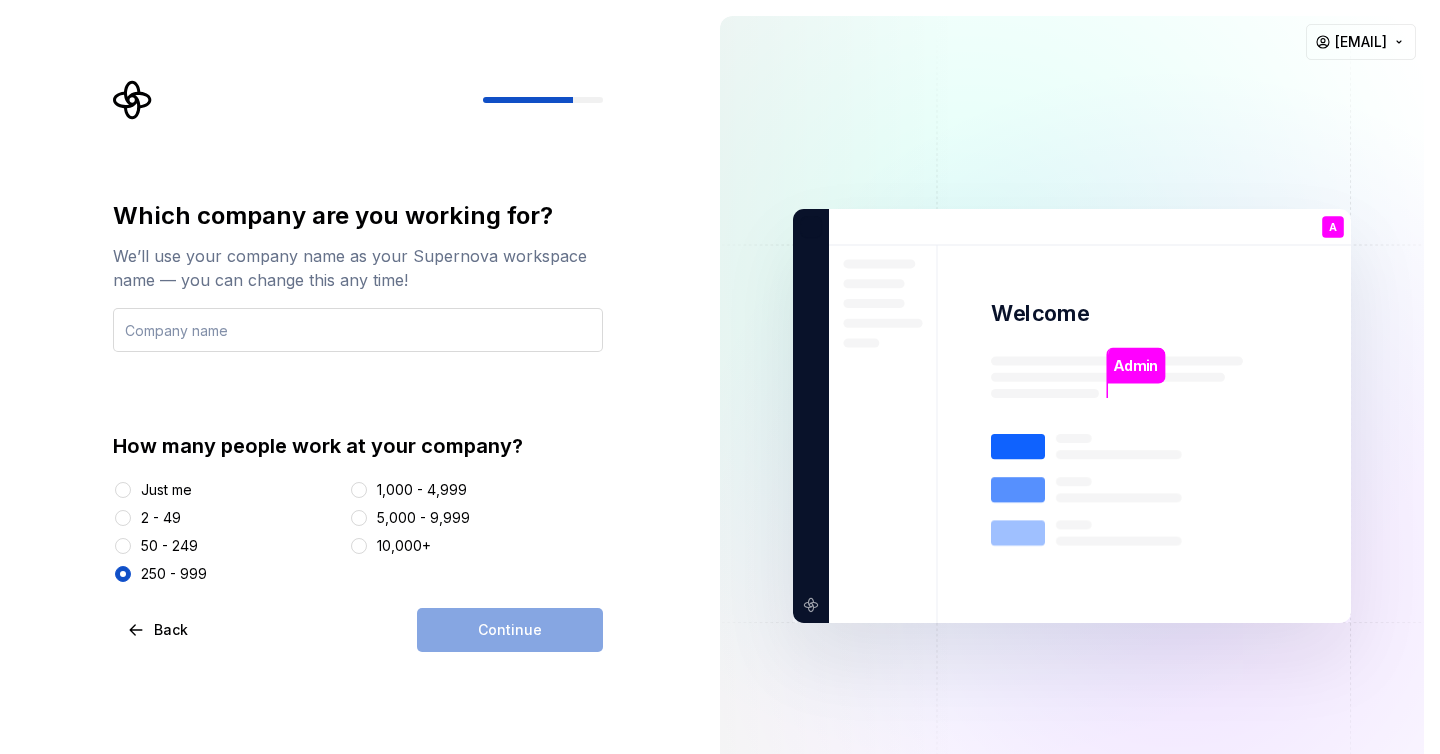 click at bounding box center (358, 330) 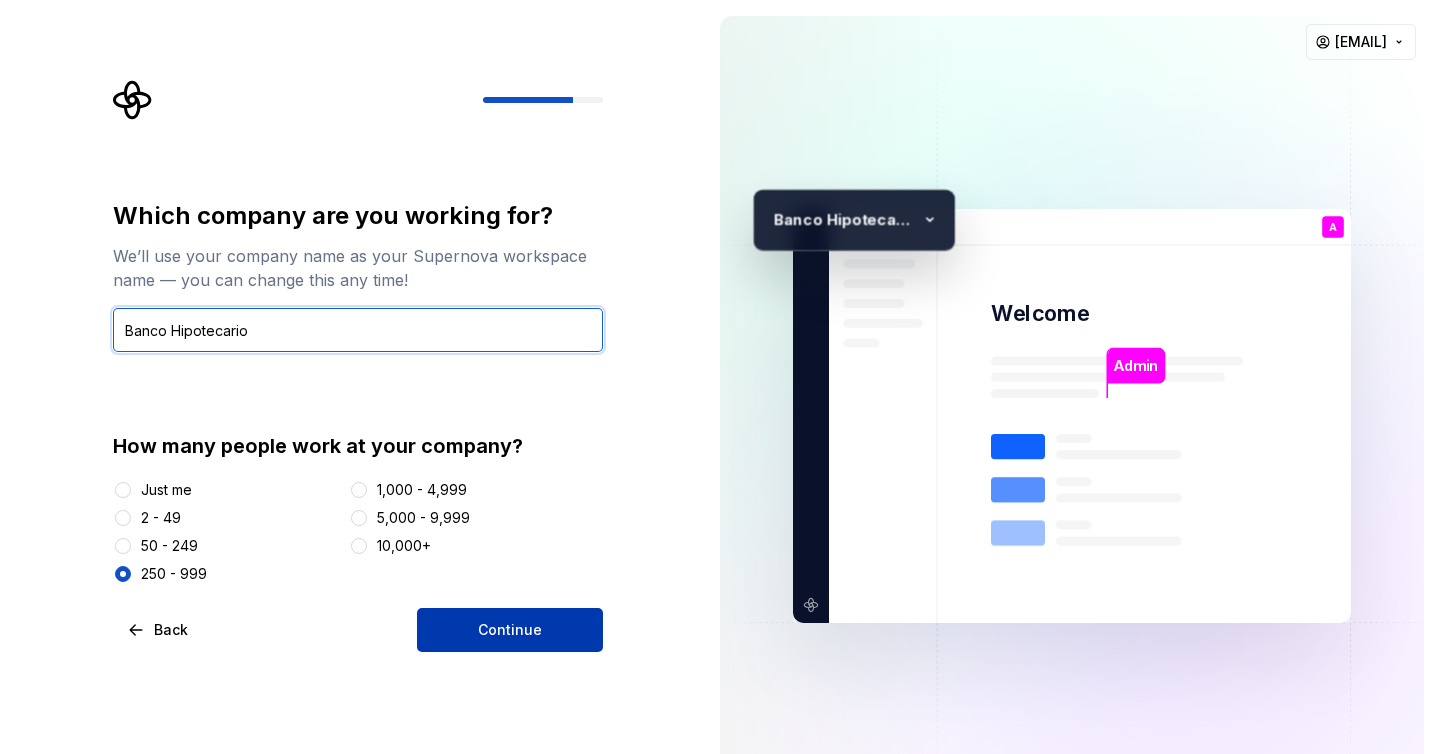 type on "Banco Hipotecario" 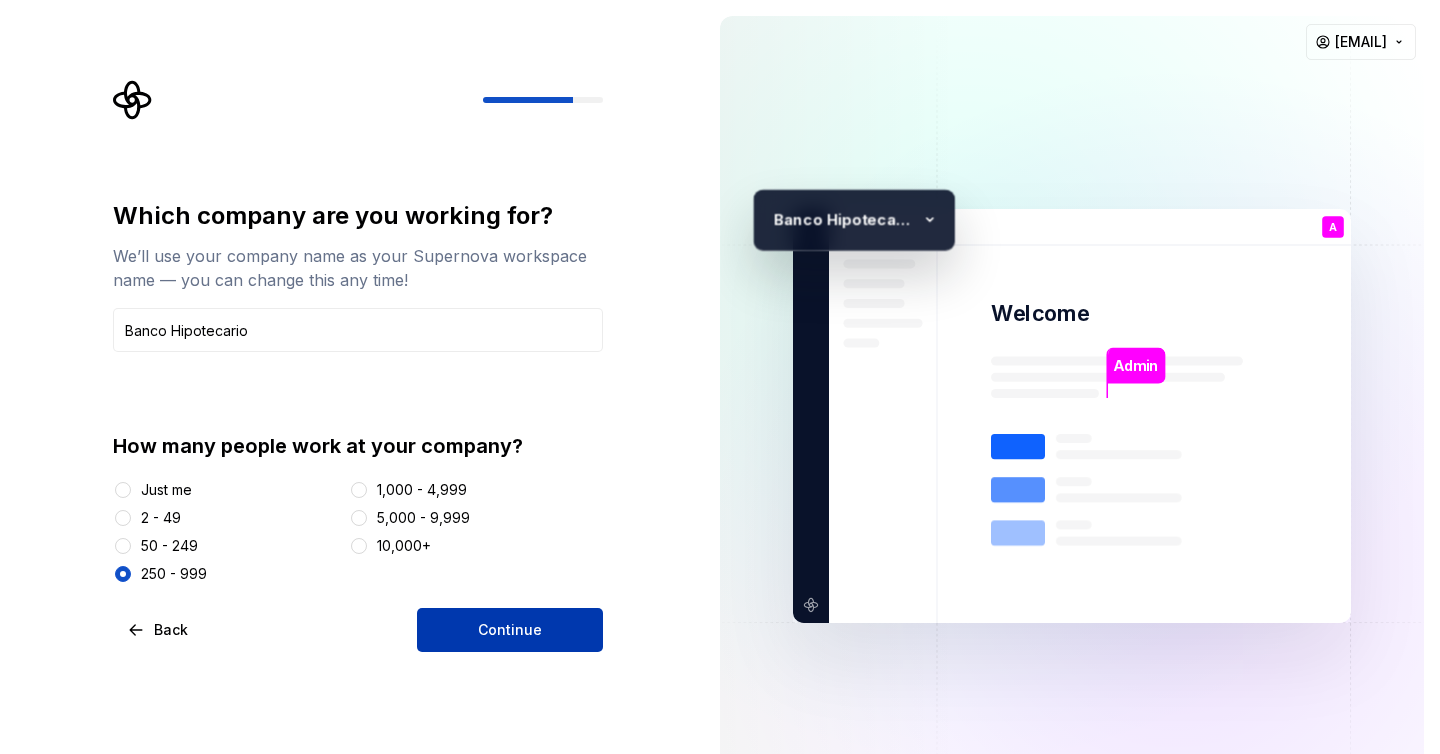 click on "Continue" at bounding box center (510, 630) 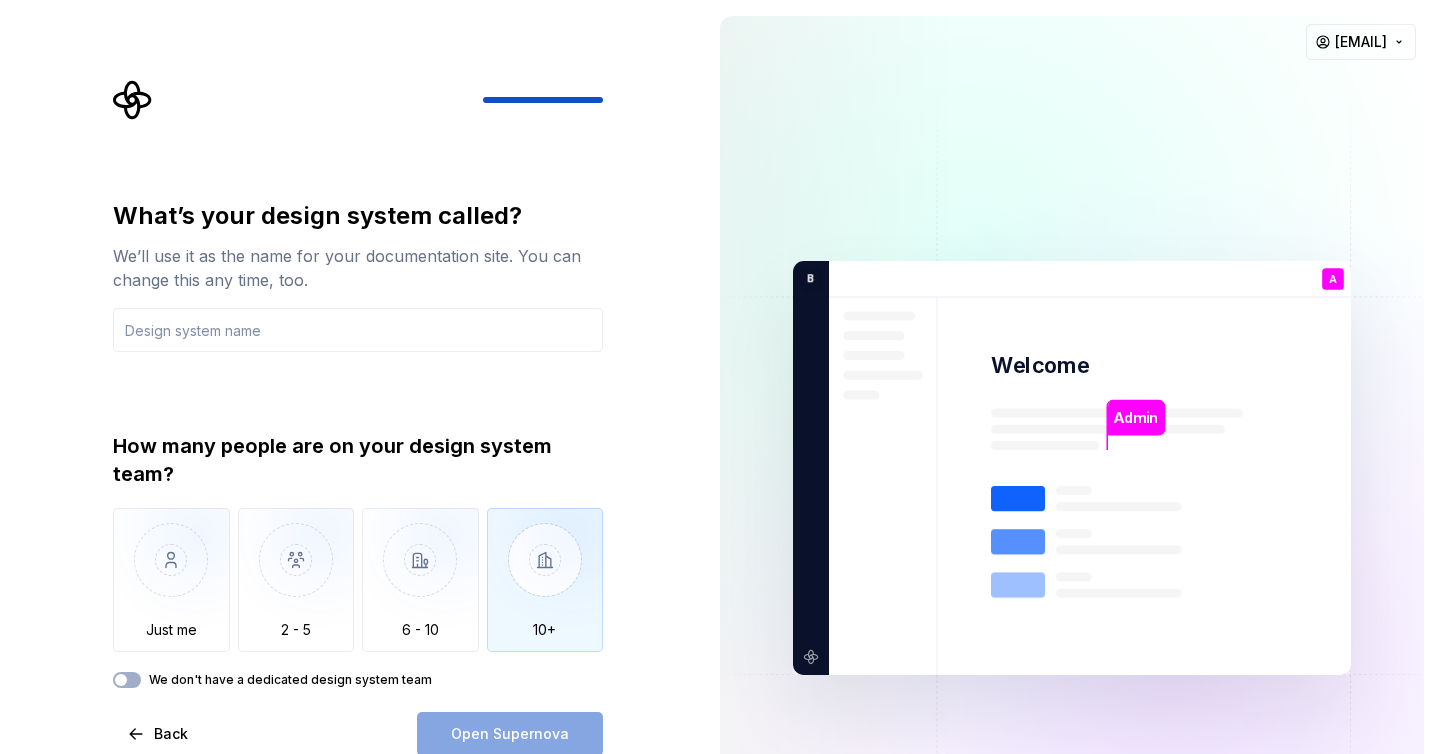 click at bounding box center [545, 575] 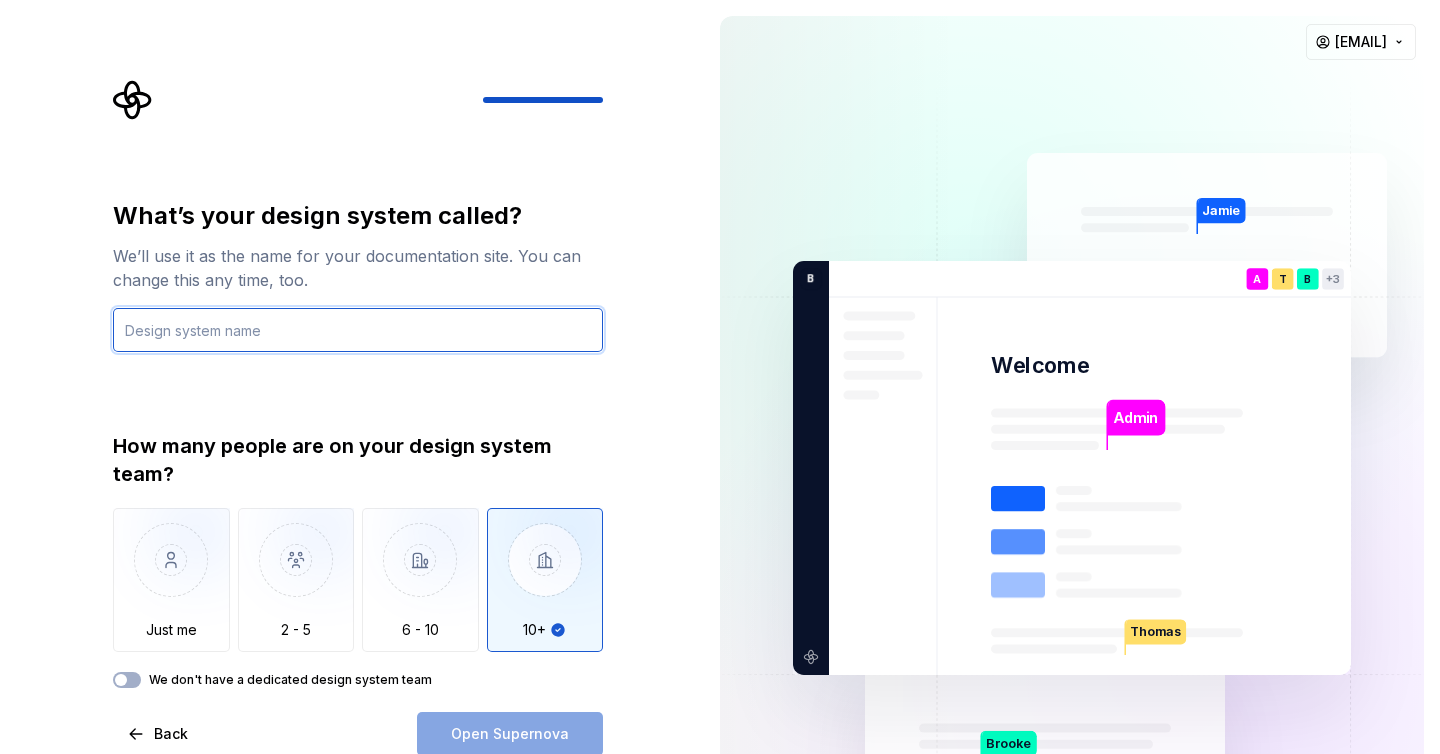 click at bounding box center (358, 330) 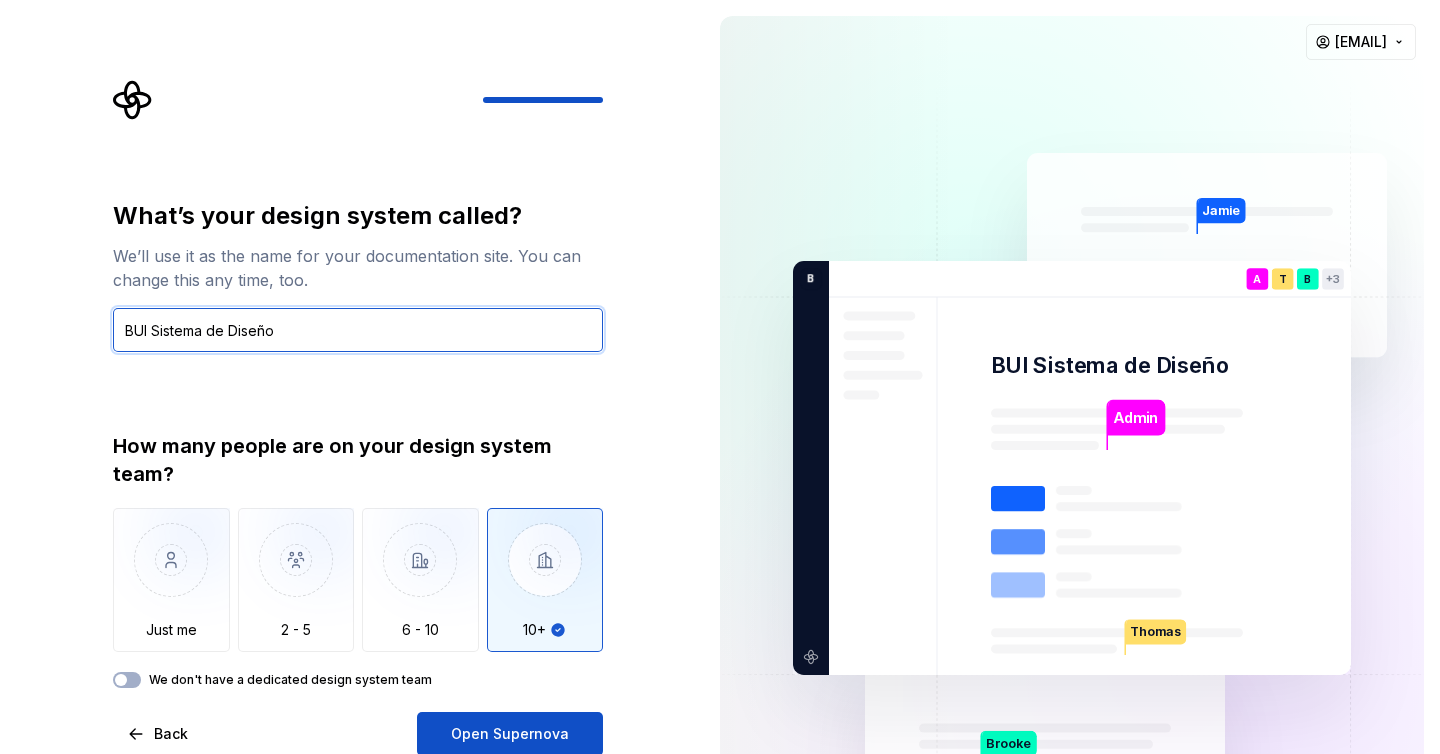 type on "BUI Sistema de Diseño" 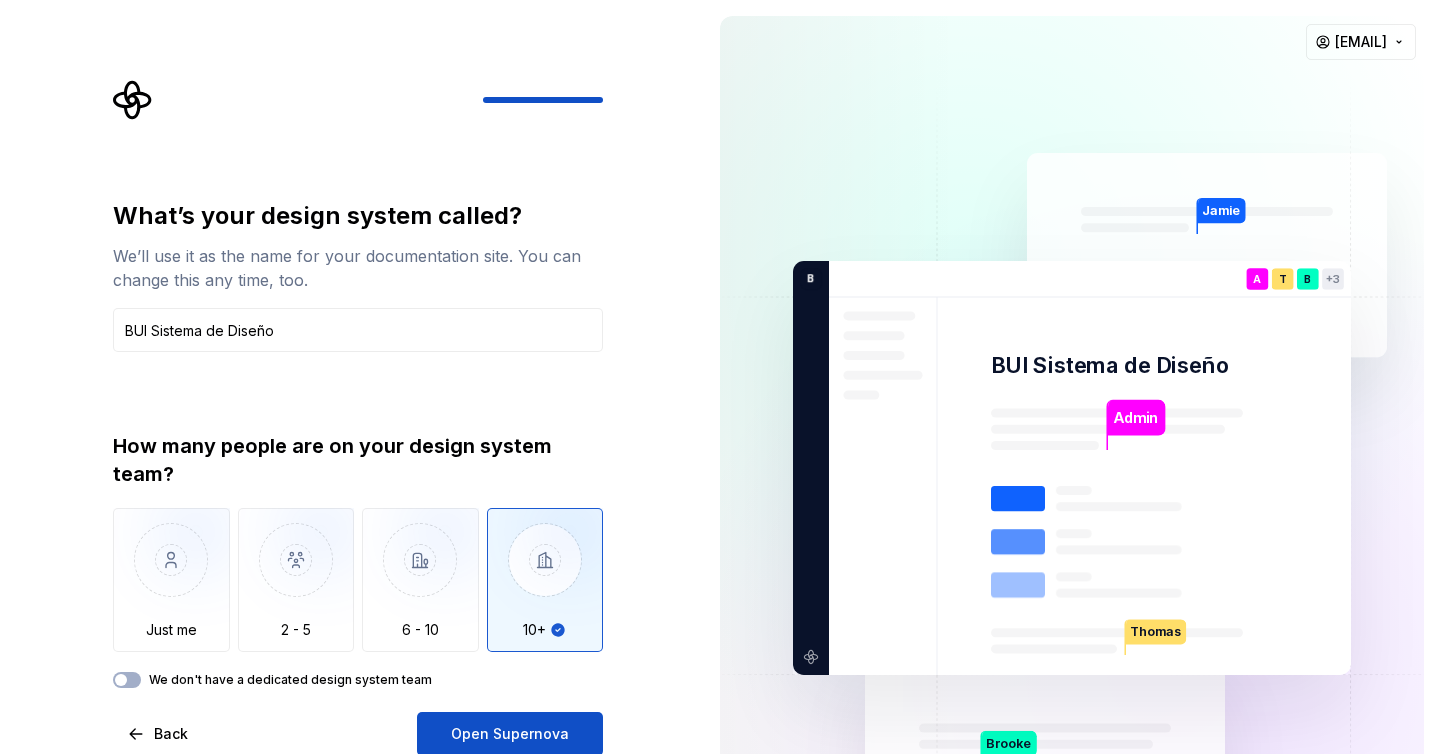 click on "What’s your design system called? We’ll use it as the name for your documentation site. You can change this any time, too. BUI Sistema de Diseño How many people are on your design system team? Just me 2 - 5 6 - 10 10+ We don't have a dedicated design system team Back Open Supernova" at bounding box center (358, 478) 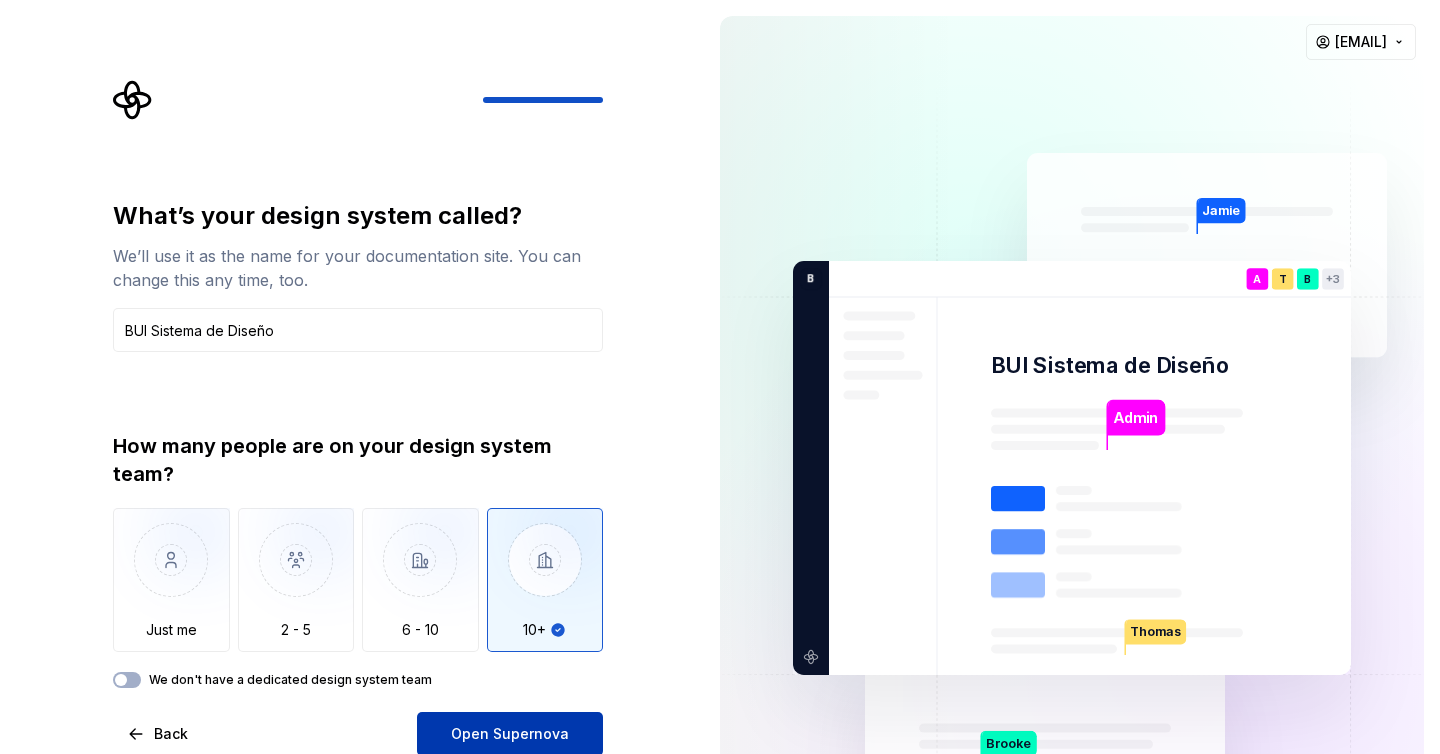 click on "Open Supernova" at bounding box center [510, 734] 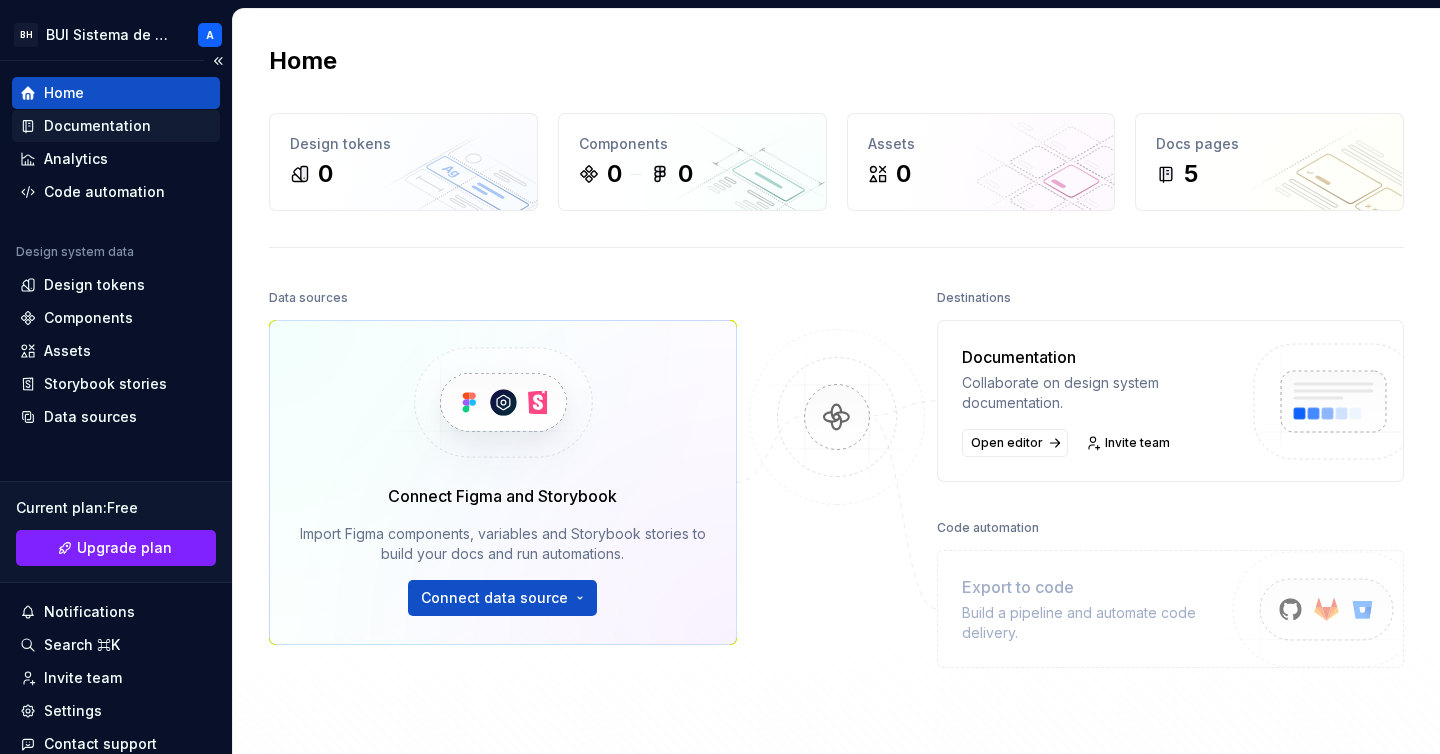 click on "Documentation" at bounding box center [97, 126] 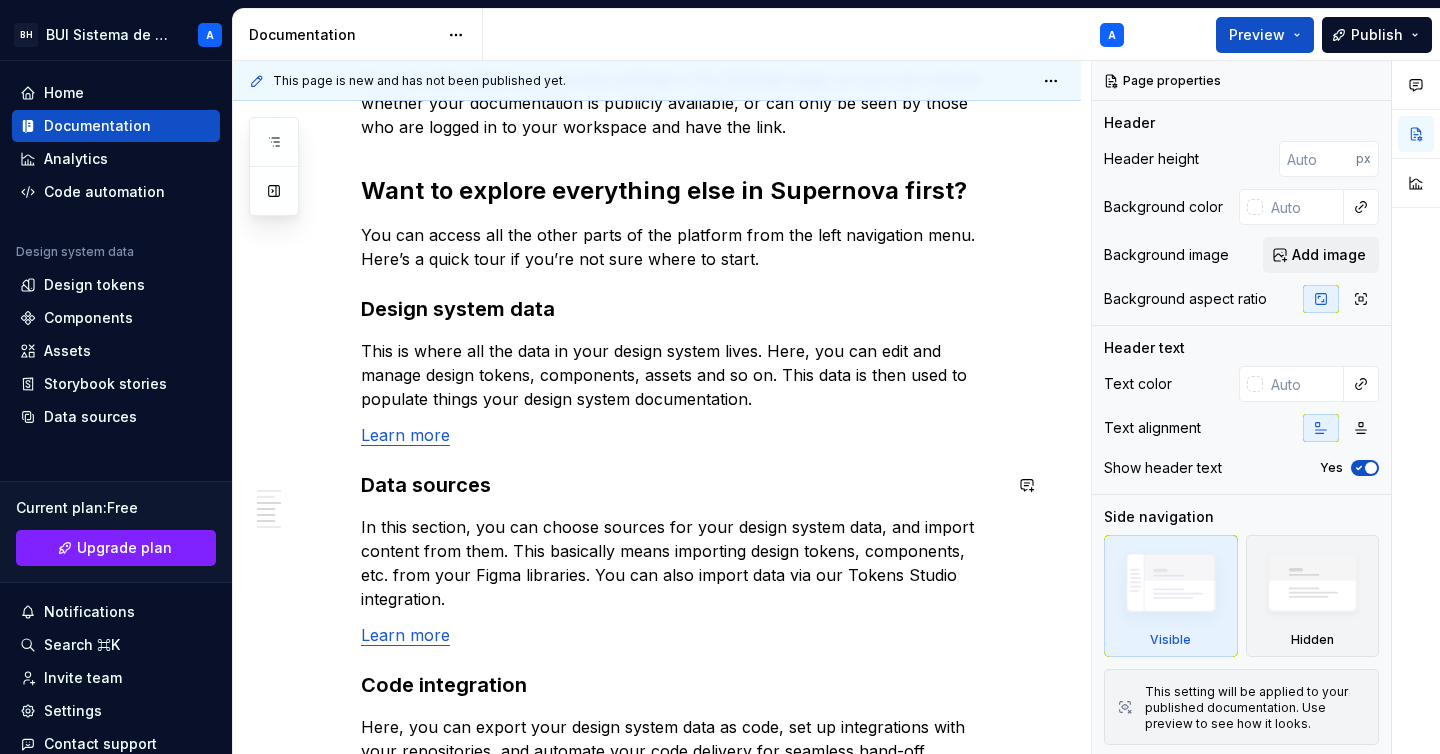 scroll, scrollTop: 1311, scrollLeft: 0, axis: vertical 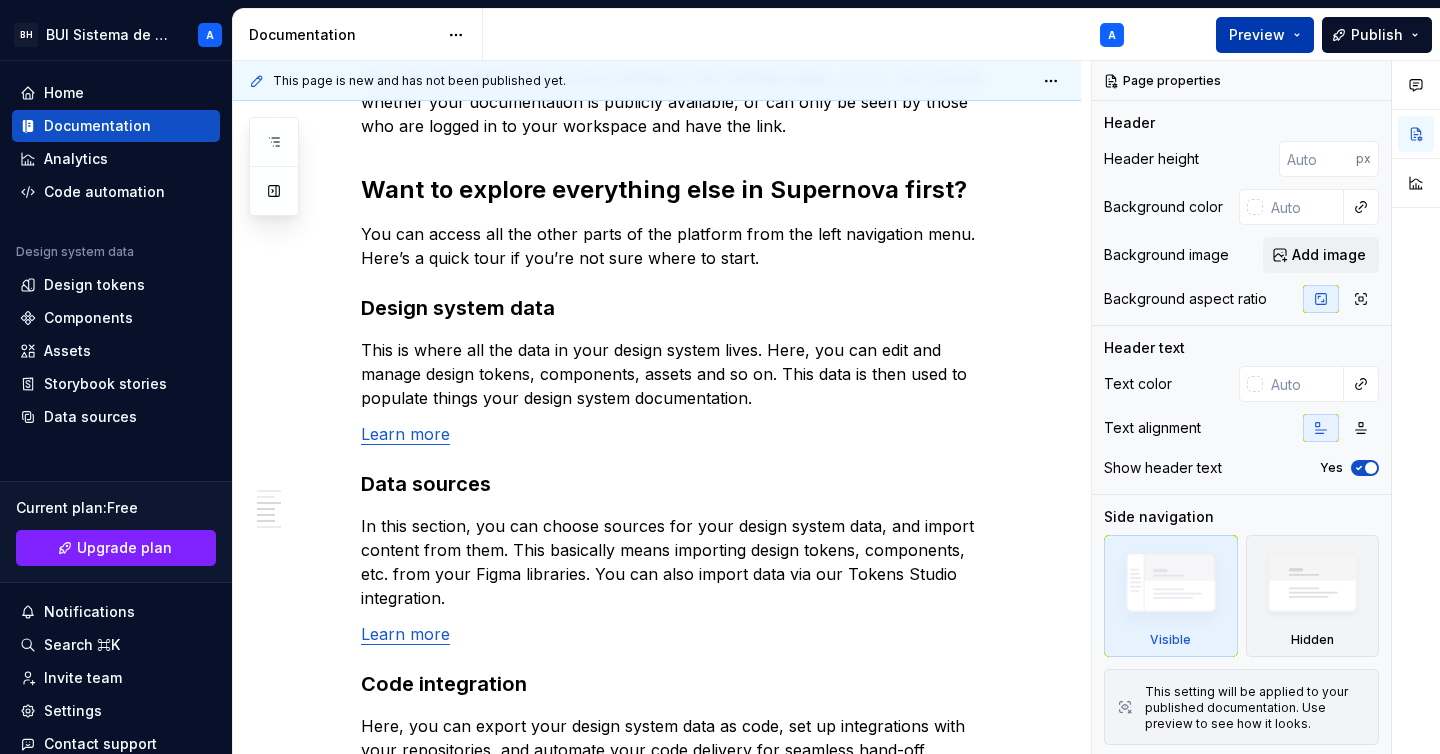 click on "Preview" at bounding box center [1257, 35] 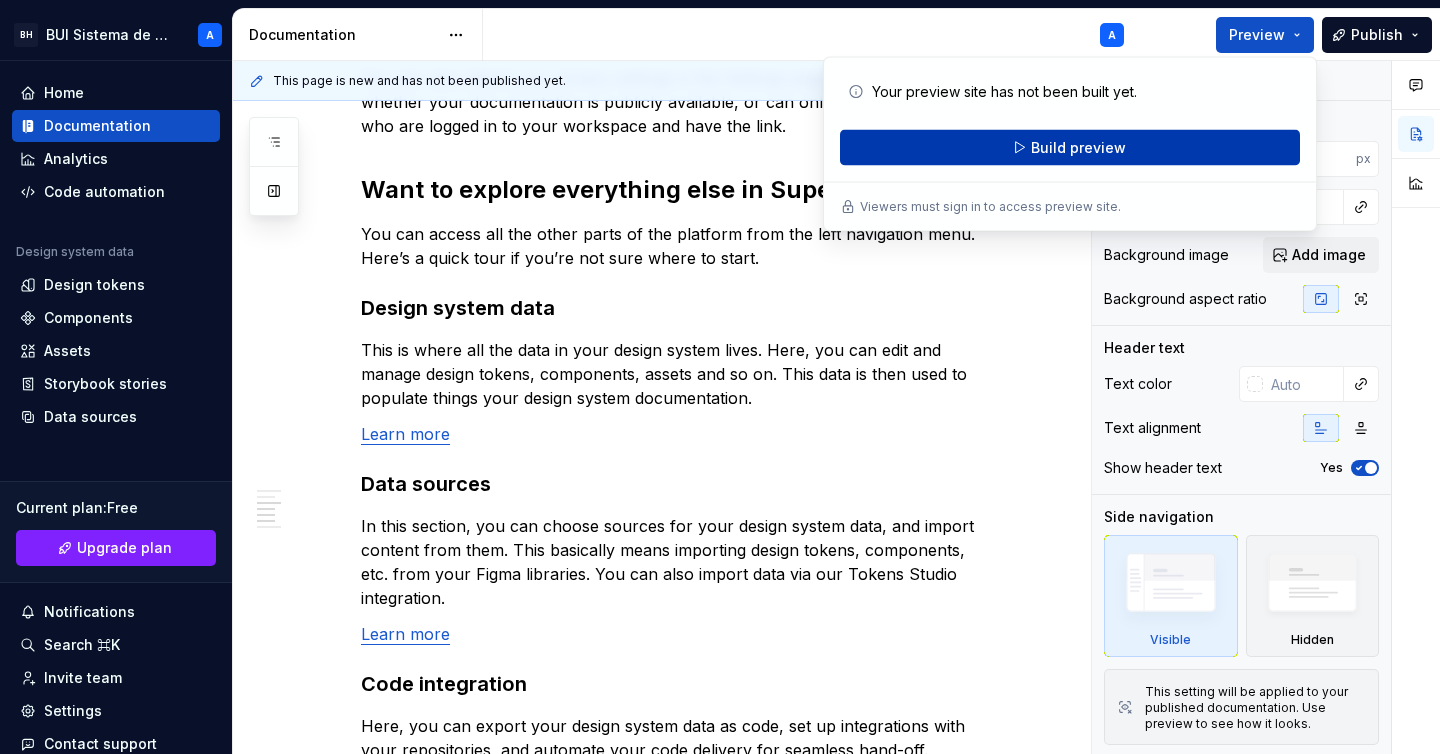 click on "Build preview" at bounding box center (1070, 148) 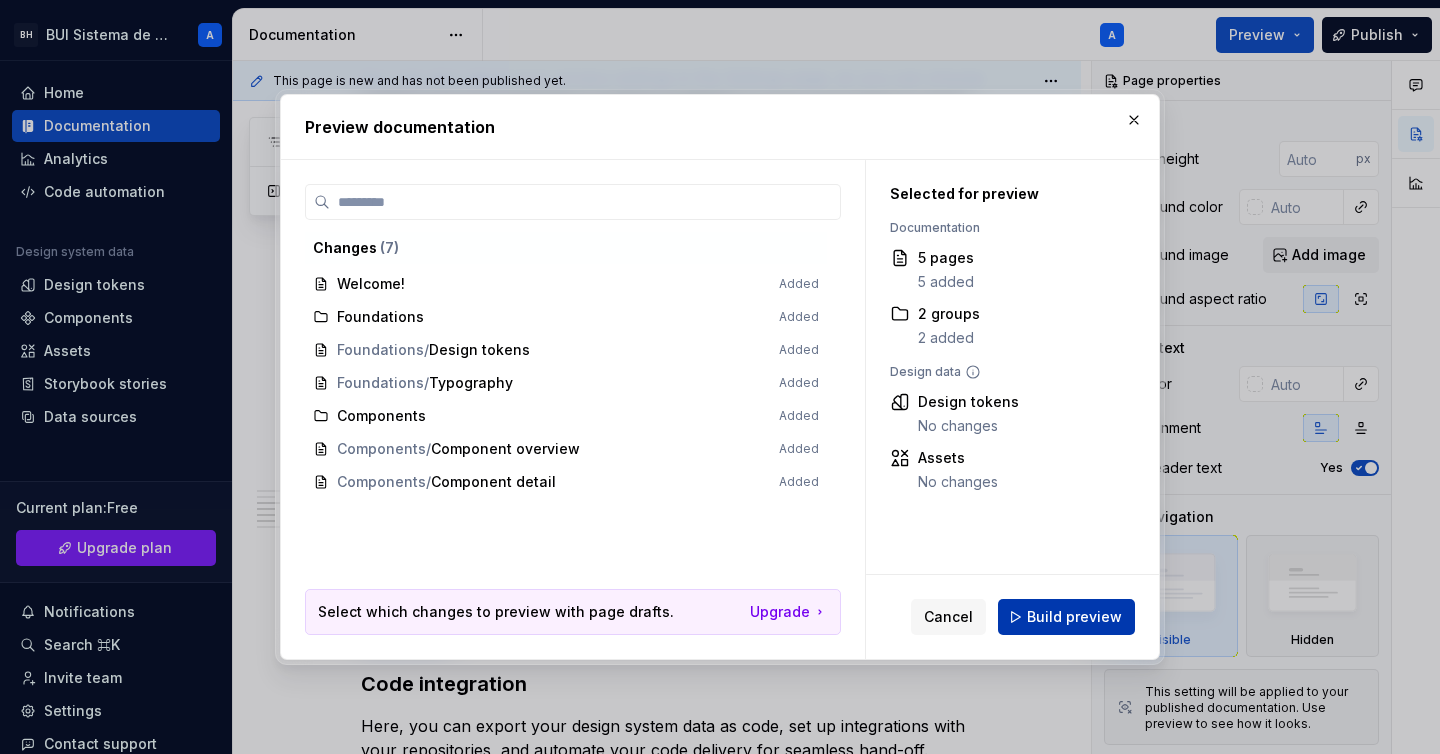 click on "Build preview" at bounding box center (1066, 617) 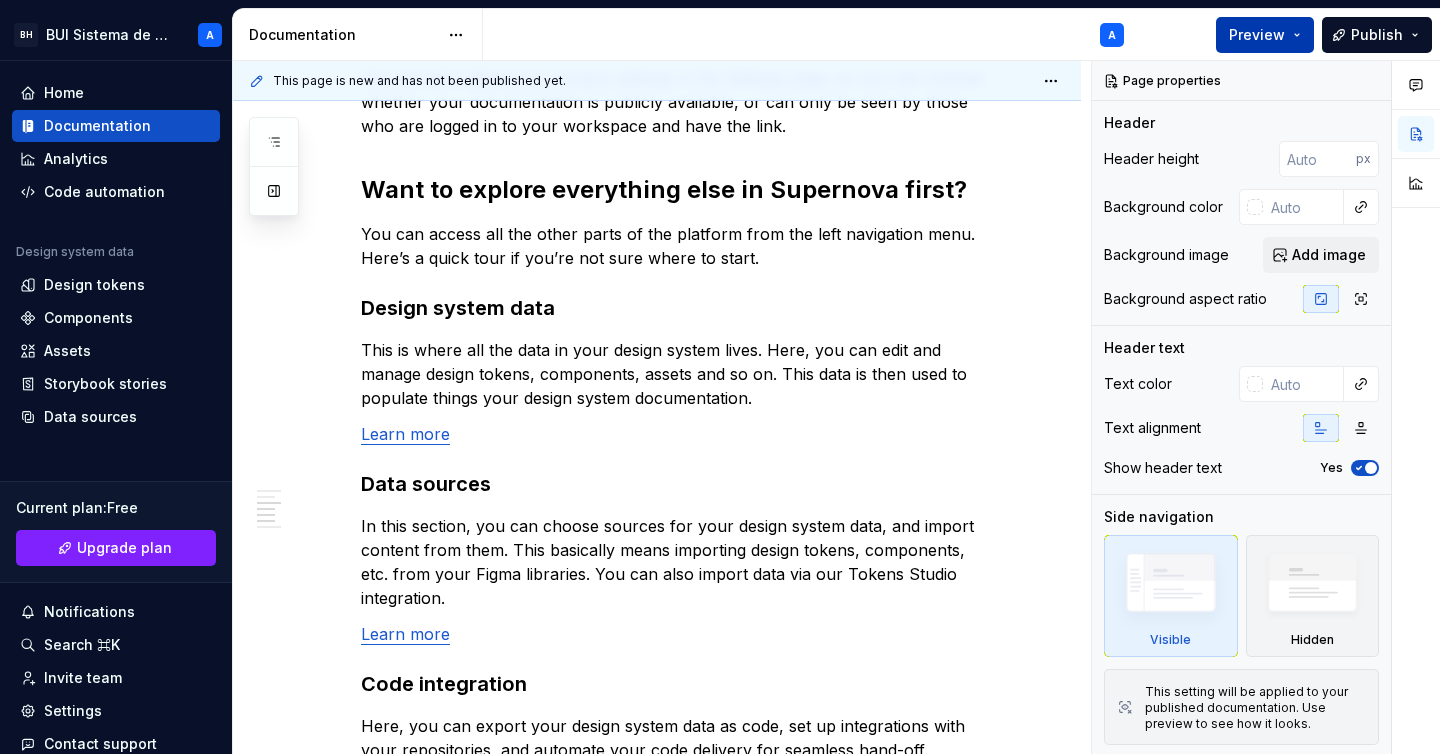 click on "Preview" at bounding box center [1265, 35] 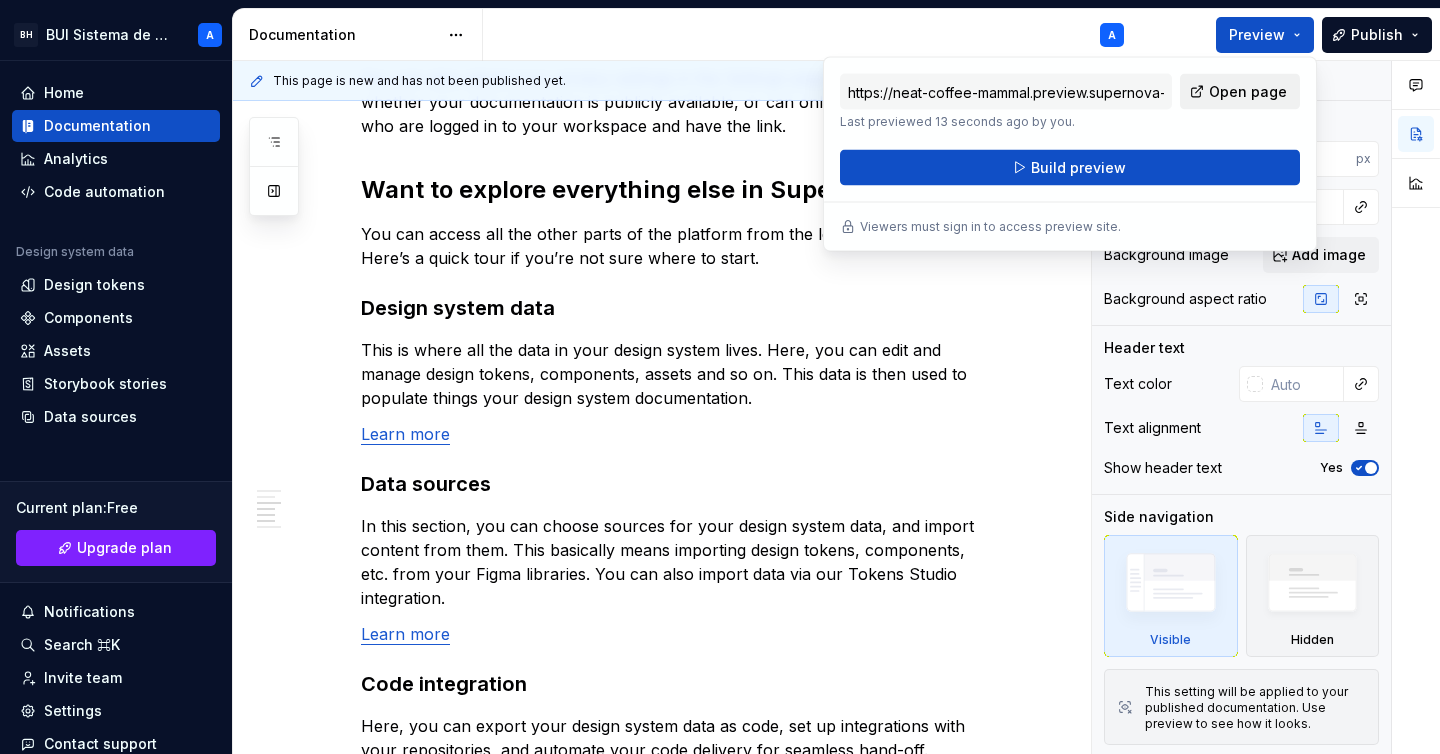 click on "Open page" at bounding box center [1240, 92] 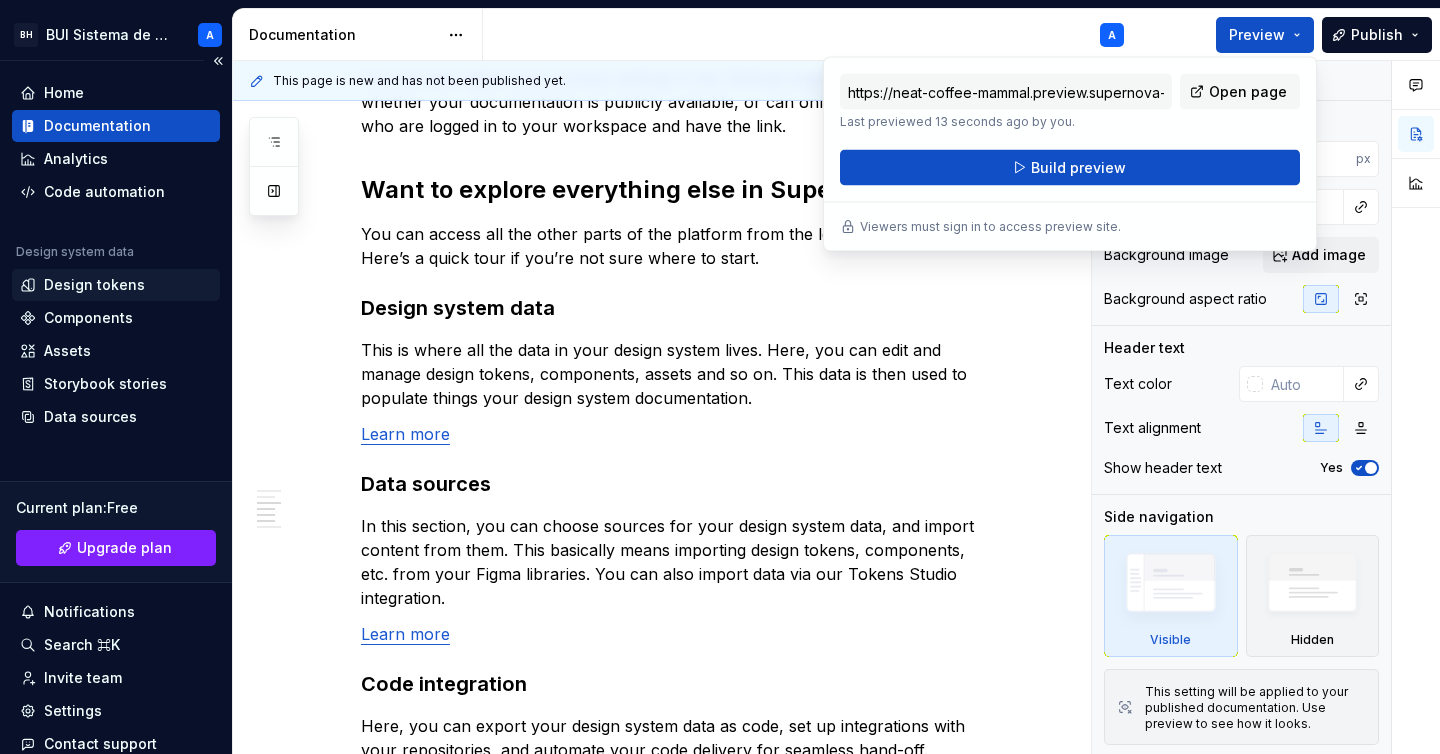 click on "Design tokens" at bounding box center (94, 285) 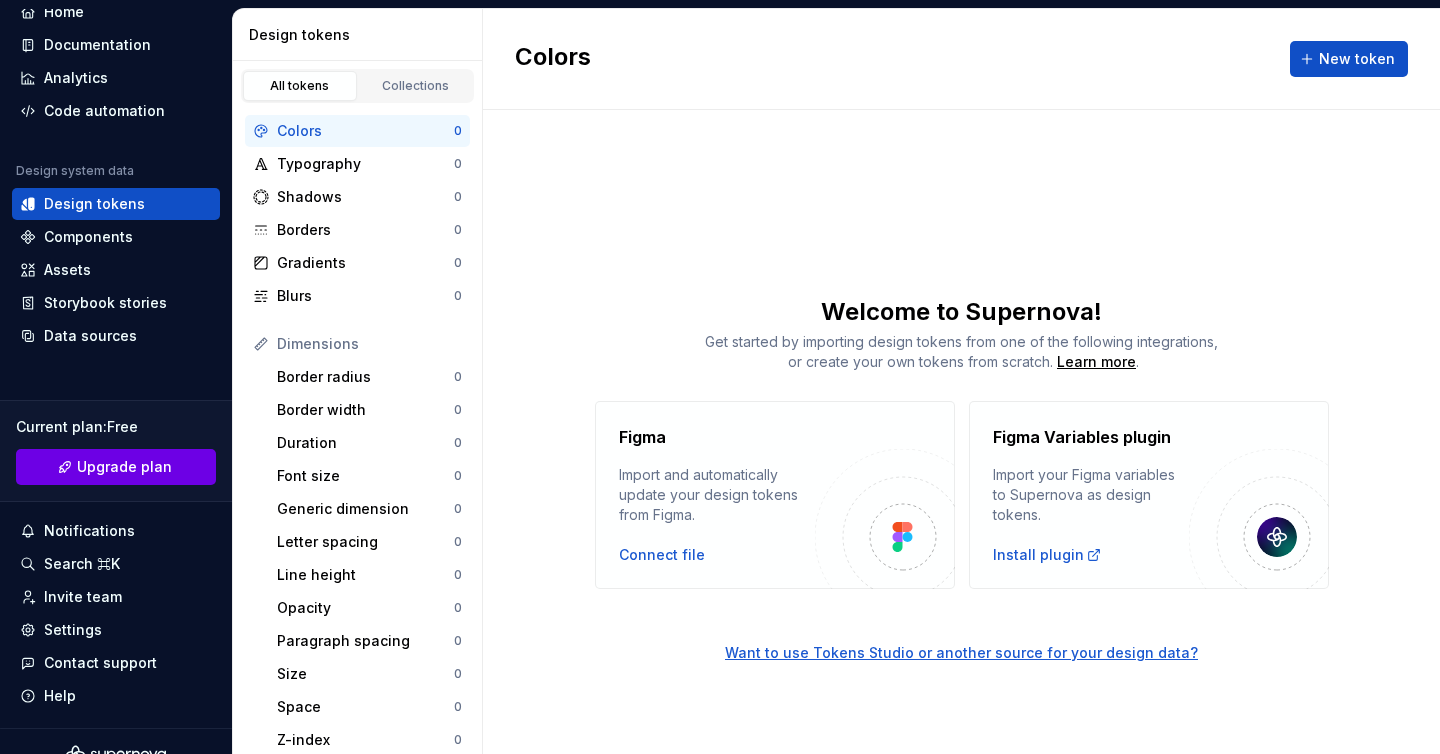 scroll, scrollTop: 87, scrollLeft: 0, axis: vertical 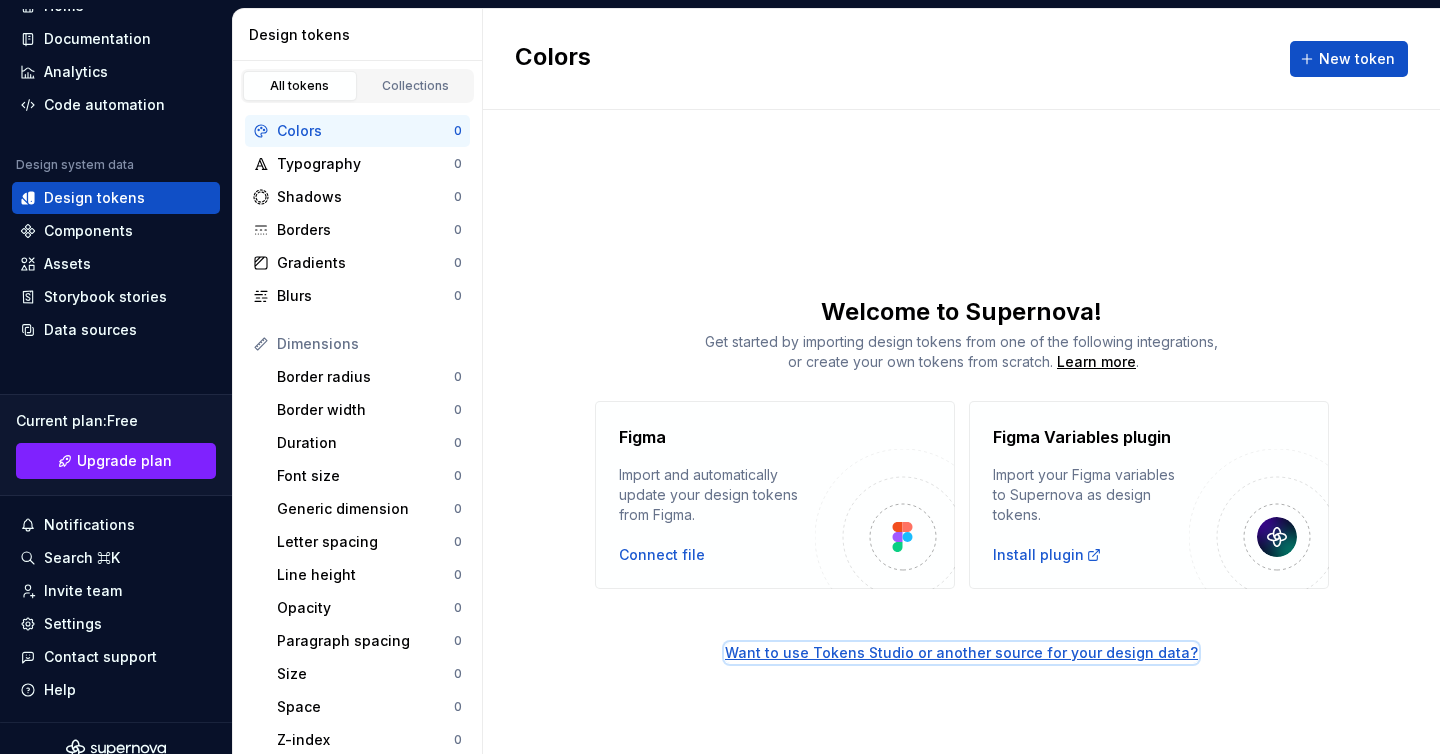 click on "Want to use Tokens Studio or another source for your design data?" at bounding box center (961, 653) 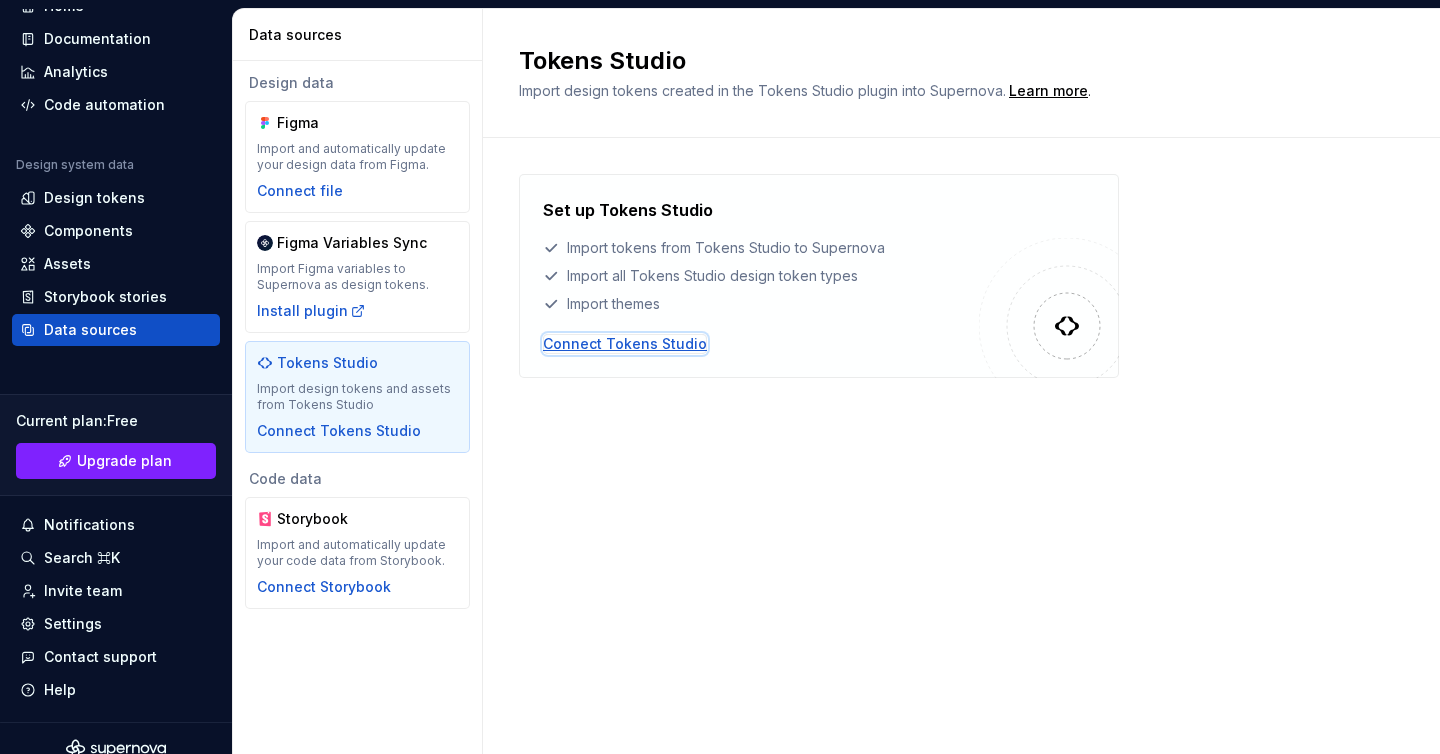 click on "Connect Tokens Studio" at bounding box center [625, 344] 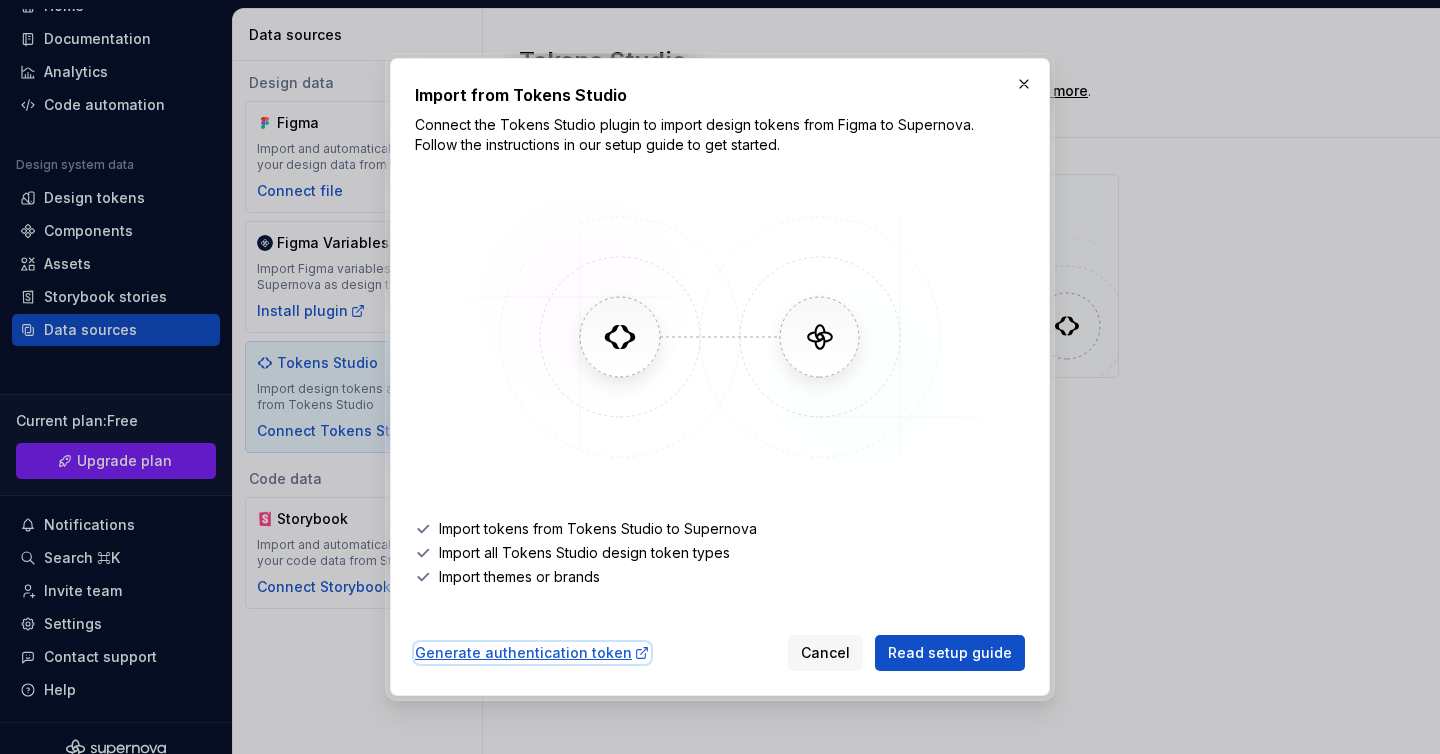click on "Generate authentication token" at bounding box center (532, 653) 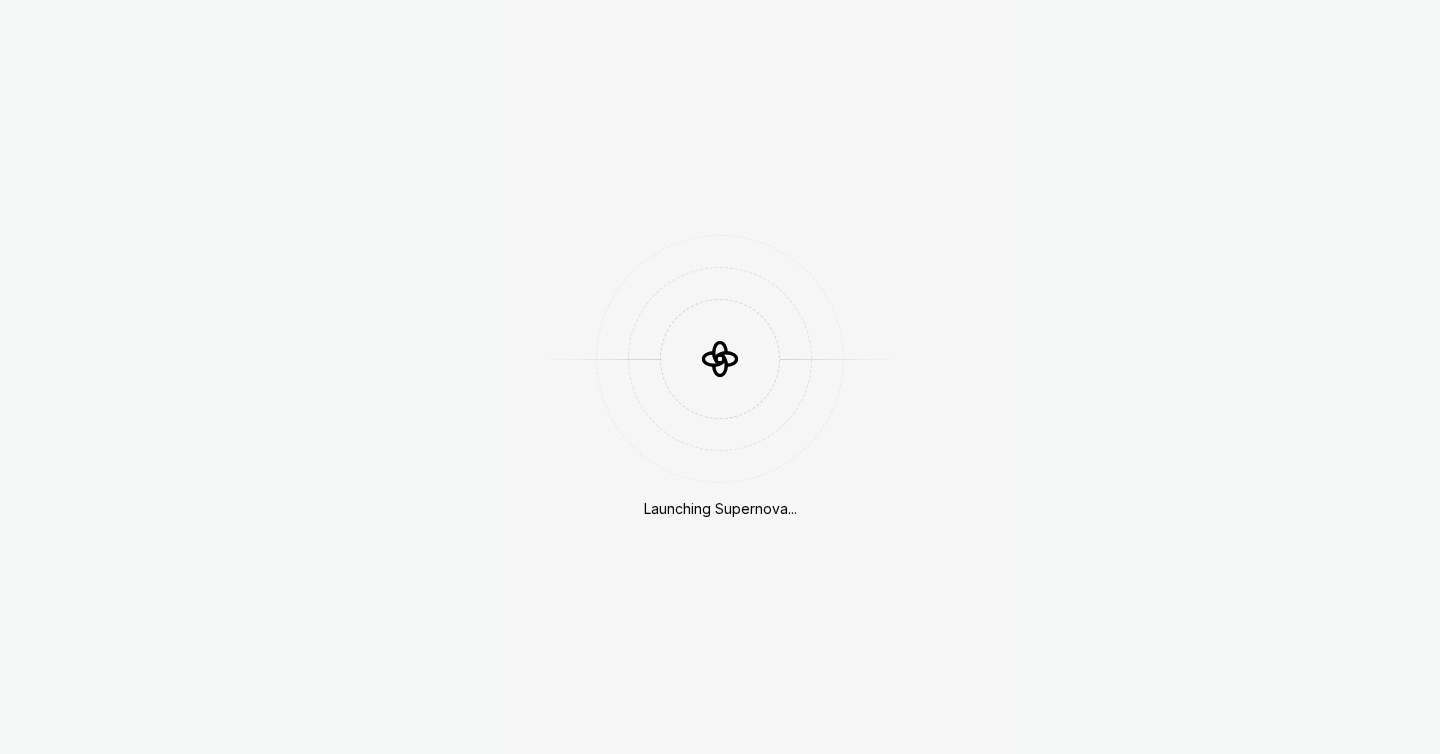 scroll, scrollTop: 0, scrollLeft: 0, axis: both 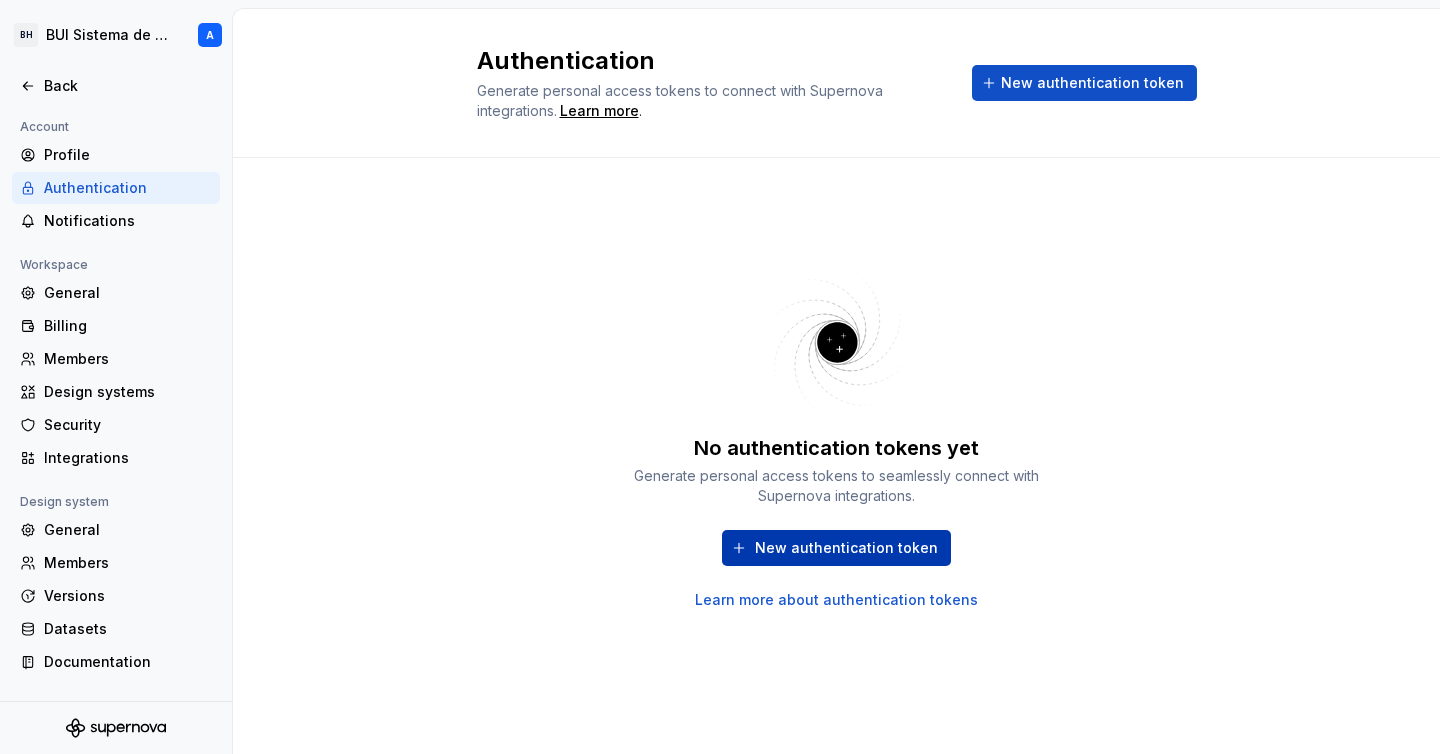 click on "New authentication token" at bounding box center (846, 548) 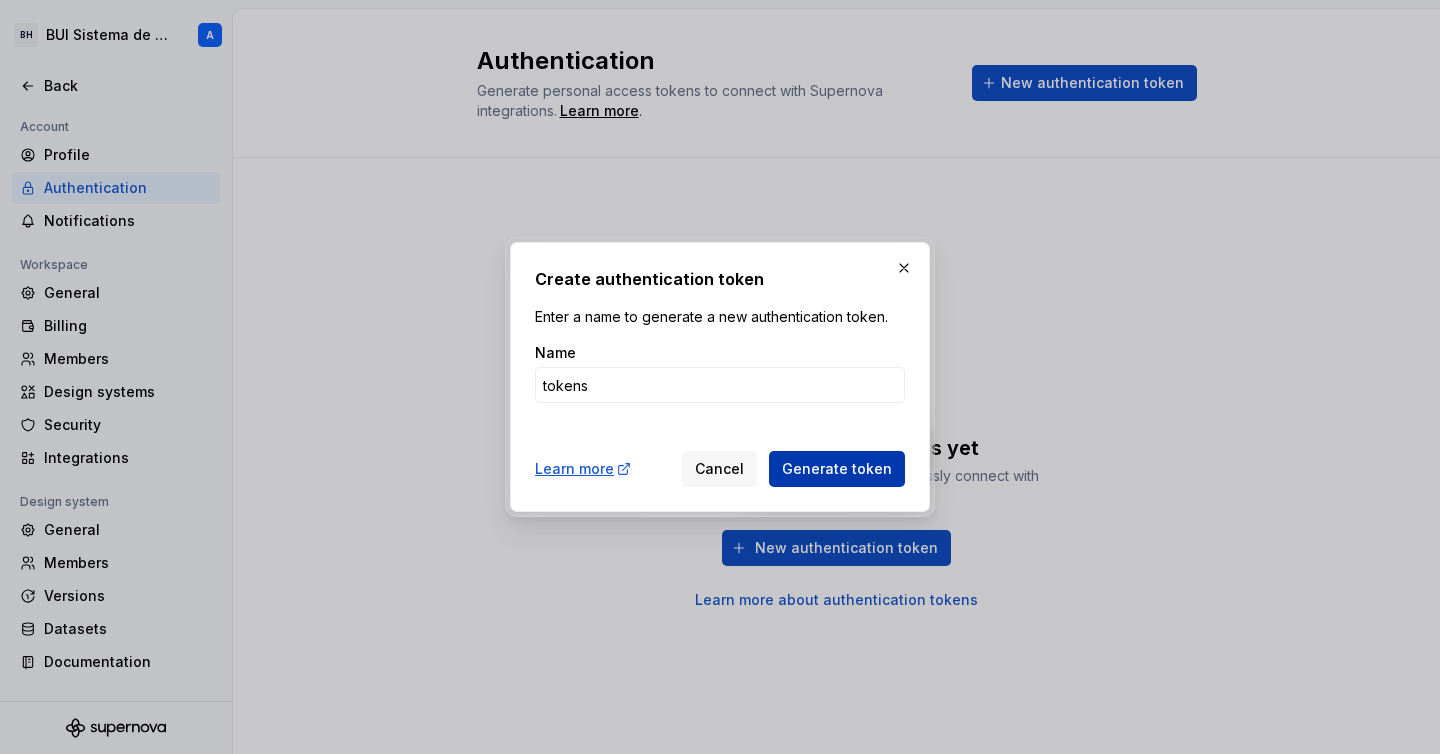 type on "tokens" 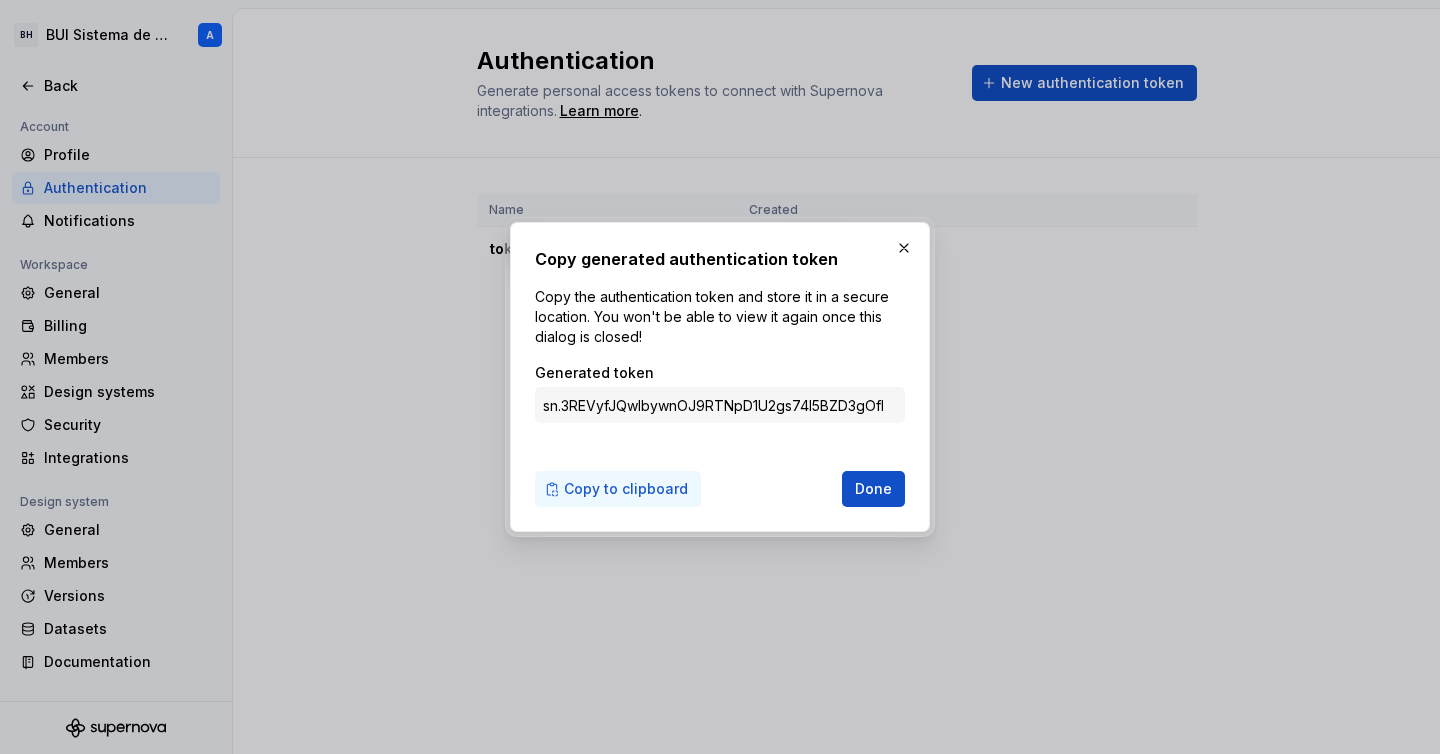 click on "Copy to clipboard" at bounding box center (626, 489) 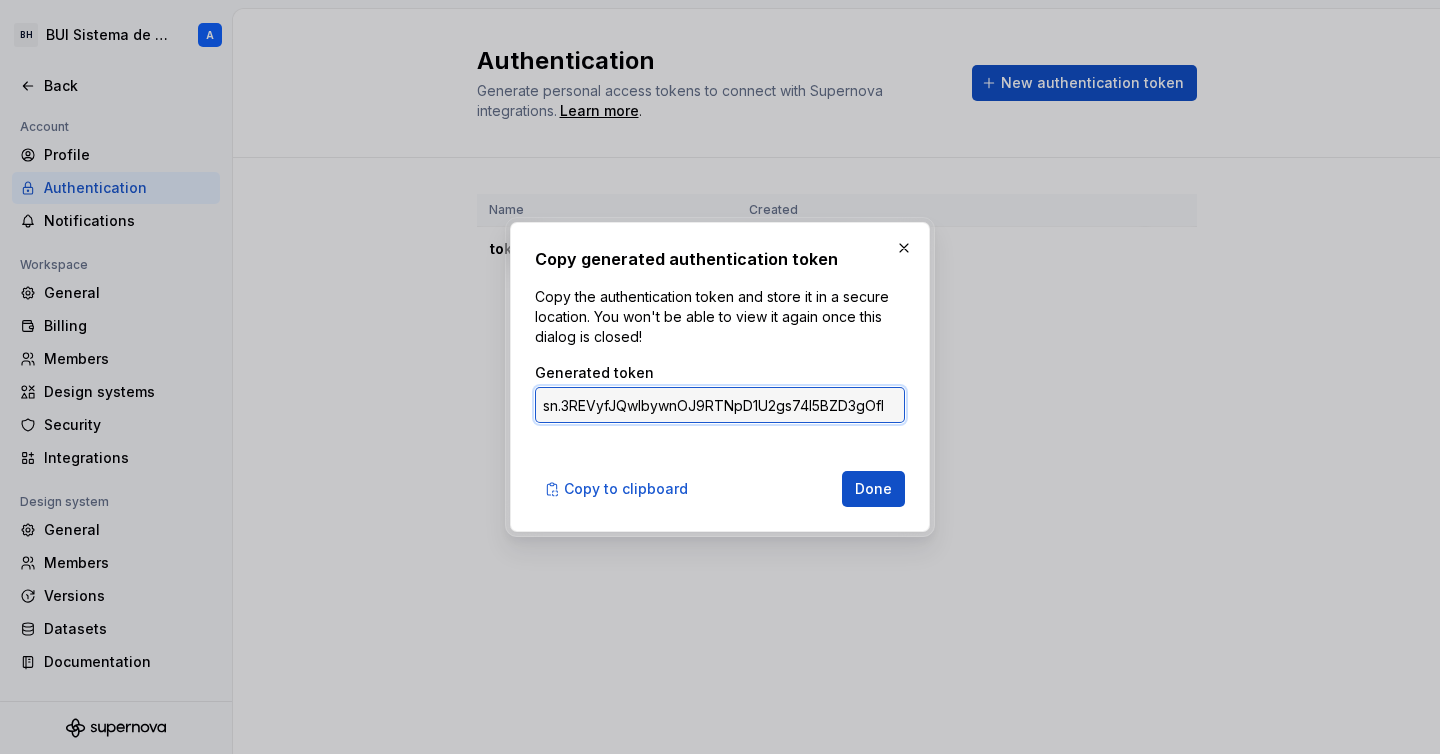 click on "sn.3REVyfJQwIbywnOJ9RTNpD1U2gs74l5BZD3gOfH7WkQxq0f1L9qy2SLHe7eZBb17q6Ge6mahZ4SiIu47IUYAz2tZBMUrxmkw" at bounding box center (720, 405) 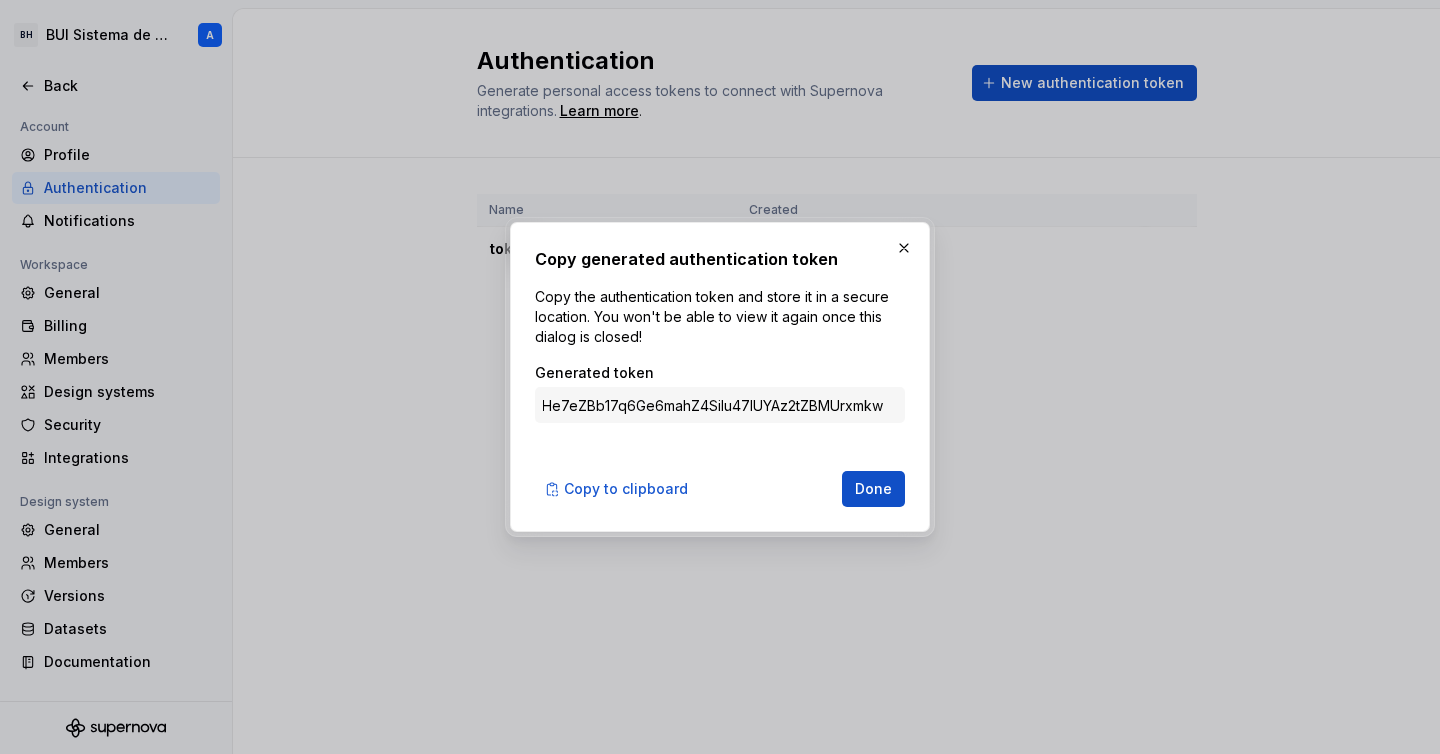 scroll, scrollTop: 0, scrollLeft: 0, axis: both 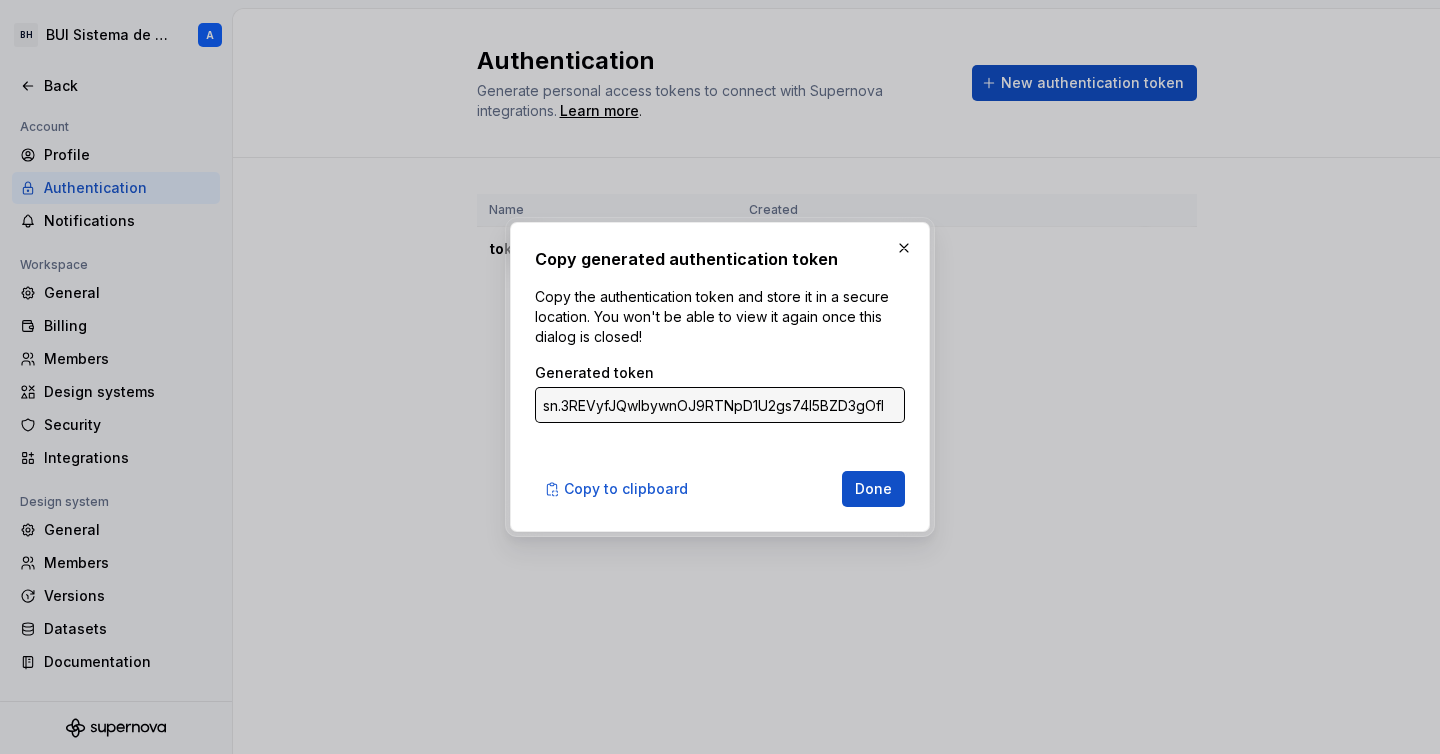 click on "Banco Hipotecario New workspace" at bounding box center (720, 377) 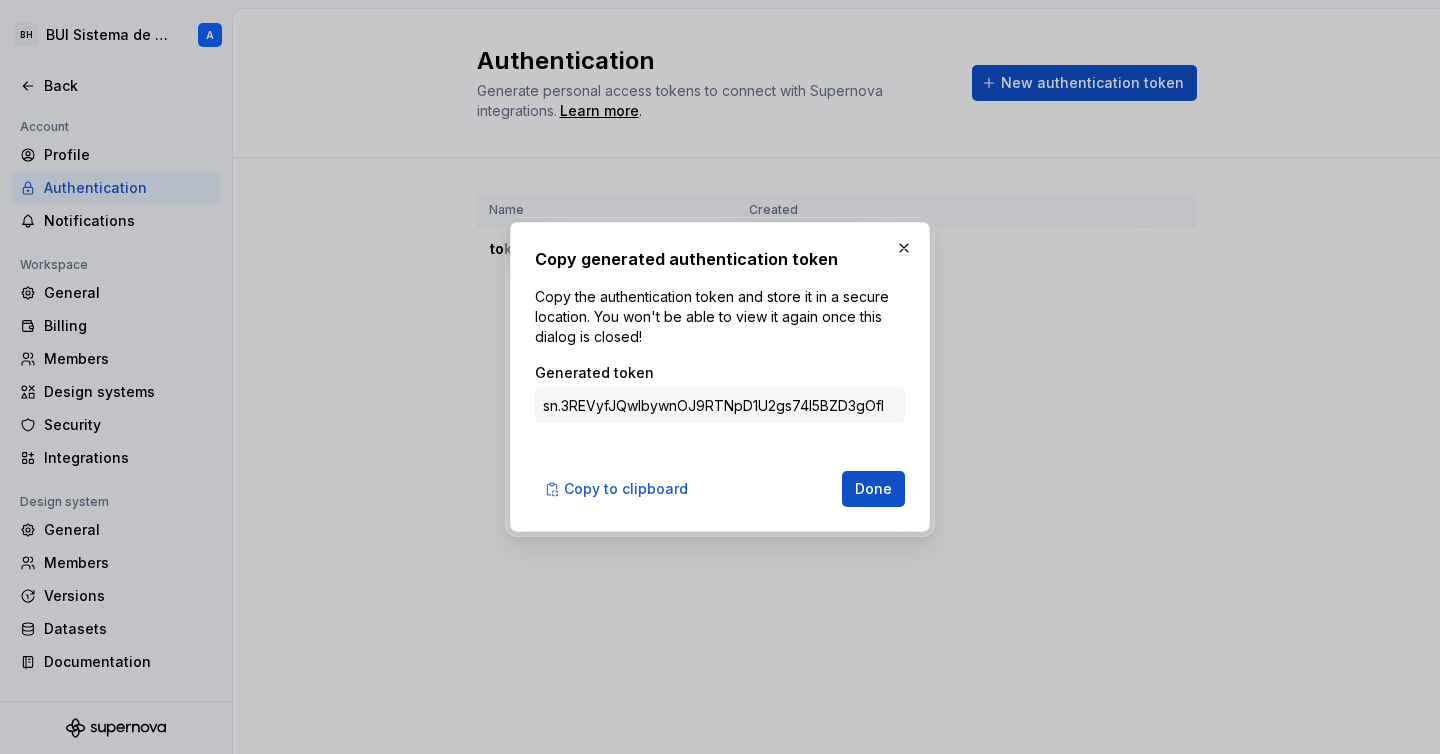 click on "sn.3REVyfJQwIbywnOJ9RTNpD1U2gs74l5BZD3gOfH7WkQxq0f1L9qy2SLHe7eZBb17q6Ge6mahZ4SiIu47IUYAz2tZBMUrxmkw" at bounding box center (720, 405) 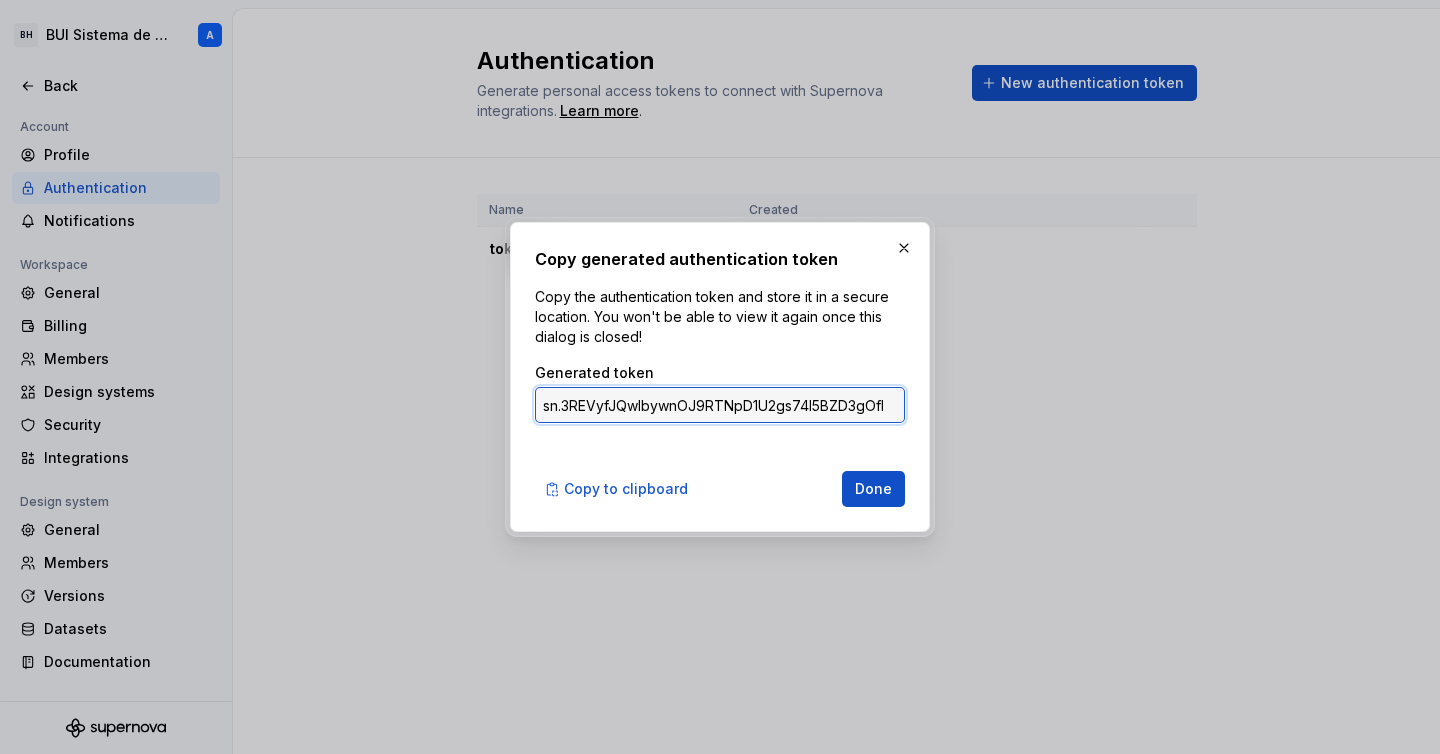 click on "sn.3REVyfJQwIbywnOJ9RTNpD1U2gs74l5BZD3gOfH7WkQxq0f1L9qy2SLHe7eZBb17q6Ge6mahZ4SiIu47IUYAz2tZBMUrxmkw" at bounding box center [720, 405] 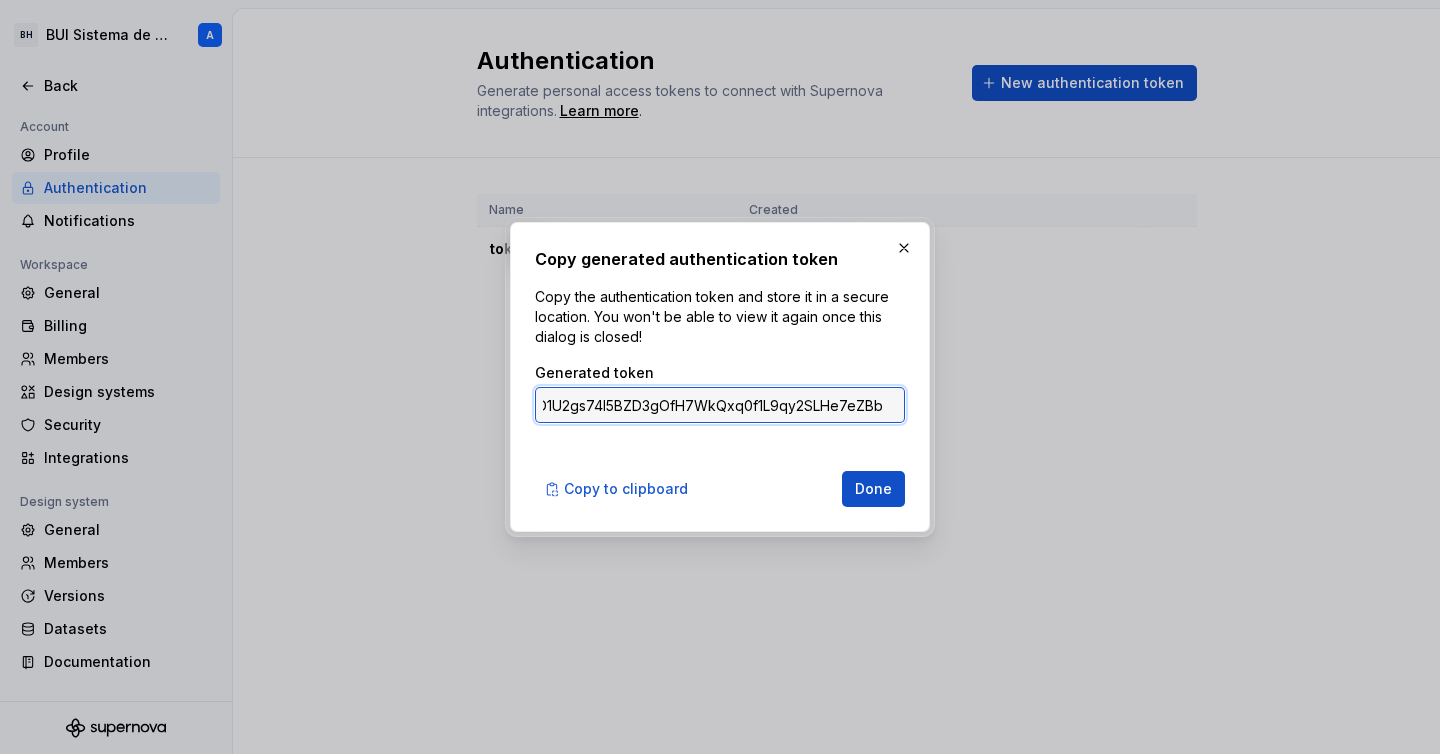 scroll, scrollTop: 0, scrollLeft: 0, axis: both 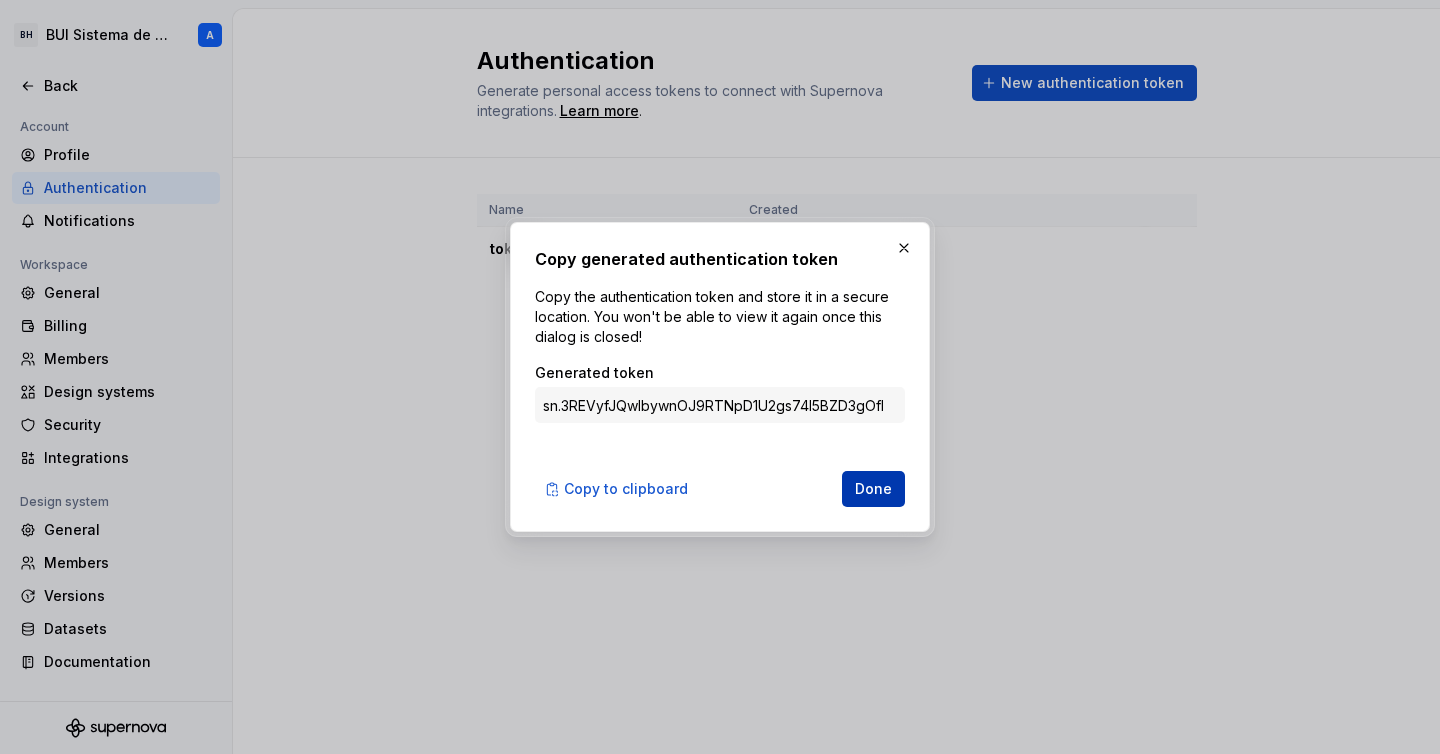 click on "Done" at bounding box center (873, 489) 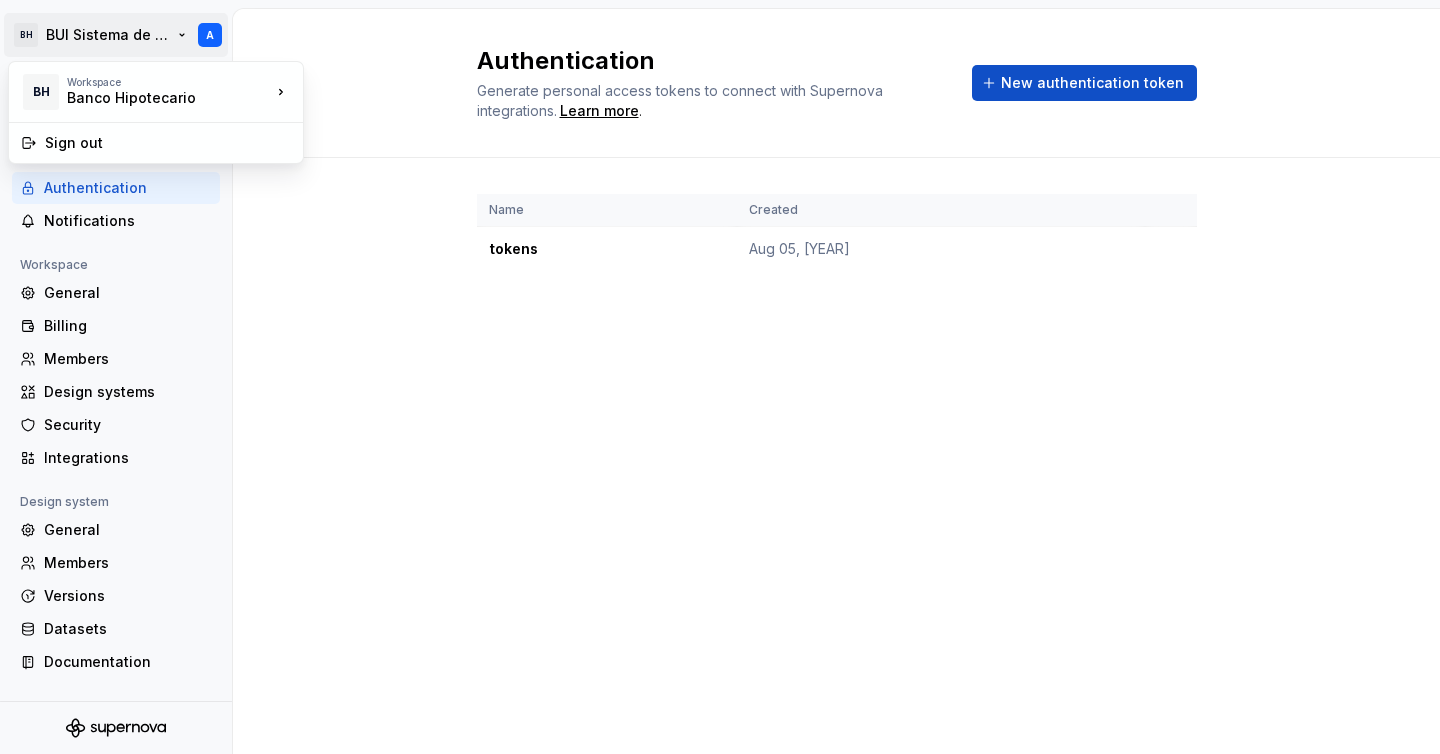 click on "BH BUI Sistema de Diseño A Back Account Profile Authentication Notifications Workspace General Billing Members Design systems Security Integrations Design system General Members Versions Datasets Documentation Authentication Generate personal access tokens to connect with Supernova integrations.   Learn more . New authentication token Name Created tokens Aug 05, 2025   BH Workspace Banco Hipotecario Sign out" at bounding box center (720, 377) 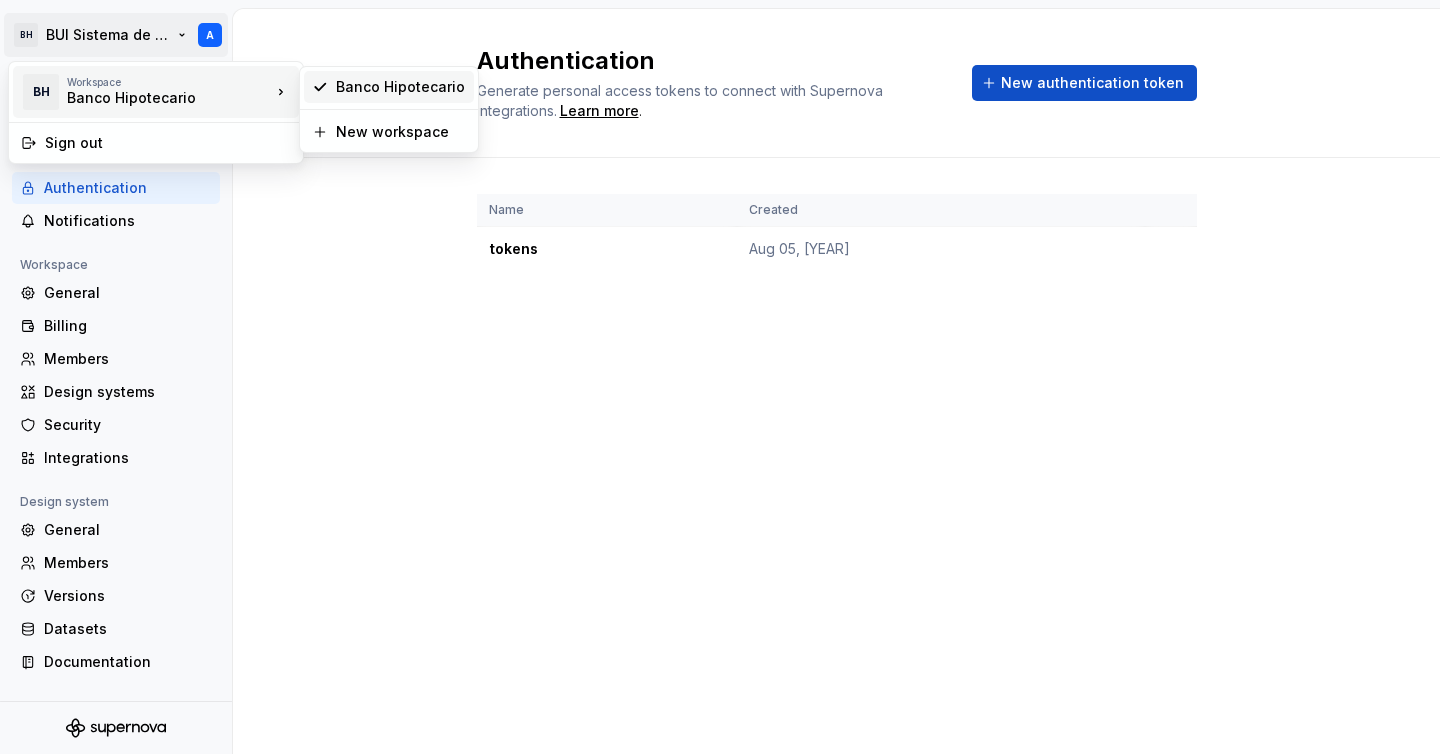 click on "Banco Hipotecario" at bounding box center [401, 87] 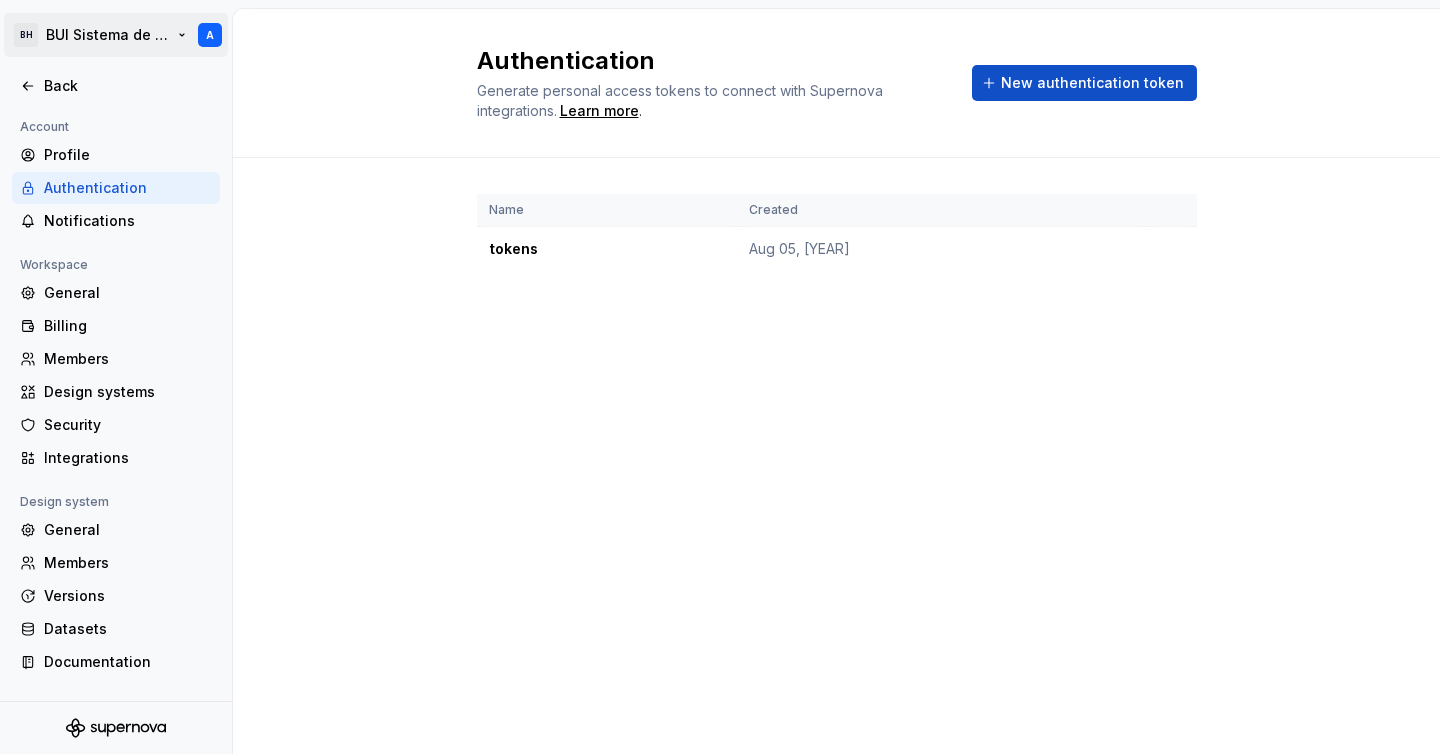 click on "Authentication Generate personal access tokens to connect with Supernova integrations. Learn more . New authentication token Name Created tokens Aug 05, [YEAR]" at bounding box center [720, 377] 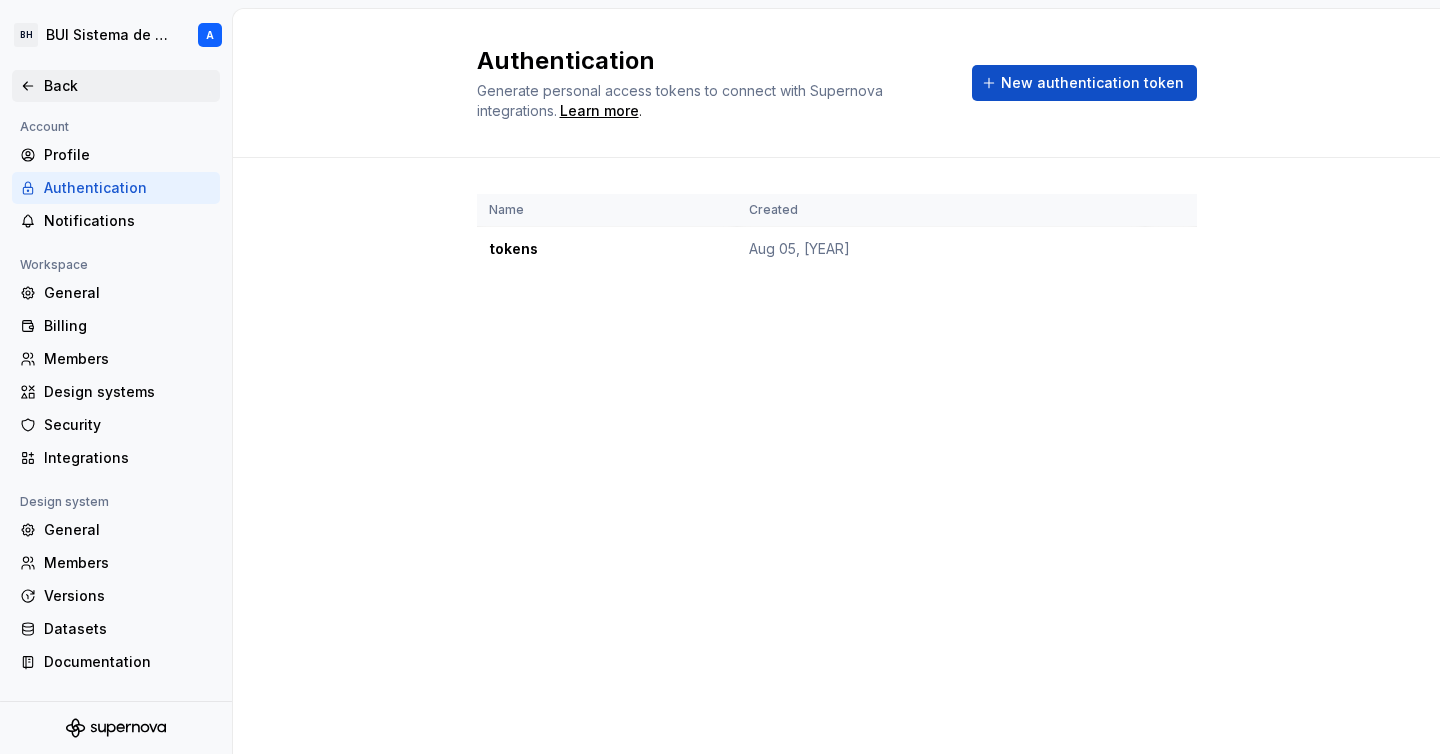 click on "Back" at bounding box center [116, 86] 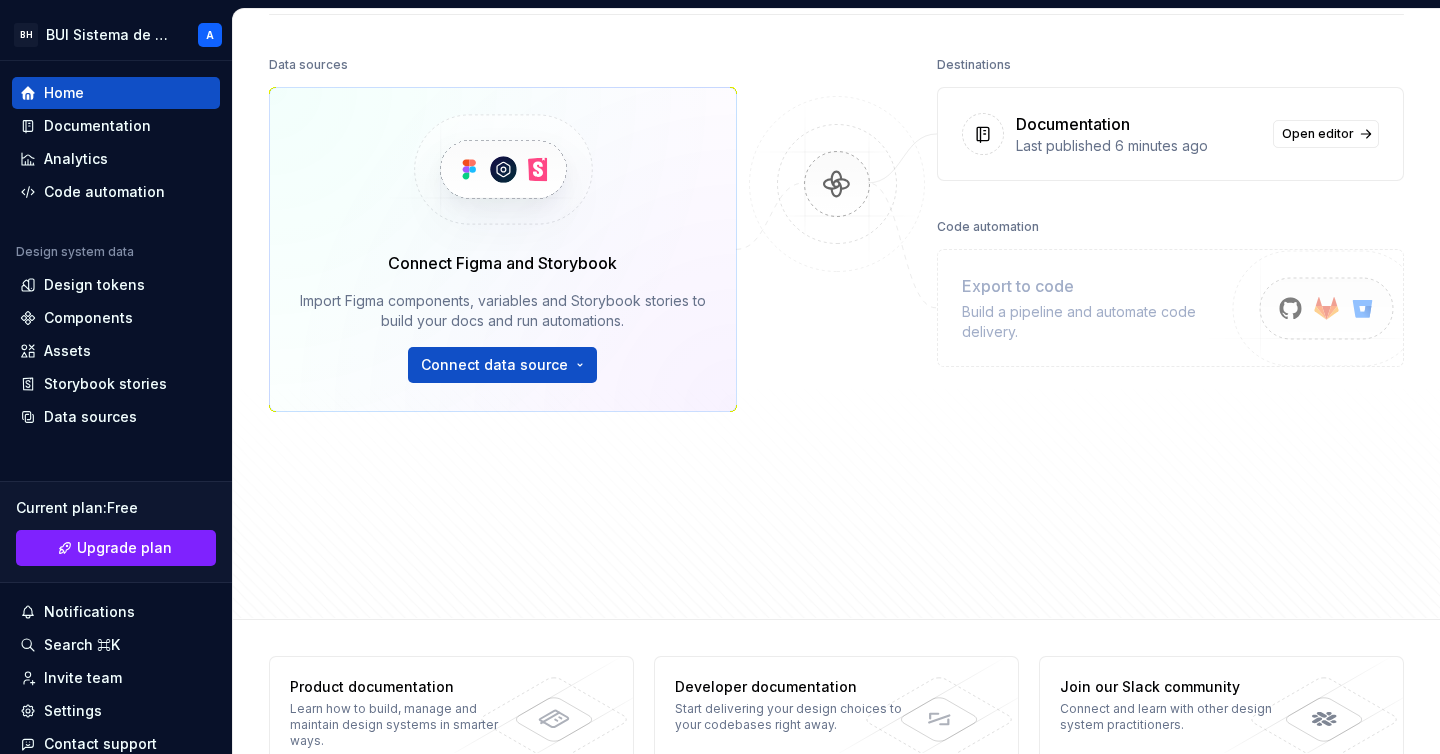 scroll, scrollTop: 285, scrollLeft: 0, axis: vertical 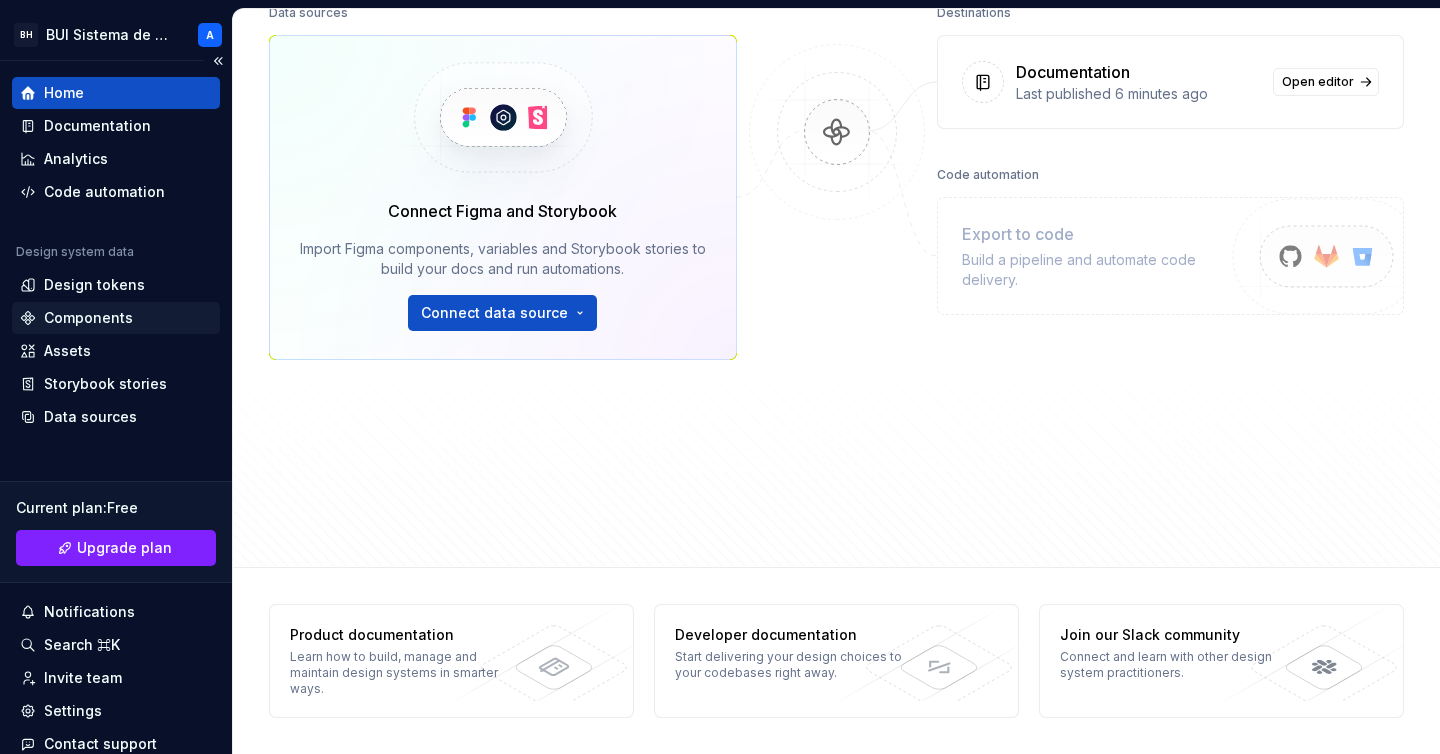 click on "Components" at bounding box center [88, 318] 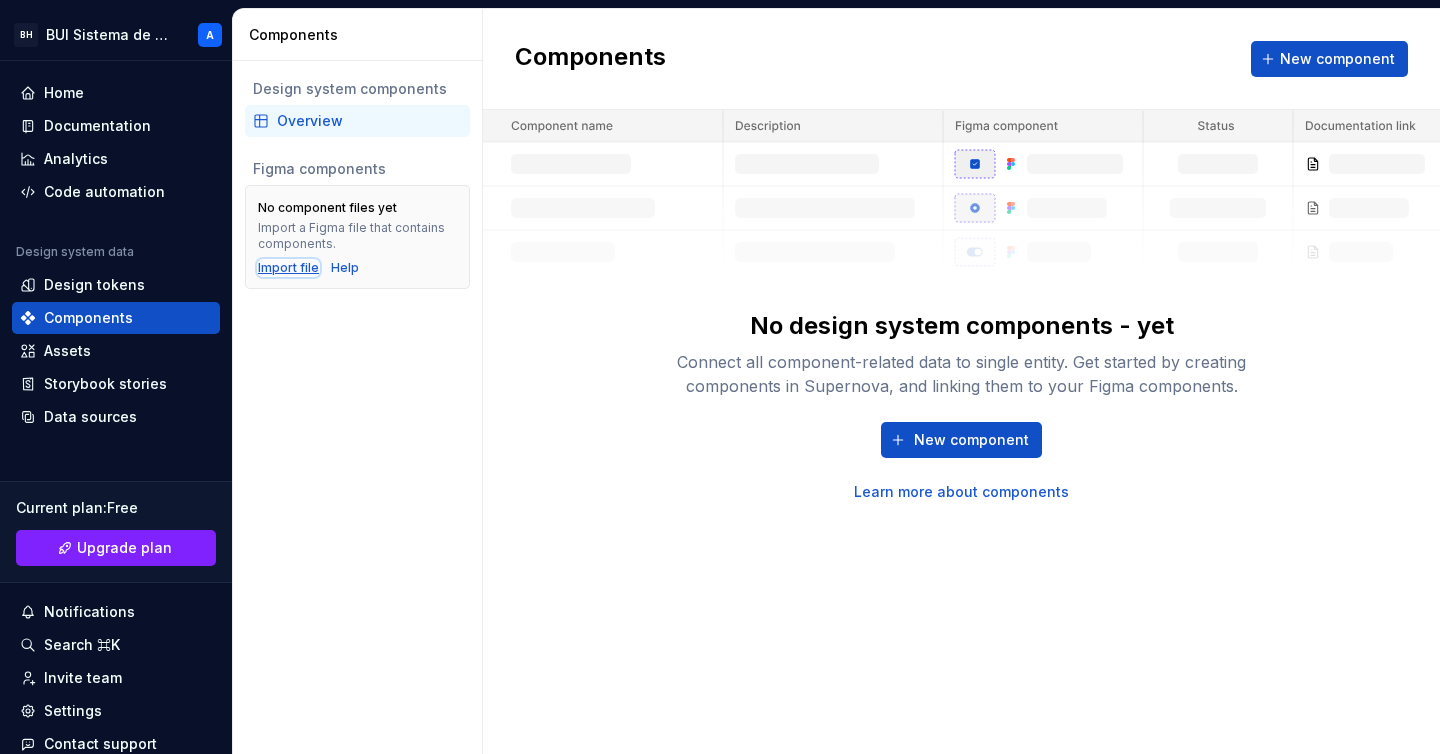 click on "Import file" at bounding box center [288, 268] 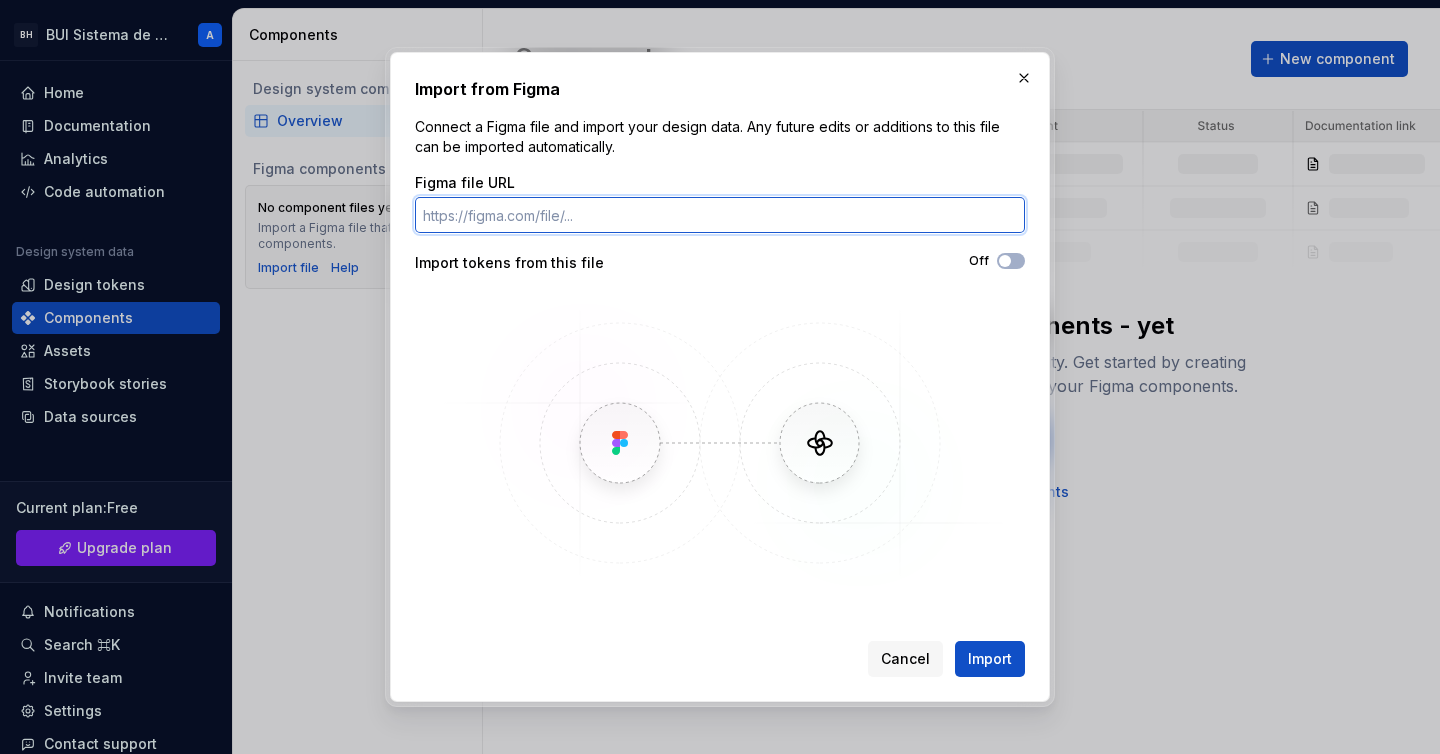 click on "Figma file URL" at bounding box center [720, 215] 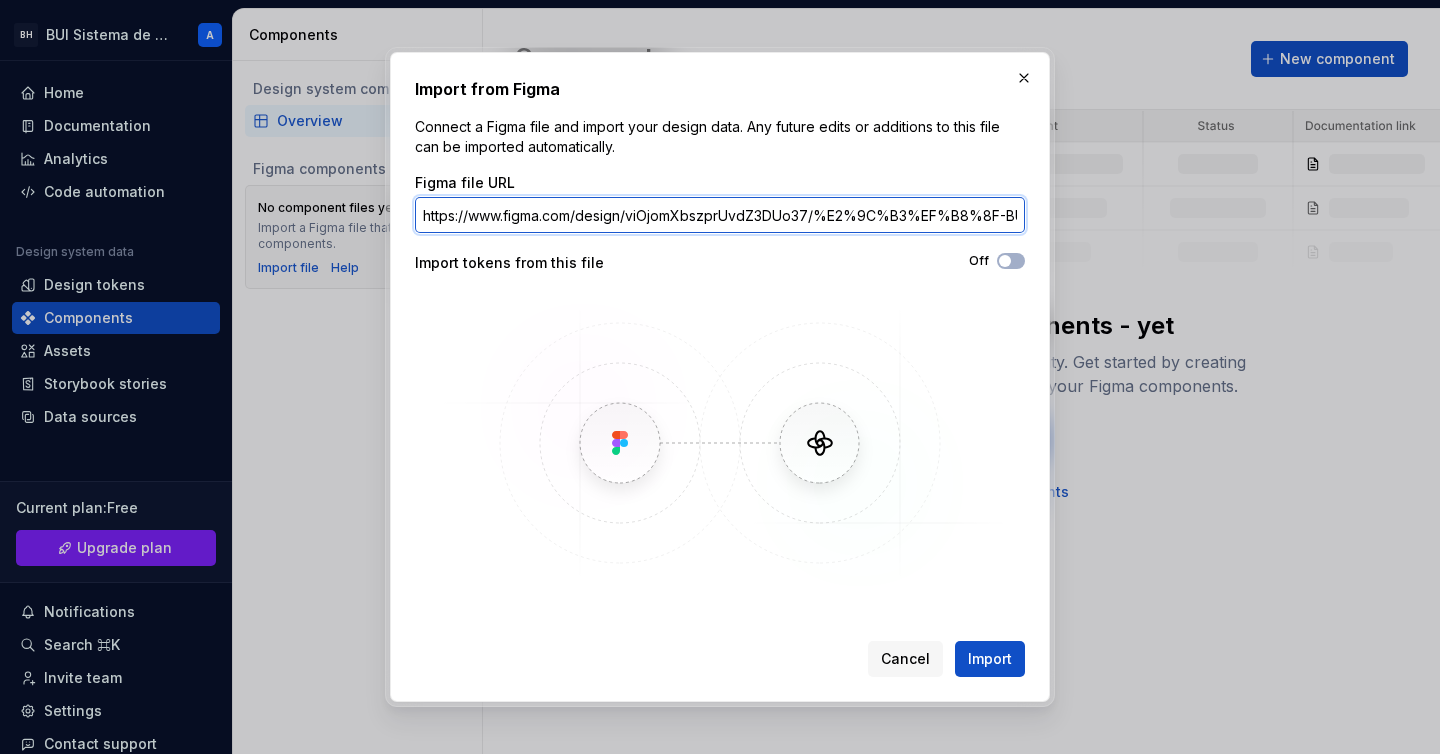 scroll, scrollTop: 0, scrollLeft: 430, axis: horizontal 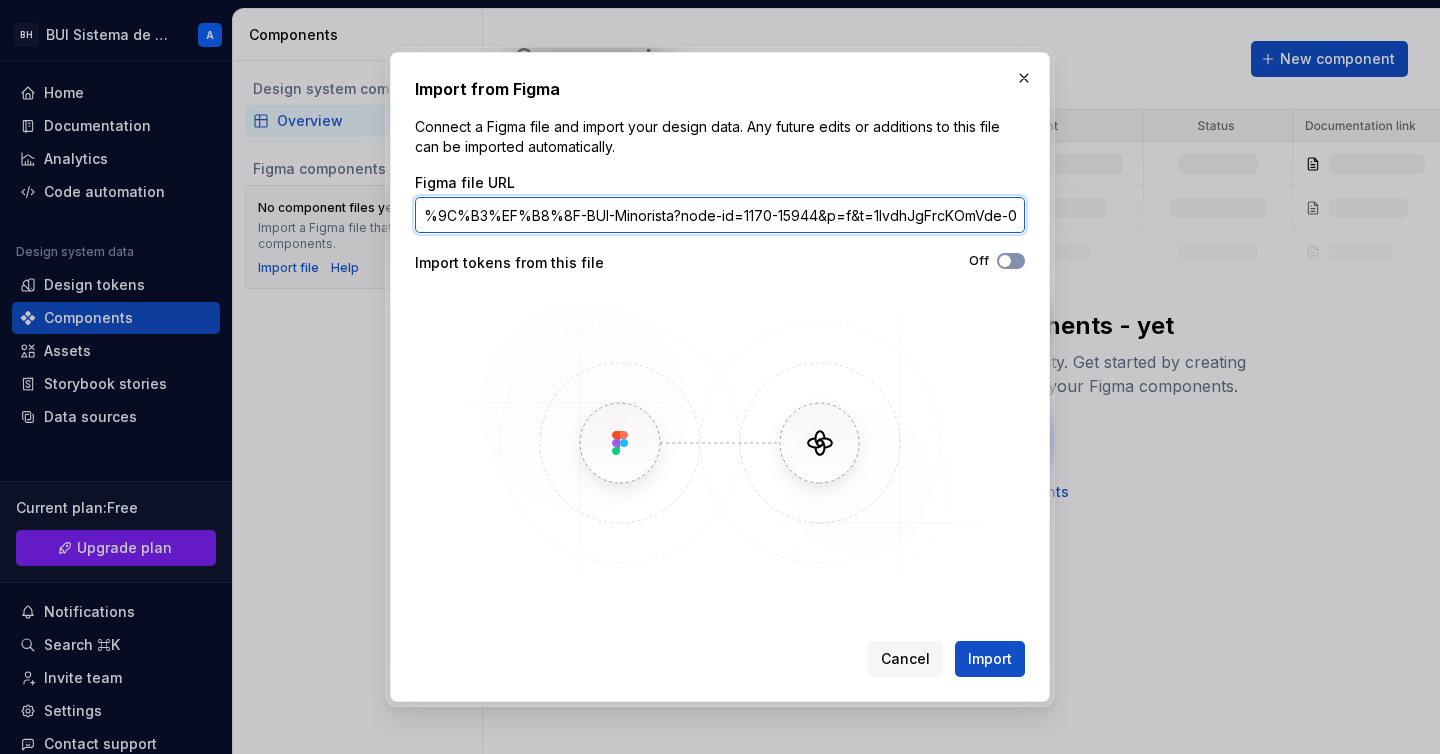 type on "https://www.figma.com/design/viOjomXbszprUvdZ3DUo37/%E2%9C%B3%EF%B8%8F-BUI-Minorista?node-id=1170-15944&p=f&t=1IvdhJgFrcKOmVde-0" 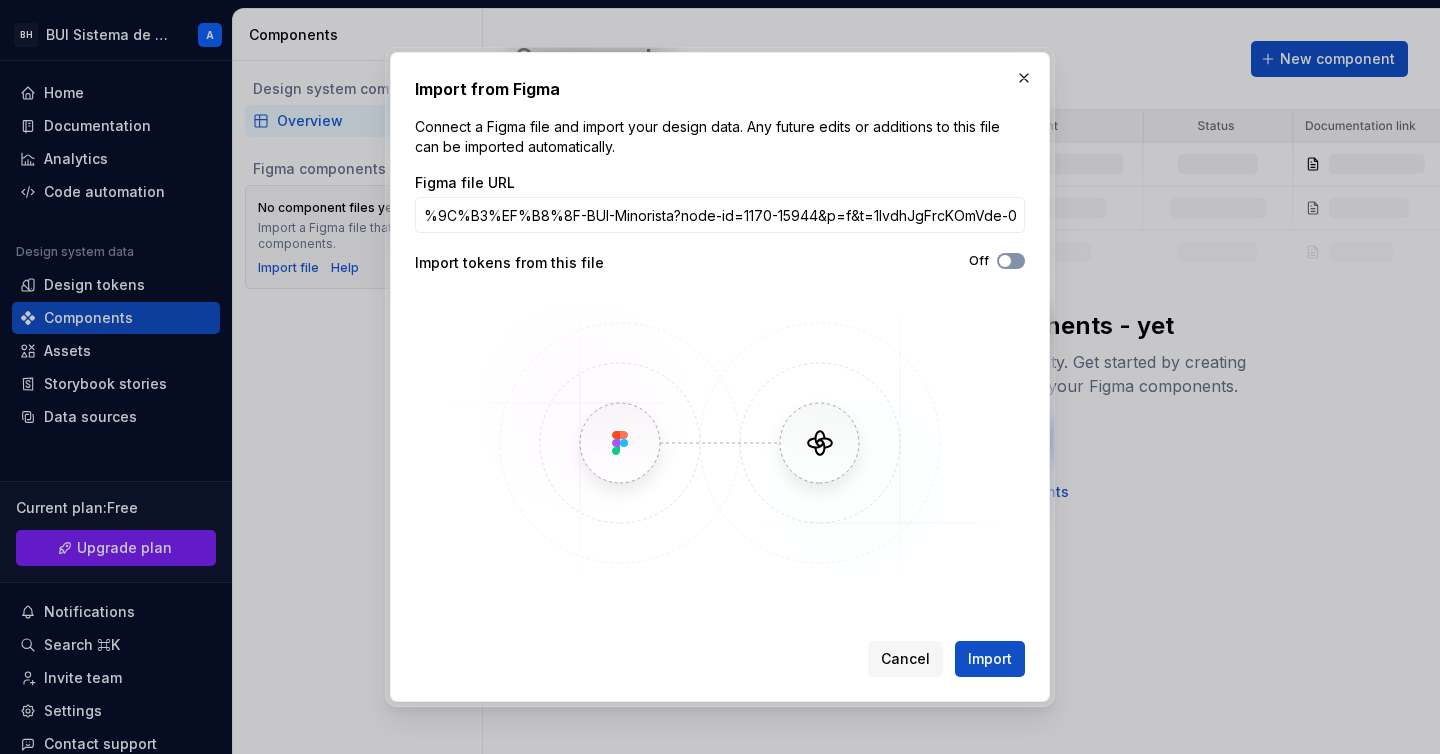 click at bounding box center (1005, 261) 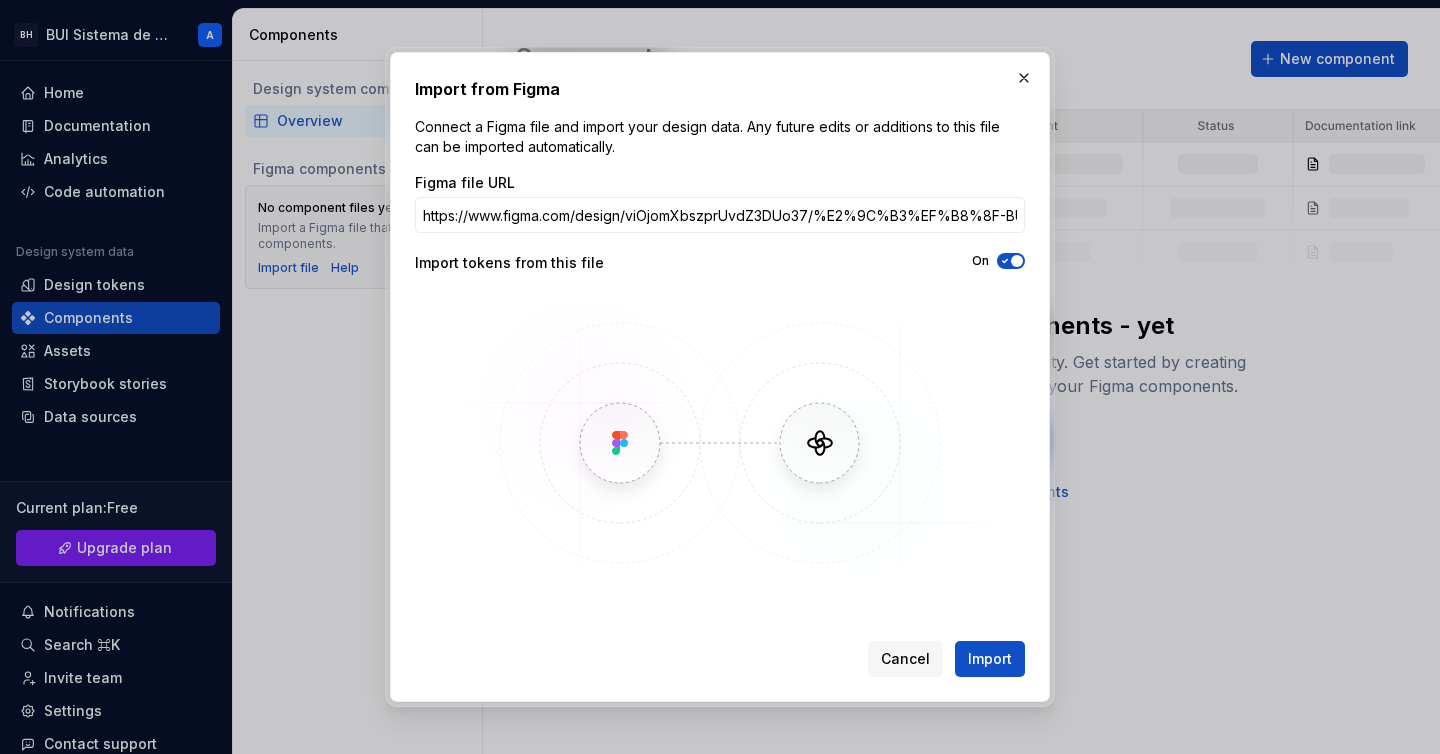 click on "On" at bounding box center [872, 263] 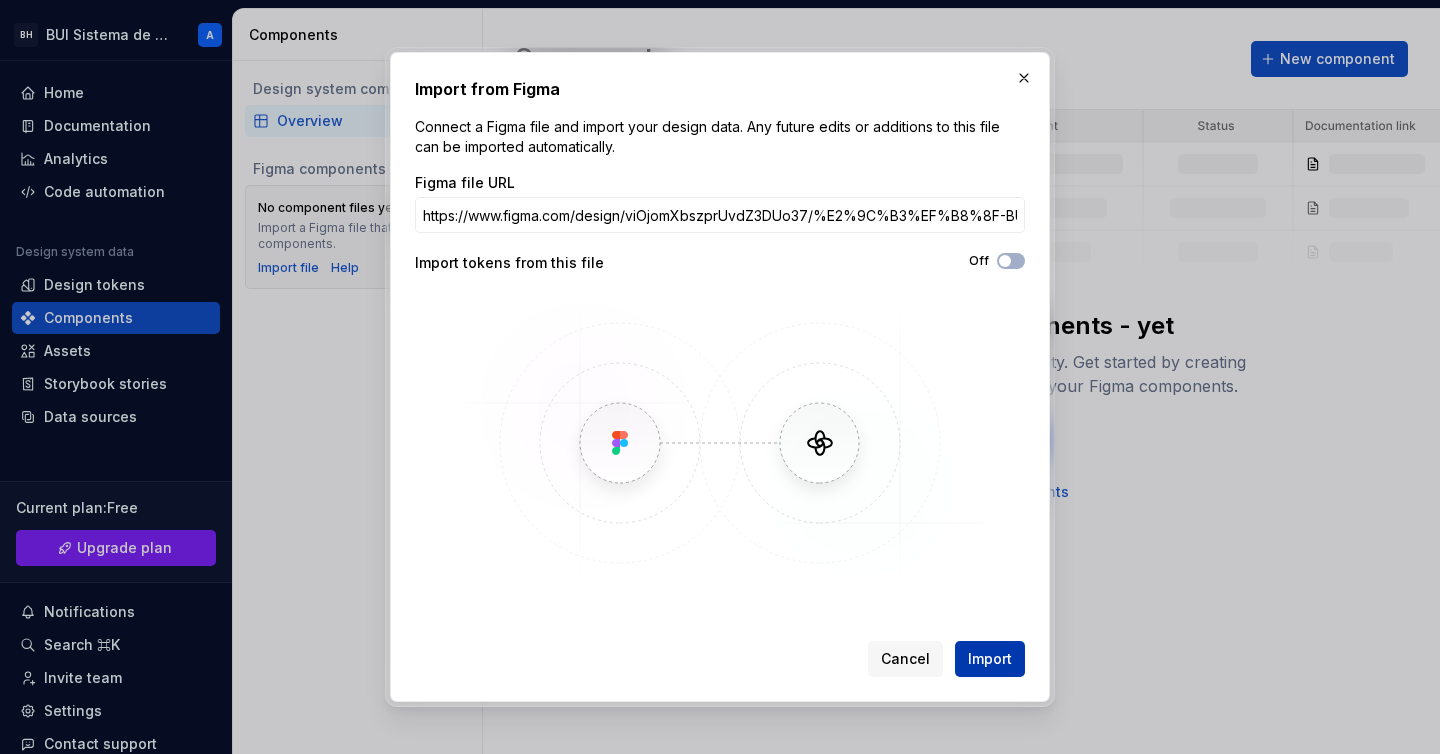 click on "Import" at bounding box center [990, 659] 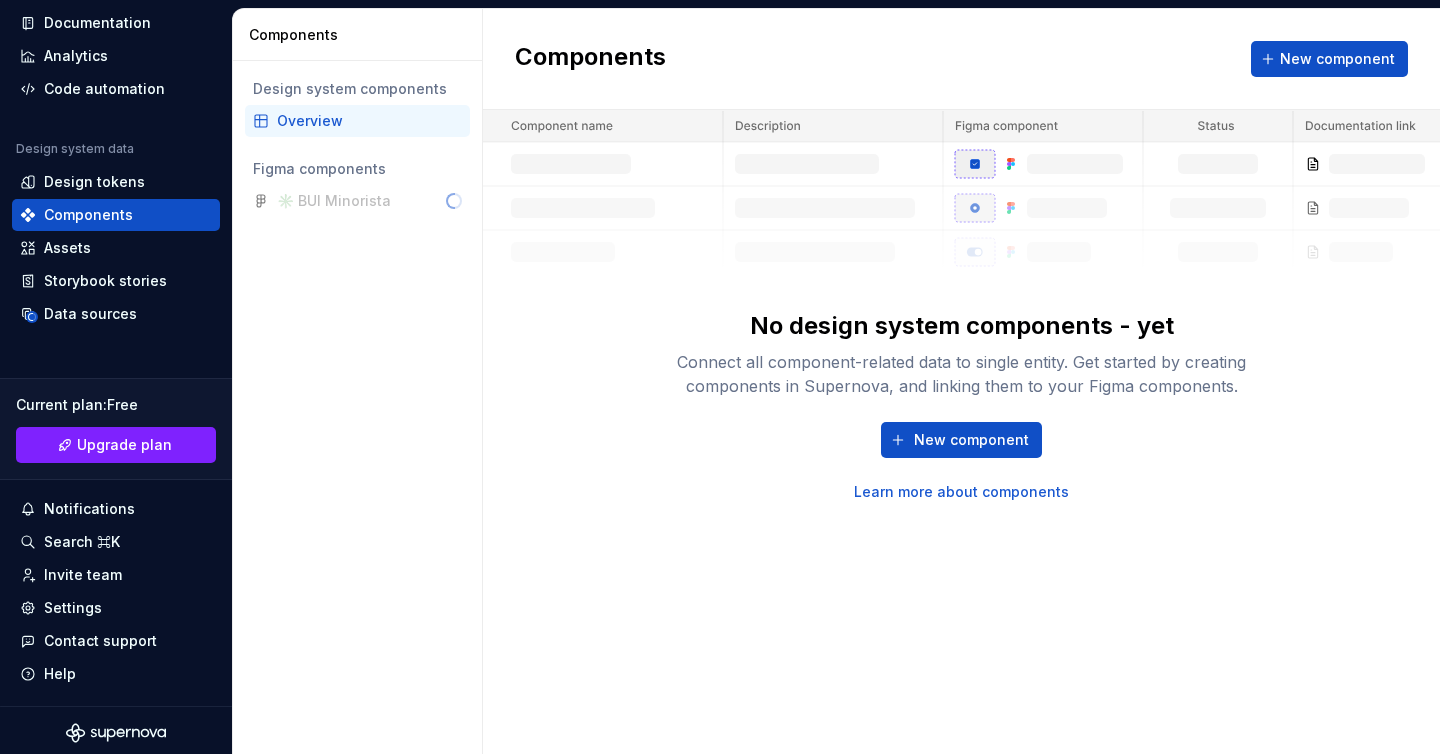 scroll, scrollTop: 108, scrollLeft: 0, axis: vertical 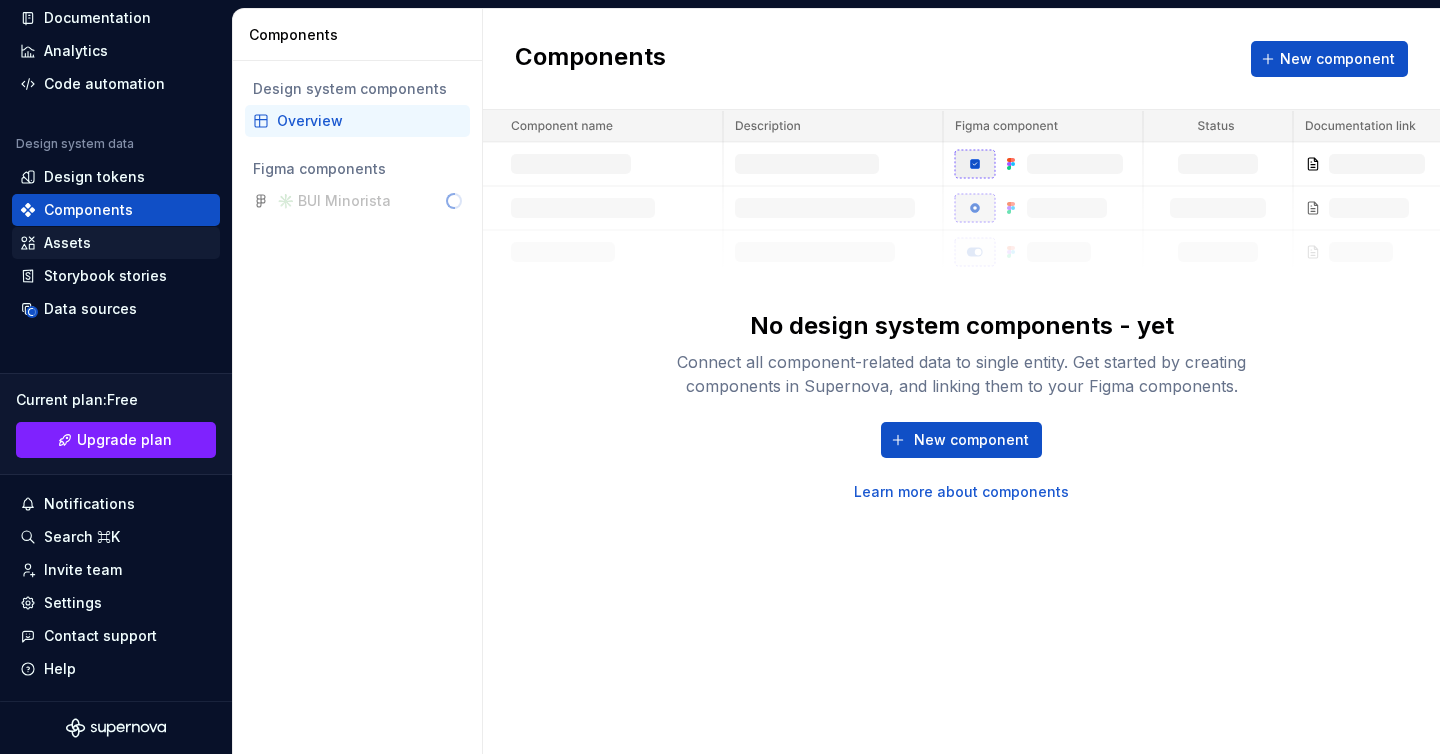 click on "Assets" at bounding box center (67, 243) 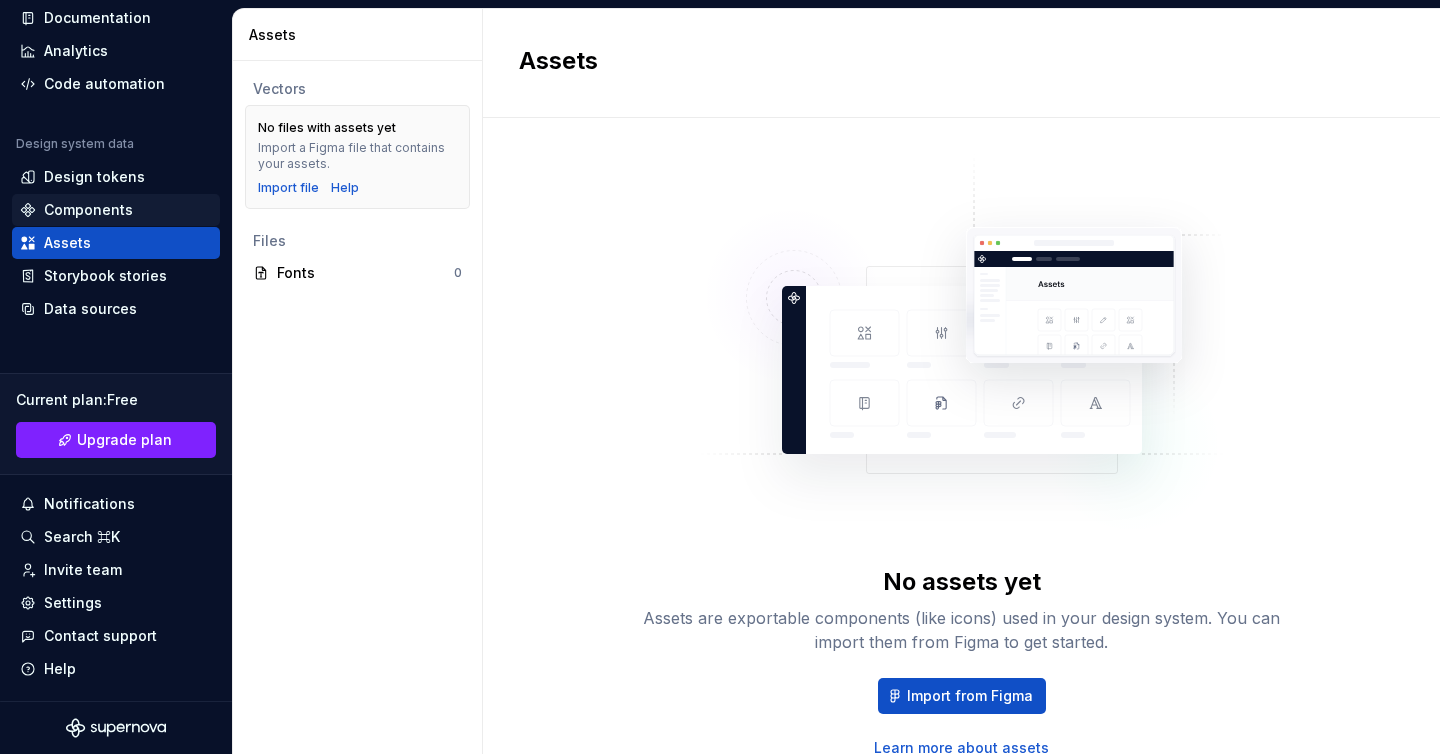 click on "Components" at bounding box center [88, 210] 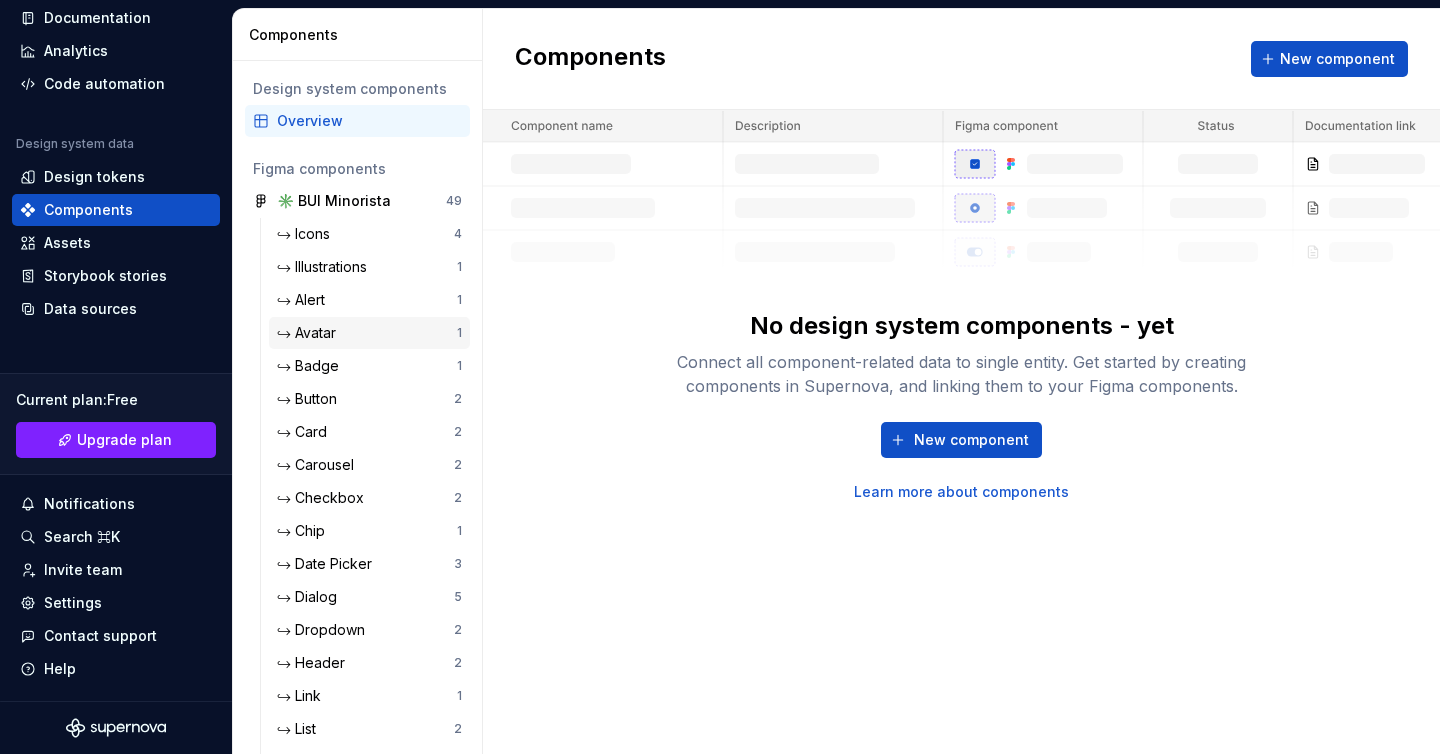 click on "↪ Avatar 1" at bounding box center (369, 333) 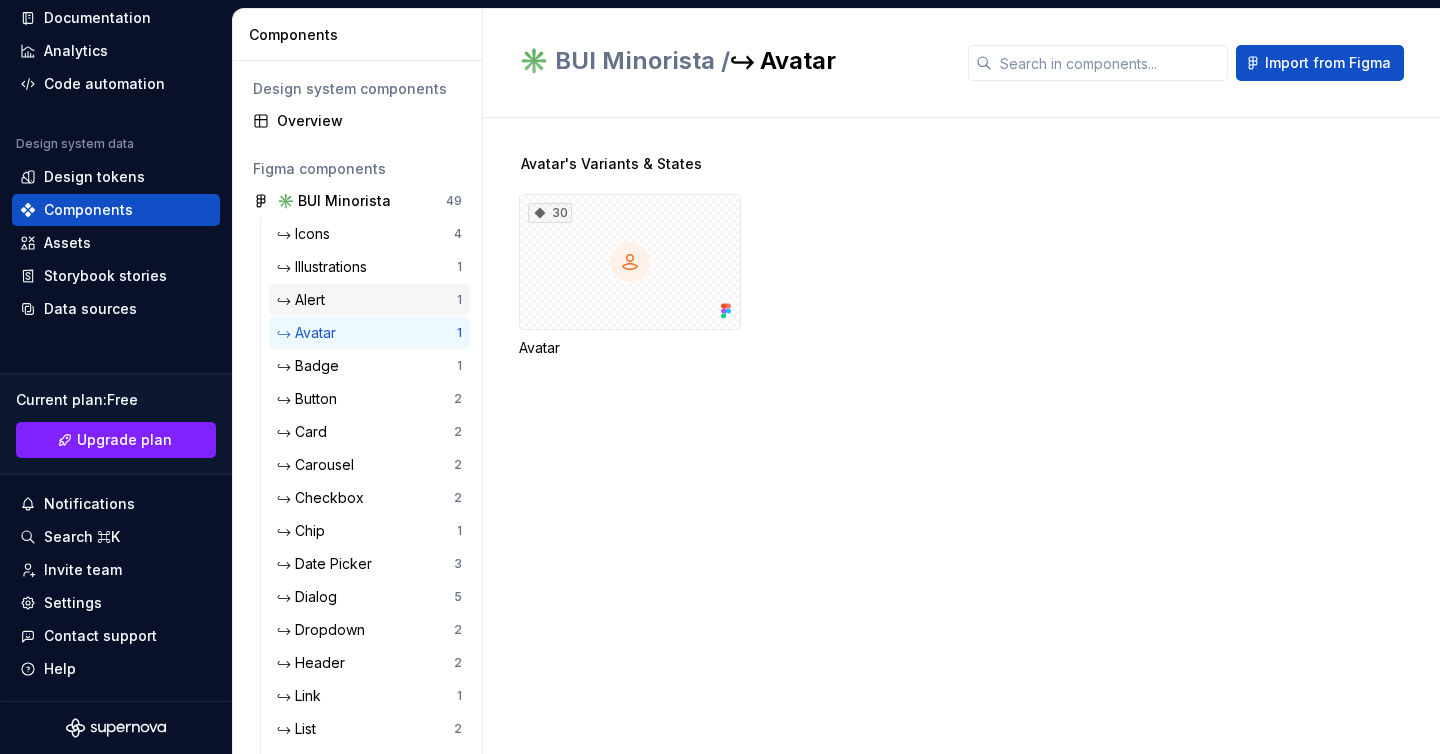click on "↪ Alert" at bounding box center (305, 300) 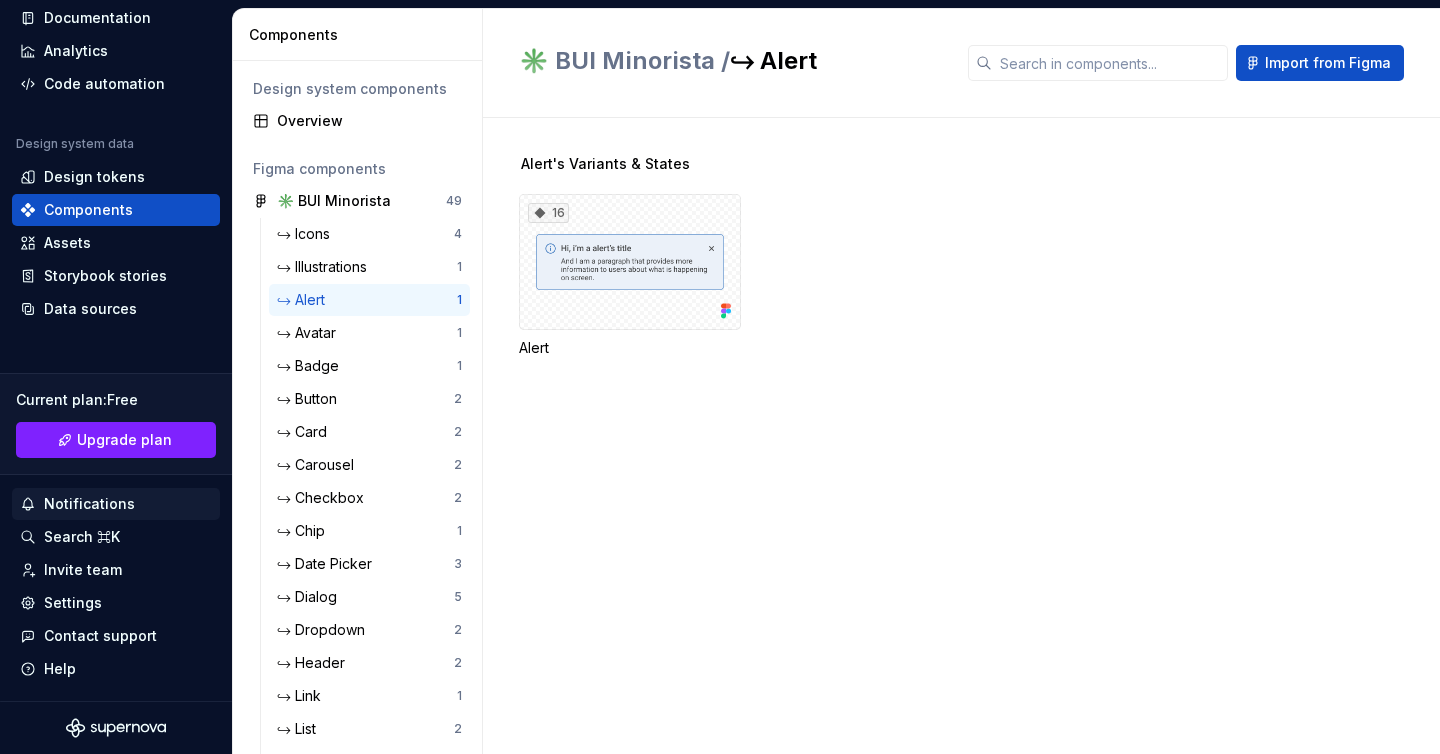 scroll, scrollTop: 0, scrollLeft: 0, axis: both 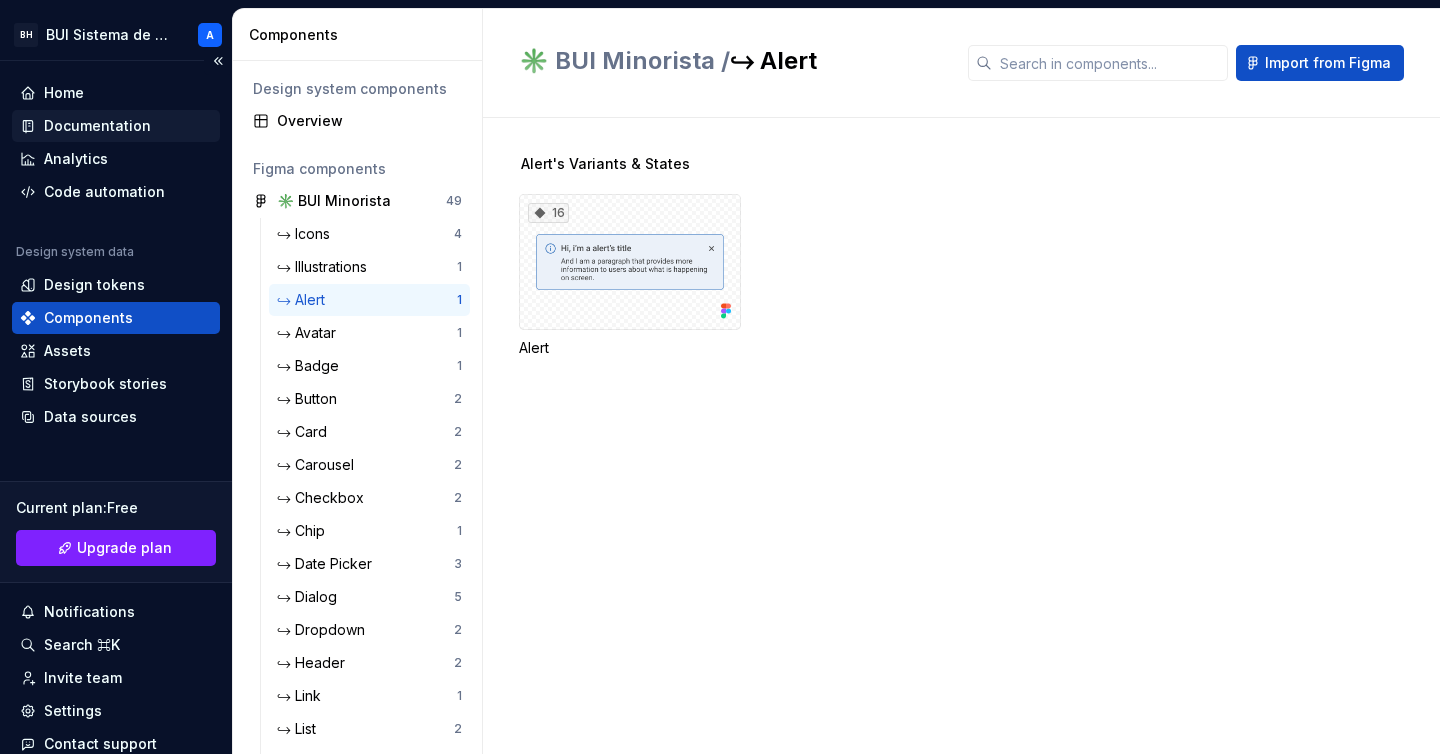 click on "Documentation" at bounding box center (97, 126) 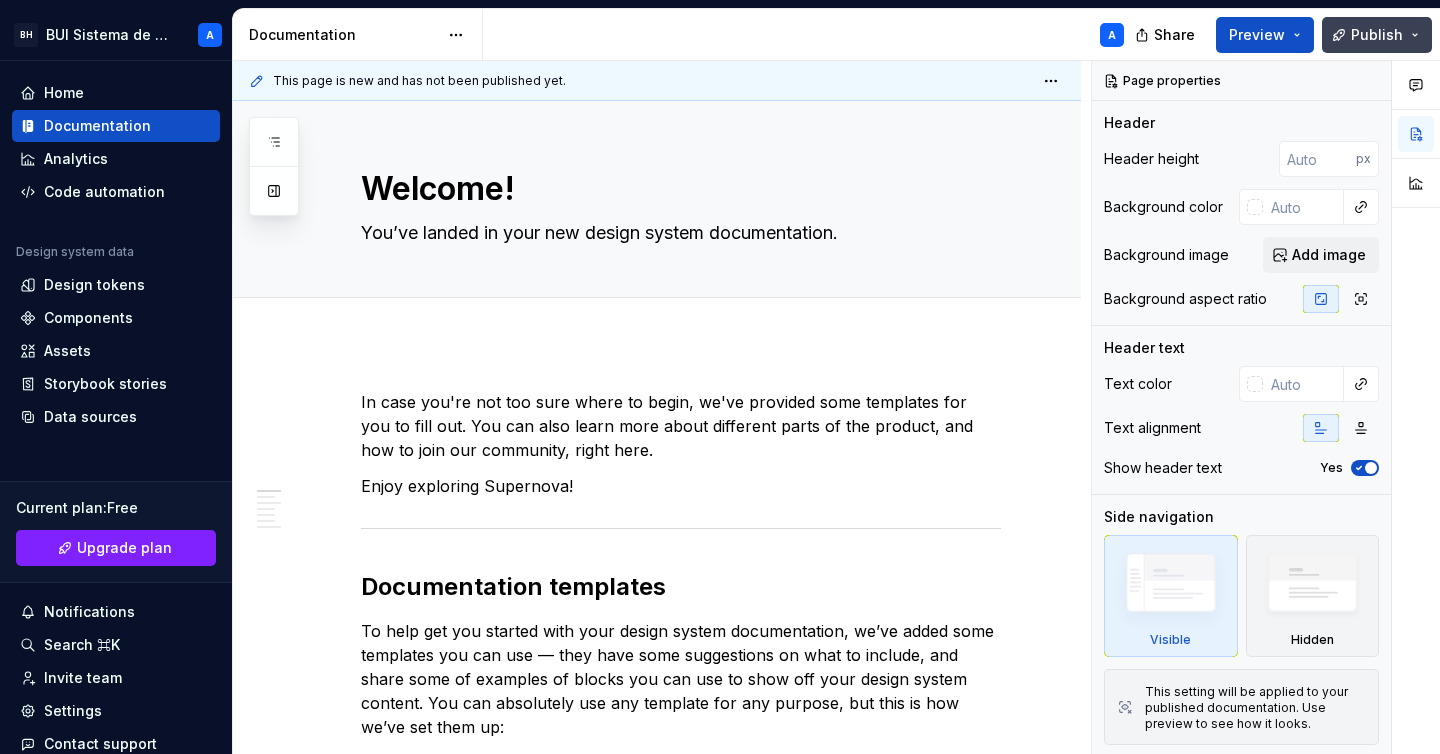click on "Publish" at bounding box center (1377, 35) 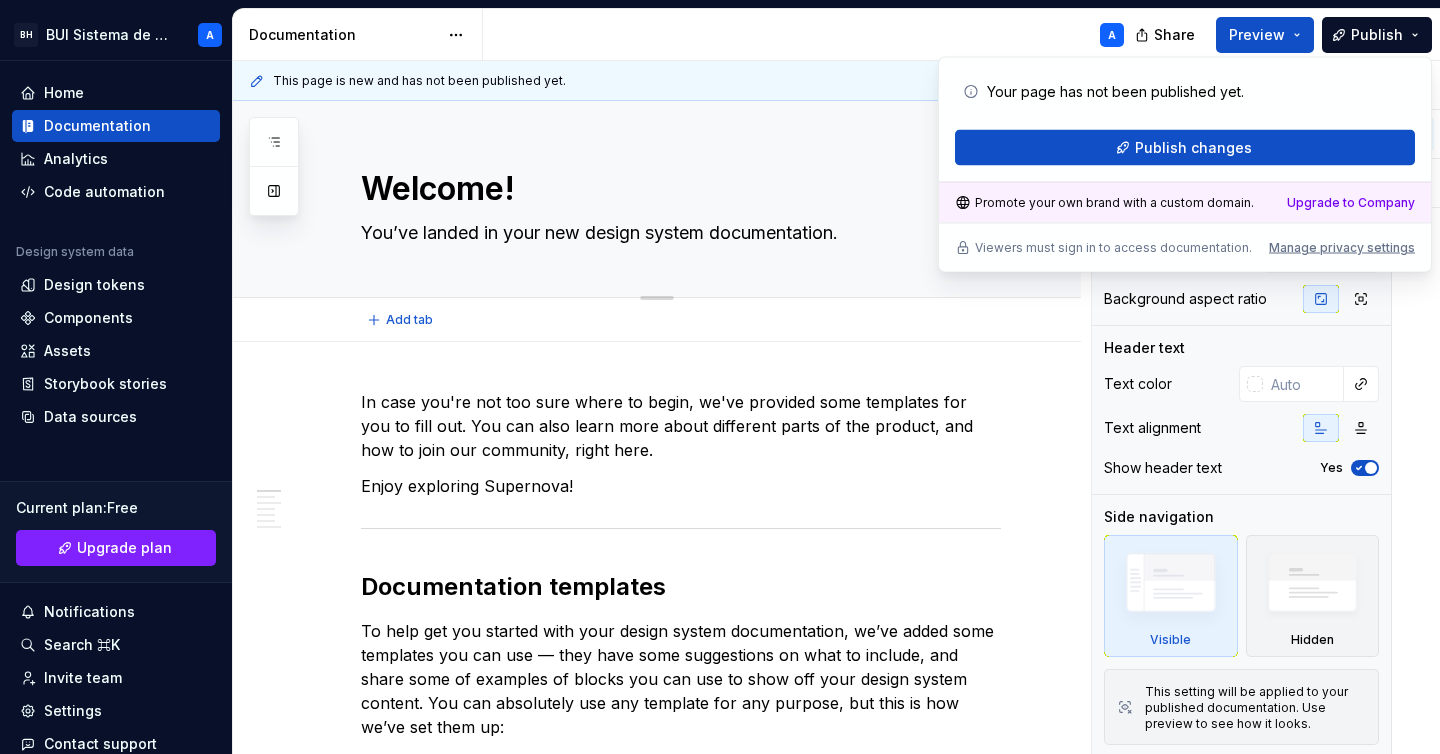 click on "Edit header" at bounding box center (649, 135) 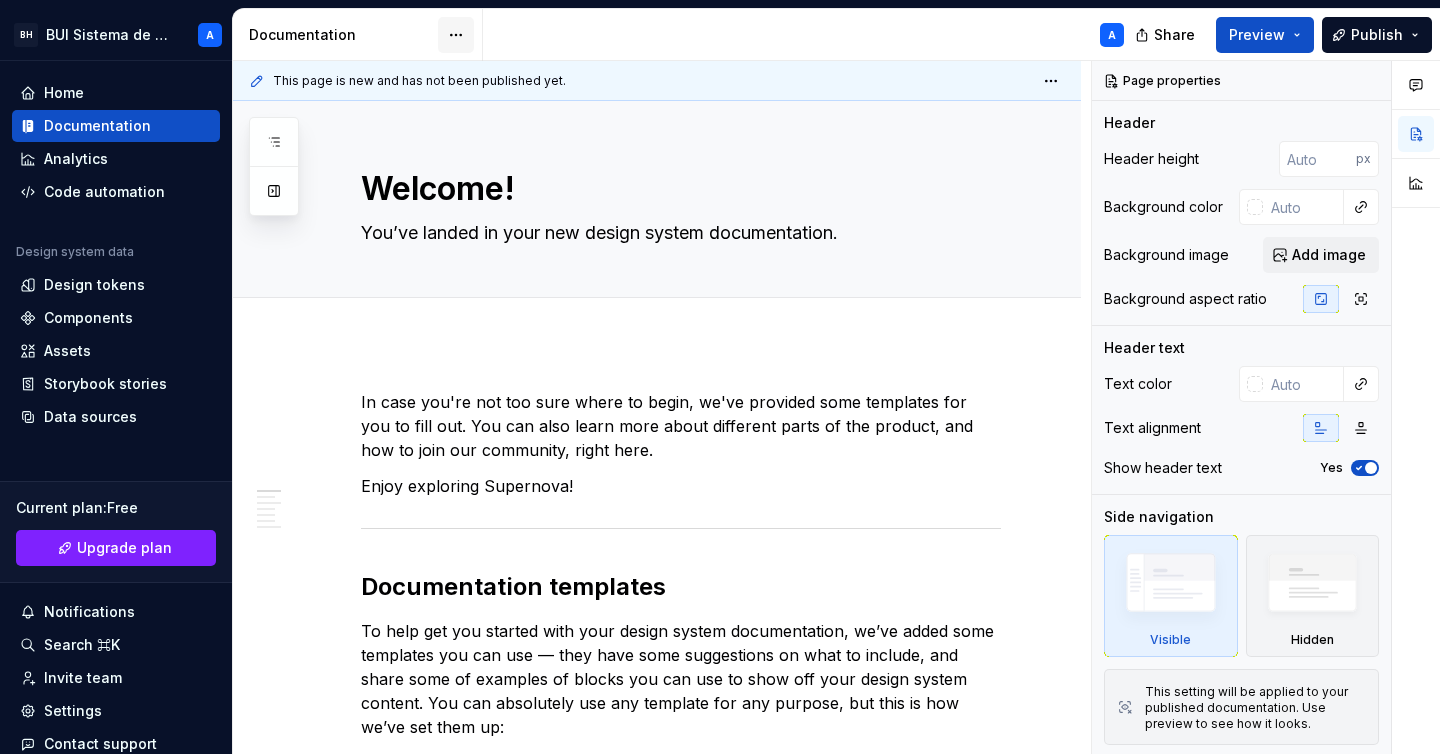 click on "BH BUI Sistema de Diseño A Home Documentation Analytics Code automation Design system data Design tokens Components Assets Storybook stories Data sources Current plan :  Free Upgrade plan Notifications Search ⌘K Invite team Settings Contact support Help Documentation A Share Preview Publish Pages Add
Accessibility guide for tree Page tree.
Navigate the tree with the arrow keys. Common tree hotkeys apply. Further keybindings are available:
enter to execute primary action on focused item
f2 to start renaming the focused item
escape to abort renaming an item
control+d to start dragging selected items
Welcome! A Foundations Design tokens Typography Components Component overview Component detail Changes Welcome! Foundations  /  Design tokens Foundations  /  Typography Components  /  Component overview Components  /  Component detail Upgrade to Enterprise to turn on approval workflow Learn more Contact us Welcome! Edit header Use ." at bounding box center [720, 377] 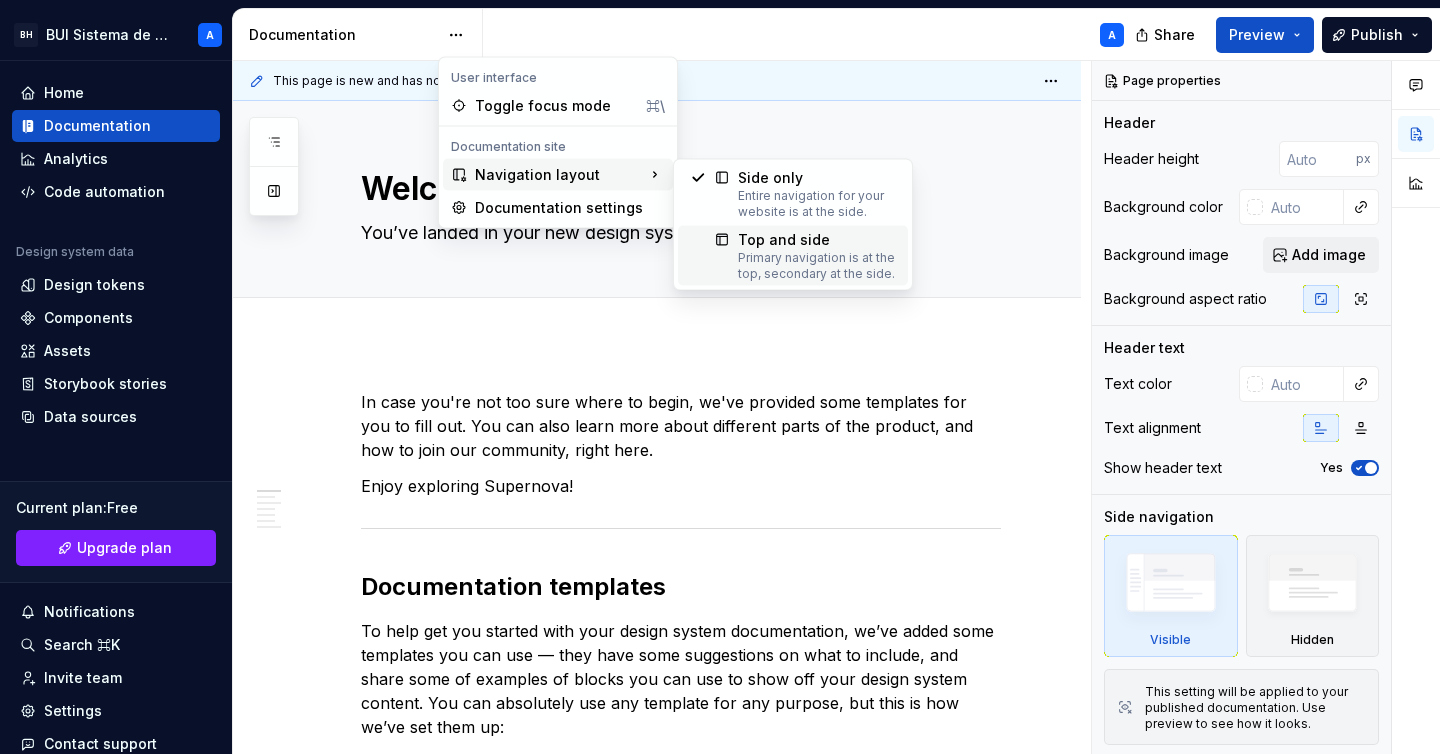 click at bounding box center (714, 256) 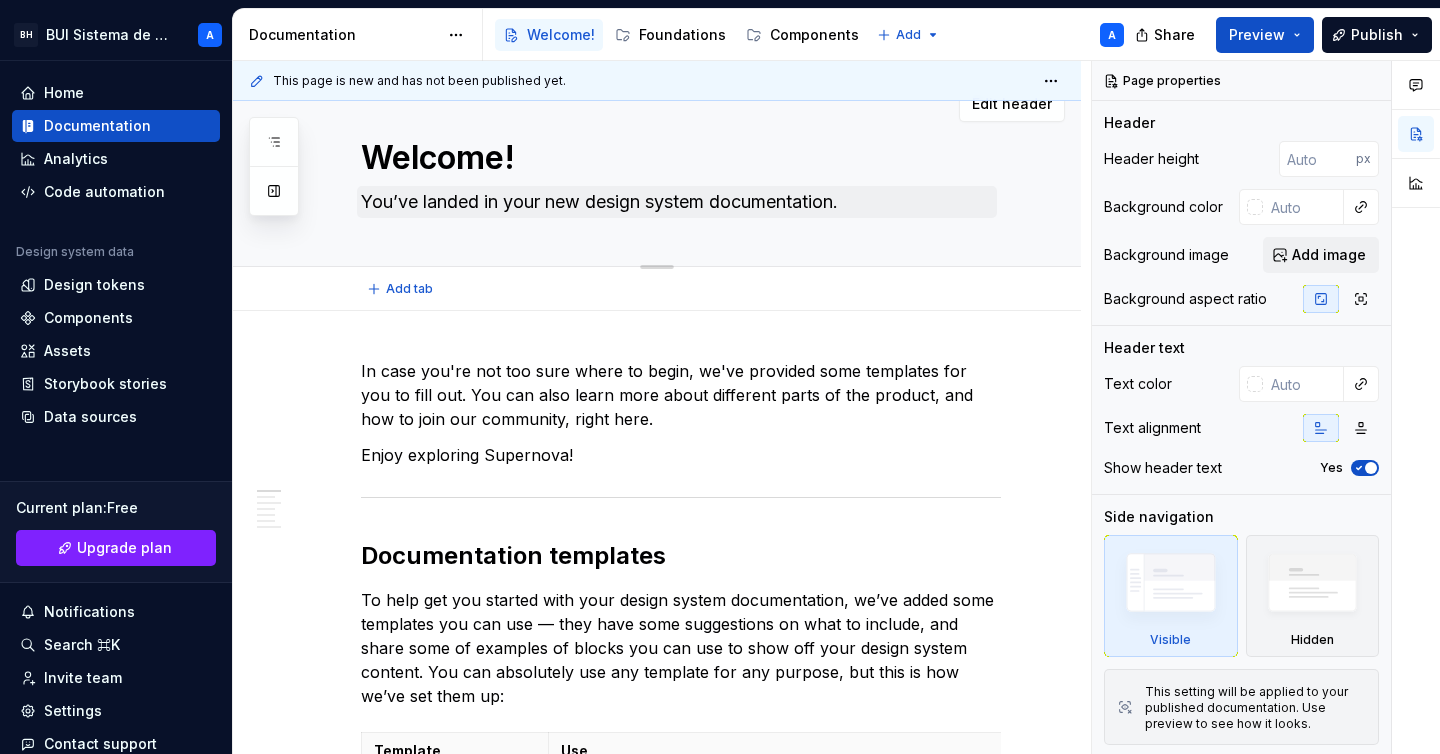 scroll, scrollTop: 0, scrollLeft: 0, axis: both 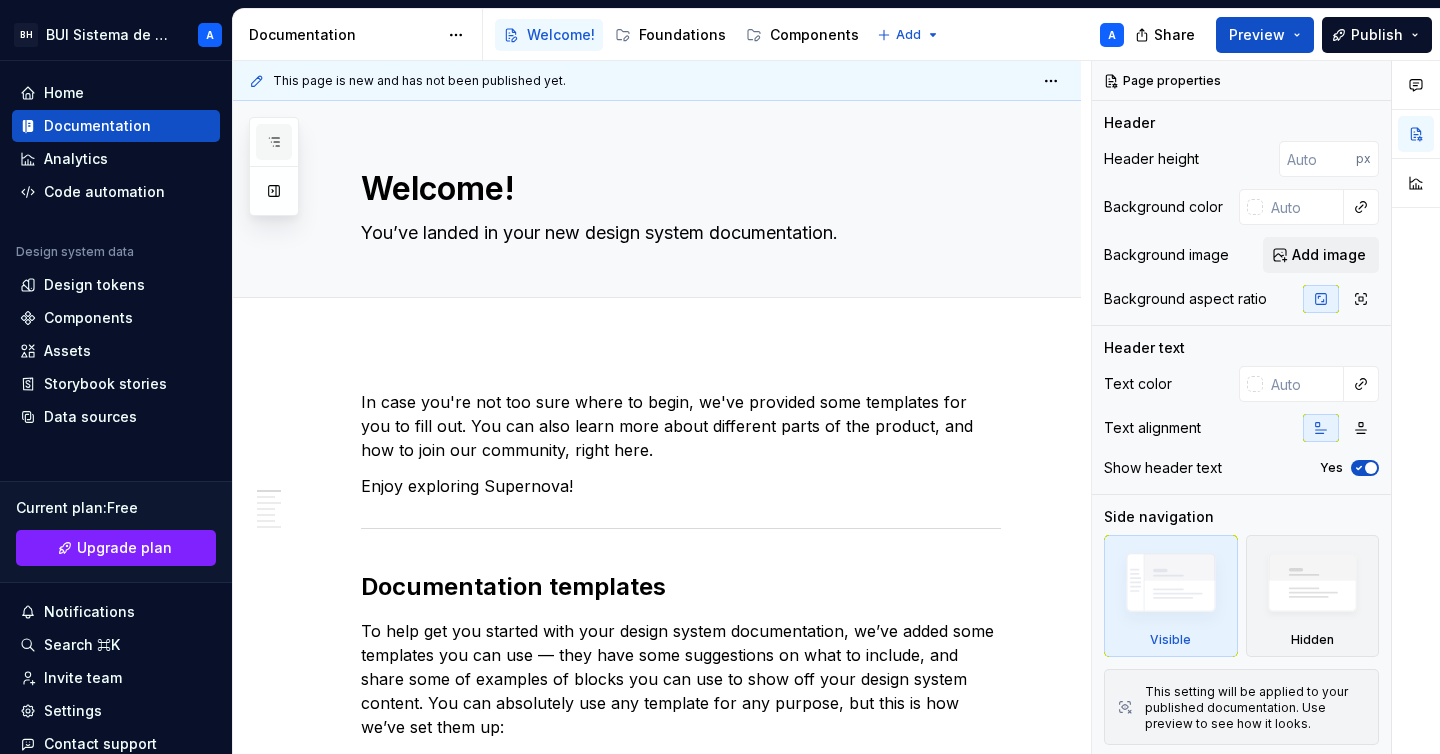 click 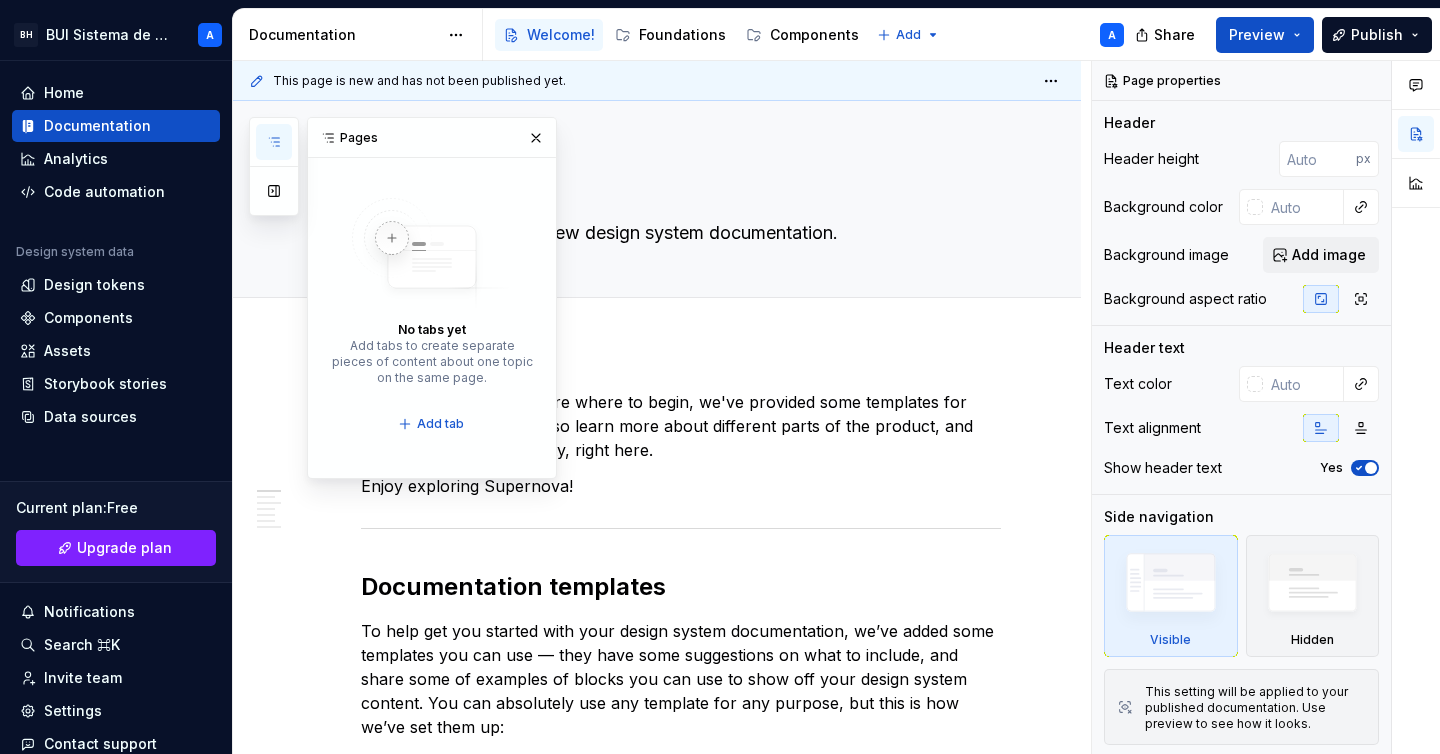 click 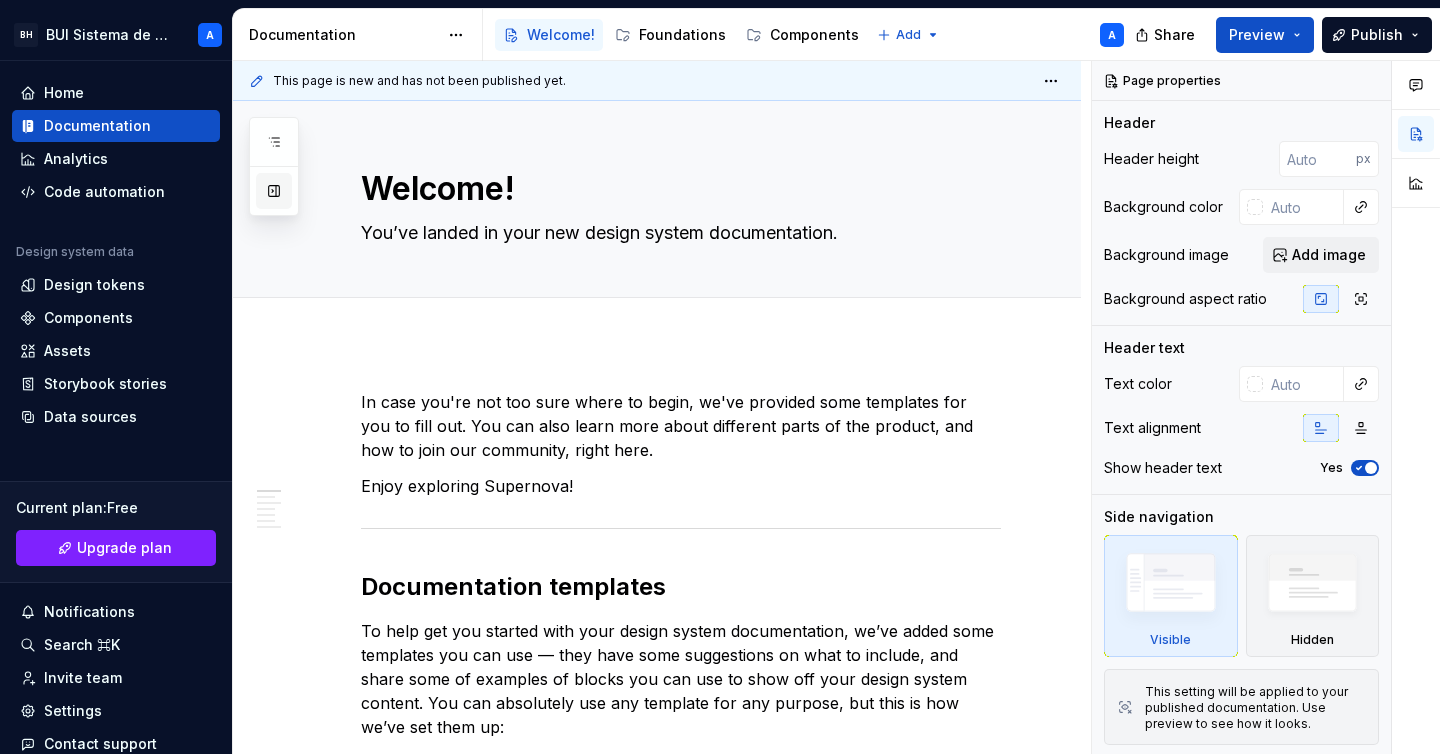 click at bounding box center [274, 191] 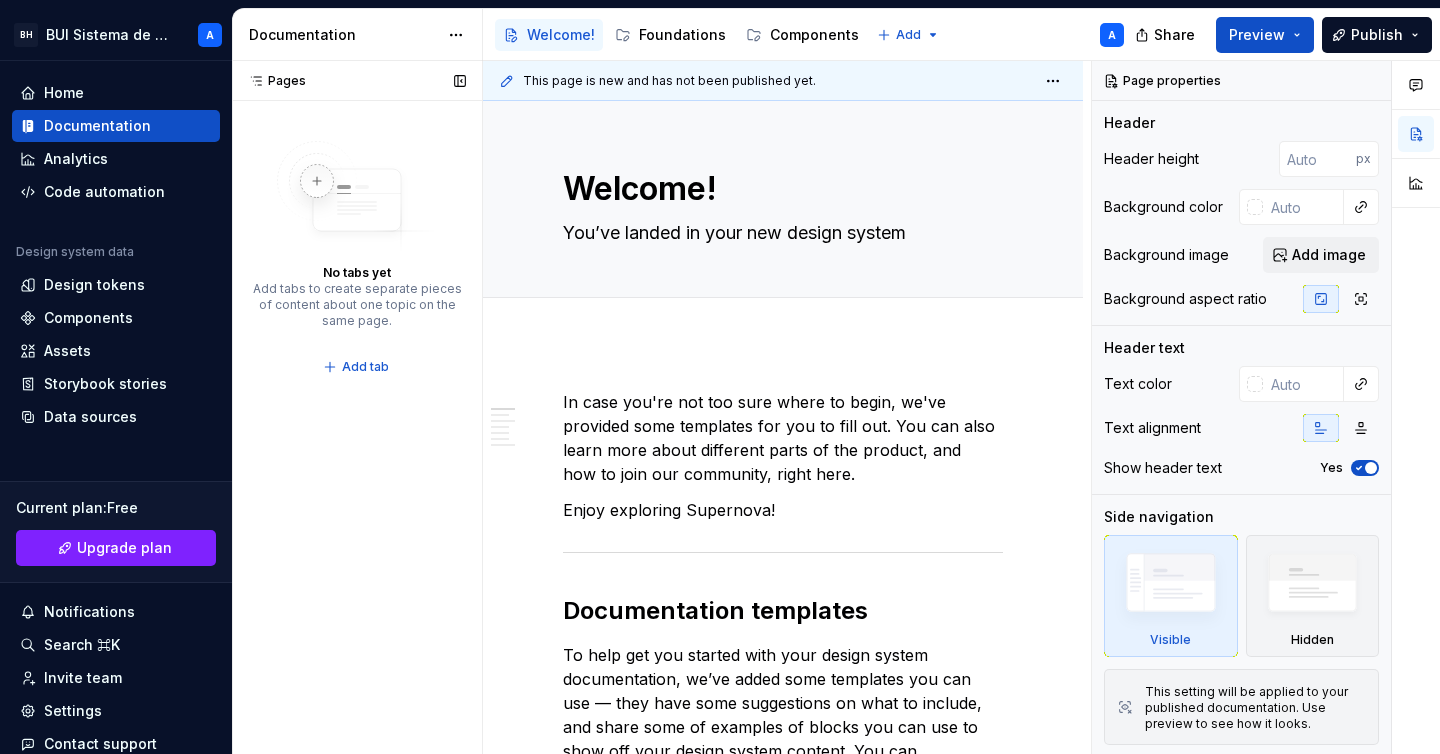 click on "Pages" at bounding box center [273, 81] 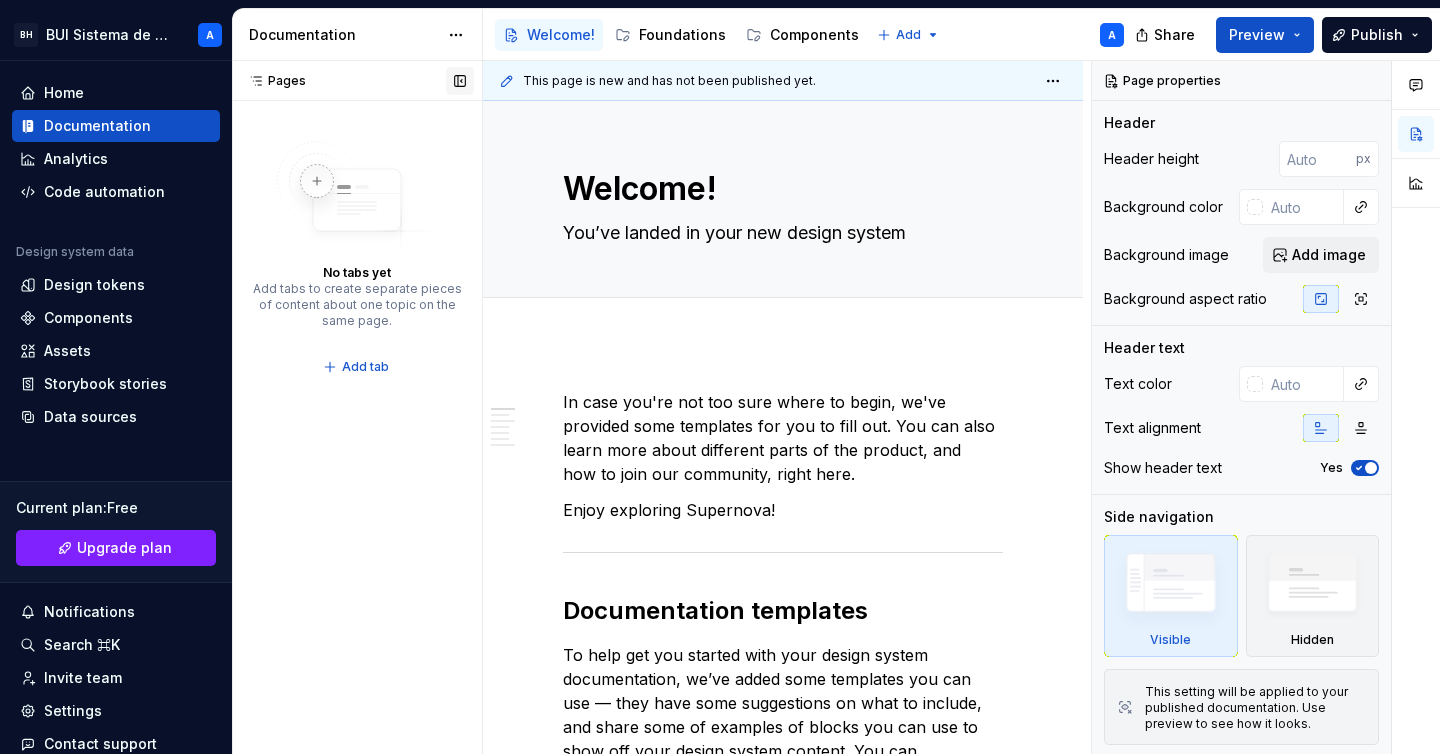 click at bounding box center [460, 81] 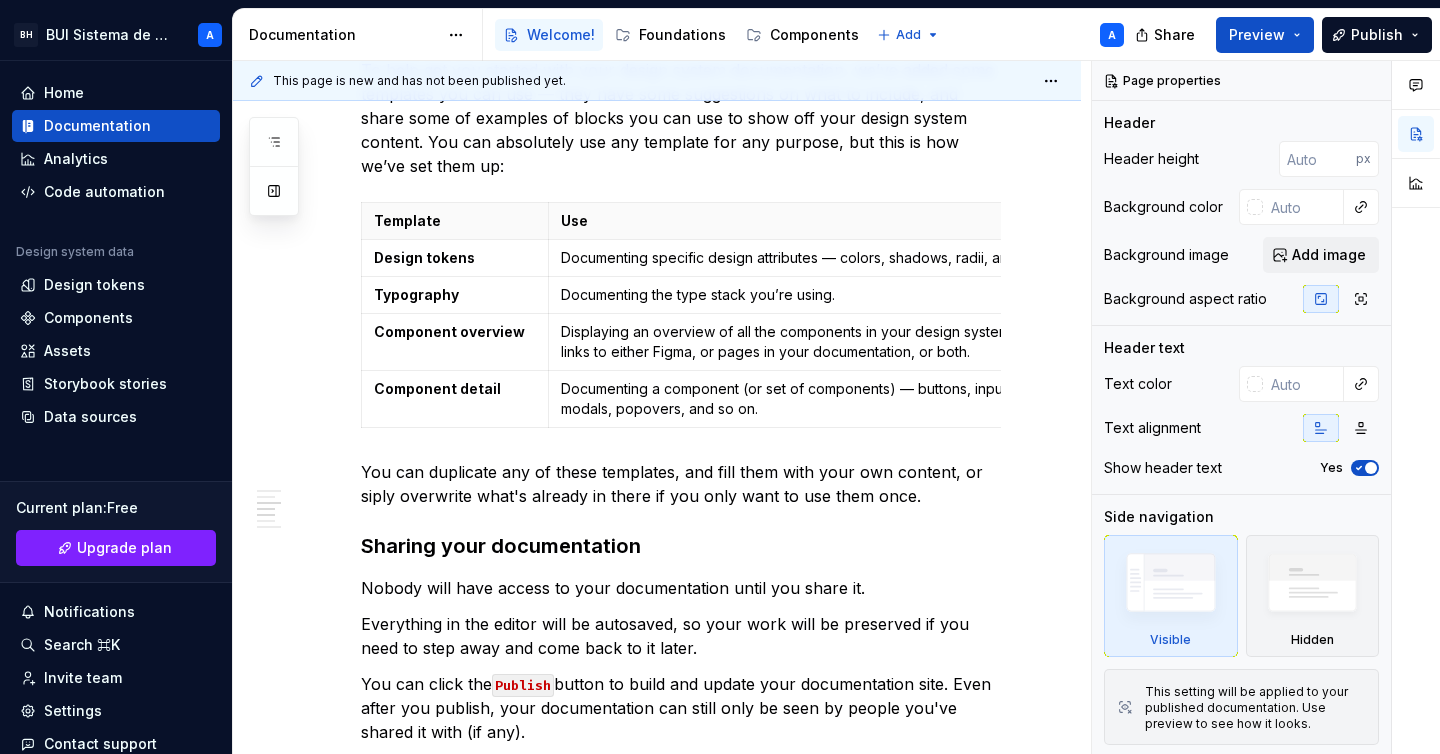 scroll, scrollTop: 0, scrollLeft: 0, axis: both 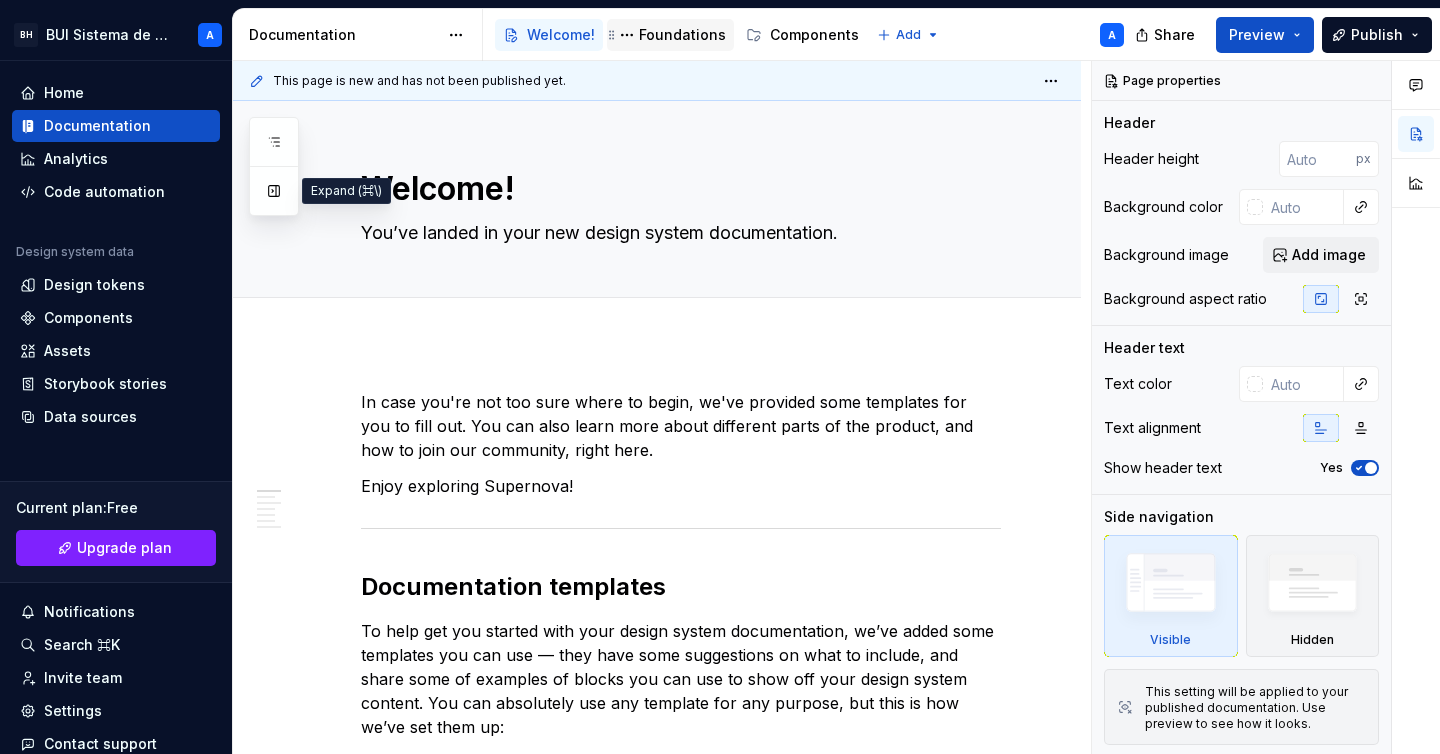 click on "Foundations" at bounding box center (682, 35) 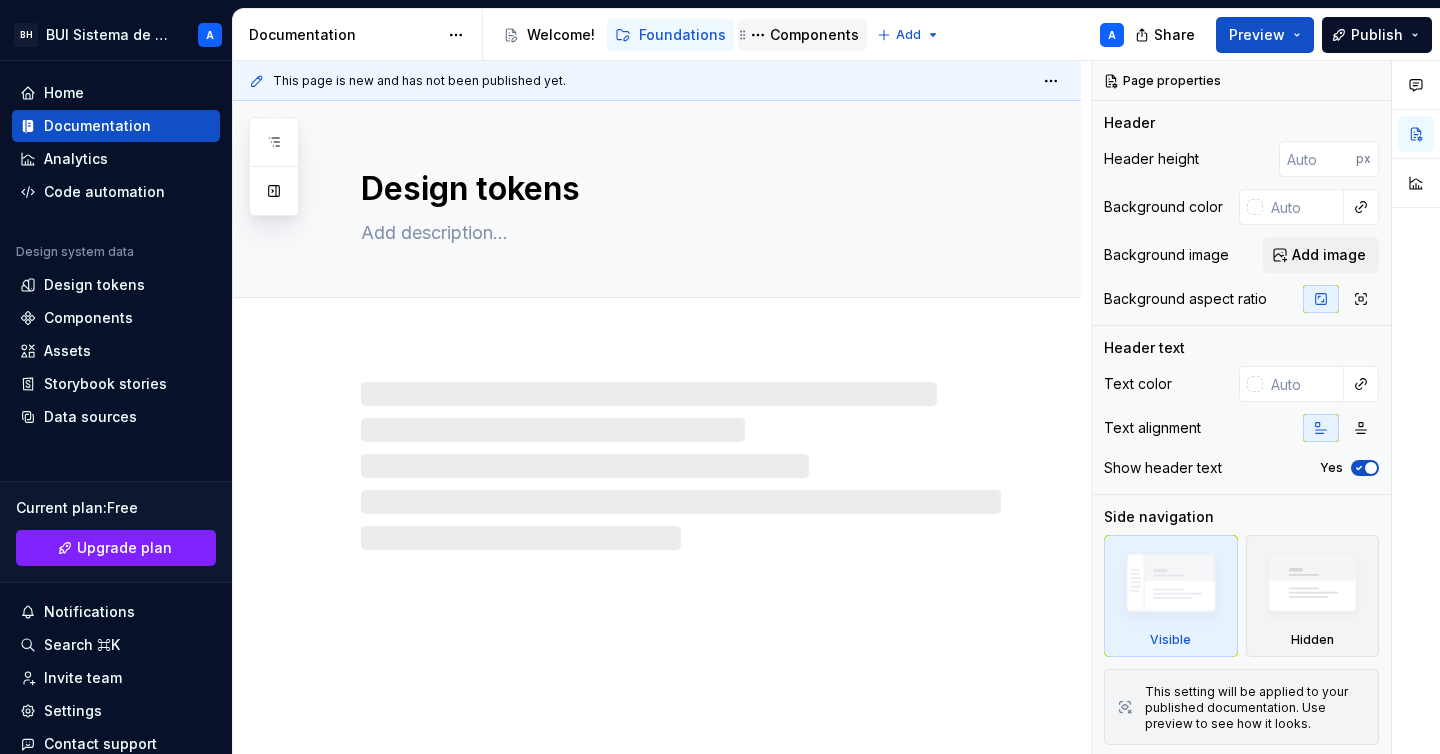 click on "Components" at bounding box center [814, 35] 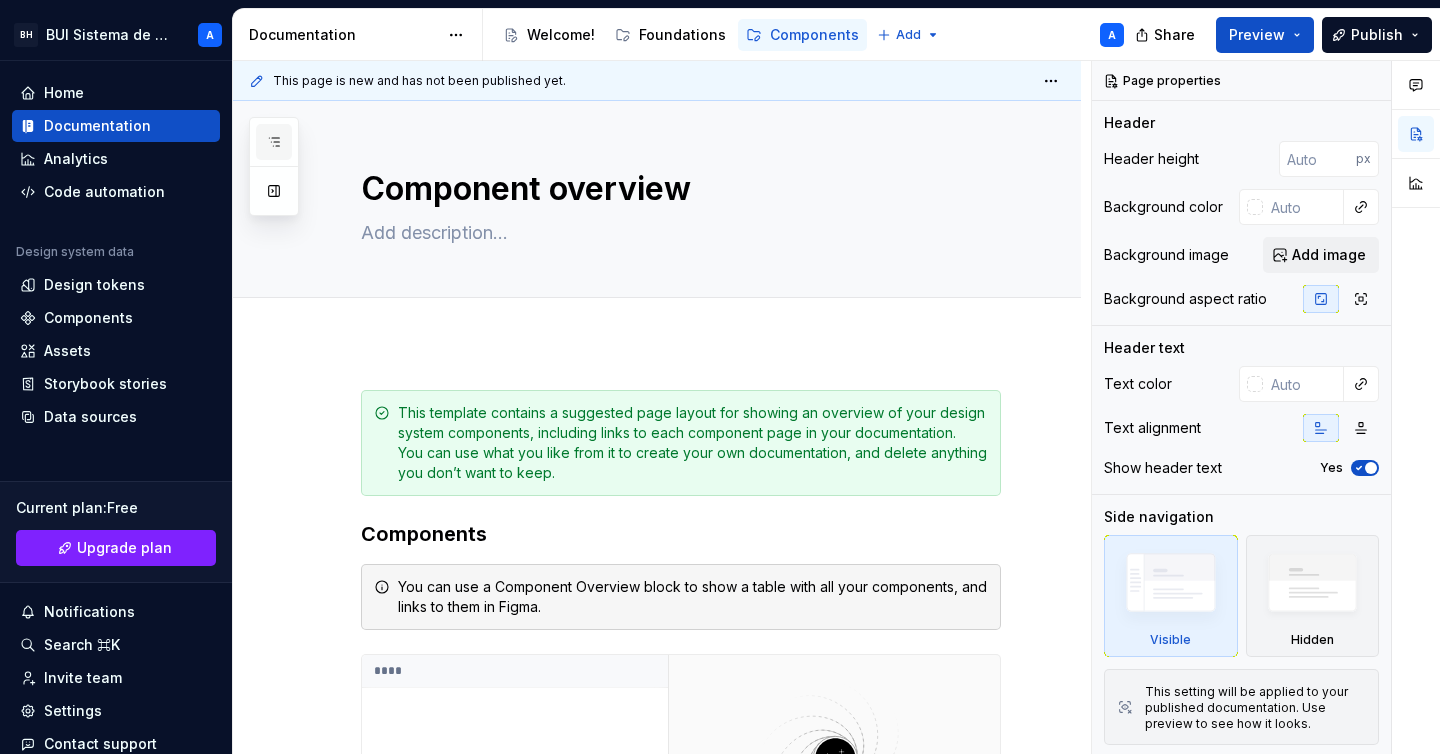 click at bounding box center (274, 142) 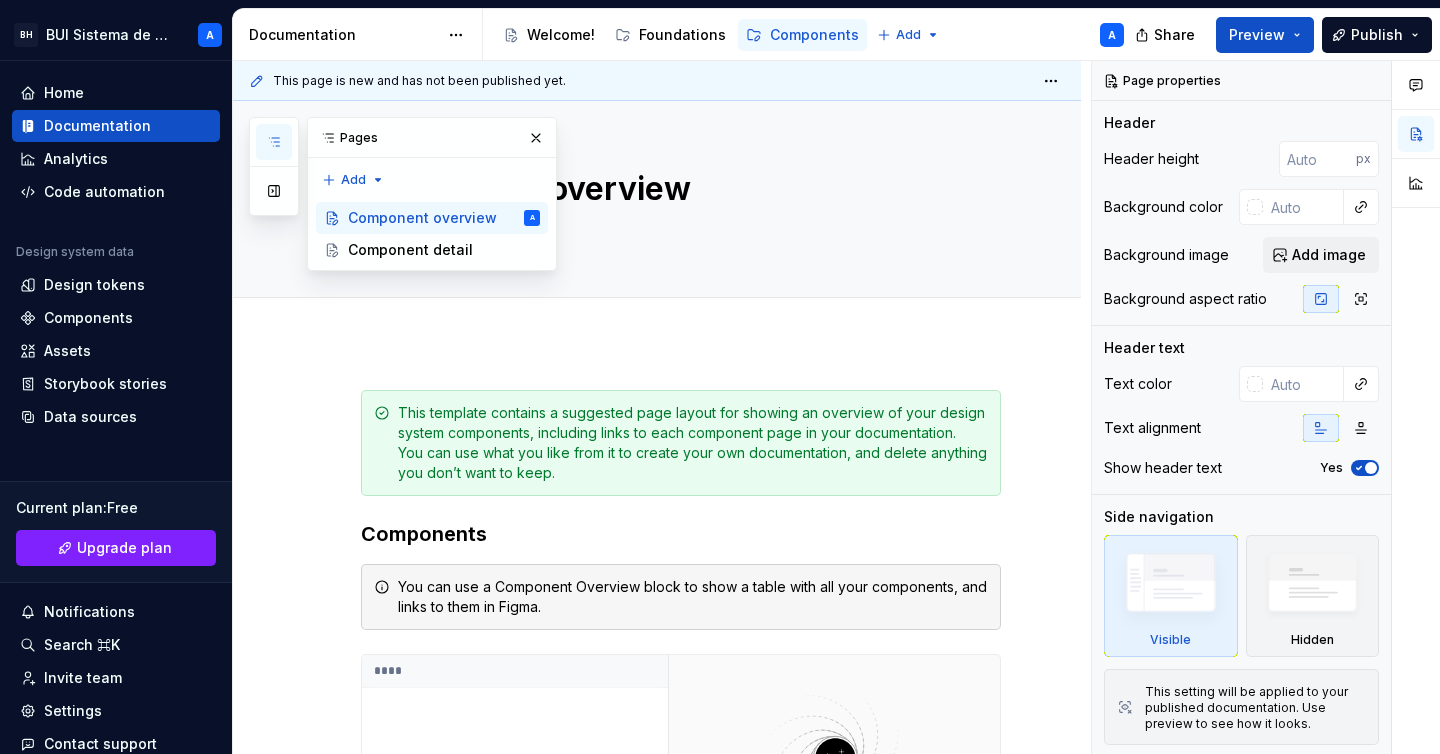 click at bounding box center (274, 142) 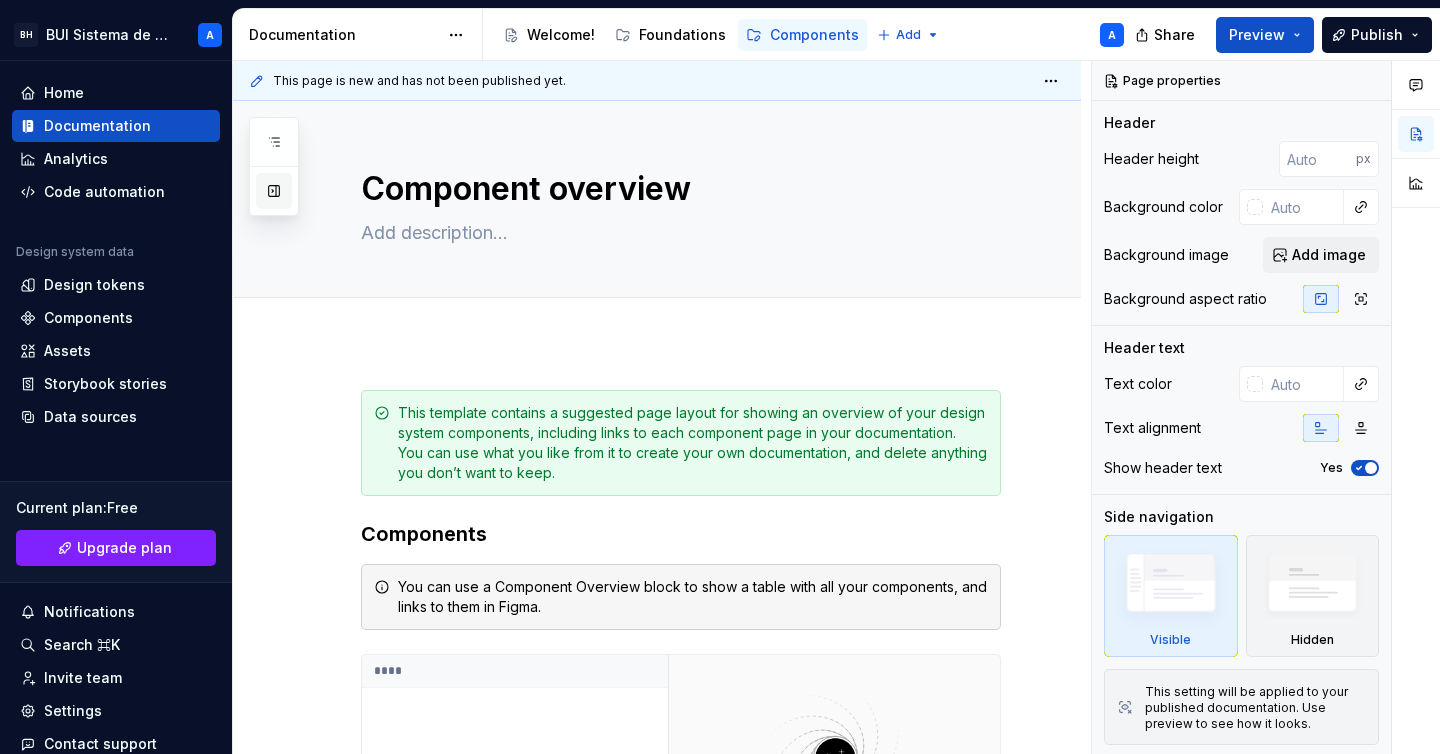 click at bounding box center [274, 191] 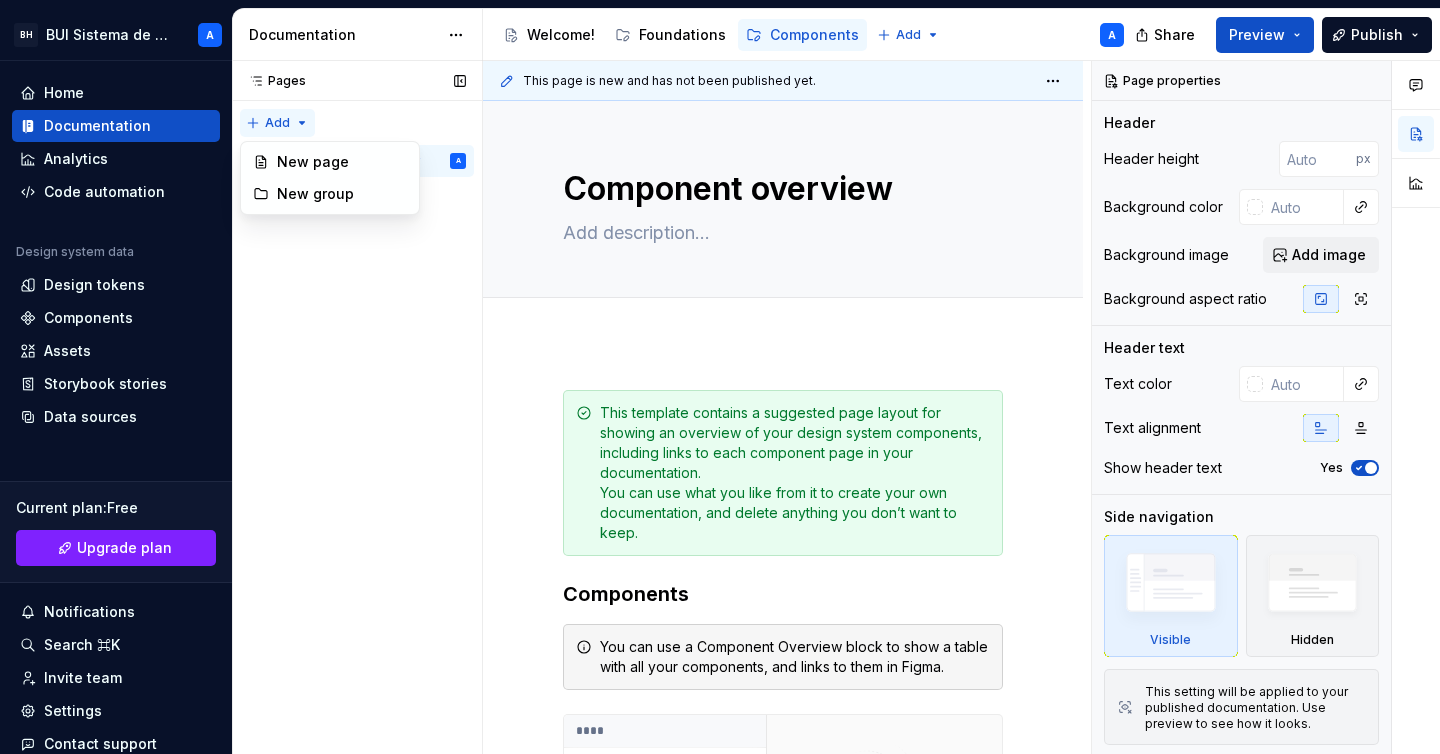 click on "Pages Pages Add
Accessibility guide for tree Page tree.
Navigate the tree with the arrow keys. Common tree hotkeys apply. Further keybindings are available:
enter to execute primary action on focused item
f2 to start renaming the focused item
escape to abort renaming an item
control+d to start dragging selected items
Component overview A Component detail Welcome! Foundations  /  Design tokens Foundations  /  Typography Components  /  Component overview Components  /  Component detail Upgrade to Enterprise to turn on approval workflow View edited pages by status when selecting which pages to publish. Learn more Contact us" at bounding box center (357, 408) 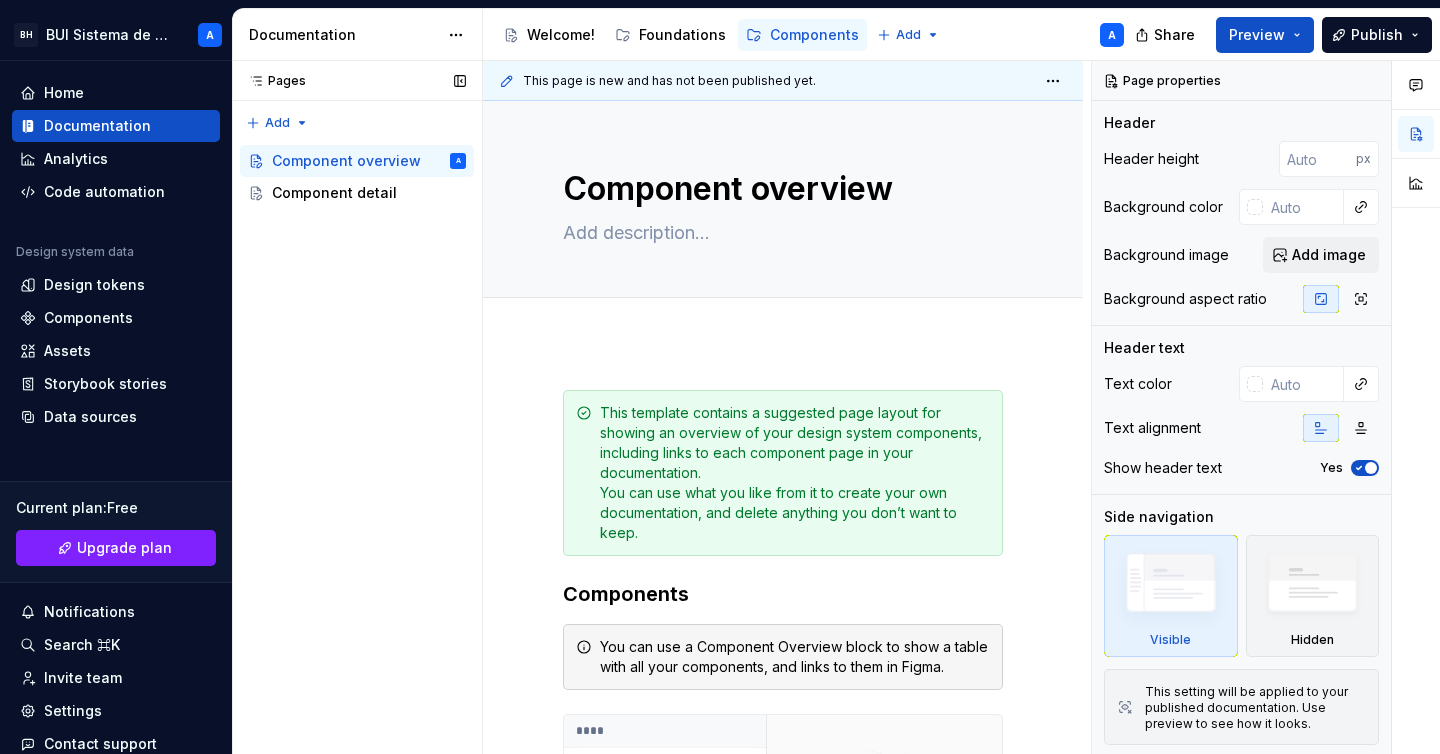 click on "Pages Pages Add
Accessibility guide for tree Page tree.
Navigate the tree with the arrow keys. Common tree hotkeys apply. Further keybindings are available:
enter to execute primary action on focused item
f2 to start renaming the focused item
escape to abort renaming an item
control+d to start dragging selected items
Component overview A Component detail Welcome! Foundations  /  Design tokens Foundations  /  Typography Components  /  Component overview Components  /  Component detail Upgrade to Enterprise to turn on approval workflow View edited pages by status when selecting which pages to publish. Learn more Contact us" at bounding box center (357, 408) 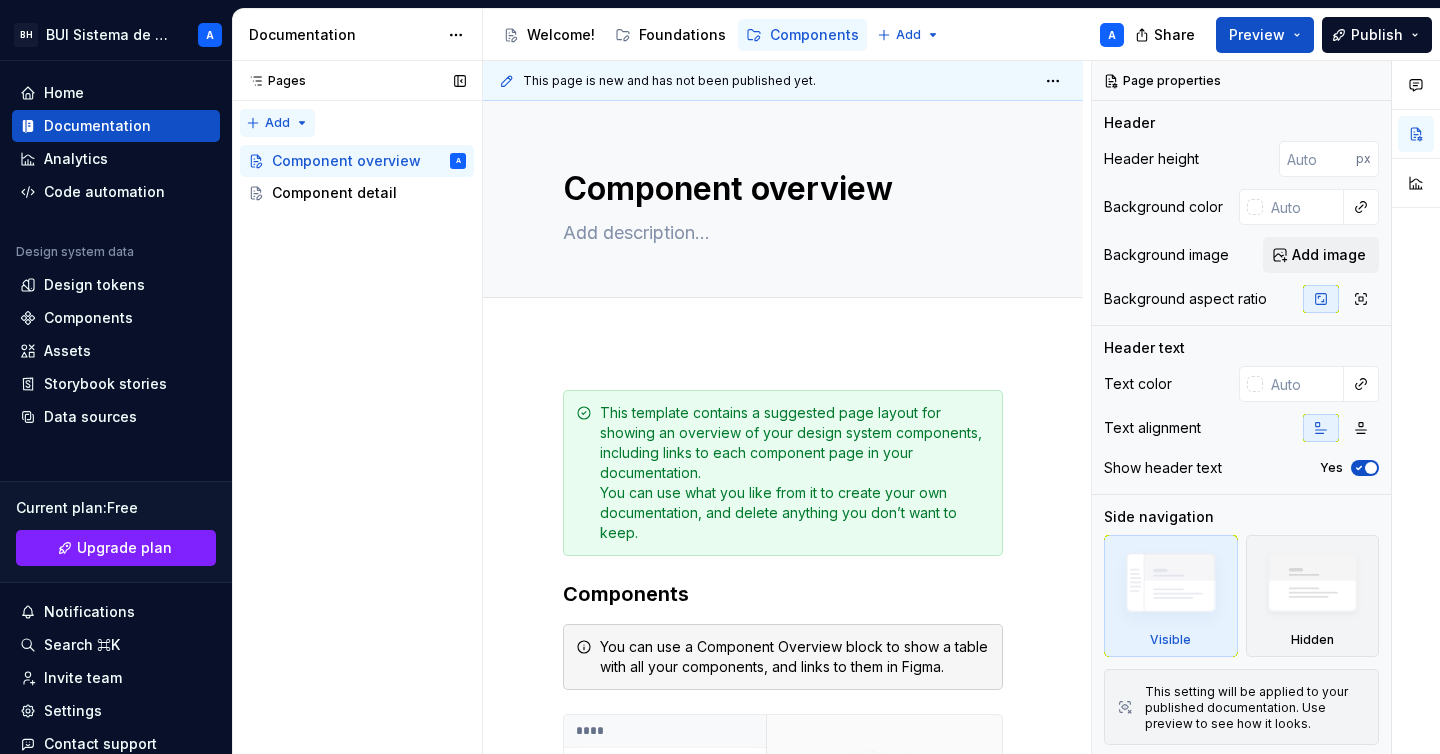 click on "Pages Pages Add
Accessibility guide for tree Page tree.
Navigate the tree with the arrow keys. Common tree hotkeys apply. Further keybindings are available:
enter to execute primary action on focused item
f2 to start renaming the focused item
escape to abort renaming an item
control+d to start dragging selected items
Component overview A Component detail Welcome! Foundations  /  Design tokens Foundations  /  Typography Components  /  Component overview Components  /  Component detail Upgrade to Enterprise to turn on approval workflow View edited pages by status when selecting which pages to publish. Learn more Contact us" at bounding box center (357, 408) 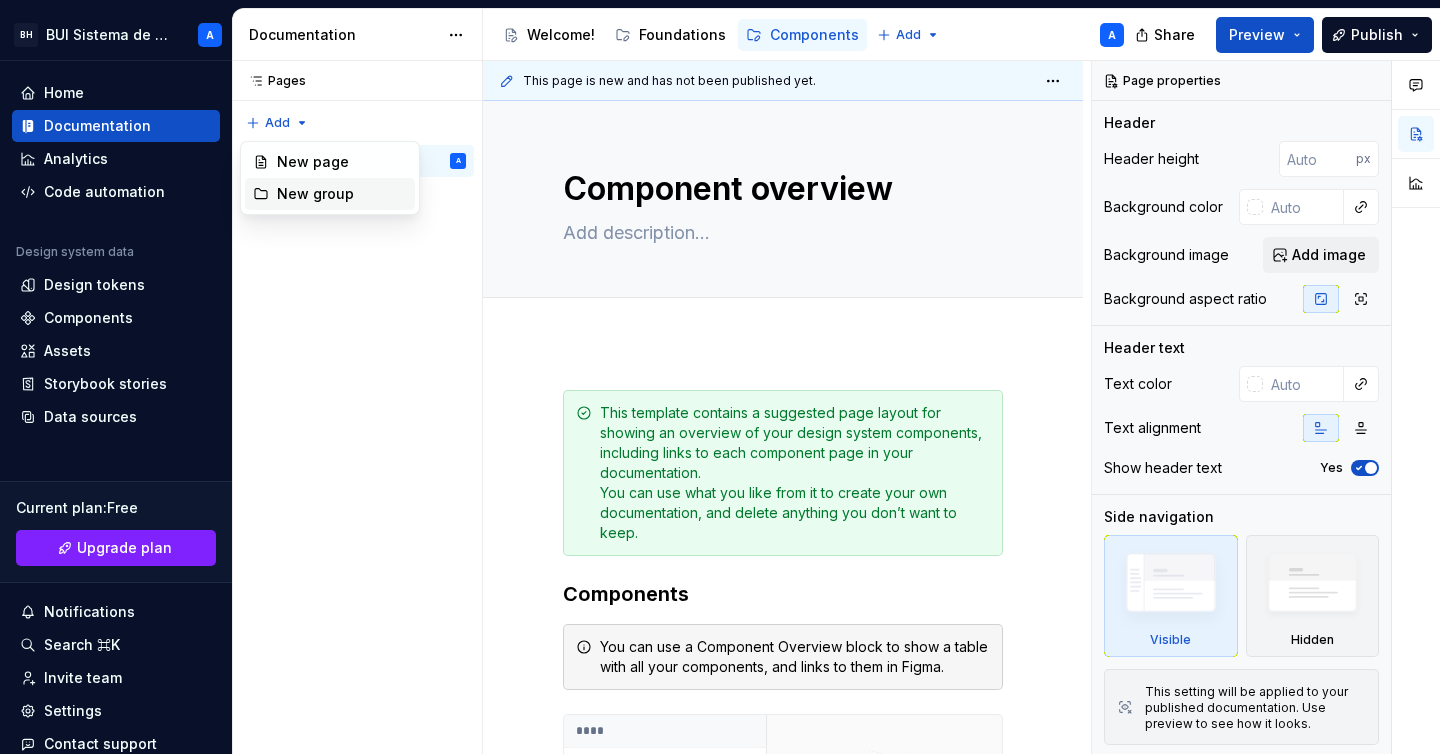 click on "New group" at bounding box center (342, 194) 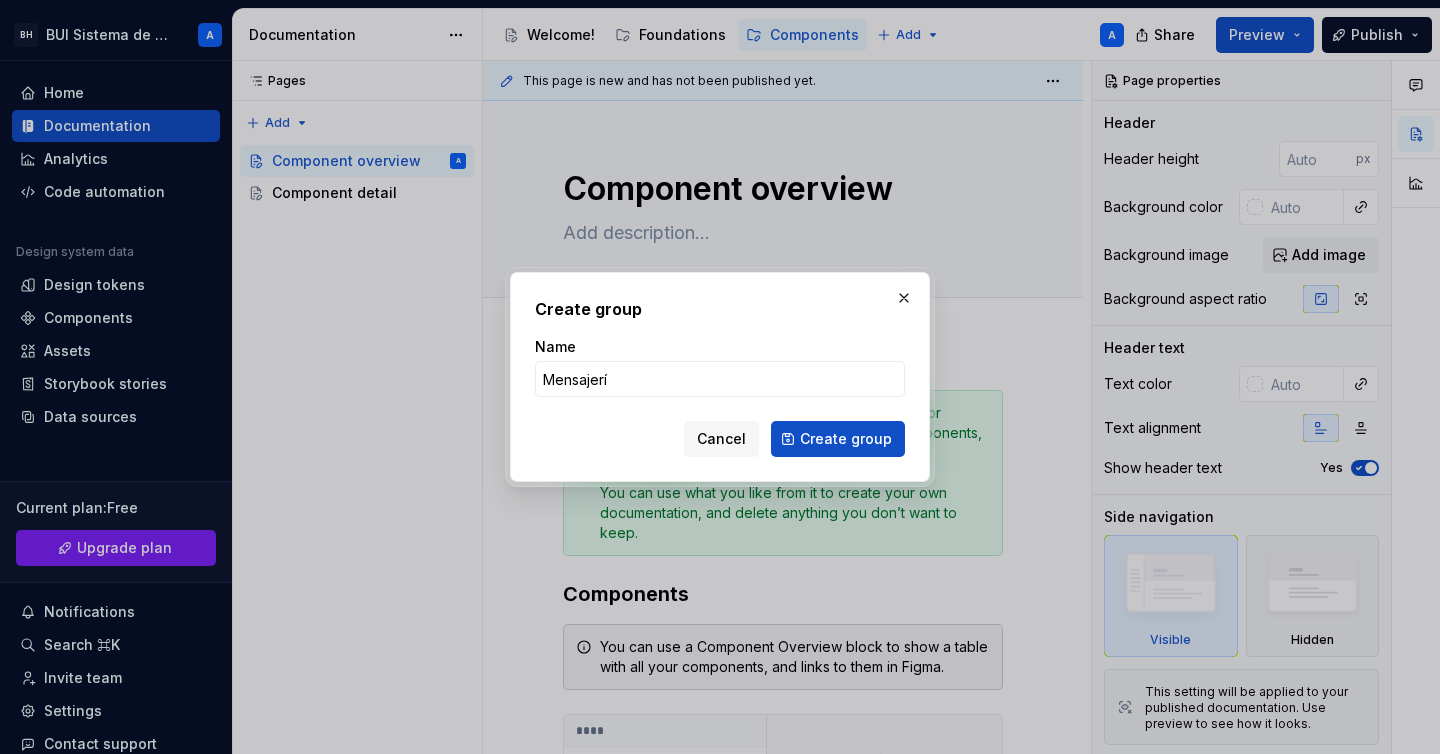 type on "Mensajería" 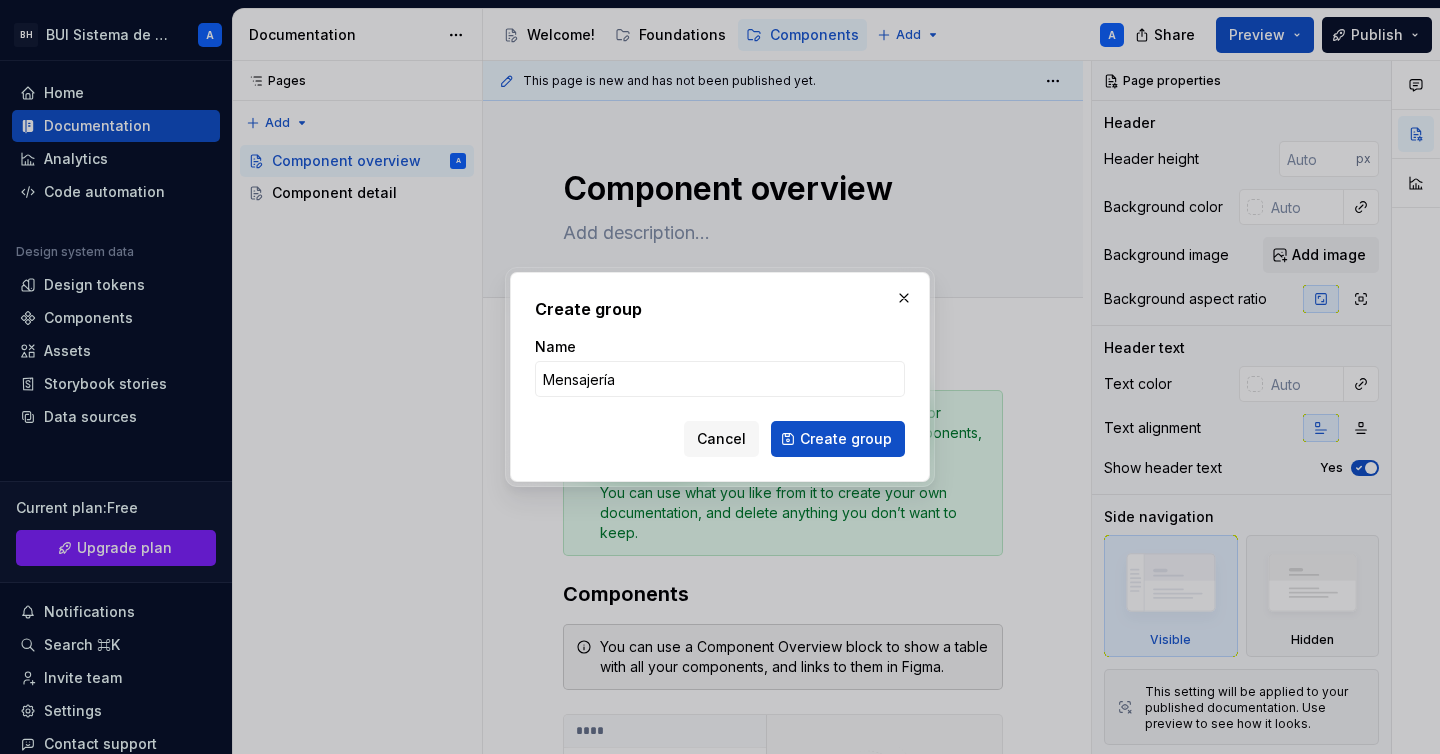 click on "Create group" at bounding box center [838, 439] 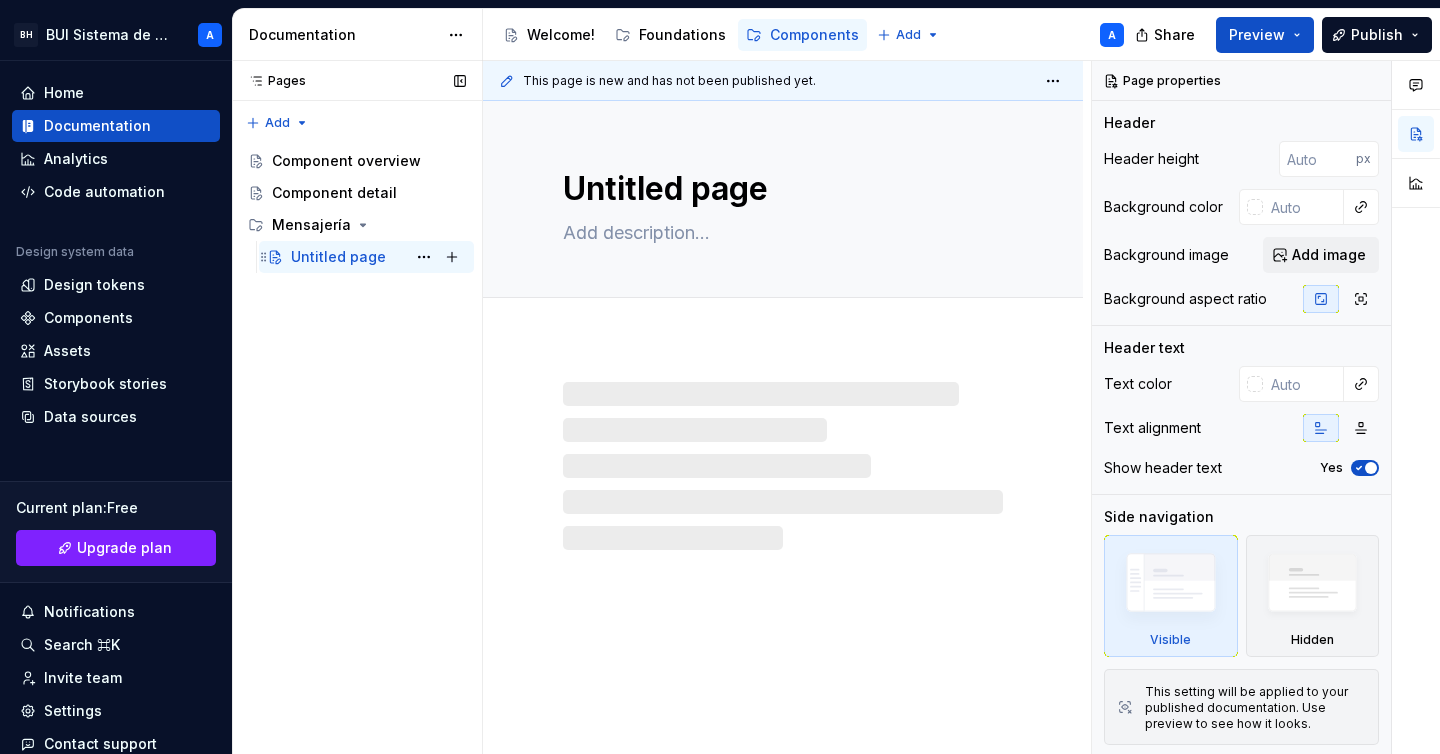 click on "Untitled page" at bounding box center [338, 257] 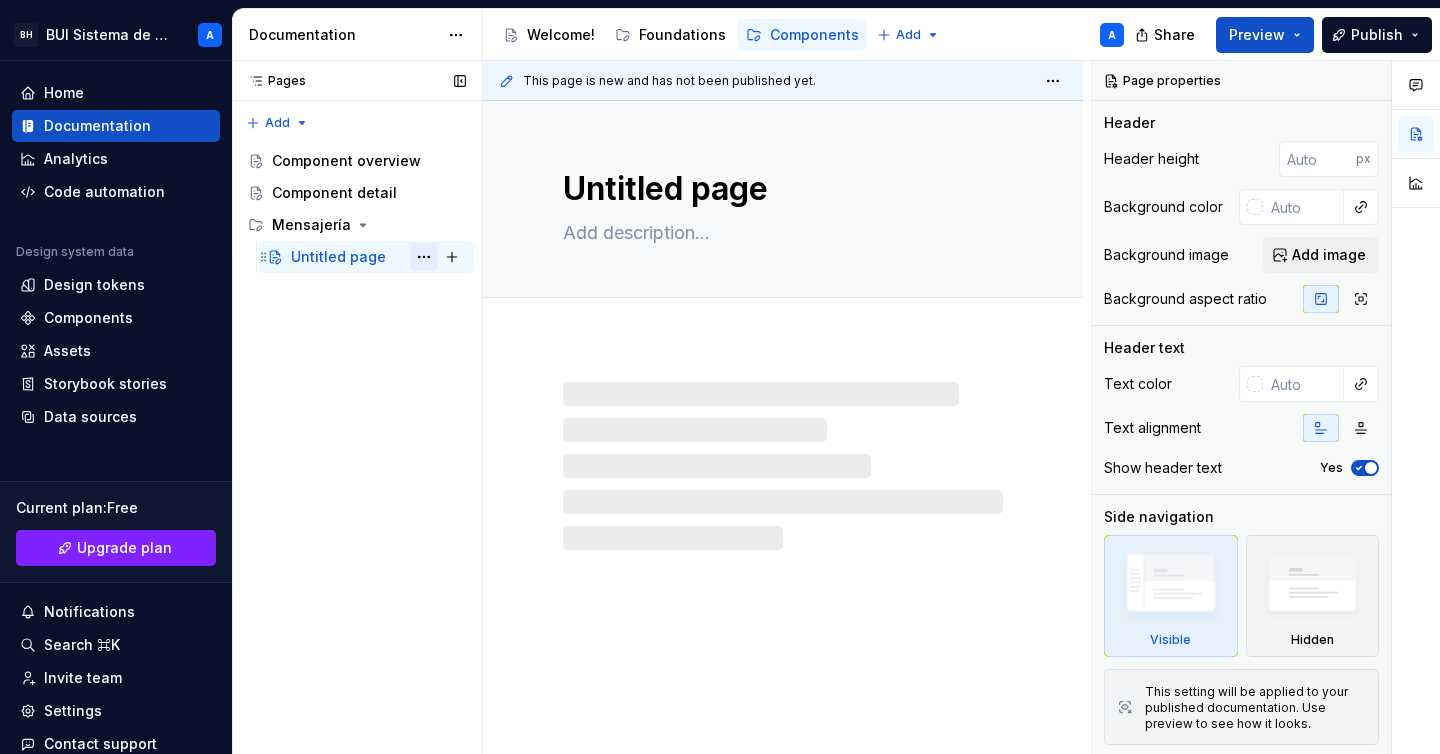 click at bounding box center (424, 257) 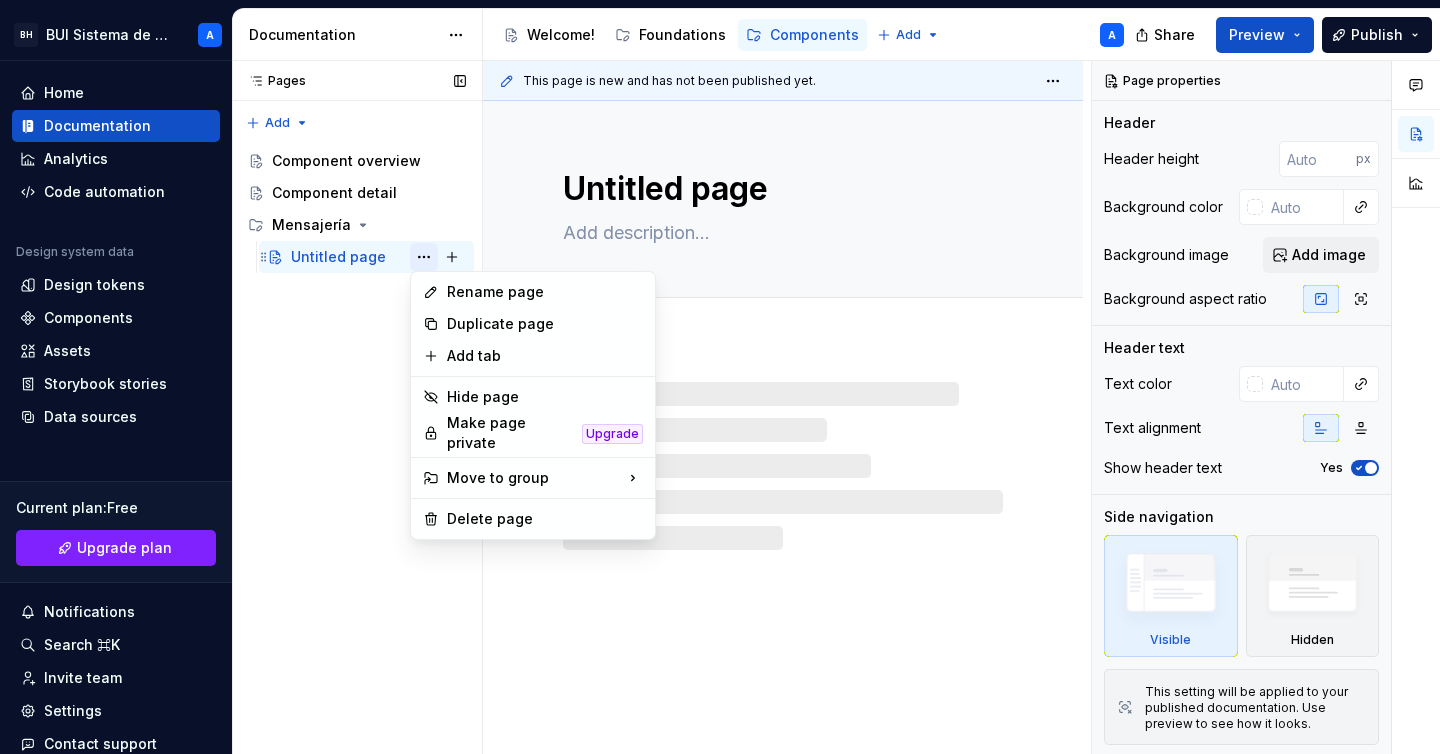 type on "*" 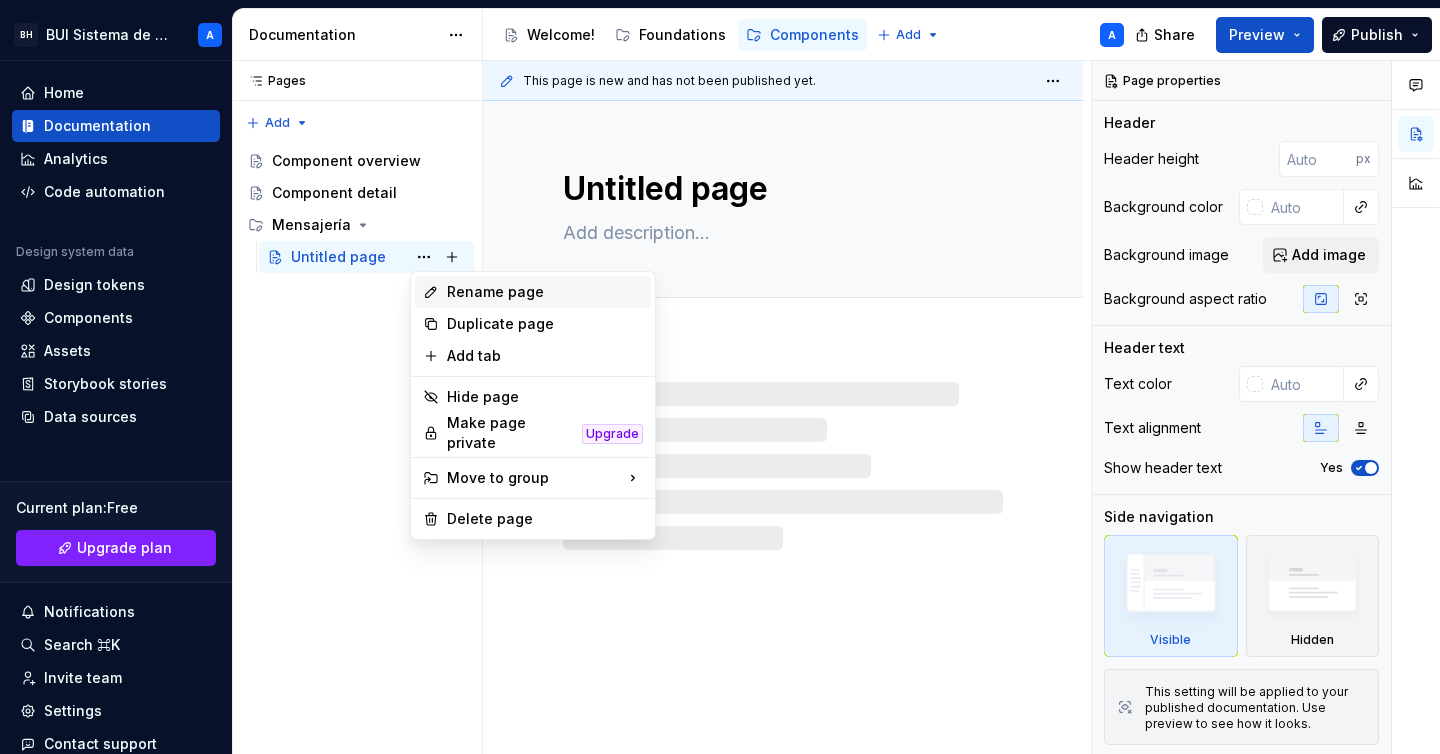 click 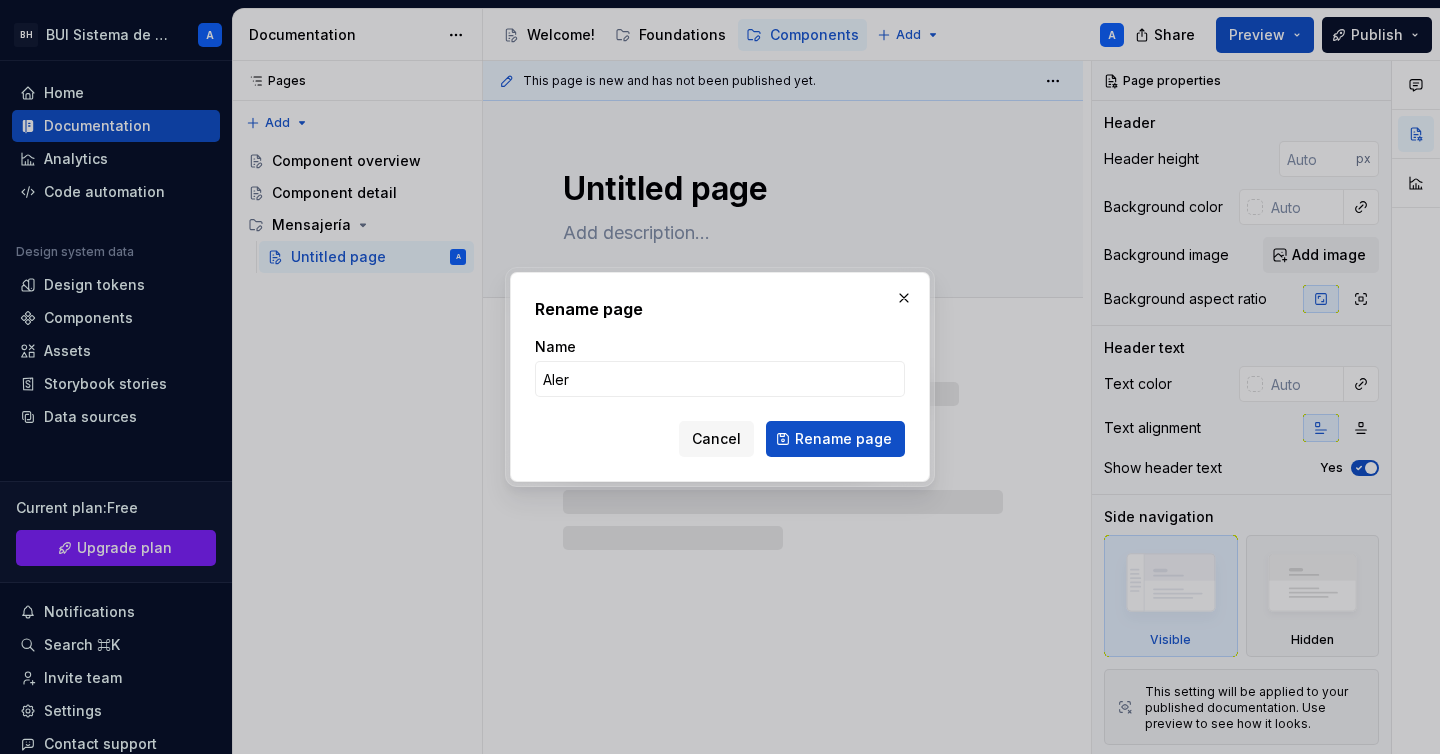 type on "Alert" 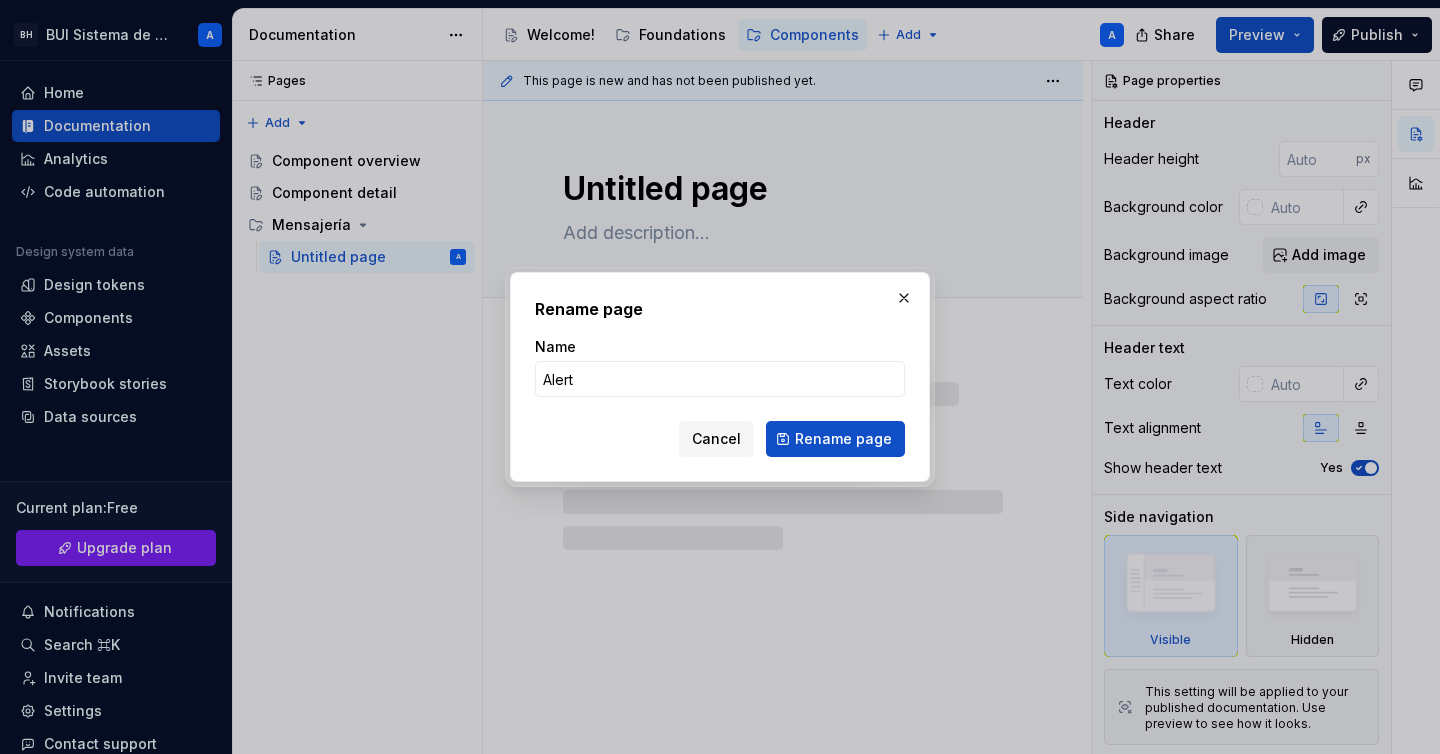 click on "Rename page" at bounding box center (835, 439) 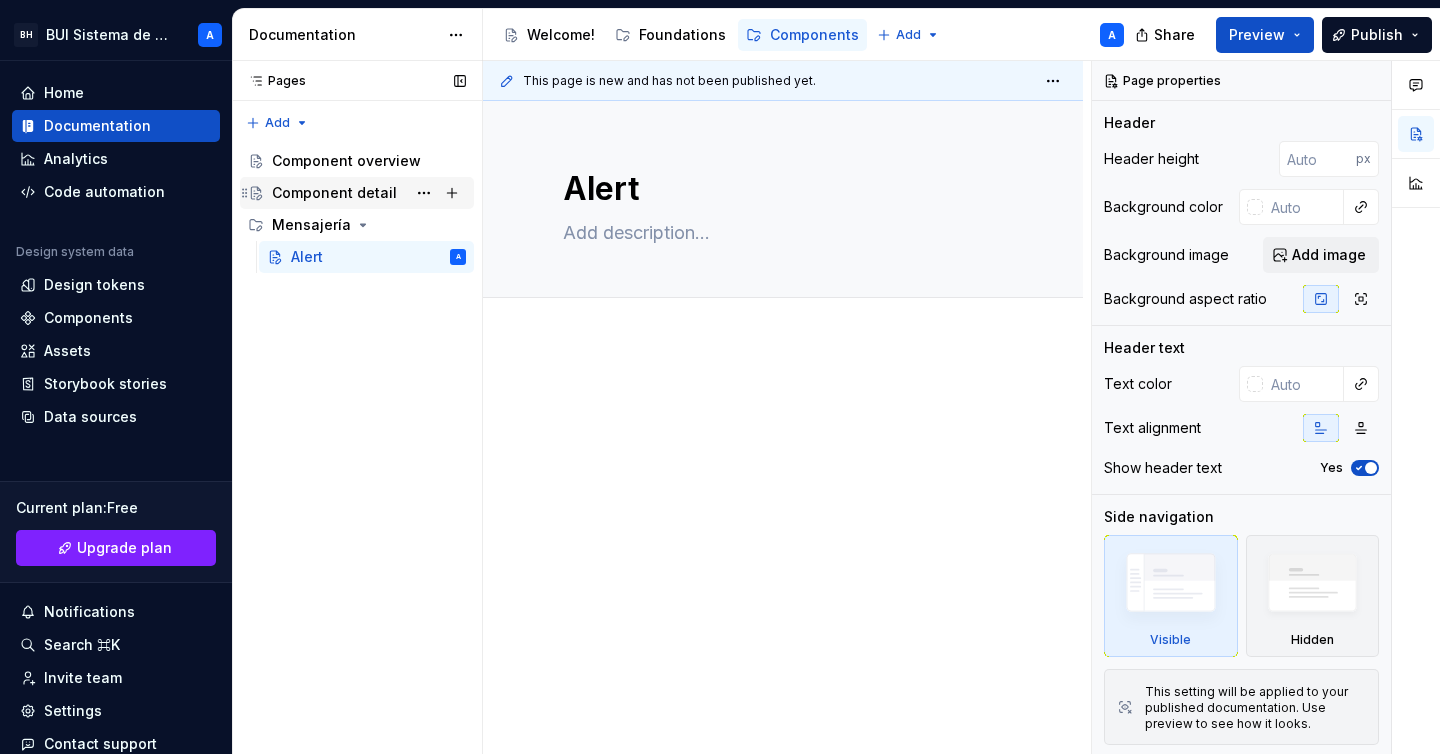 click on "Component detail" at bounding box center (334, 193) 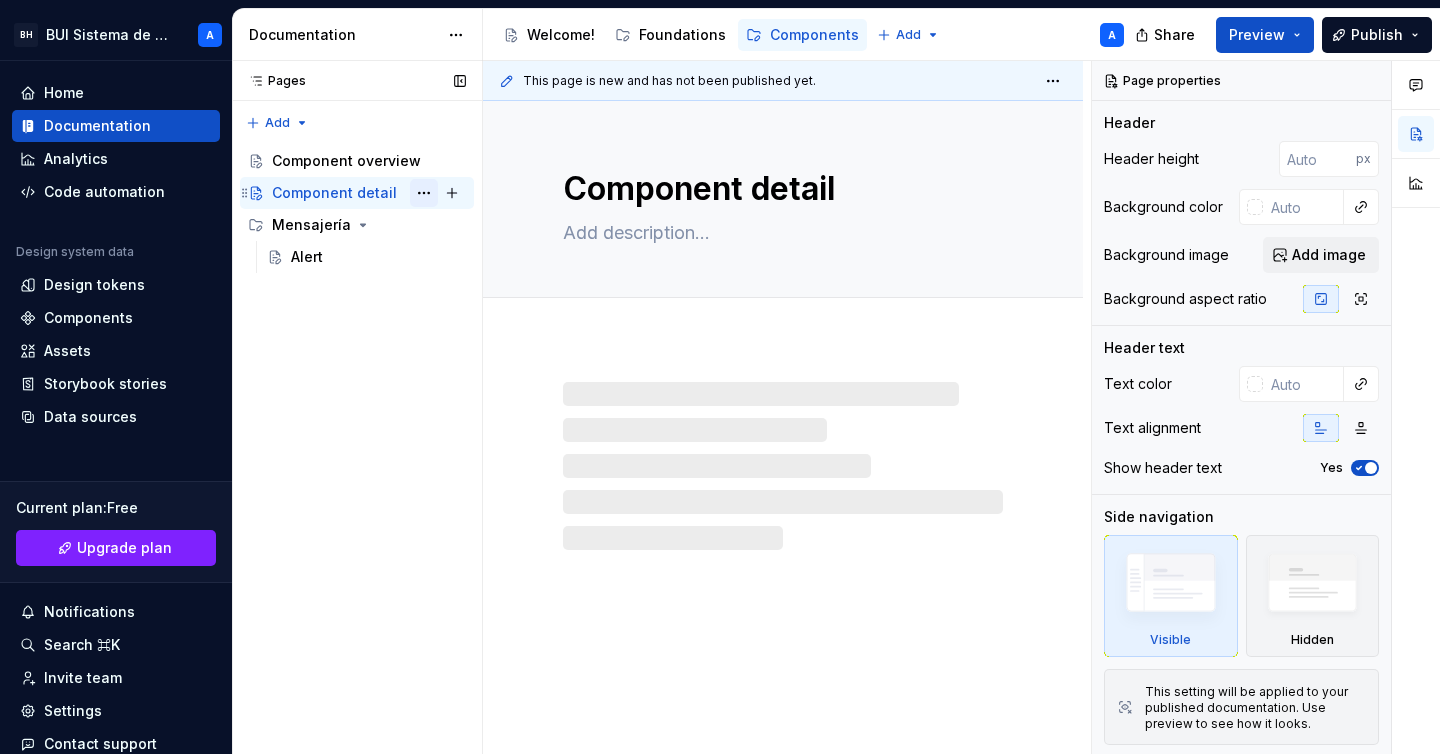 click at bounding box center [424, 193] 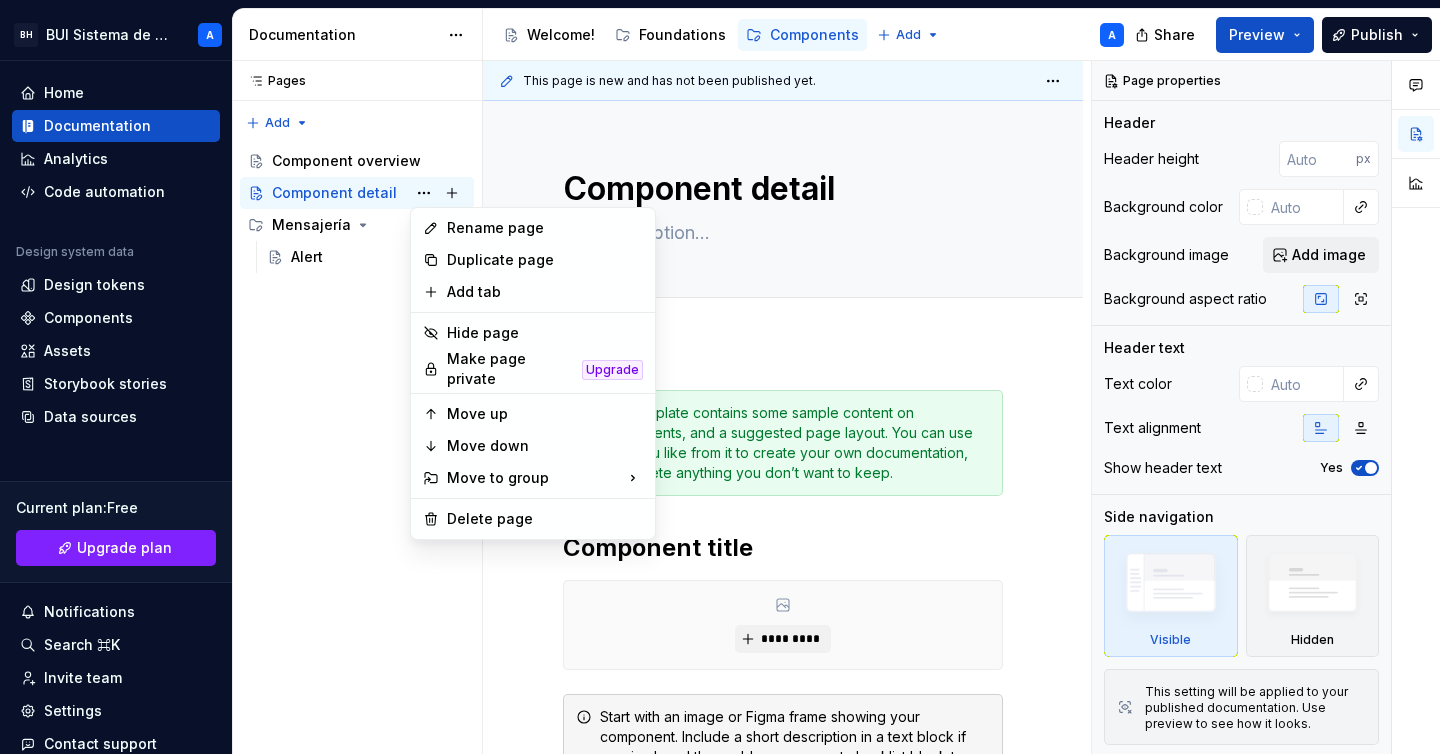 click on "BH BUI Sistema de Diseño A Home Documentation Analytics Code automation Design system data Design tokens Components Assets Storybook stories Data sources Current plan :  Free Upgrade plan Notifications Search ⌘K Invite team Settings Contact support Help Documentation
Accessibility guide for tree Page tree.
Navigate the tree with the arrow keys. Common tree hotkeys apply. Further keybindings are available:
enter to execute primary action on focused item
f2 to start renaming the focused item
escape to abort renaming an item
control+d to start dragging selected items
Welcome! Foundations Components Add A Share Preview Publish Pages Pages Add
Accessibility guide for tree Page tree.
Navigate the tree with the arrow keys. Common tree hotkeys apply. Further keybindings are available:
enter to execute primary action on focused item
f2 to start renaming the focused item
A" at bounding box center [720, 377] 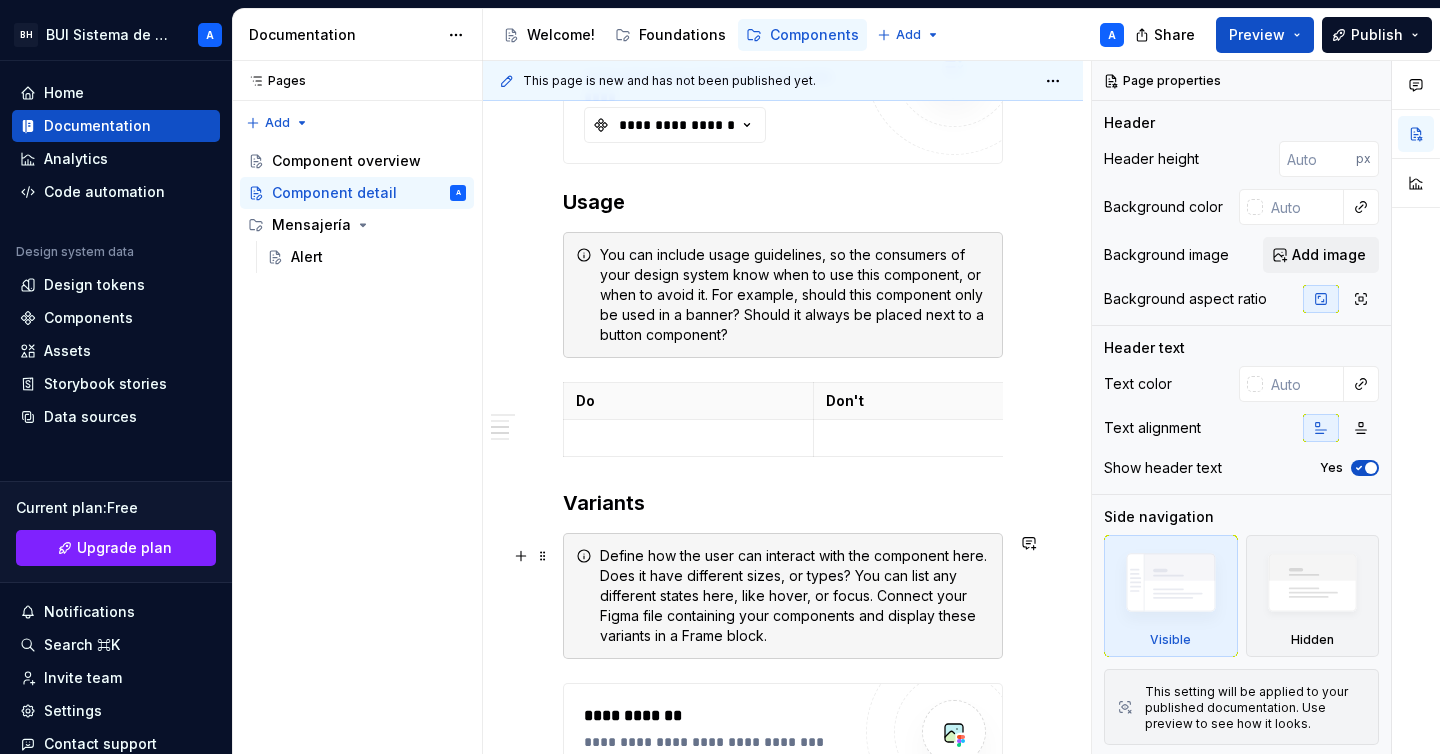 scroll, scrollTop: 698, scrollLeft: 0, axis: vertical 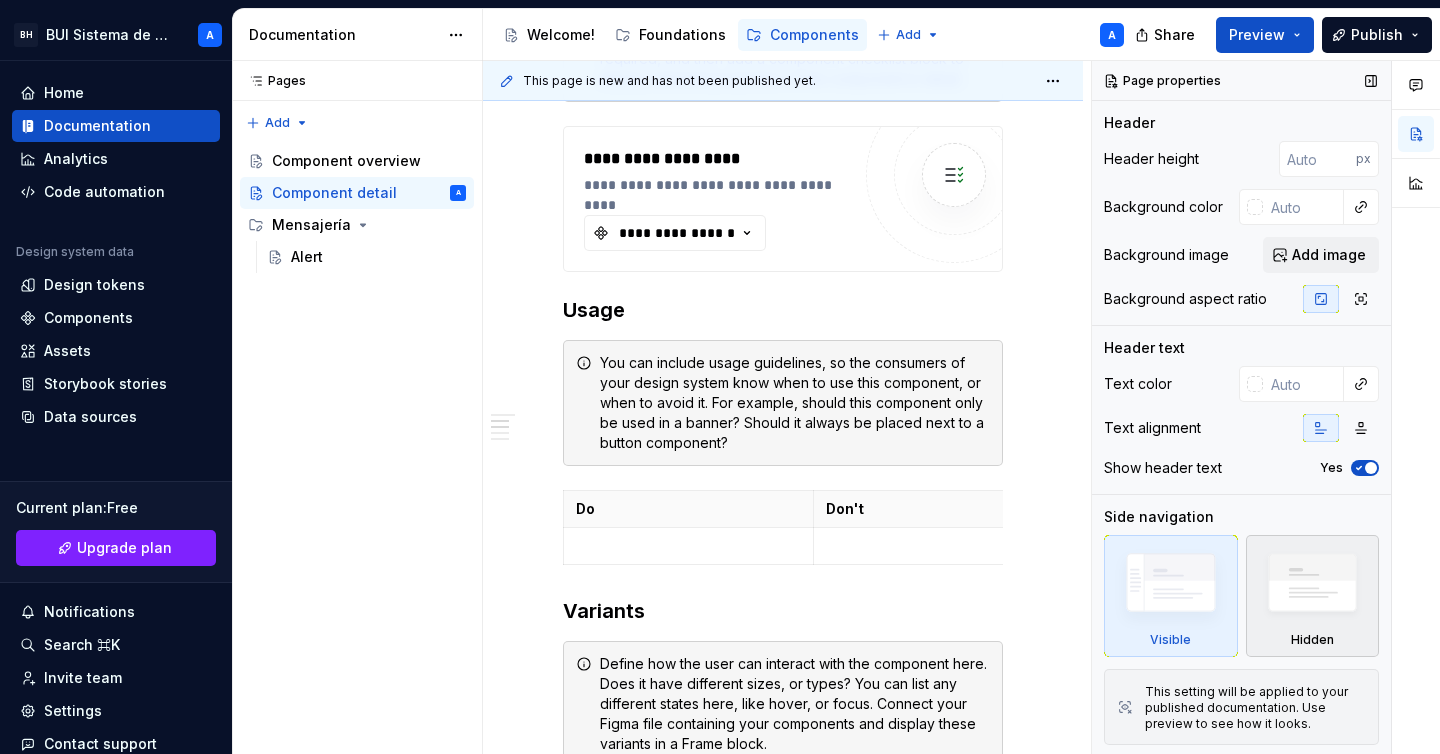 click at bounding box center (1313, 588) 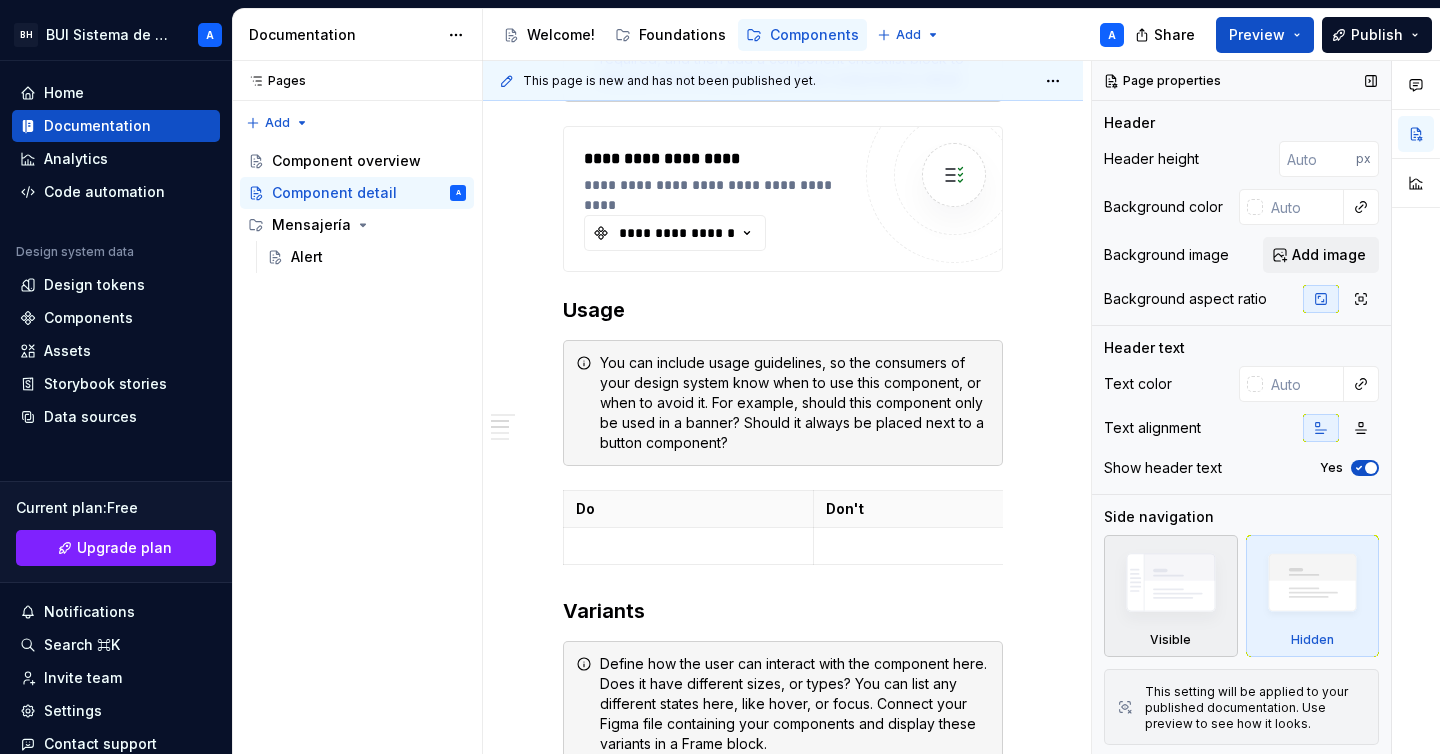 click at bounding box center (1171, 587) 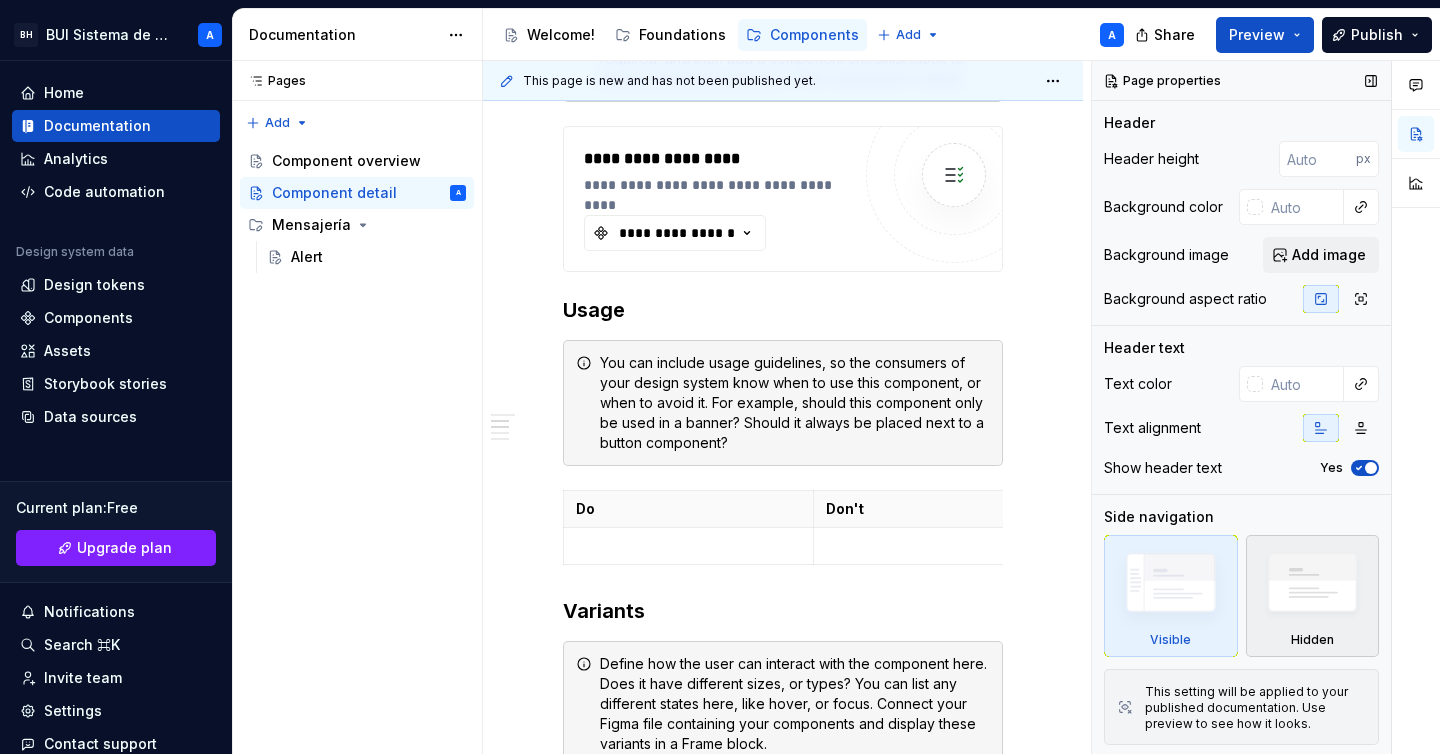 click at bounding box center (1313, 588) 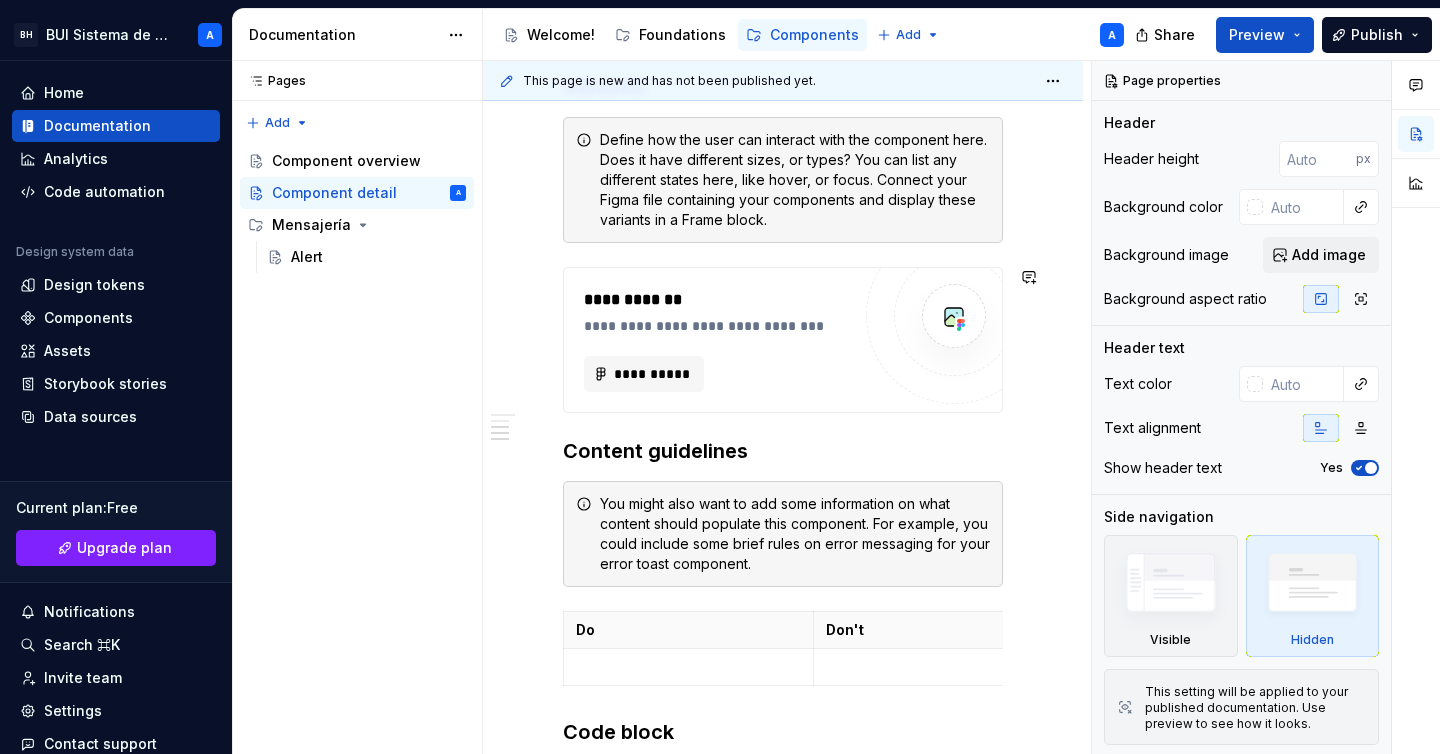 scroll, scrollTop: 1225, scrollLeft: 0, axis: vertical 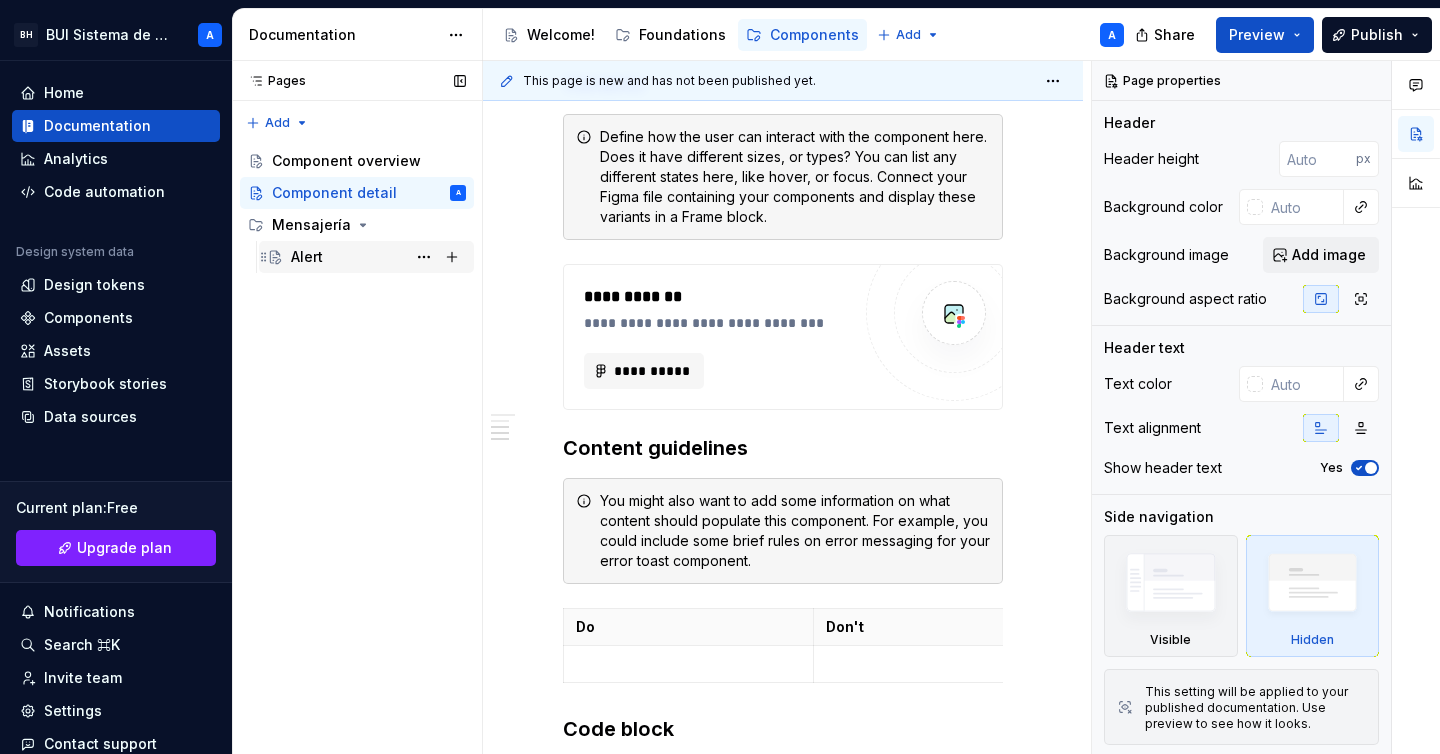 click on "Alert" at bounding box center (378, 257) 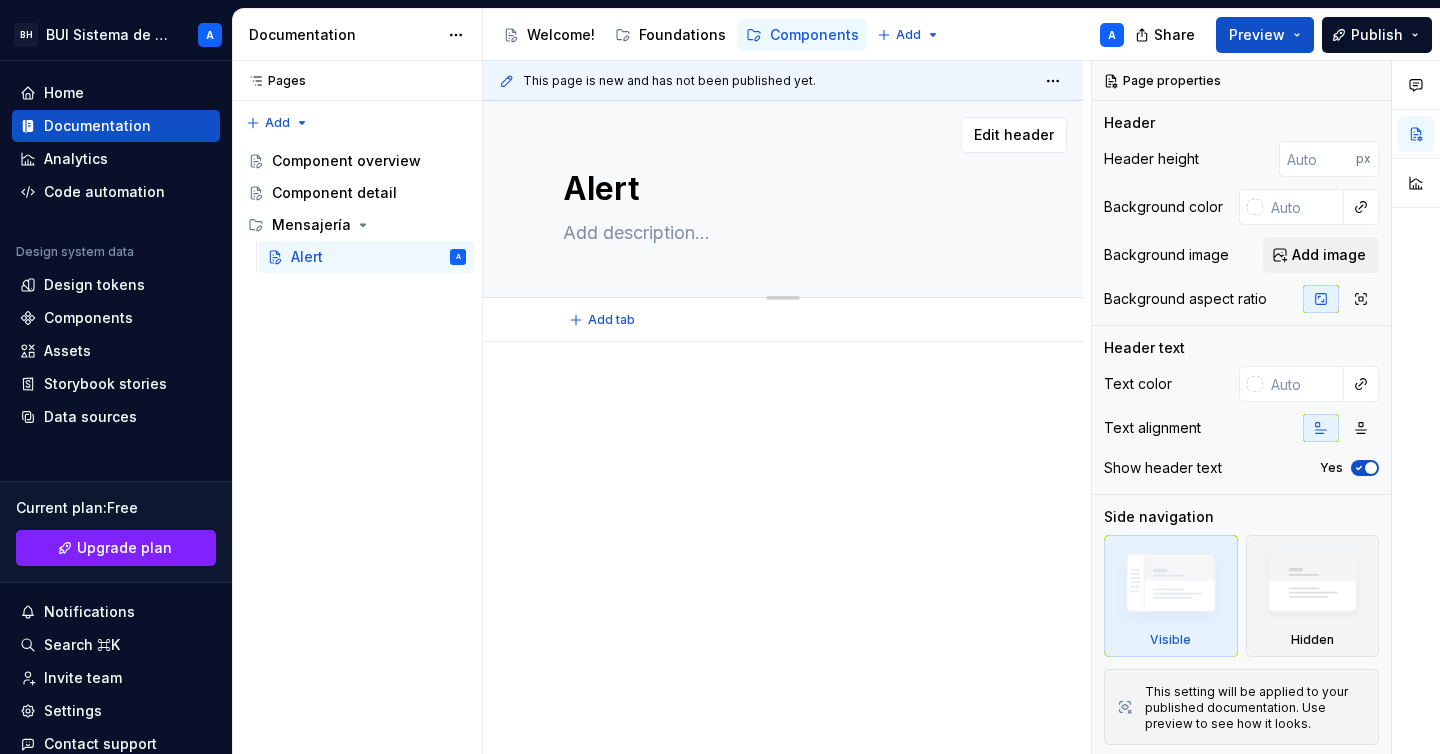 click at bounding box center (779, 233) 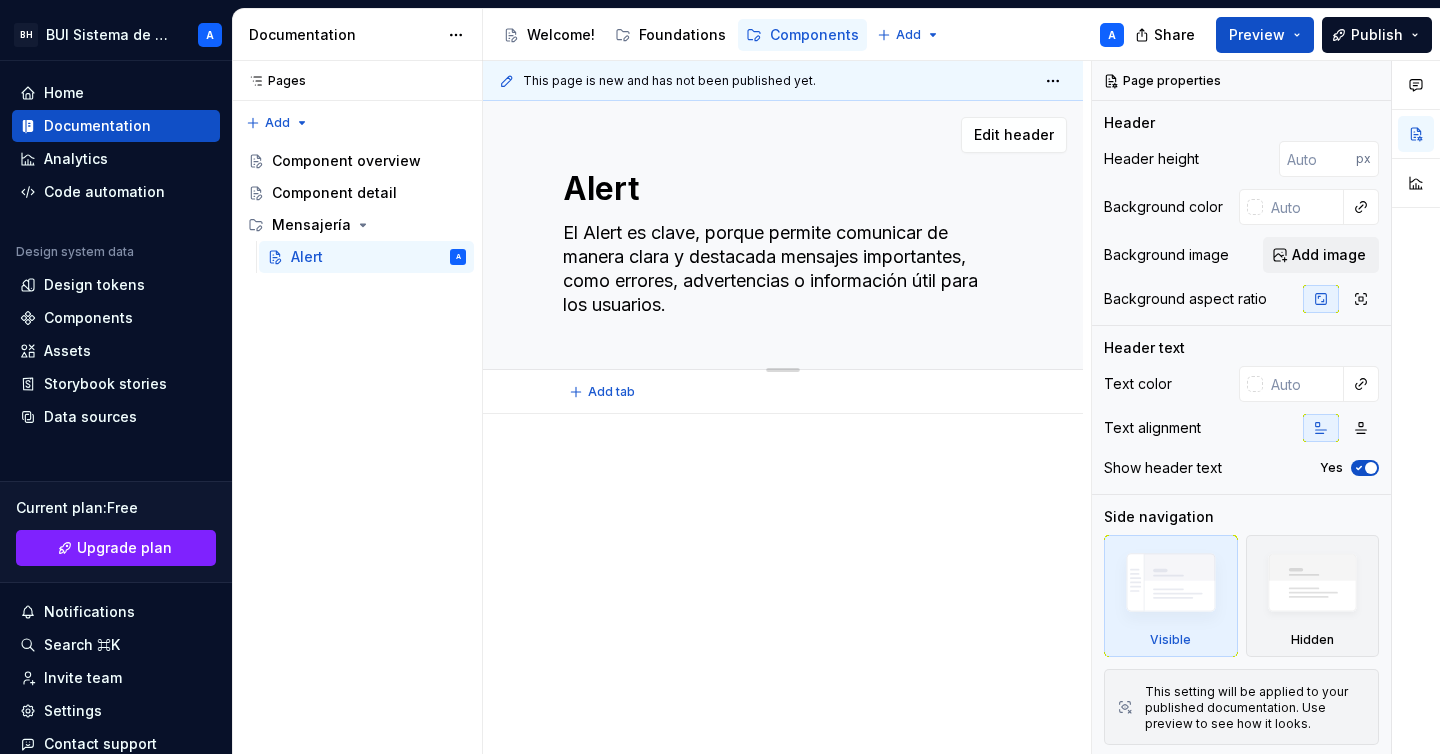 type on "*" 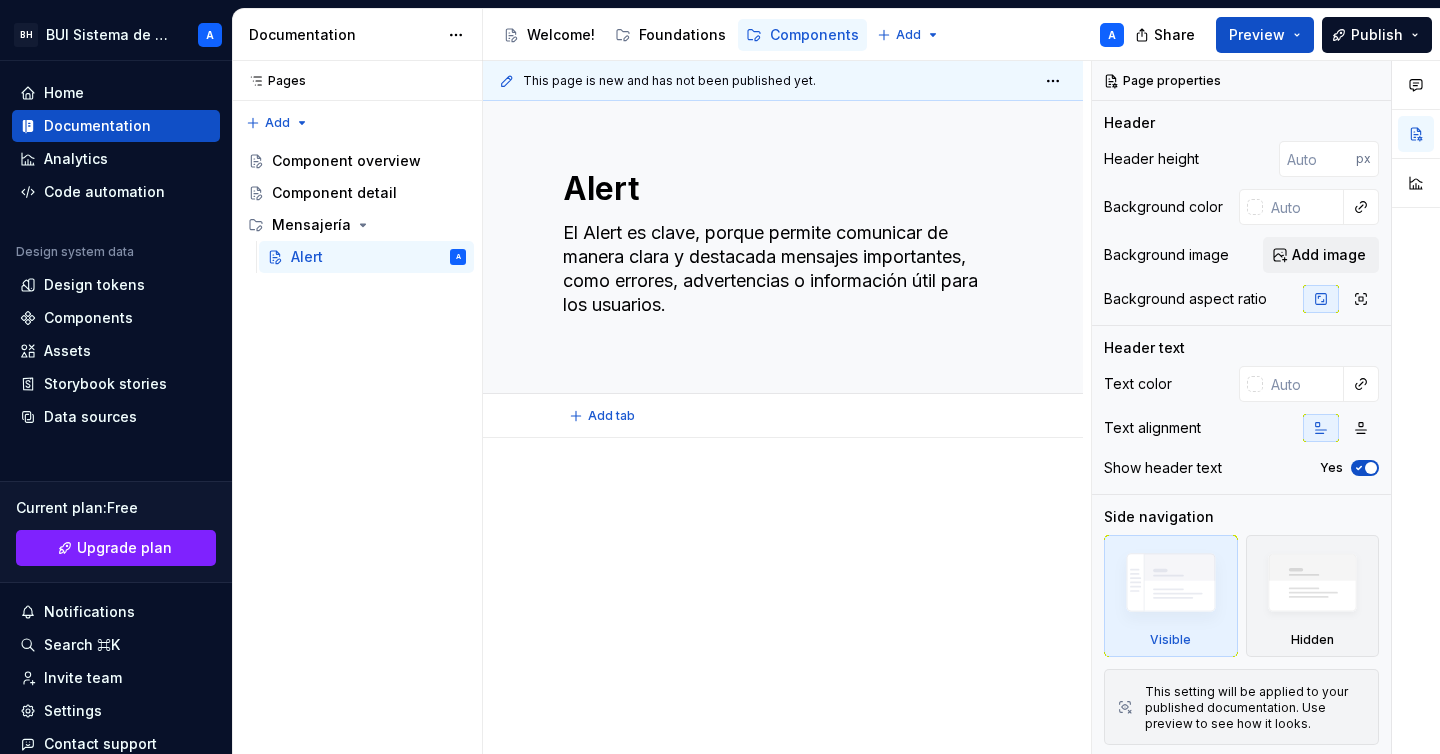 type on "*" 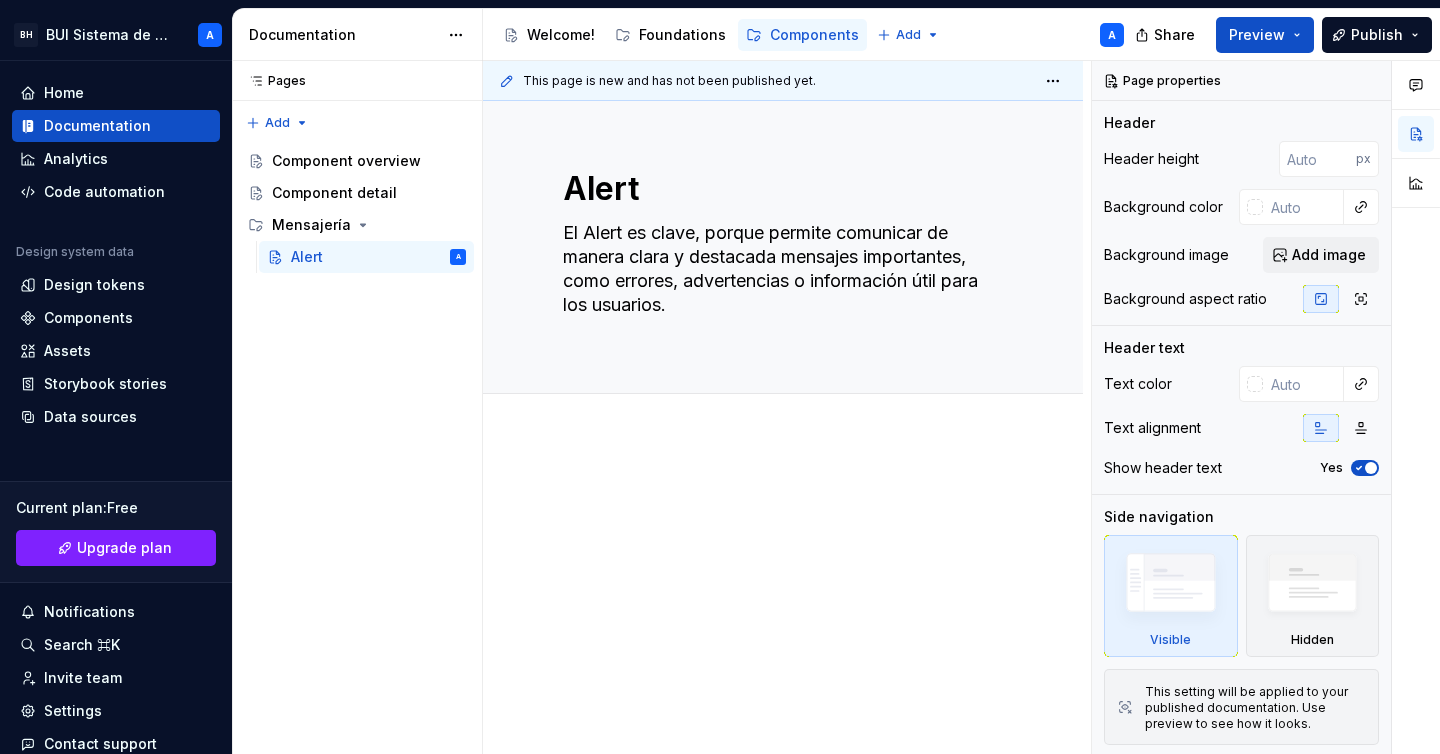 type on "El Alert es clave, porque permite comunicar de manera clara y destacada mensajes importantes, como errores, advertencias o información útil para los usuarios." 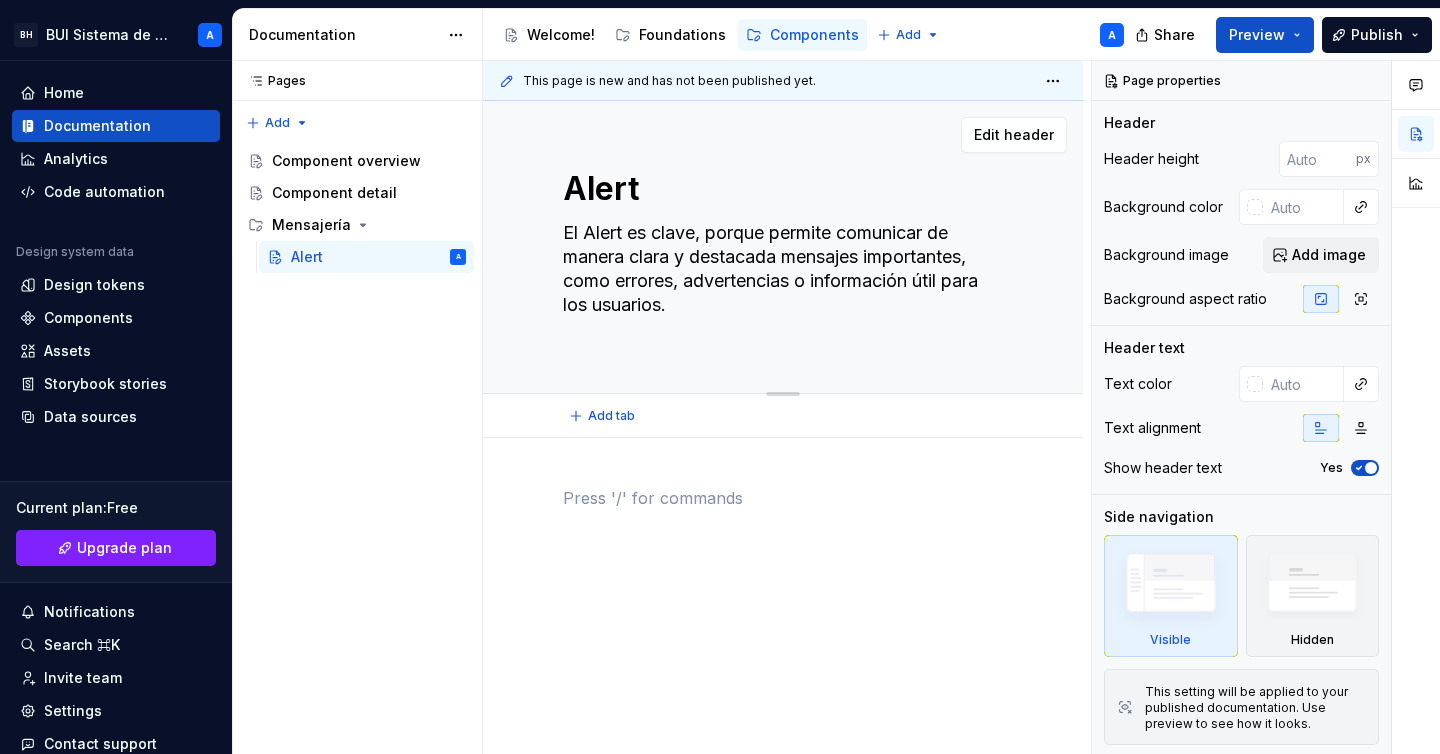 click on "Alert El Alert es clave, porque permite comunicar de manera clara y destacada mensajes importantes, como errores, advertencias o información útil para los usuarios." at bounding box center [783, 247] 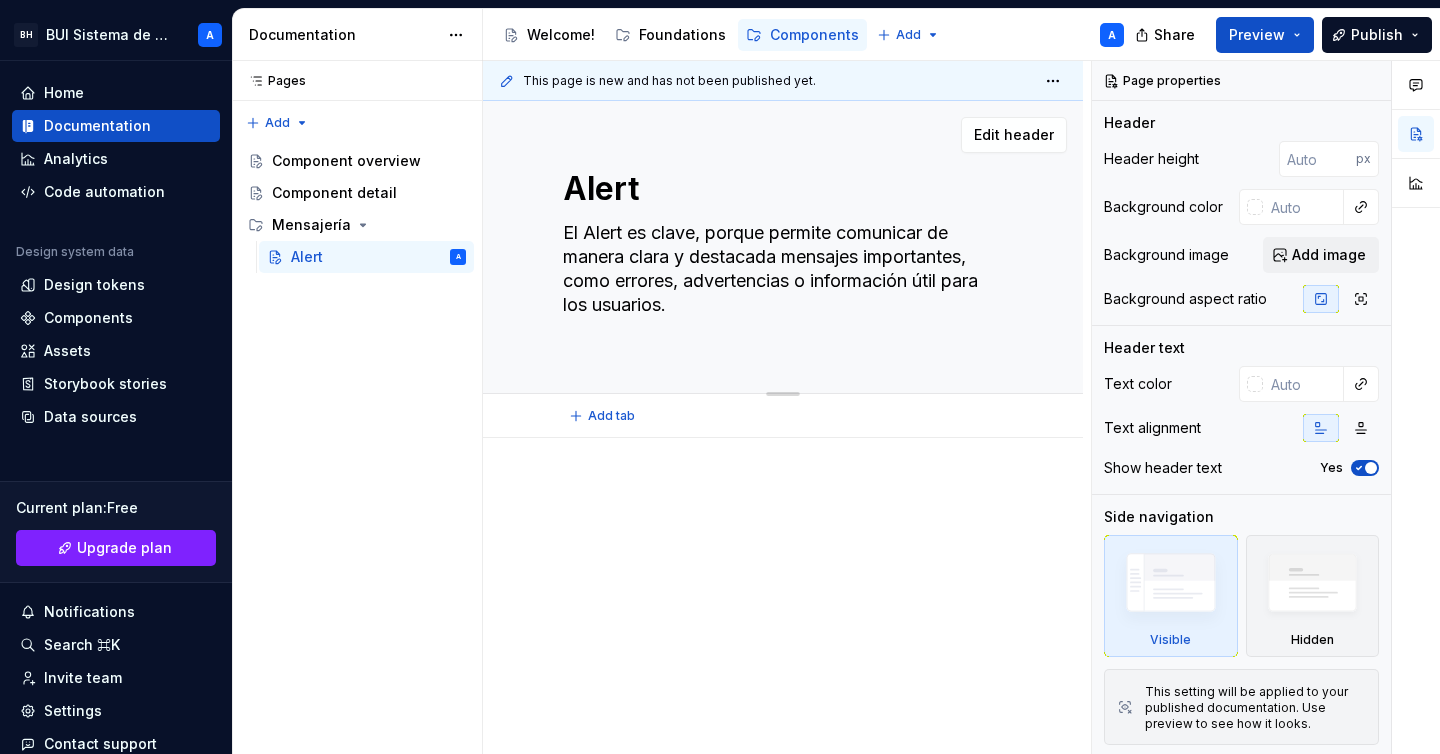 click on "Alert El Alert es clave, porque permite comunicar de manera clara y destacada mensajes importantes, como errores, advertencias o información útil para los usuarios." at bounding box center [783, 247] 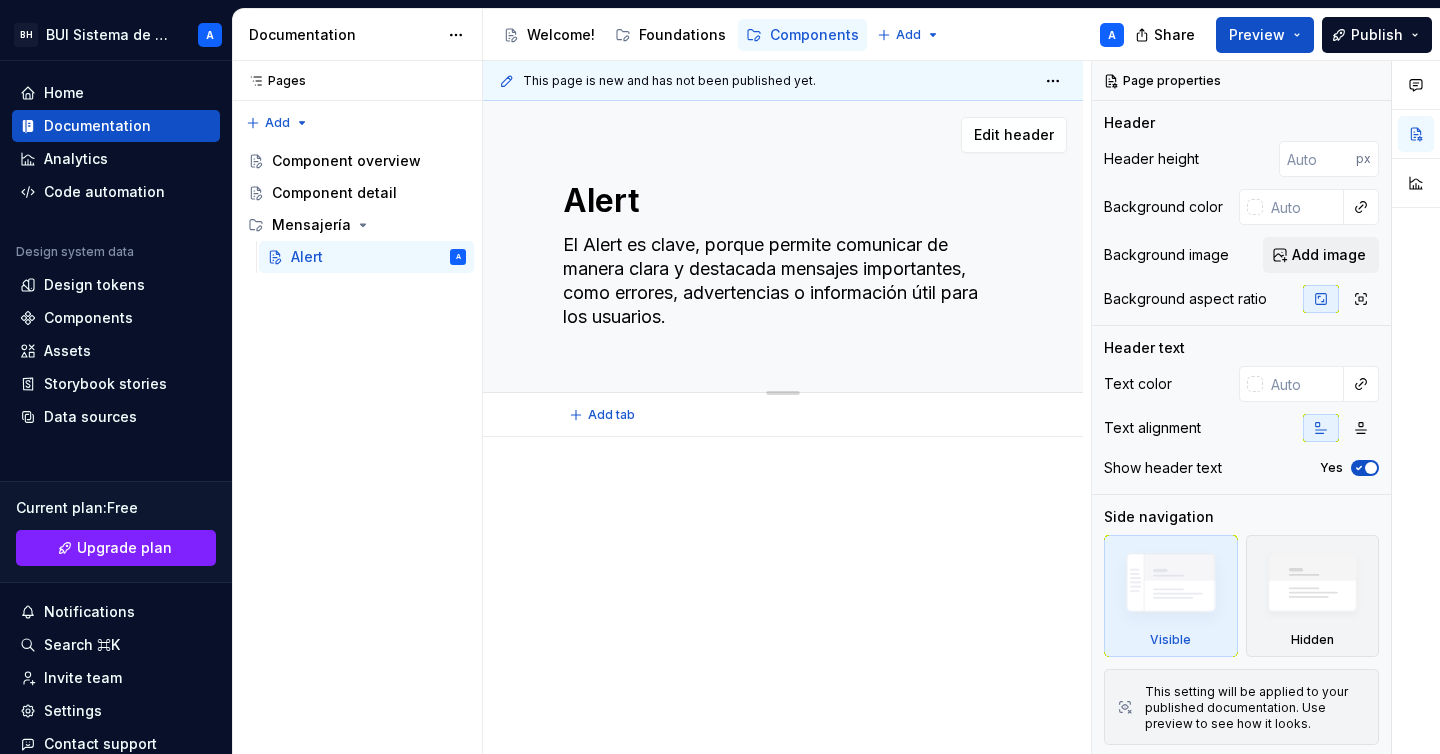 type on "*" 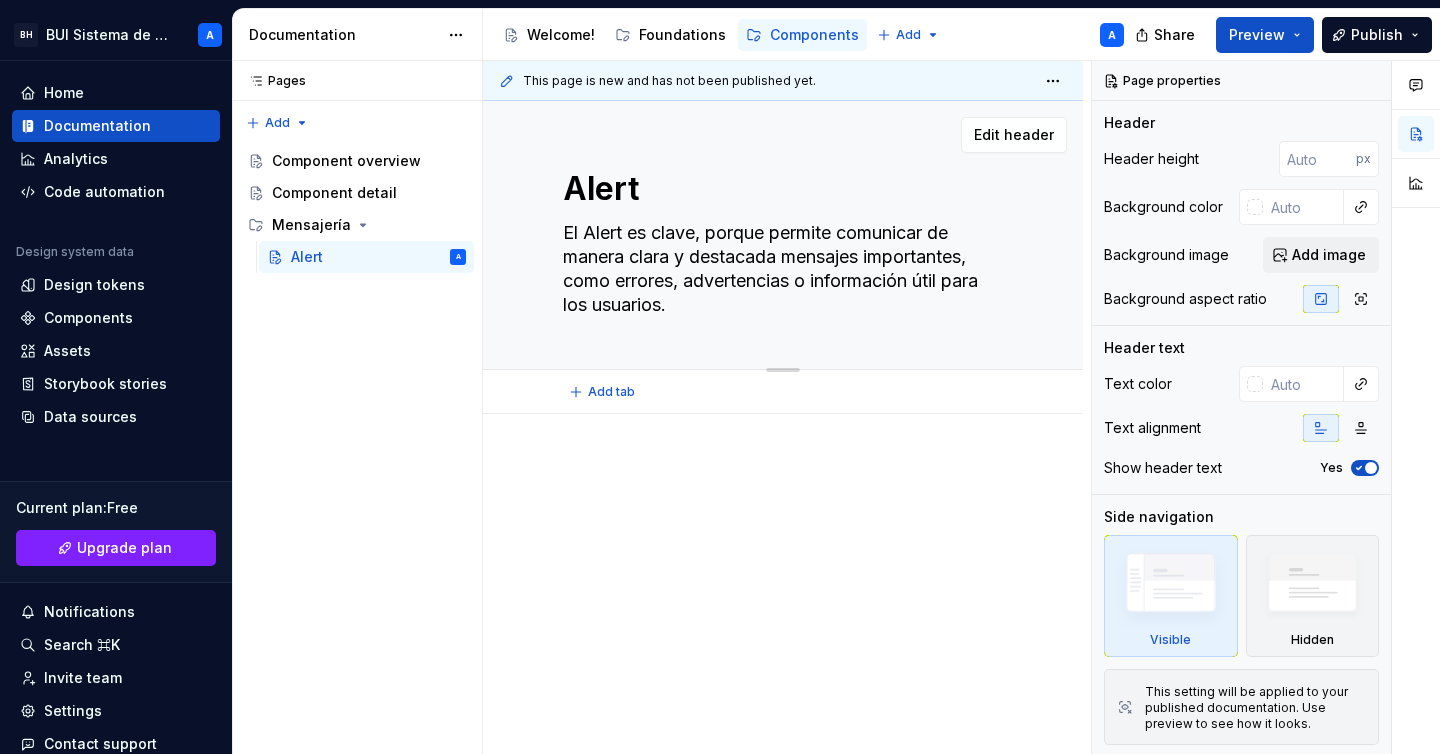 type on "El Alert es clave, porque permite comunicar de manera clara y destacada mensajes importantes, como errores, advertencias o información útil para los usuarios." 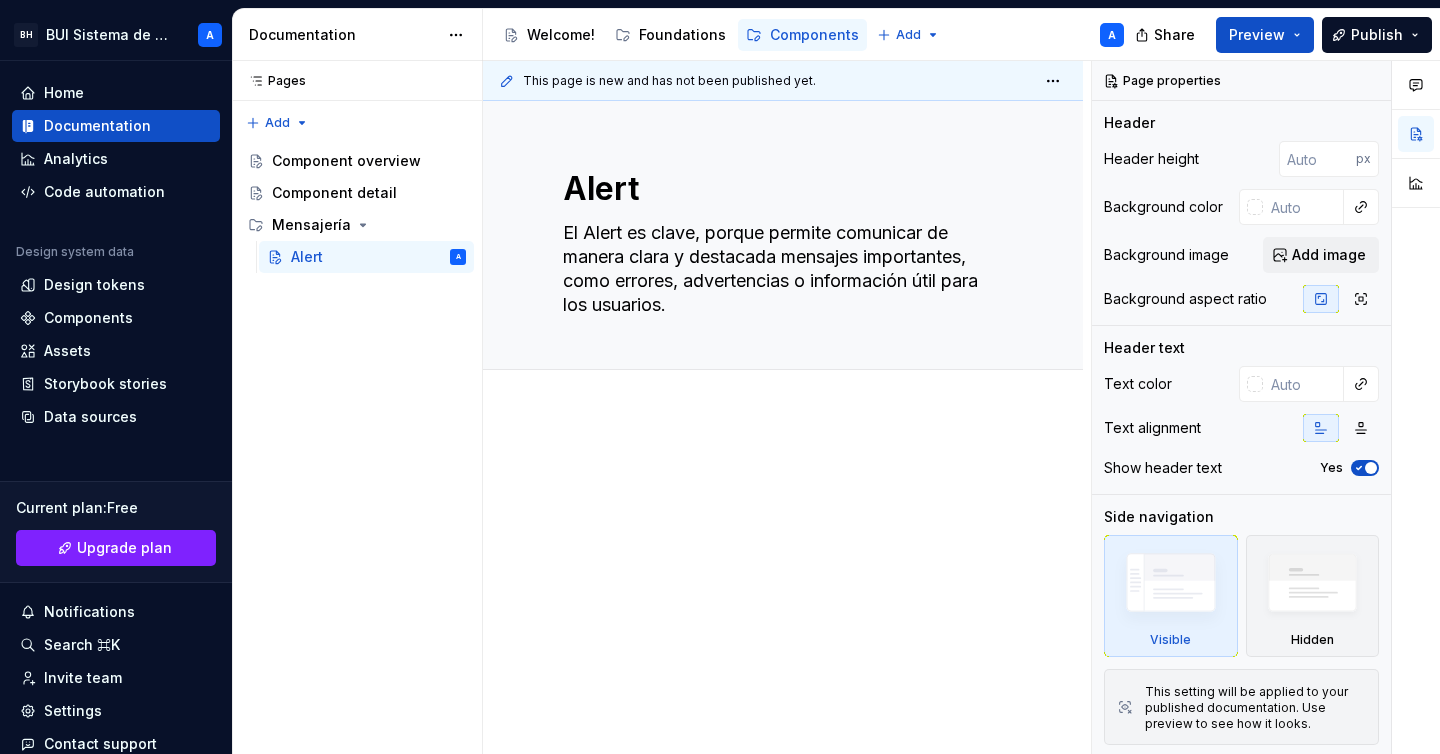 click at bounding box center [783, 601] 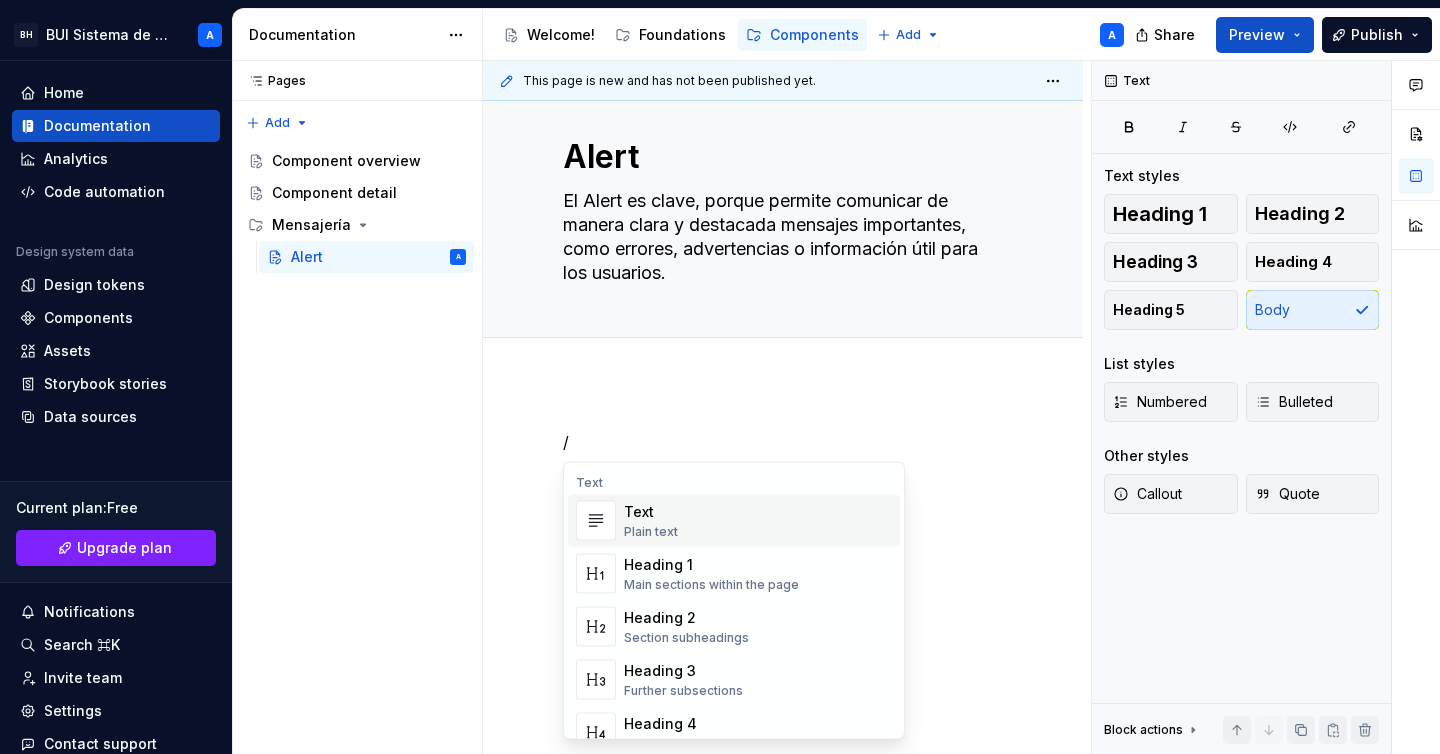 scroll, scrollTop: 33, scrollLeft: 0, axis: vertical 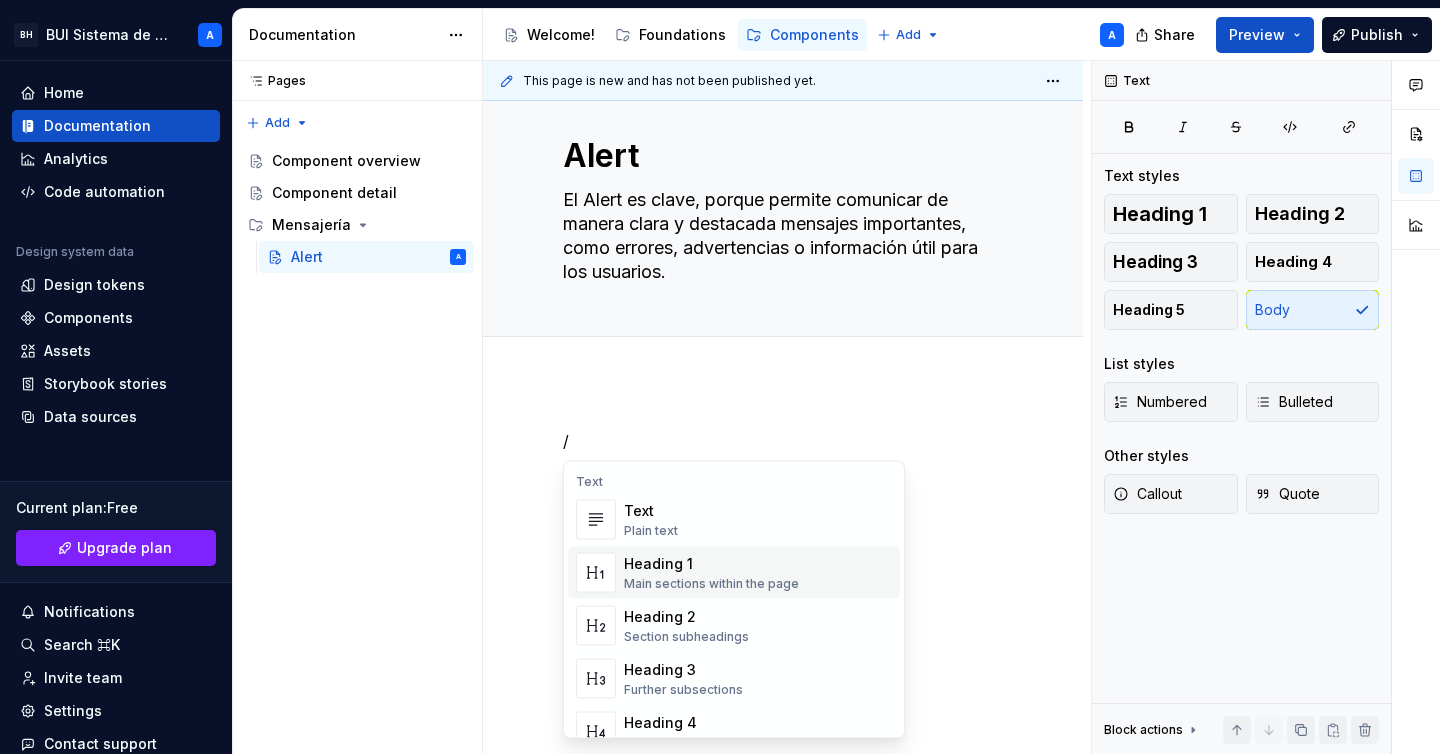 type on "*" 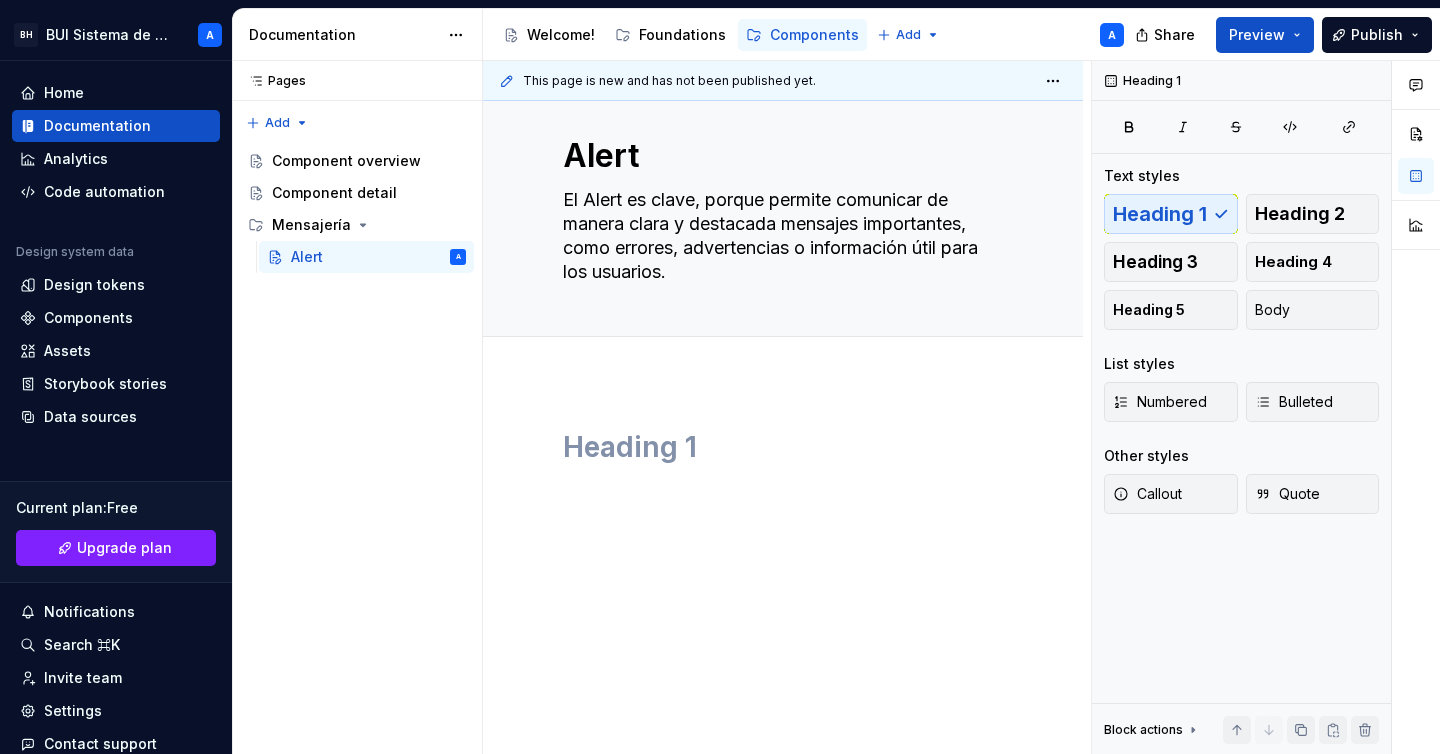 type 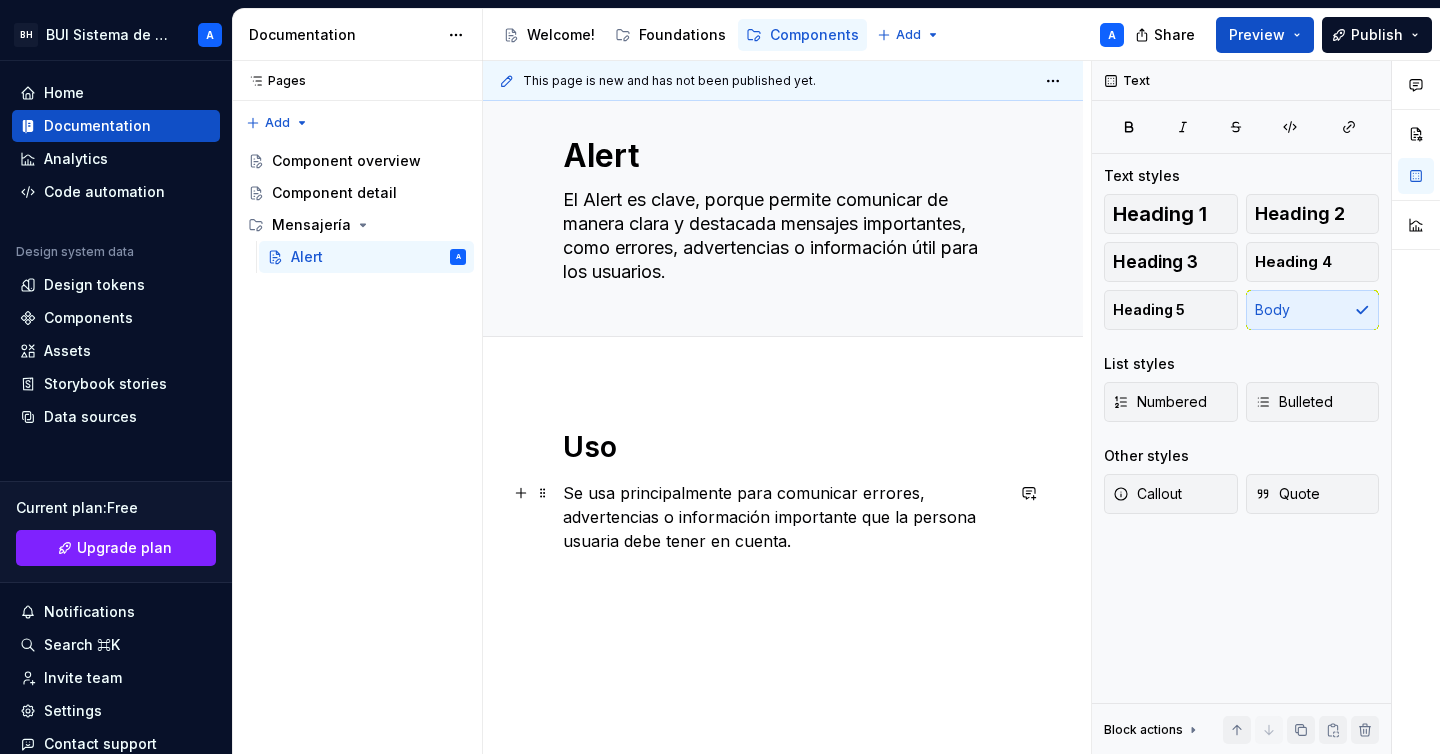 click on "Se usa principalmente para comunicar errores, advertencias o información importante que la persona usuaria debe tener en cuenta." at bounding box center (783, 517) 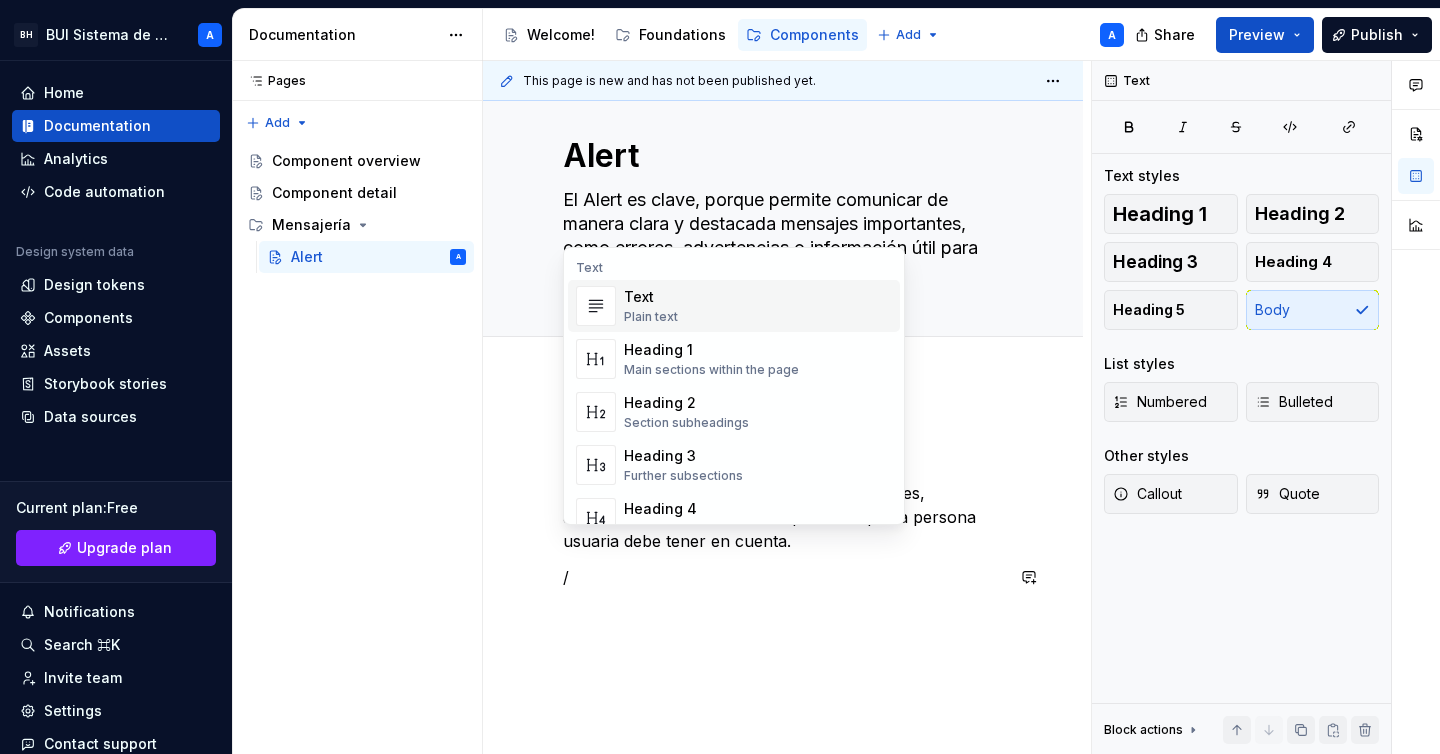 scroll, scrollTop: 117, scrollLeft: 0, axis: vertical 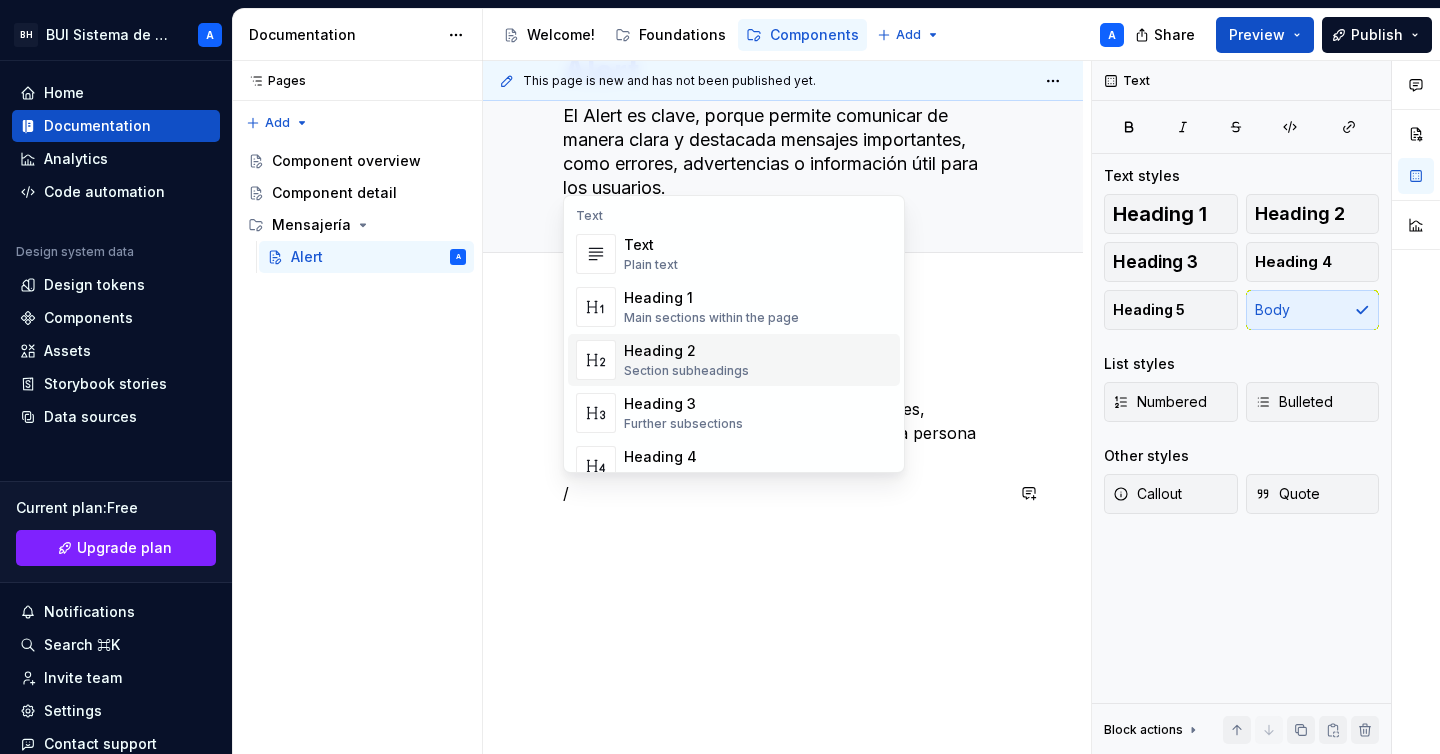 click on "Heading 2" at bounding box center (686, 351) 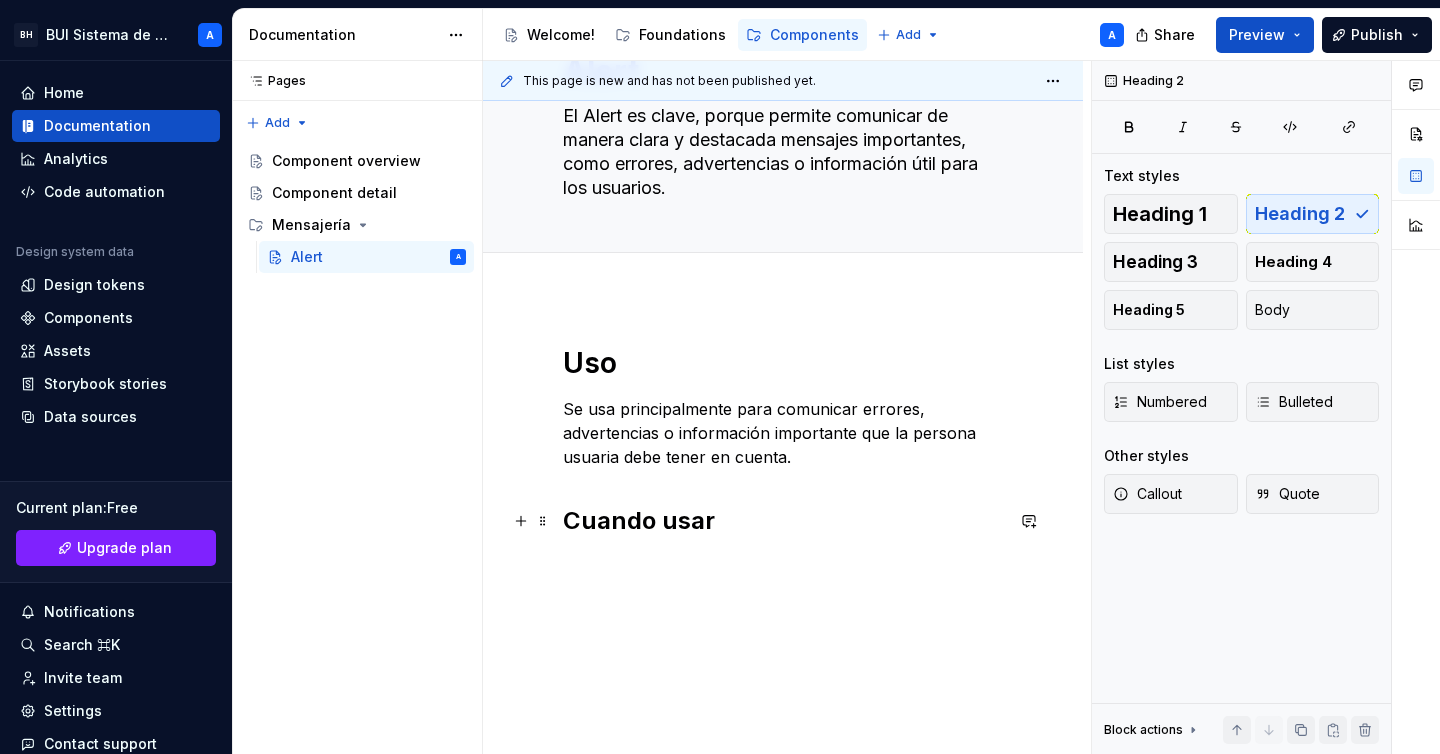 click on "Cuando usar" at bounding box center [783, 521] 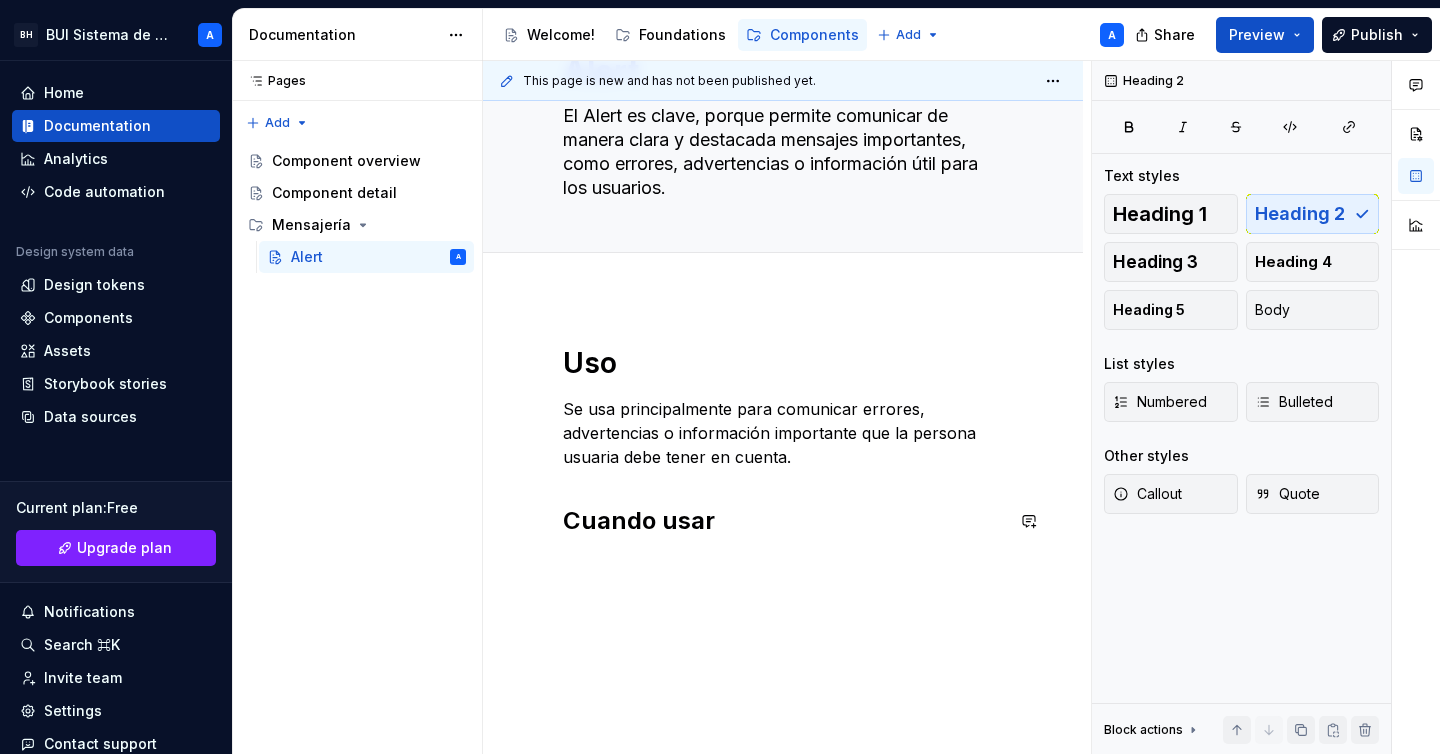 scroll, scrollTop: 149, scrollLeft: 0, axis: vertical 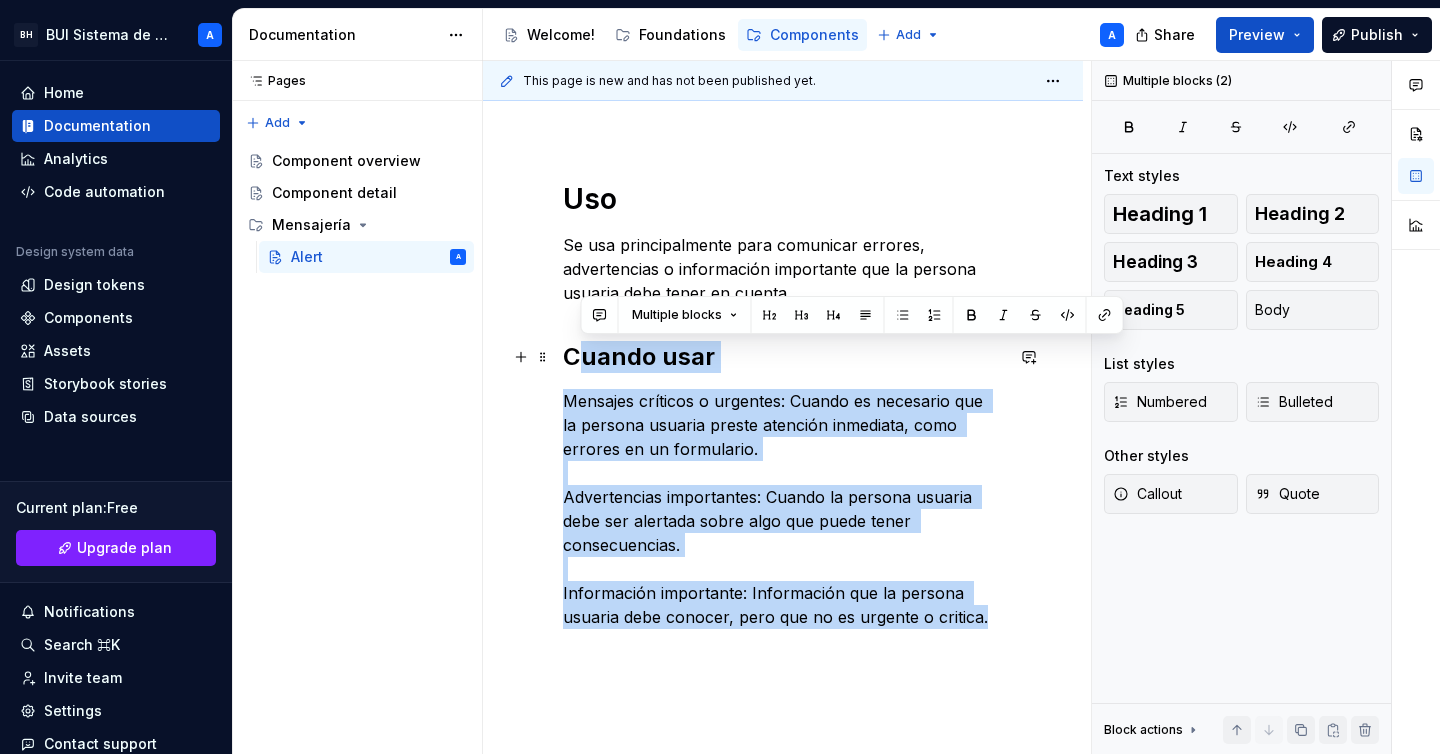 drag, startPoint x: 984, startPoint y: 617, endPoint x: 535, endPoint y: 369, distance: 512.9376 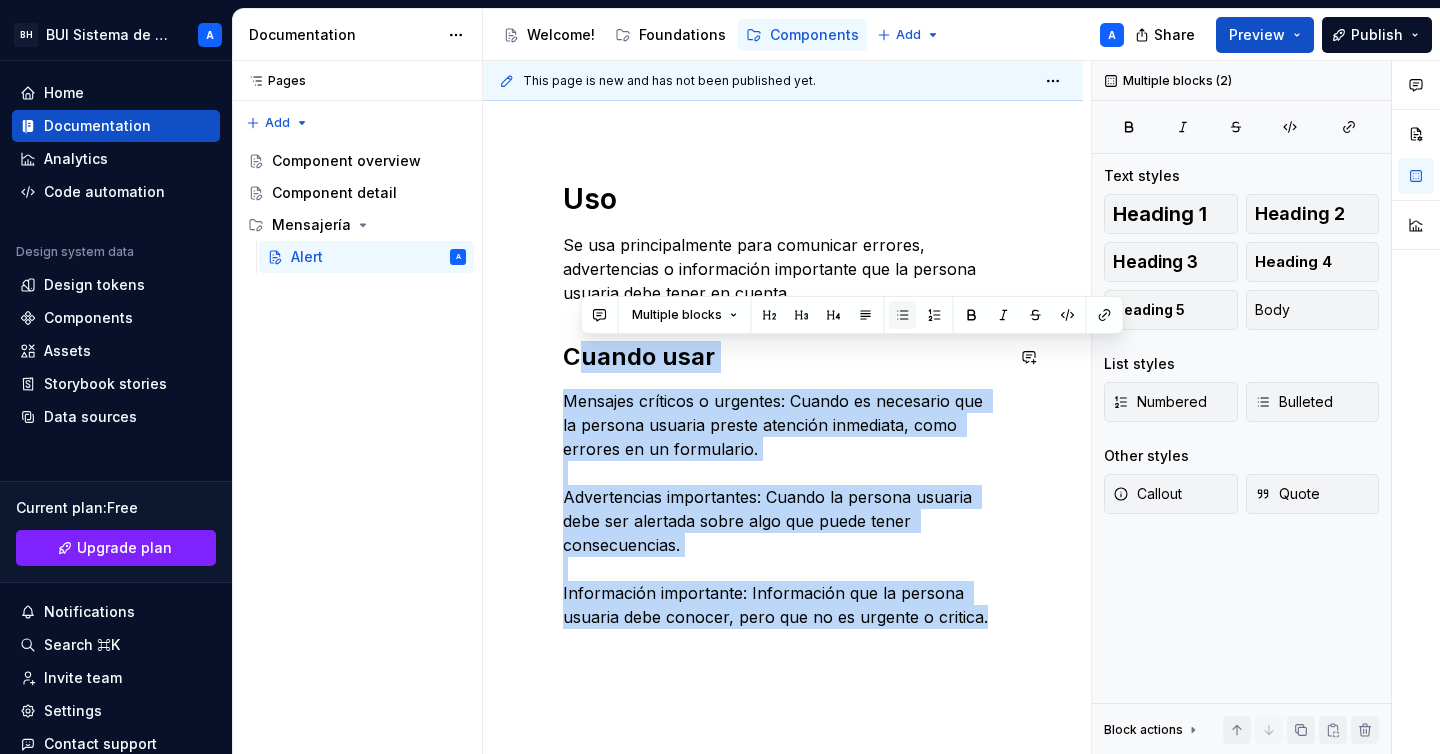click at bounding box center (903, 315) 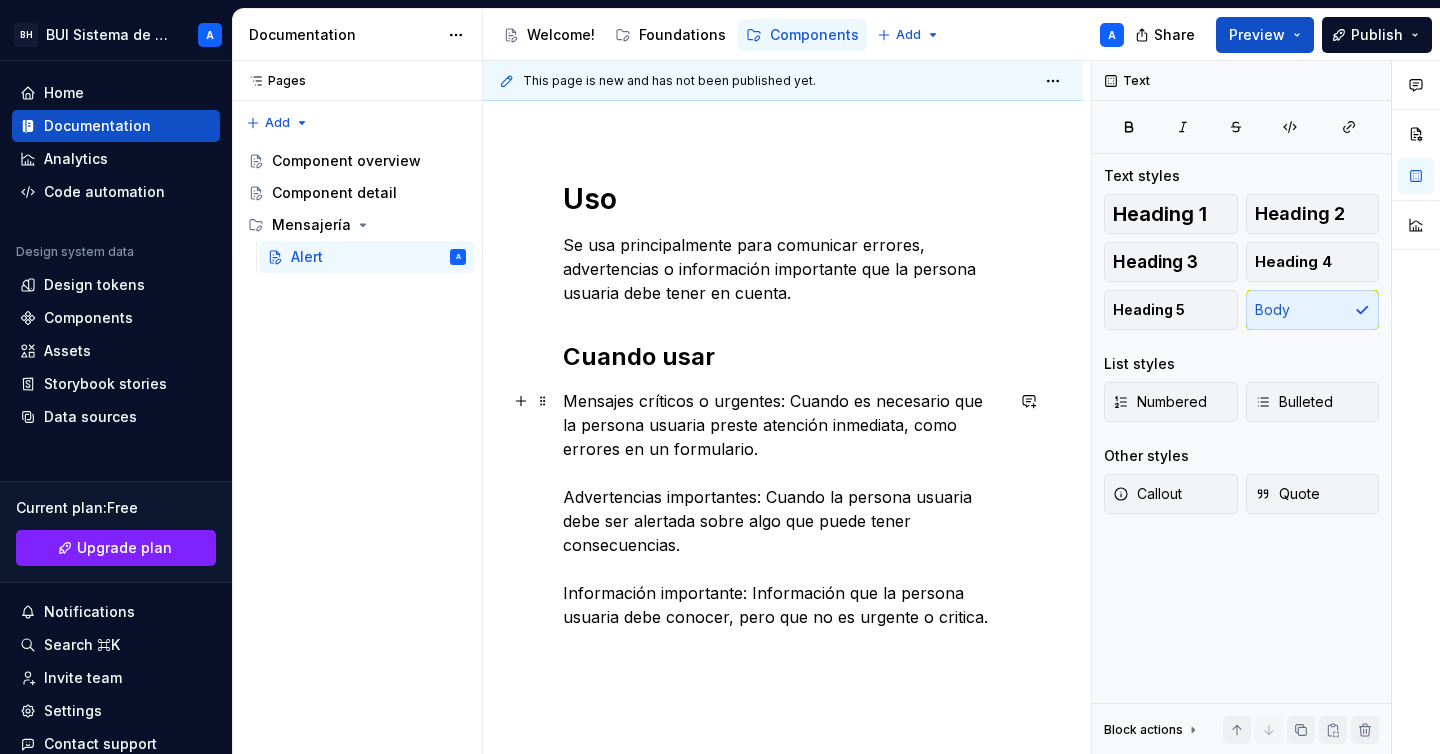 click on "Mensajes críticos o urgentes: Cuando es necesario que la persona usuaria preste atención inmediata, como errores en un formulario. Advertencias importantes: Cuando la persona usuaria debe ser alertada sobre algo que puede tener consecuencias. Información importante: Información que la persona usuaria debe conocer, pero que no es urgente o critica." at bounding box center (783, 509) 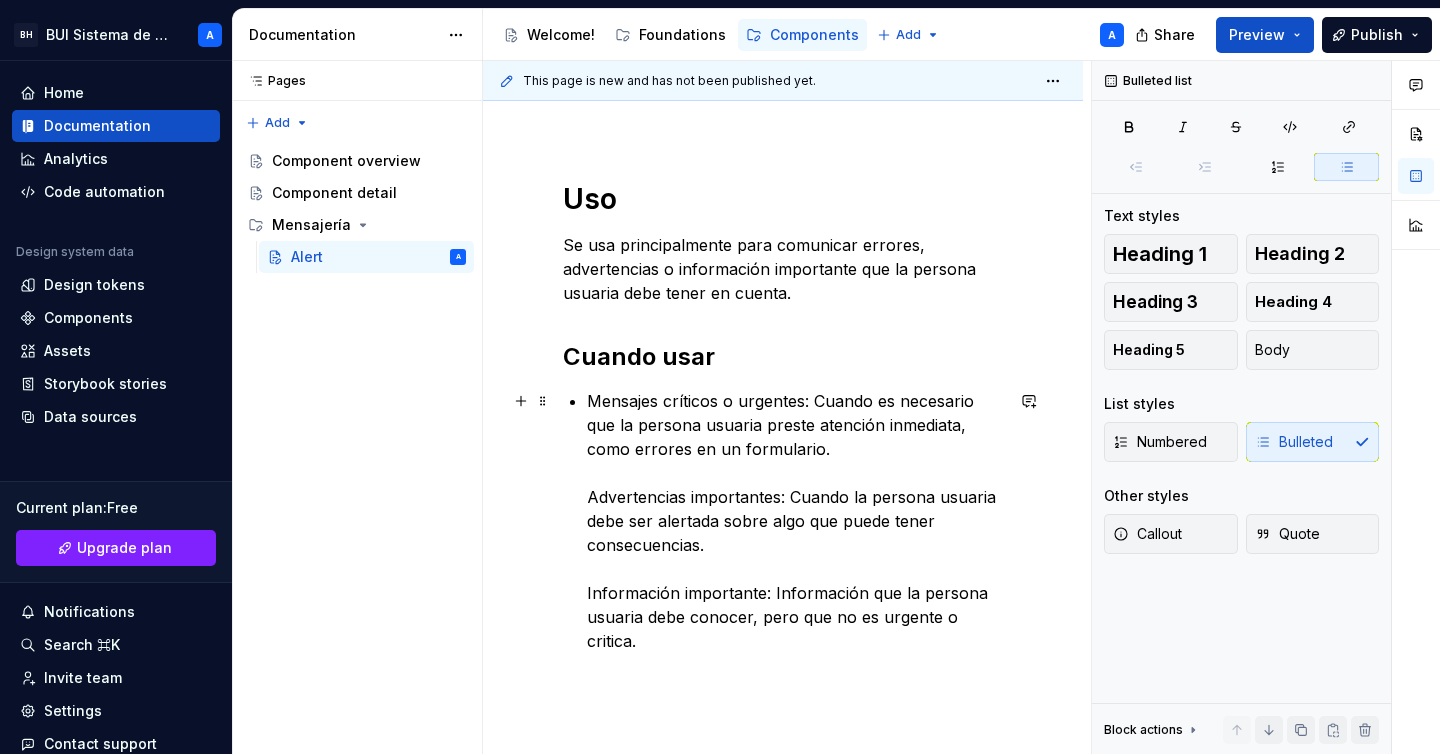 click on "Mensajes críticos o urgentes: Cuando es necesario que la persona usuaria preste atención inmediata, como errores en un formulario. Advertencias importantes: Cuando la persona usuaria debe ser alertada sobre algo que puede tener consecuencias. Información importante: Información que la persona usuaria debe conocer, pero que no es urgente o critica." at bounding box center (795, 521) 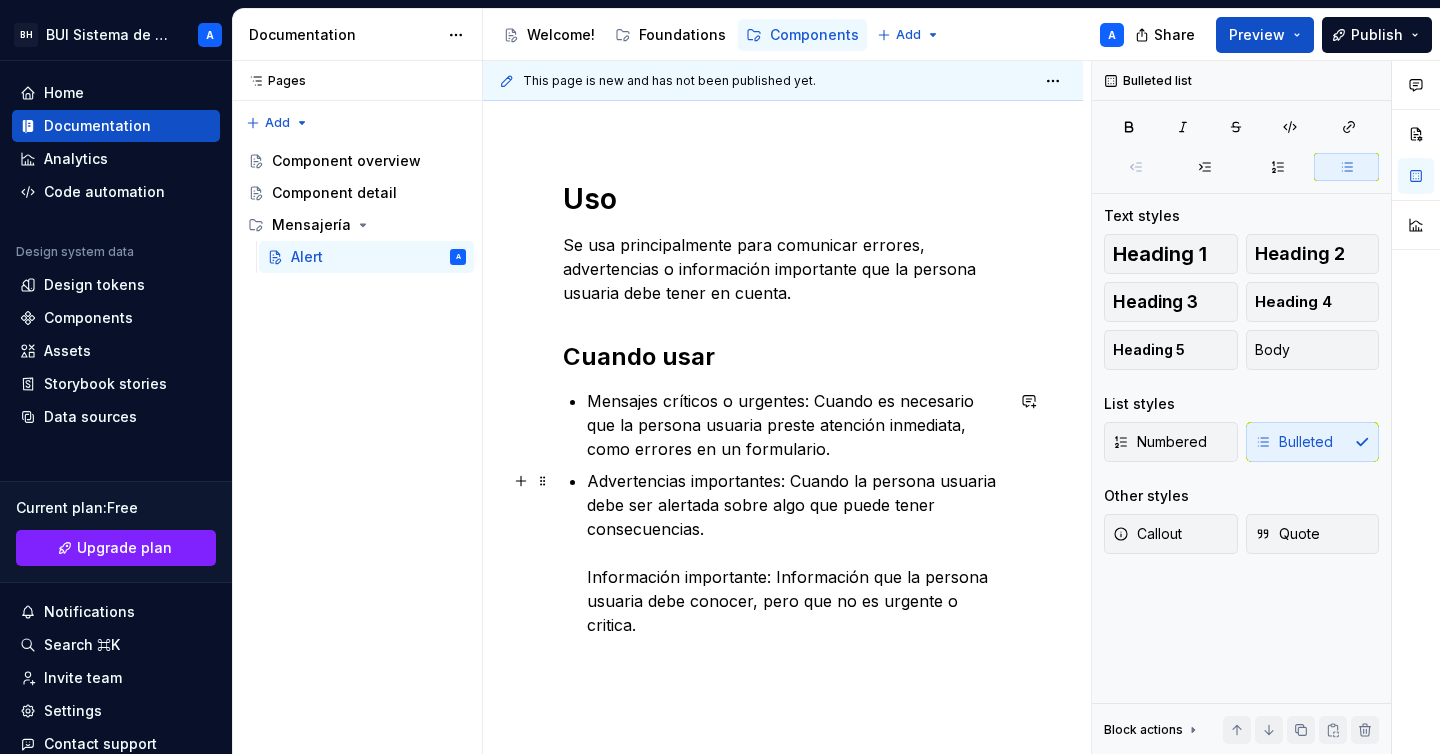 click on "Advertencias importantes: Cuando la persona usuaria debe ser alertada sobre algo que puede tener consecuencias. Información importante: Información que la persona usuaria debe conocer, pero que no es urgente o critica." at bounding box center (795, 553) 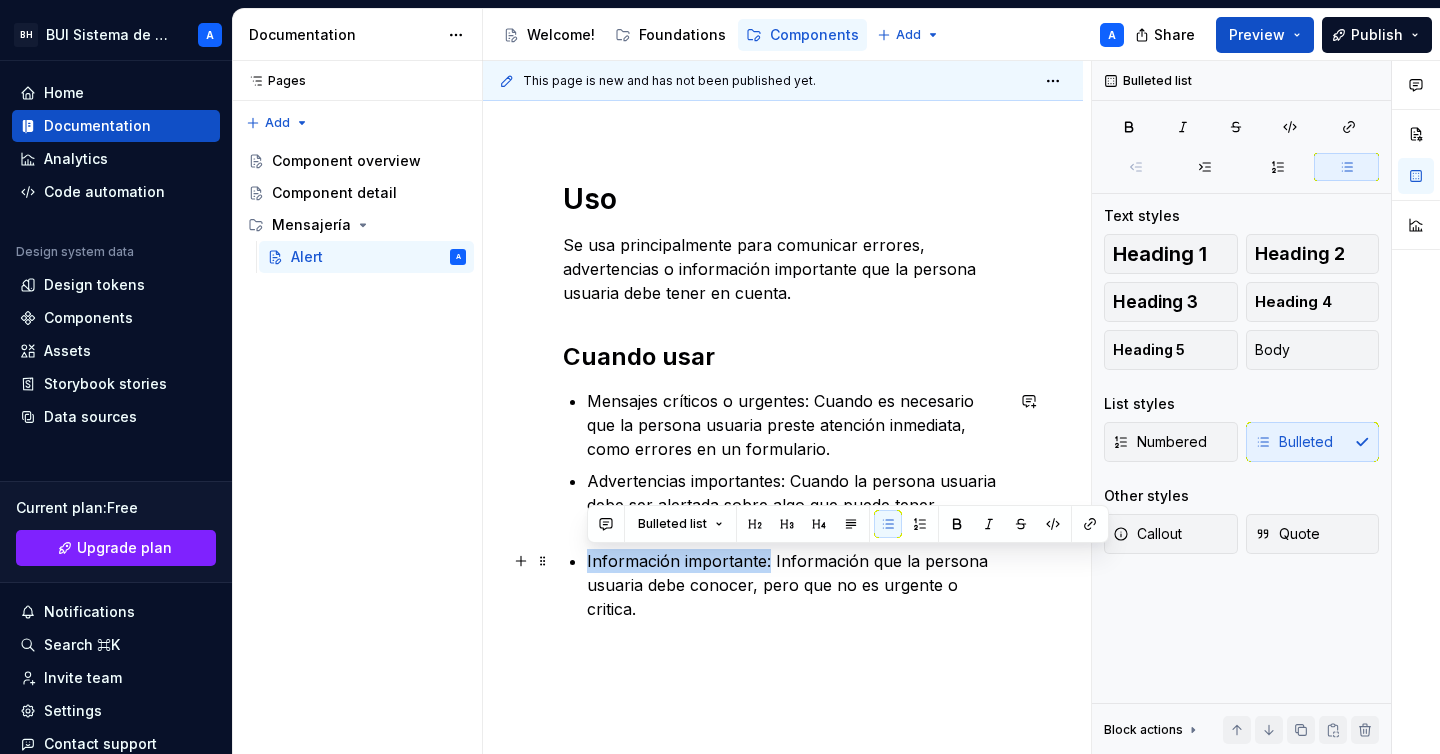 drag, startPoint x: 766, startPoint y: 559, endPoint x: 574, endPoint y: 562, distance: 192.02344 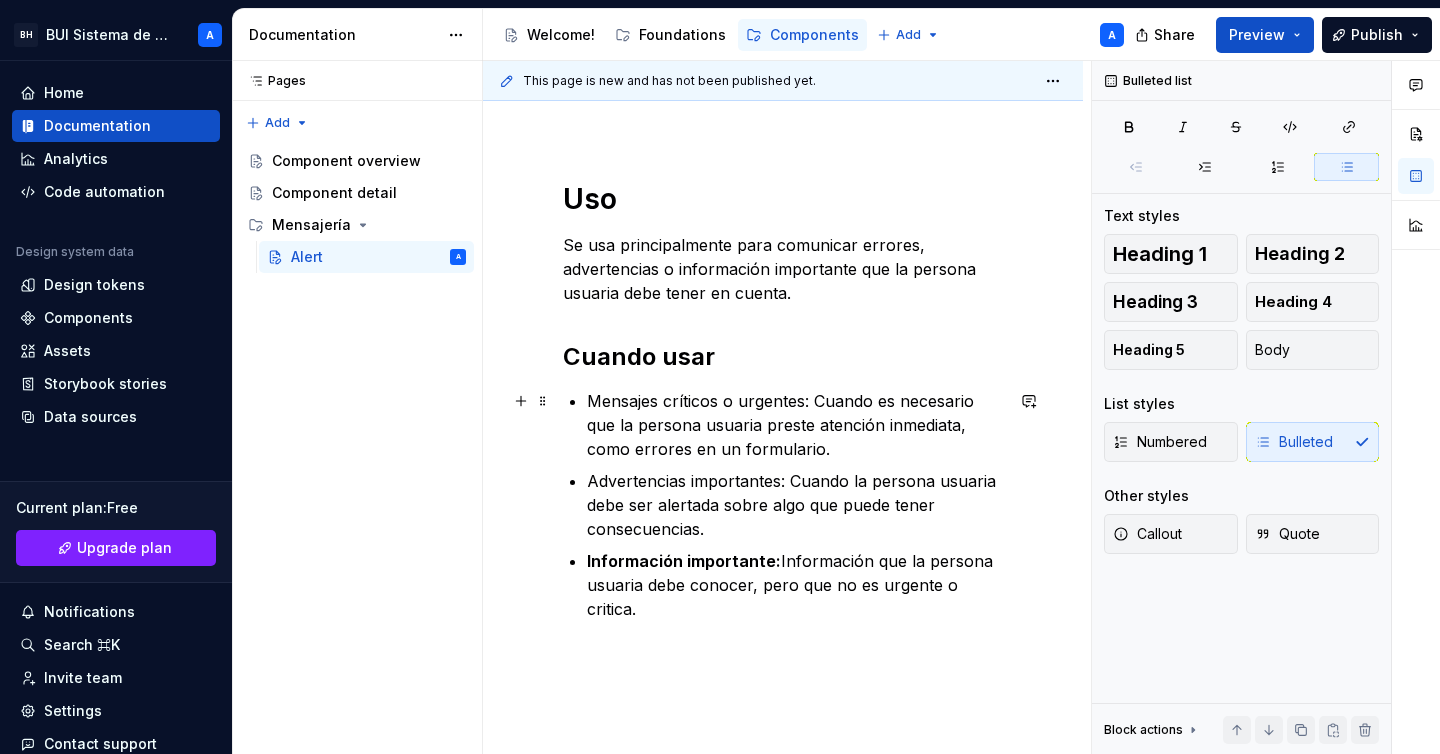 click on "Mensajes críticos o urgentes: Cuando es necesario que la persona usuaria preste atención inmediata, como errores en un formulario. Advertencias importantes: Cuando la persona usuaria debe ser alertada sobre algo que puede tener consecuencias. Información importante:  Información que la persona usuaria debe conocer, pero que no es urgente o critica." at bounding box center [795, 505] 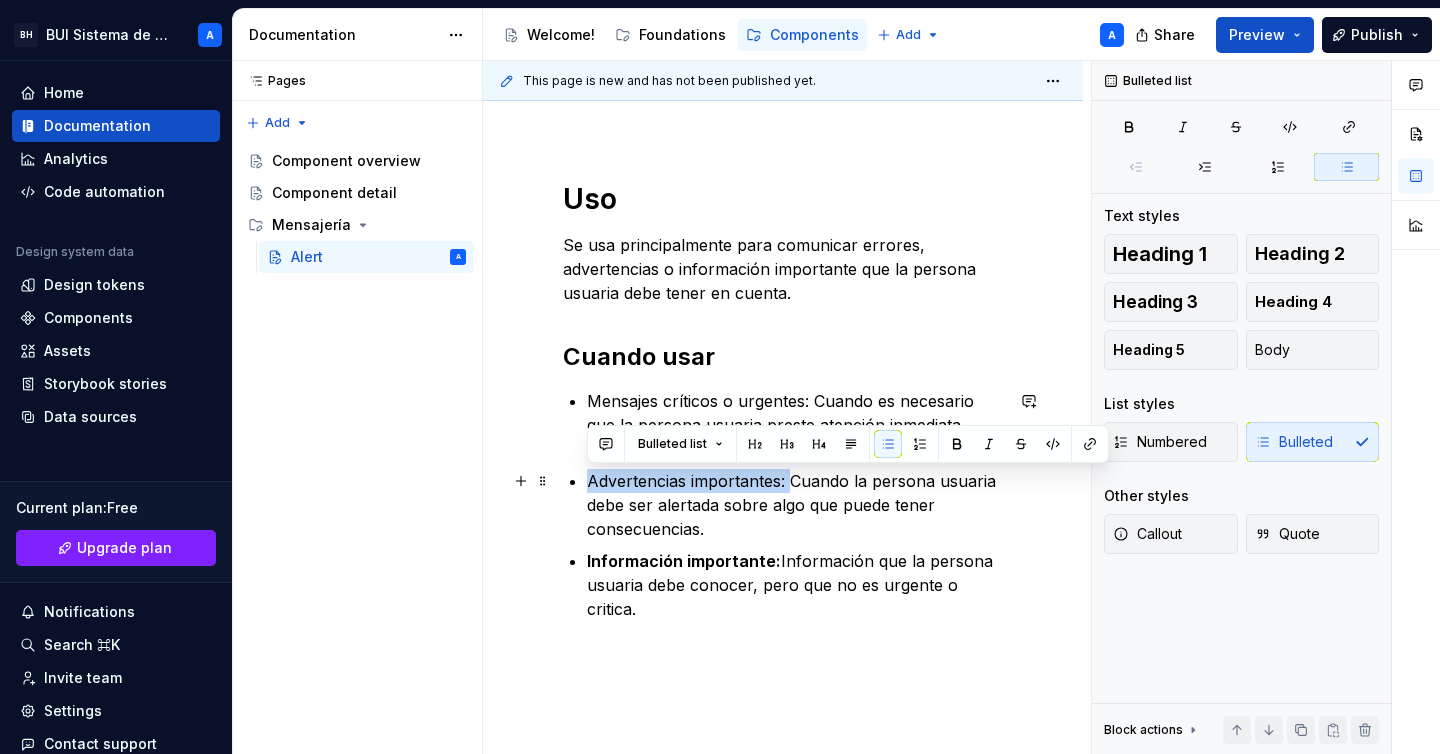 drag, startPoint x: 791, startPoint y: 478, endPoint x: 586, endPoint y: 479, distance: 205.00244 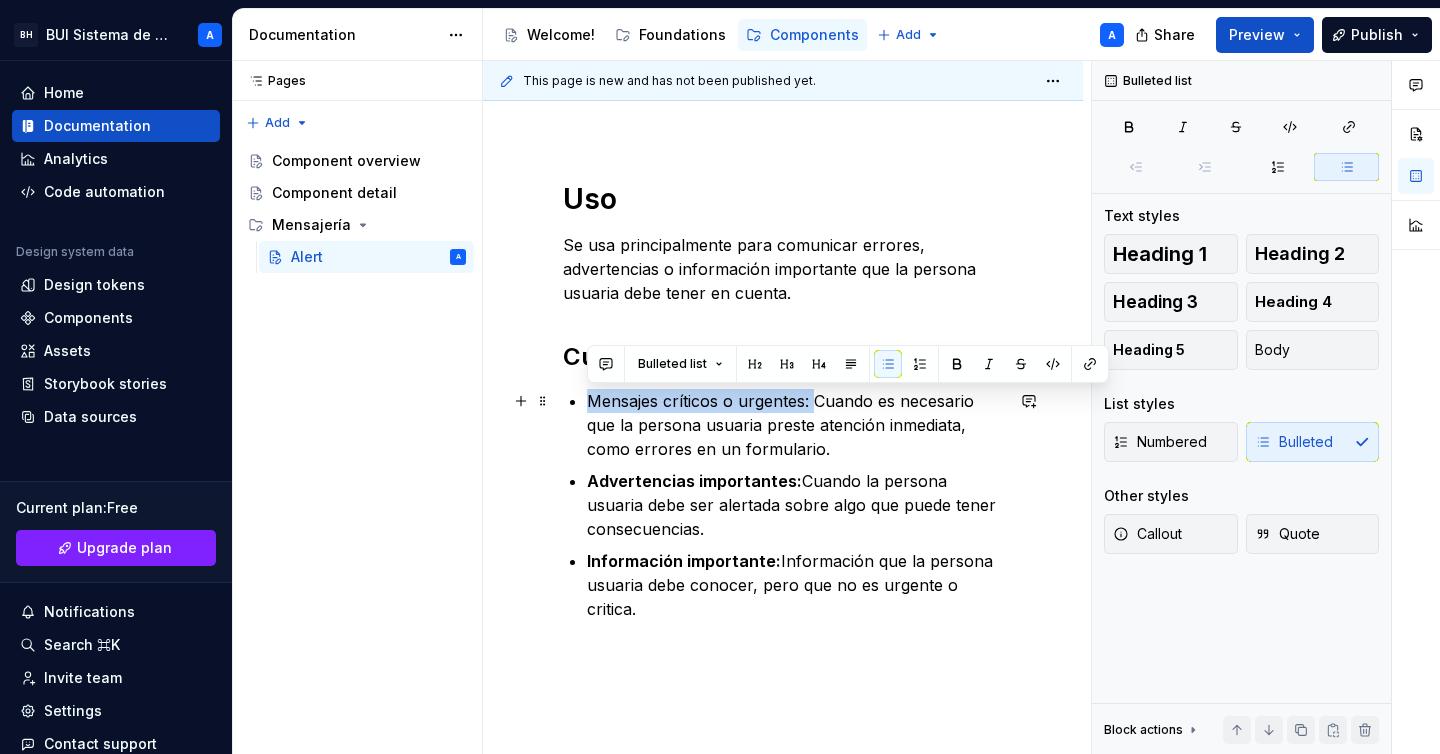 drag, startPoint x: 812, startPoint y: 401, endPoint x: 580, endPoint y: 406, distance: 232.05388 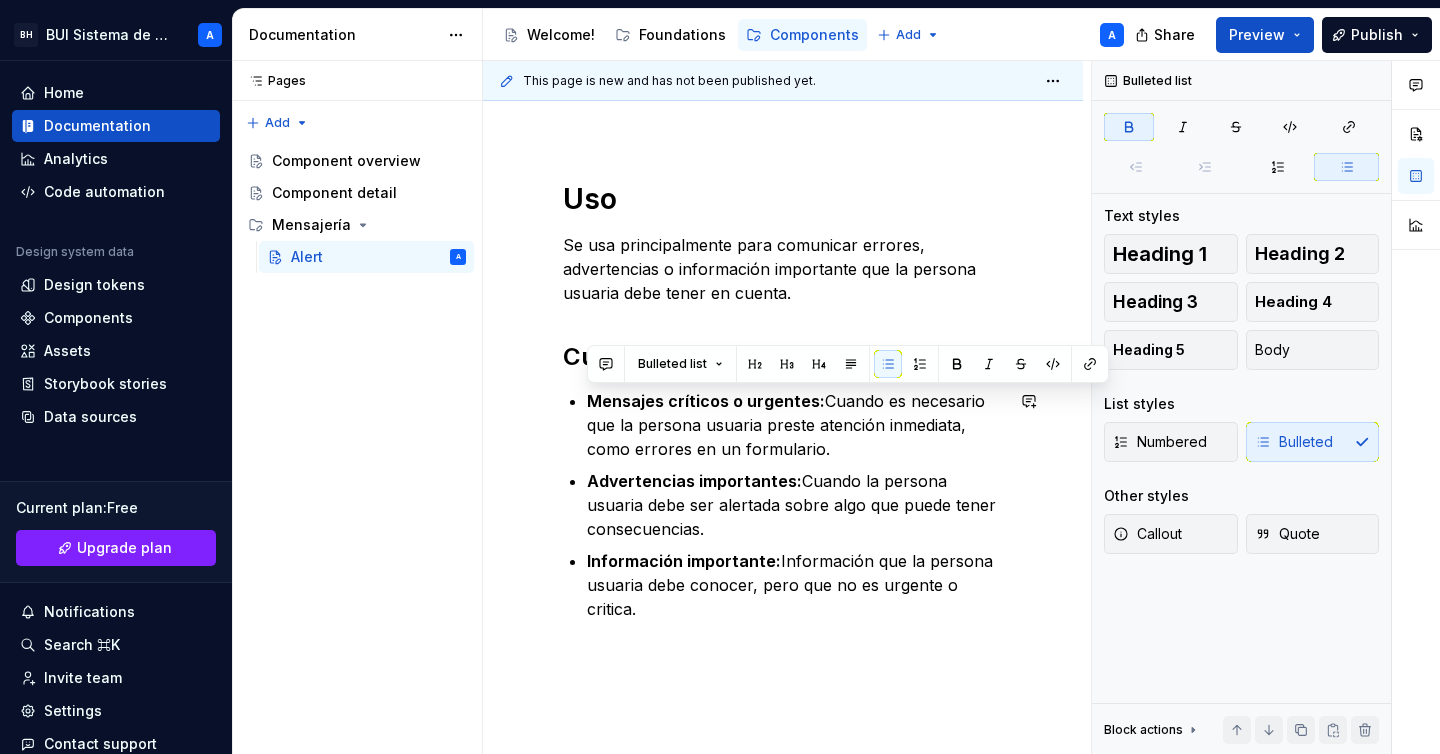 click on "Uso Se usa principalmente para comunicar errores, advertencias o información importante que la persona usuaria debe tener en cuenta. Cuando usar Mensajes críticos o urgentes:  Cuando es necesario que la persona usuaria preste atención inmediata, como errores en un formulario. Advertencias importantes:  Cuando la persona usuaria debe ser alertada sobre algo que puede tener consecuencias. Información importante:  Información que la persona usuaria debe conocer, pero que no es urgente o critica." at bounding box center (783, 413) 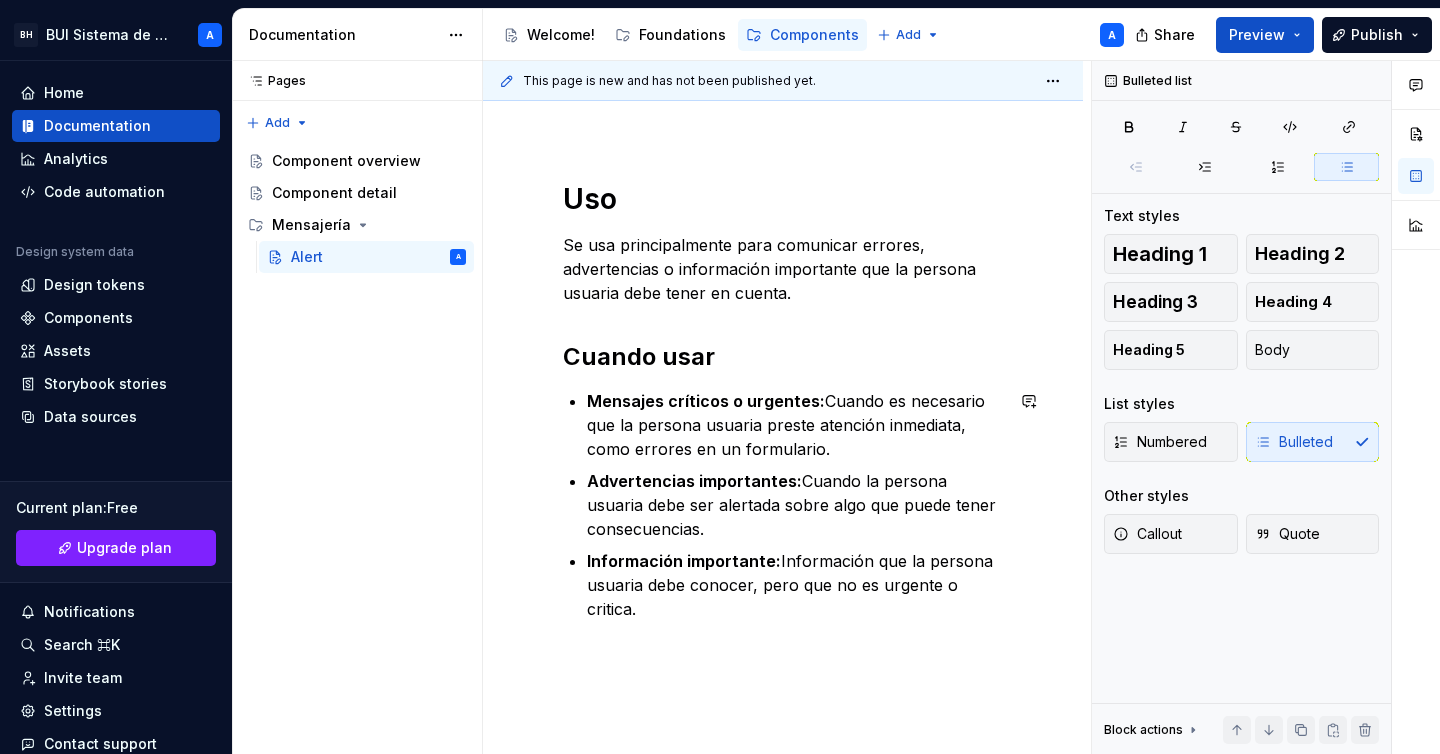 click on "Uso Se usa principalmente para comunicar errores, advertencias o información importante que la persona usuaria debe tener en cuenta. Cuando usar Mensajes críticos o urgentes:  Cuando es necesario que la persona usuaria preste atención inmediata, como errores en un formulario. Advertencias importantes:  Cuando la persona usuaria debe ser alertada sobre algo que puede tener consecuencias. Información importante:  Información que la persona usuaria debe conocer, pero que no es urgente o critica." at bounding box center (783, 413) 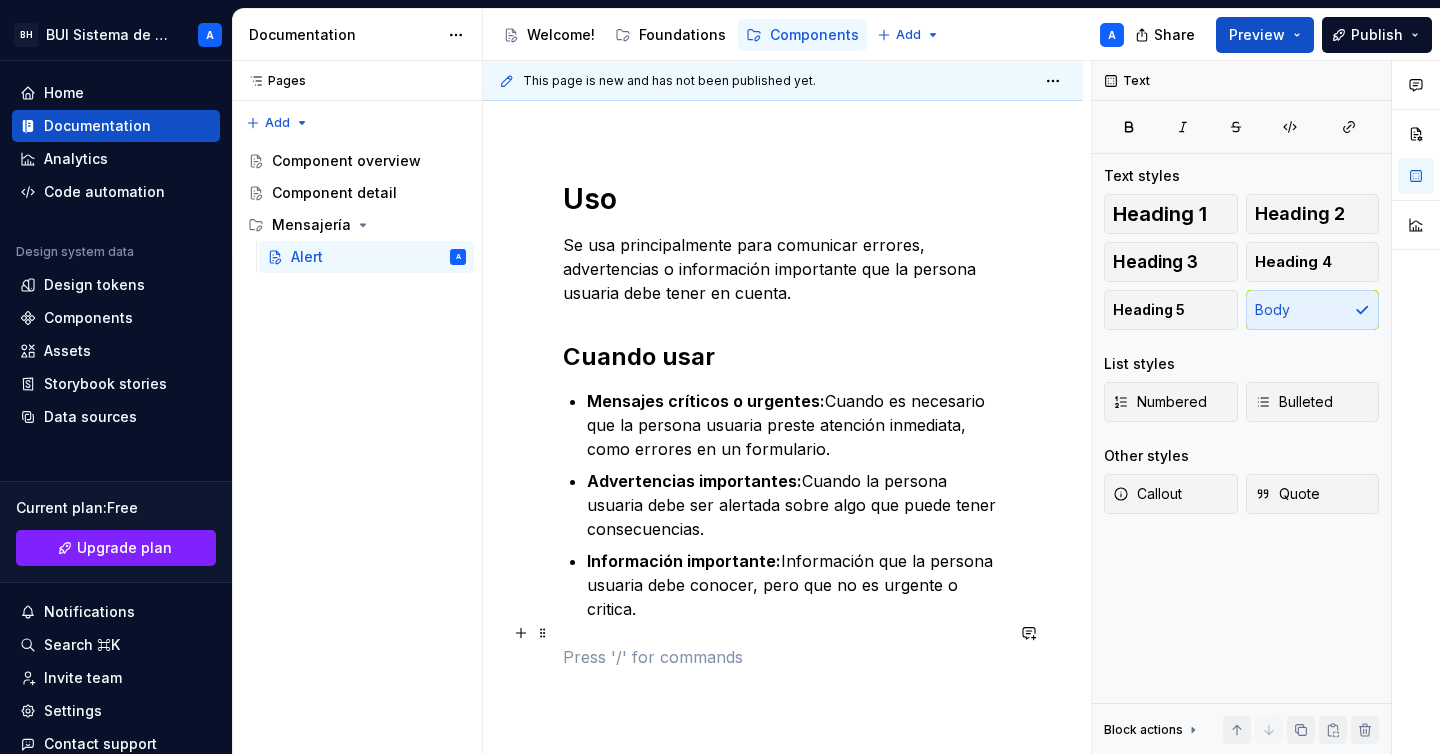 click on "Uso Se usa principalmente para comunicar errores, advertencias o información importante que la persona usuaria debe tener en cuenta. Cuando usar Mensajes críticos o urgentes:  Cuando es necesario que la persona usuaria preste atención inmediata, como errores en un formulario. Advertencias importantes:  Cuando la persona usuaria debe ser alertada sobre algo que puede tener consecuencias. Información importante:  Información que la persona usuaria debe conocer, pero que no es urgente o critica." at bounding box center [783, 437] 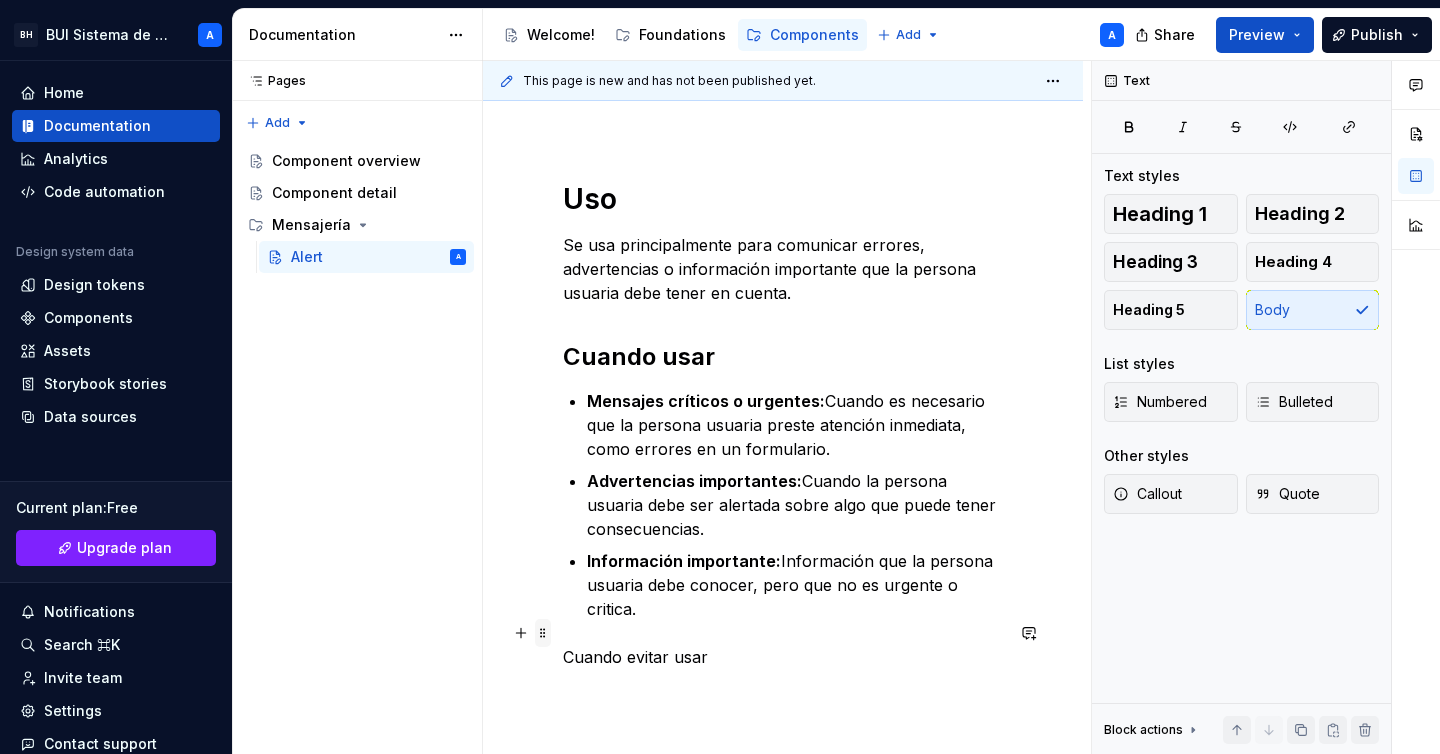 click at bounding box center (543, 633) 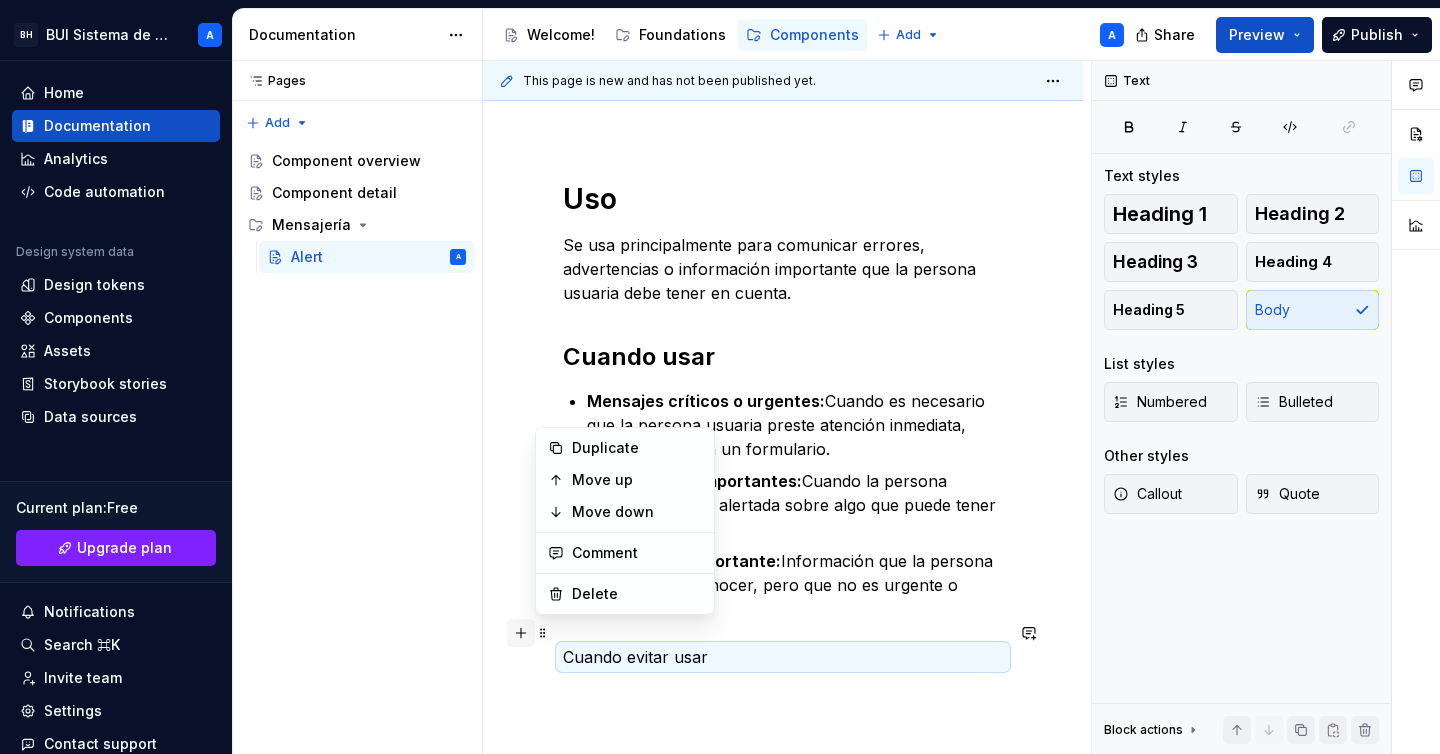 click at bounding box center (521, 633) 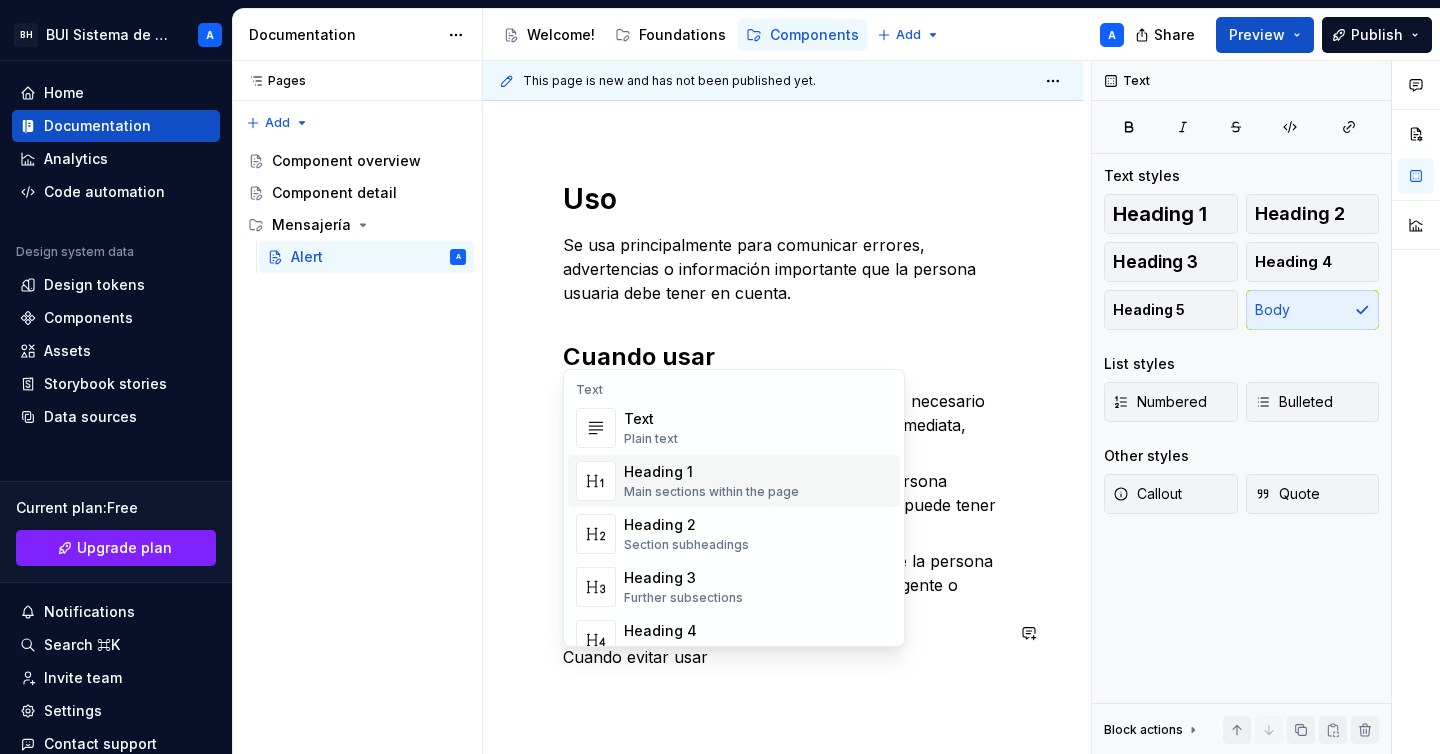 click on "Heading 1" at bounding box center [711, 472] 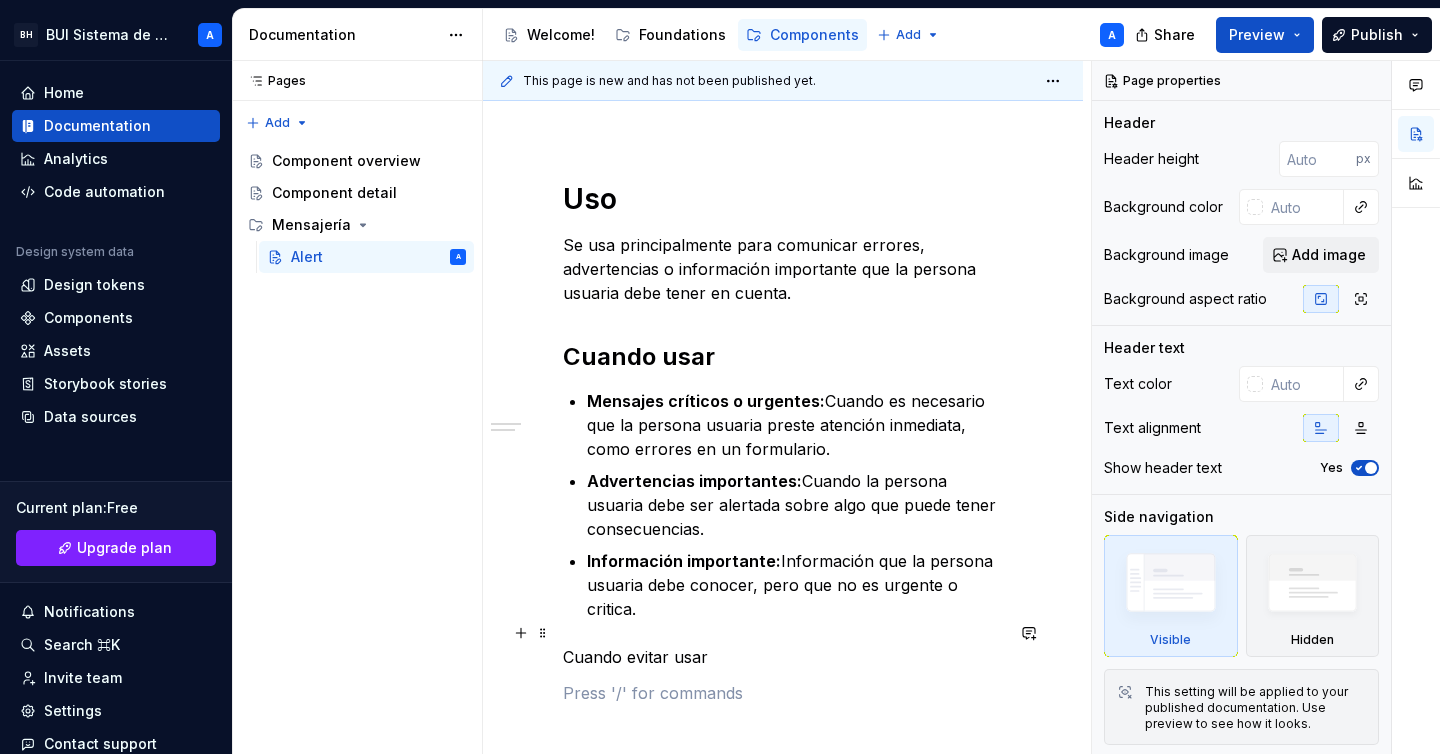 click on "Cuando evitar usar" at bounding box center [783, 657] 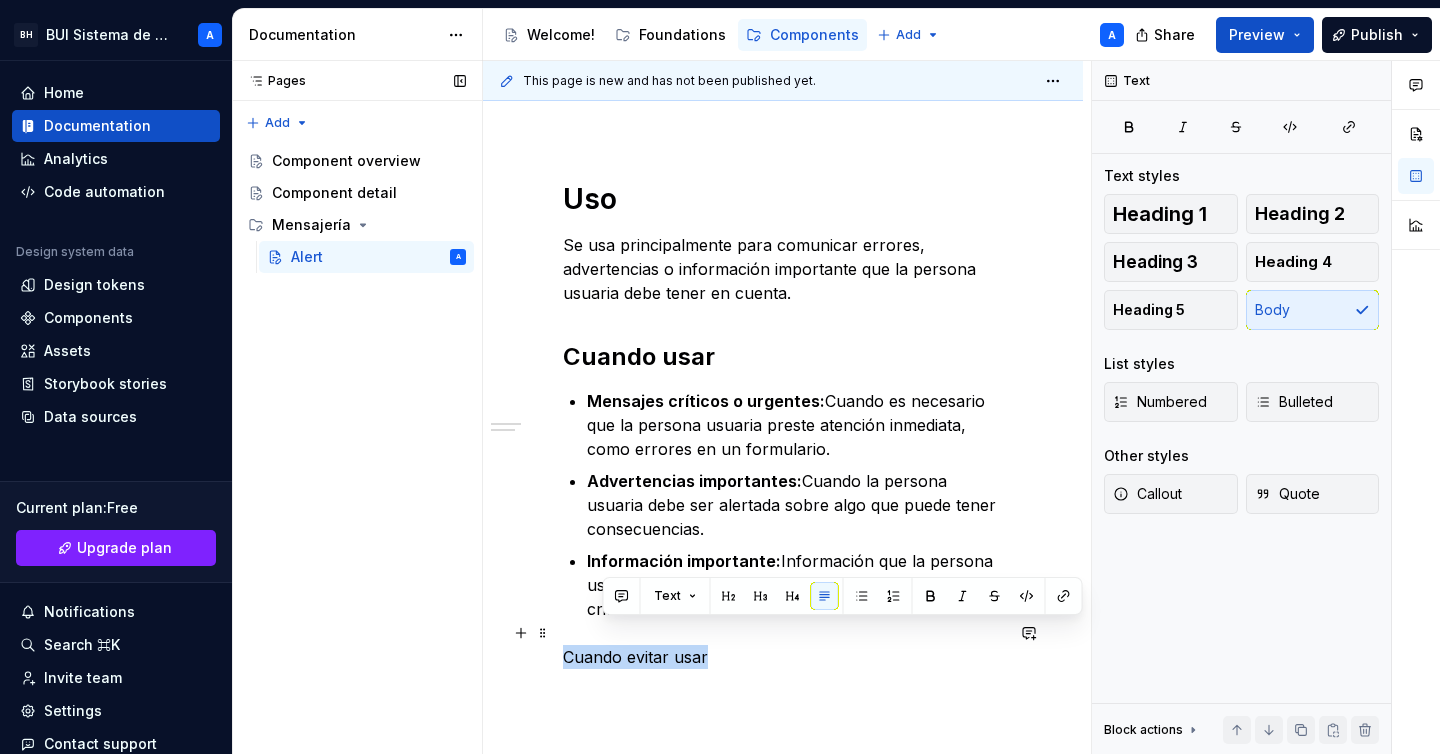 drag, startPoint x: 716, startPoint y: 635, endPoint x: 462, endPoint y: 627, distance: 254.12595 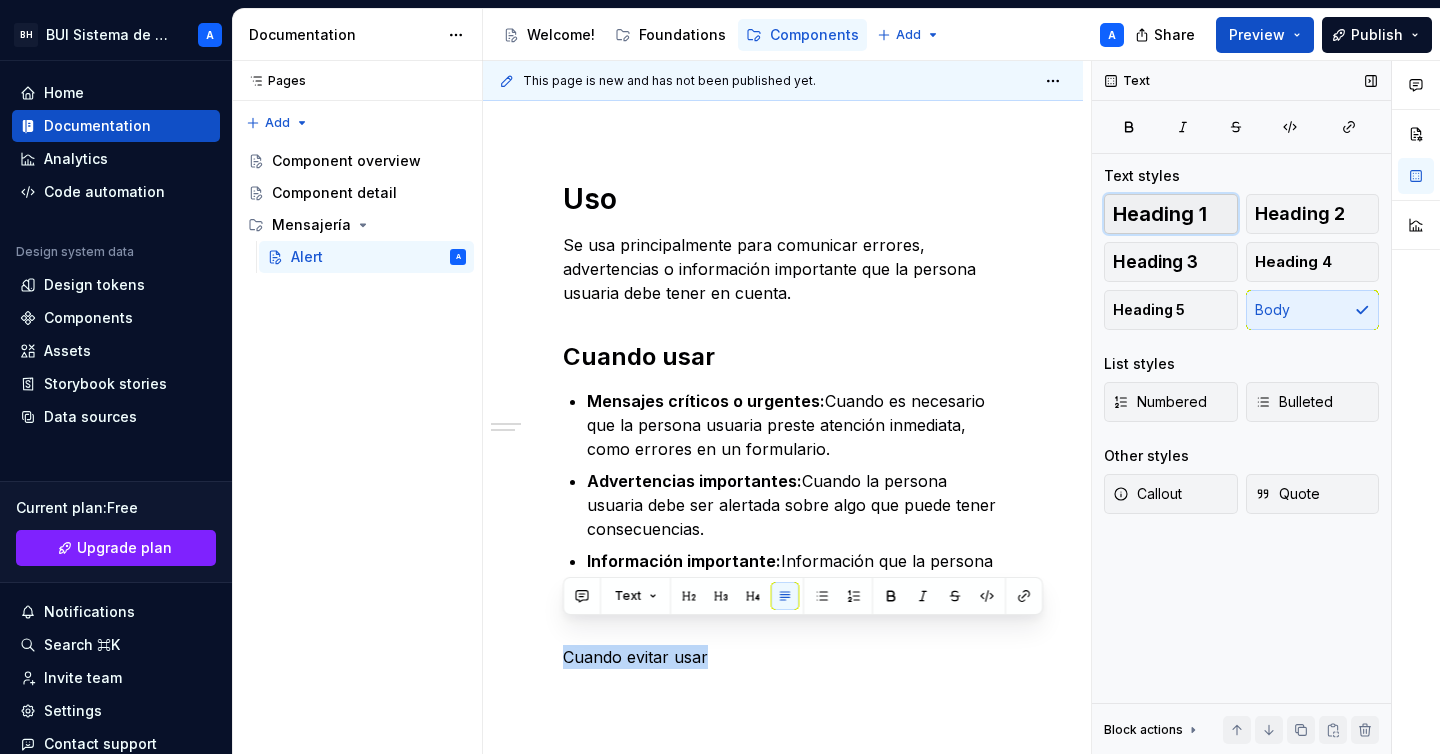 click on "Heading 1" at bounding box center [1160, 214] 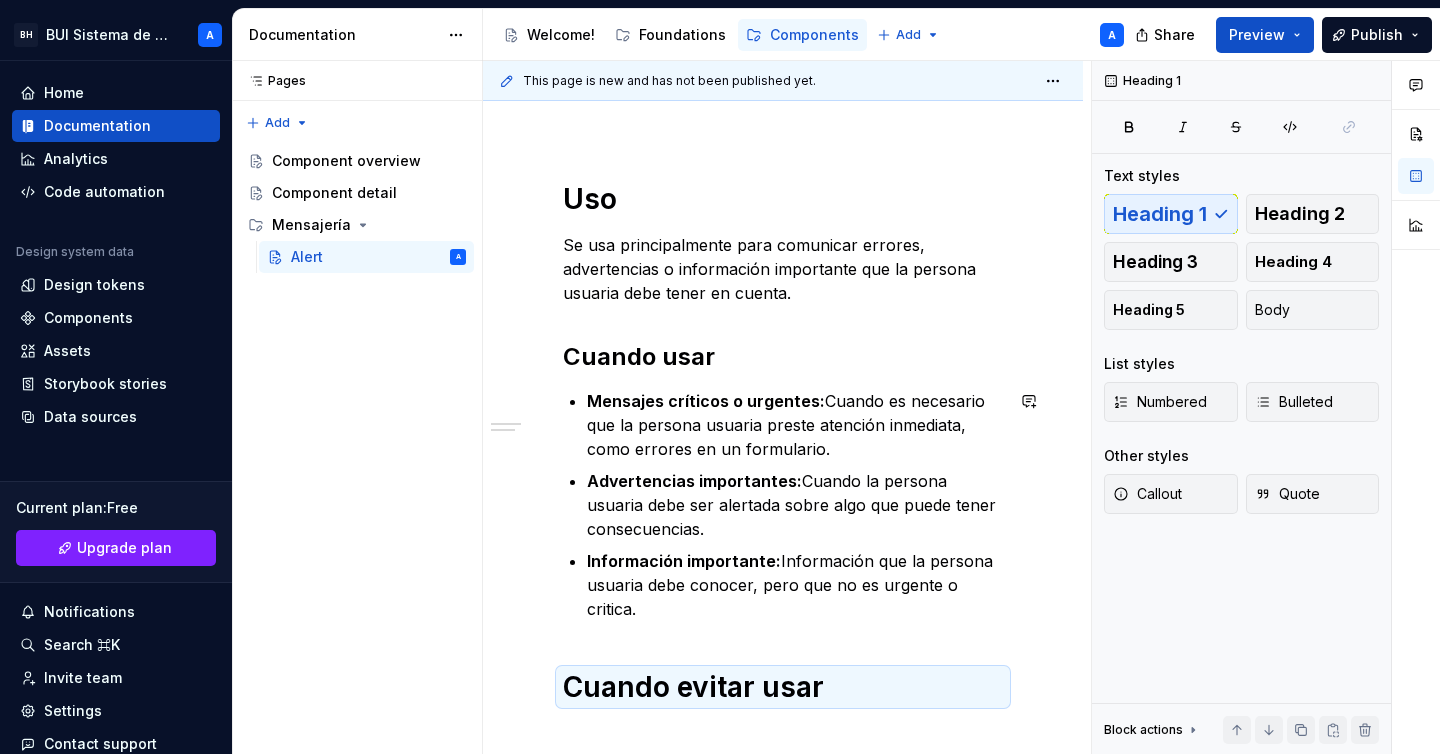 click on "Uso Se usa principalmente para comunicar errores, advertencias o información importante que la persona usuaria debe tener en cuenta. Cuando usar Mensajes críticos o urgentes:  Cuando es necesario que la persona usuaria preste atención inmediata, como errores en un formulario. Advertencias importantes:  Cuando la persona usuaria debe ser alertada sobre algo que puede tener consecuencias. Información importante:  Información que la persona usuaria debe conocer, pero que no es urgente o critica. Cuando evitar usar" at bounding box center [783, 463] 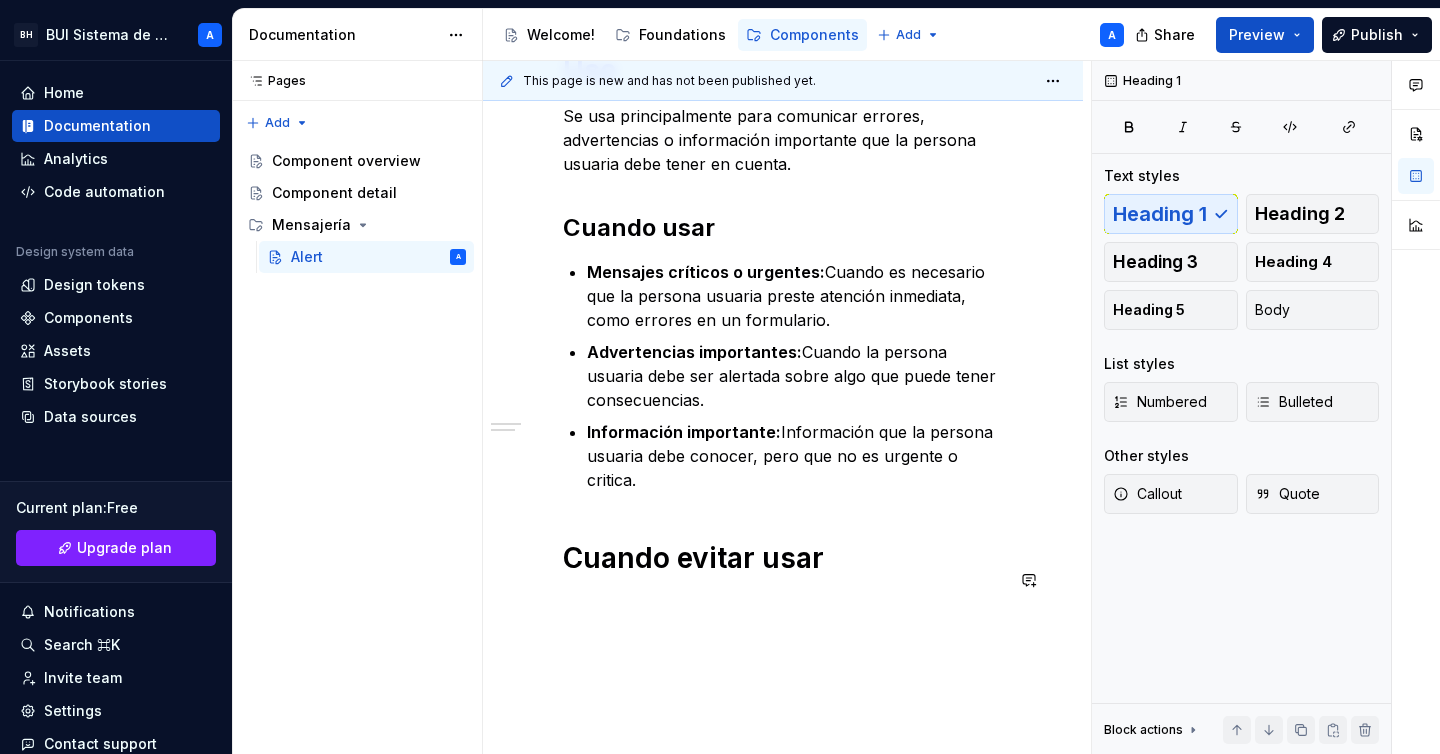 scroll, scrollTop: 411, scrollLeft: 0, axis: vertical 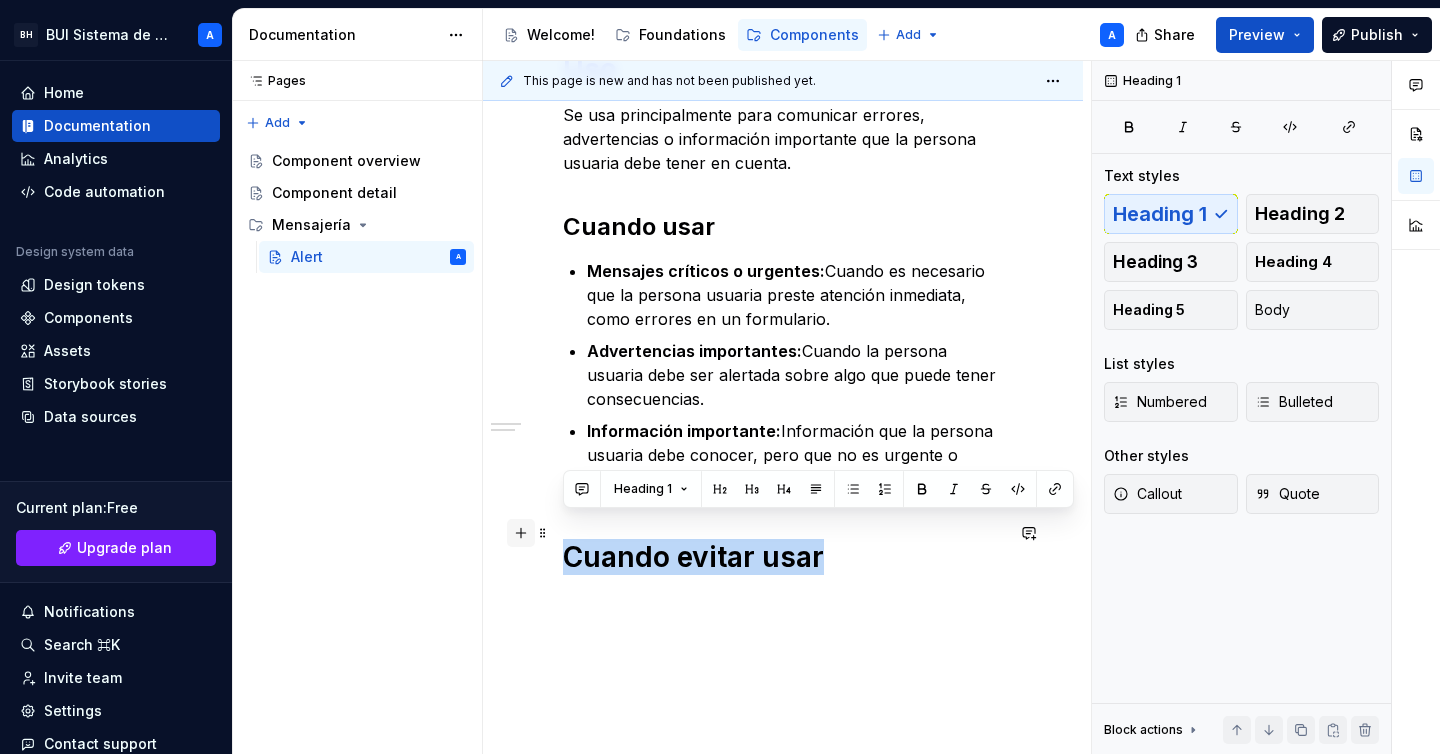 drag, startPoint x: 854, startPoint y: 539, endPoint x: 508, endPoint y: 534, distance: 346.03613 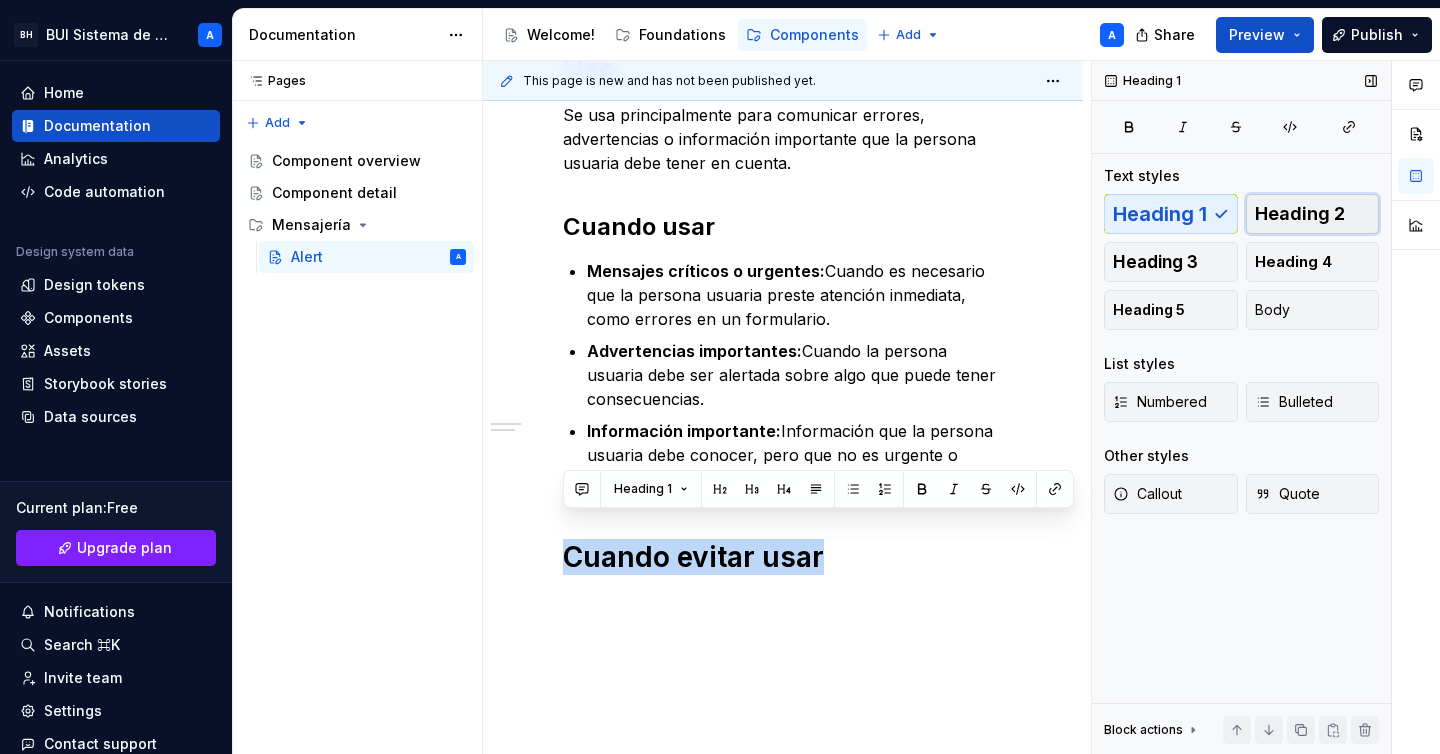 click on "Heading 2" at bounding box center [1300, 214] 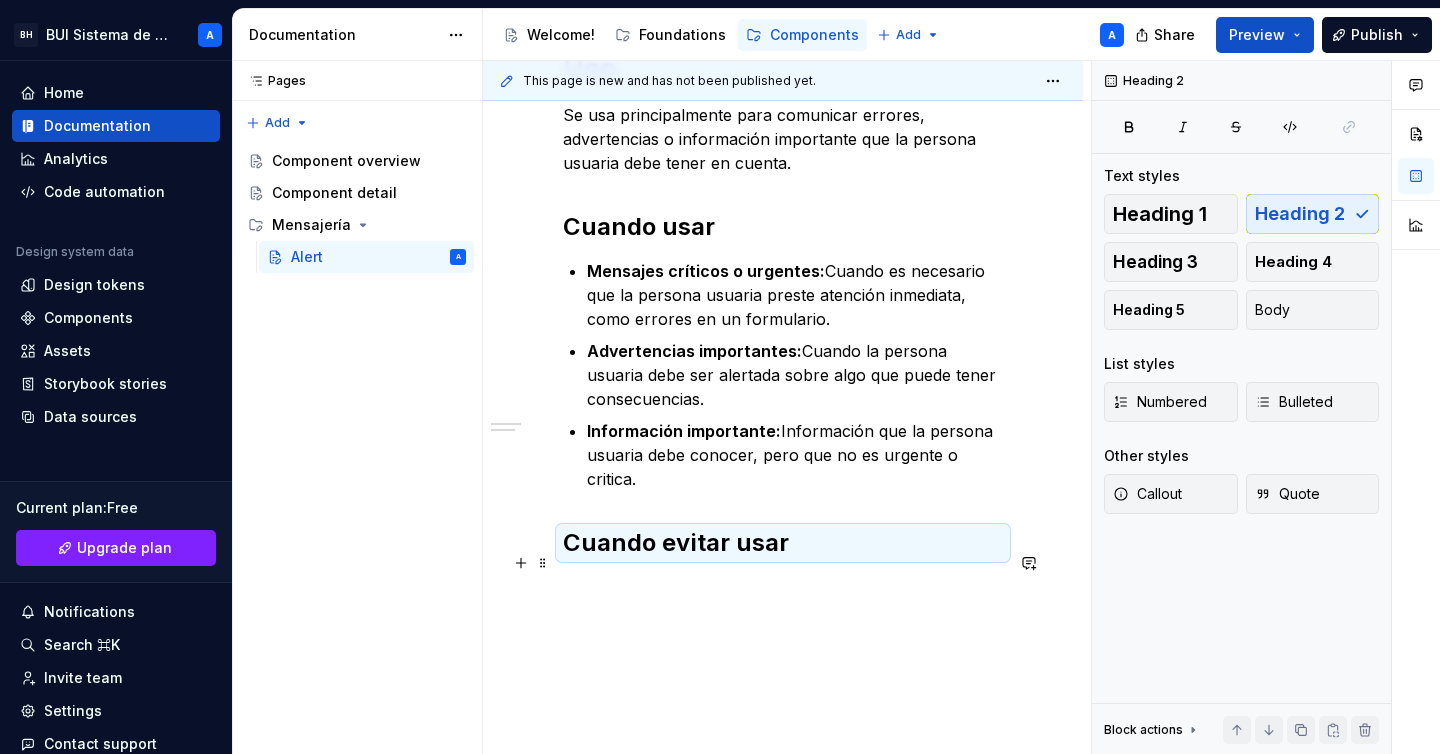 click at bounding box center (783, 587) 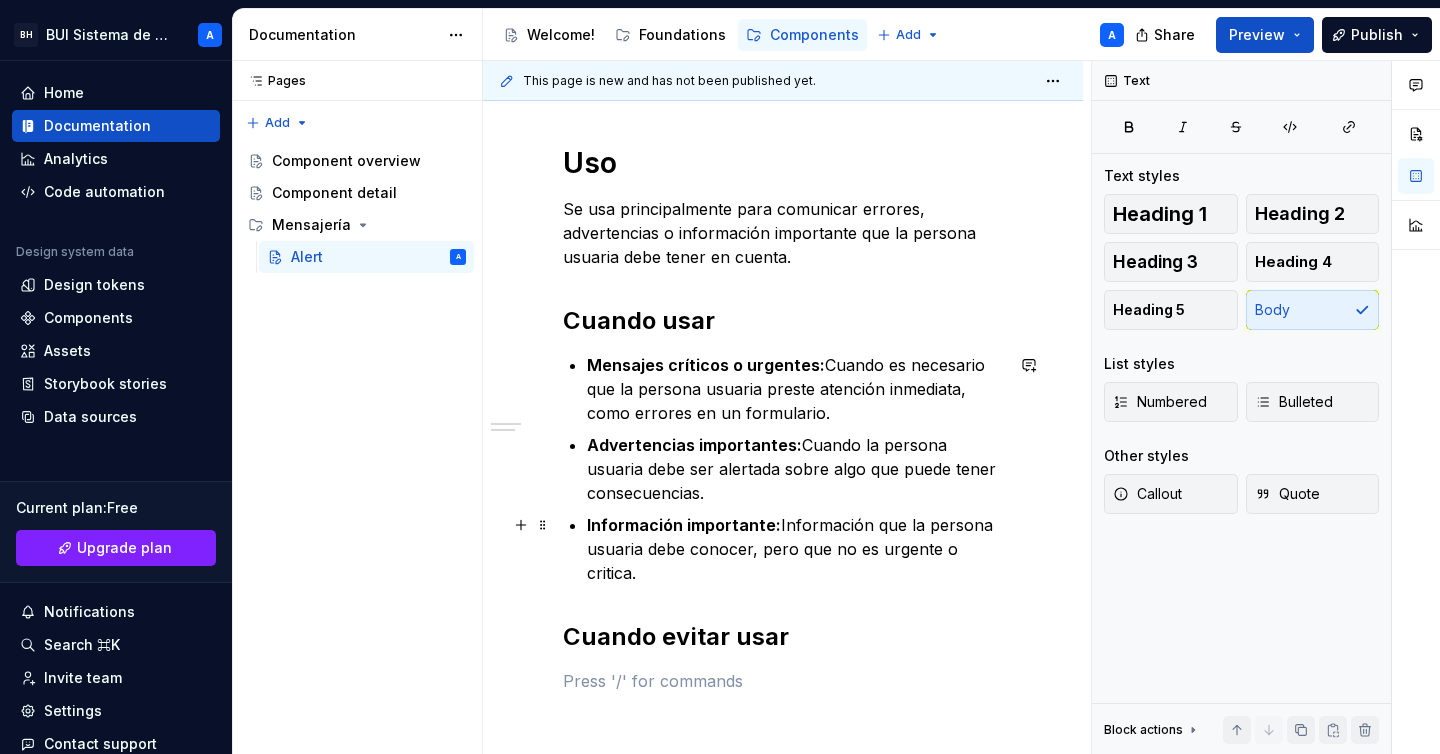 scroll, scrollTop: 315, scrollLeft: 0, axis: vertical 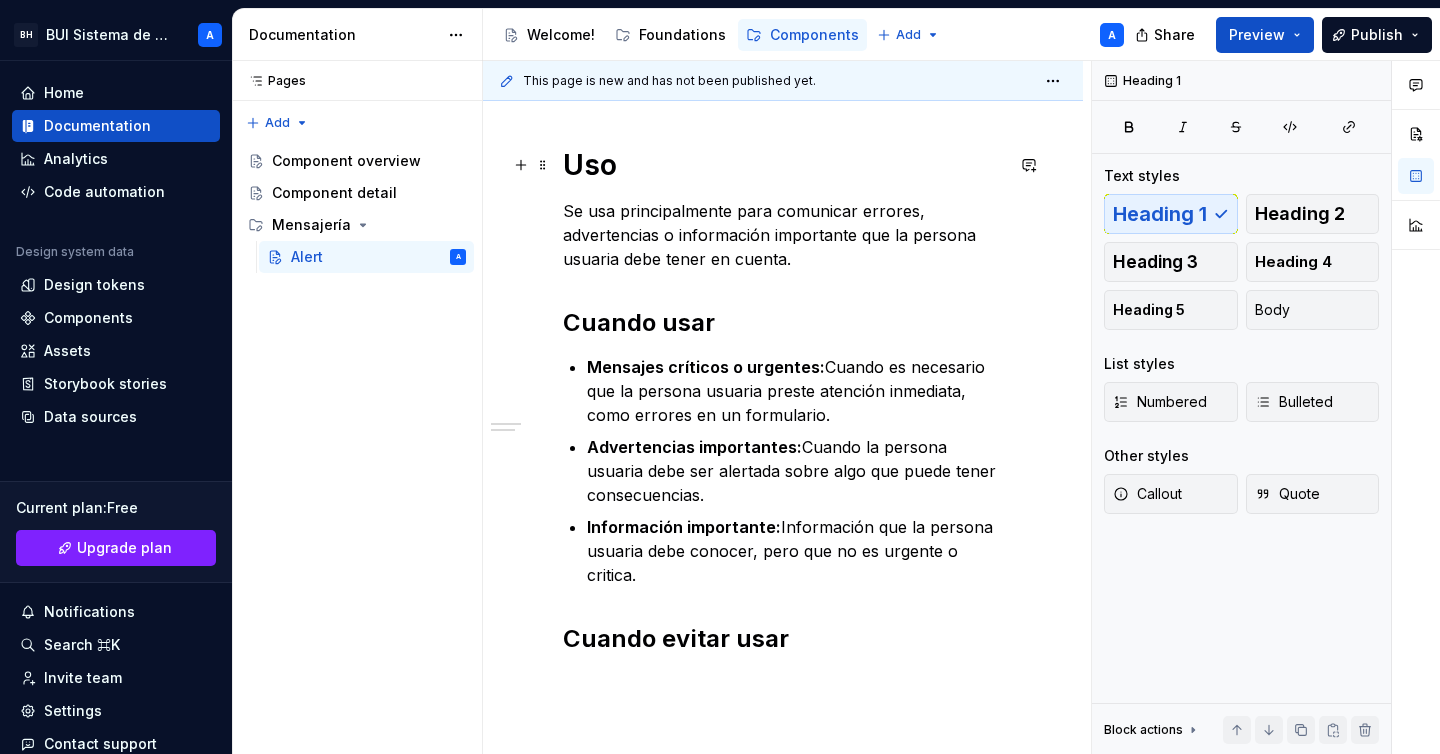 click on "Uso" at bounding box center (783, 165) 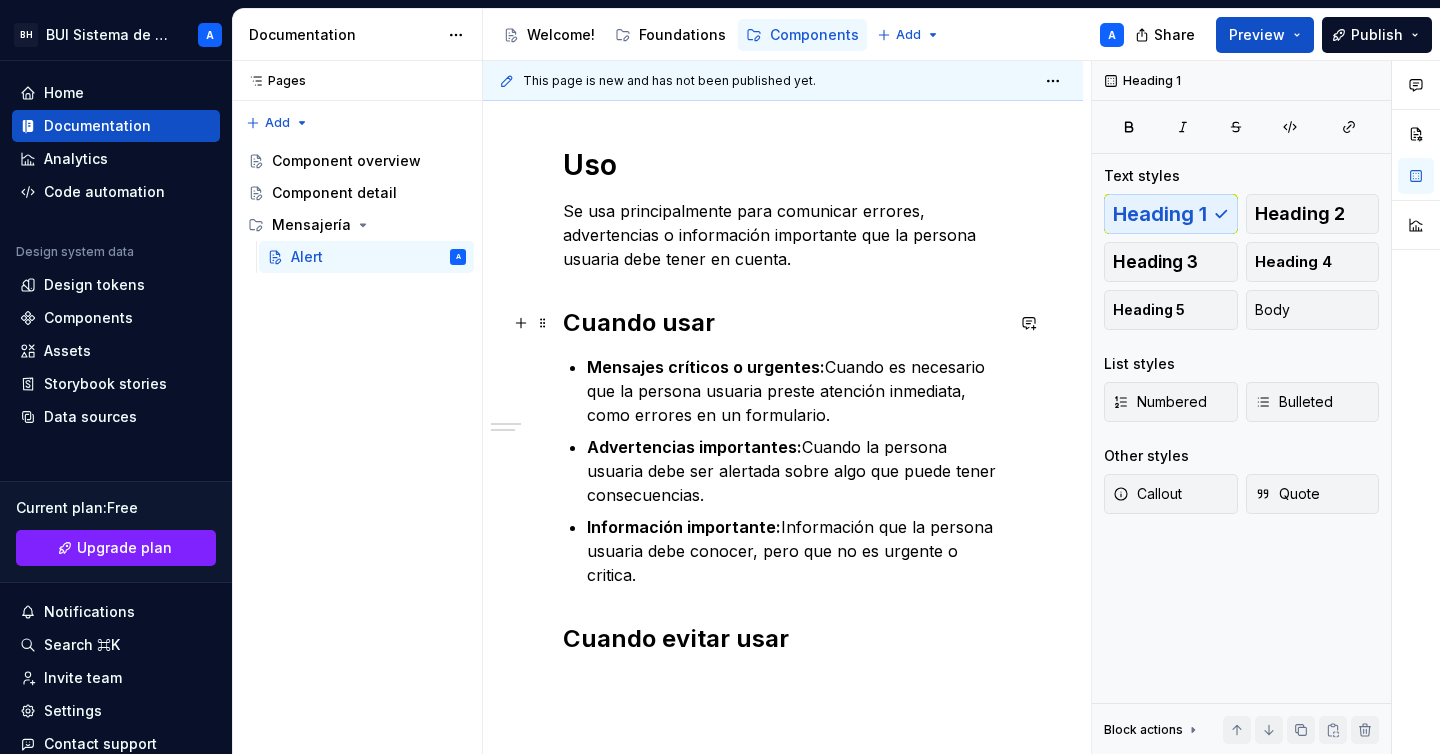 click on "Cuando usar" at bounding box center [783, 323] 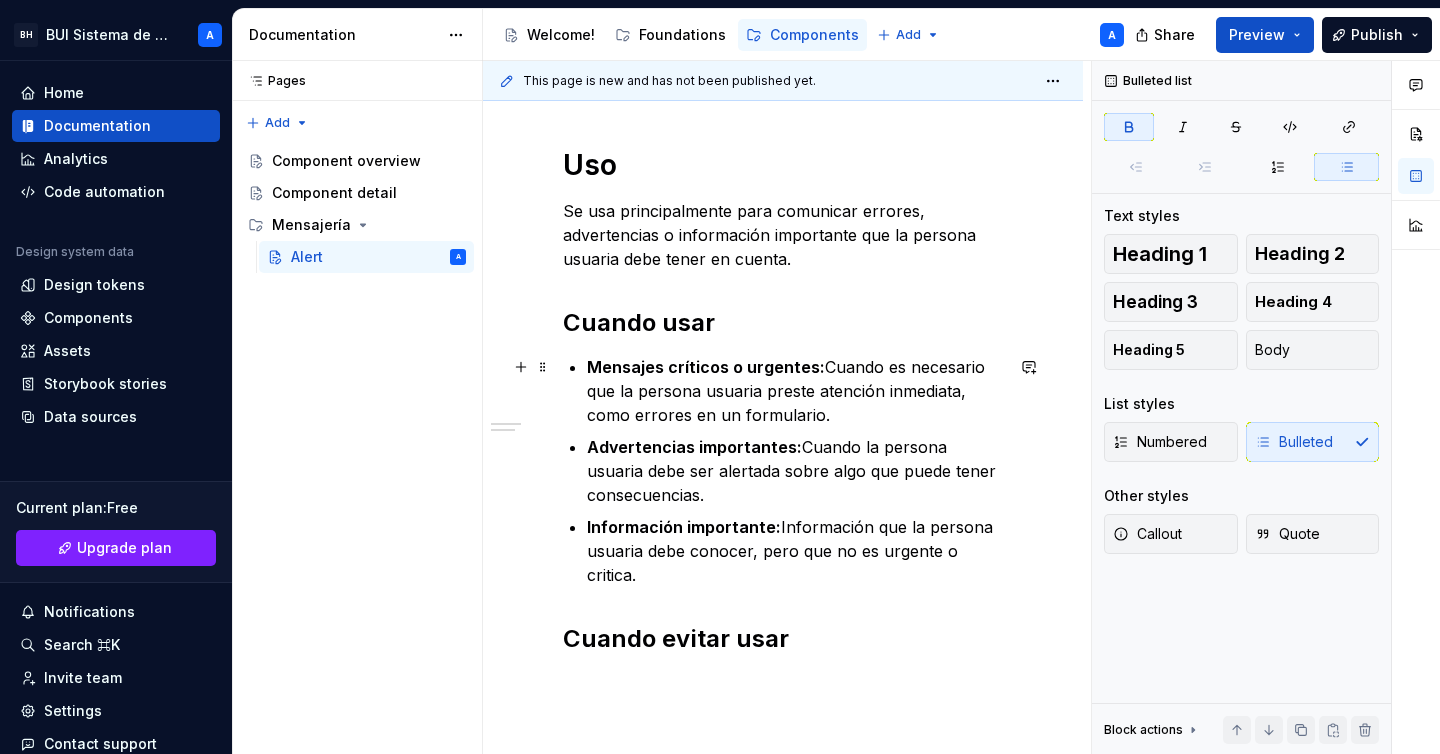 click on "Mensajes críticos o urgentes:" at bounding box center (706, 367) 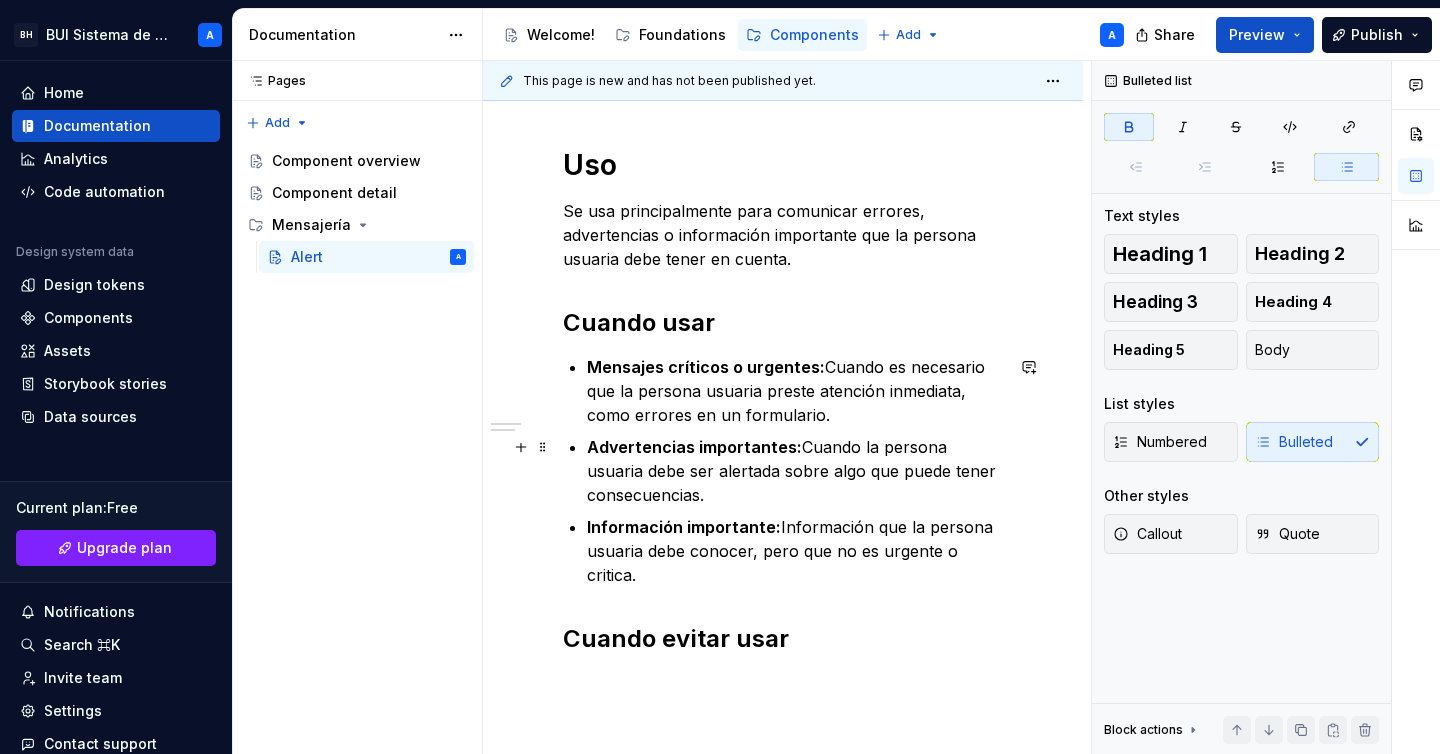 click on "Mensajes críticos o urgentes:  Cuando es necesario que la persona usuaria preste atención inmediata, como errores en un formulario. Advertencias importantes:  Cuando la persona usuaria debe ser alertada sobre algo que puede tener consecuencias. Información importante:  Información que la persona usuaria debe conocer, pero que no es urgente o critica." at bounding box center [795, 471] 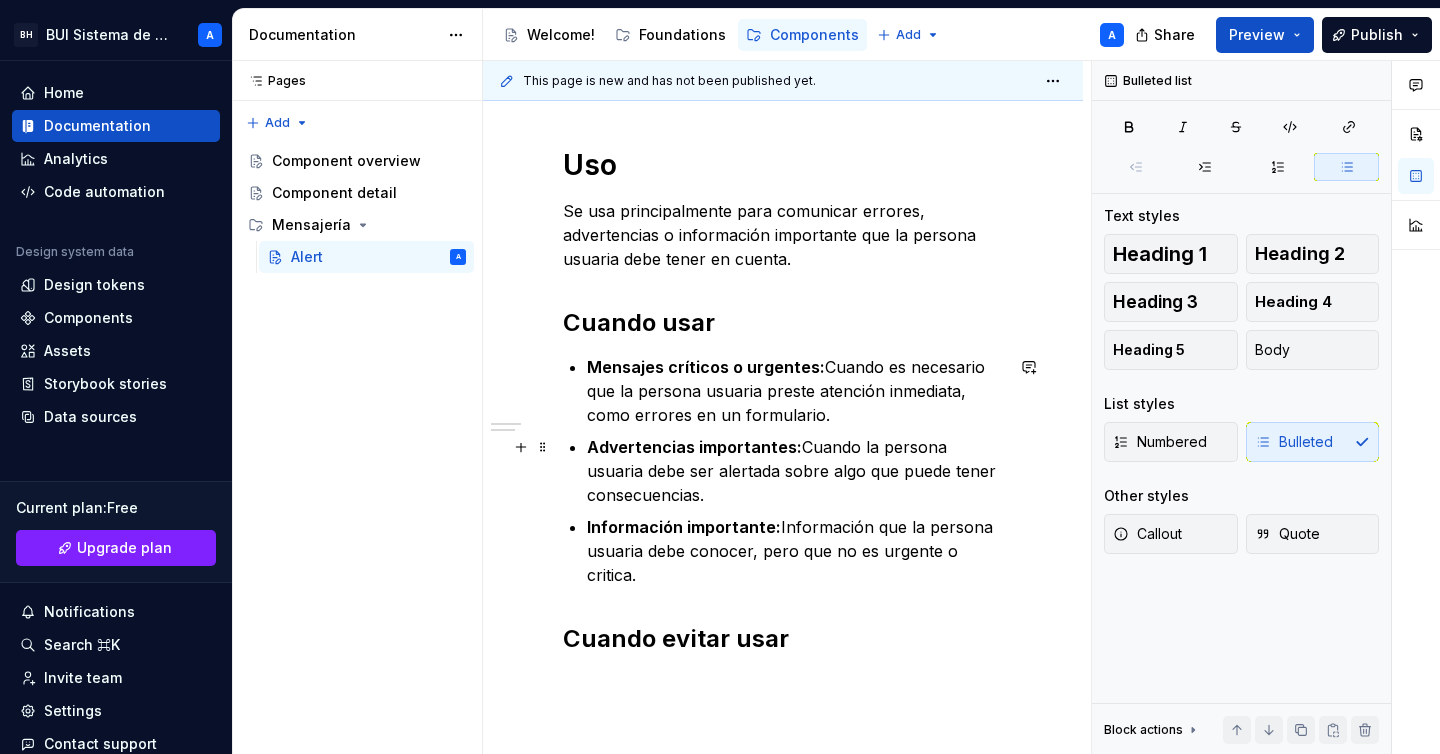 click on "Advertencias importantes:  Cuando la persona usuaria debe ser alertada sobre algo que puede tener consecuencias." at bounding box center [795, 471] 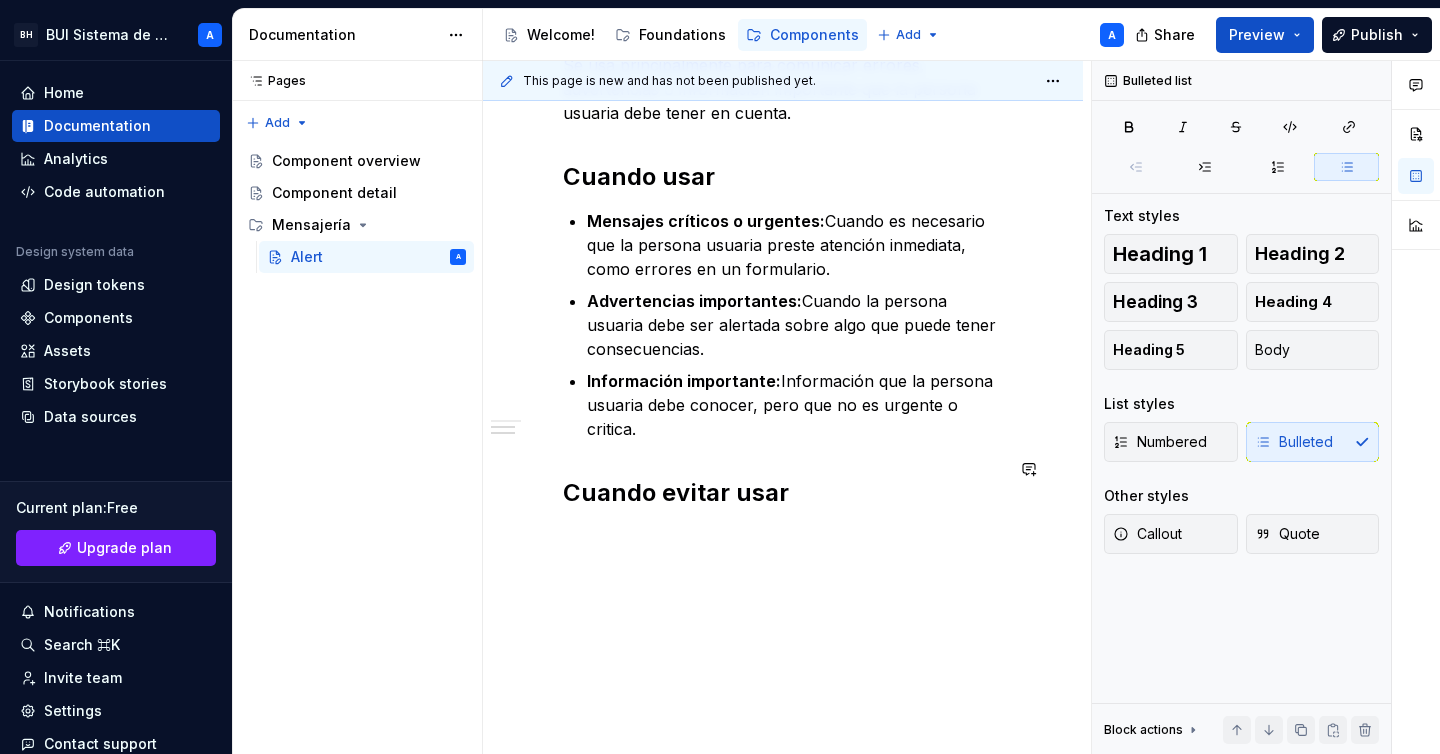 scroll, scrollTop: 481, scrollLeft: 0, axis: vertical 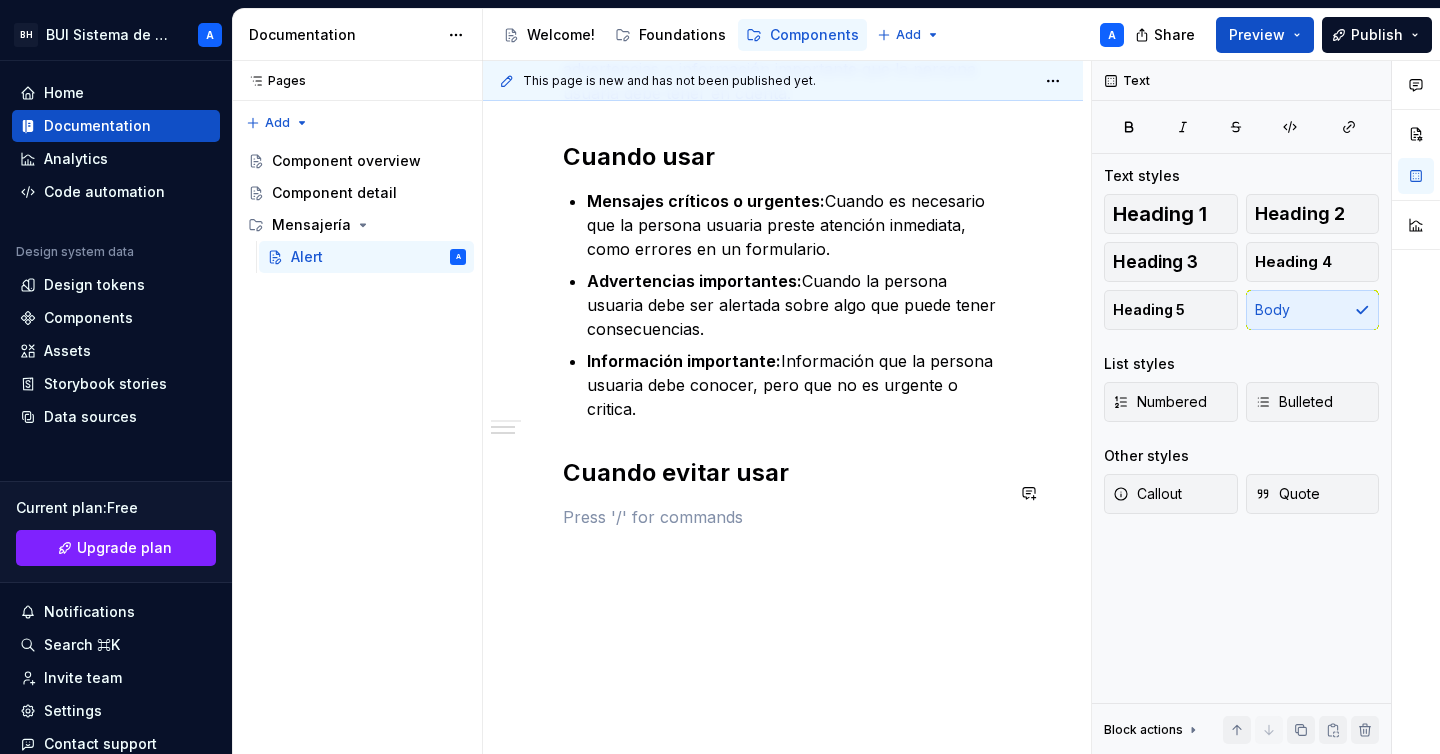click on "Uso Se usa principalmente para comunicar errores, advertencias o información importante que la persona usuaria debe tener en cuenta. Cuando usar Mensajes críticos o urgentes:  Cuando es necesario que la persona usuaria preste atención inmediata, como errores en un formulario. Advertencias importantes:  Cuando la persona usuaria debe ser alertada sobre algo que puede tener consecuencias. Información importante:  Información que la persona usuaria debe conocer, pero que no es urgente o critica. Cuando evitar usar" at bounding box center [783, 255] 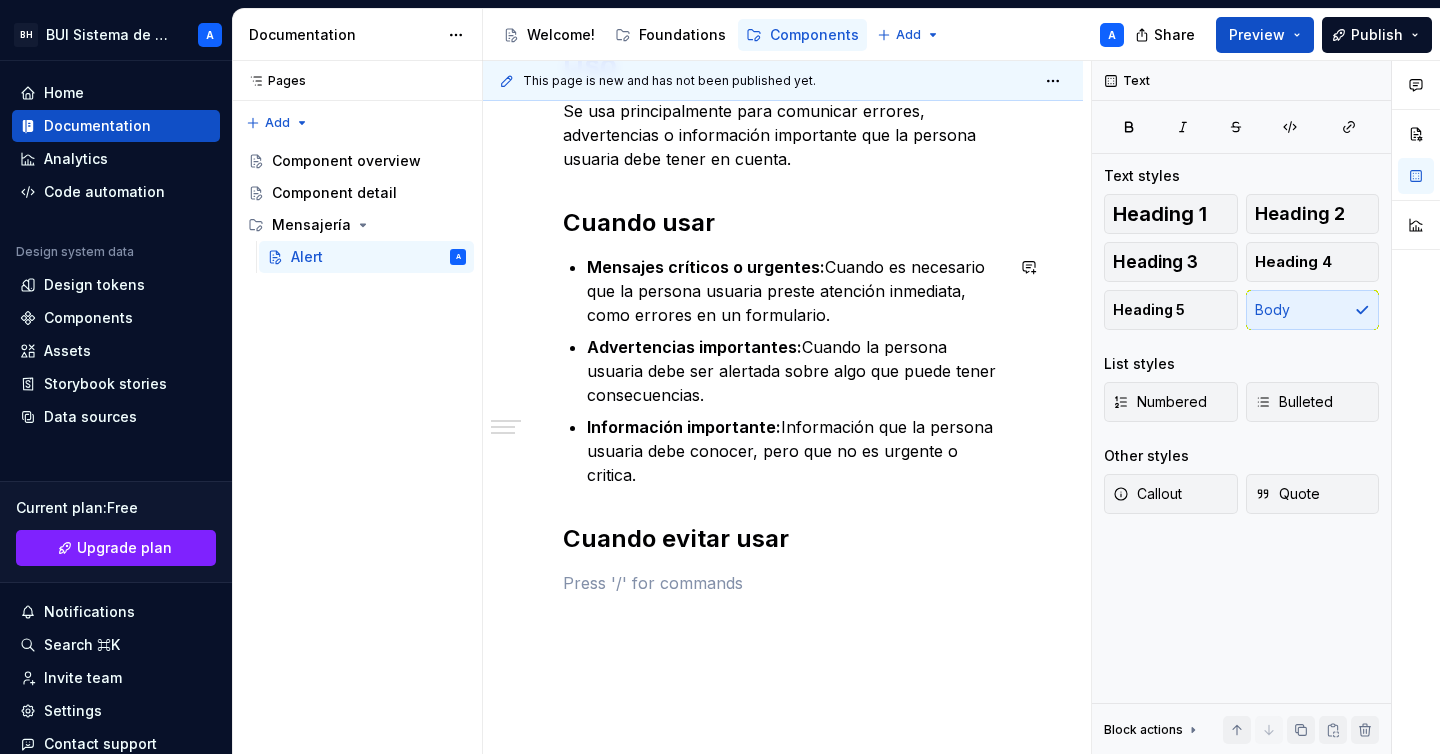 scroll, scrollTop: 481, scrollLeft: 0, axis: vertical 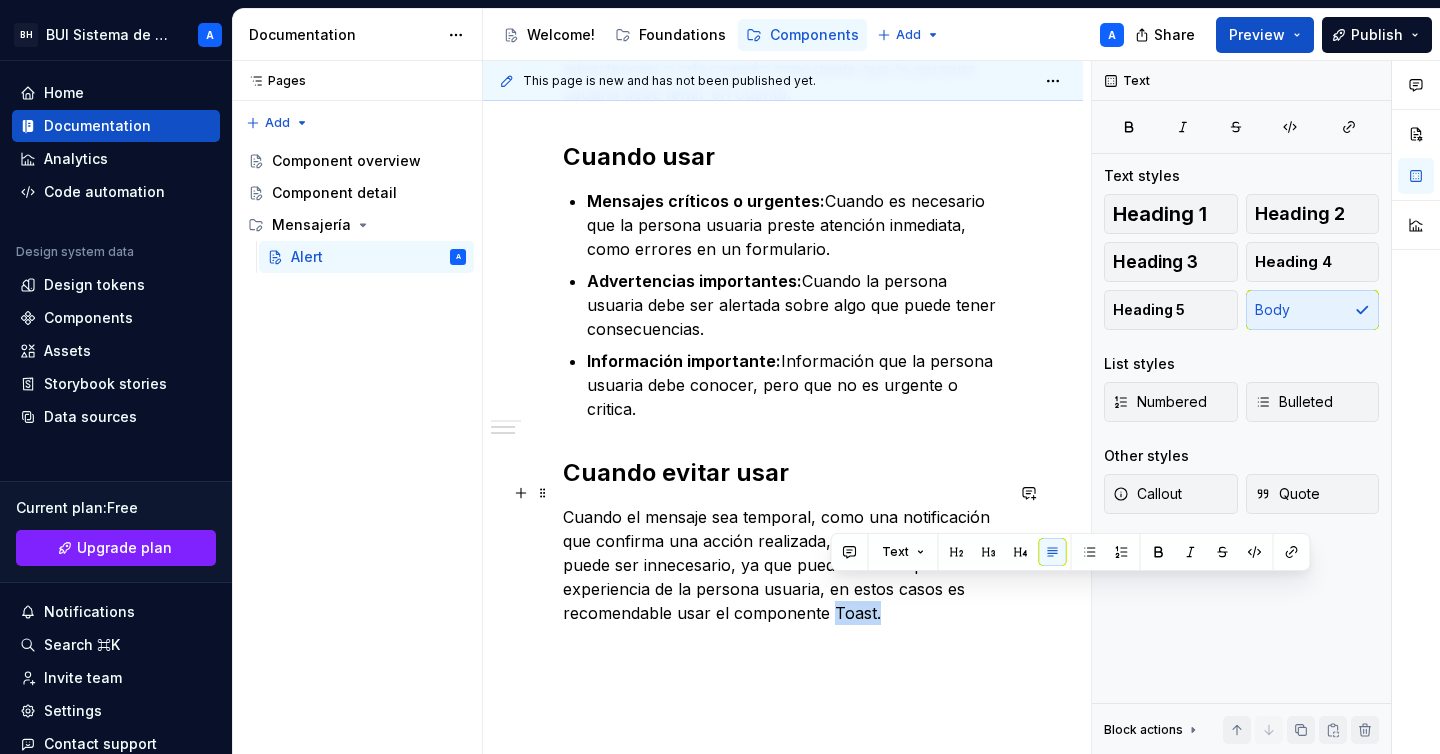 drag, startPoint x: 876, startPoint y: 590, endPoint x: 829, endPoint y: 589, distance: 47.010635 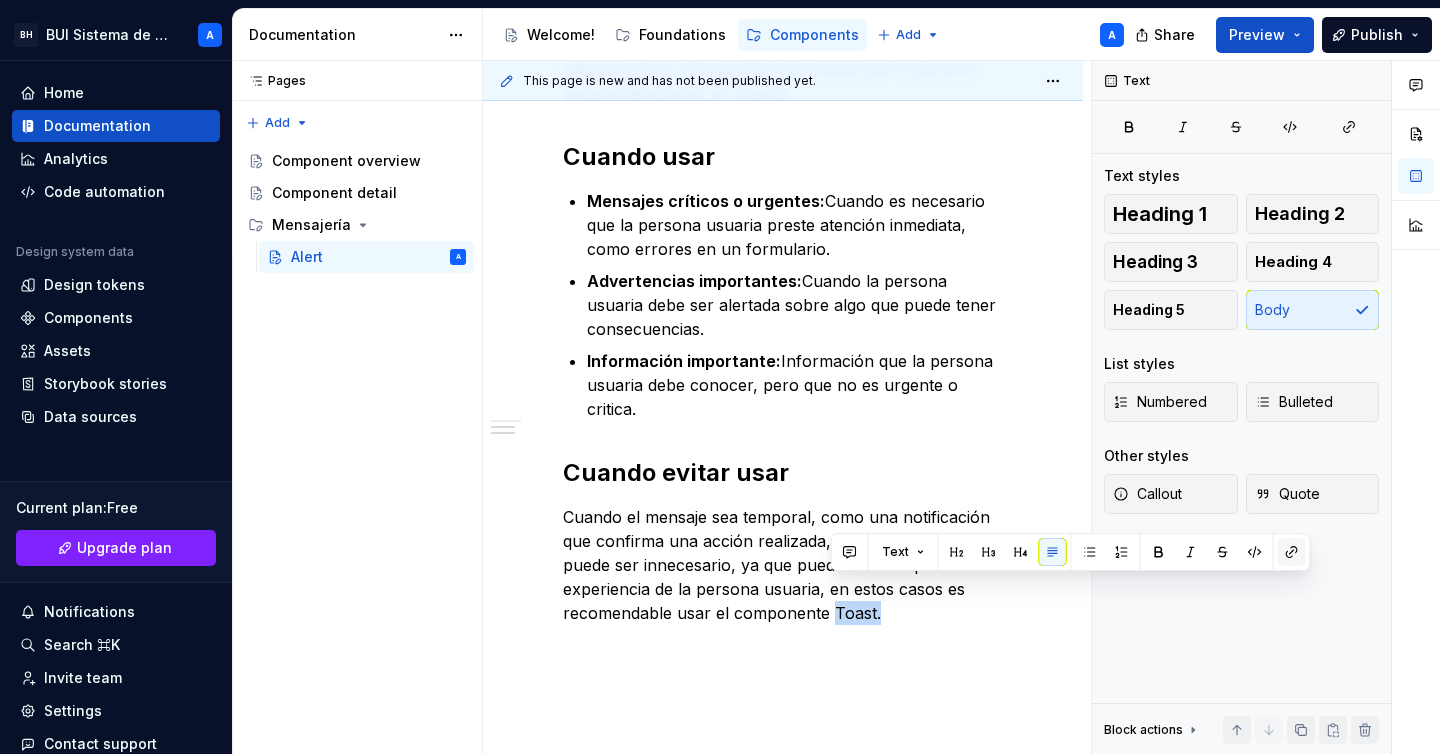 click at bounding box center [1292, 552] 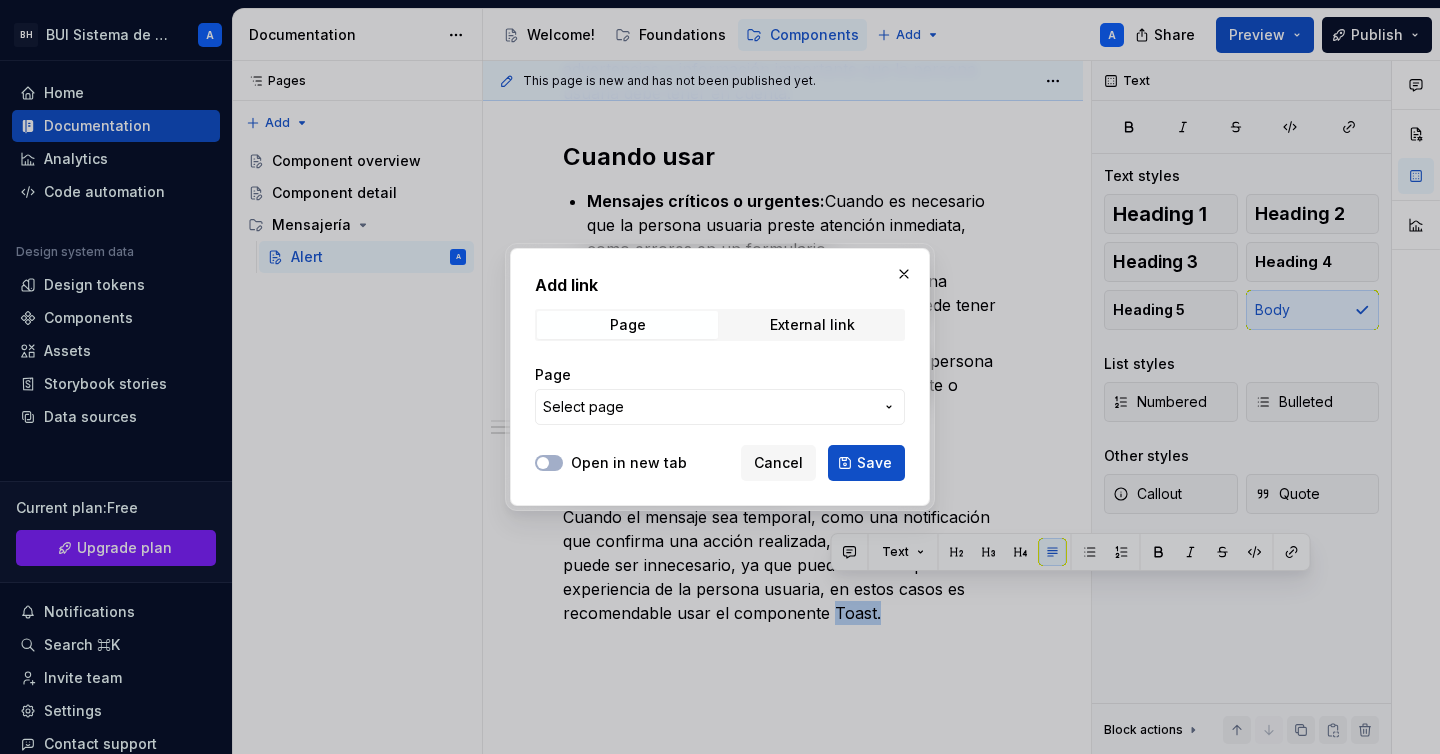 click on "Select page" at bounding box center (708, 407) 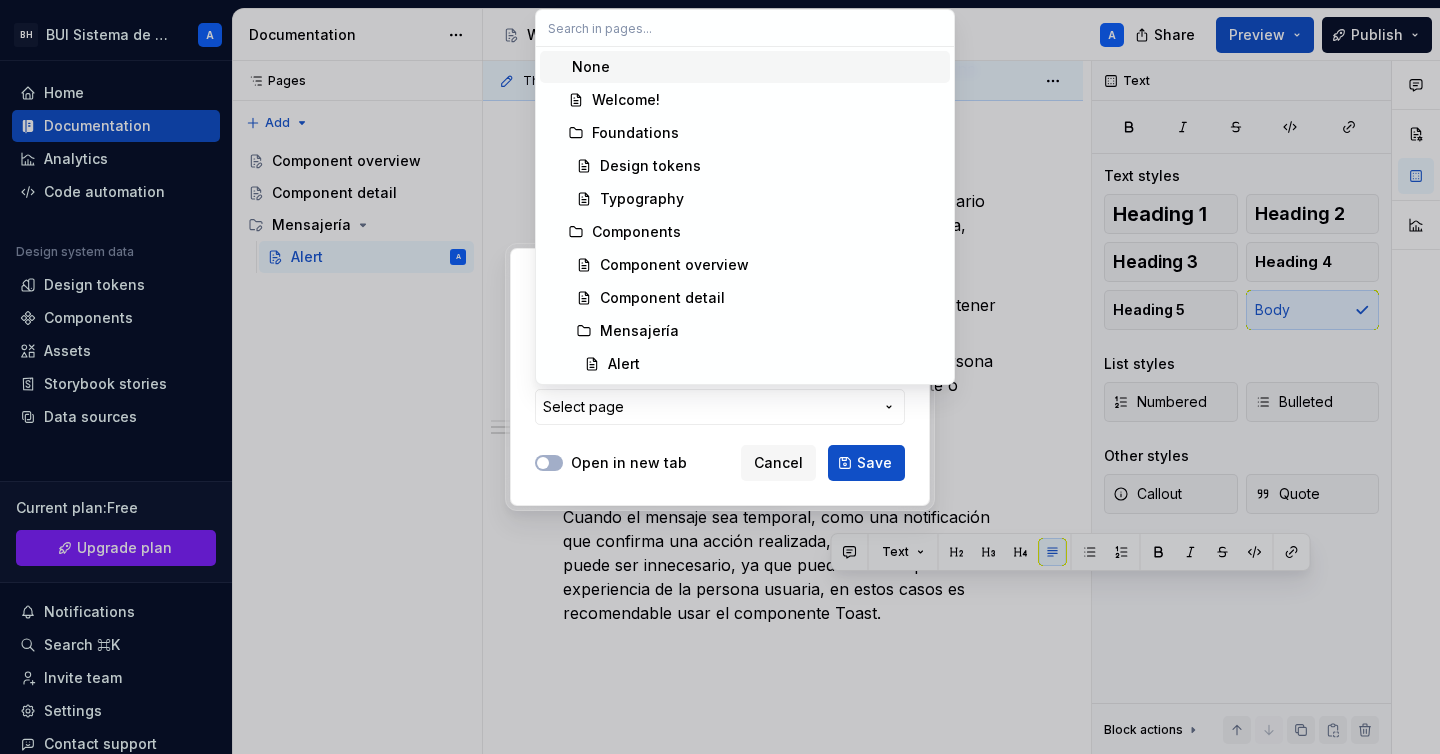 click on "Add link Page External link Page Select page Open in new tab Cancel Save" at bounding box center [720, 377] 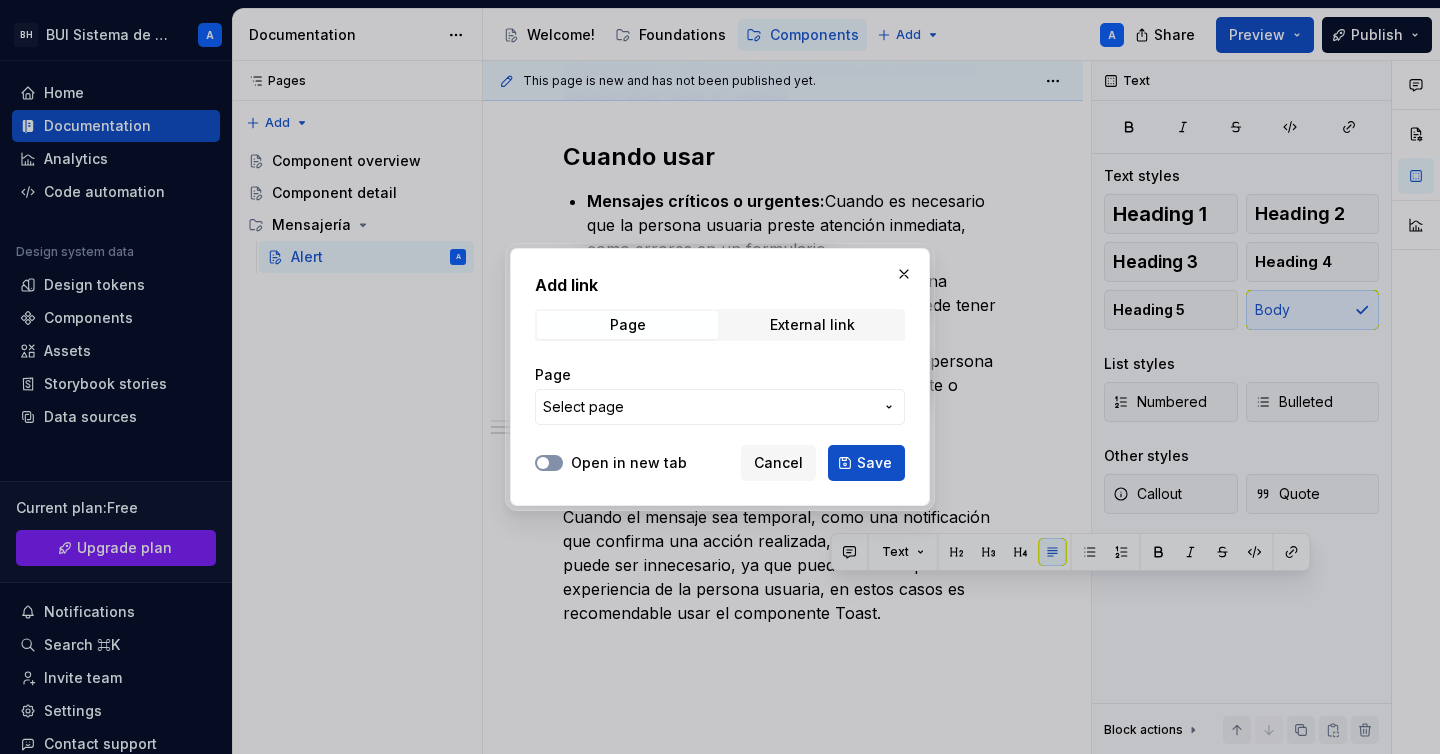 click on "Open in new tab" at bounding box center (549, 463) 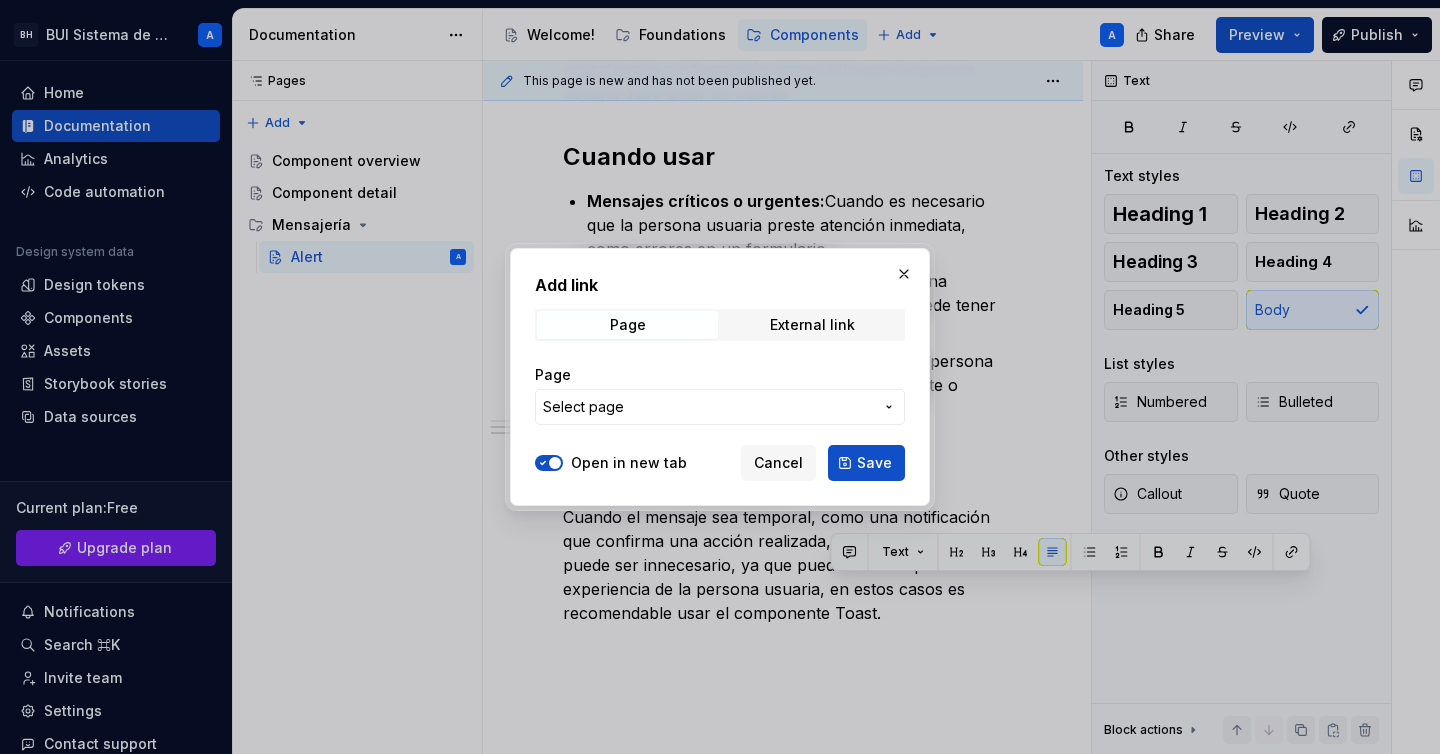click at bounding box center [555, 463] 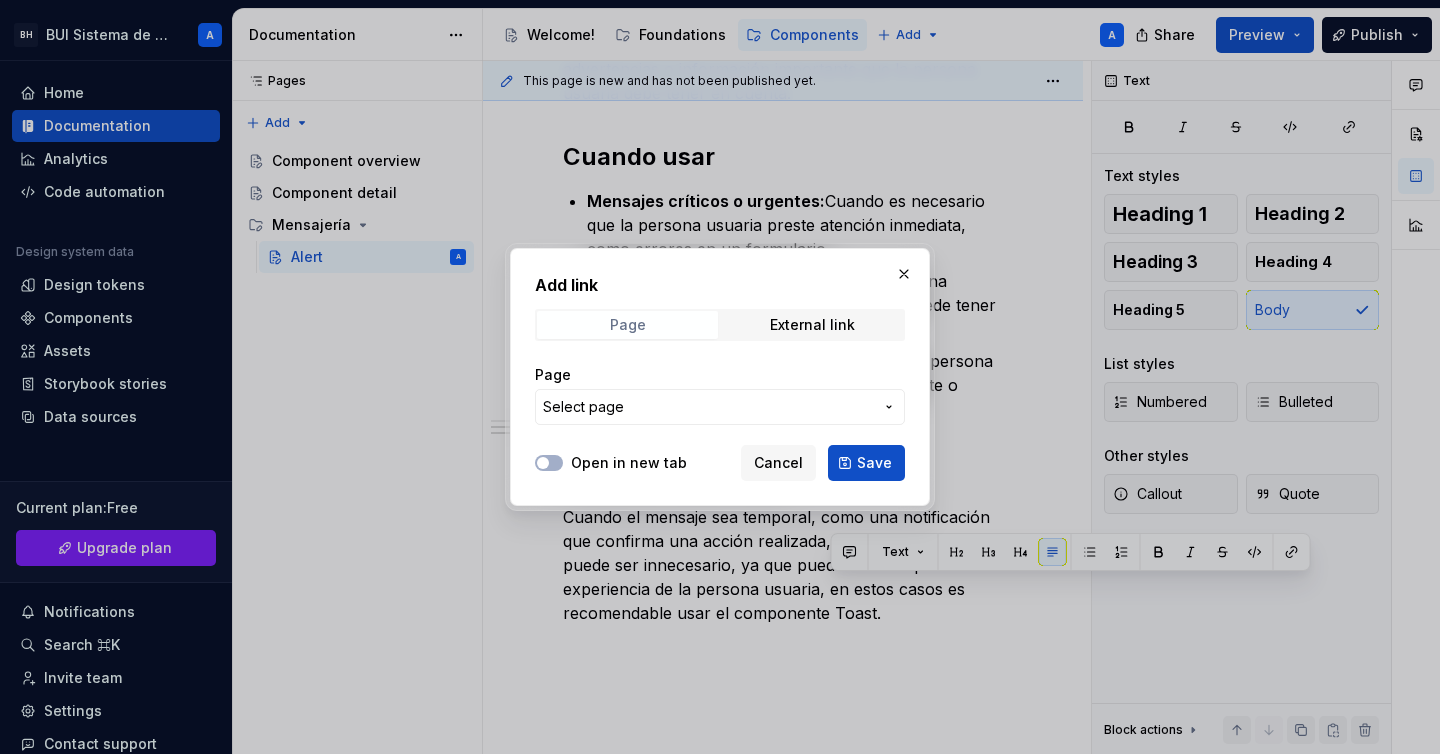 click on "Page" at bounding box center [628, 325] 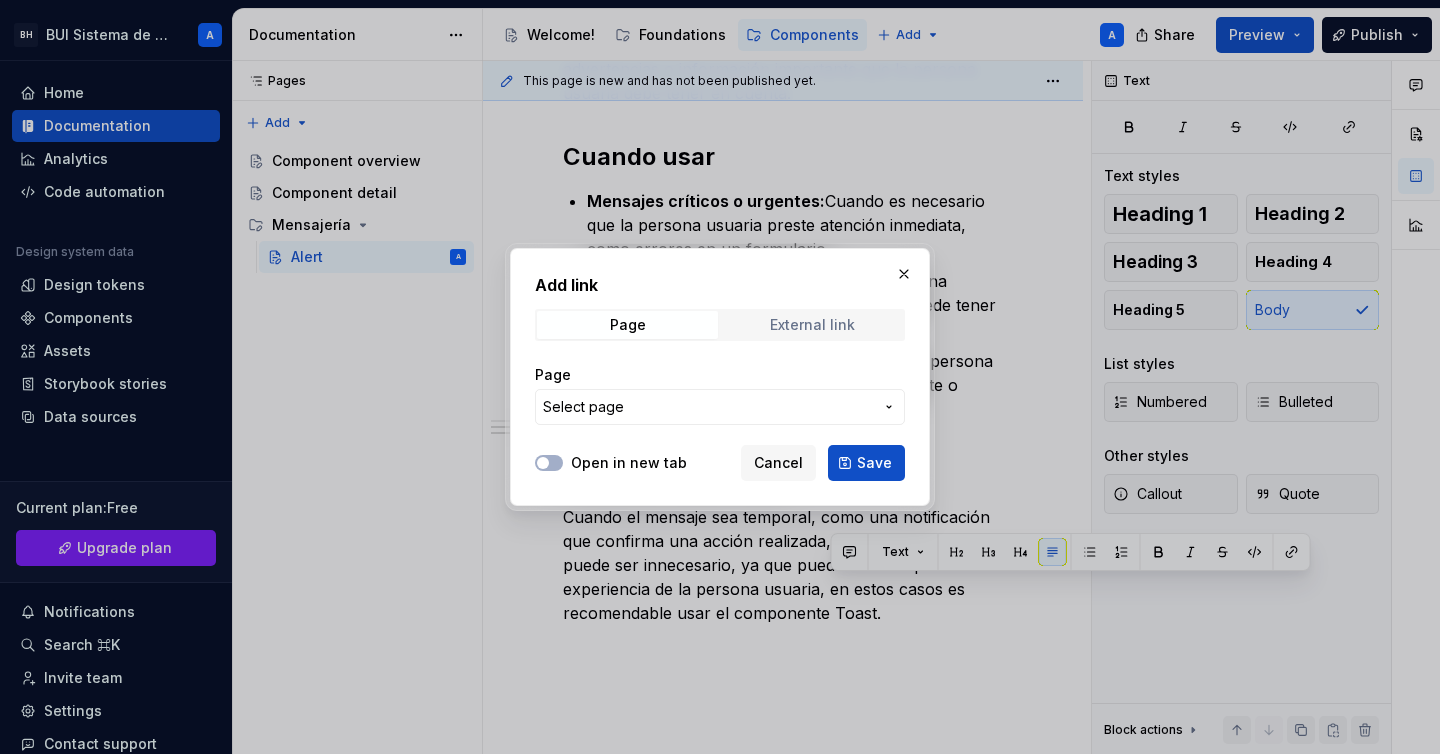 click on "External link" at bounding box center [812, 325] 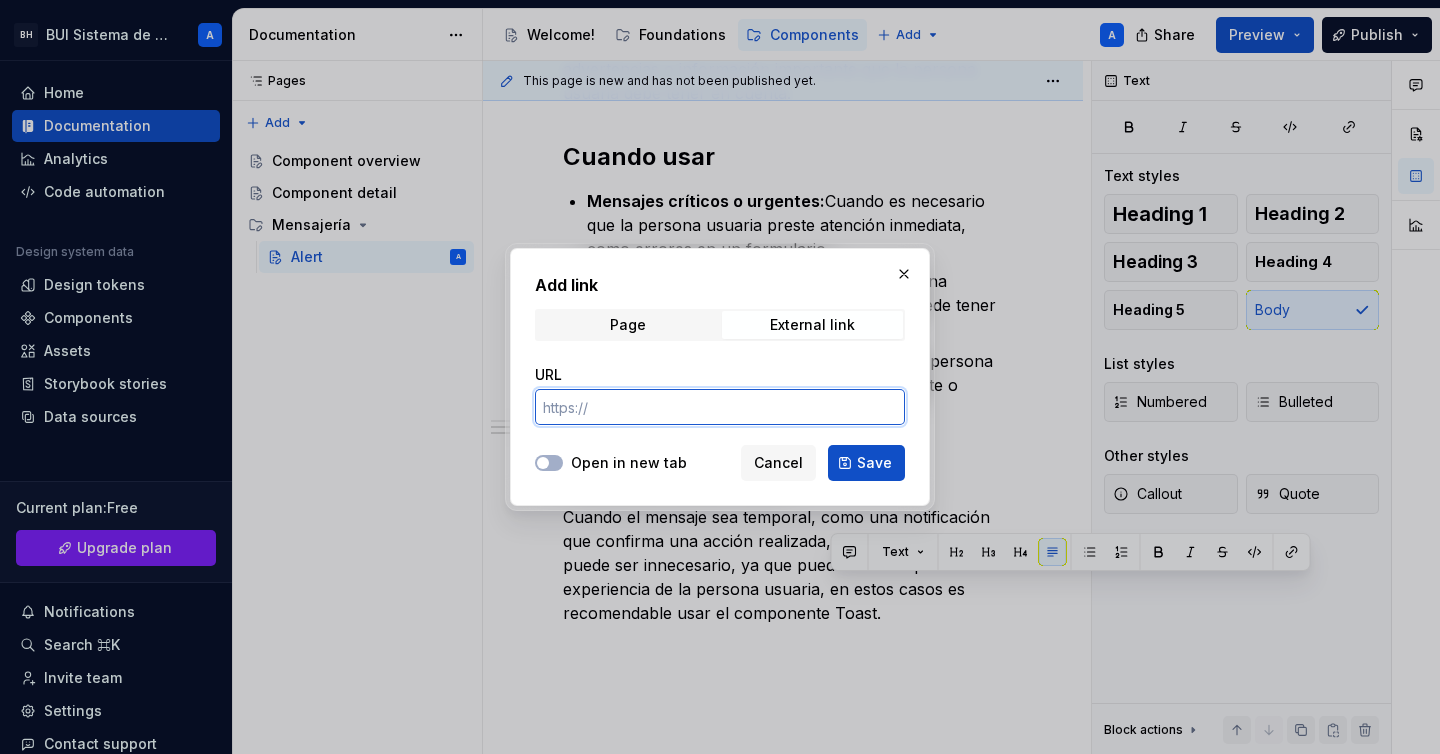 click on "URL" at bounding box center [720, 407] 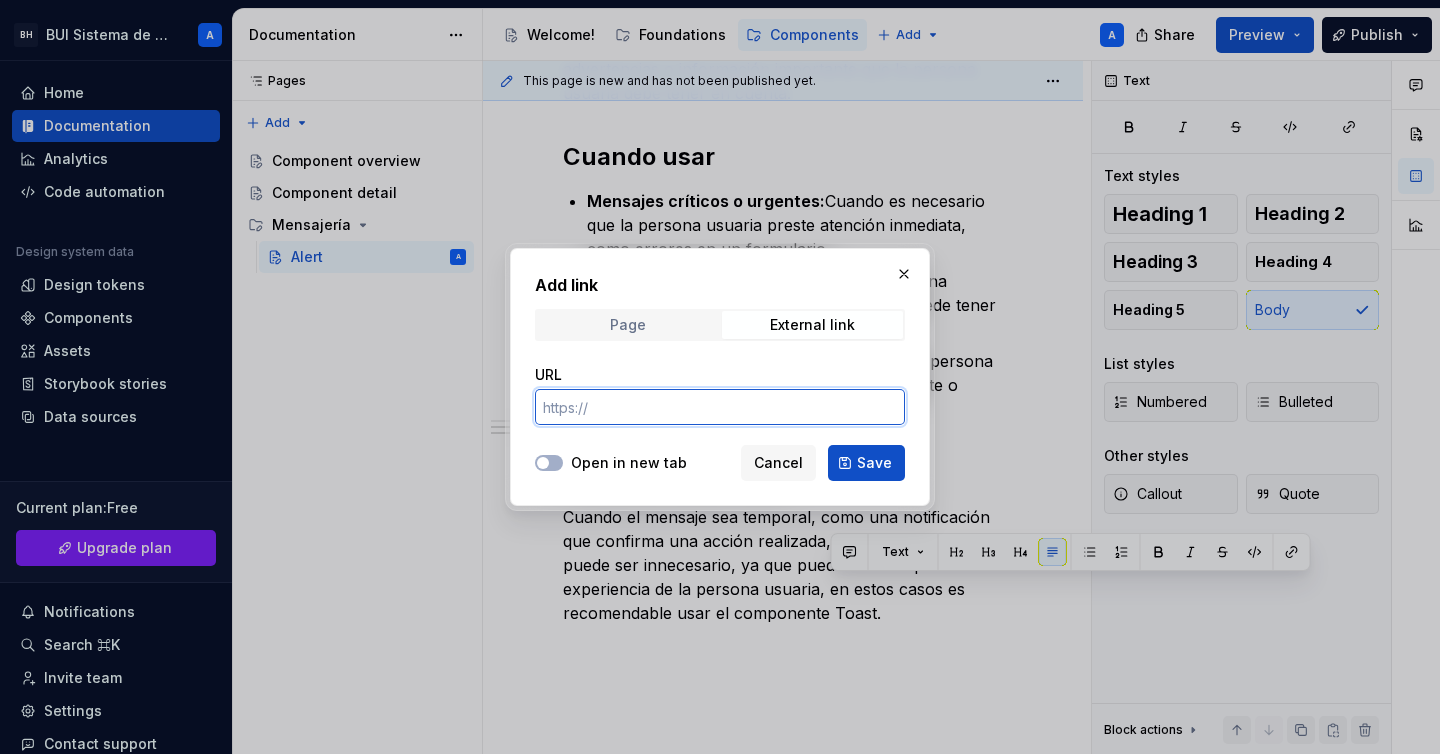 paste on "https://m3.material.io/components/cards/guidelines" 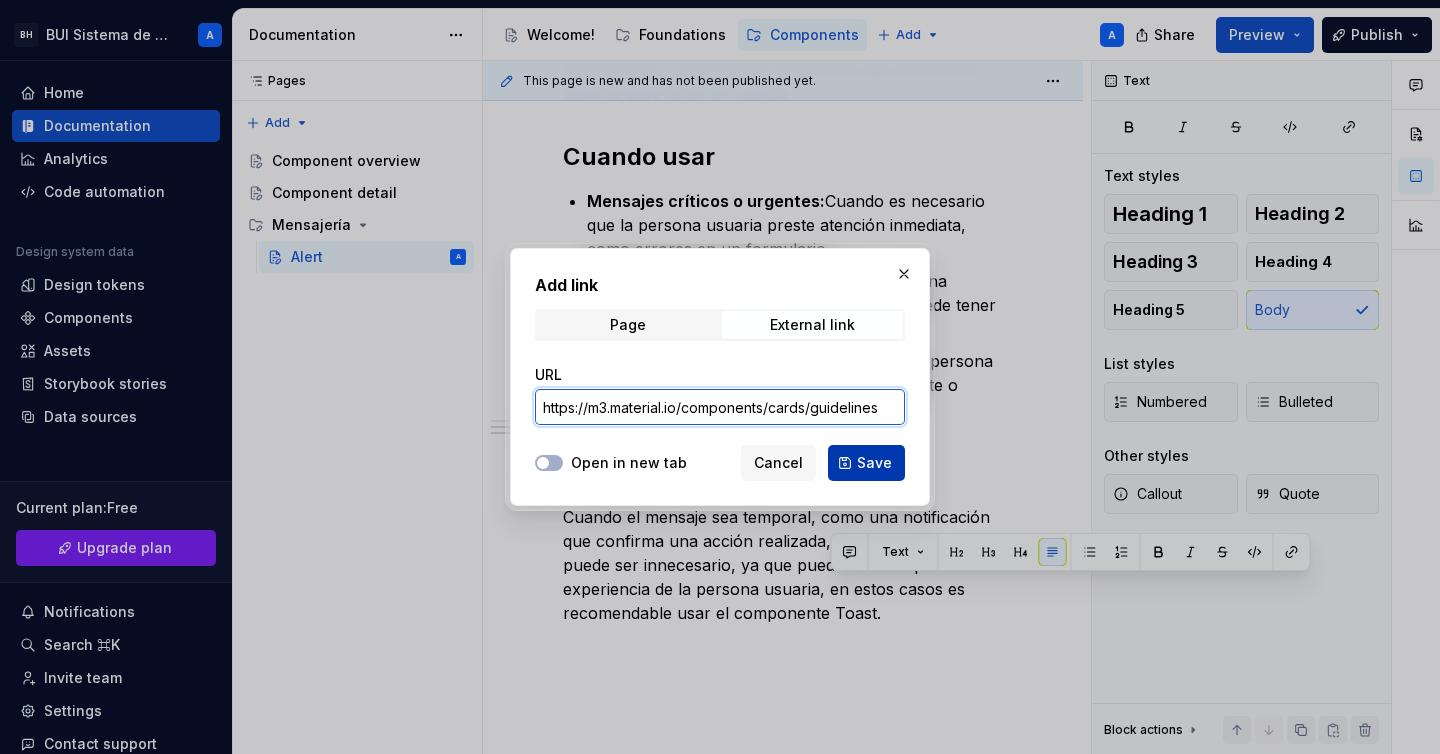 type on "https://m3.material.io/components/cards/guidelines" 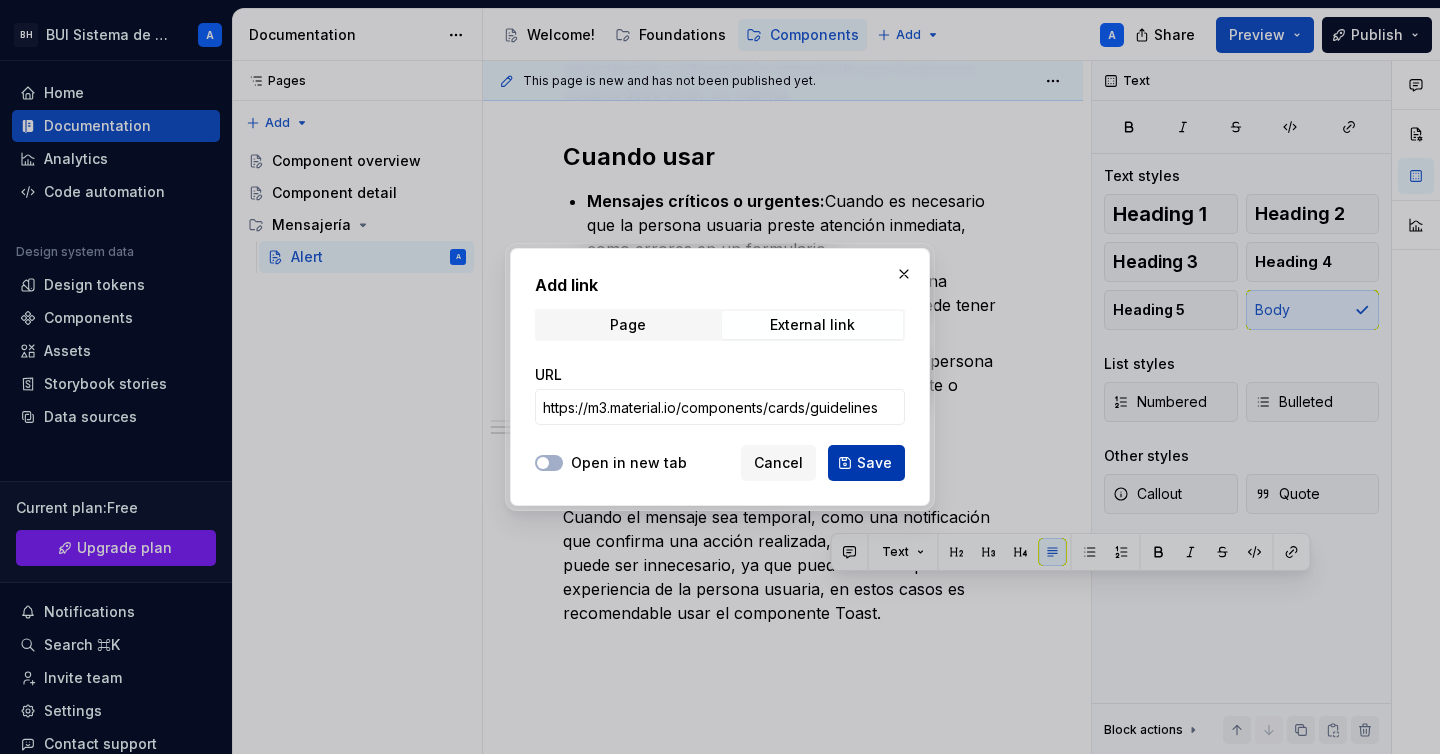 click on "Save" at bounding box center [866, 463] 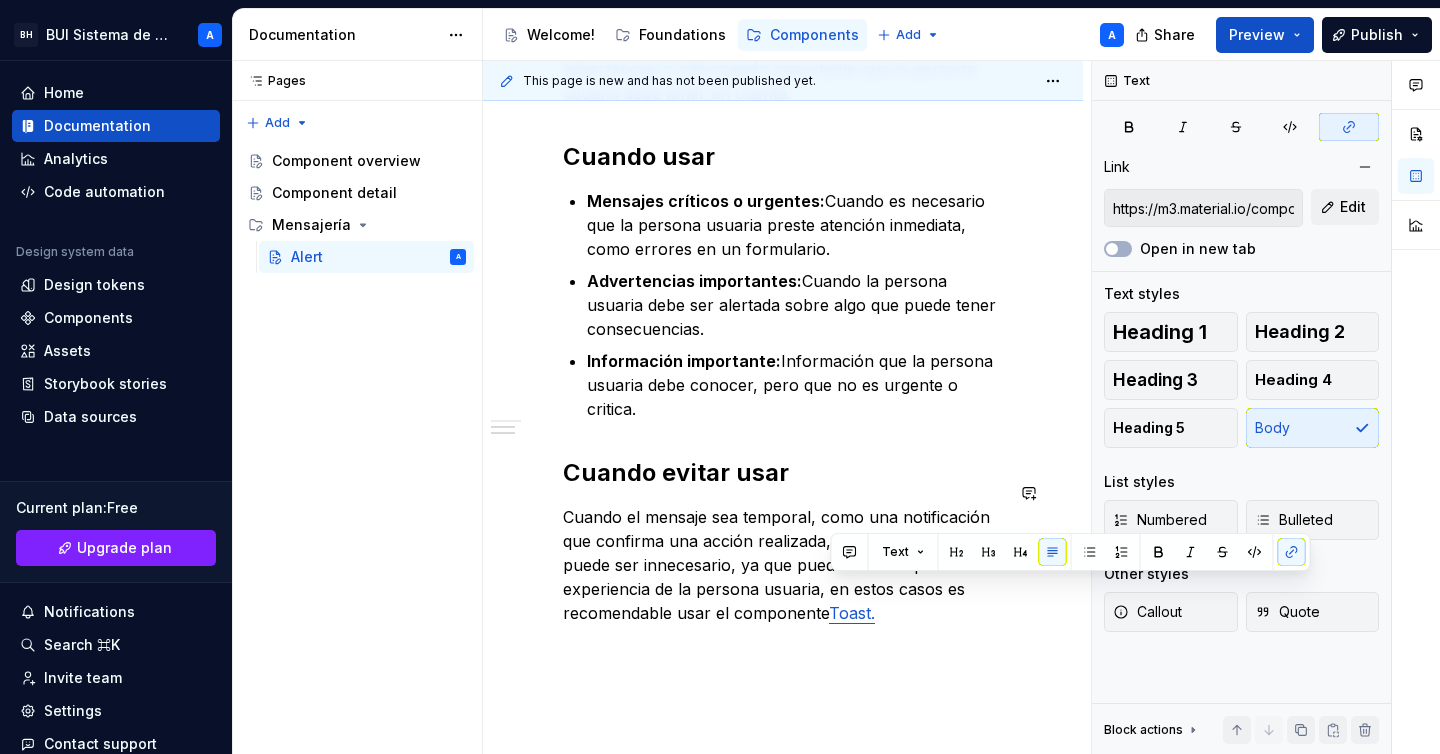 click on "This page is new and has not been published yet. Alert El Alert es clave, porque permite comunicar de manera clara y destacada mensajes importantes, como errores, advertencias o información útil para los usuarios. Edit header Uso Cuando usar Cuando evitar usar Uso Se usa principalmente para comunicar errores, advertencias o información importante que la persona usuaria debe tener en cuenta. Cuando usar Mensajes críticos o urgentes:  Cuando es necesario que la persona usuaria preste atención inmediata, como errores en un formulario. Advertencias importantes:  Cuando la persona usuaria debe ser alertada sobre algo que puede tener consecuencias. Información importante:  Información que la persona usuaria debe conocer, pero que no es urgente o critica. Cuando evitar usar Toast." at bounding box center [787, 408] 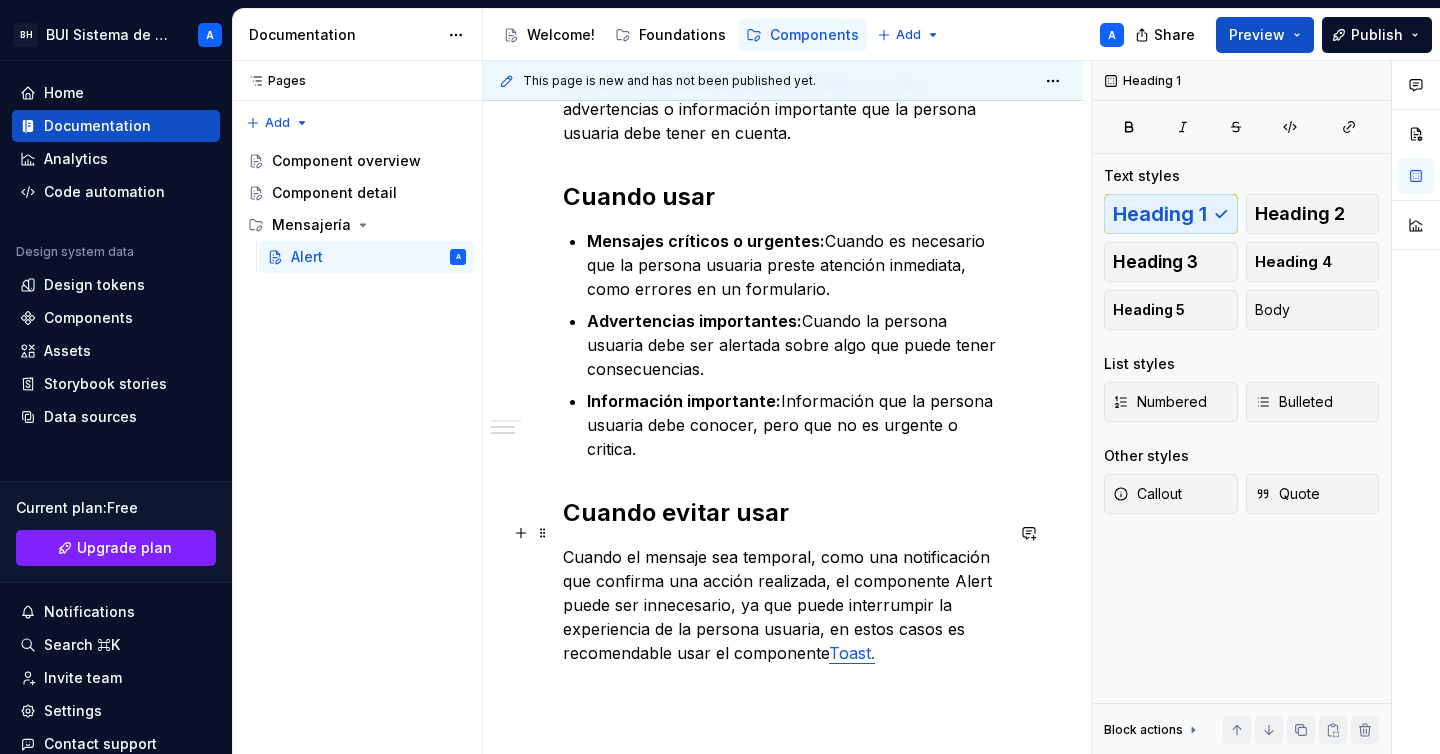 scroll, scrollTop: 540, scrollLeft: 0, axis: vertical 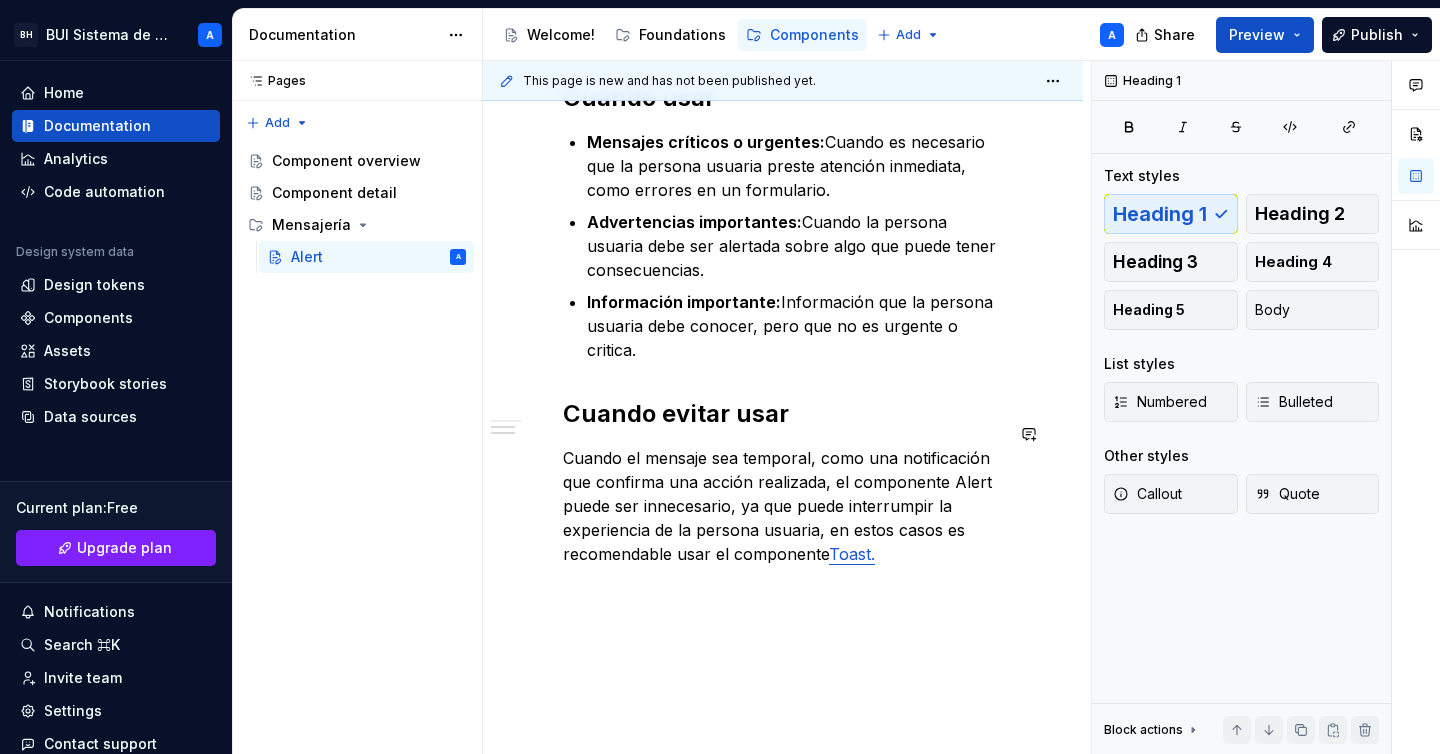 click on "Uso Se usa principalmente para comunicar errores, advertencias o información importante que la persona usuaria debe tener en cuenta. Cuando usar Mensajes críticos o urgentes:  Cuando es necesario que la persona usuaria preste atención inmediata, como errores en un formulario. Advertencias importantes:  Cuando la persona usuaria debe ser alertada sobre algo que puede tener consecuencias. Información importante:  Información que la persona usuaria debe conocer, pero que no es urgente o critica. Cuando evitar usar Cuando el mensaje sea temporal, como una notificación que confirma una acción realizada, el componente Alert puede ser innecesario, ya que puede interrumpir la experiencia de la persona usuaria, en estos casos es recomendable usar el componente  Toast." at bounding box center (783, 256) 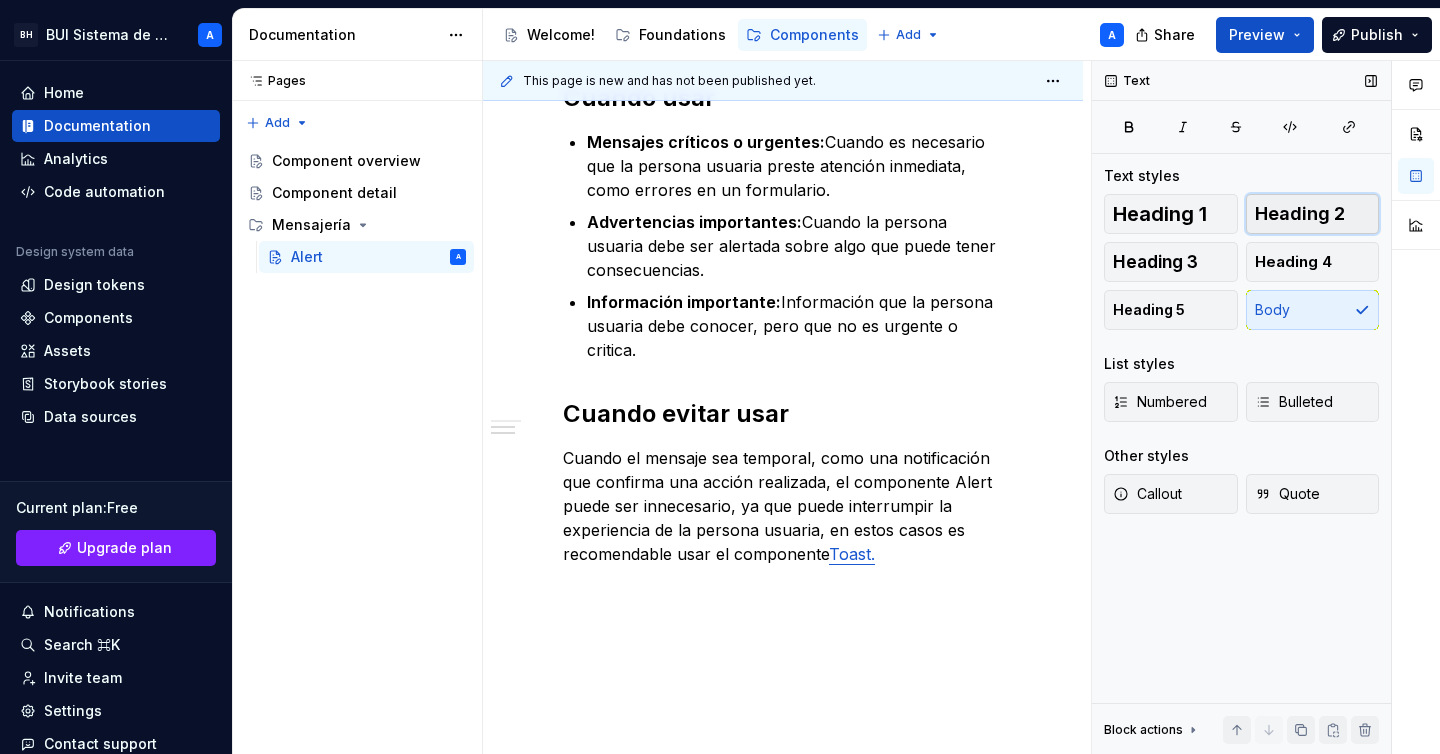 click on "Heading 2" at bounding box center [1313, 214] 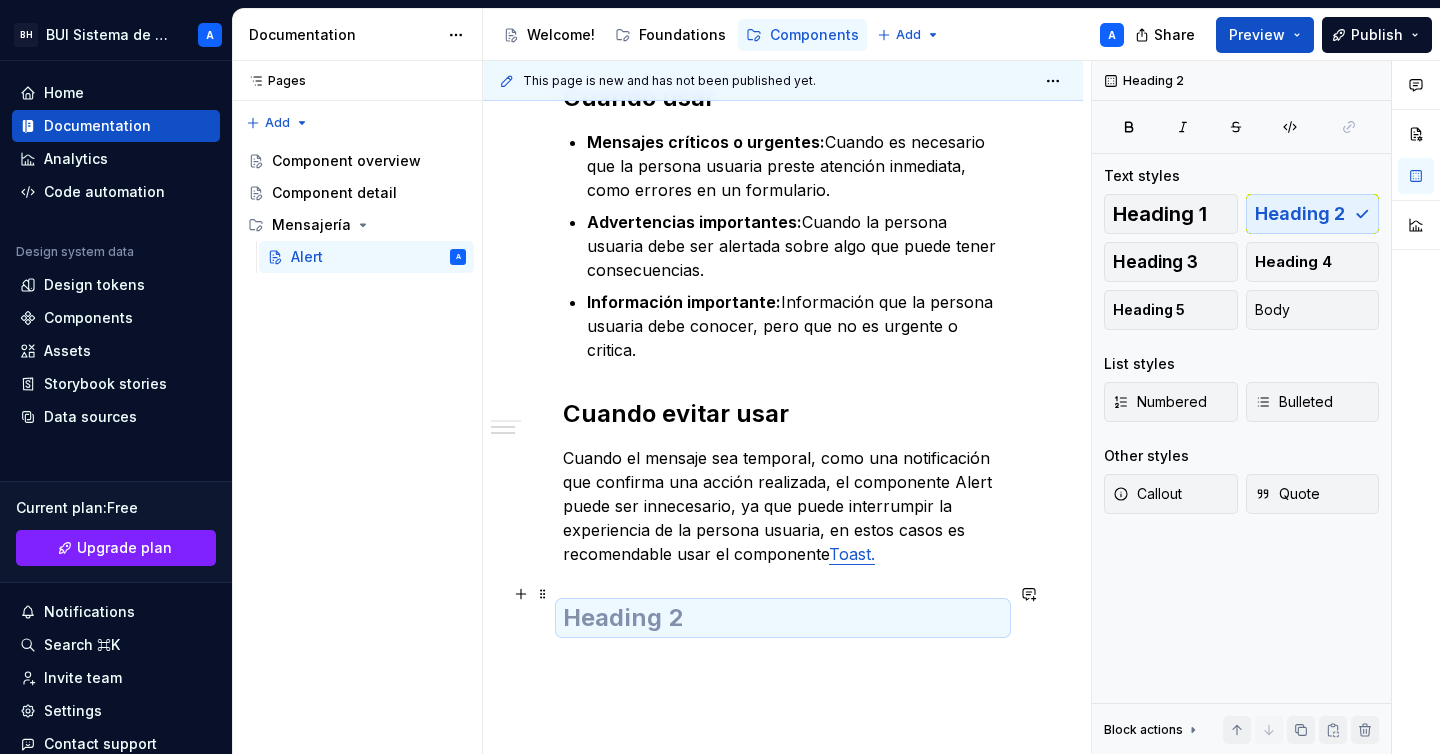 click at bounding box center [783, 618] 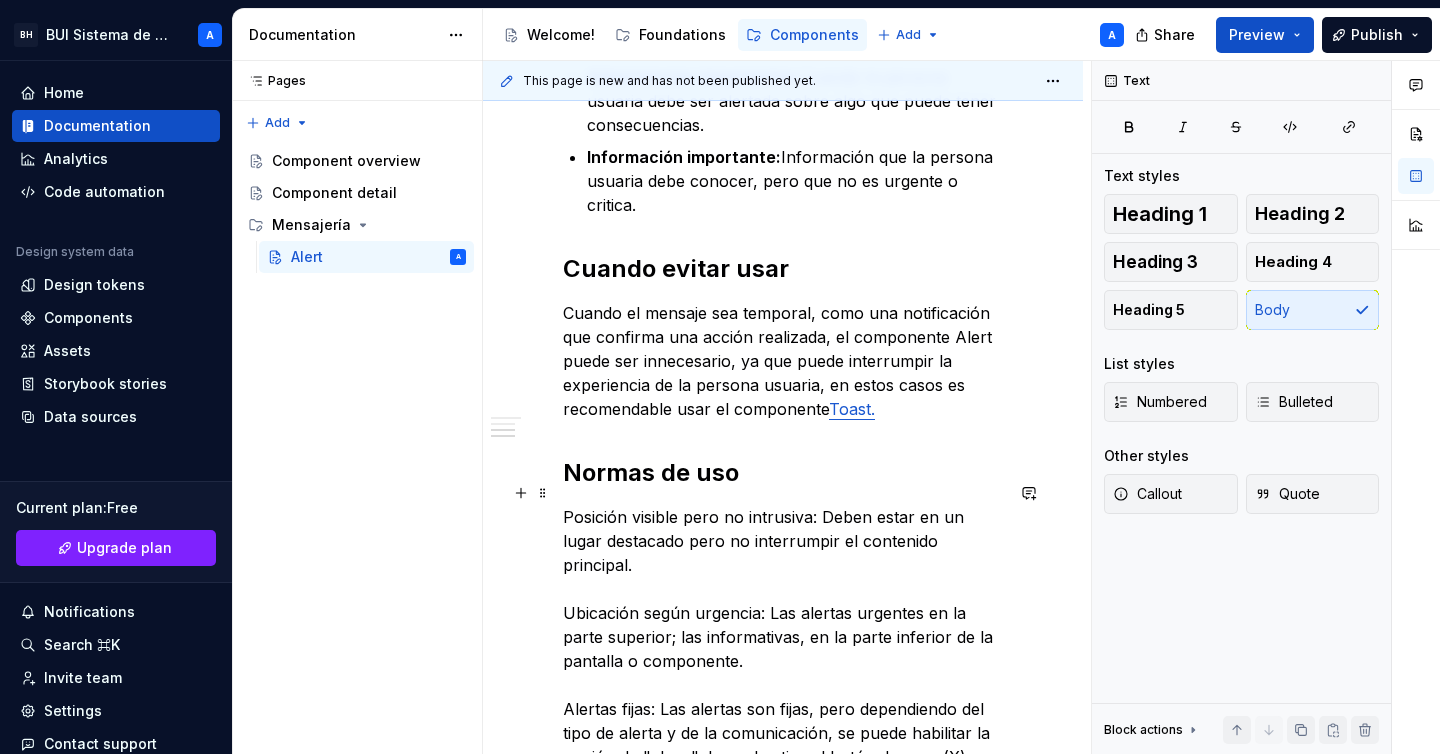 scroll, scrollTop: 800, scrollLeft: 0, axis: vertical 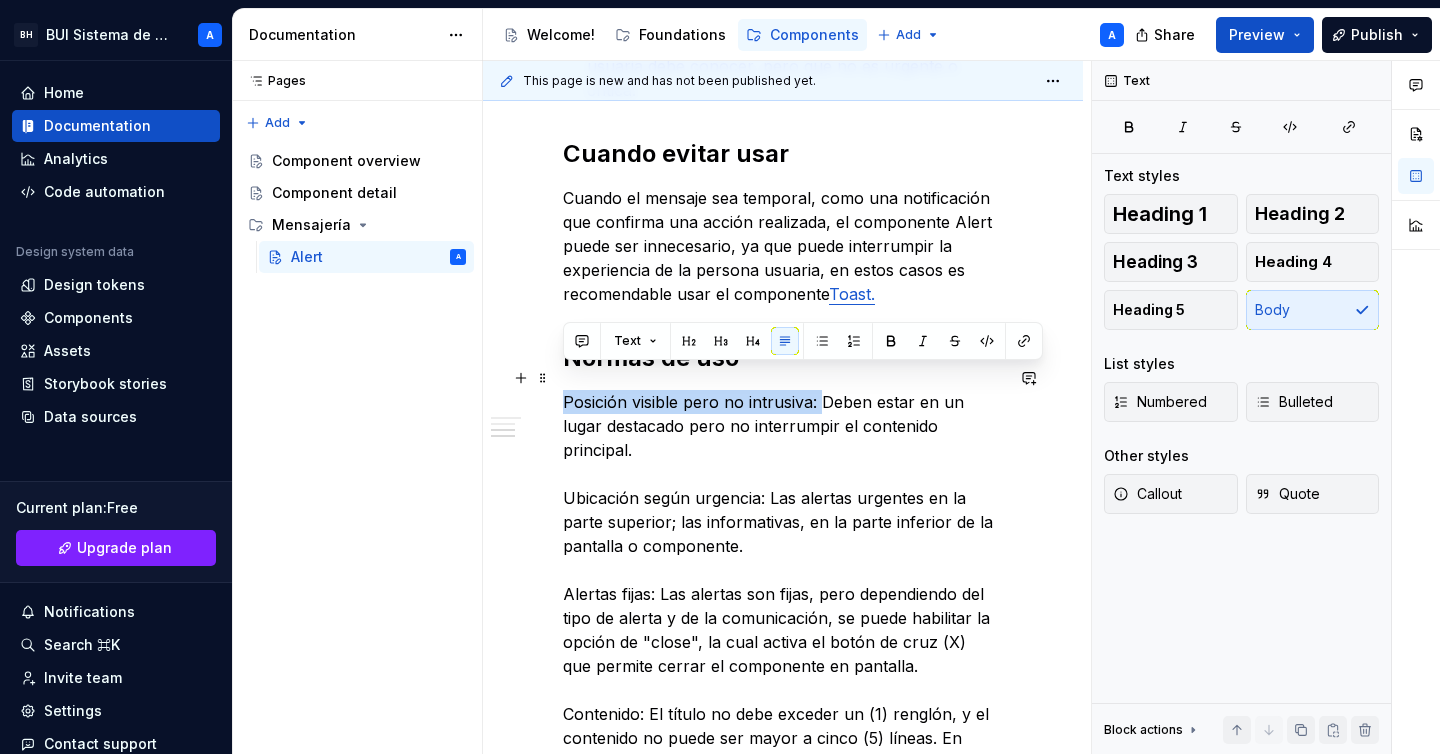 drag, startPoint x: 819, startPoint y: 379, endPoint x: 558, endPoint y: 375, distance: 261.03064 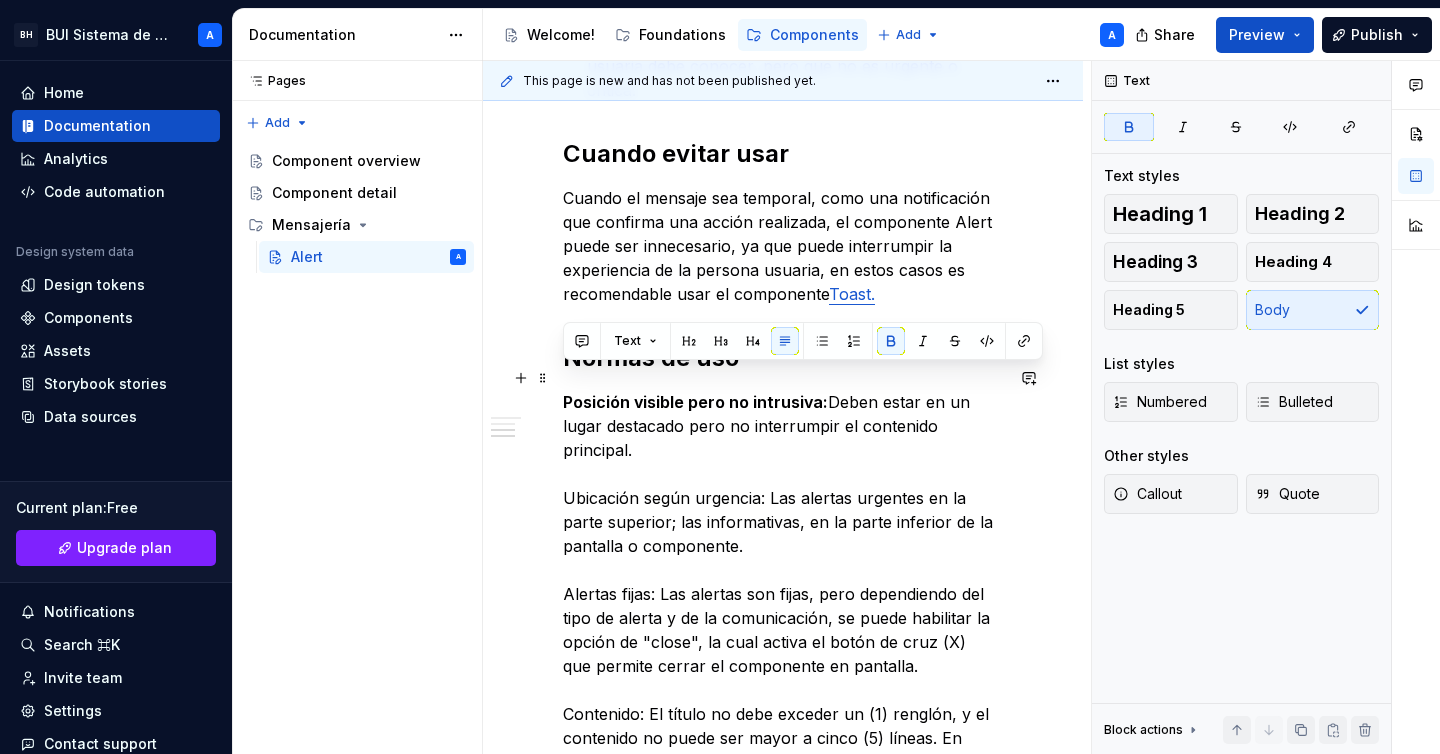 click on "Posición visible pero no intrusiva:  Deben estar en un lugar destacado pero no interrumpir el contenido principal. Ubicación según urgencia: Las alertas urgentes en la parte superior; las informativas, en la parte inferior de la pantalla o componente. Alertas fijas: Las alertas son fijas, pero dependiendo del tipo de alerta y de la comunicación, se puede habilitar la opción de "close", la cual activa el botón de cruz (X) que permite cerrar el componente en pantalla. Contenido: El título no debe exceder un (1) renglón, y el contenido no puede ser mayor a cinco (5) líneas. En caso de utilizar la opción de alerta sin título y el contenido ocupe solo una línea, aseguráte de alinear el contenido al centro junto al ícono. Tamaño: Cuando nos referimos al tamaño, debemos considerar tanto la altura como el ancho del componente. En cuanto a la altura, esta se ajusta según el contenido, mientras que el ancho dependerá siempre de la posición del componente en el diseño de la pantalla." at bounding box center (783, 678) 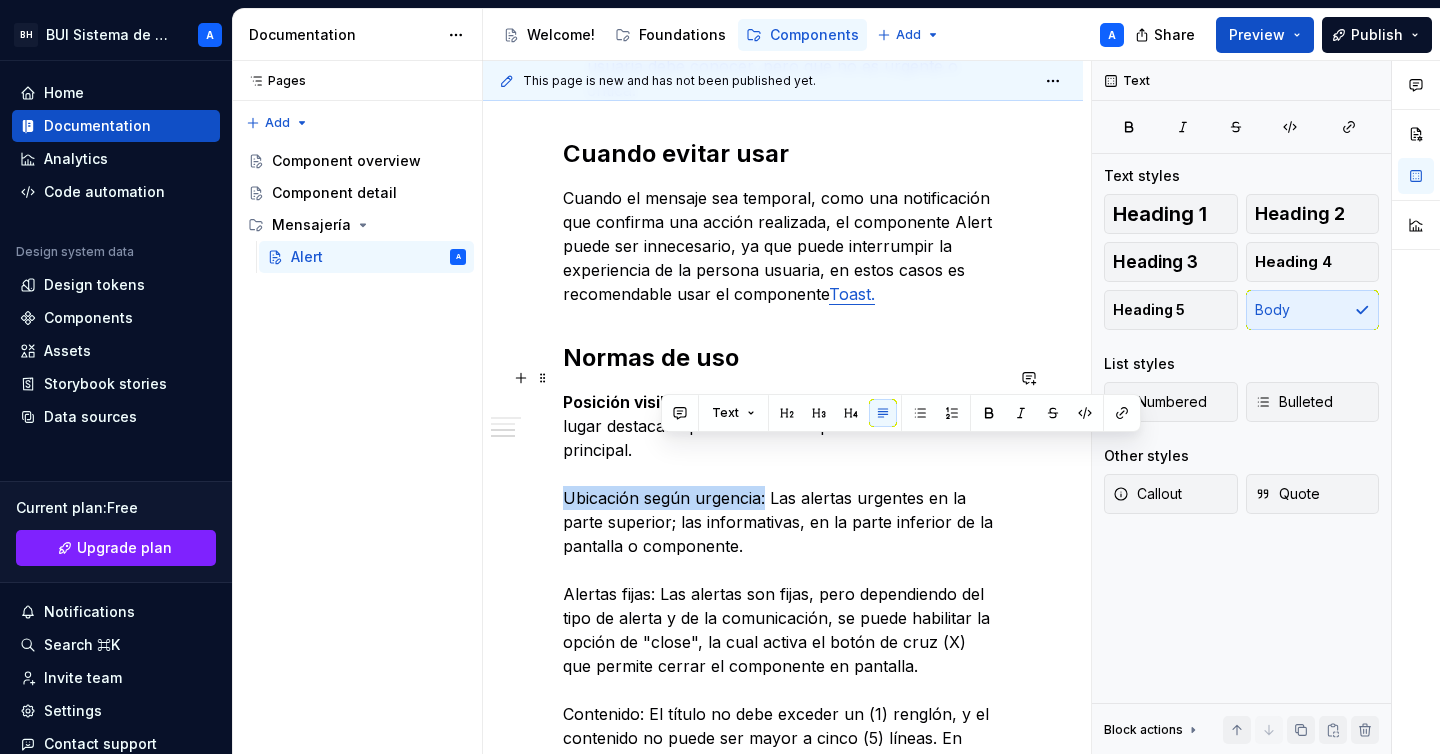 drag, startPoint x: 767, startPoint y: 452, endPoint x: 559, endPoint y: 452, distance: 208 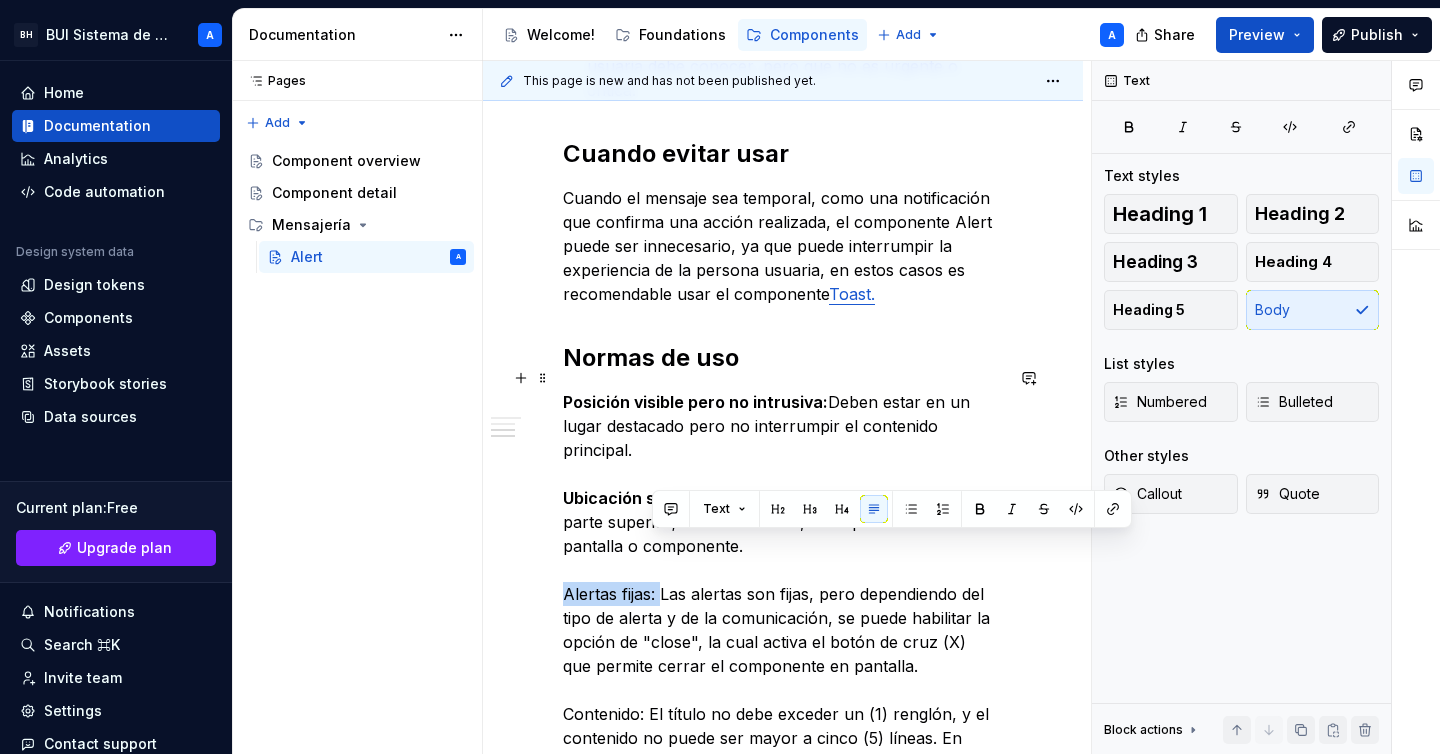 drag, startPoint x: 660, startPoint y: 550, endPoint x: 562, endPoint y: 550, distance: 98 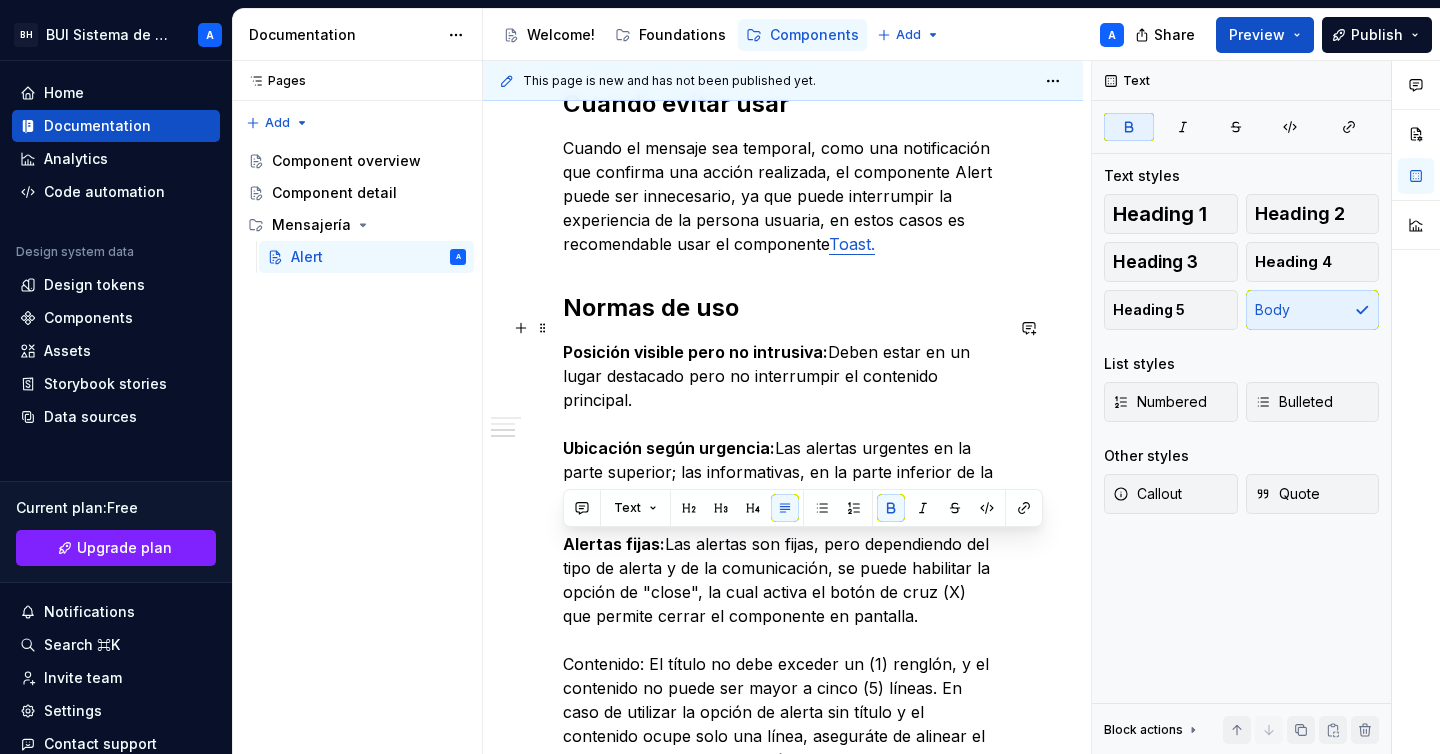 scroll, scrollTop: 913, scrollLeft: 0, axis: vertical 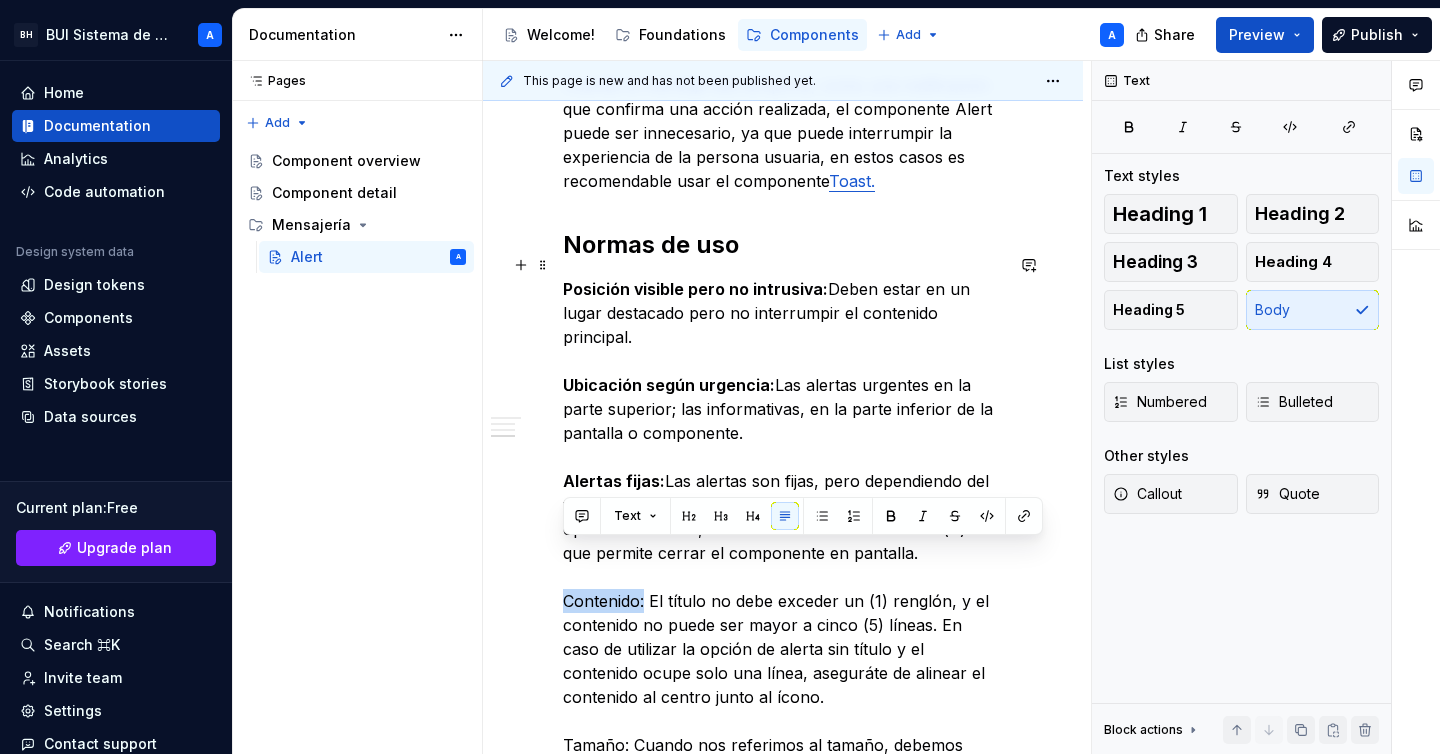 drag, startPoint x: 645, startPoint y: 547, endPoint x: 529, endPoint y: 547, distance: 116 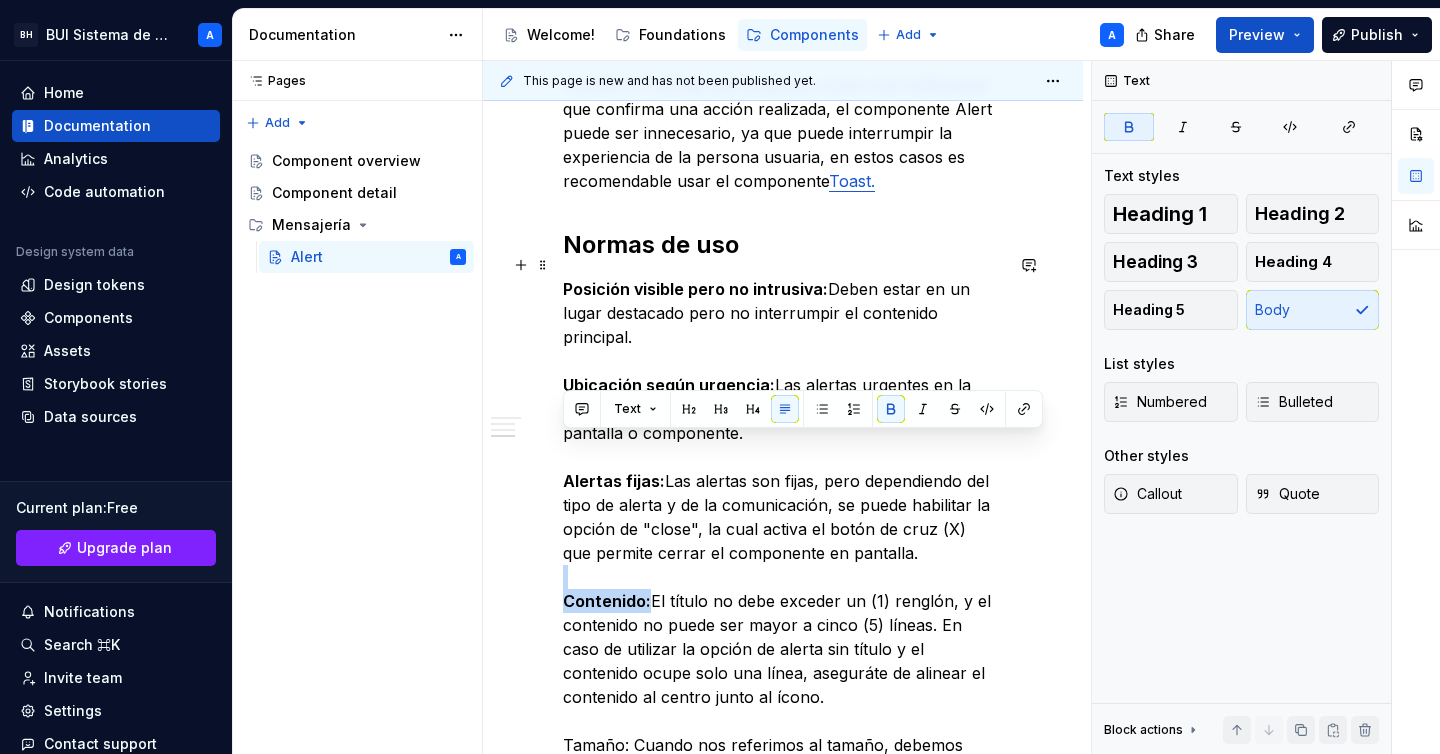 scroll, scrollTop: 1033, scrollLeft: 0, axis: vertical 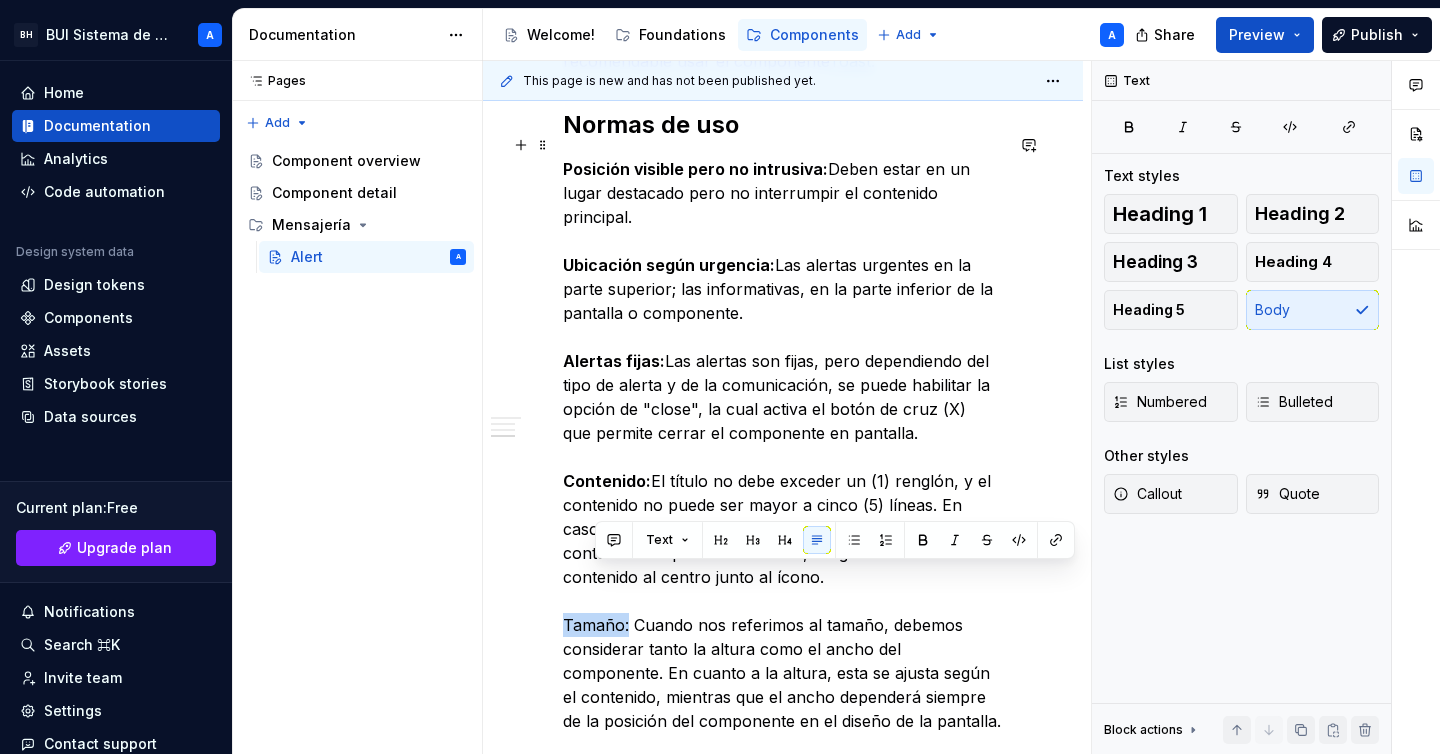 drag, startPoint x: 628, startPoint y: 573, endPoint x: 535, endPoint y: 573, distance: 93 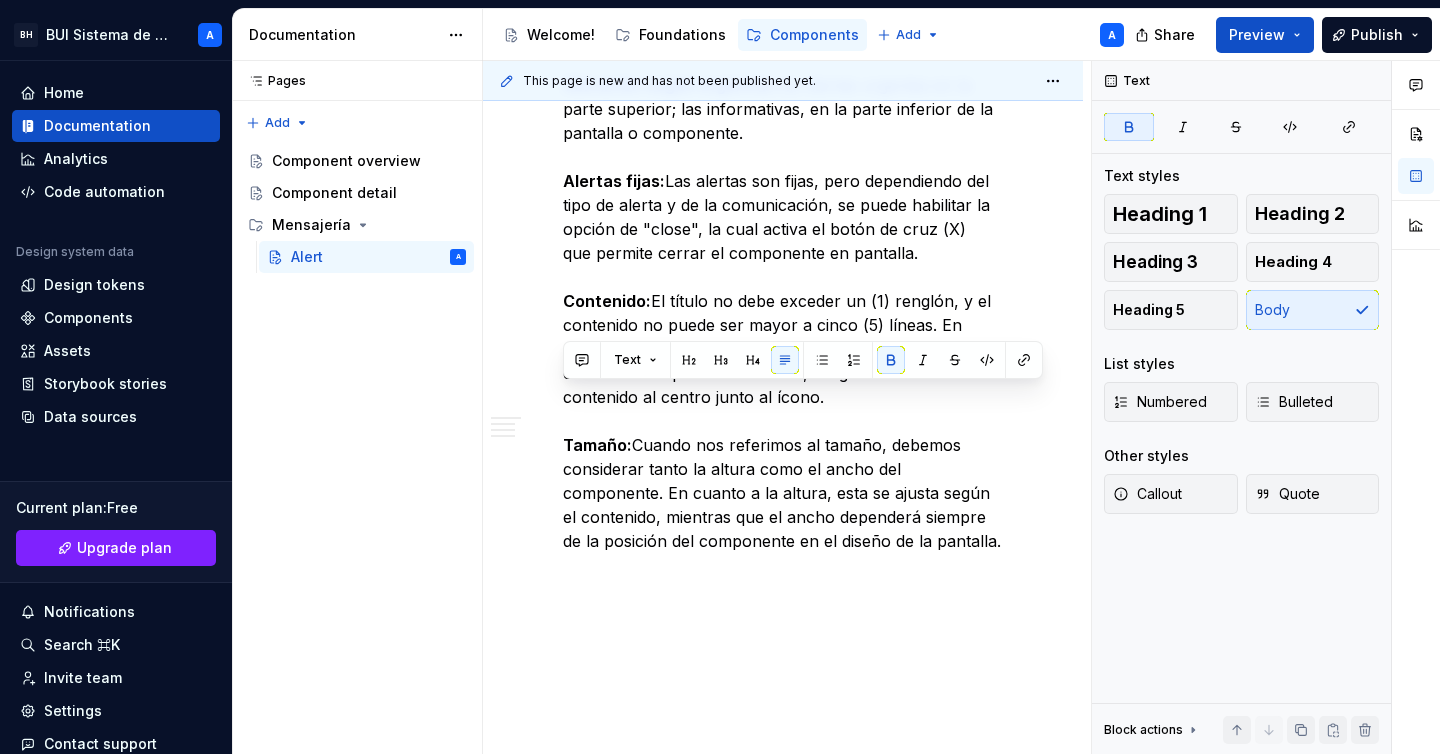 scroll, scrollTop: 1212, scrollLeft: 0, axis: vertical 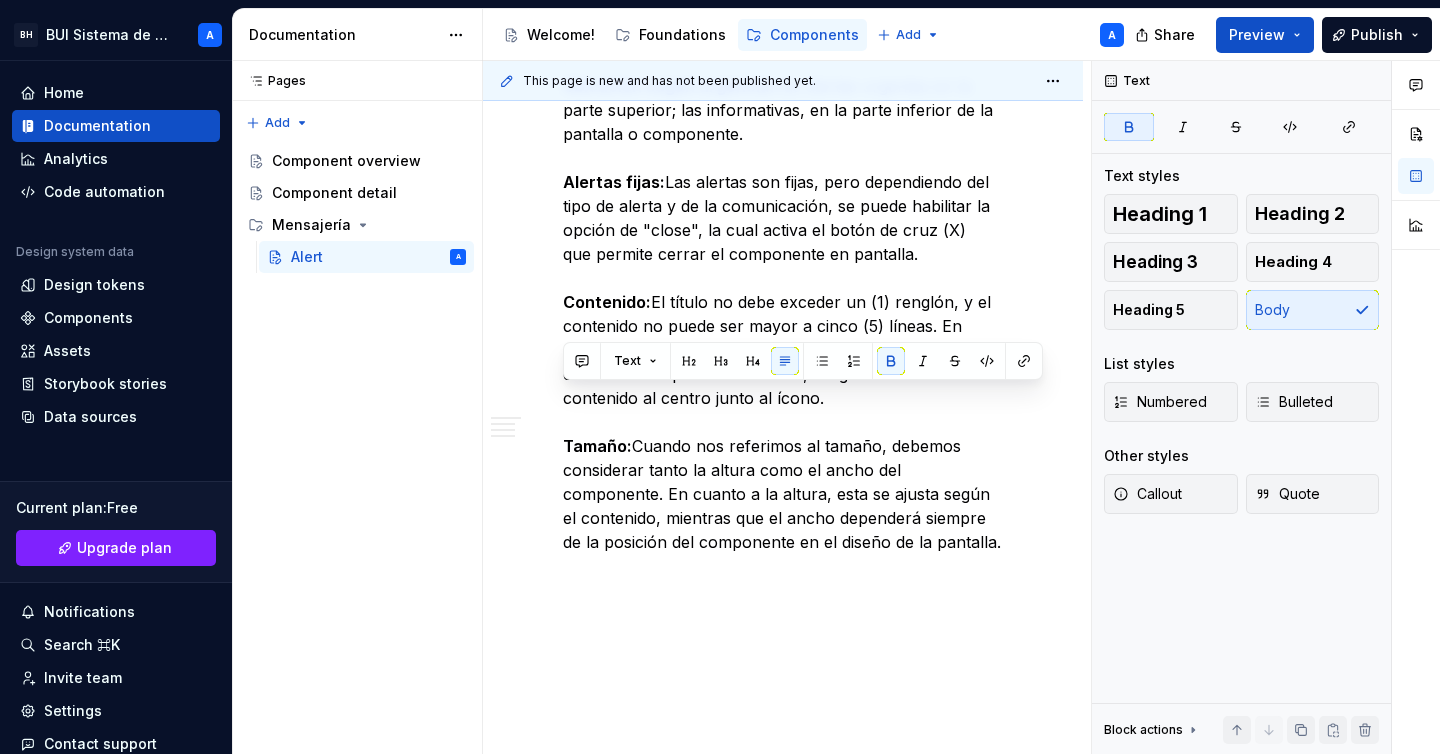 click on "Posición visible pero no intrusiva:  Deben estar en un lugar destacado pero no interrumpir el contenido principal. Ubicación según urgencia:  Las alertas urgentes en la parte superior; las informativas, en la parte inferior de la pantalla o componente. Alertas fijas:  Las alertas son fijas, pero dependiendo del tipo de alerta y de la comunicación, se puede habilitar la opción de "close", la cual activa el botón de cruz (X) que permite cerrar el componente en pantalla. Contenido:  El título no debe exceder un (1) renglón, y el contenido no puede ser mayor a cinco (5) líneas. En caso de utilizar la opción de alerta sin título y el contenido ocupe solo una línea, aseguráte de alinear el contenido al centro junto al ícono. Tamaño:  Cuando nos referimos al tamaño, debemos considerar tanto la altura como el ancho del componente. En cuanto a la altura, esta se ajusta según el contenido, mientras que el ancho dependerá siempre de la posición del componente en el diseño de la pantalla." at bounding box center (783, 266) 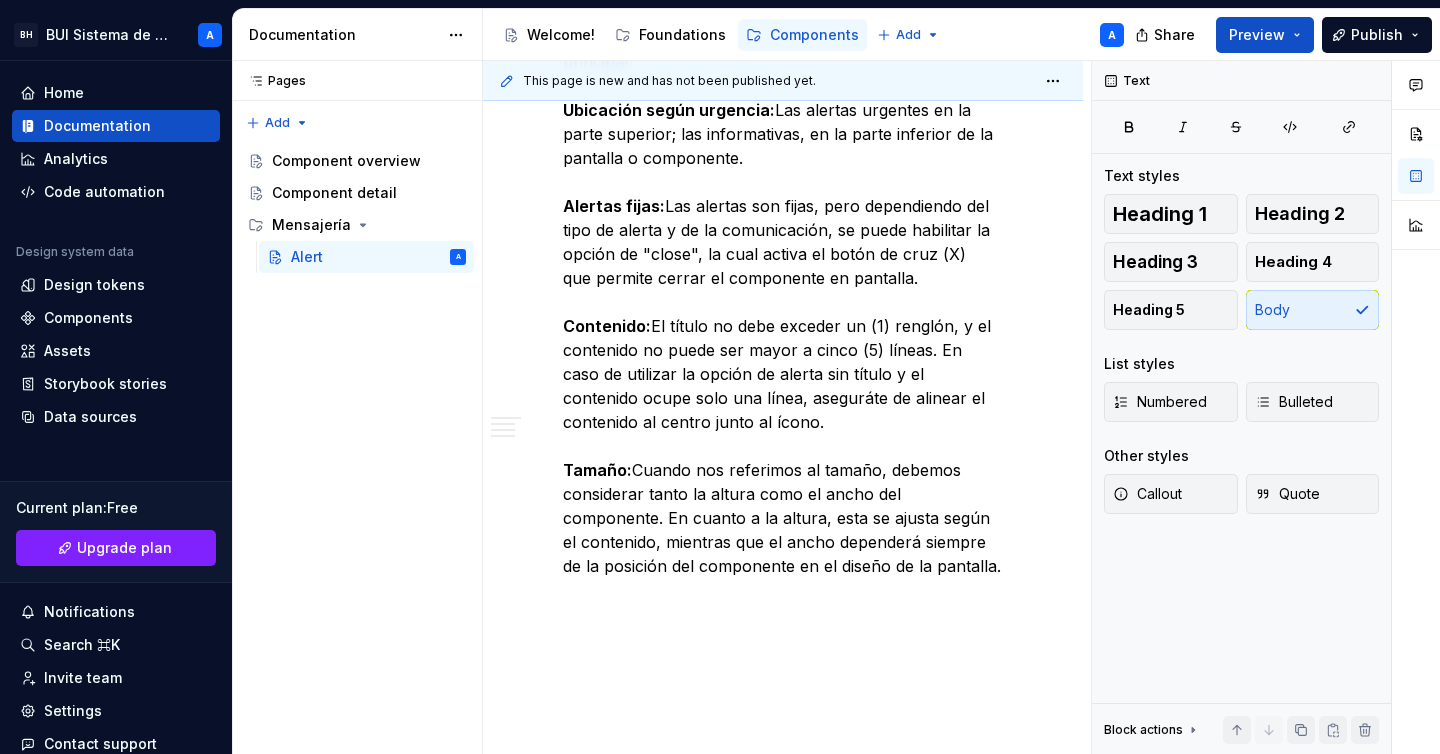 scroll, scrollTop: 1179, scrollLeft: 0, axis: vertical 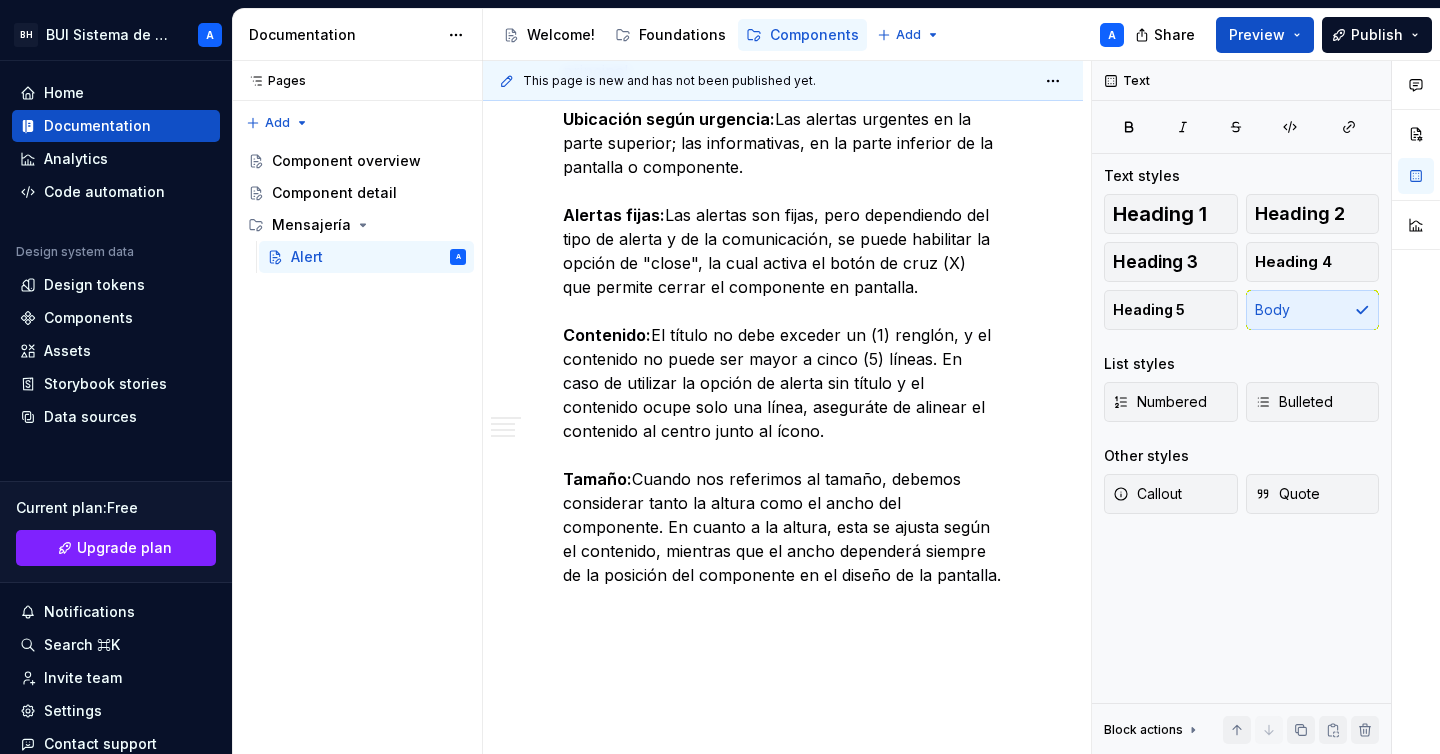 click on "Posición visible pero no intrusiva:  Deben estar en un lugar destacado pero no interrumpir el contenido principal. Ubicación según urgencia:  Las alertas urgentes en la parte superior; las informativas, en la parte inferior de la pantalla o componente. Alertas fijas:  Las alertas son fijas, pero dependiendo del tipo de alerta y de la comunicación, se puede habilitar la opción de "close", la cual activa el botón de cruz (X) que permite cerrar el componente en pantalla. Contenido:  El título no debe exceder un (1) renglón, y el contenido no puede ser mayor a cinco (5) líneas. En caso de utilizar la opción de alerta sin título y el contenido ocupe solo una línea, aseguráte de alinear el contenido al centro junto al ícono. Tamaño:  Cuando nos referimos al tamaño, debemos considerar tanto la altura como el ancho del componente. En cuanto a la altura, esta se ajusta según el contenido, mientras que el ancho dependerá siempre de la posición del componente en el diseño de la pantalla." at bounding box center (783, 299) 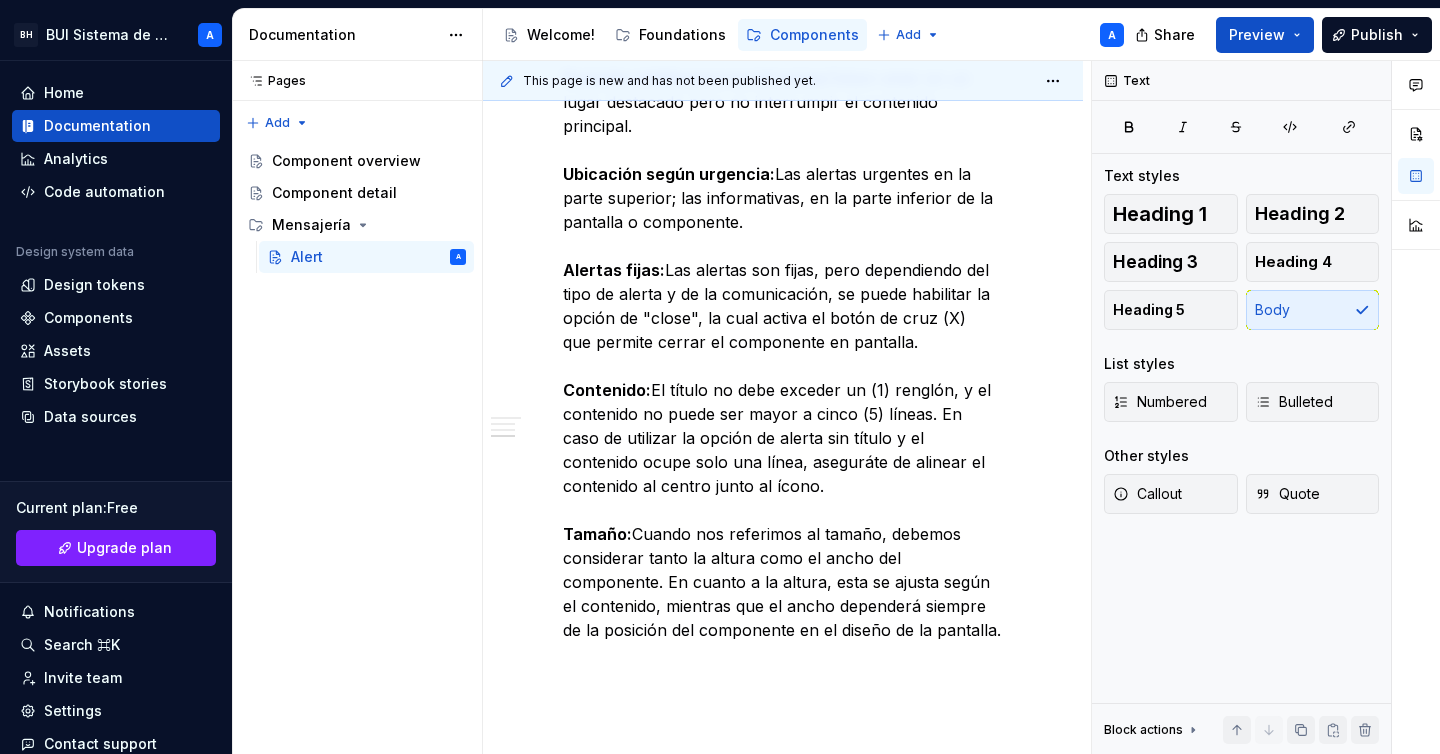 scroll, scrollTop: 1144, scrollLeft: 0, axis: vertical 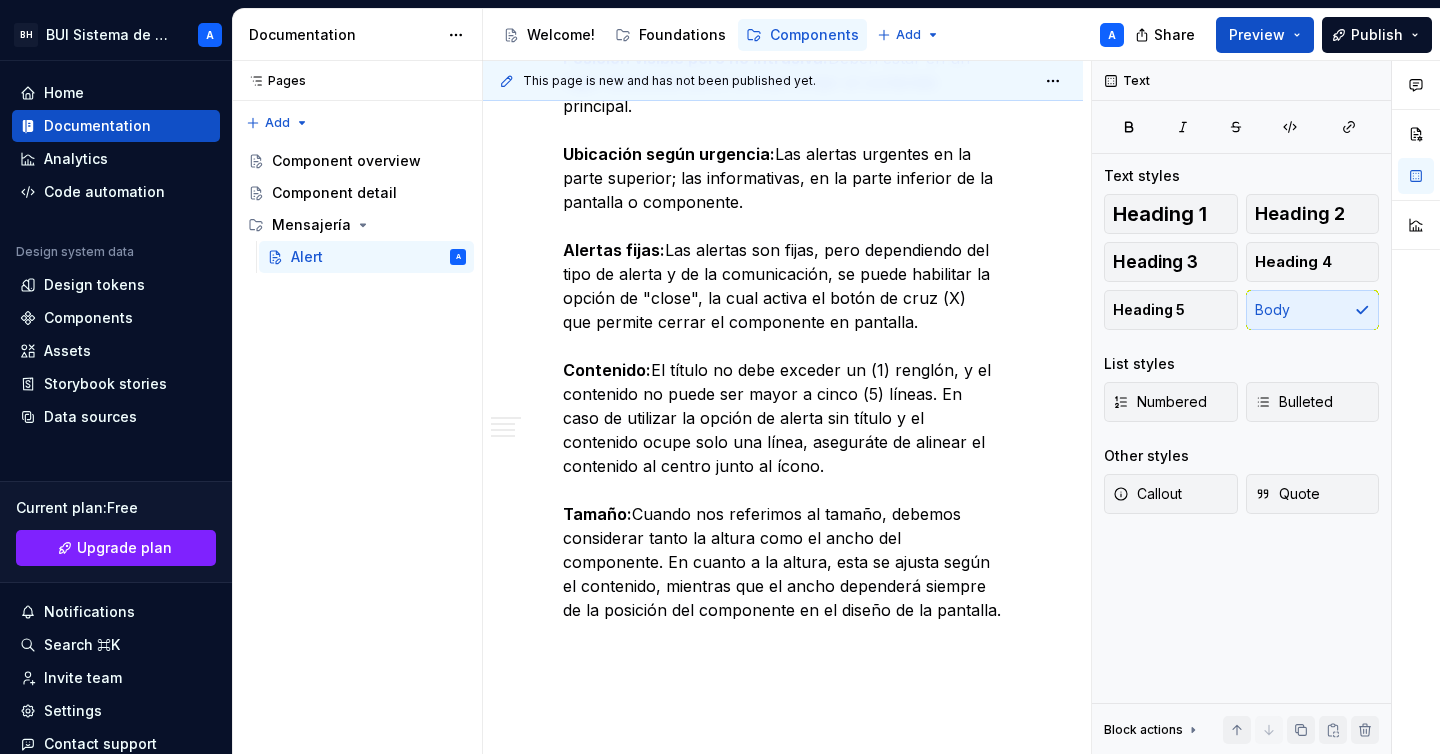 click on "Uso Se usa principalmente para comunicar errores, advertencias o información importante que la persona usuaria debe tener en cuenta. Cuando usar Mensajes críticos o urgentes:  Cuando es necesario que la persona usuaria preste atención inmediata, como errores en un formulario. Advertencias importantes:  Cuando la persona usuaria debe ser alertada sobre algo que puede tener consecuencias. Información importante:  Información que la persona usuaria debe conocer, pero que no es urgente o critica. Cuando evitar usar Cuando el mensaje sea temporal, como una notificación que confirma una acción realizada, el componente Alert puede ser innecesario, ya que puede interrumpir la experiencia de la persona usuaria, en estos casos es recomendable usar el componente  Toast. Normas de uso Posición visible pero no intrusiva:  Deben estar en un lugar destacado pero no interrumpir el contenido principal. Ubicación según urgencia: Alertas fijas:  Contenido: Tamaño:" at bounding box center [783, 71] 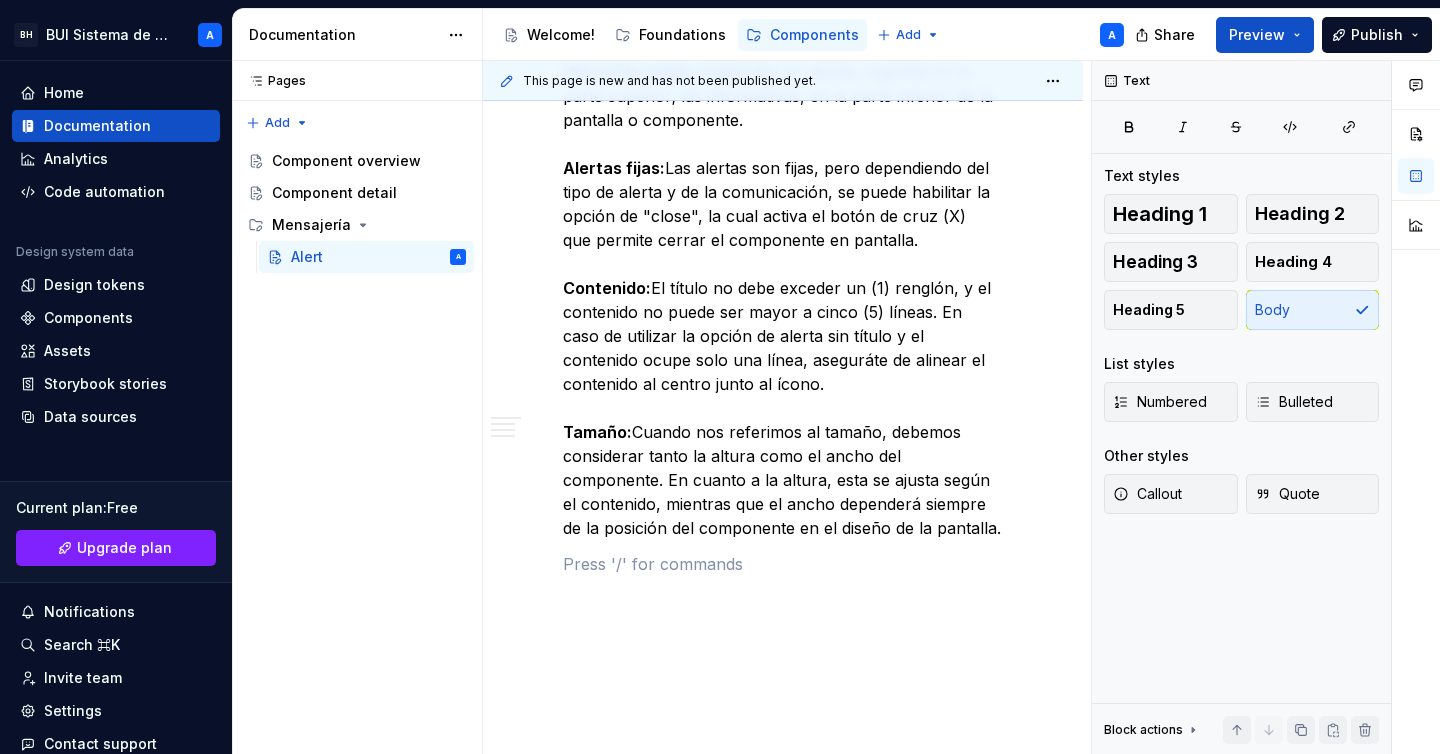 scroll, scrollTop: 1227, scrollLeft: 0, axis: vertical 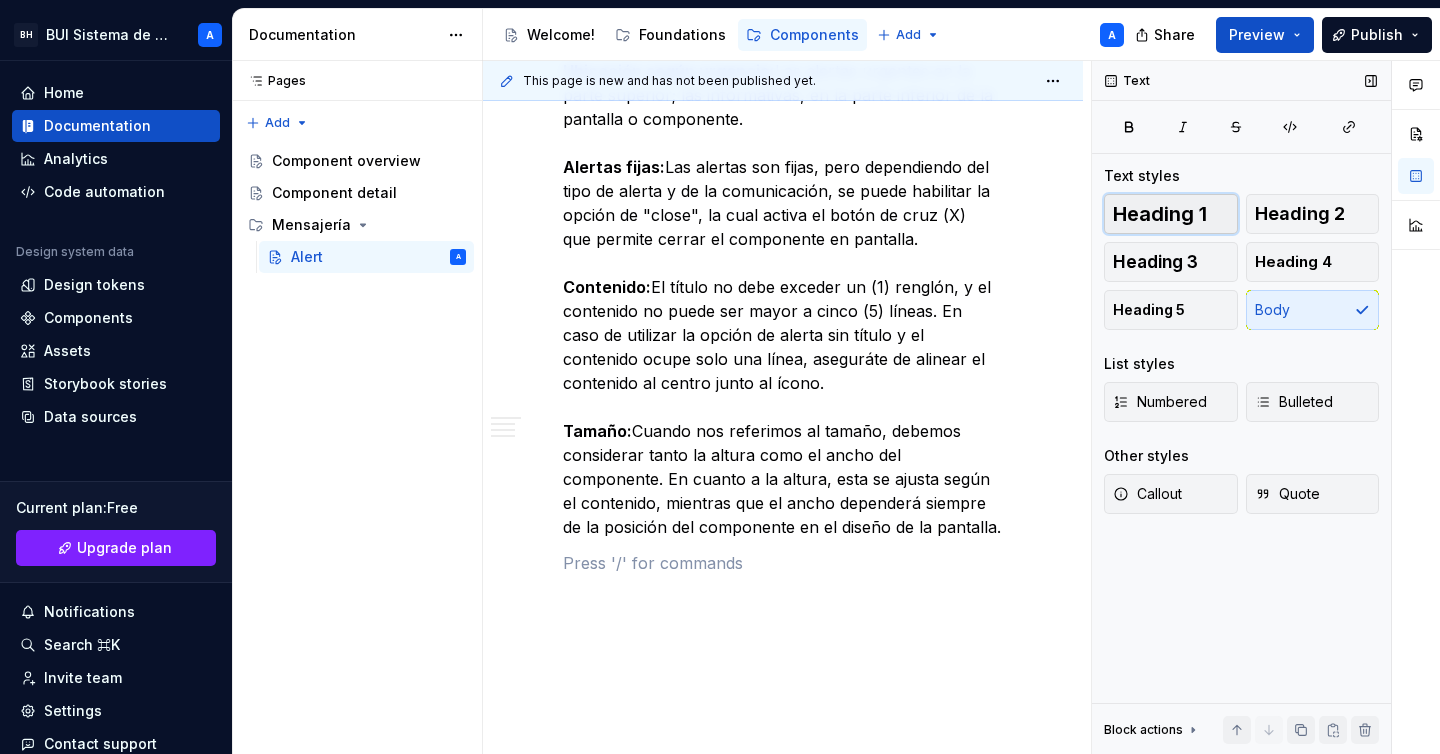 click on "Heading 1" at bounding box center (1160, 214) 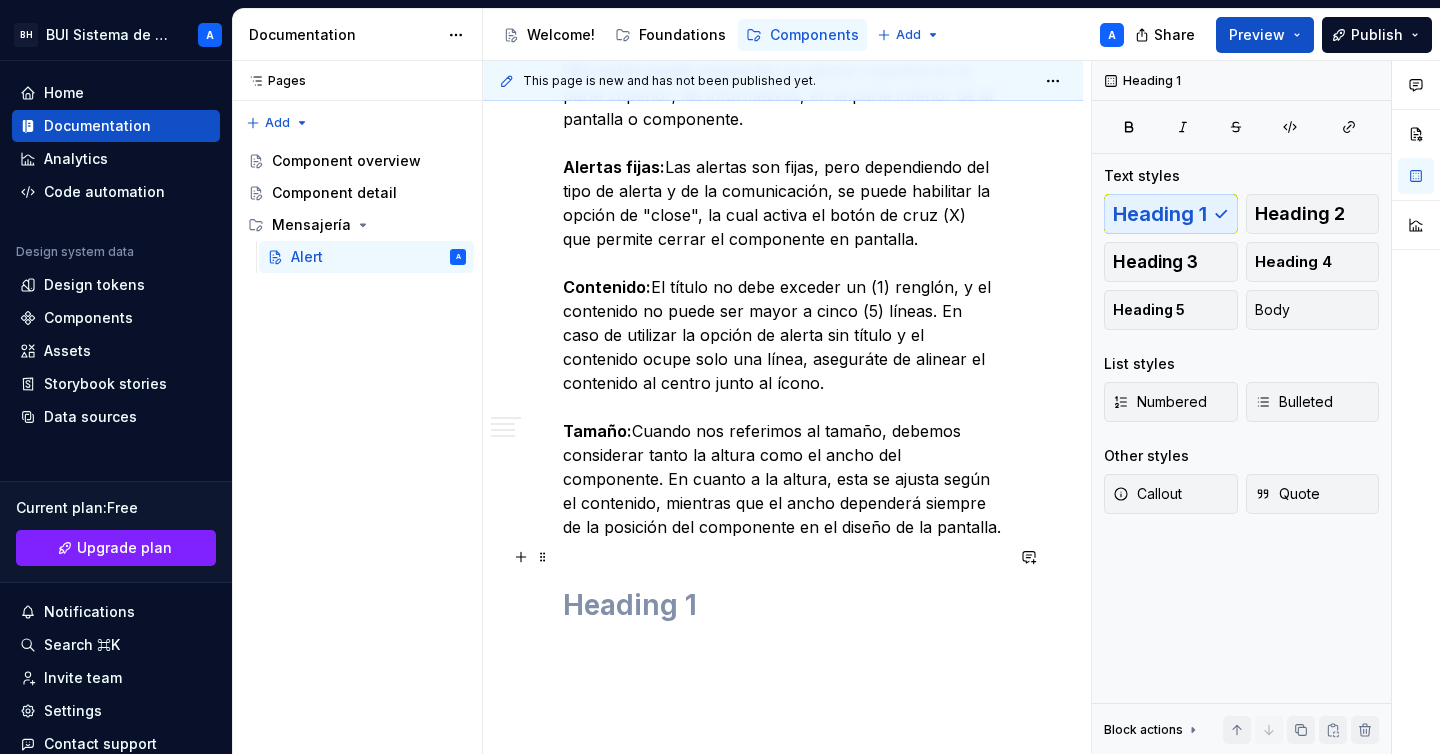 click at bounding box center [783, 605] 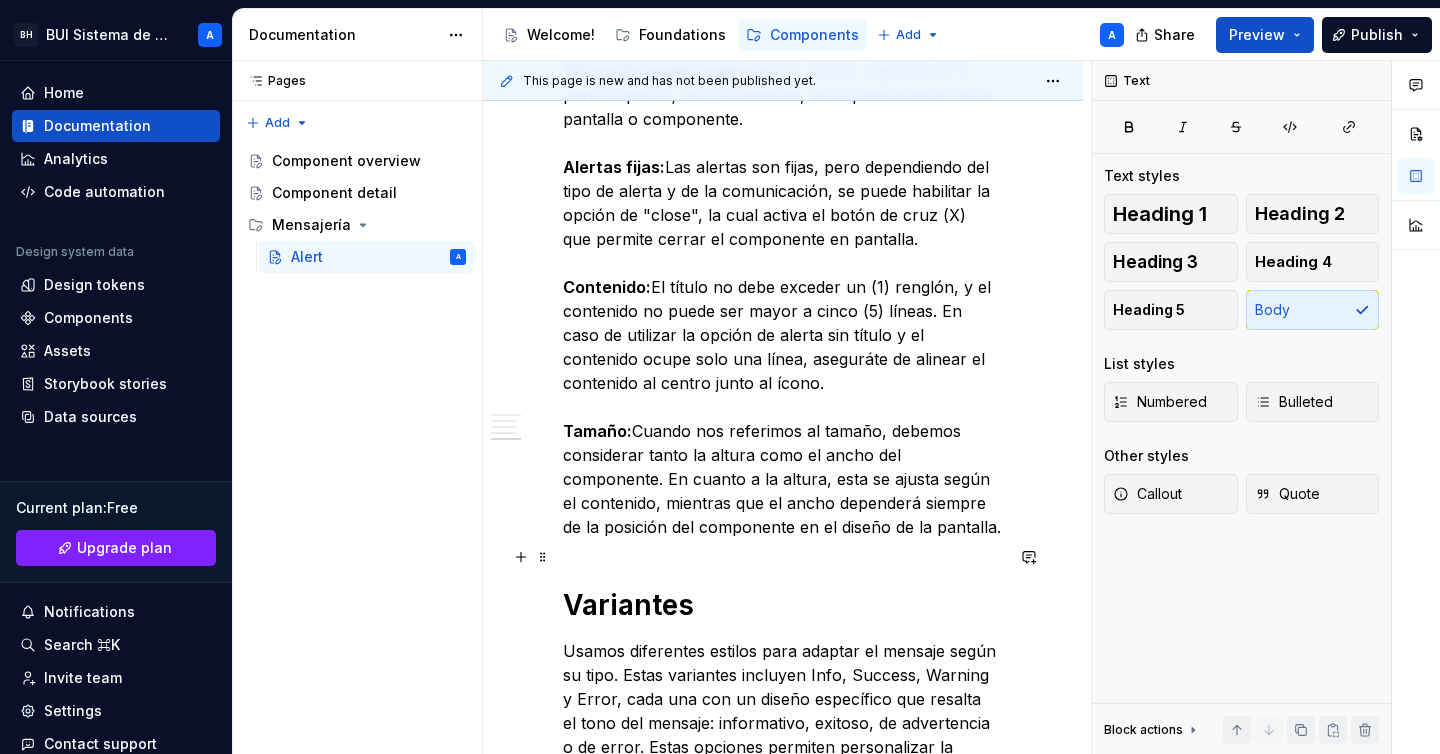 scroll, scrollTop: 1349, scrollLeft: 0, axis: vertical 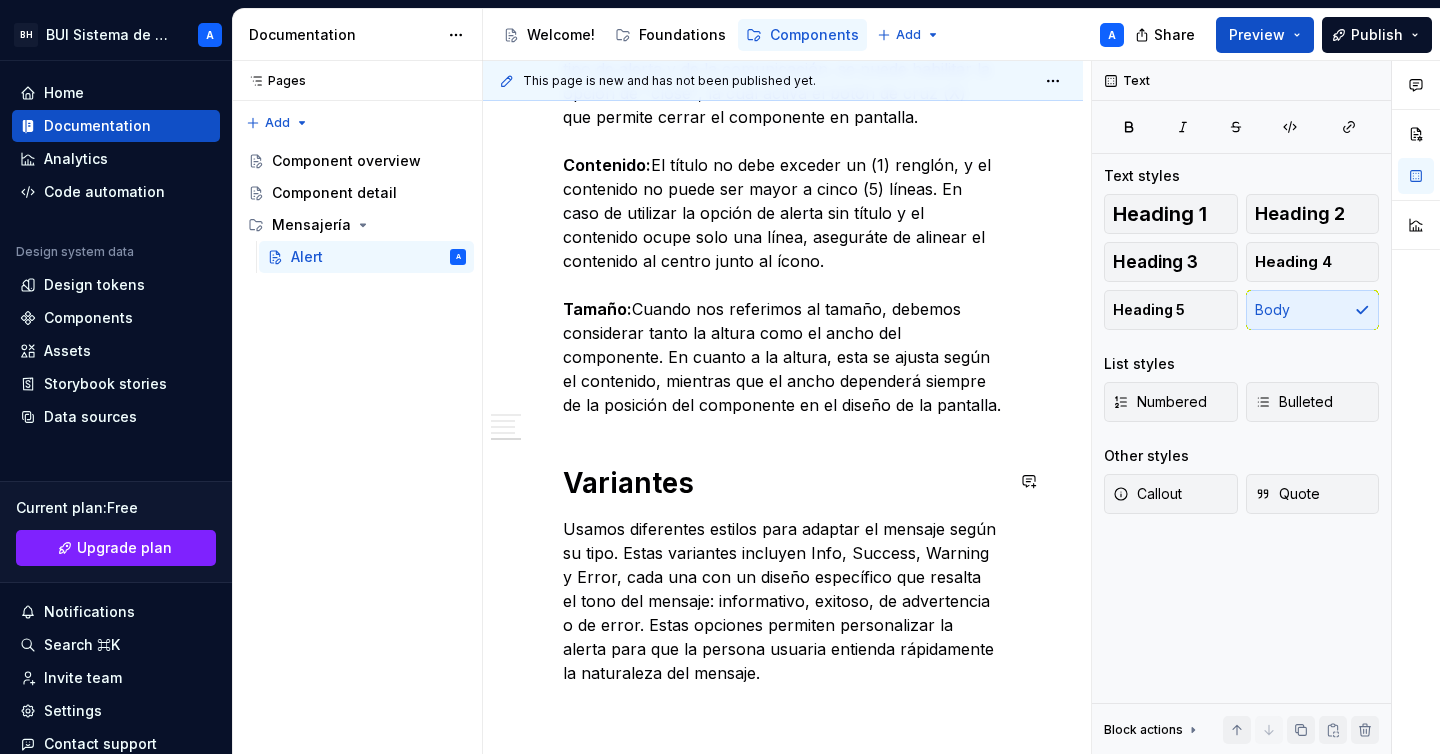 click on "Variantes" at bounding box center [783, 483] 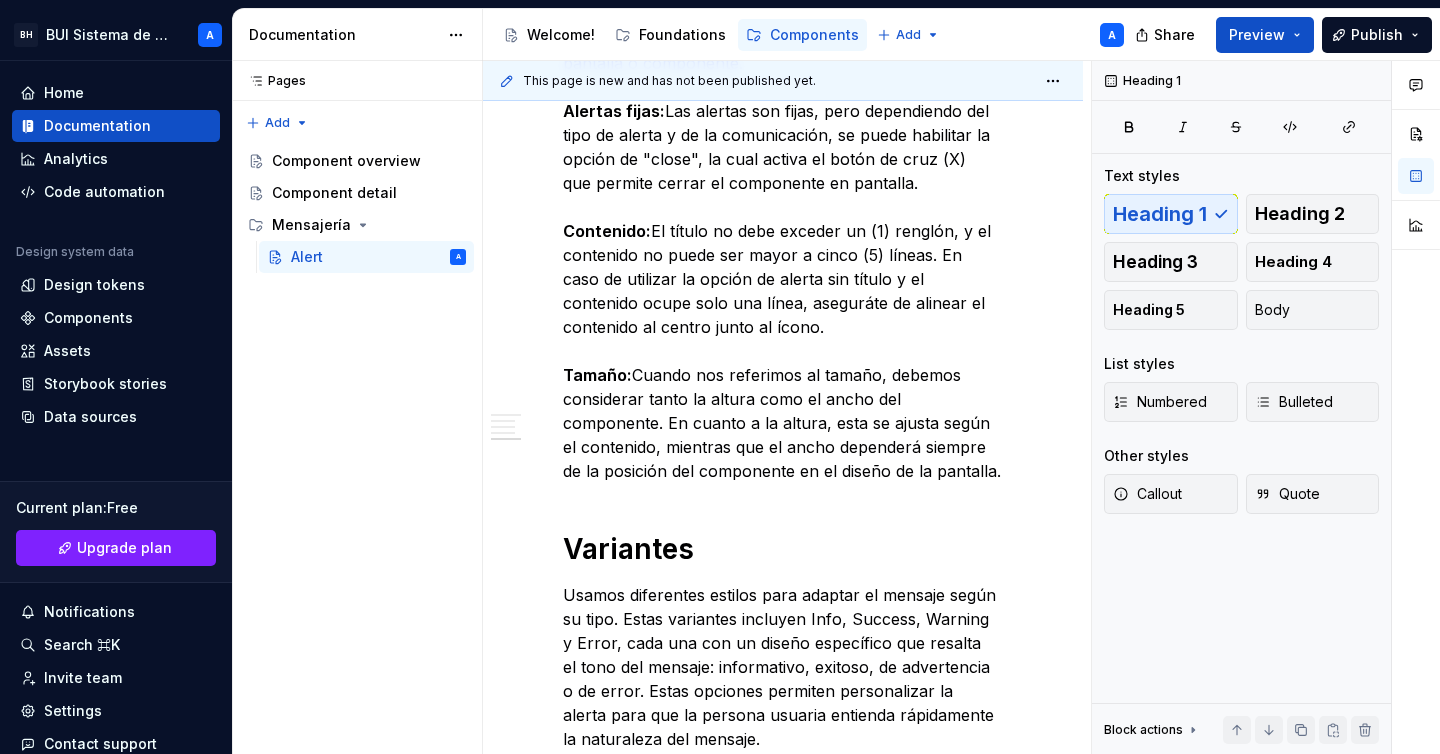 scroll, scrollTop: 1481, scrollLeft: 0, axis: vertical 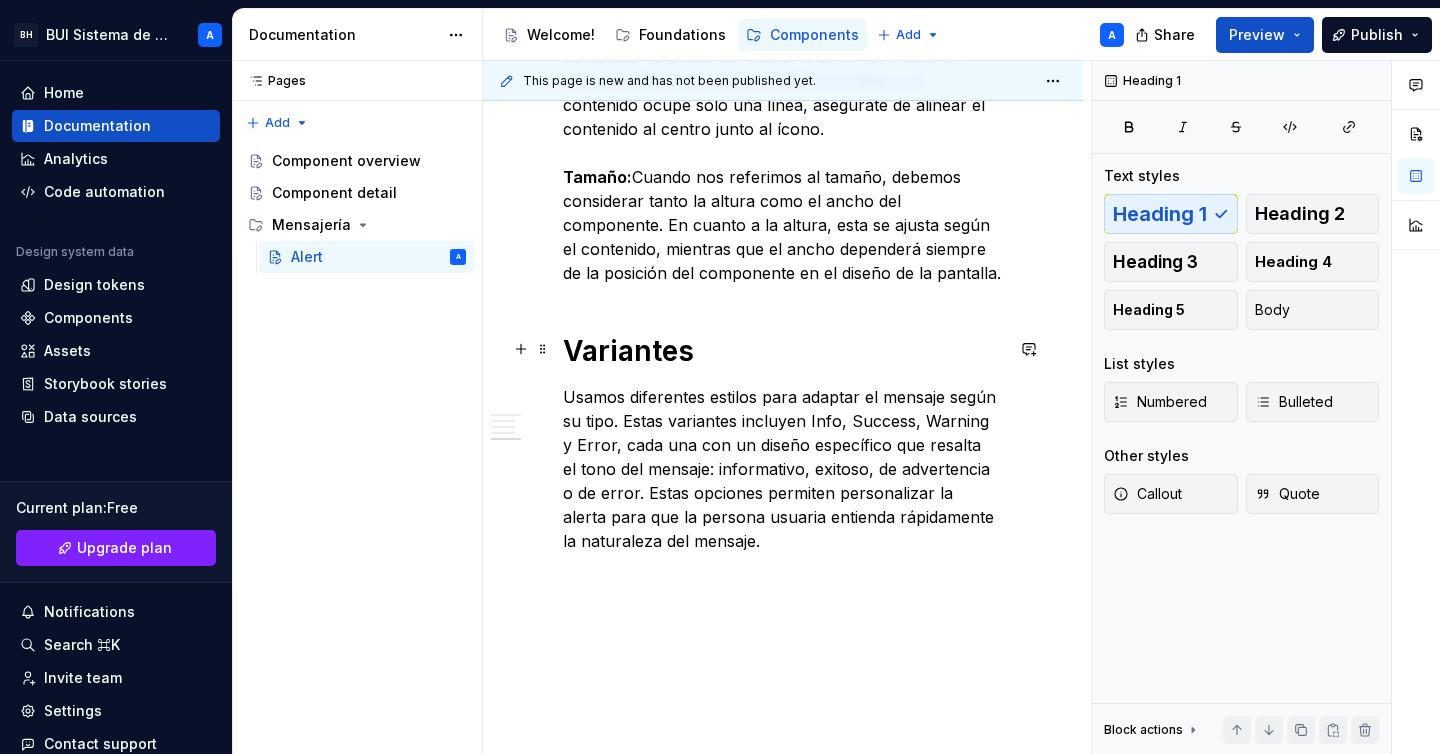 click on "Usamos diferentes estilos para adaptar el mensaje según su tipo. Estas variantes incluyen Info, Success, Warning y Error, cada una con un diseño específico que resalta el tono del mensaje: informativo, exitoso, de advertencia o de error. Estas opciones permiten personalizar la alerta para que la persona usuaria entienda rápidamente la naturaleza del mensaje." at bounding box center (783, 469) 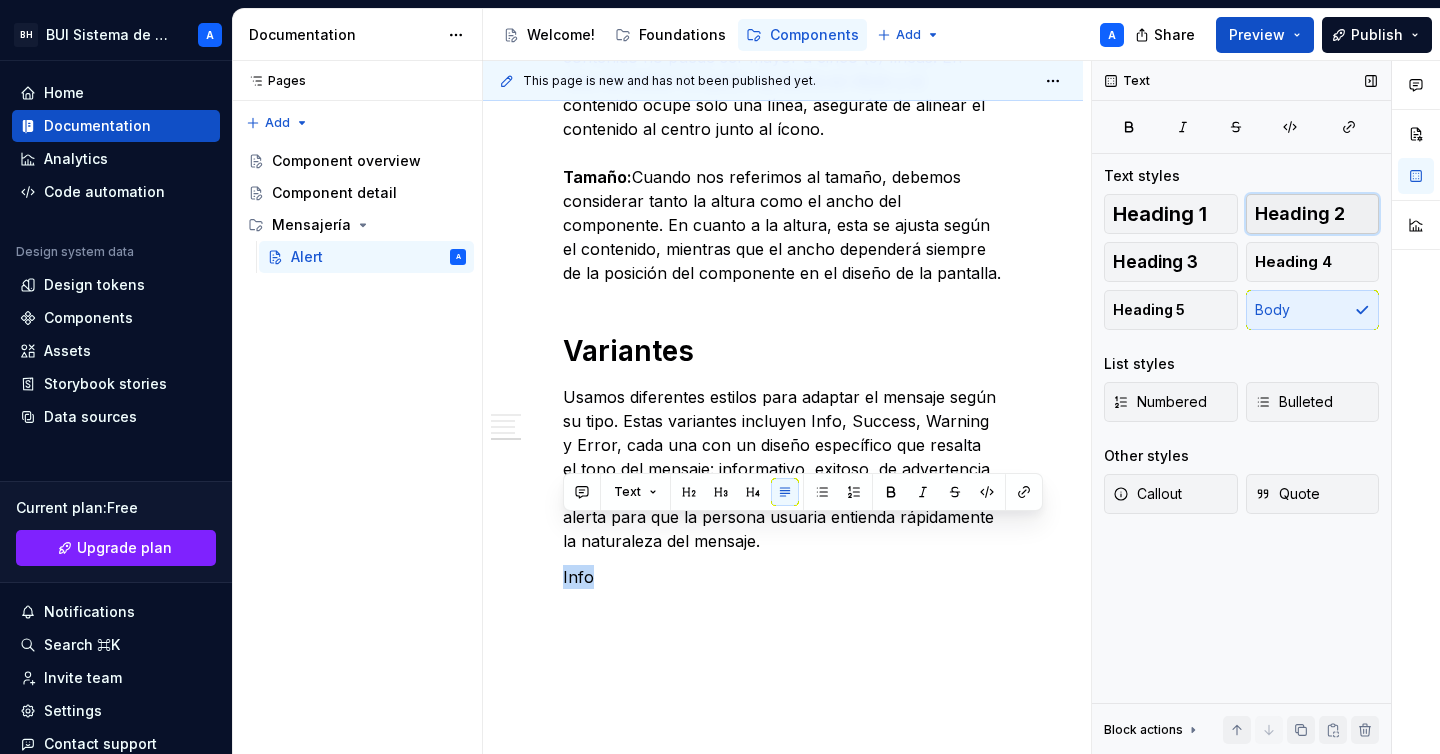 click on "Heading 2" at bounding box center [1300, 214] 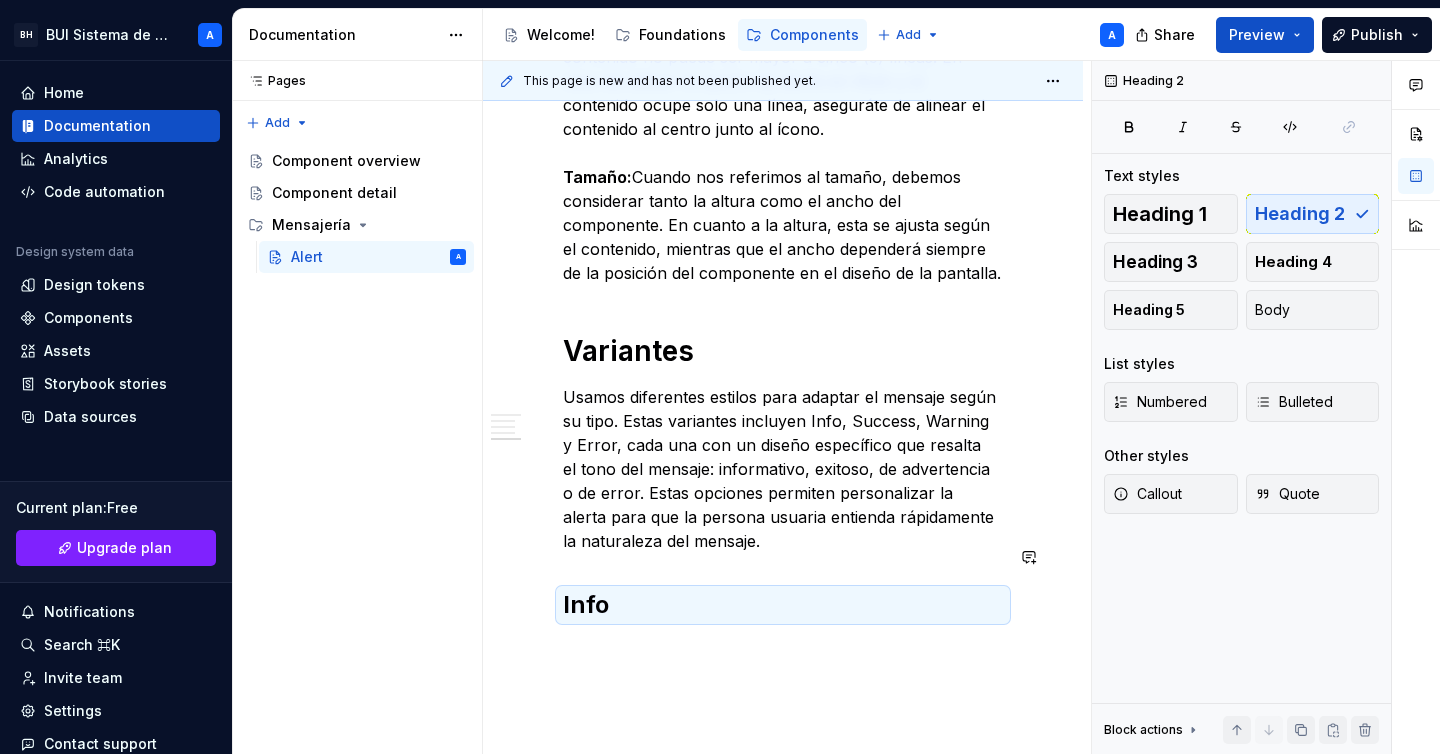 click on "This page is new and has not been published yet. Alert El Alert es clave, porque permite comunicar de manera clara y destacada mensajes importantes, como errores, advertencias o información útil para los usuarios. Edit header Uso Cuando usar Cuando evitar usar Normas de uso Variantes Uso Se usa principalmente para comunicar errores, advertencias o información importante que la persona usuaria debe tener en cuenta. Cuando usar Mensajes críticos o urgentes:  Cuando es necesario que la persona usuaria preste atención inmediata, como errores en un formulario. Advertencias importantes:  Cuando la persona usuaria debe ser alertada sobre algo que puede tener consecuencias. Información importante:  Información que la persona usuaria debe conocer, pero que no es urgente o critica. Cuando evitar usar Toast. Normas de uso Posición visible pero no intrusiva:  Deben estar en un lugar destacado pero no interrumpir el contenido principal. Ubicación según urgencia: Alertas fijas:  Contenido: Tamaño: Variantes Info" at bounding box center (787, 408) 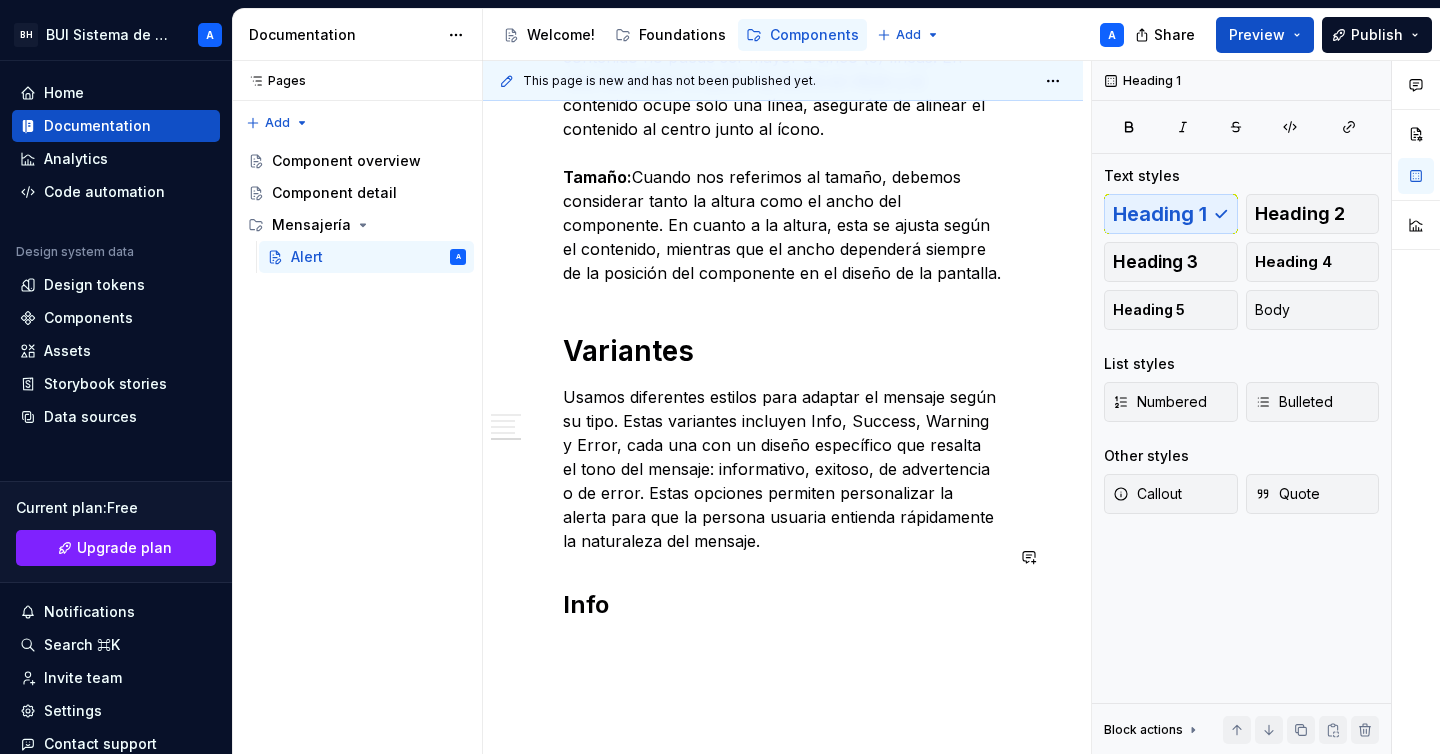 click on "Uso Se usa principalmente para comunicar errores, advertencias o información importante que la persona usuaria debe tener en cuenta. Cuando usar Mensajes críticos o urgentes:  Cuando es necesario que la persona usuaria preste atención inmediata, como errores en un formulario. Advertencias importantes:  Cuando la persona usuaria debe ser alertada sobre algo que puede tener consecuencias. Información importante:  Información que la persona usuaria debe conocer, pero que no es urgente o critica. Cuando evitar usar Cuando el mensaje sea temporal, como una notificación que confirma una acción realizada, el componente Alert puede ser innecesario, ya que puede interrumpir la experiencia de la persona usuaria, en estos casos es recomendable usar el componente  Toast. Normas de uso Posición visible pero no intrusiva:  Deben estar en un lugar destacado pero no interrumpir el contenido principal. Ubicación según urgencia: Alertas fijas:  Contenido: Tamaño: Variantes Info" at bounding box center [783, -187] 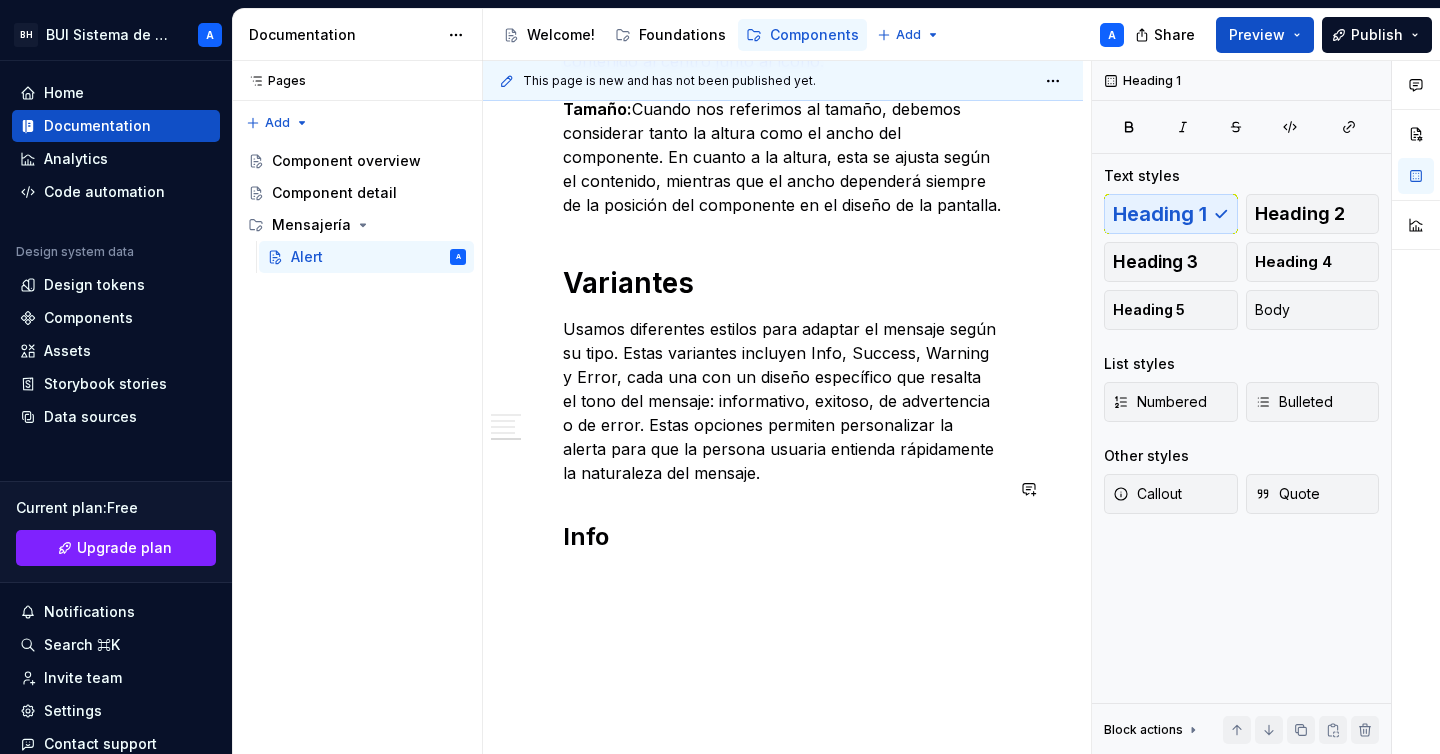 click on "Uso Se usa principalmente para comunicar errores, advertencias o información importante que la persona usuaria debe tener en cuenta. Cuando usar Mensajes críticos o urgentes:  Cuando es necesario que la persona usuaria preste atención inmediata, como errores en un formulario. Advertencias importantes:  Cuando la persona usuaria debe ser alertada sobre algo que puede tener consecuencias. Información importante:  Información que la persona usuaria debe conocer, pero que no es urgente o critica. Cuando evitar usar Cuando el mensaje sea temporal, como una notificación que confirma una acción realizada, el componente Alert puede ser innecesario, ya que puede interrumpir la experiencia de la persona usuaria, en estos casos es recomendable usar el componente  Toast. Normas de uso Posición visible pero no intrusiva:  Deben estar en un lugar destacado pero no interrumpir el contenido principal. Ubicación según urgencia: Alertas fijas:  Contenido: Tamaño: Variantes Info" at bounding box center [783, -166] 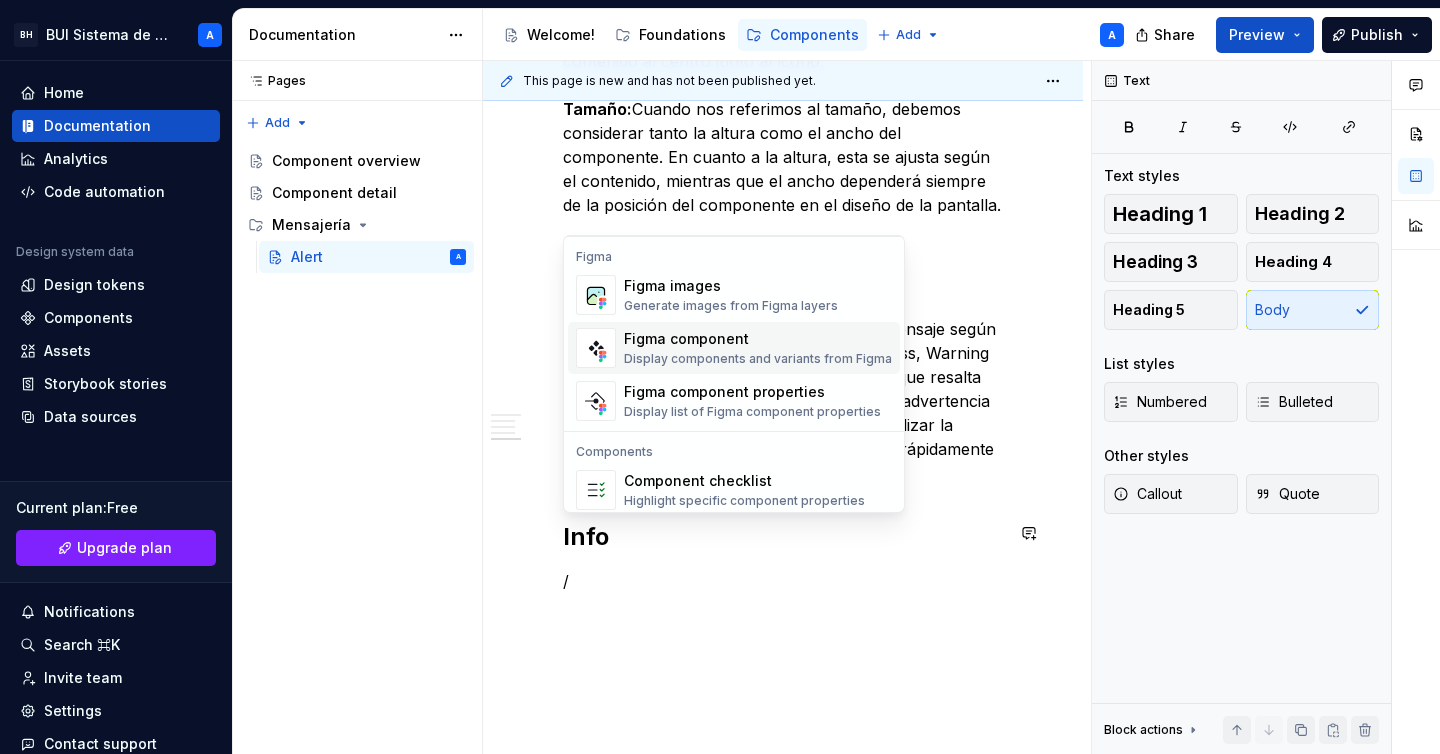 scroll, scrollTop: 1881, scrollLeft: 0, axis: vertical 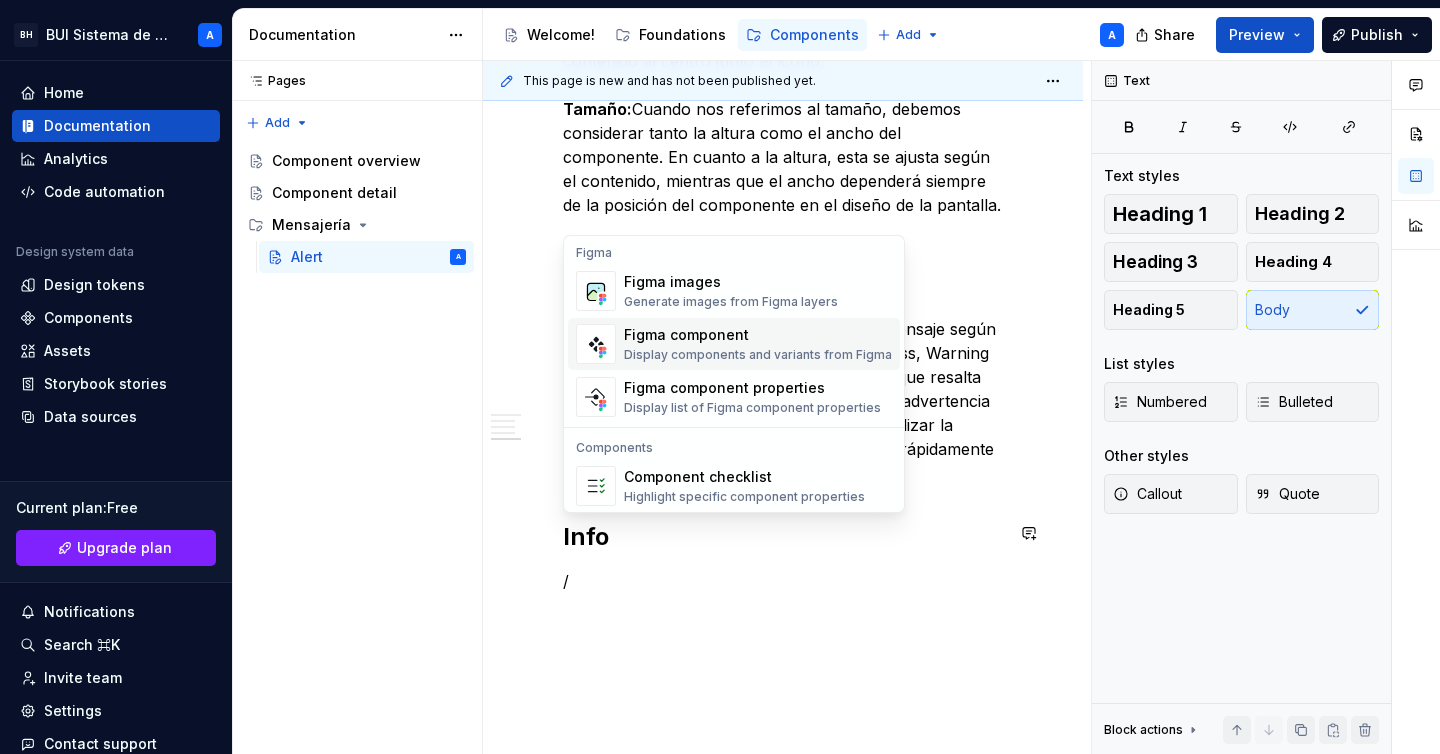 click on "Display components and variants from Figma" at bounding box center (758, 355) 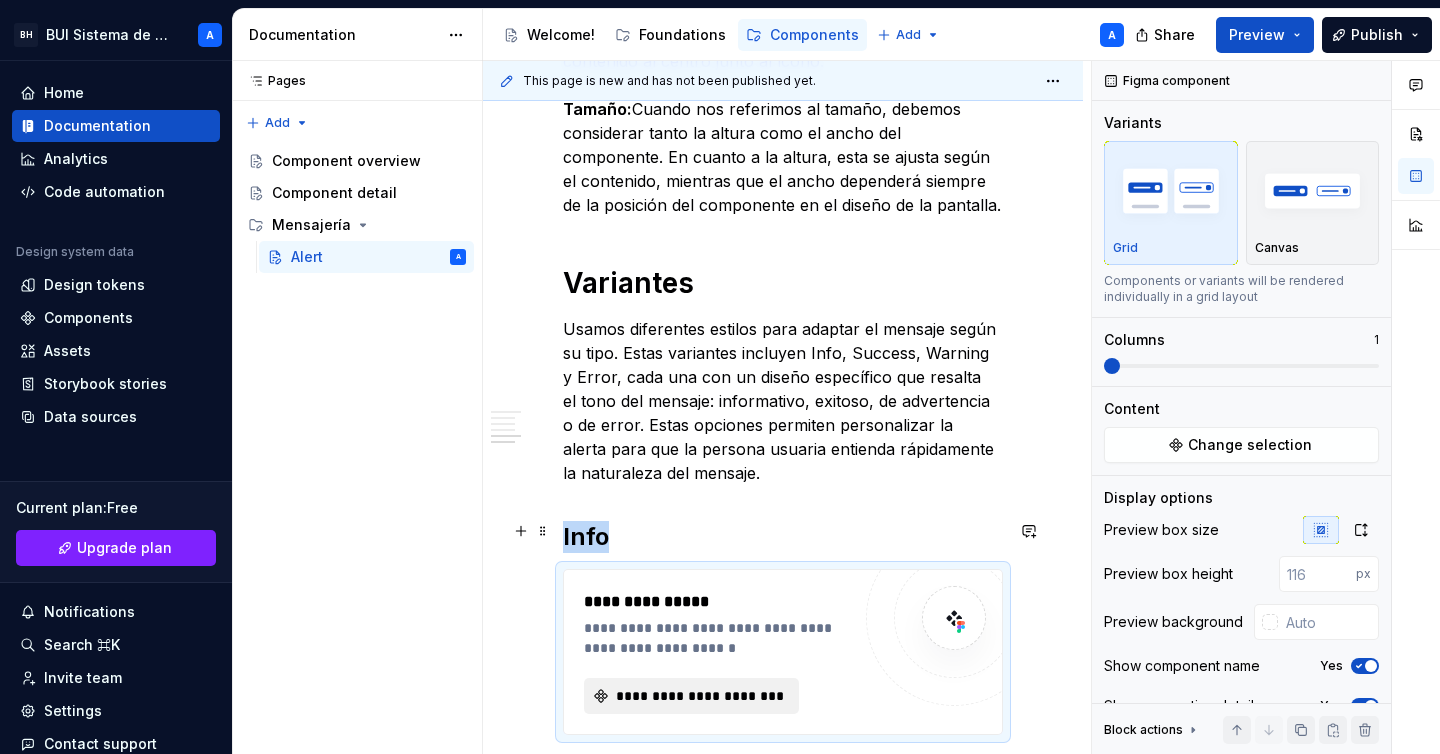 click on "**********" at bounding box center [699, 696] 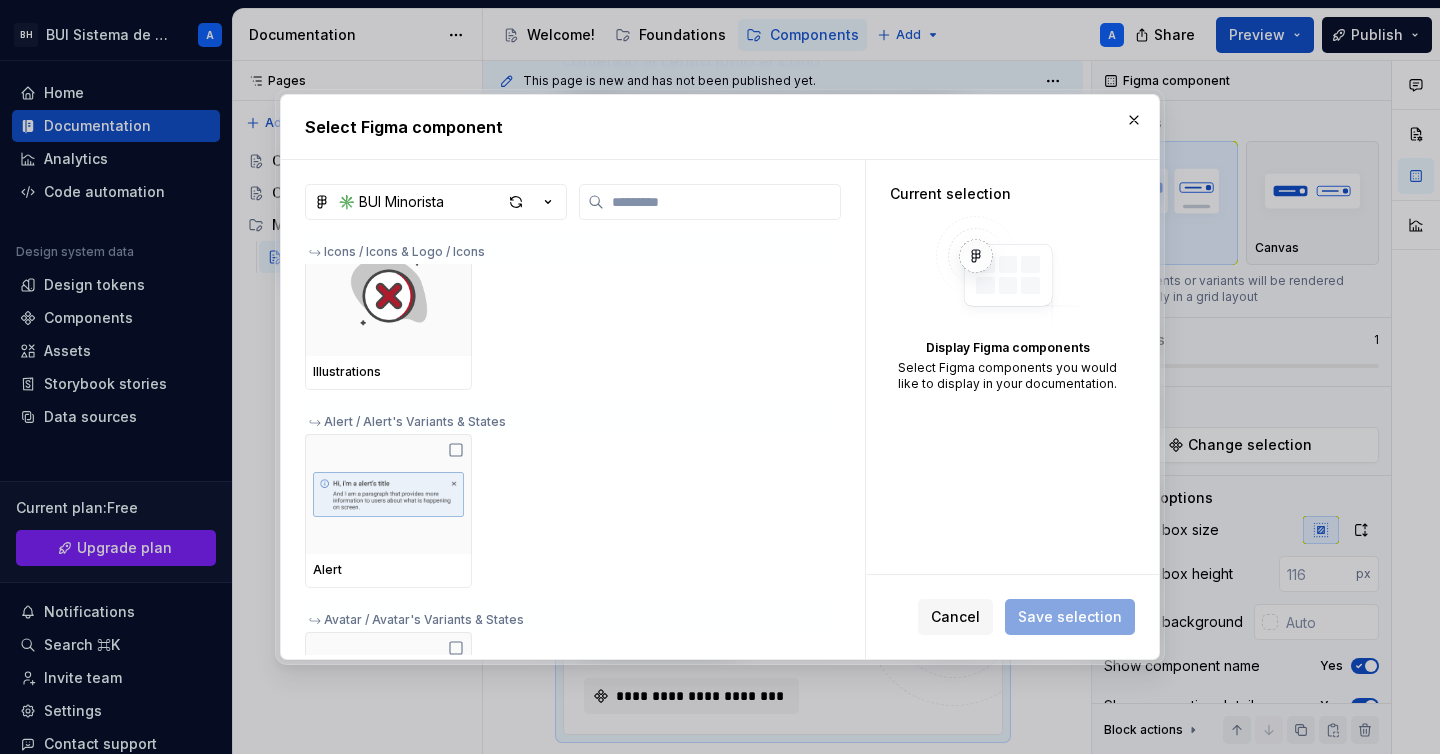 scroll, scrollTop: 432, scrollLeft: 0, axis: vertical 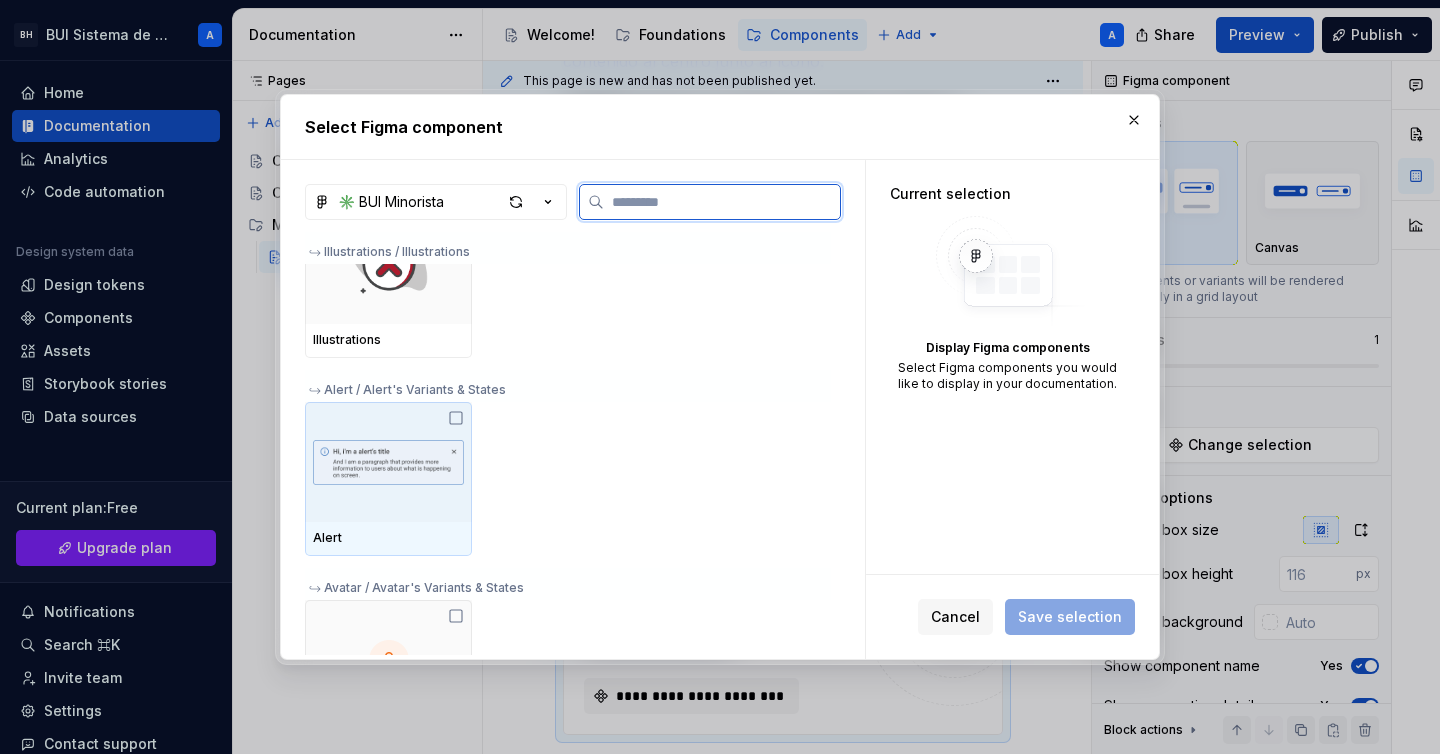click 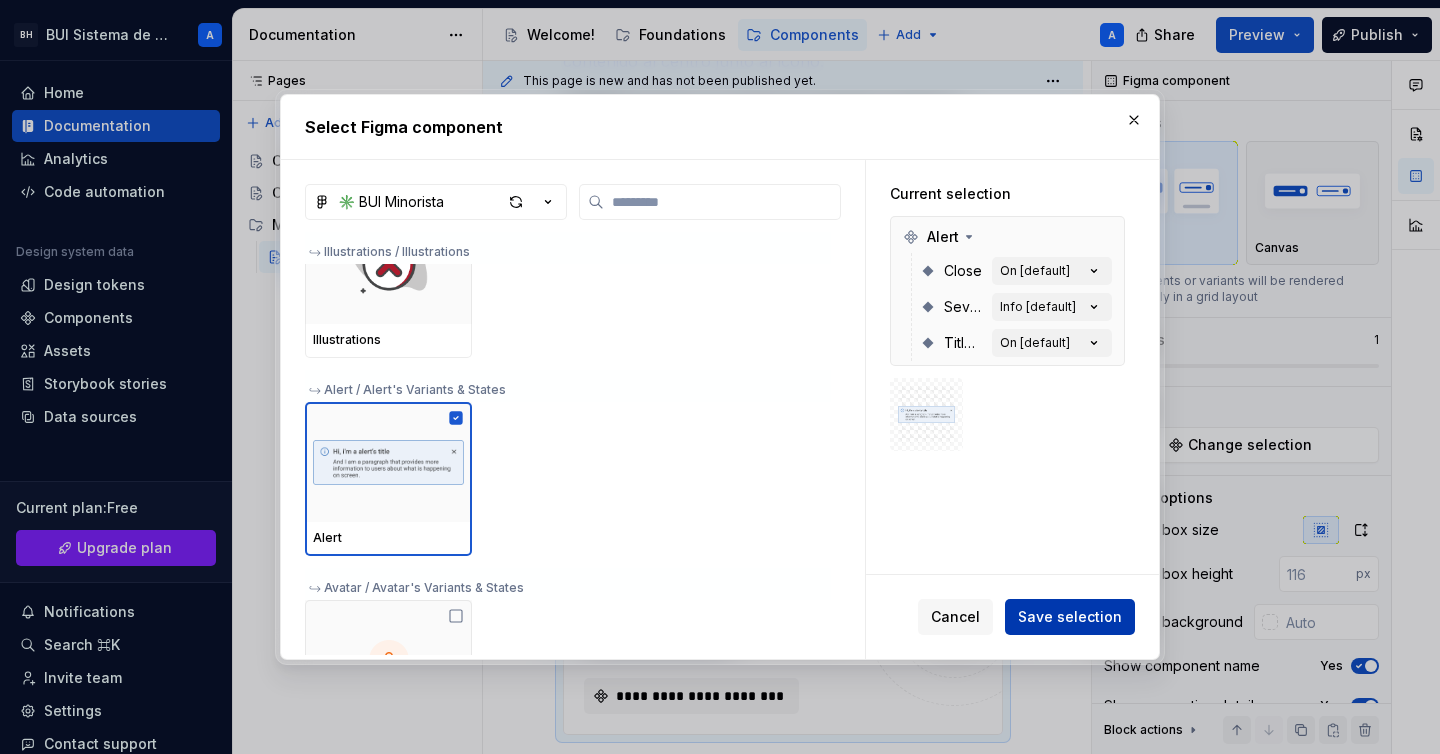 click on "Save selection" at bounding box center [1070, 617] 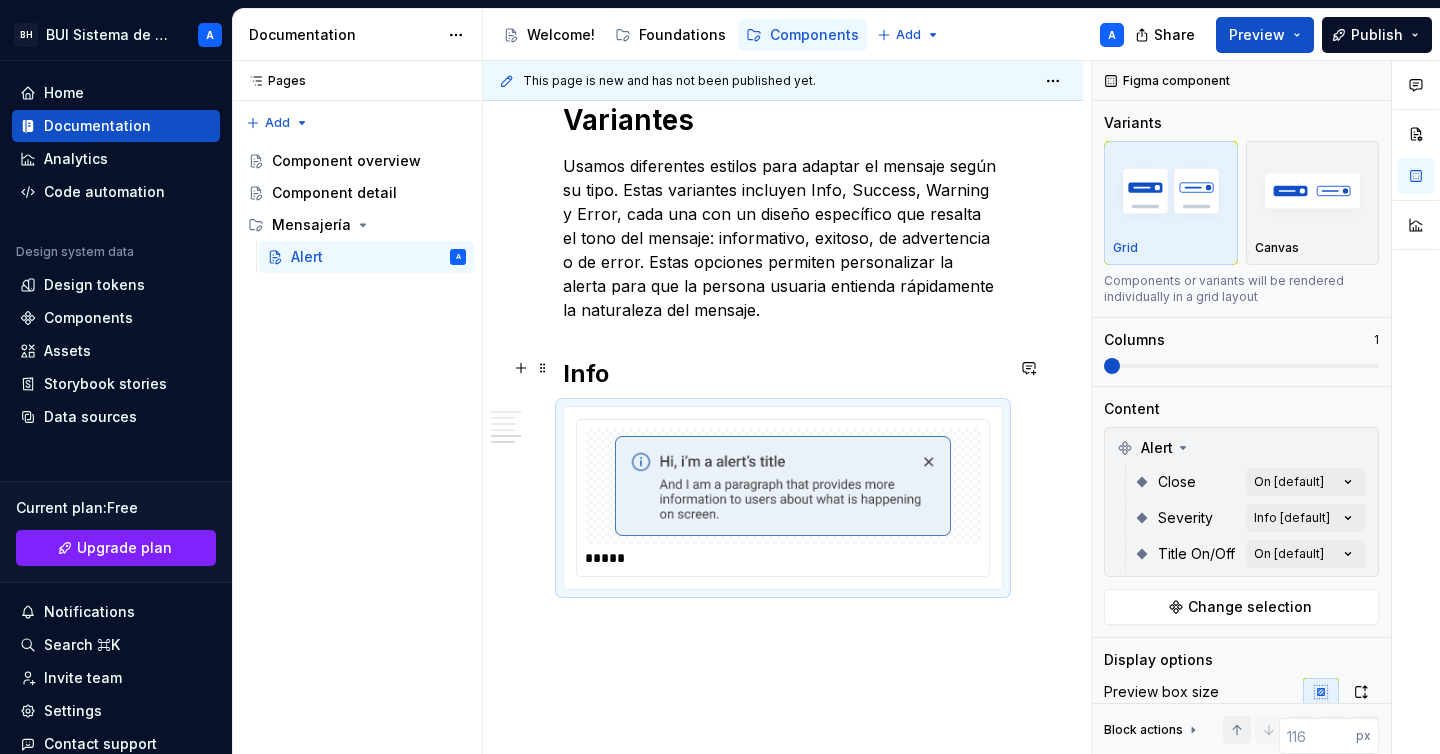 scroll, scrollTop: 1714, scrollLeft: 0, axis: vertical 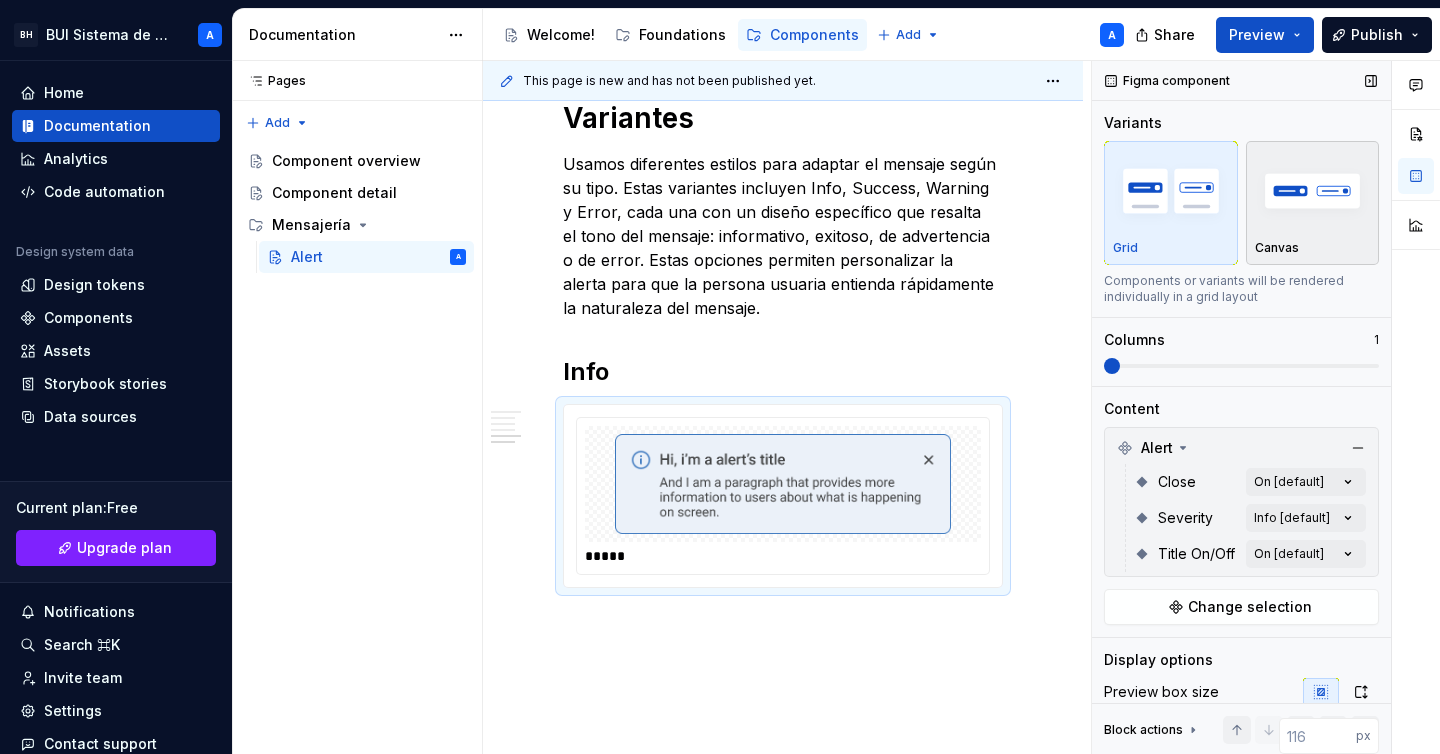 click on "Canvas" at bounding box center (1277, 248) 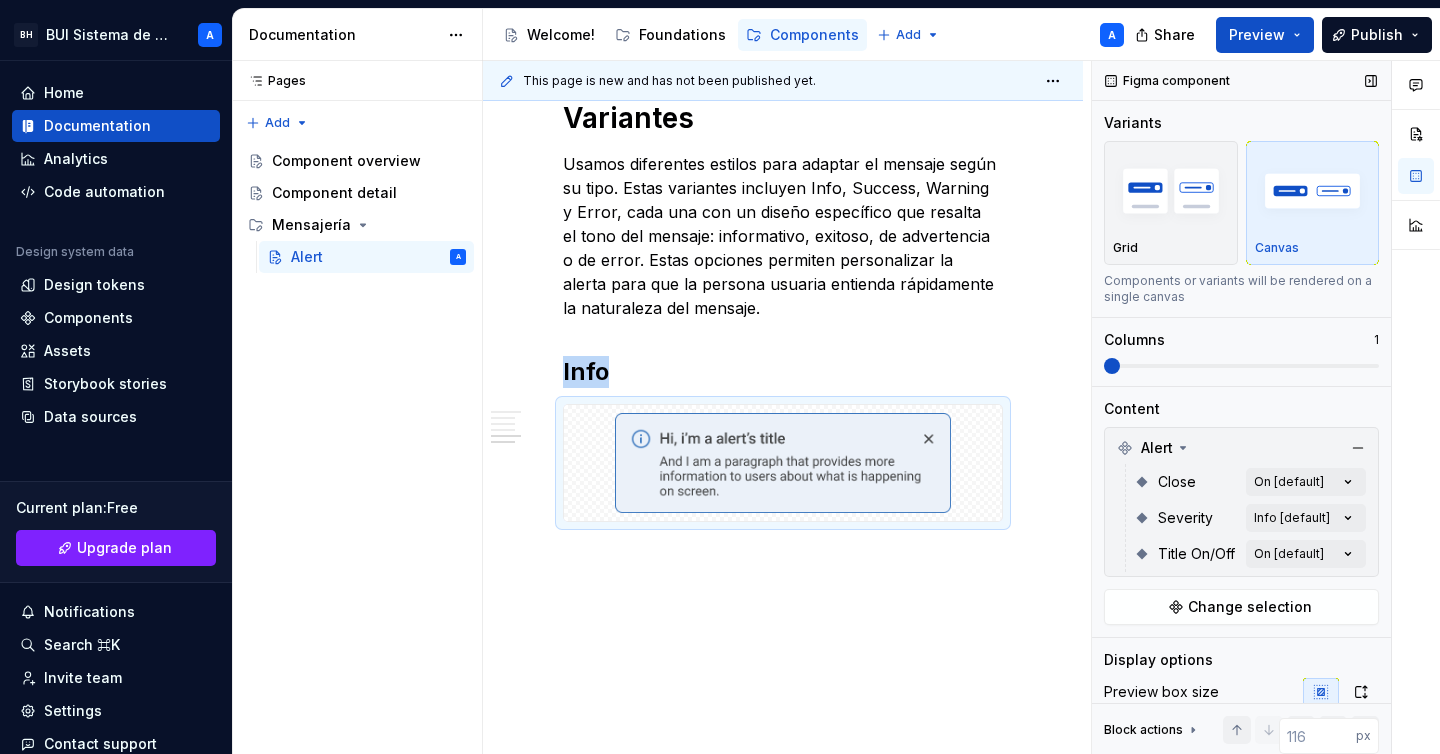 scroll, scrollTop: 1683, scrollLeft: 0, axis: vertical 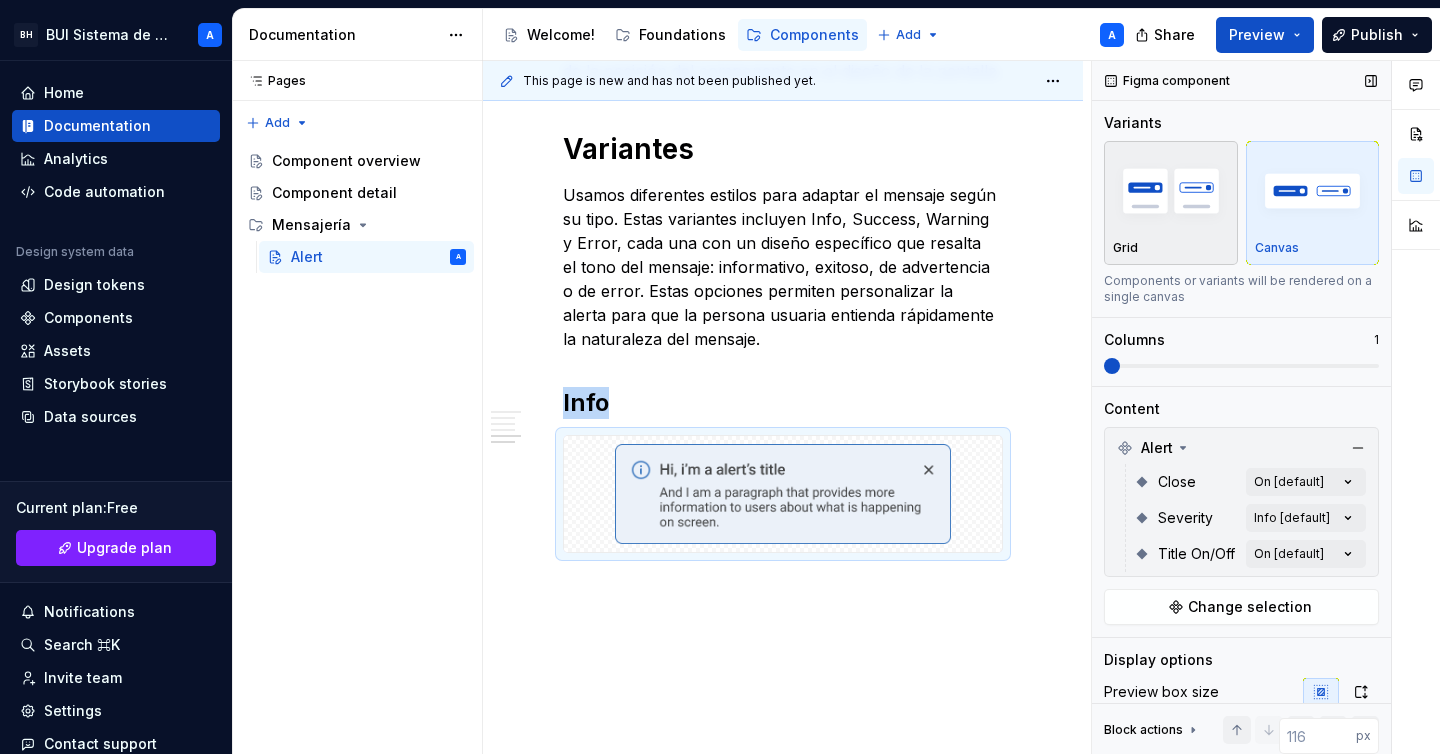 click on "Grid" at bounding box center (1171, 203) 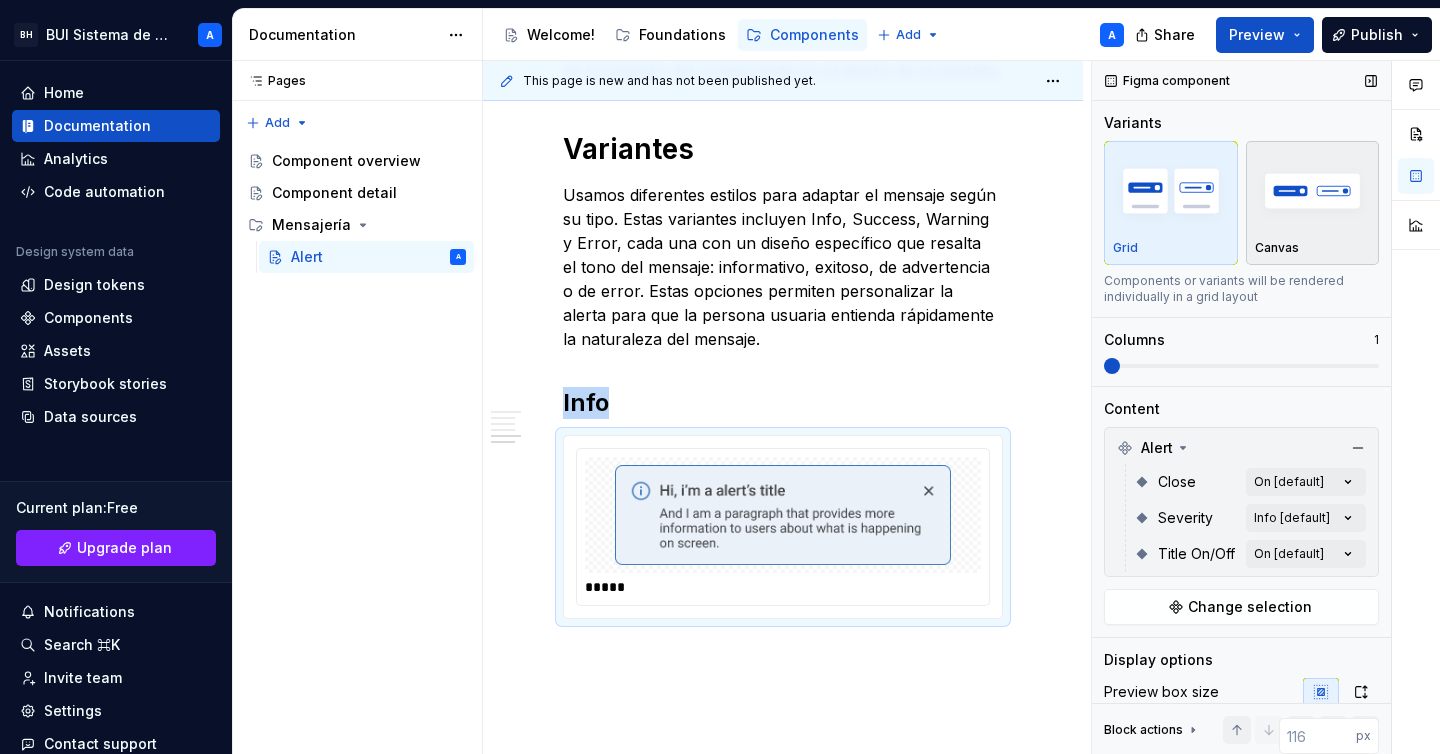 click on "Canvas" at bounding box center [1277, 248] 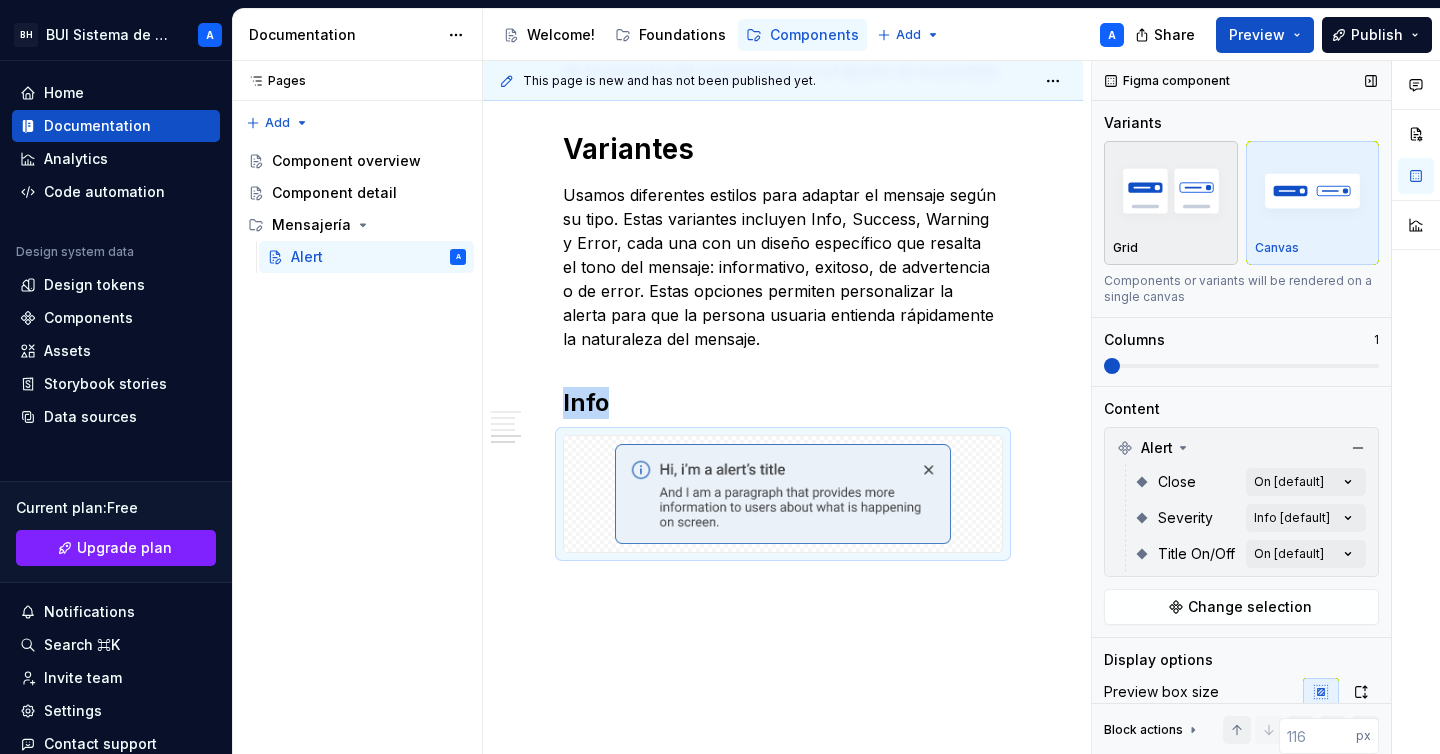 click on "Grid" at bounding box center (1171, 248) 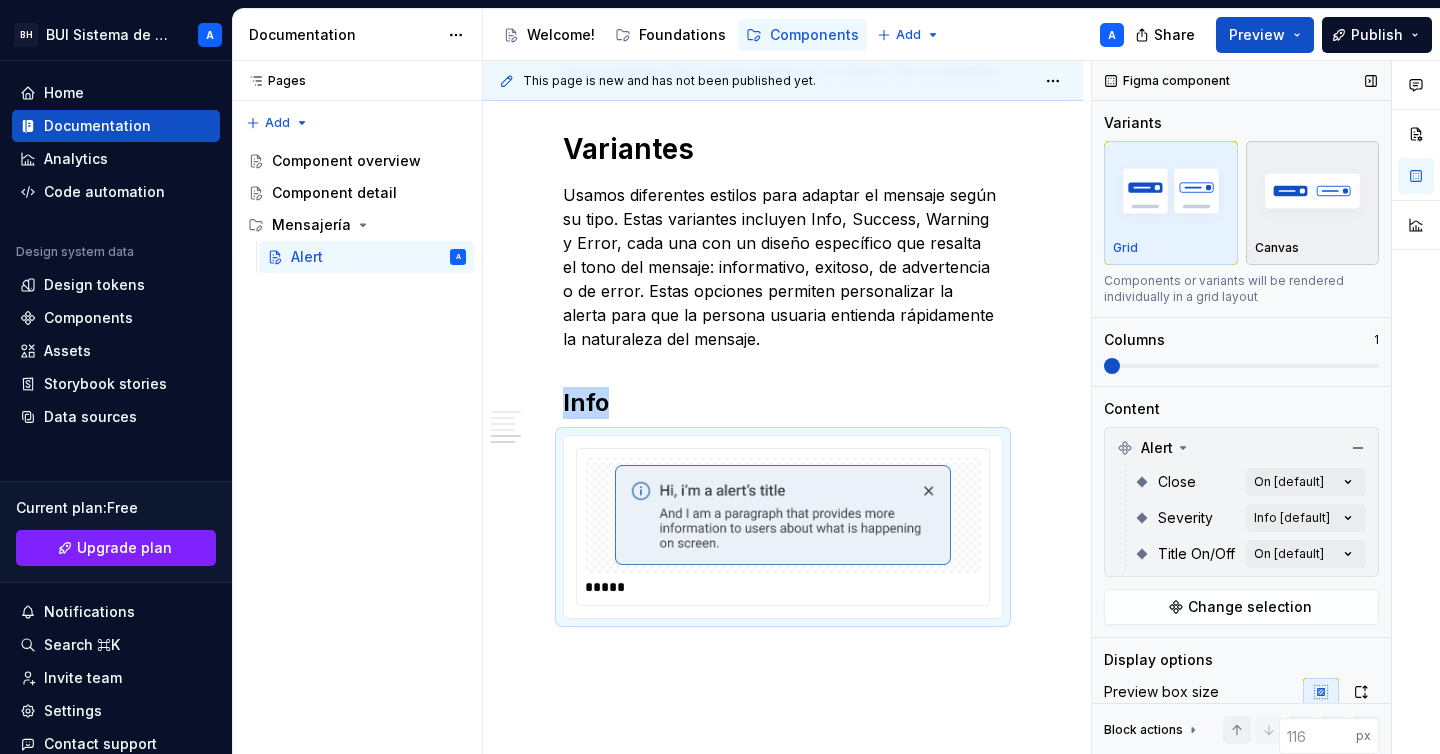 click on "Canvas" at bounding box center [1277, 248] 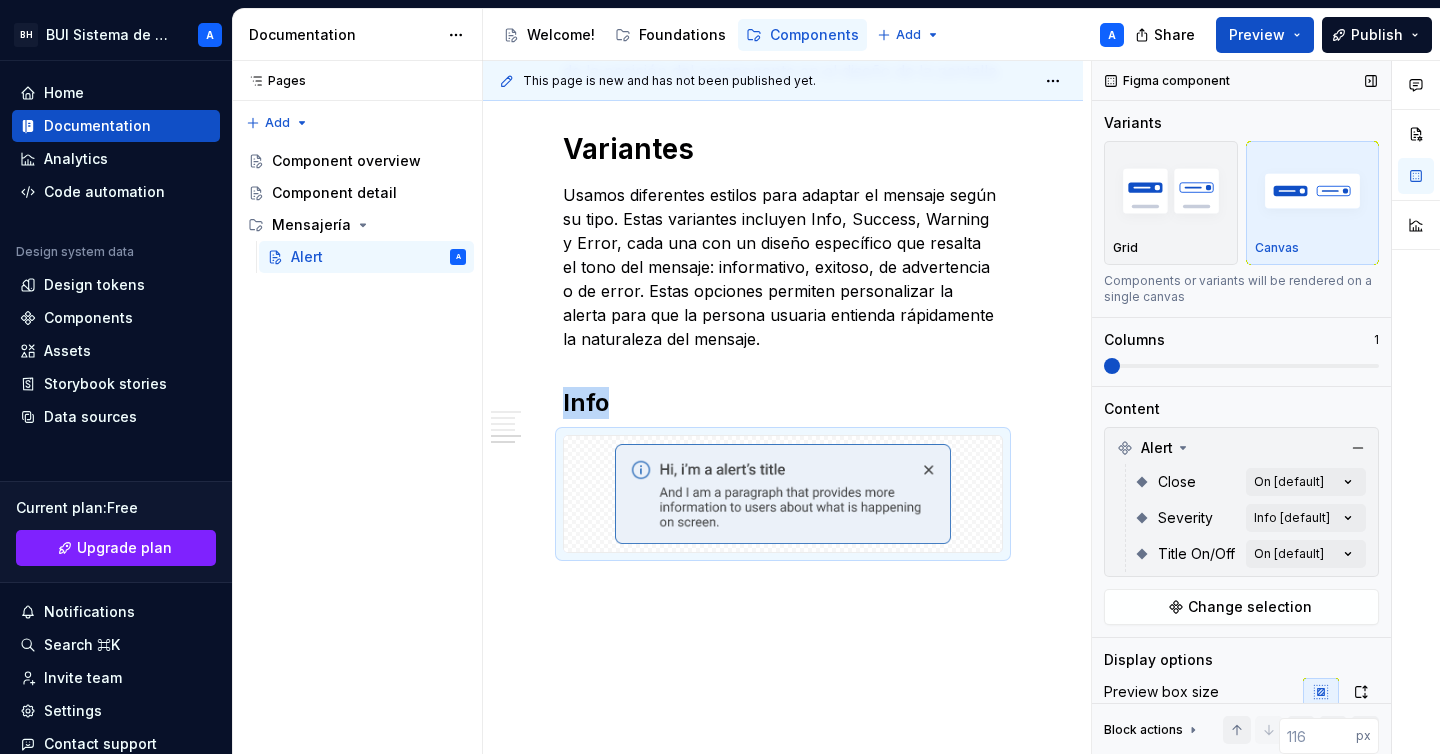click at bounding box center [1112, 366] 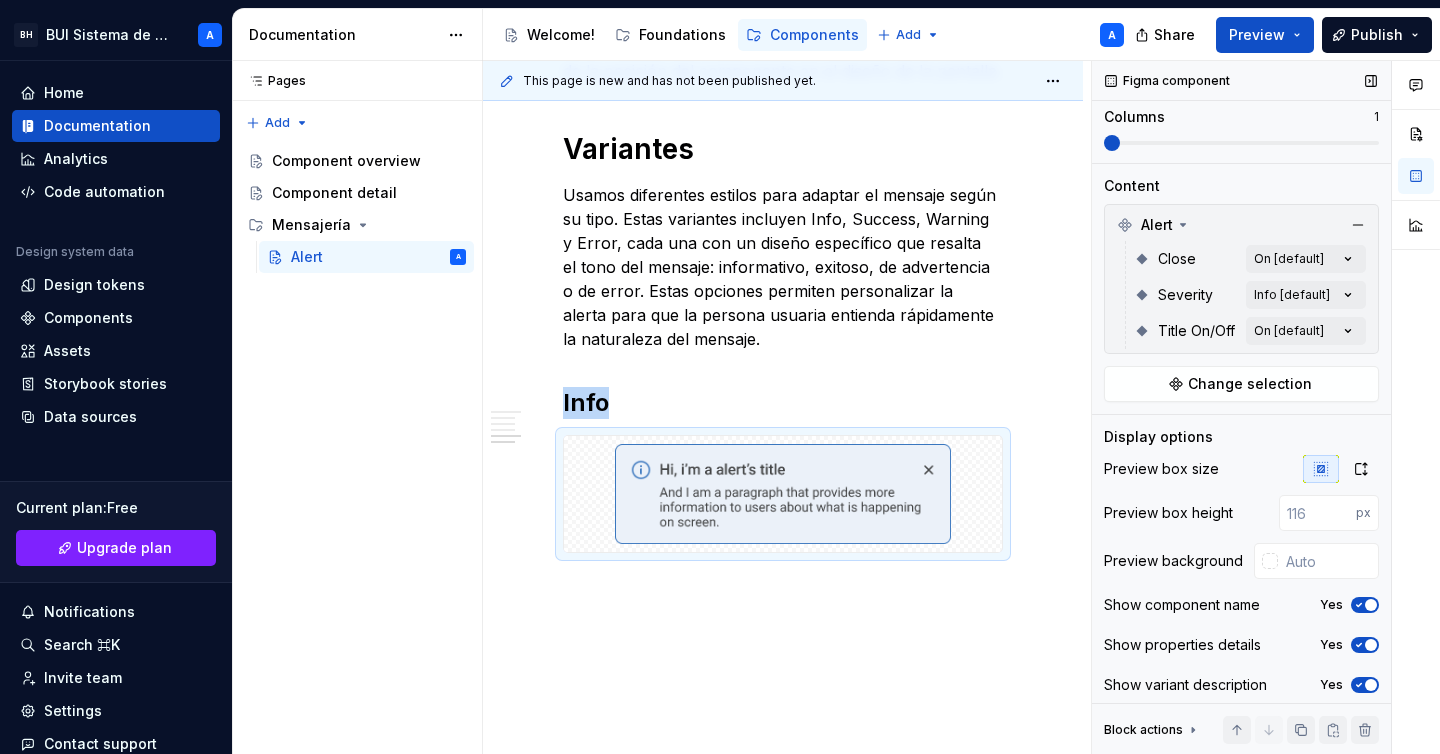 scroll, scrollTop: 231, scrollLeft: 0, axis: vertical 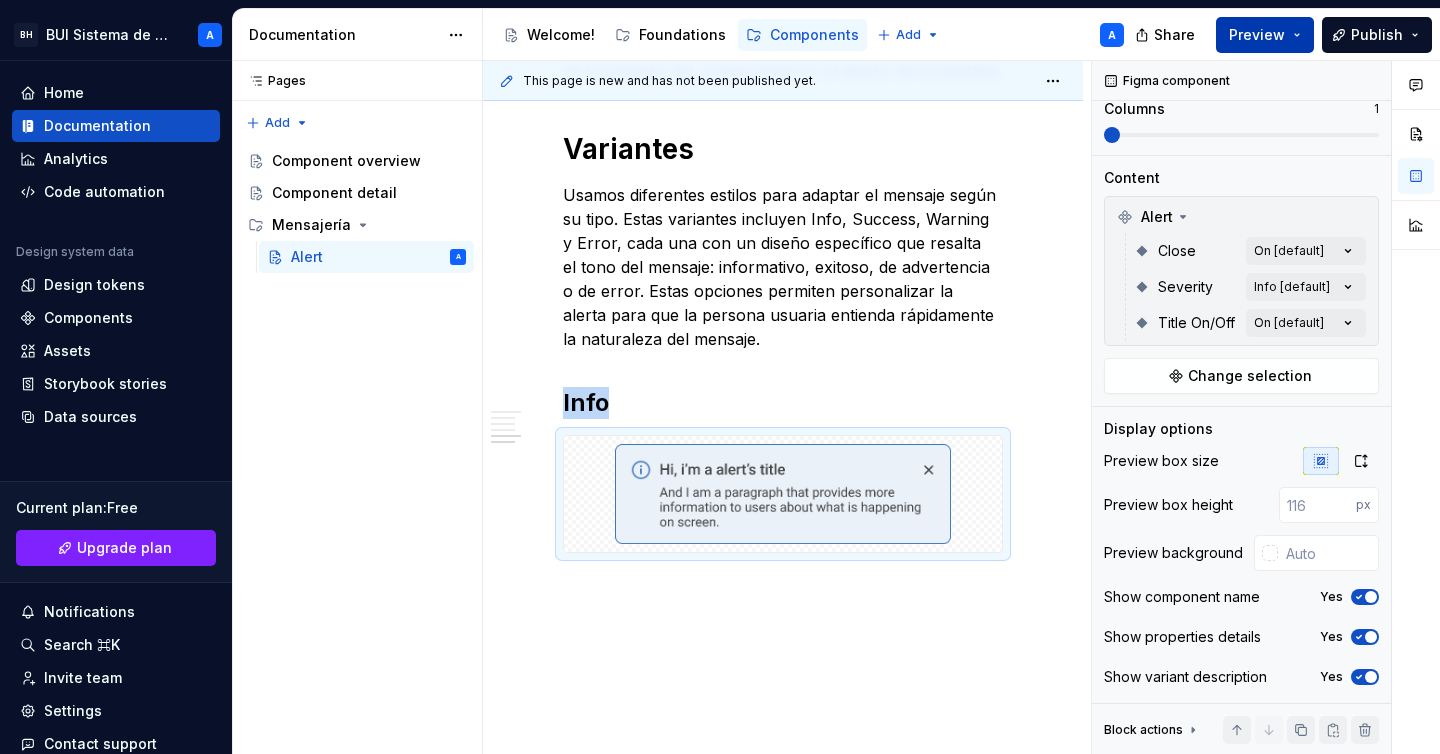 click on "Preview" at bounding box center [1265, 35] 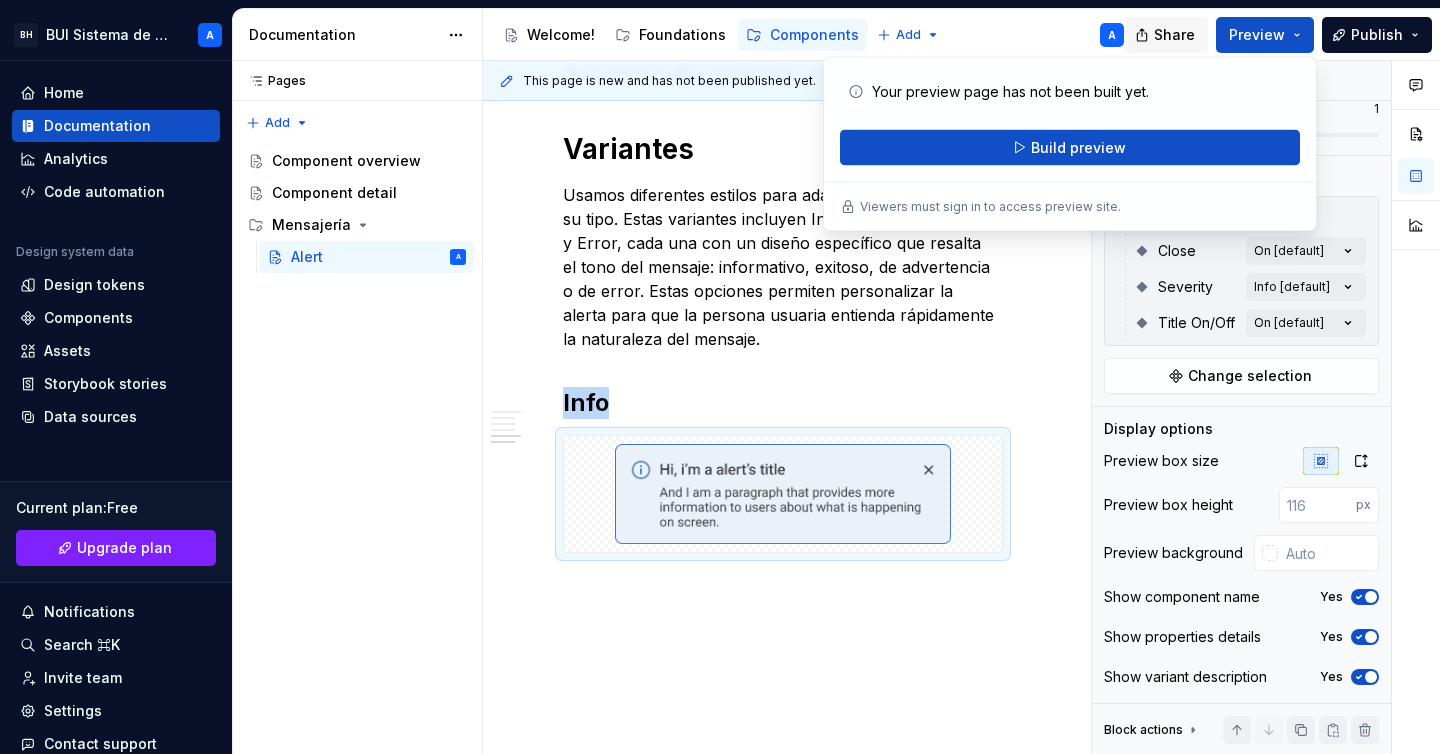 click on "Share" at bounding box center (1174, 35) 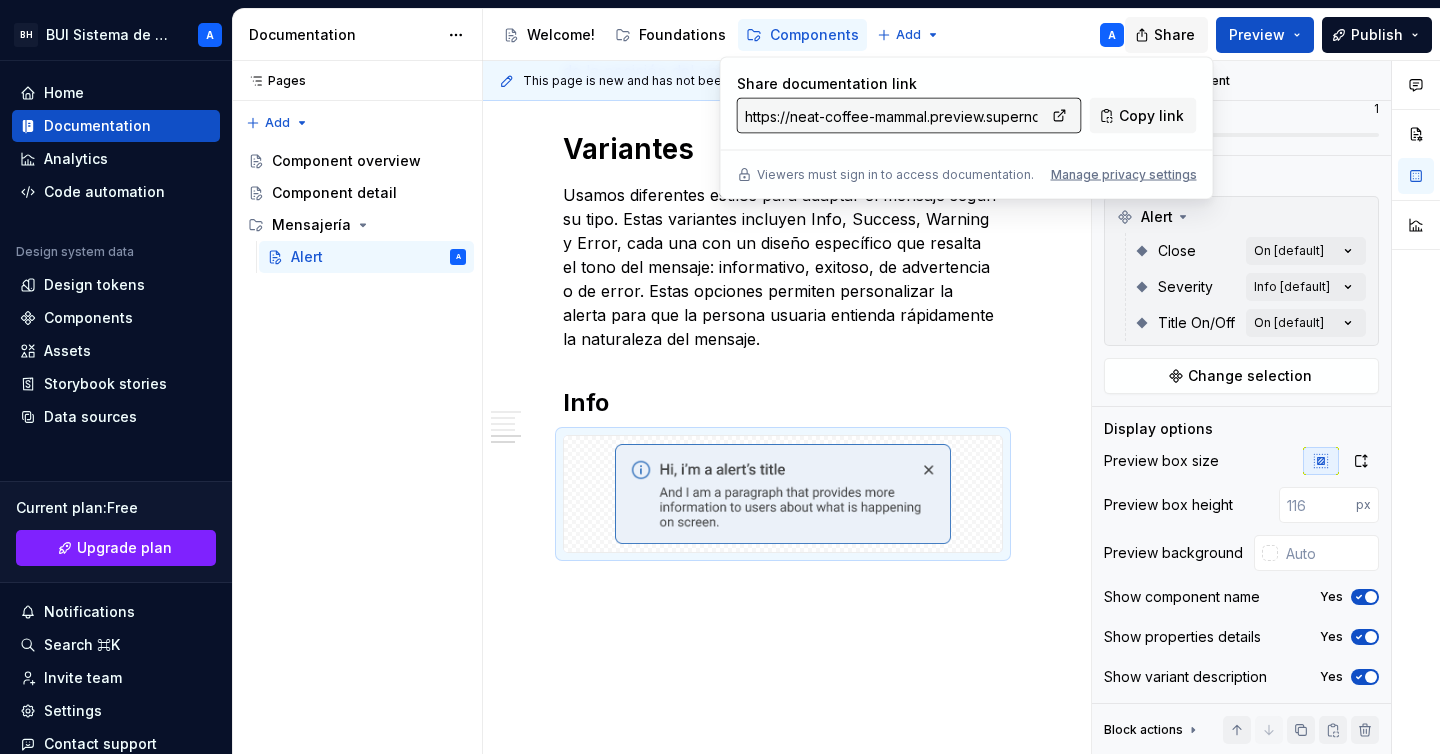 click on "Share" at bounding box center (1174, 35) 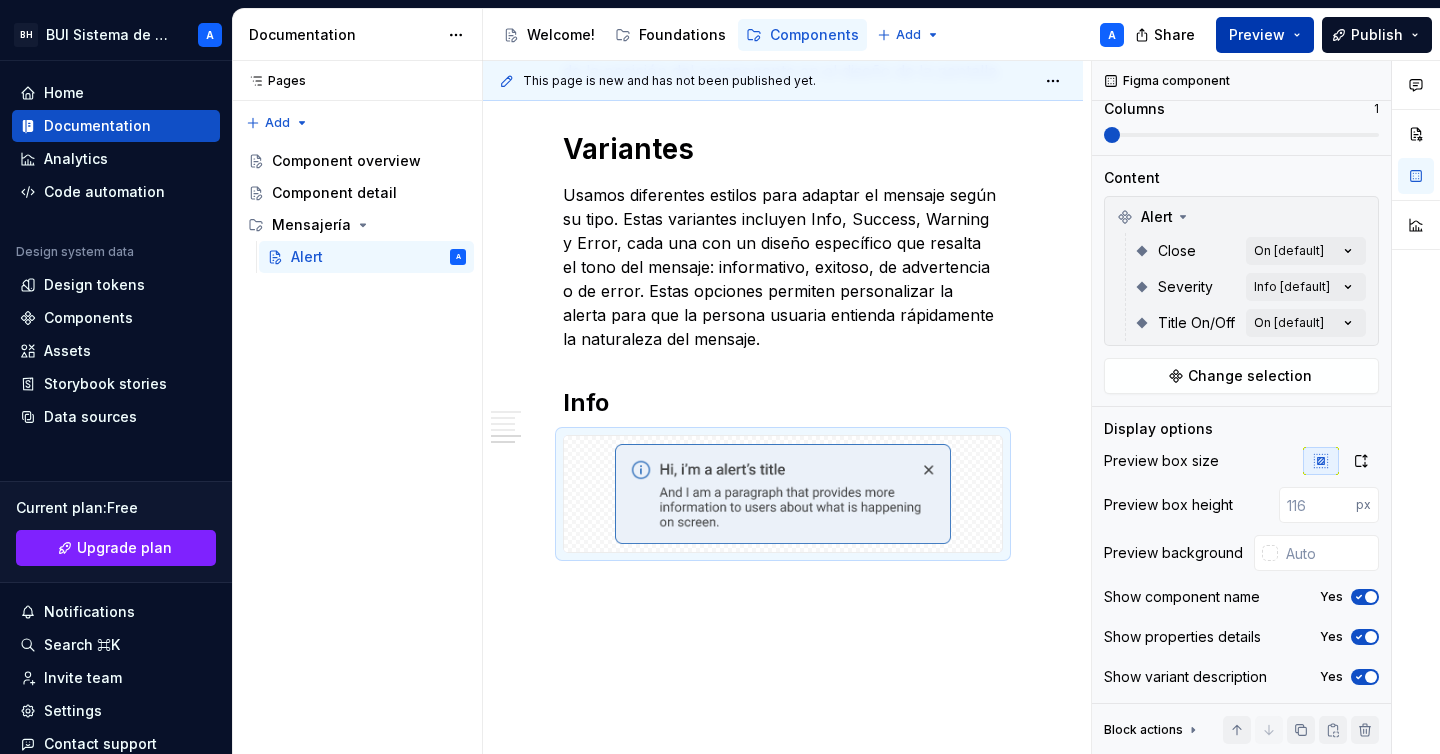 click on "Preview" at bounding box center (1257, 35) 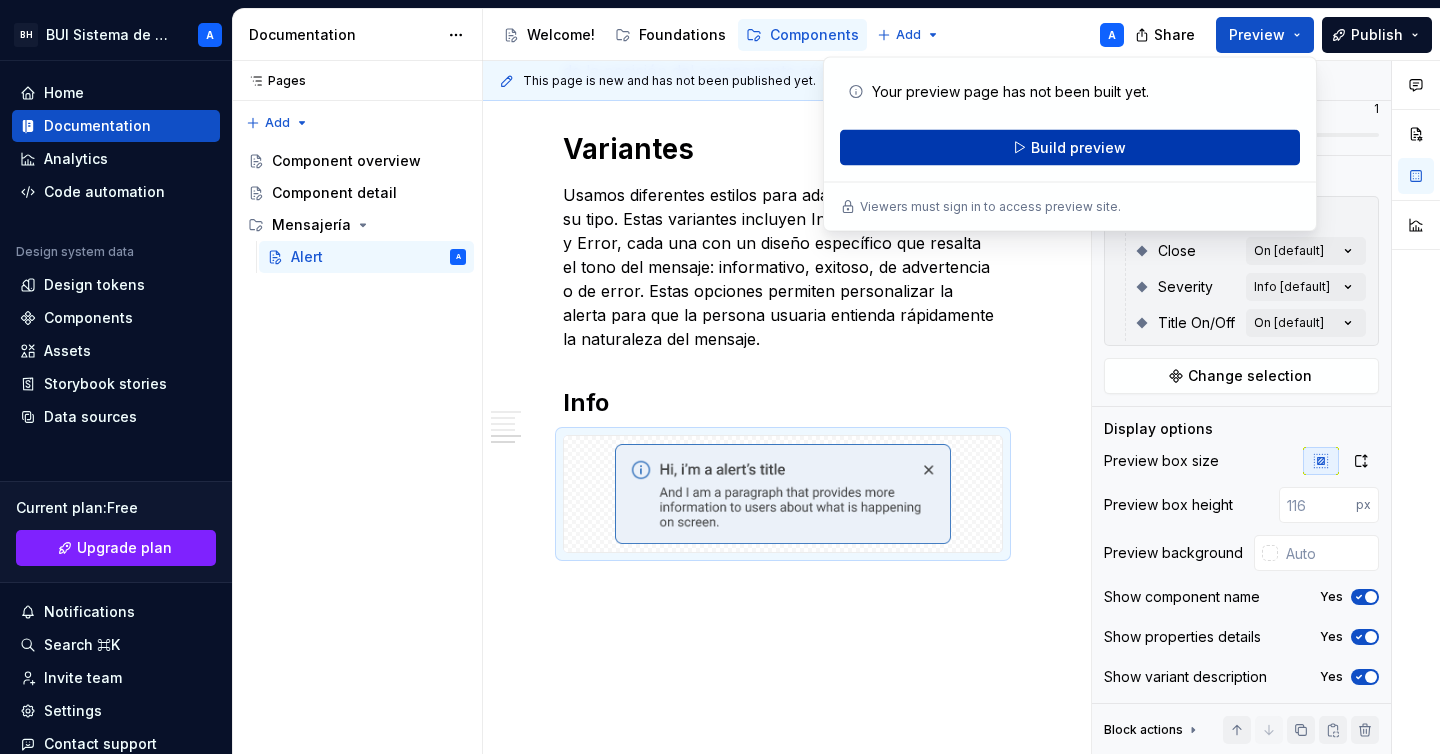 click on "Build preview" at bounding box center [1078, 148] 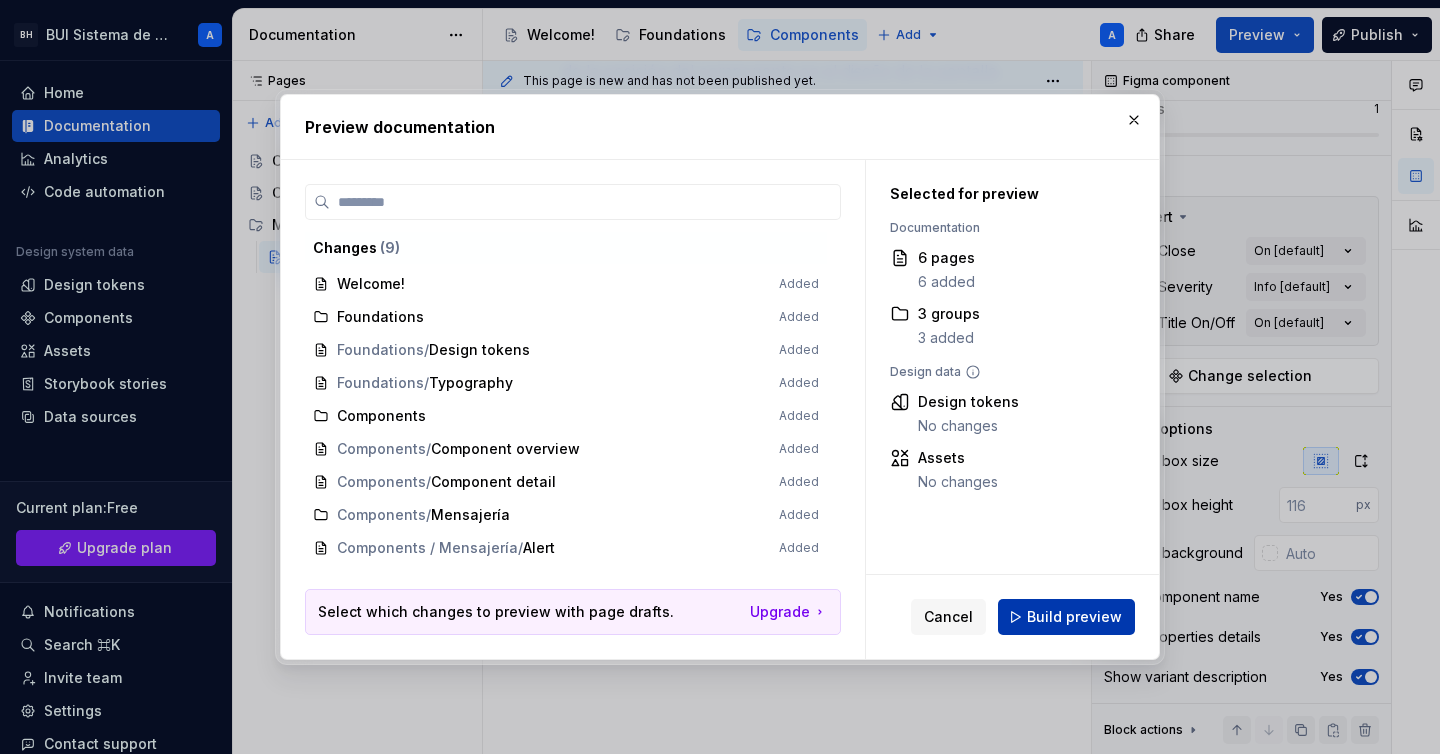 click on "Build preview" at bounding box center (1074, 617) 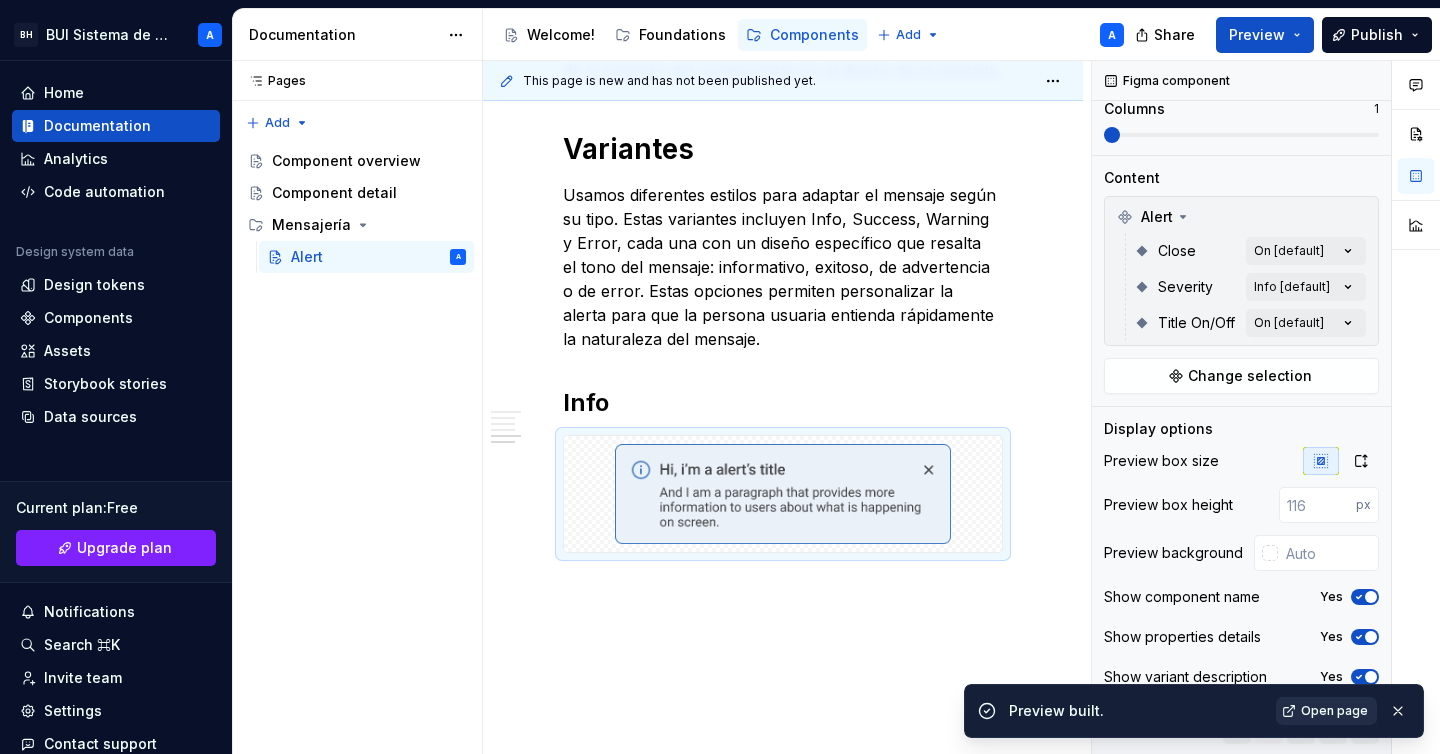 click on "Open page" at bounding box center [1334, 711] 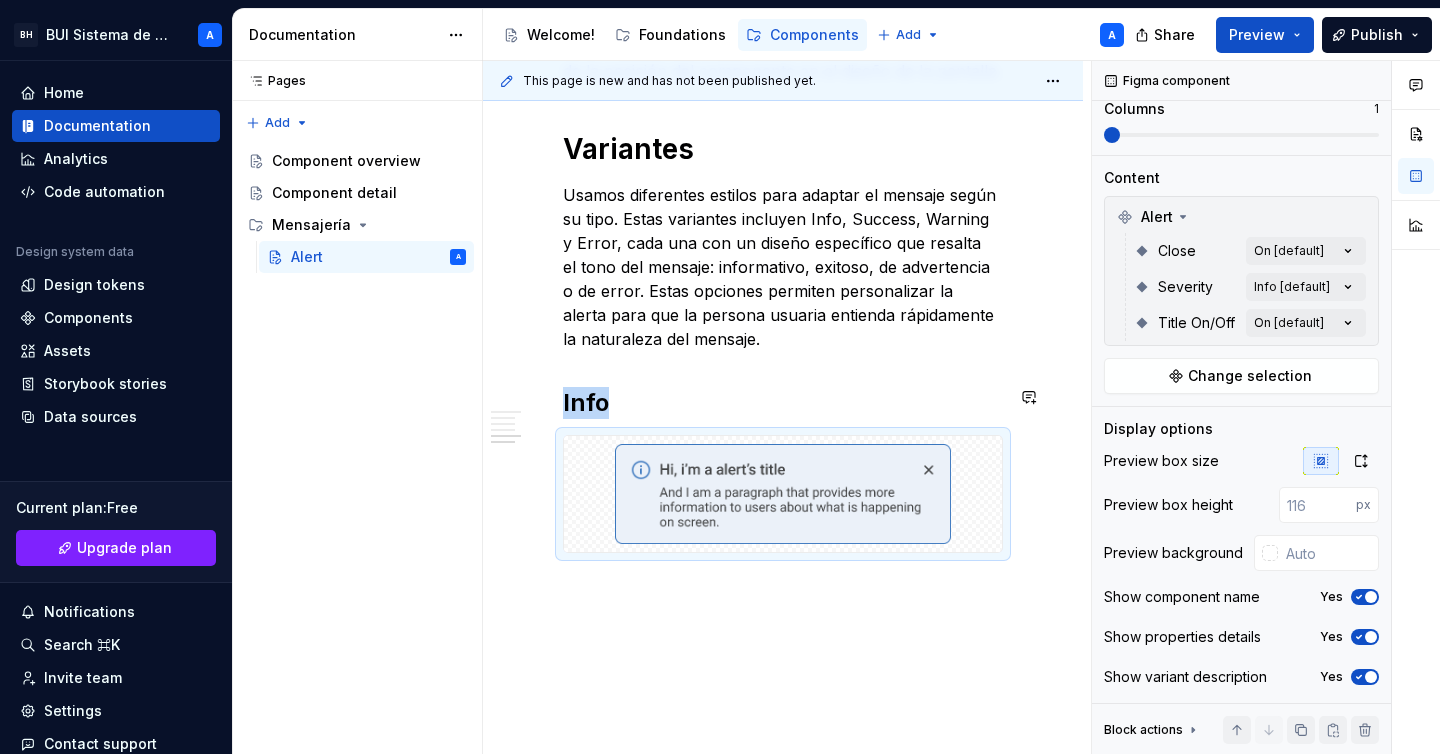 click on "Uso Se usa principalmente para comunicar errores, advertencias o información importante que la persona usuaria debe tener en cuenta. Cuando usar Mensajes críticos o urgentes:  Cuando es necesario que la persona usuaria preste atención inmediata, como errores en un formulario. Advertencias importantes:  Cuando la persona usuaria debe ser alertada sobre algo que puede tener consecuencias. Información importante:  Información que la persona usuaria debe conocer, pero que no es urgente o critica. Cuando evitar usar Cuando el mensaje sea temporal, como una notificación que confirma una acción realizada, el componente Alert puede ser innecesario, ya que puede interrumpir la experiencia de la persona usuaria, en estos casos es recomendable usar el componente  Toast. Normas de uso Posición visible pero no intrusiva:  Deben estar en un lugar destacado pero no interrumpir el contenido principal. Ubicación según urgencia: Alertas fijas:  Contenido: Tamaño: Variantes Info" at bounding box center (783, -233) 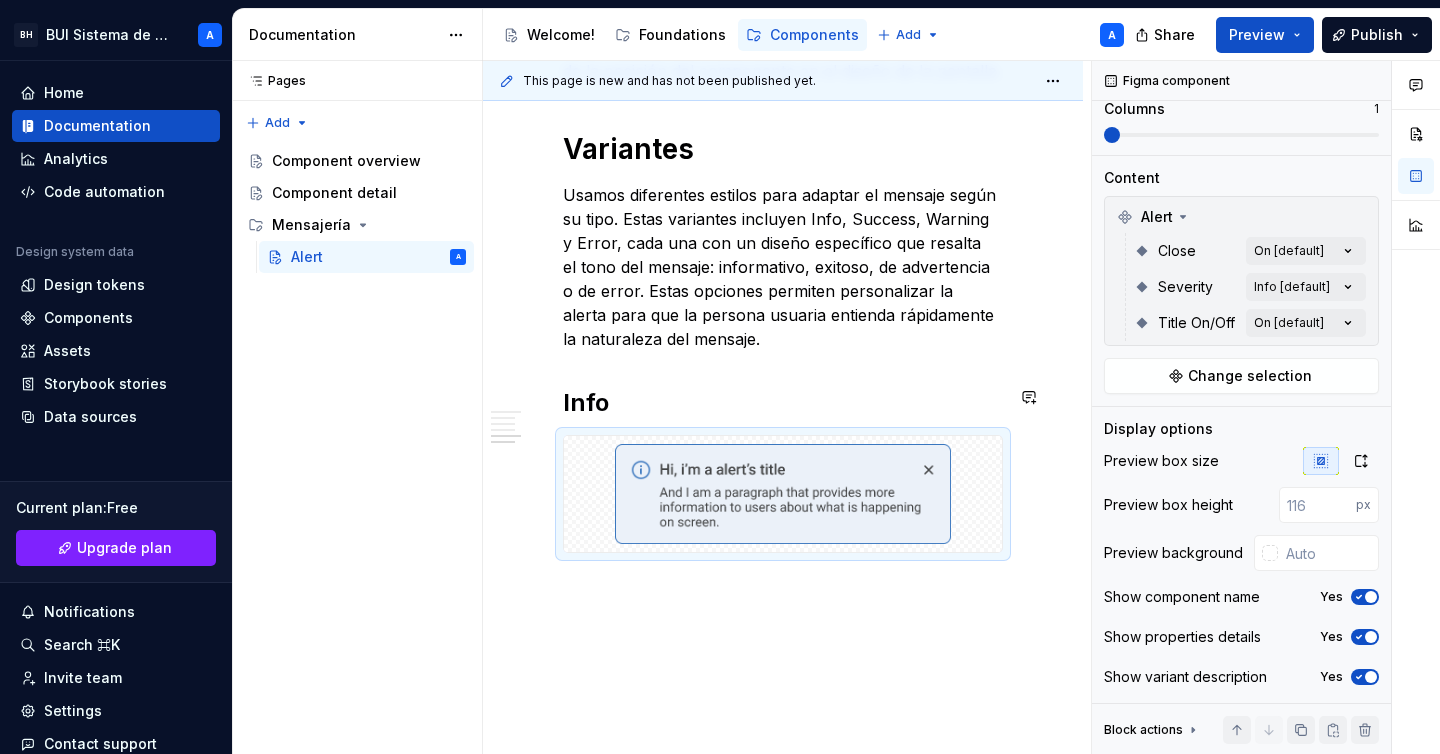 scroll, scrollTop: 0, scrollLeft: 0, axis: both 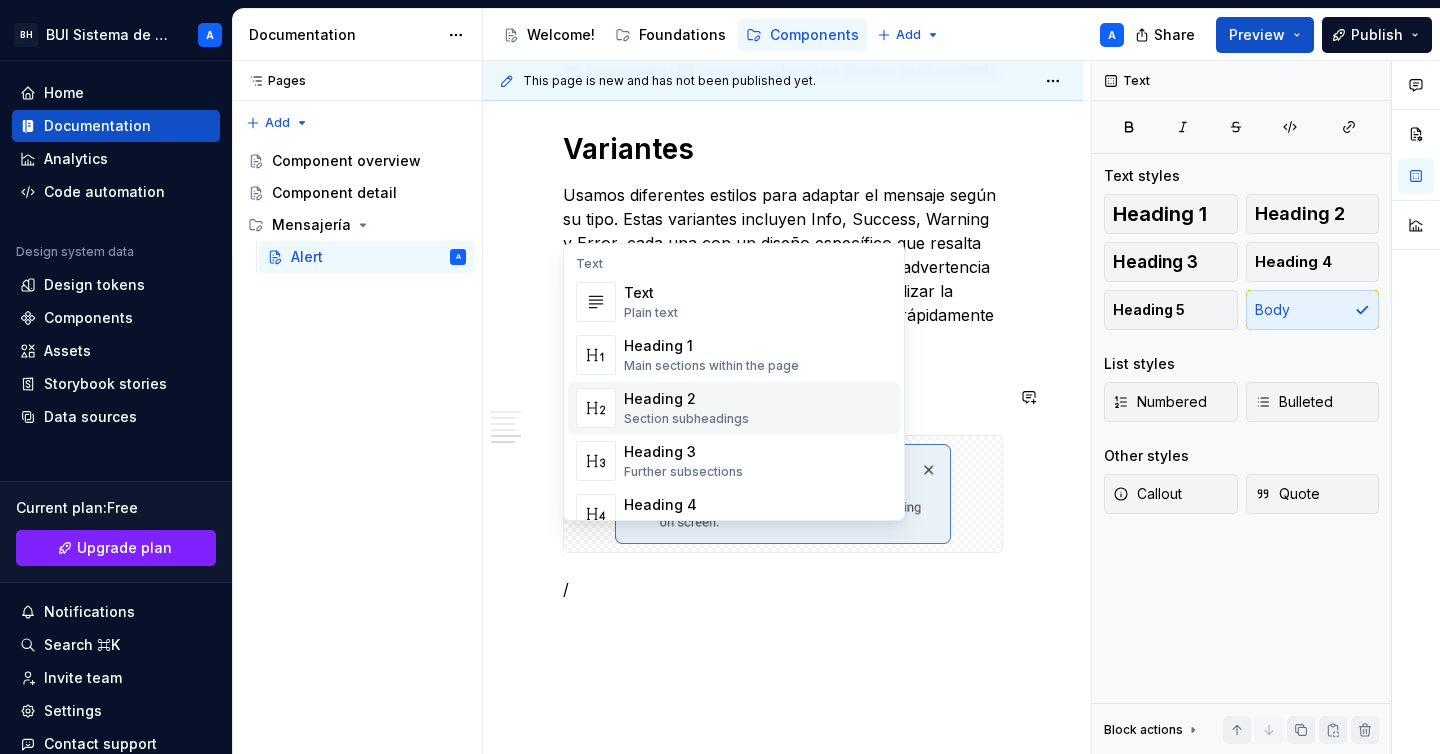 click on "Heading 2" at bounding box center (686, 399) 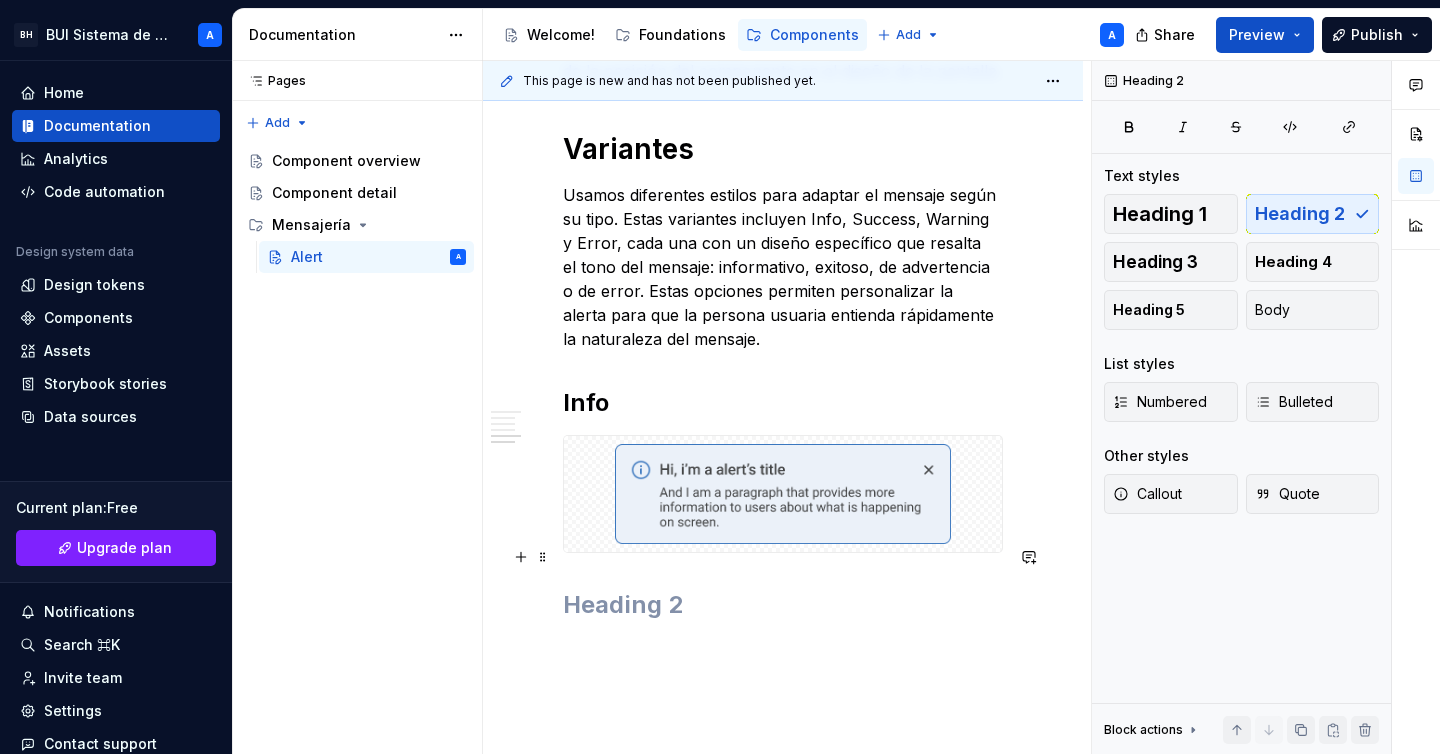 click at bounding box center (783, 605) 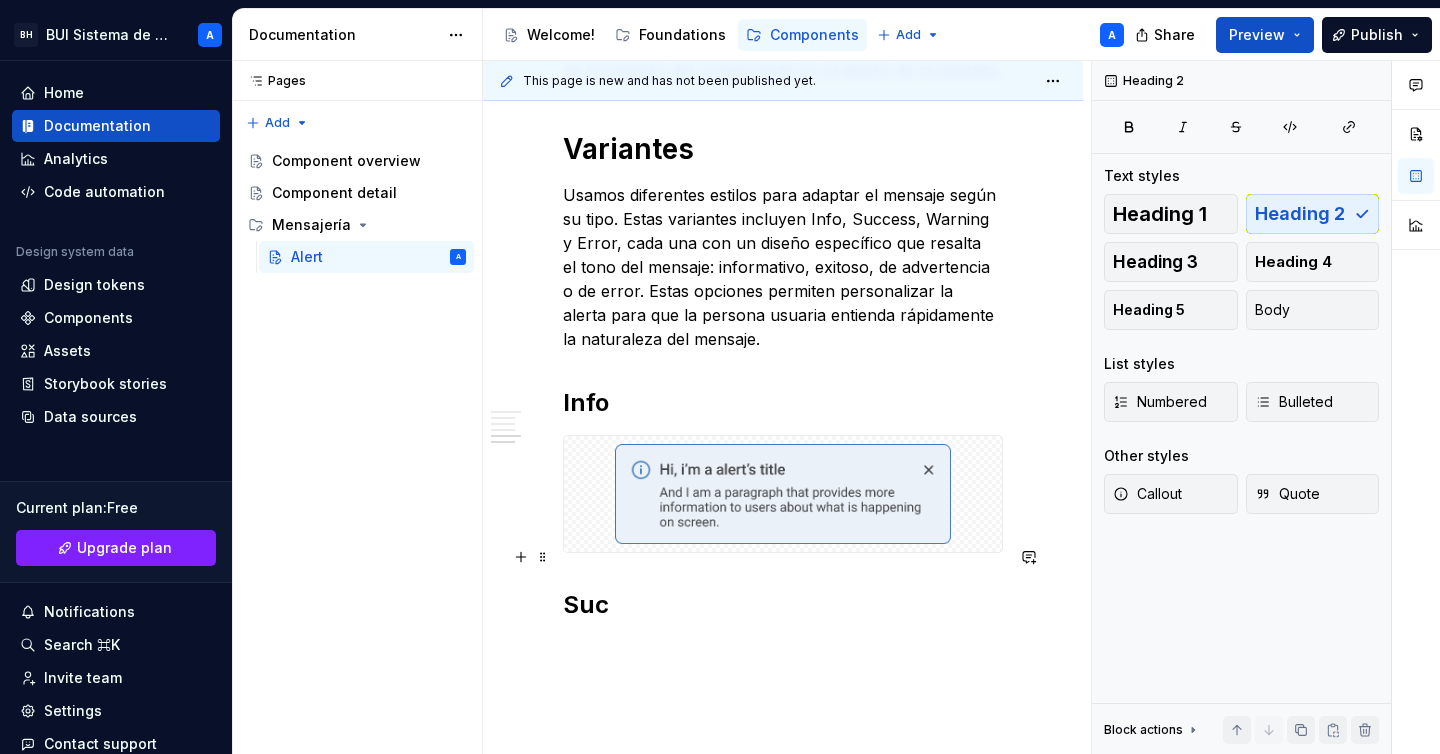 click on "Suc" at bounding box center [783, 605] 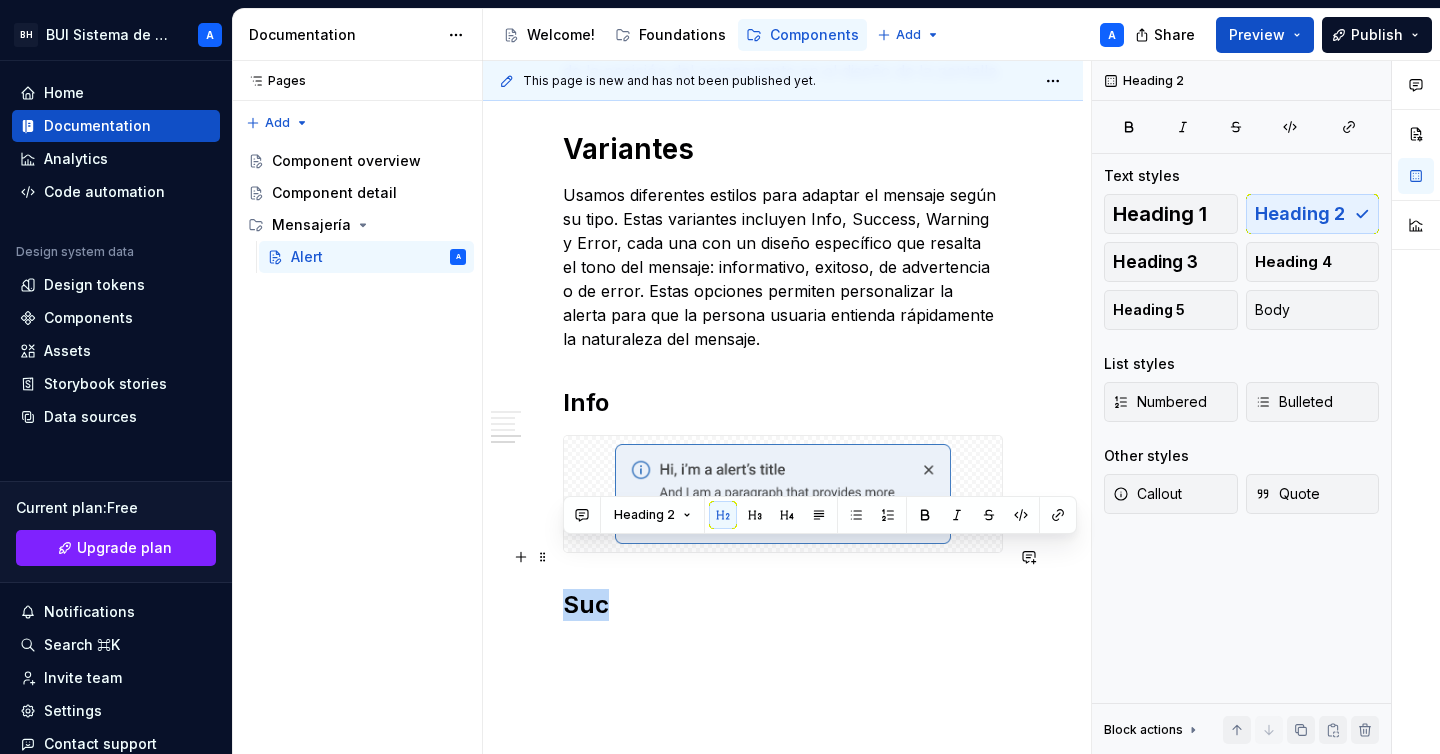 click on "Suc" at bounding box center [783, 605] 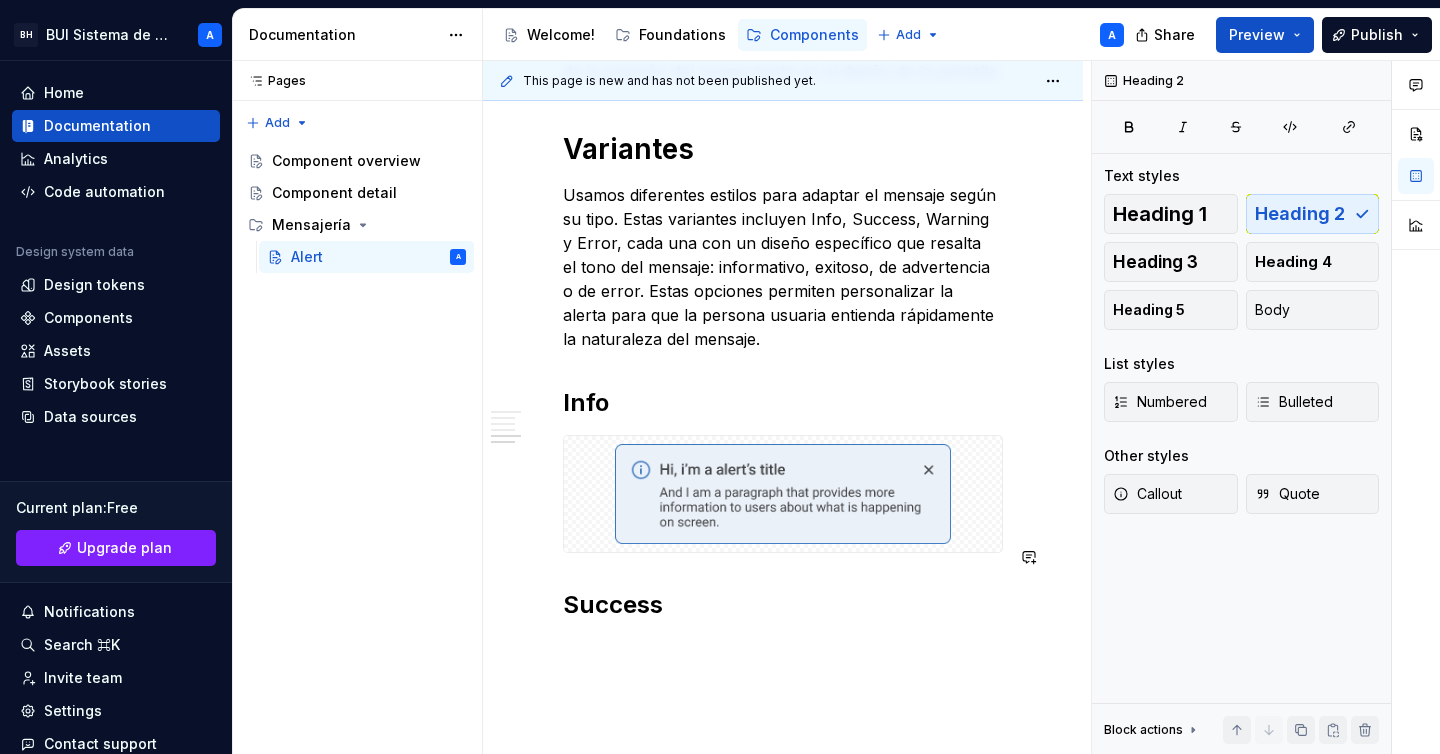click on "Uso Se usa principalmente para comunicar errores, advertencias o información importante que la persona usuaria debe tener en cuenta. Cuando usar Mensajes críticos o urgentes:  Cuando es necesario que la persona usuaria preste atención inmediata, como errores en un formulario. Advertencias importantes:  Cuando la persona usuaria debe ser alertada sobre algo que puede tener consecuencias. Información importante:  Información que la persona usuaria debe conocer, pero que no es urgente o critica. Cuando evitar usar Cuando el mensaje sea temporal, como una notificación que confirma una acción realizada, el componente Alert puede ser innecesario, ya que puede interrumpir la experiencia de la persona usuaria, en estos casos es recomendable usar el componente  Toast. Normas de uso Posición visible pero no intrusiva:  Deben estar en un lugar destacado pero no interrumpir el contenido principal. Ubicación según urgencia: Alertas fijas:  Contenido: Tamaño: Variantes Info Success" at bounding box center (783, -288) 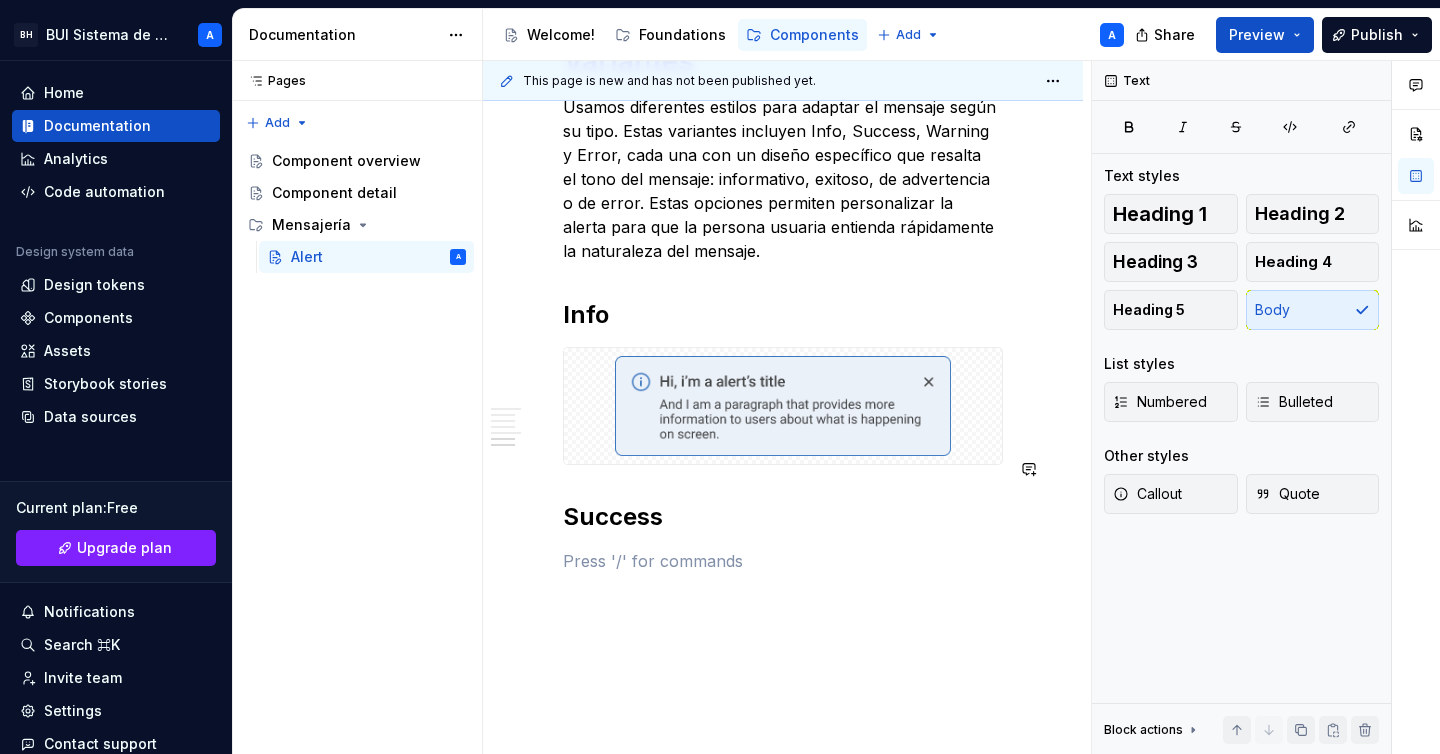 scroll, scrollTop: 1791, scrollLeft: 0, axis: vertical 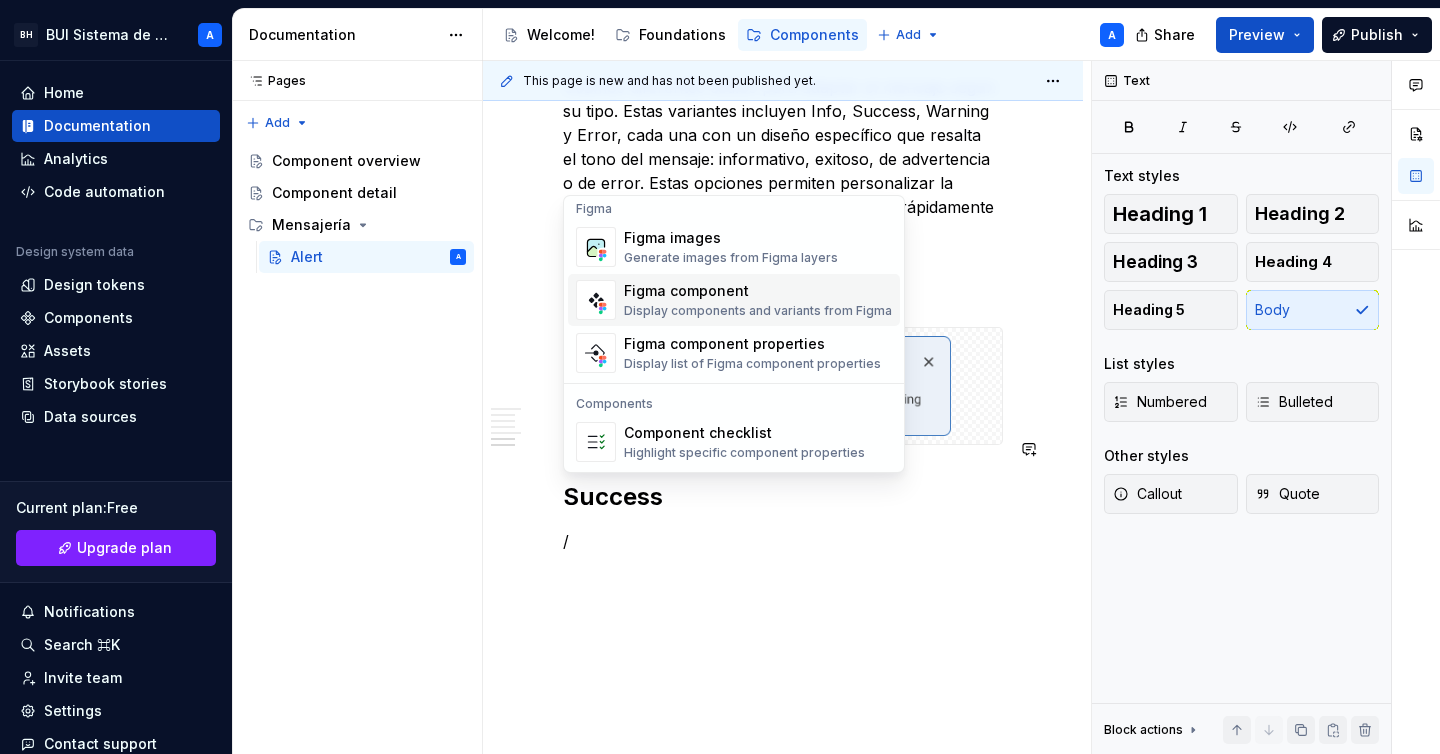 click on "Figma component" at bounding box center [758, 291] 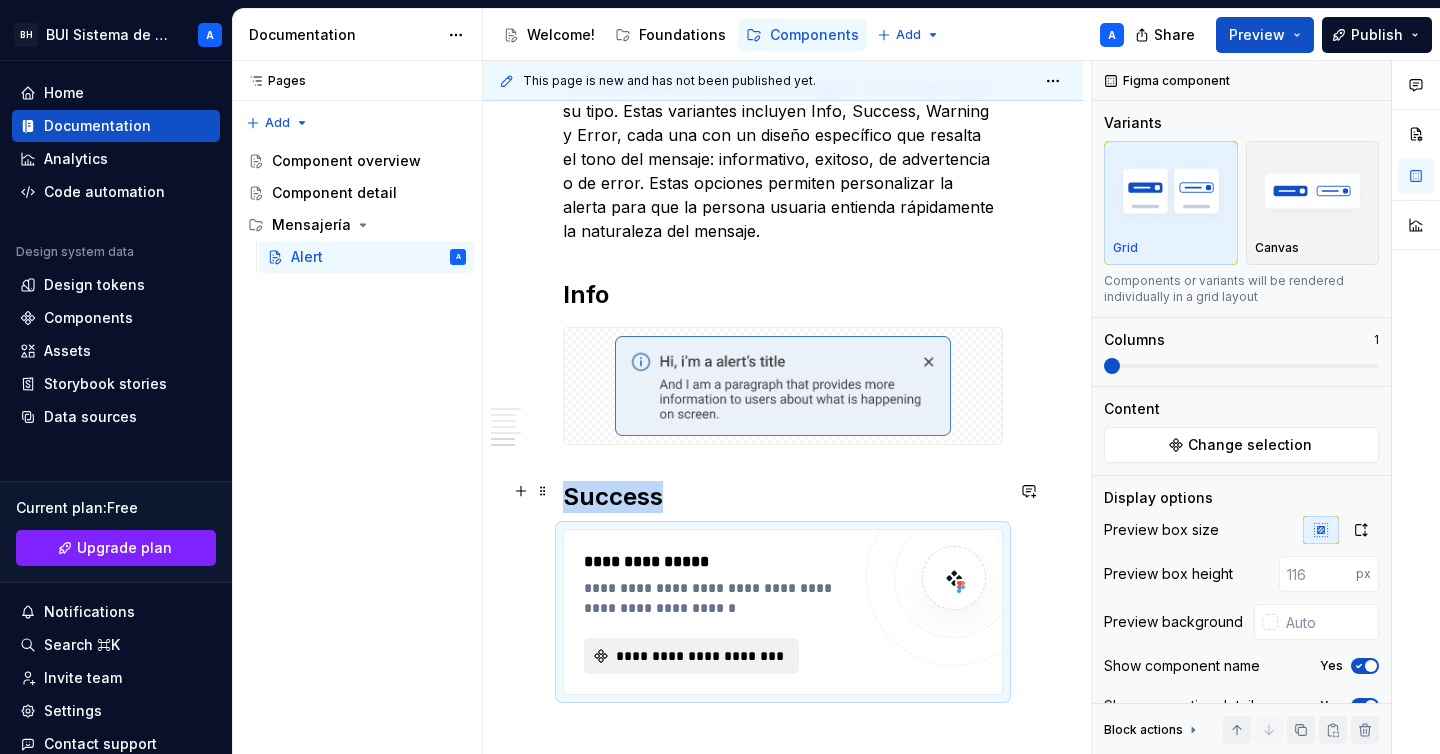 click on "**********" at bounding box center [699, 656] 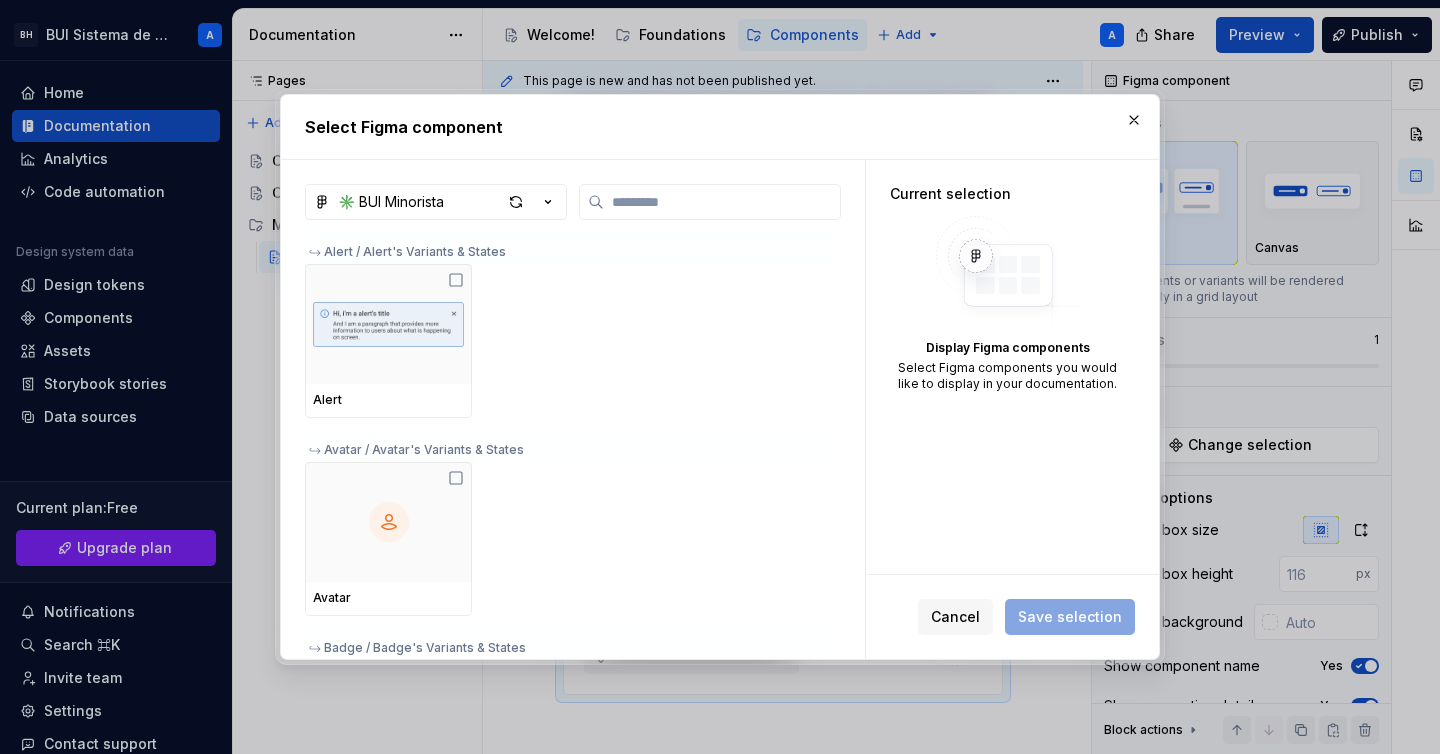 scroll, scrollTop: 585, scrollLeft: 0, axis: vertical 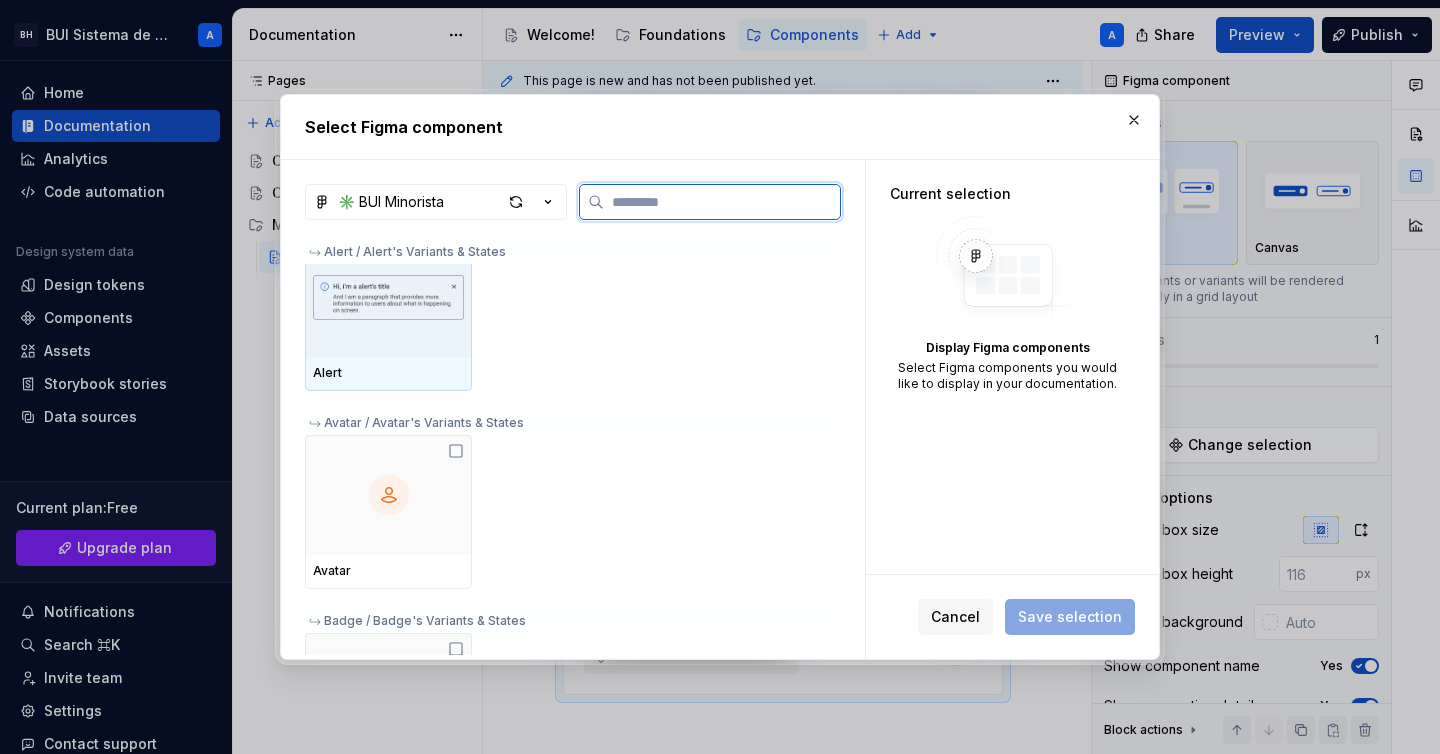 click at bounding box center [388, 297] 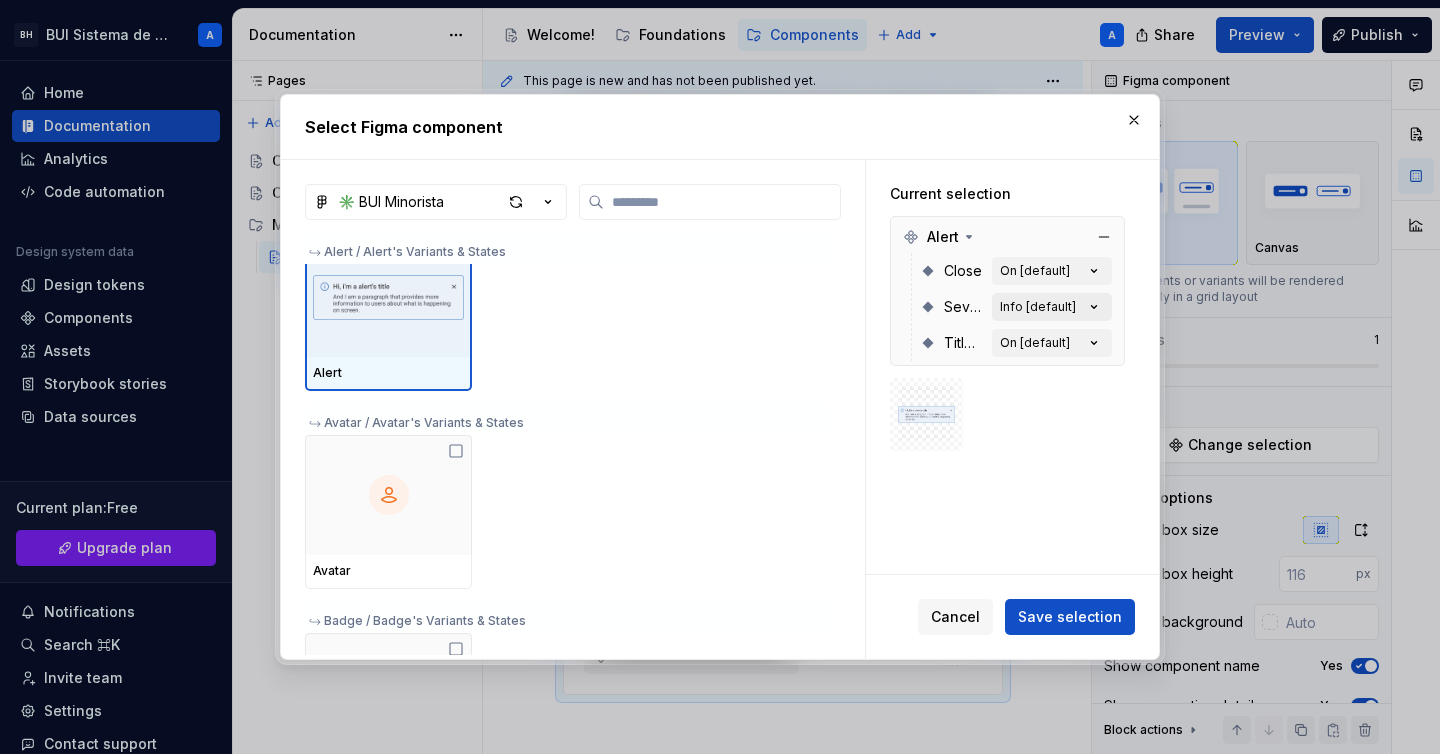 click on "Info [default]" at bounding box center [1038, 307] 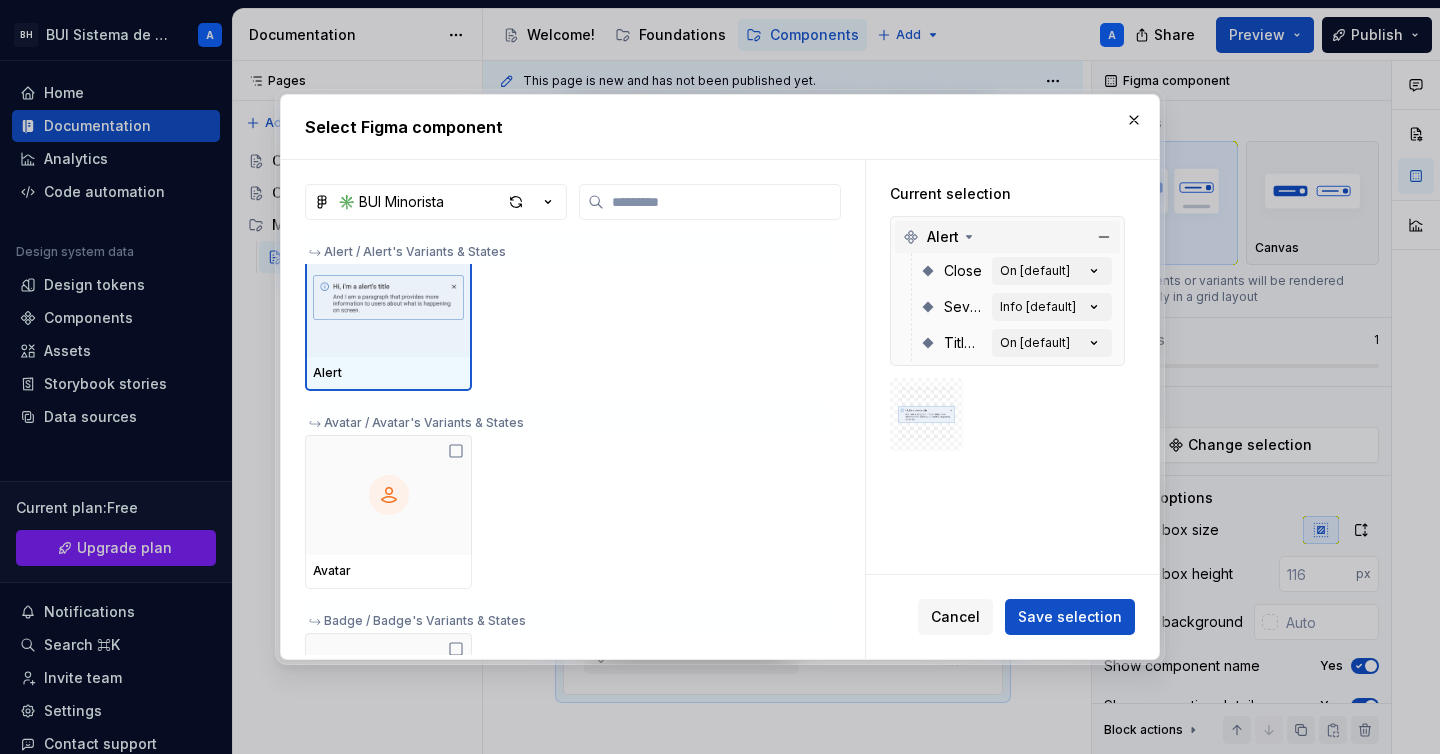click 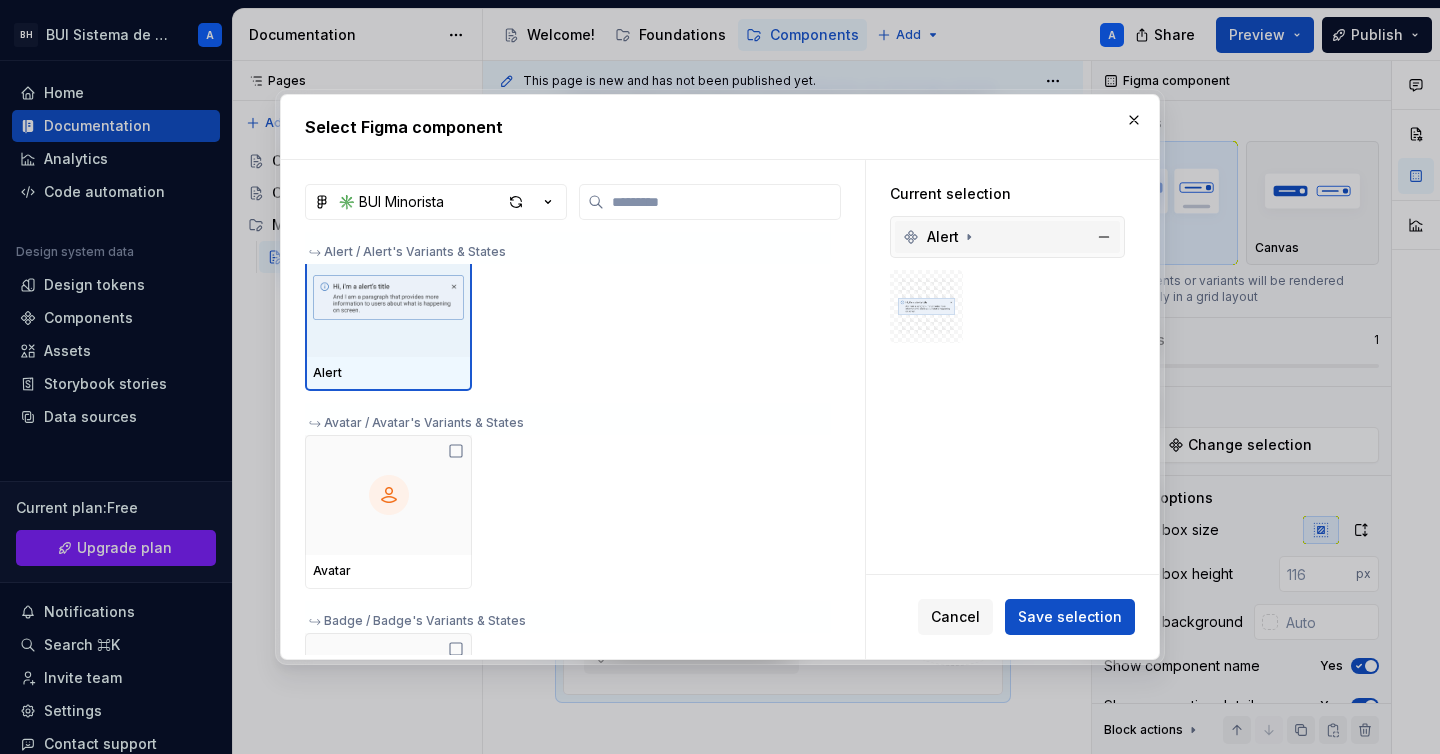 click 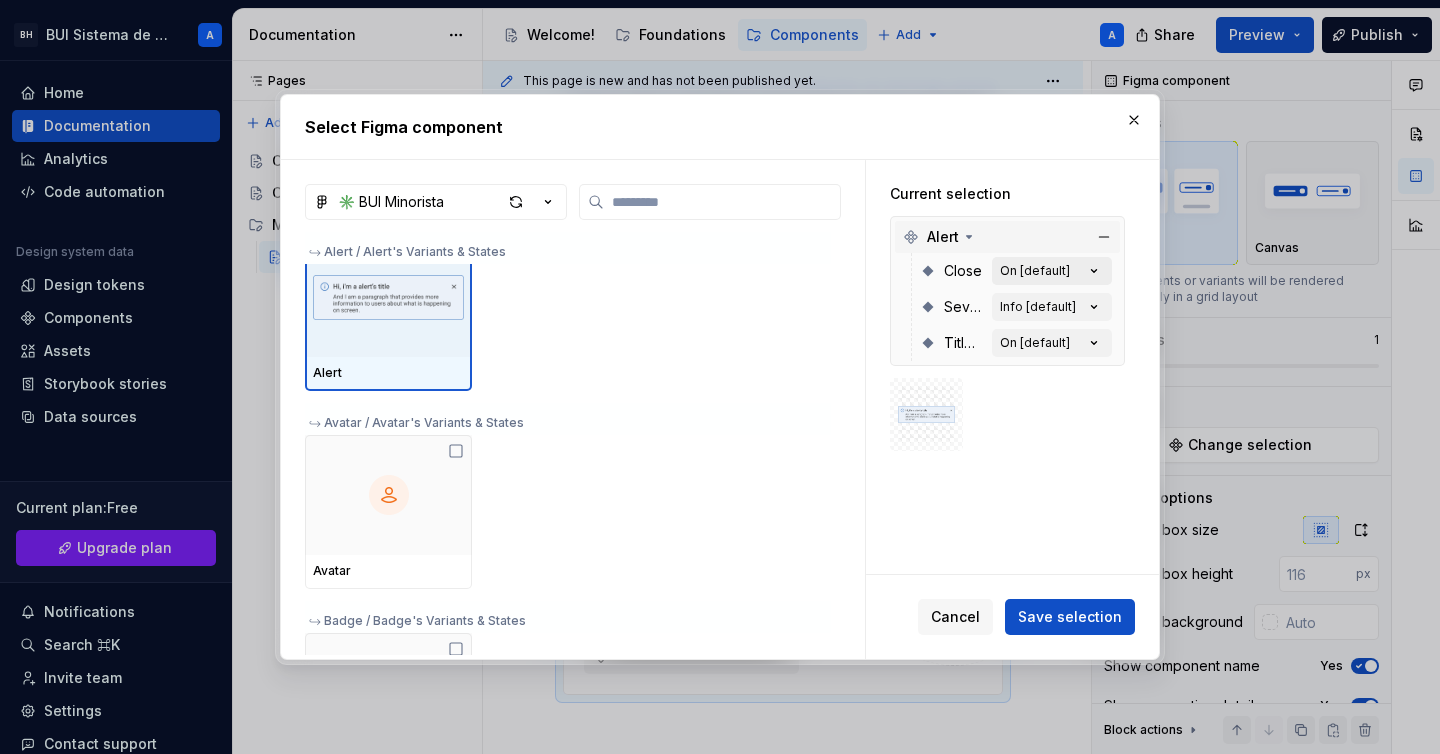 click on "On [default]" at bounding box center [1035, 271] 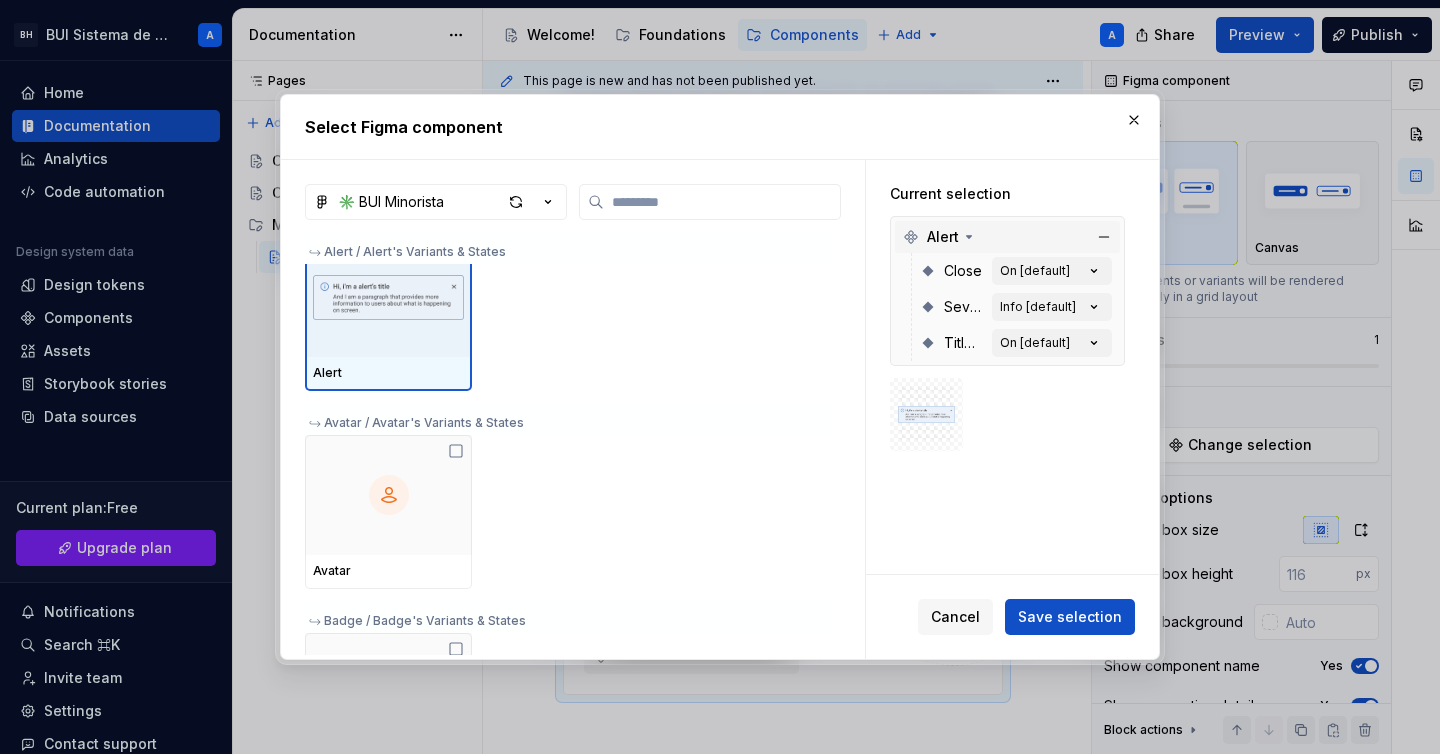 click on "Title On/Off On [default]" at bounding box center [1016, 343] 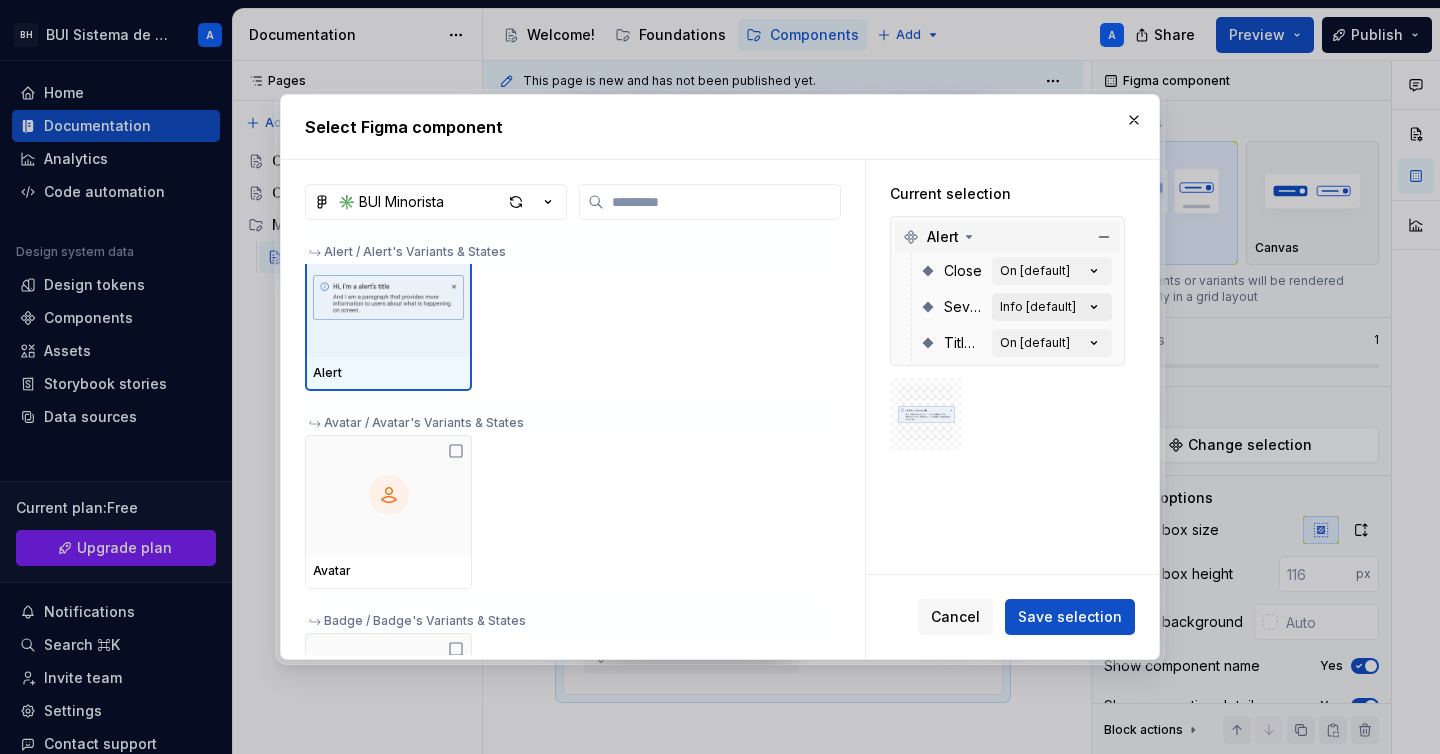 click on "Info [default]" at bounding box center [1038, 307] 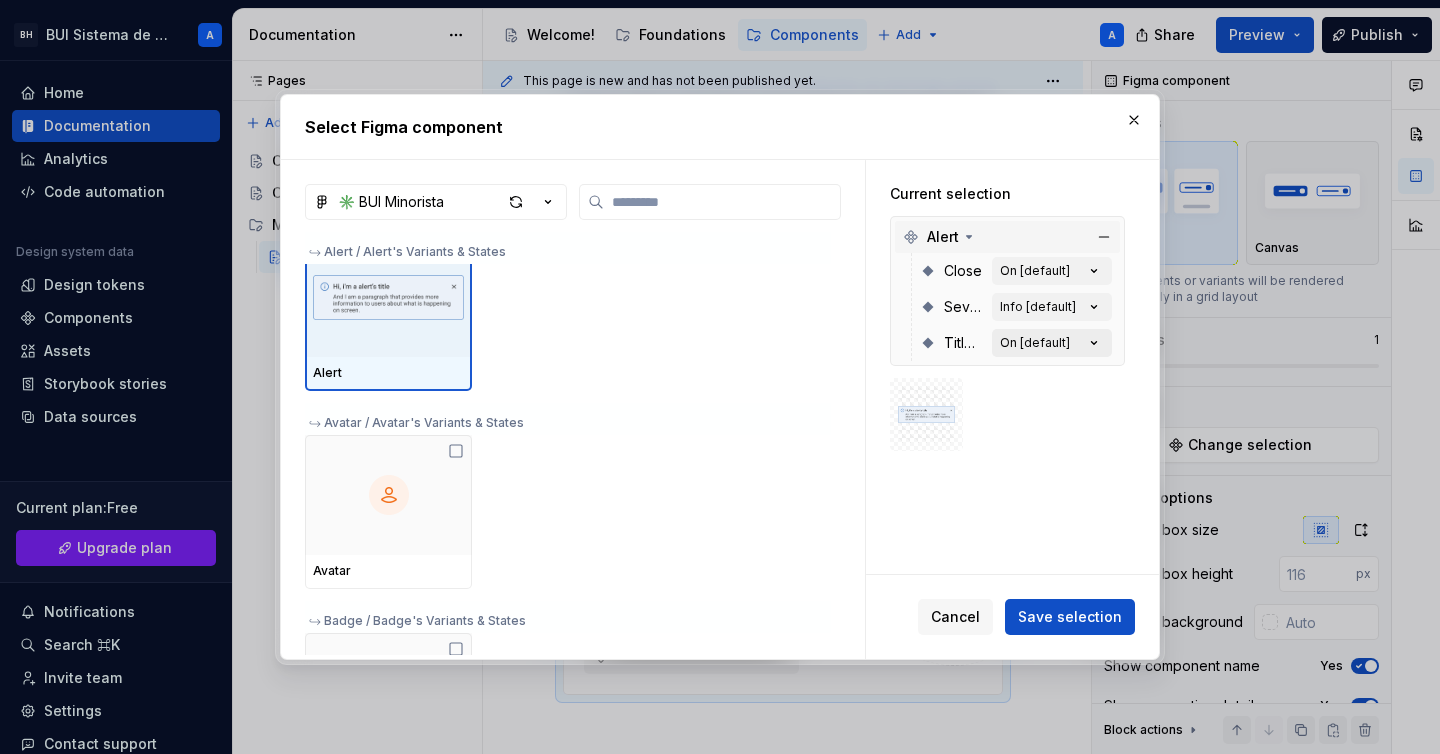 click on "On [default]" at bounding box center (1035, 343) 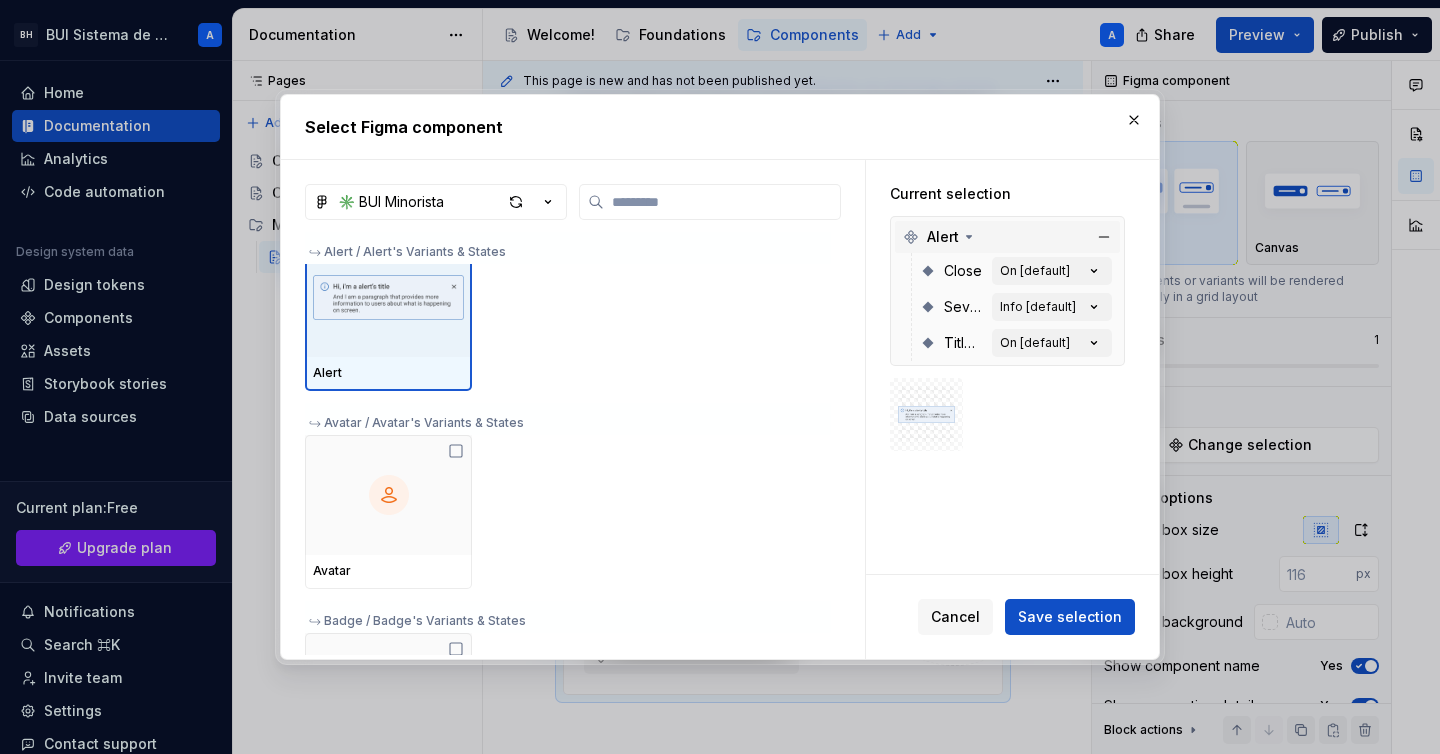click on "Title On/Off" at bounding box center (964, 343) 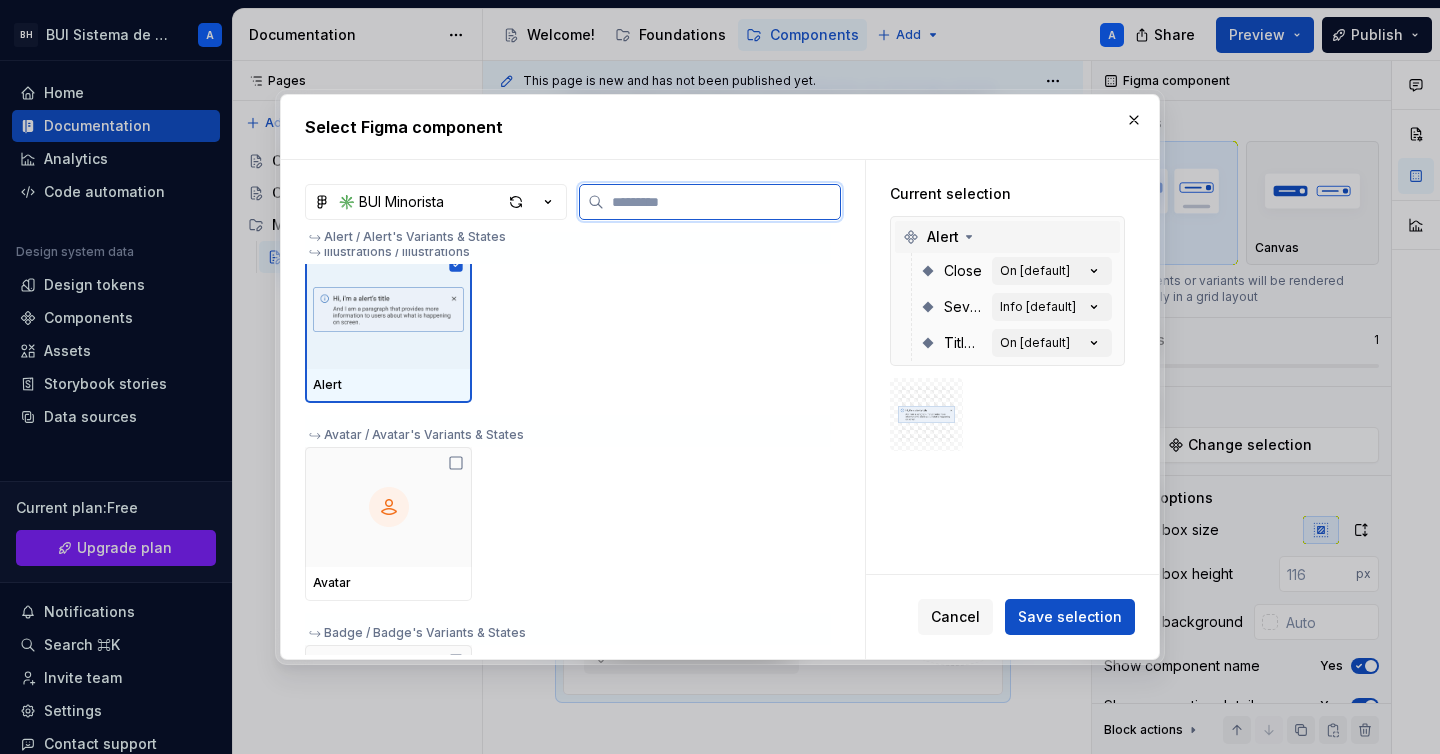 scroll, scrollTop: 519, scrollLeft: 0, axis: vertical 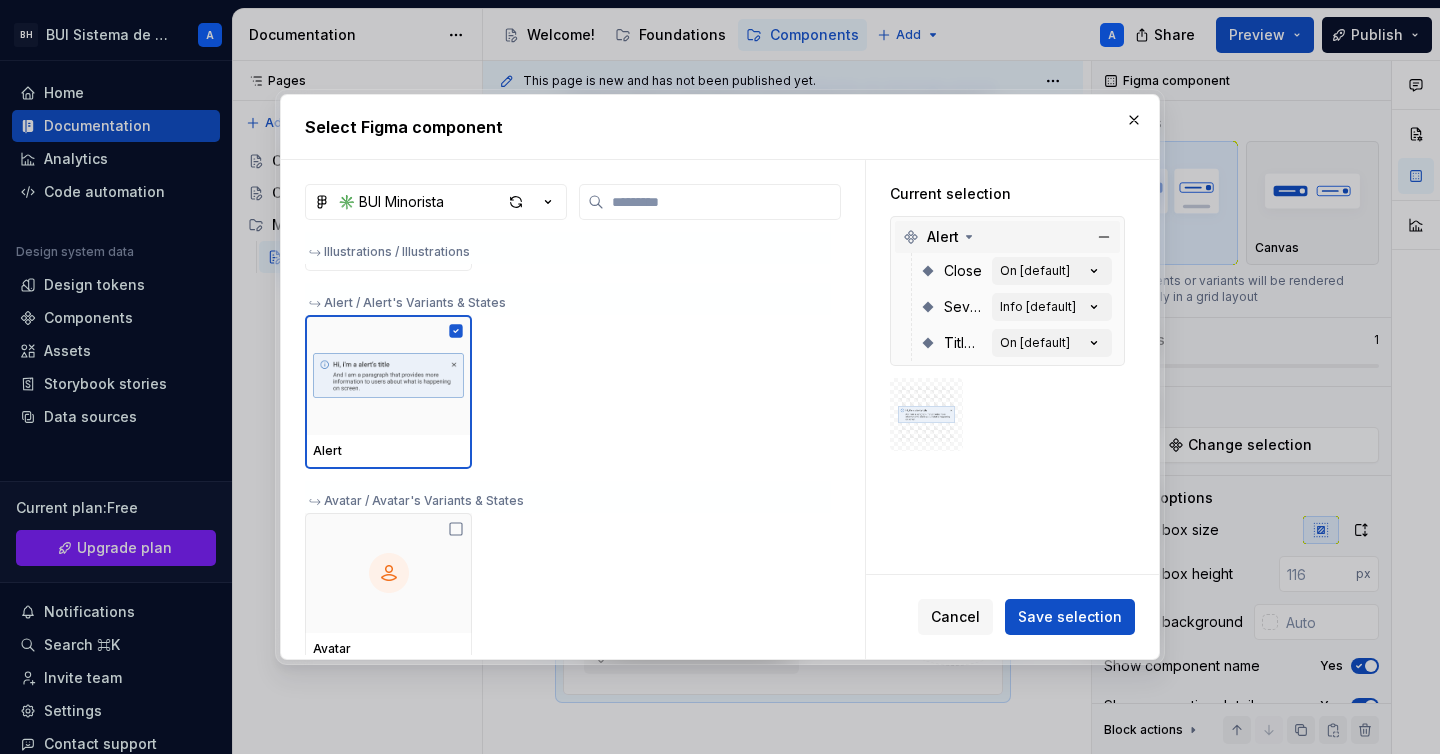 click on "Severity" at bounding box center (964, 307) 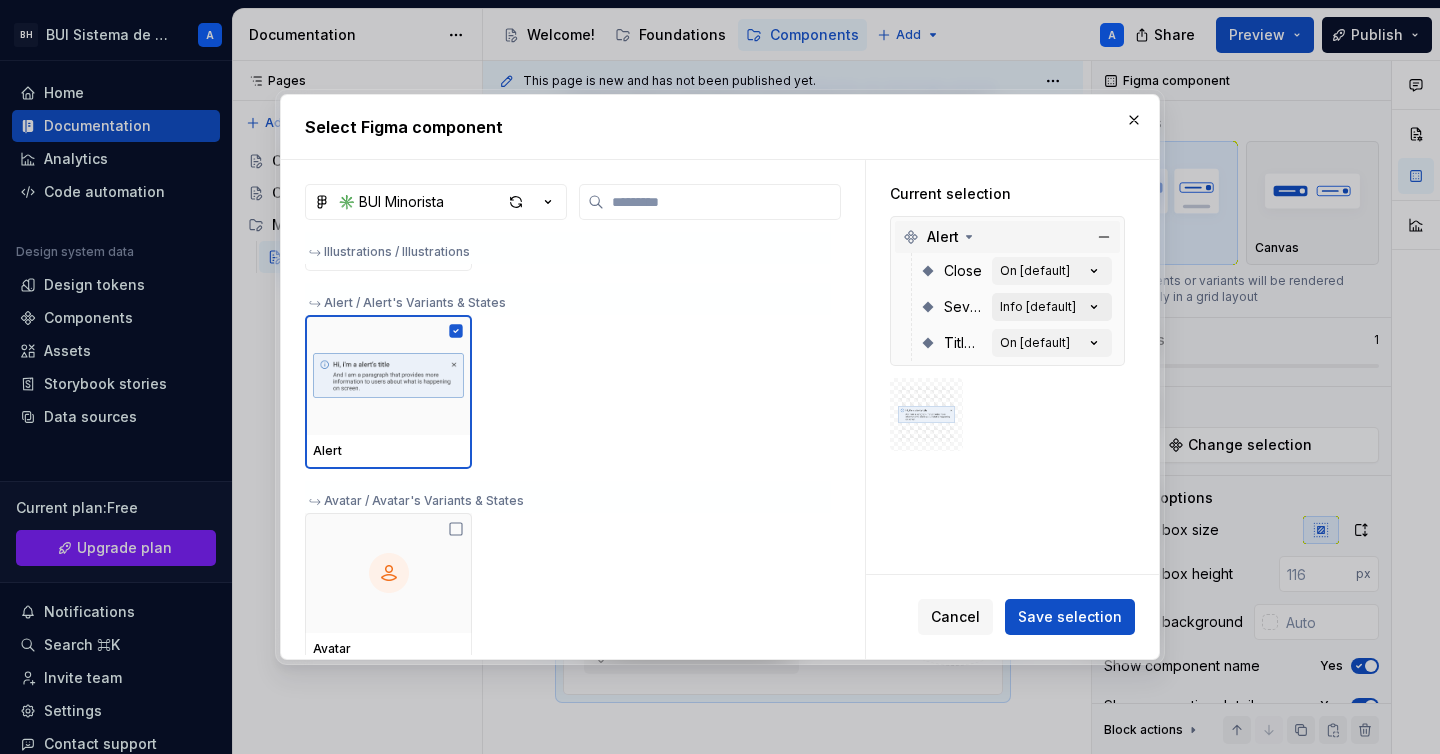 click on "Info [default]" at bounding box center [1052, 307] 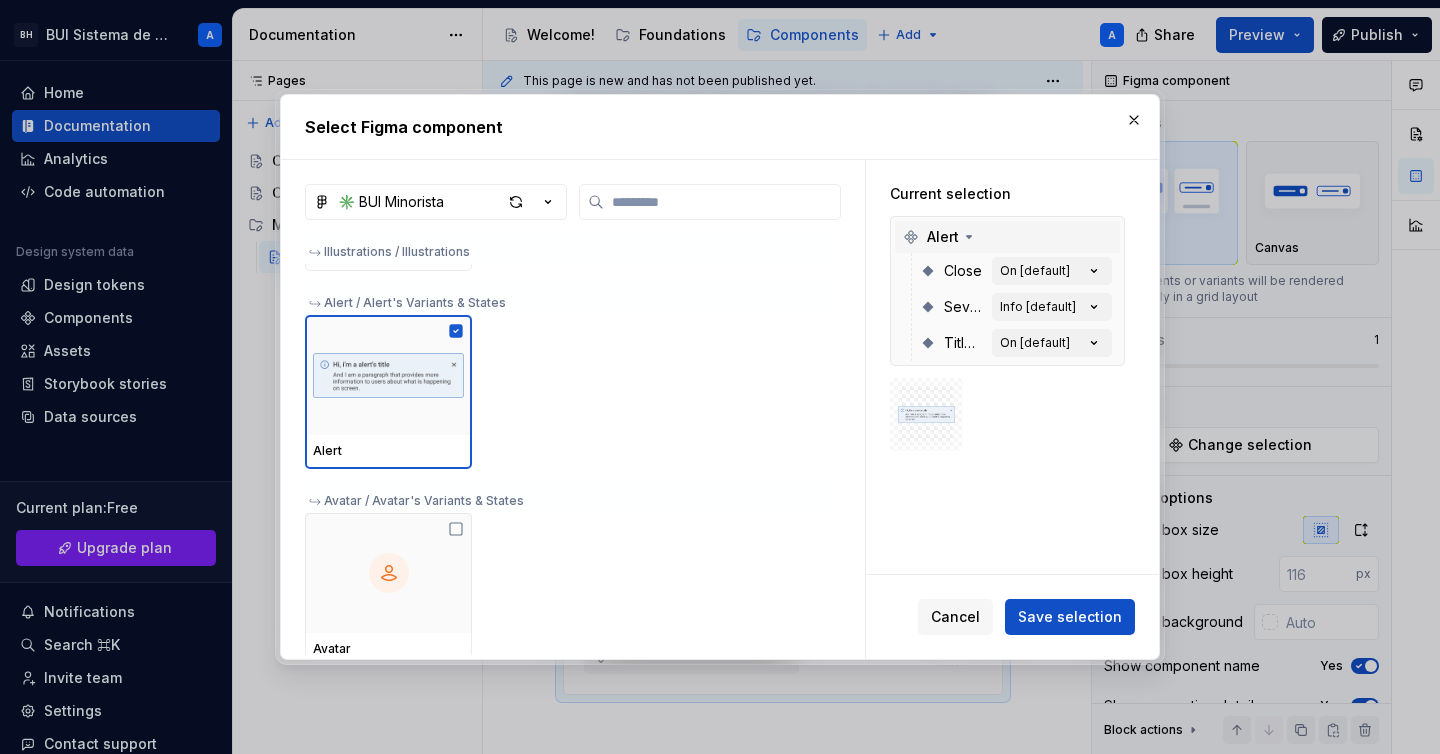 click at bounding box center (1104, 237) 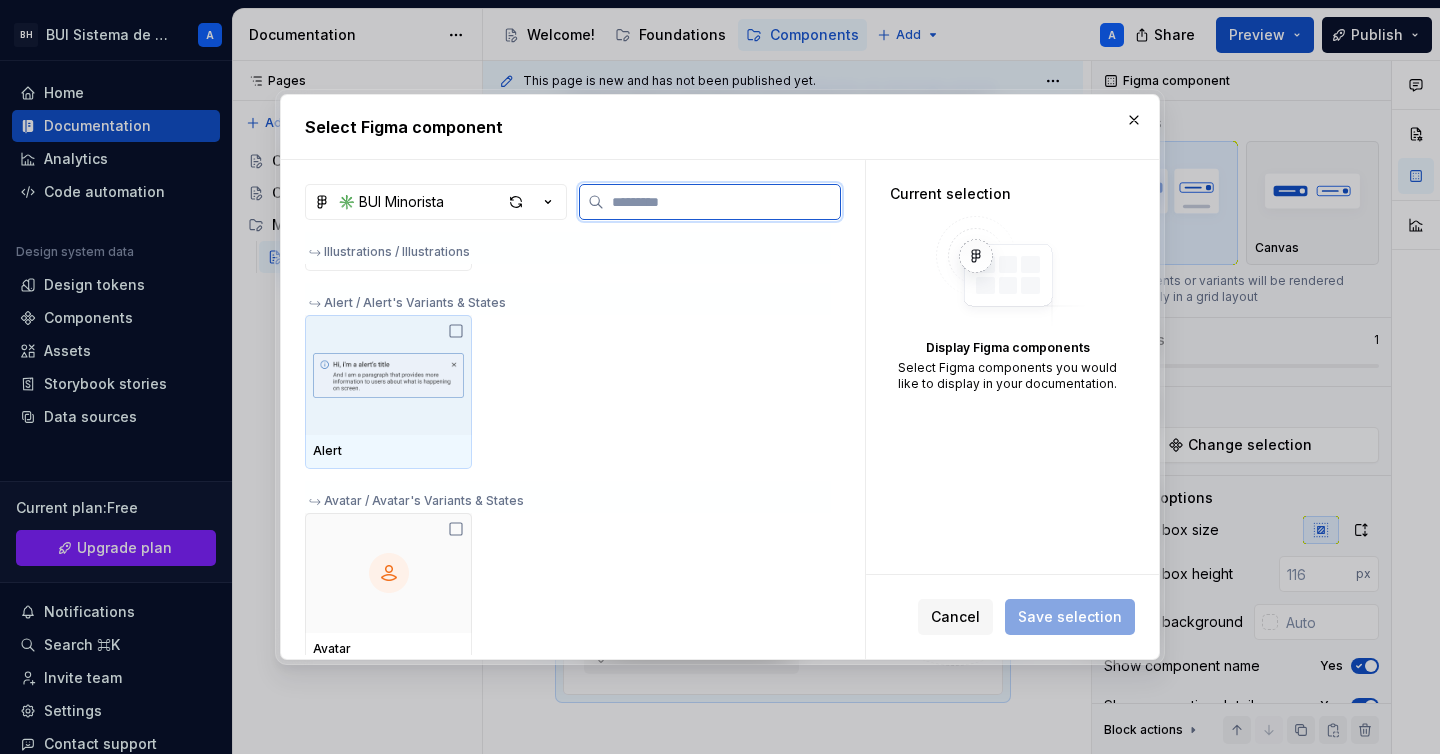 click 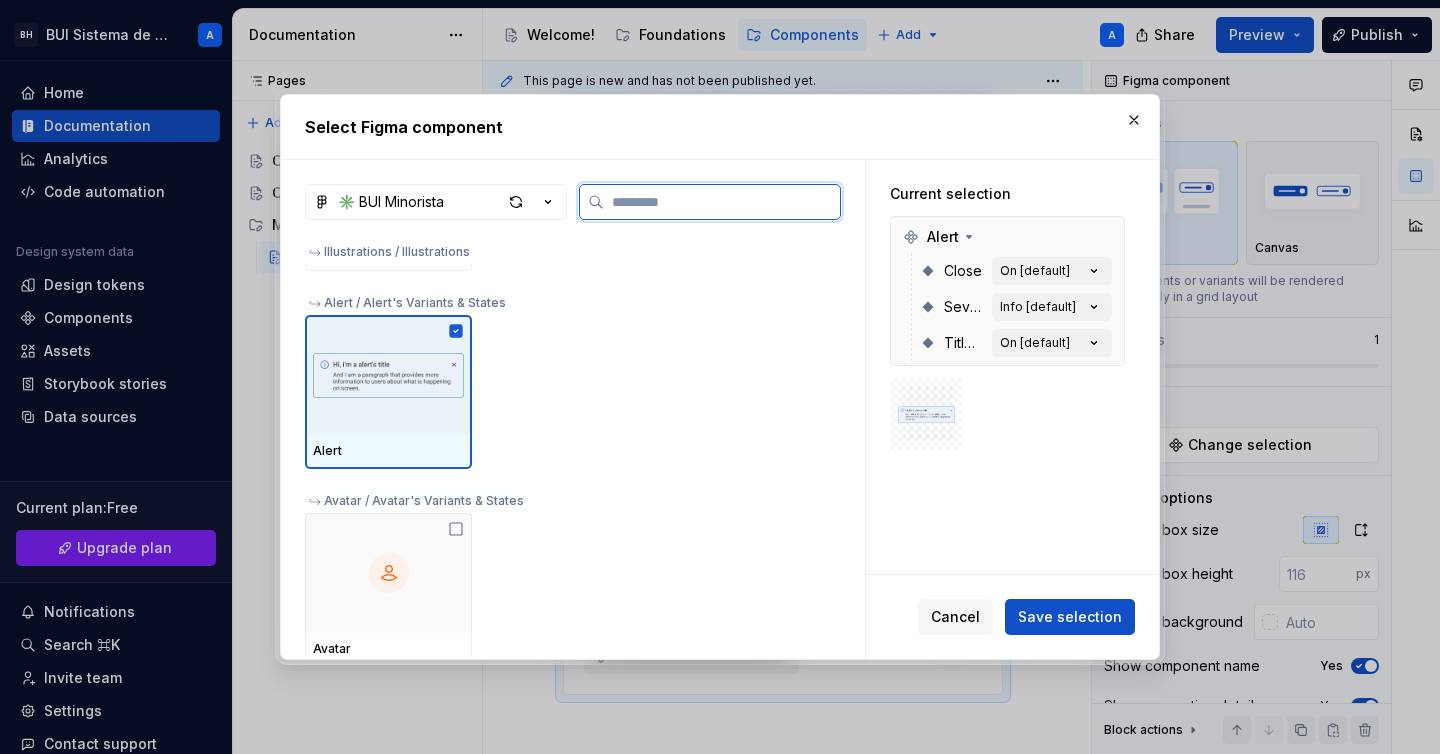 click at bounding box center [388, 375] 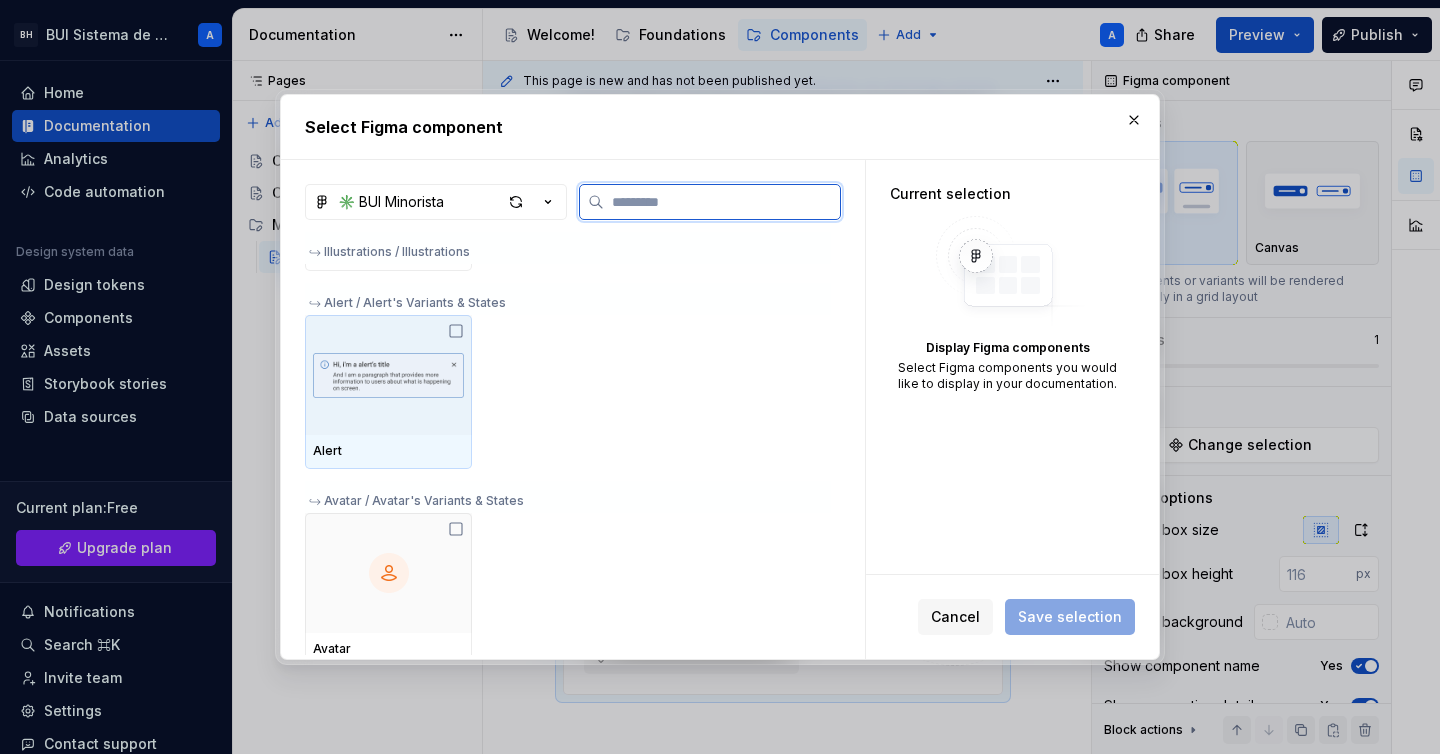 click at bounding box center [388, 375] 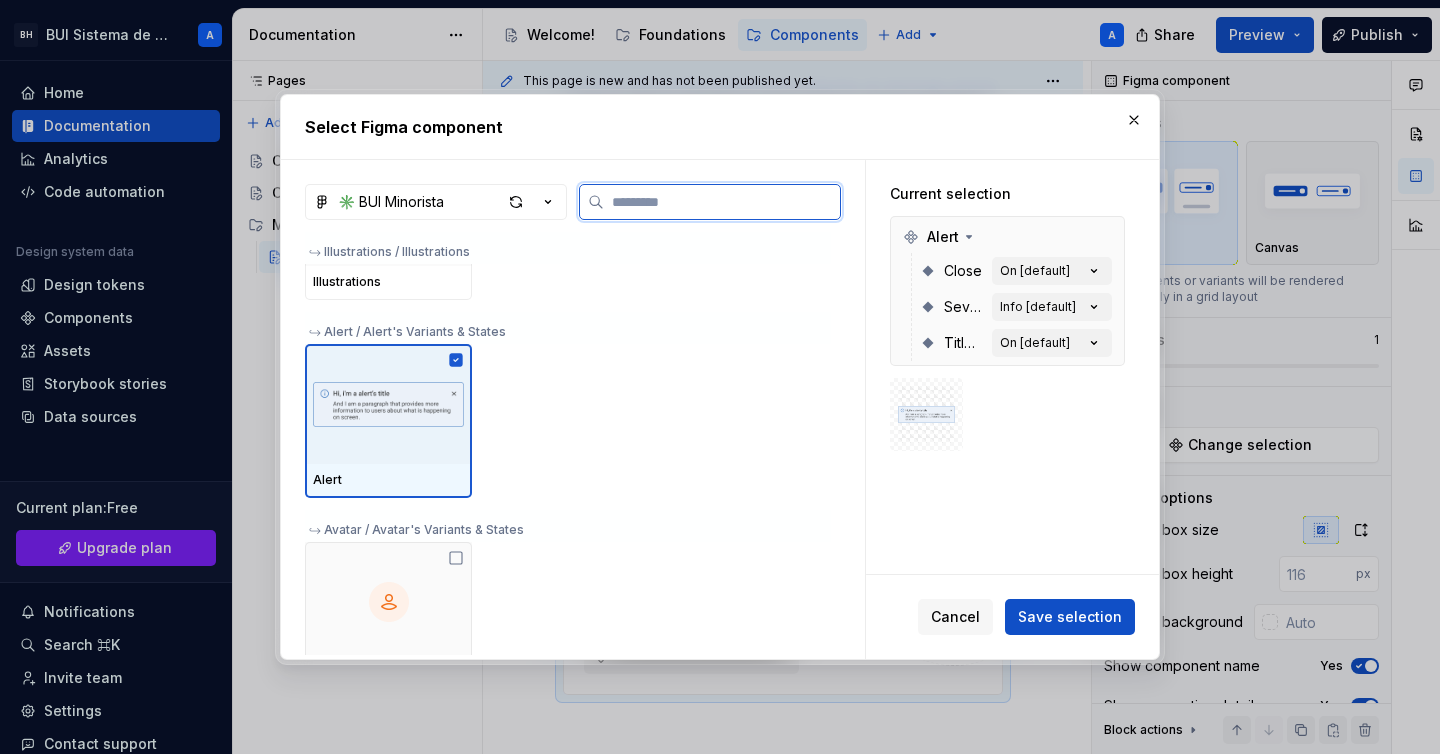scroll, scrollTop: 484, scrollLeft: 0, axis: vertical 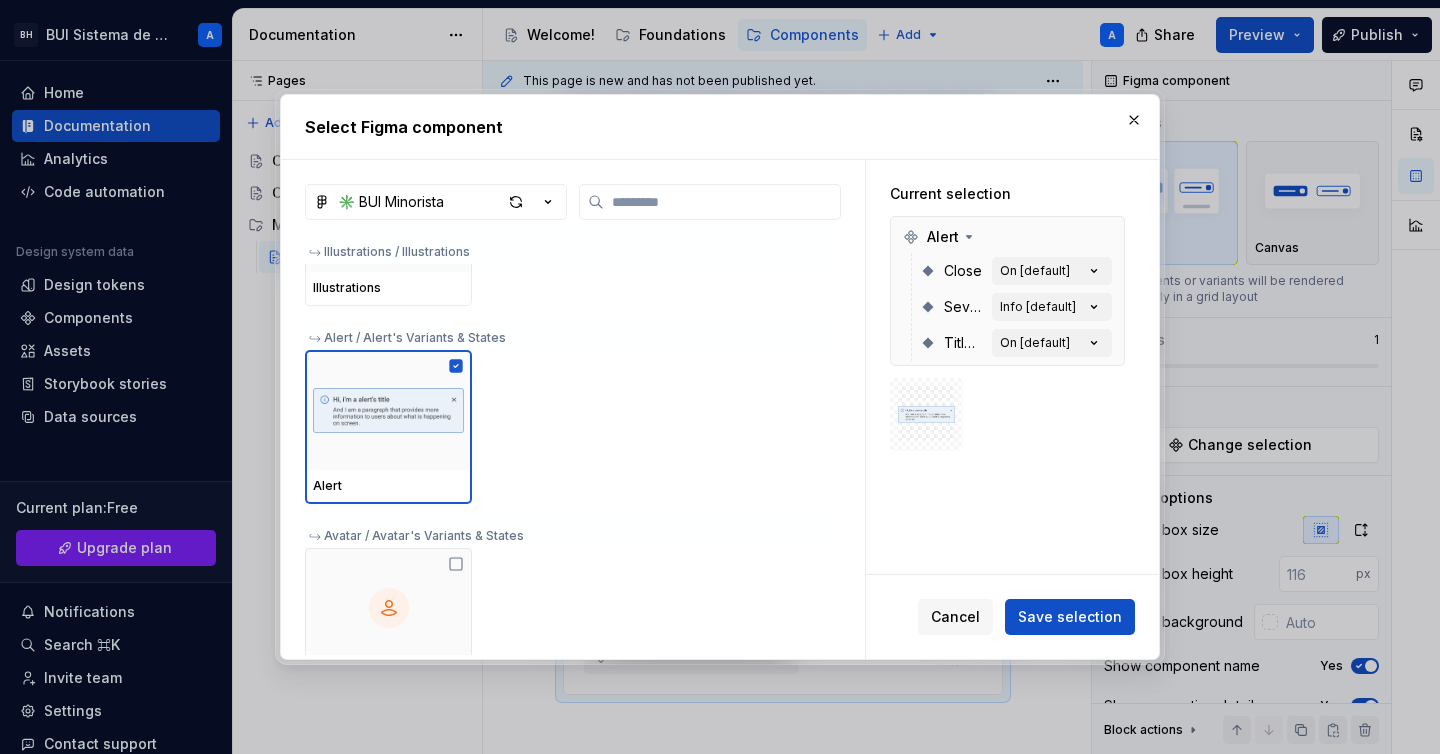 click on "↪ Alert / Alert's Variants & States" at bounding box center [568, 334] 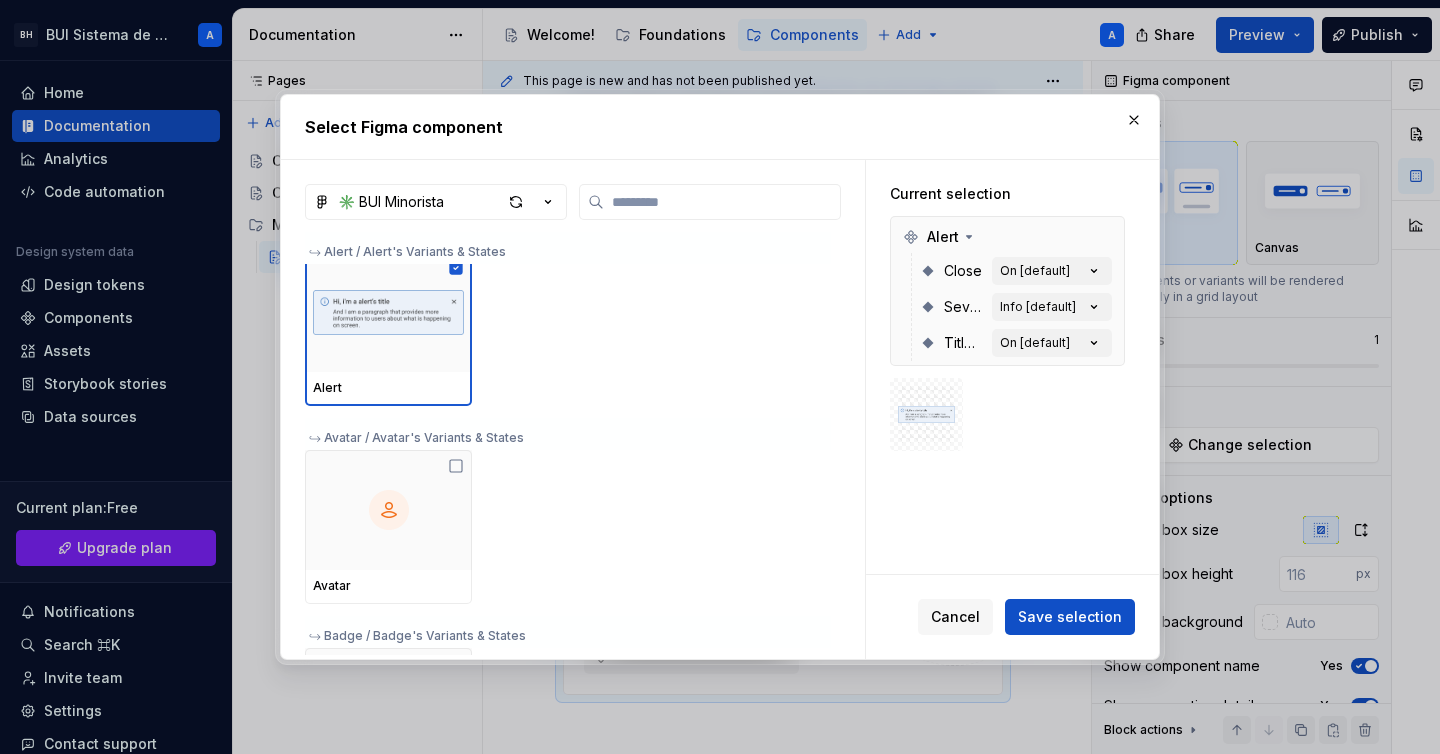 scroll, scrollTop: 484, scrollLeft: 0, axis: vertical 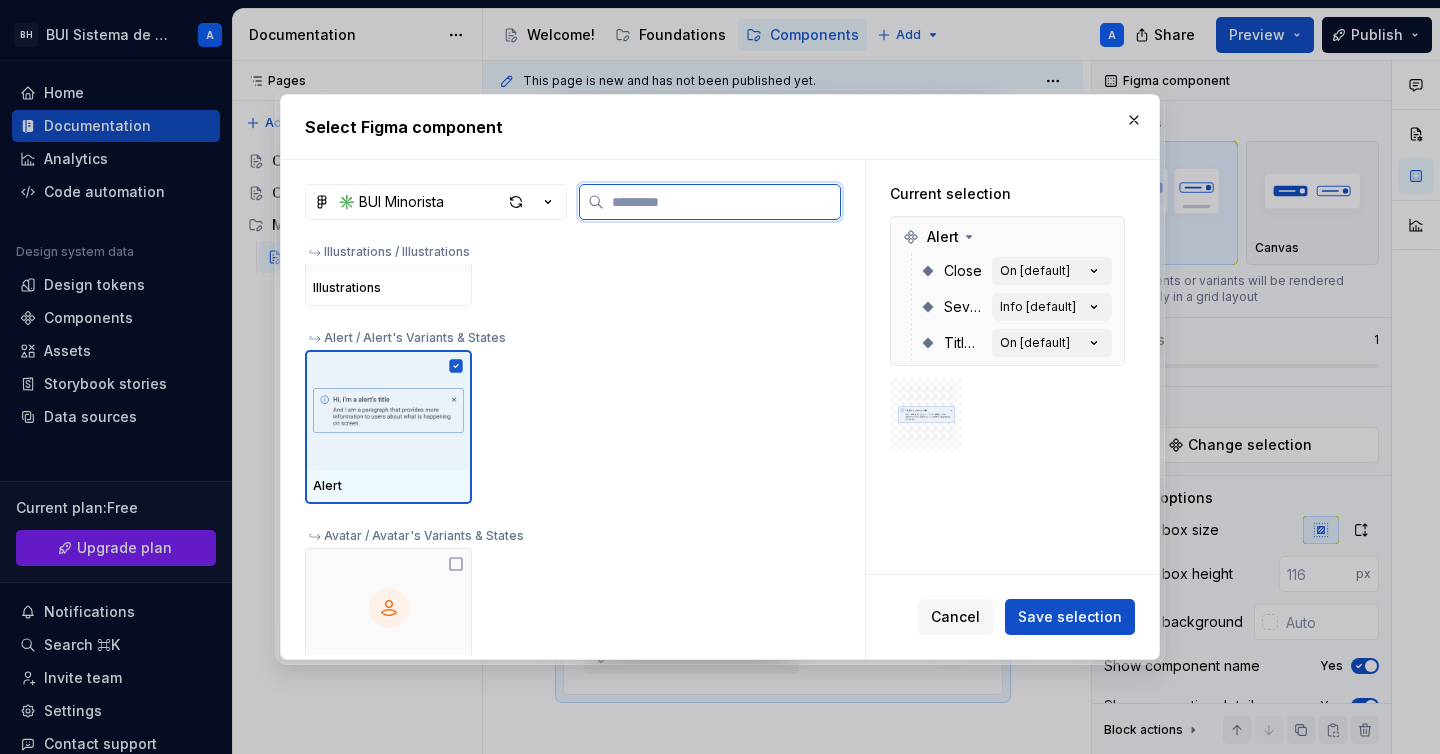 click at bounding box center [388, 410] 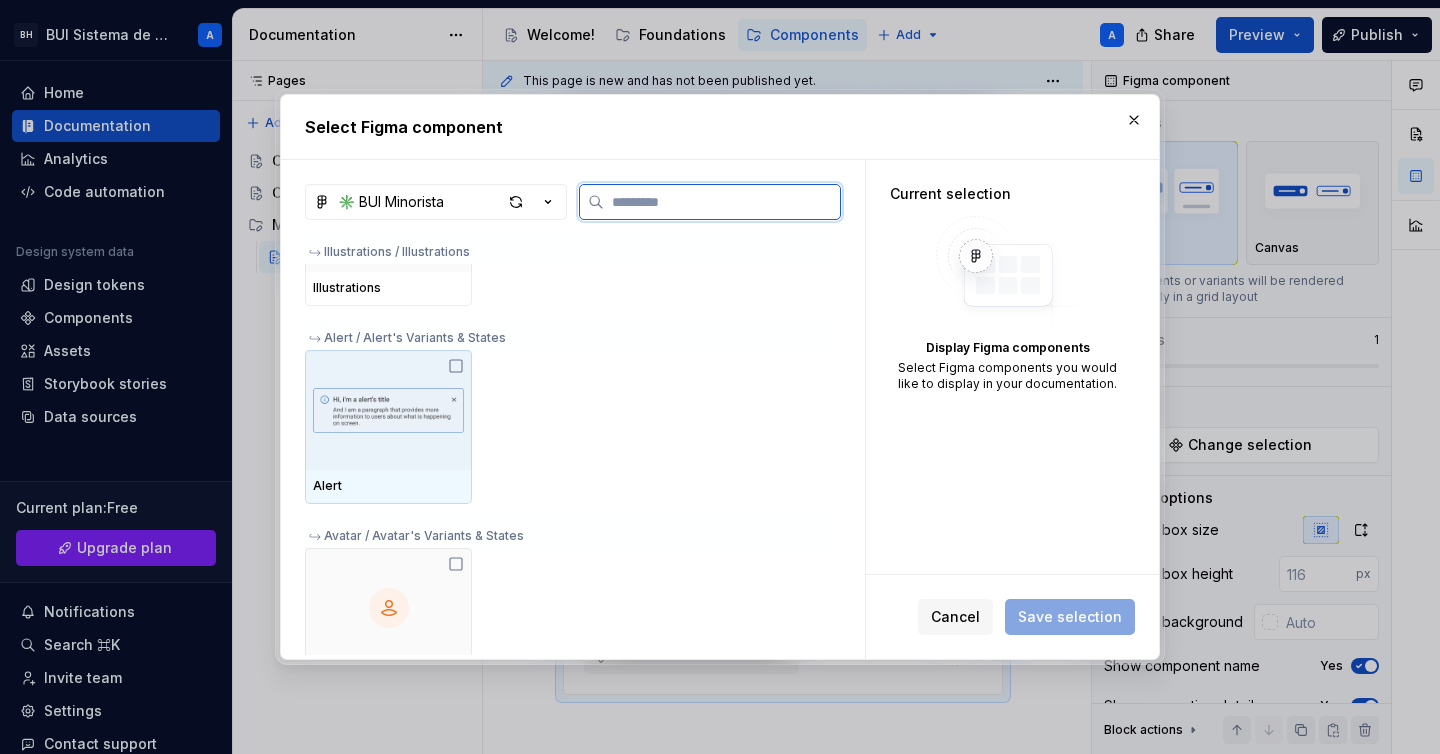 click at bounding box center (388, 410) 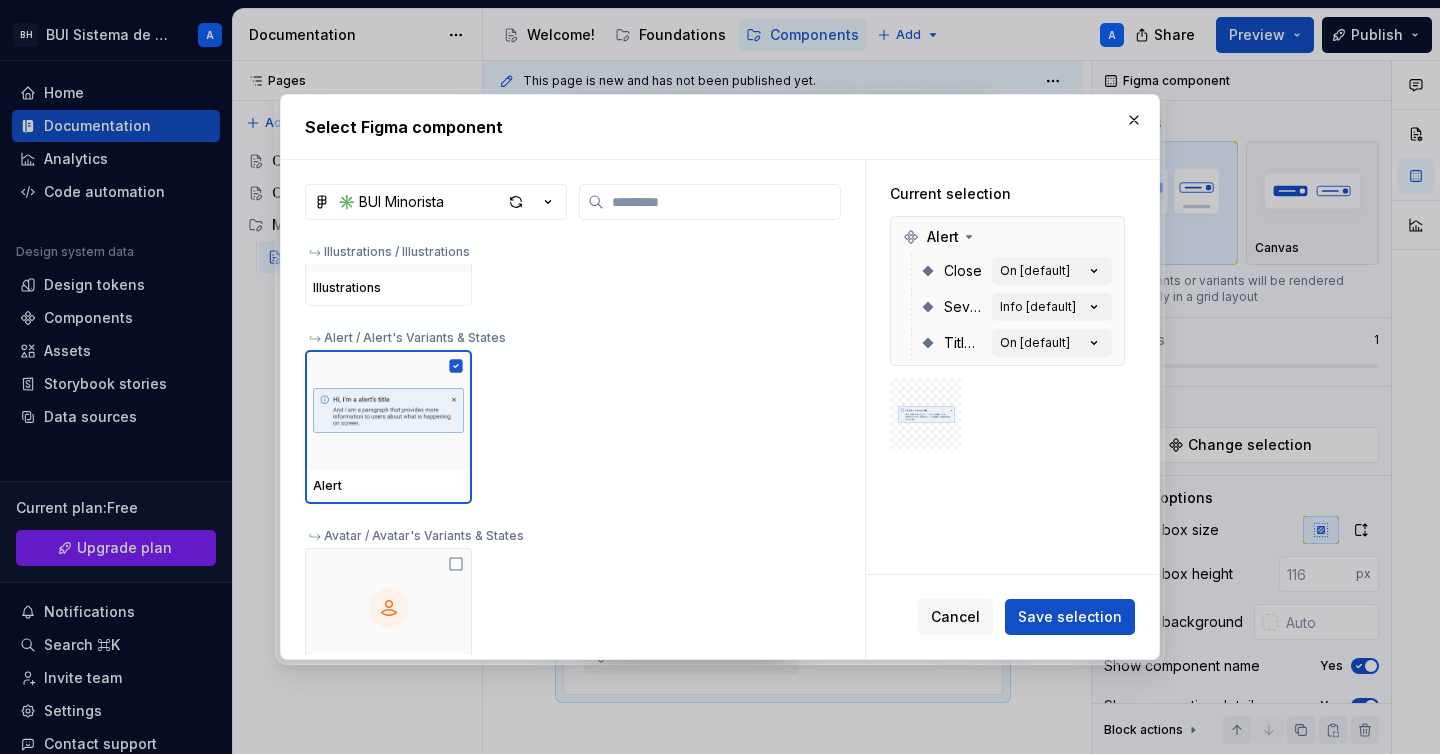 click at bounding box center [926, 414] 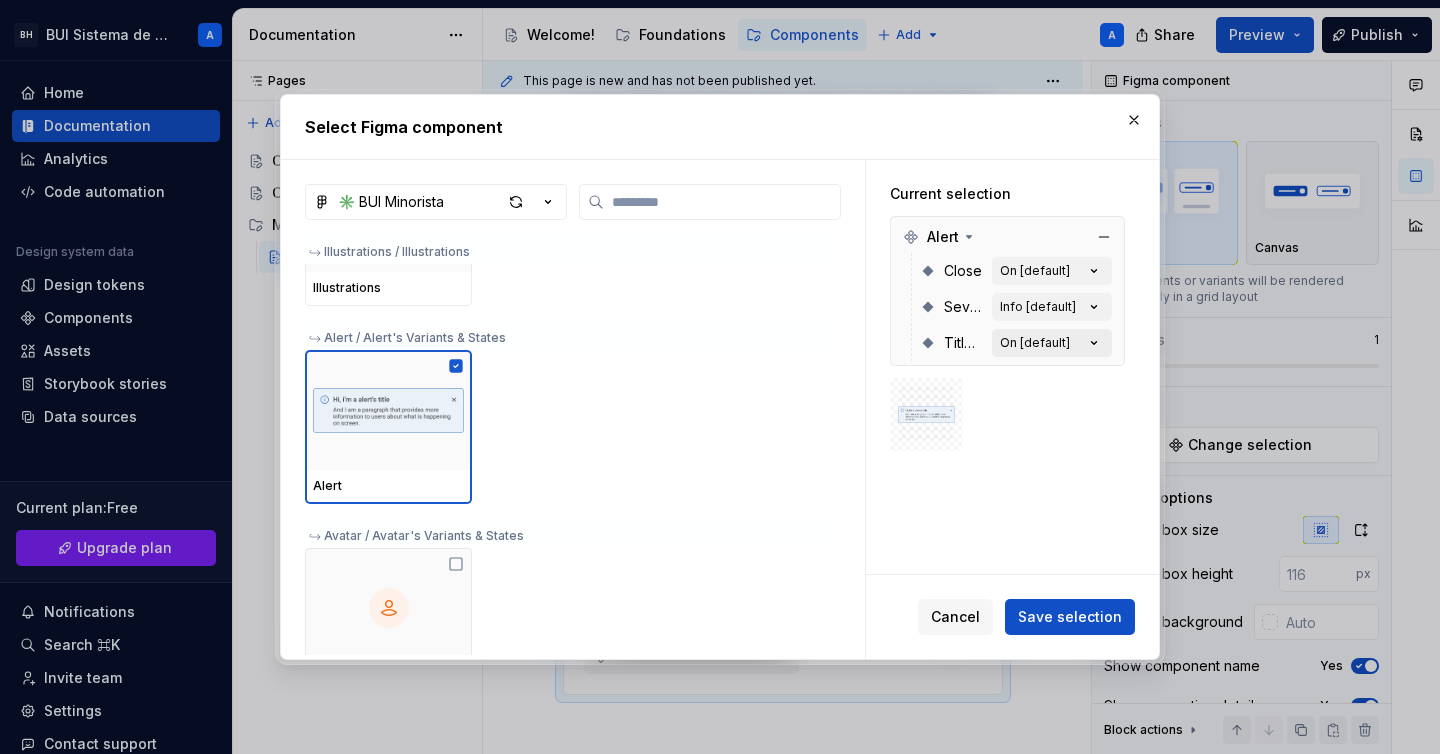 click on "On [default]" at bounding box center [1035, 343] 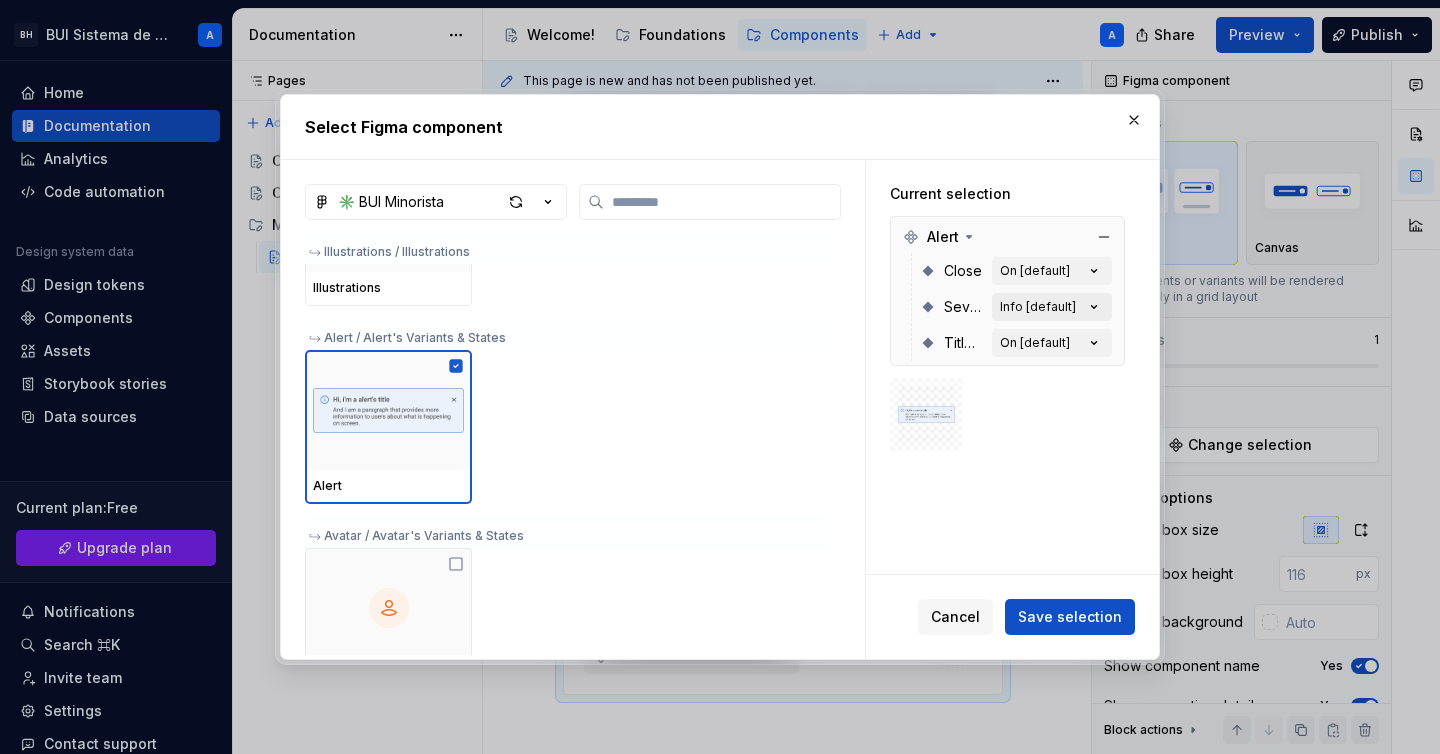 click on "Info [default]" at bounding box center (1052, 307) 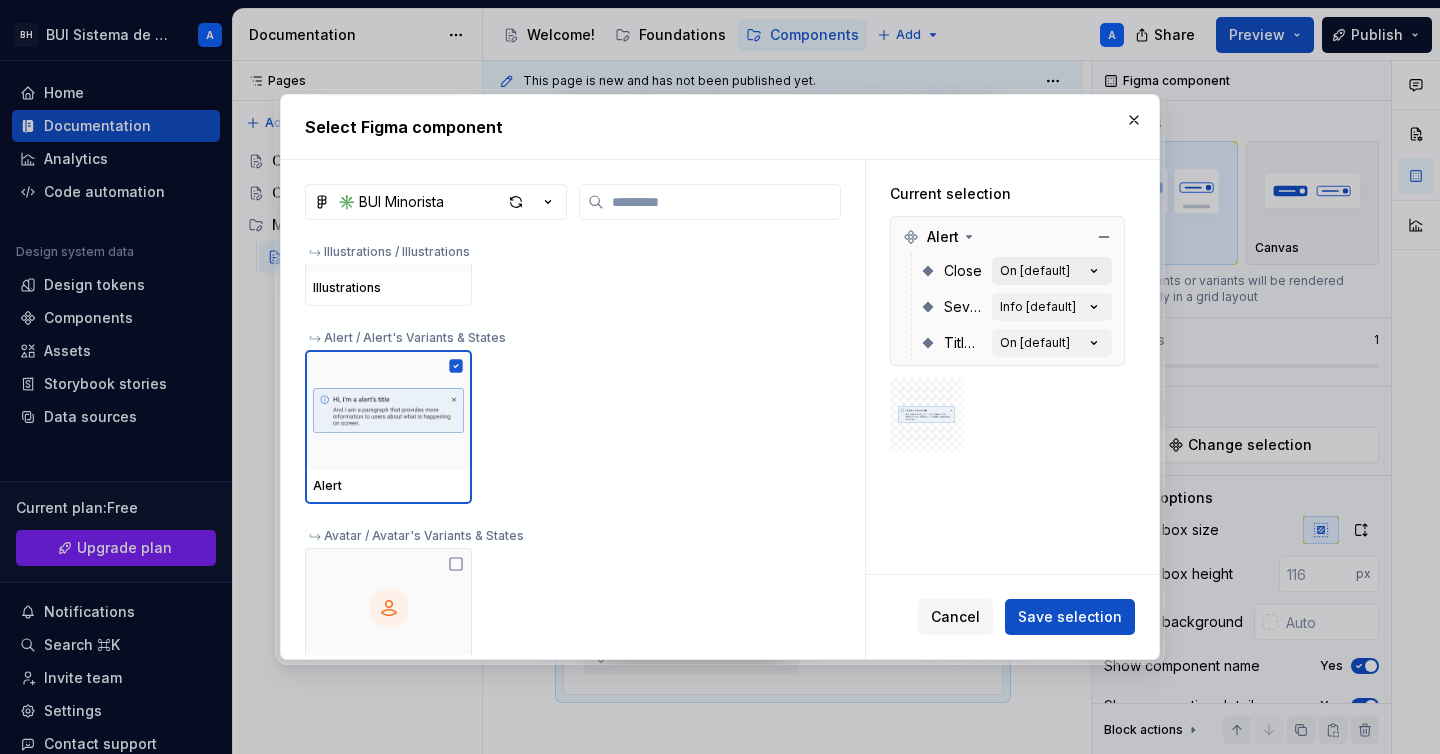 click on "On [default]" at bounding box center (1035, 271) 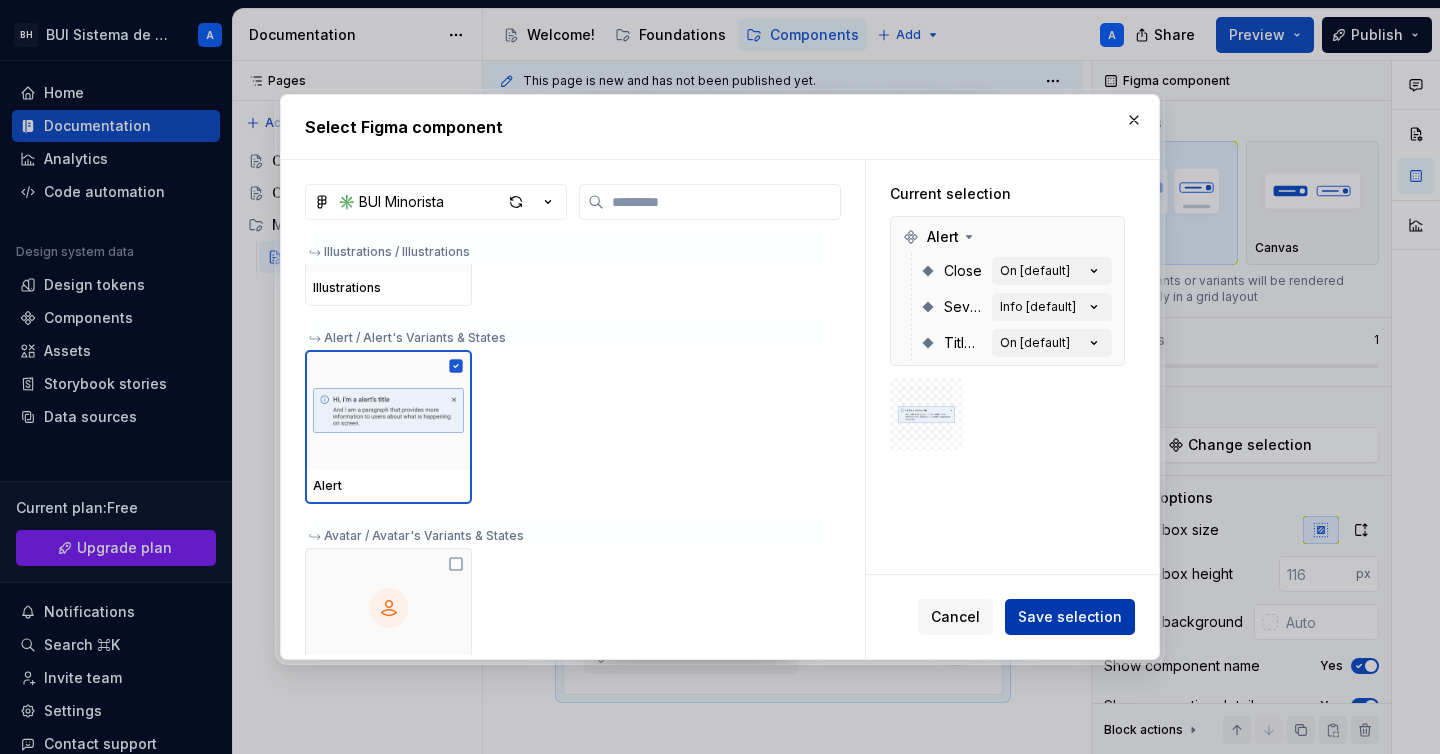 click on "Save selection" at bounding box center (1070, 617) 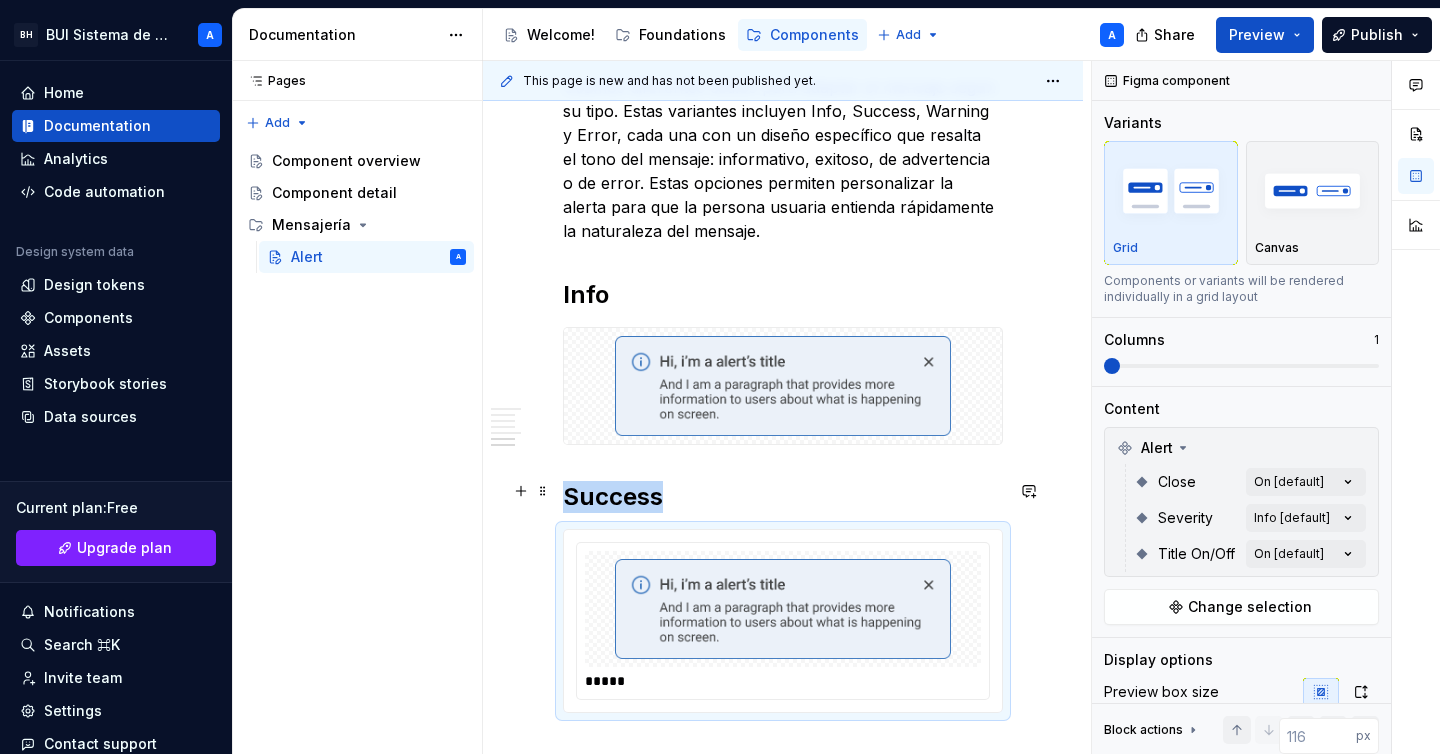 click at bounding box center (783, 609) 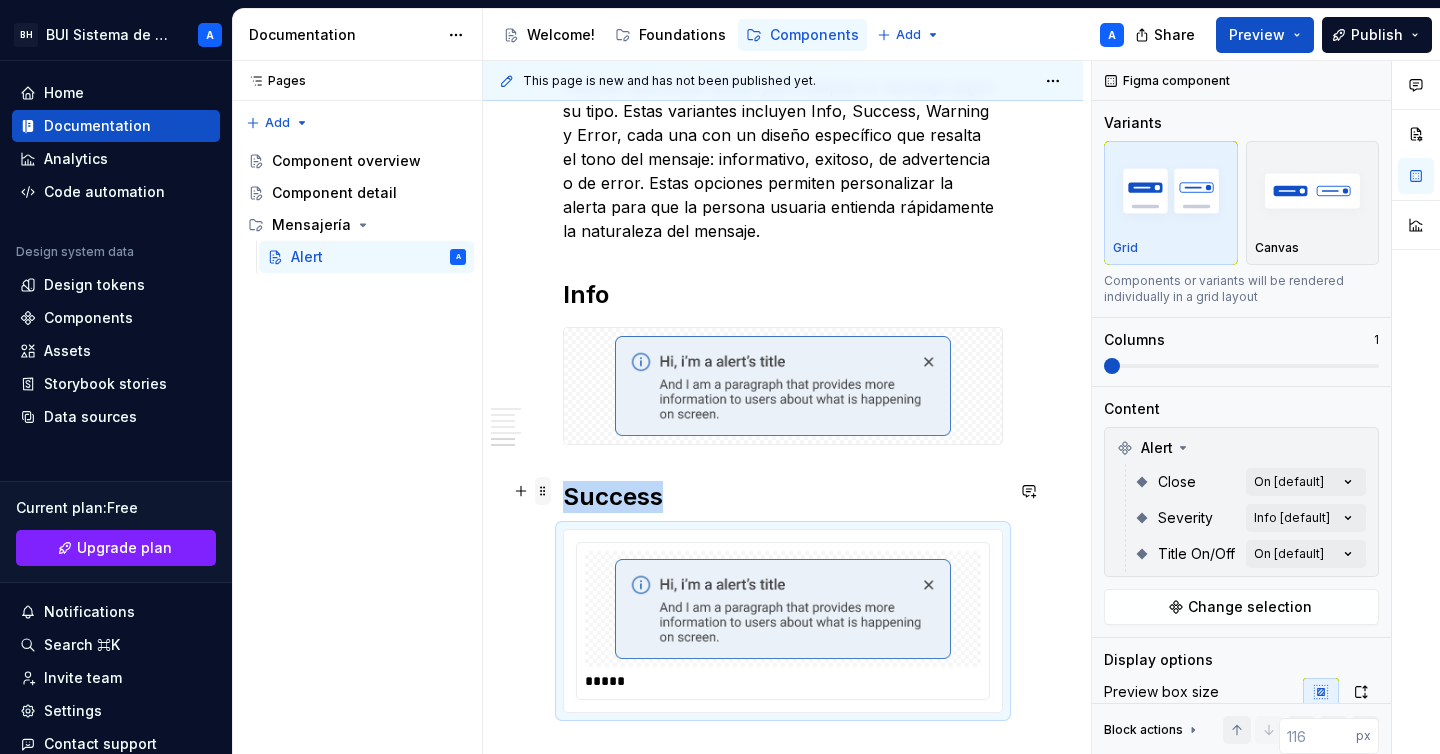 click at bounding box center [543, 491] 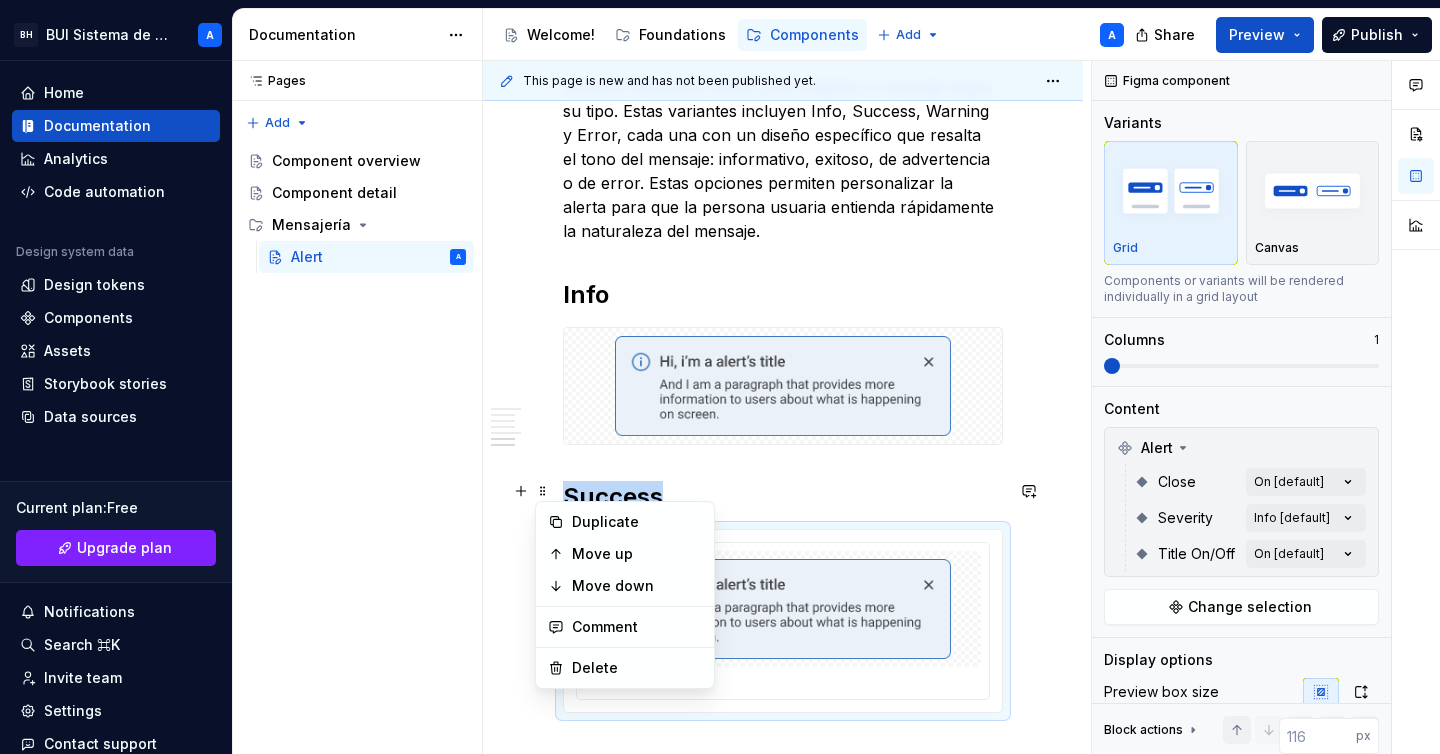 click on "Uso Se usa principalmente para comunicar errores, advertencias o información importante que la persona usuaria debe tener en cuenta. Cuando usar Mensajes críticos o urgentes:  Cuando es necesario que la persona usuaria preste atención inmediata, como errores en un formulario. Advertencias importantes:  Cuando la persona usuaria debe ser alertada sobre algo que puede tener consecuencias. Información importante:  Información que la persona usuaria debe conocer, pero que no es urgente o critica. Cuando evitar usar Cuando el mensaje sea temporal, como una notificación que confirma una acción realizada, el componente Alert puede ser innecesario, ya que puede interrumpir la experiencia de la persona usuaria, en estos casos es recomendable usar el componente  Toast. Normas de uso Posición visible pero no intrusiva:  Deben estar en un lugar destacado pero no interrumpir el contenido principal. Ubicación según urgencia: Alertas fijas:  Contenido: Tamaño: Variantes Info Success *****" at bounding box center (783, -207) 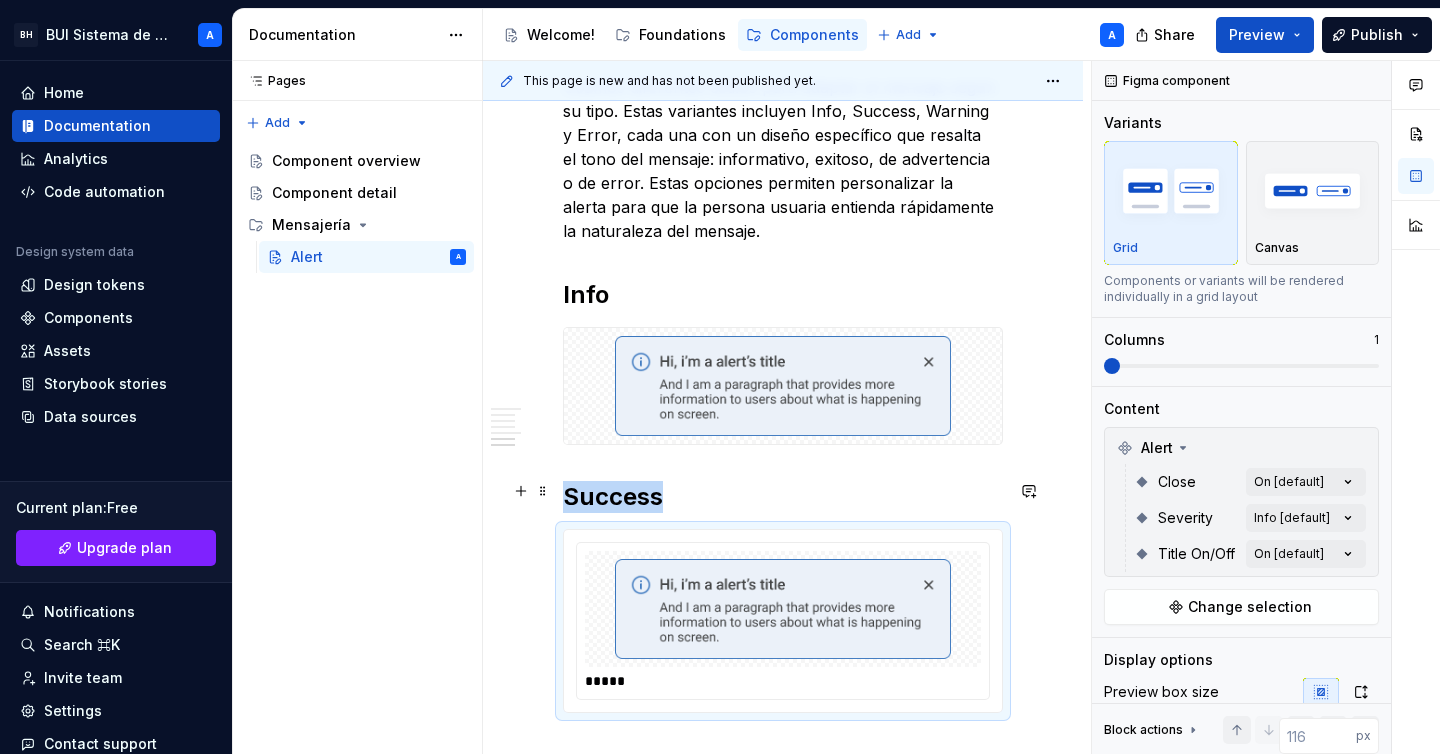 scroll, scrollTop: 1951, scrollLeft: 0, axis: vertical 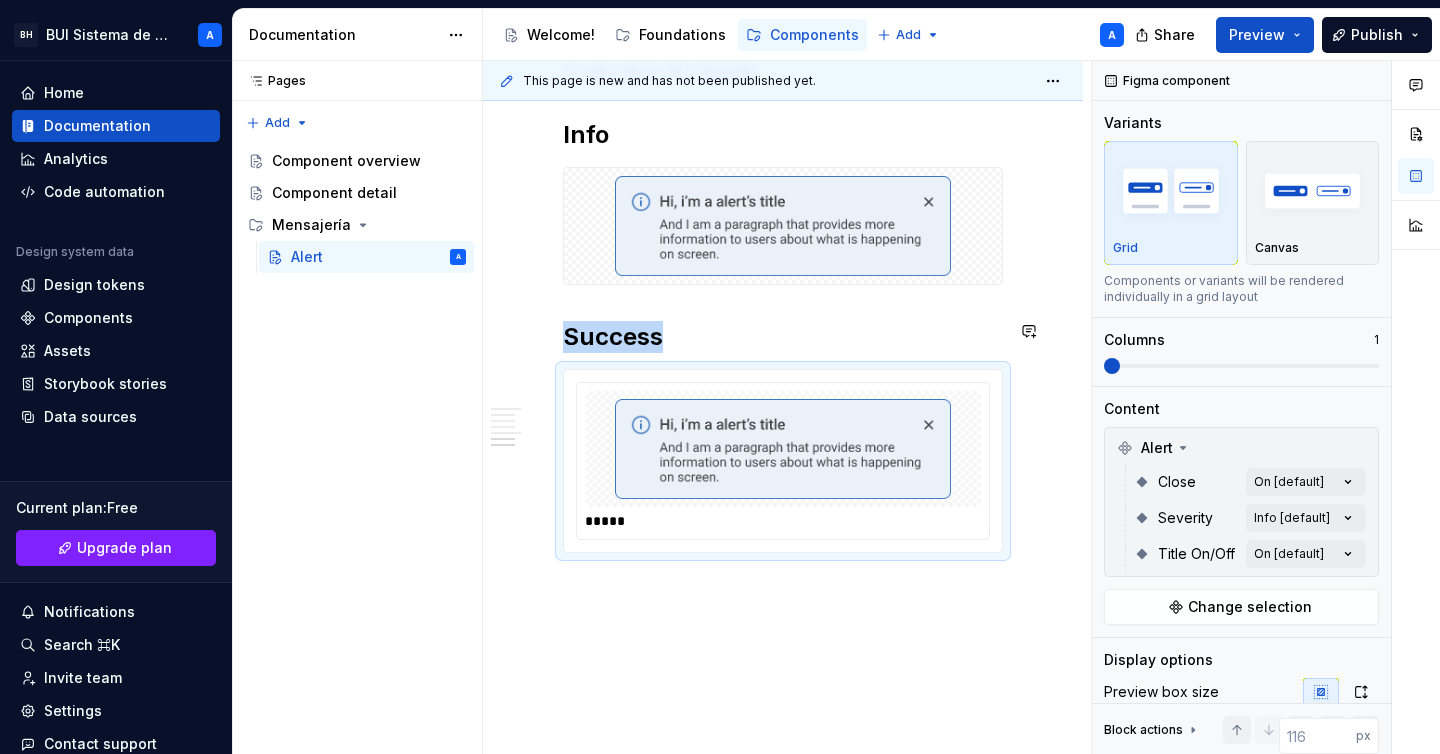 click on "Uso Se usa principalmente para comunicar errores, advertencias o información importante que la persona usuaria debe tener en cuenta. Cuando usar Mensajes críticos o urgentes:  Cuando es necesario que la persona usuaria preste atención inmediata, como errores en un formulario. Advertencias importantes:  Cuando la persona usuaria debe ser alertada sobre algo que puede tener consecuencias. Información importante:  Información que la persona usuaria debe conocer, pero que no es urgente o critica. Cuando evitar usar Cuando el mensaje sea temporal, como una notificación que confirma una acción realizada, el componente Alert puede ser innecesario, ya que puede interrumpir la experiencia de la persona usuaria, en estos casos es recomendable usar el componente  Toast. Normas de uso Posición visible pero no intrusiva:  Deben estar en un lugar destacado pero no interrumpir el contenido principal. Ubicación según urgencia: Alertas fijas:  Contenido: Tamaño: Variantes Info Success *****" at bounding box center [783, -367] 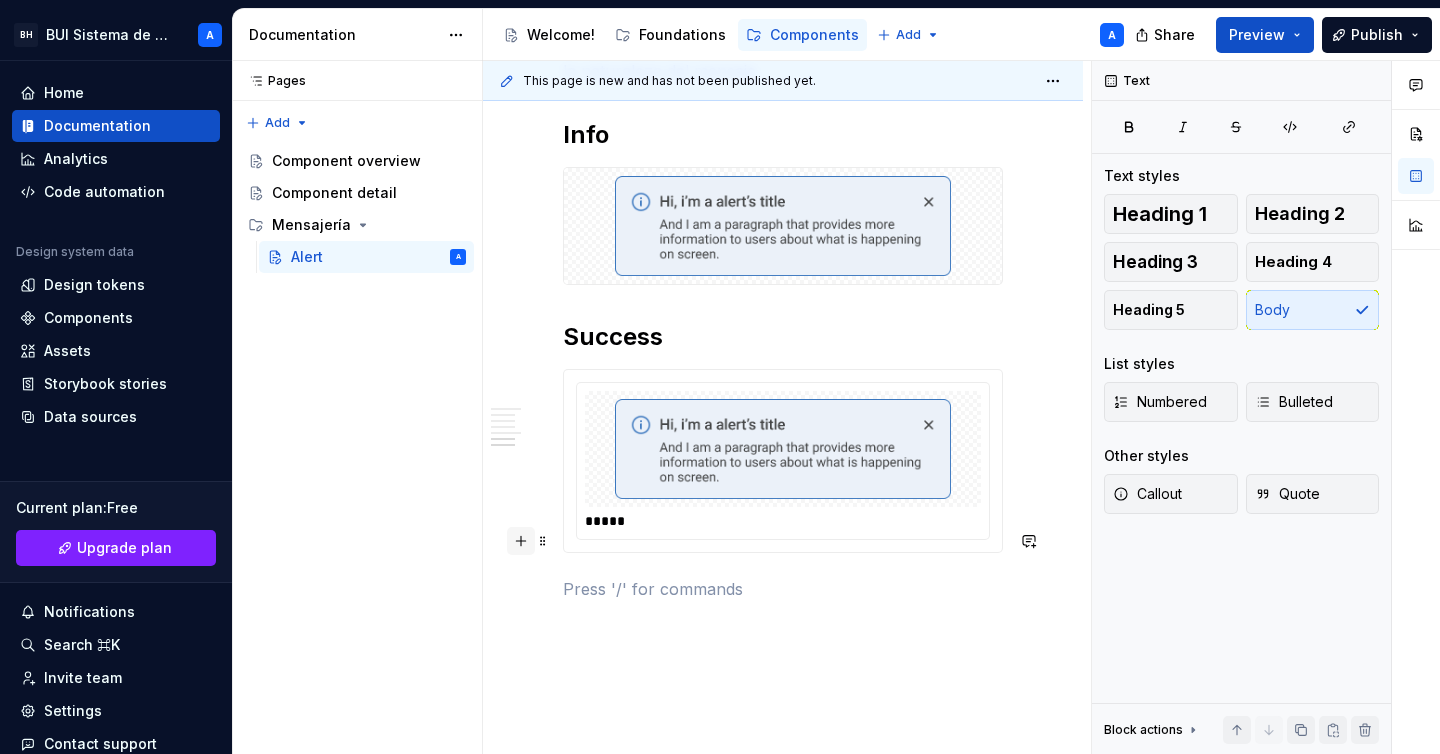 click at bounding box center [521, 541] 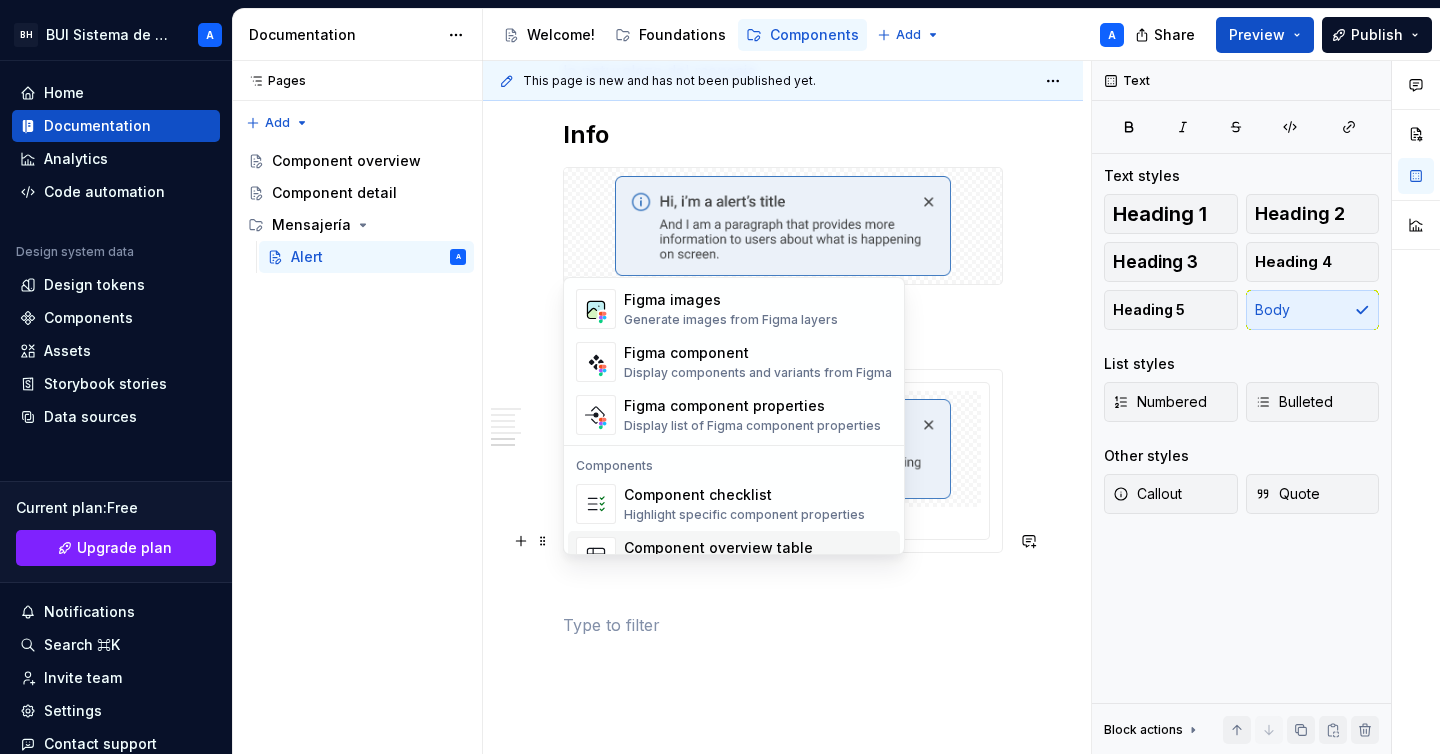 scroll, scrollTop: 1901, scrollLeft: 0, axis: vertical 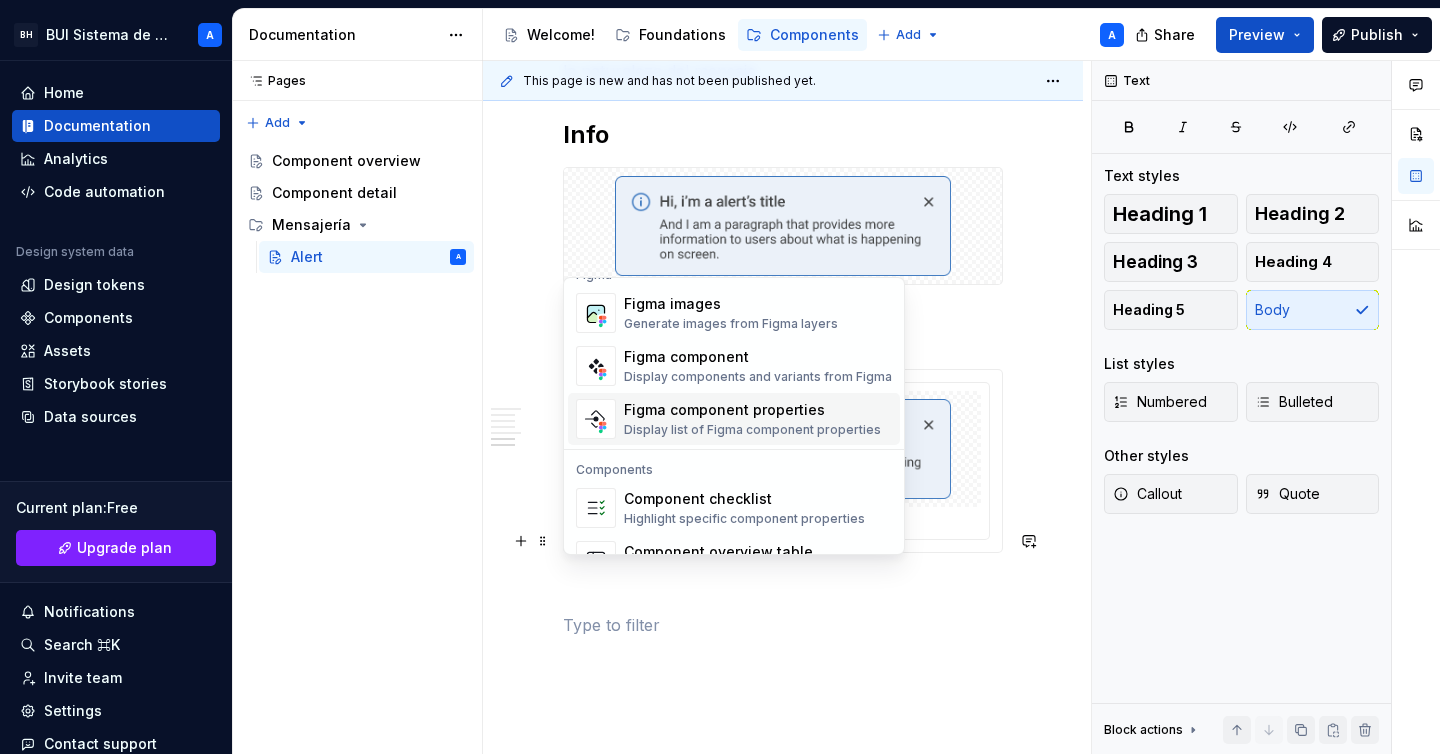 click on "Figma component properties" at bounding box center [752, 410] 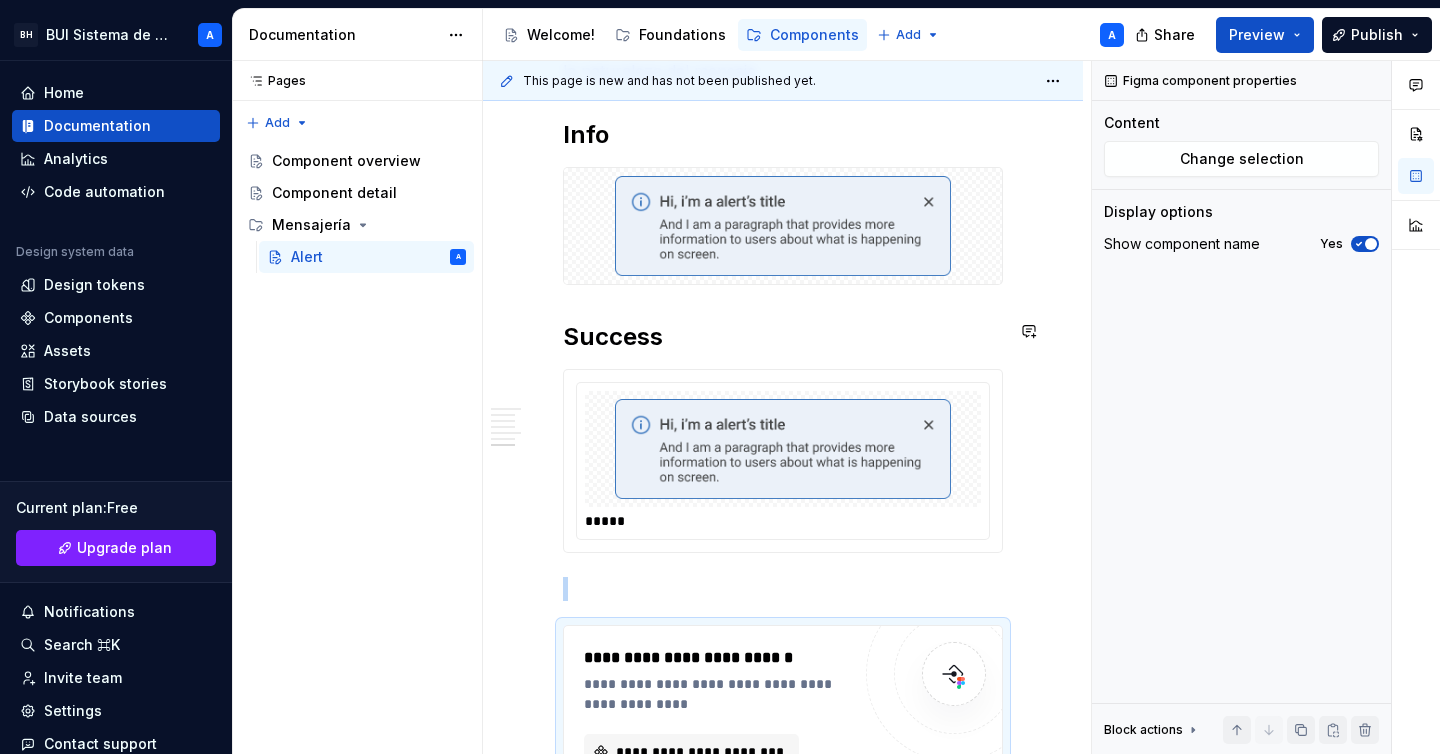 scroll, scrollTop: 2084, scrollLeft: 0, axis: vertical 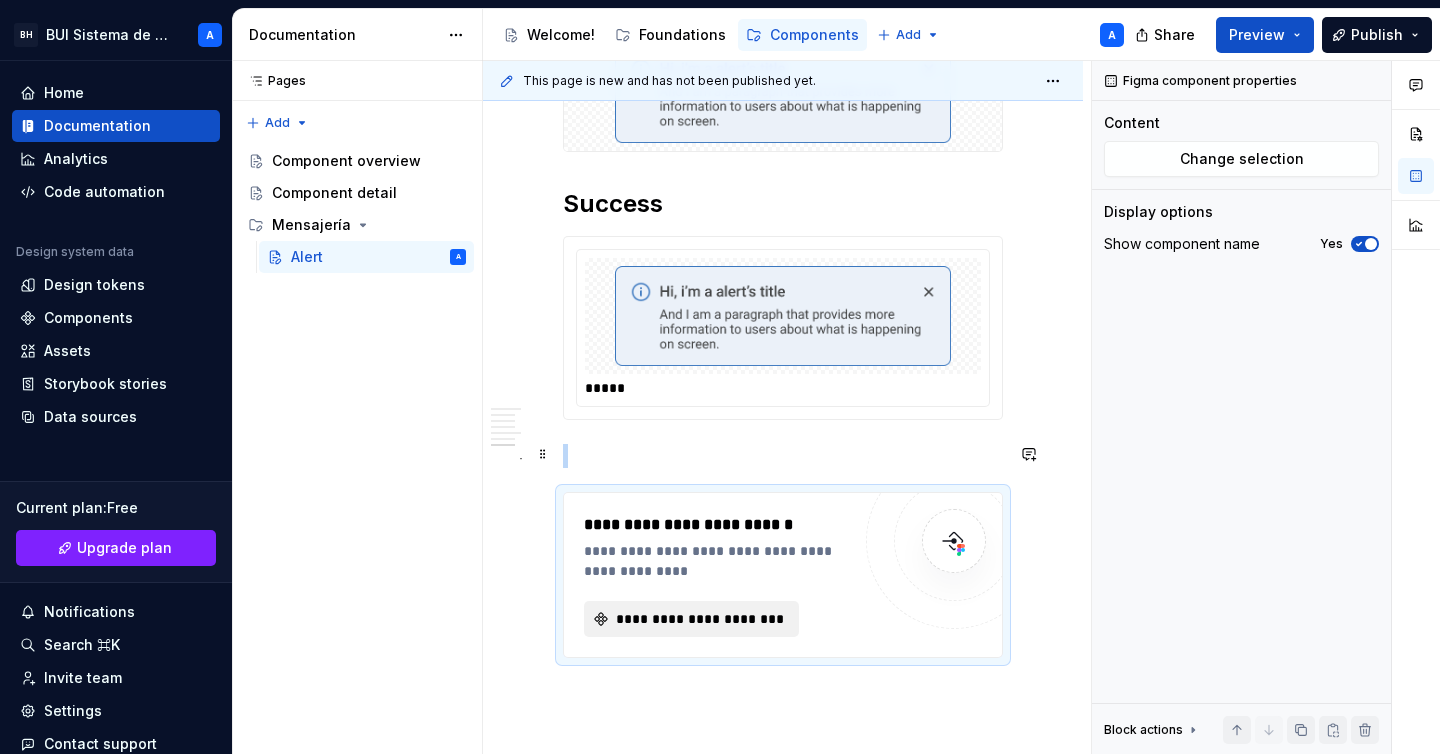 click on "**********" at bounding box center [699, 619] 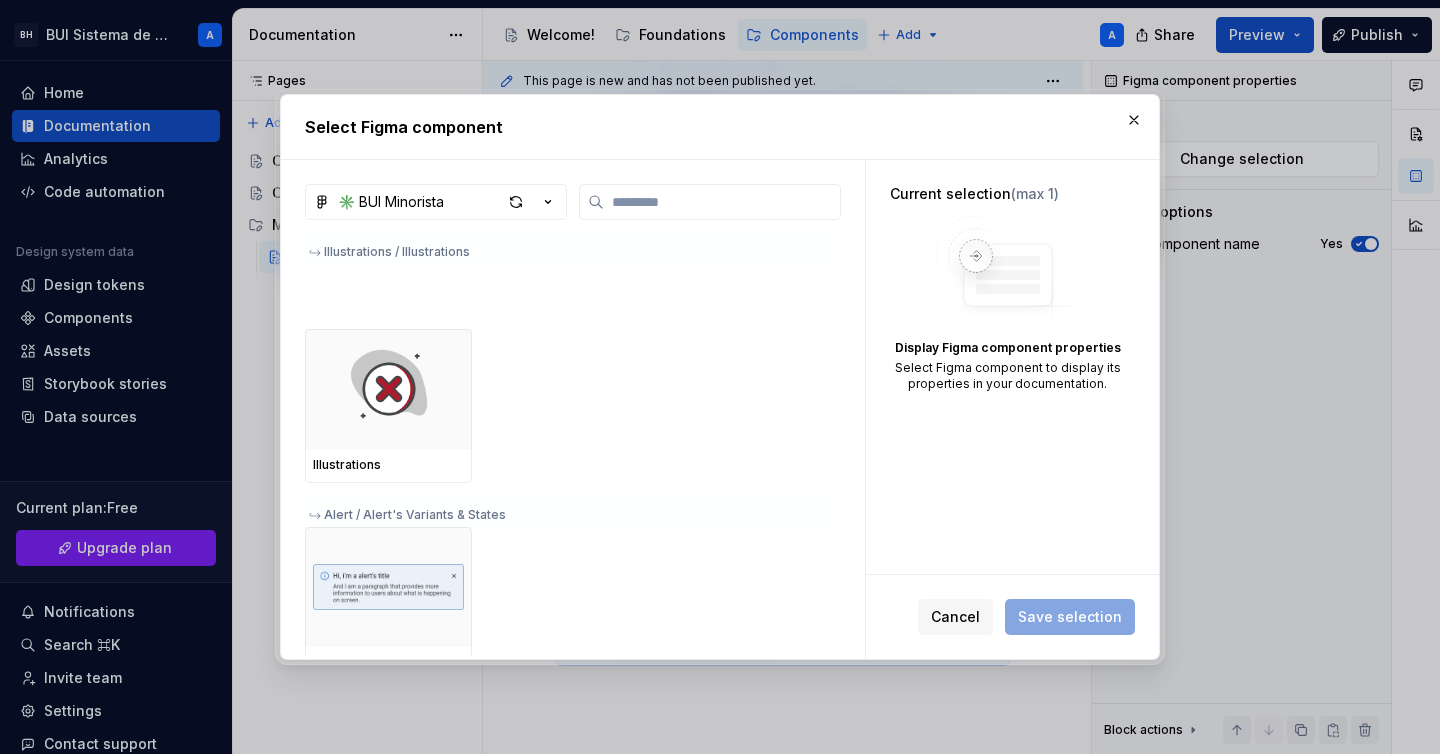scroll, scrollTop: 525, scrollLeft: 0, axis: vertical 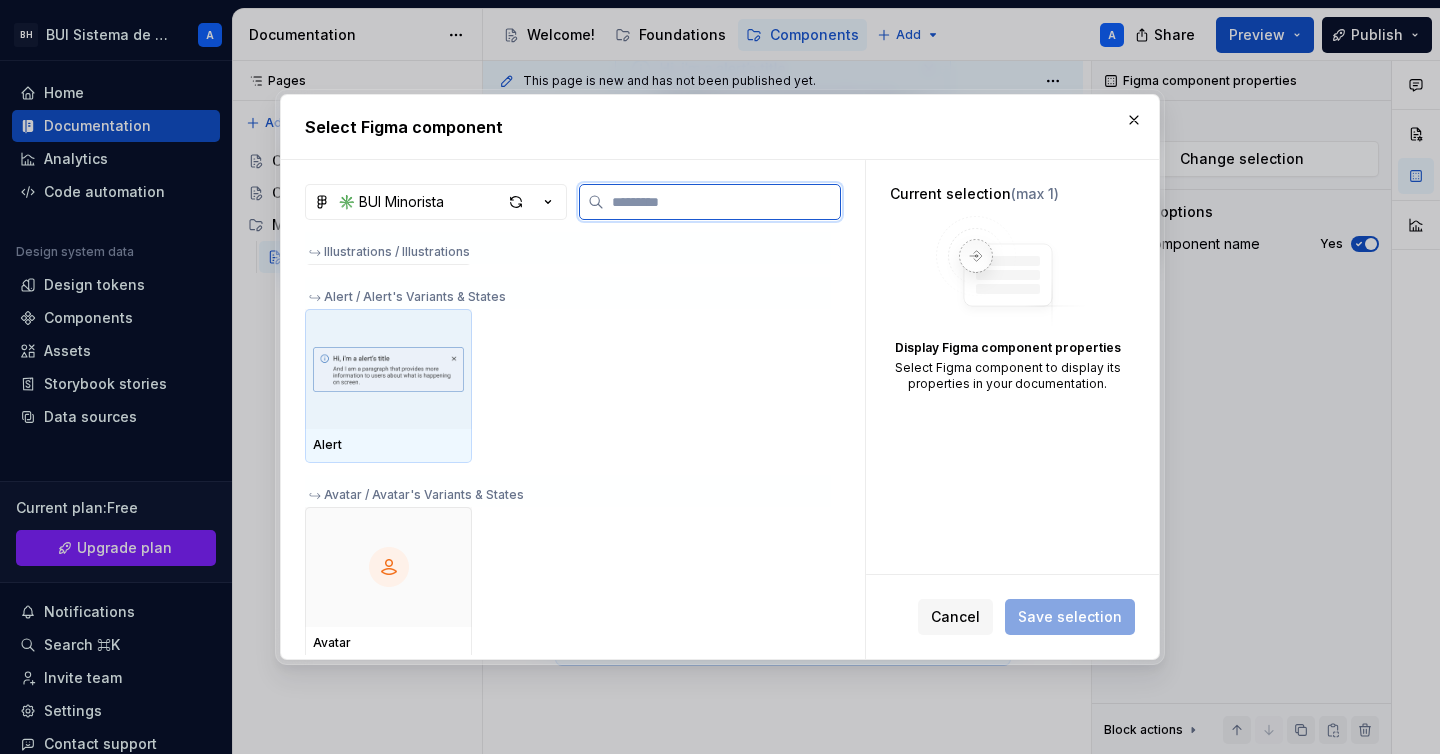 click at bounding box center (388, 369) 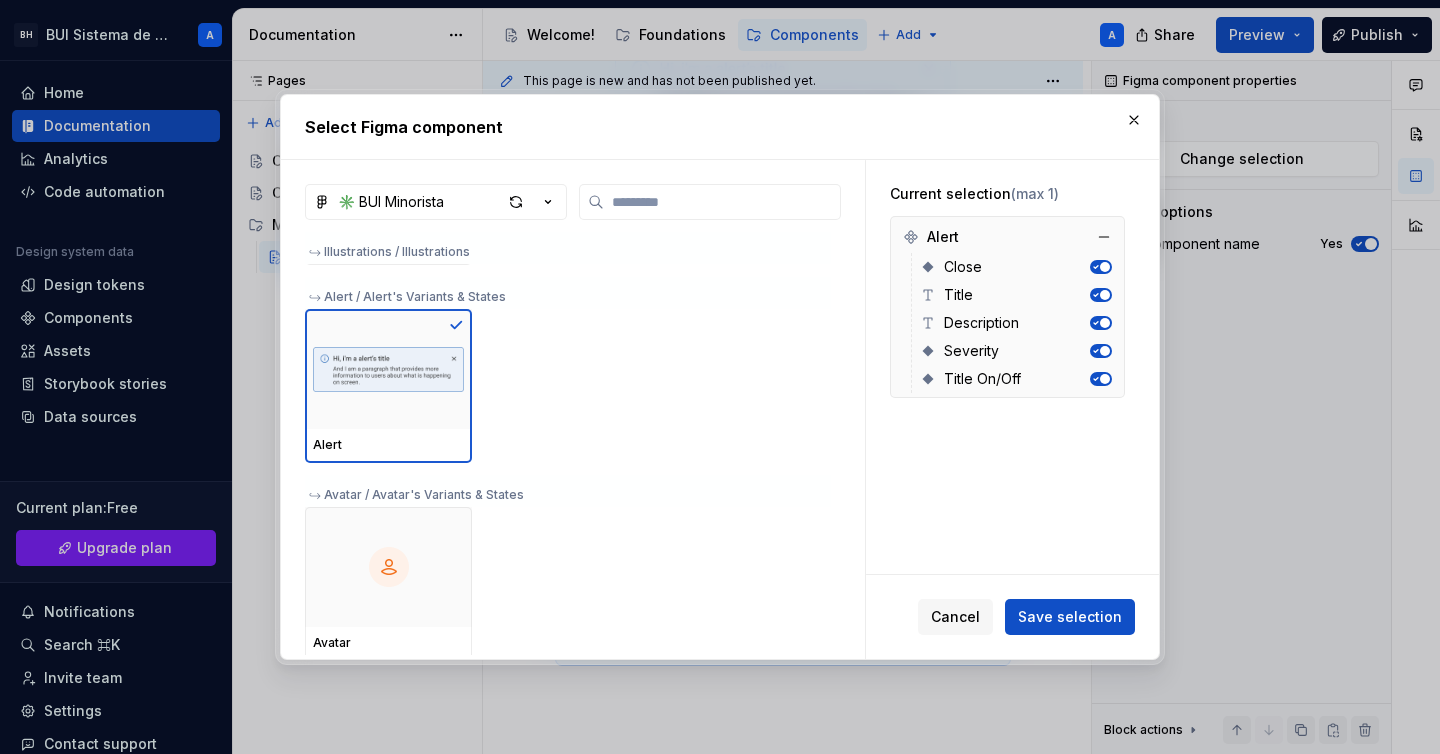 click at bounding box center (1105, 323) 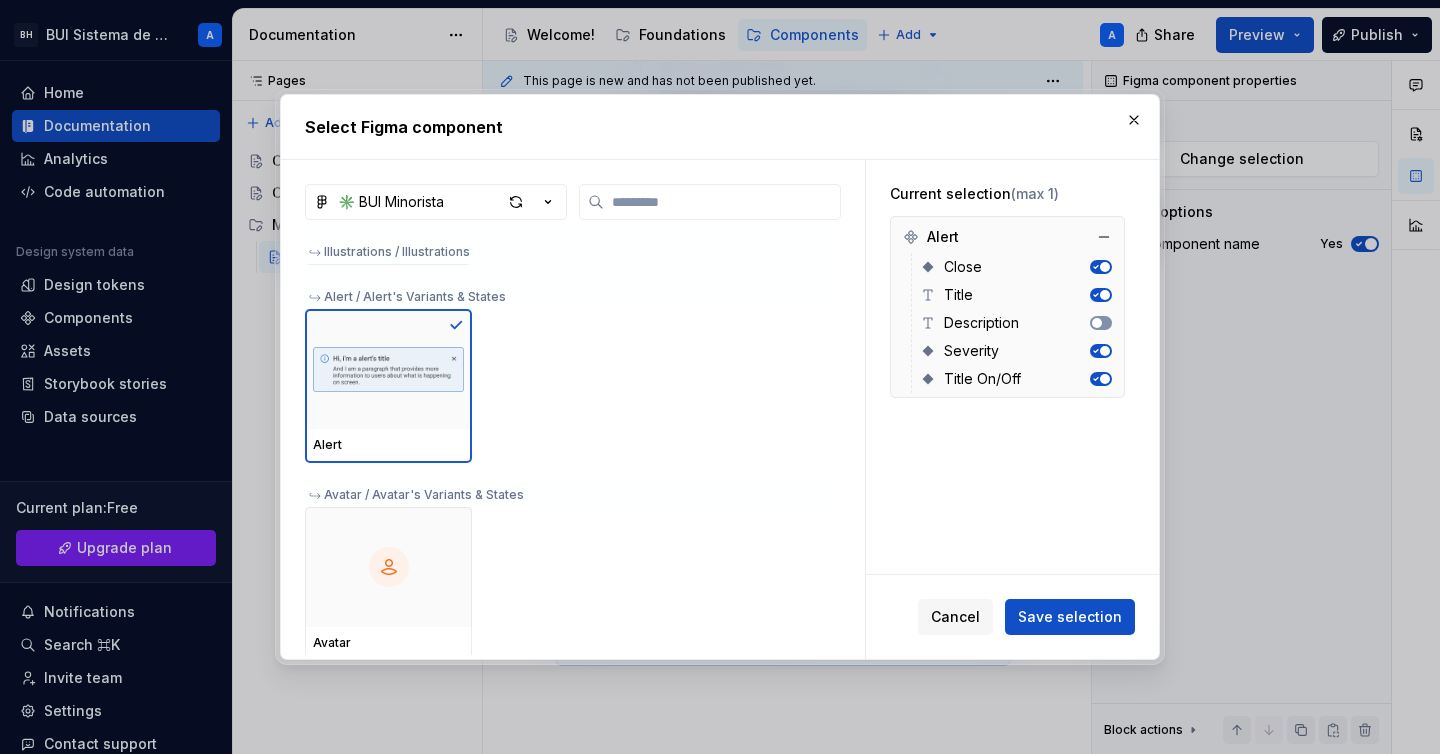 click at bounding box center [1097, 323] 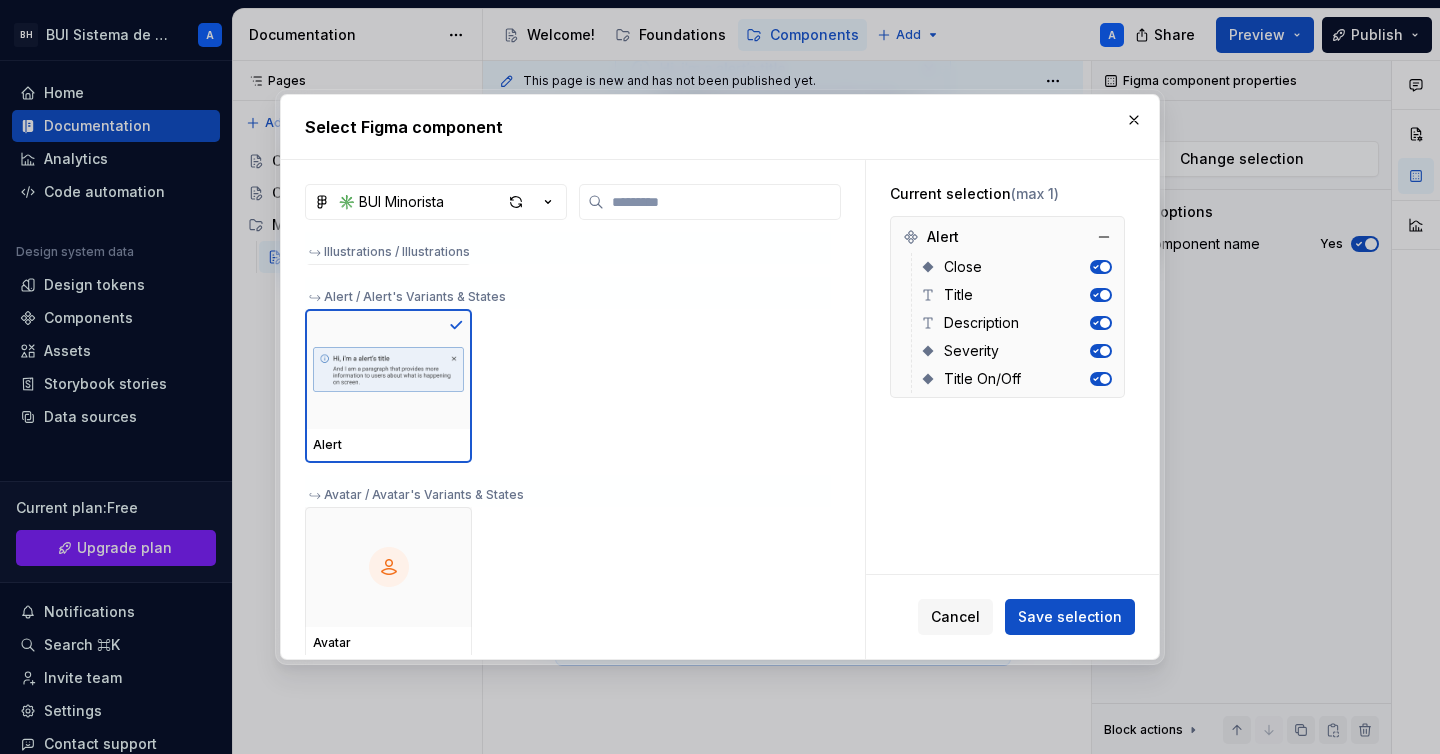 click at bounding box center (1105, 295) 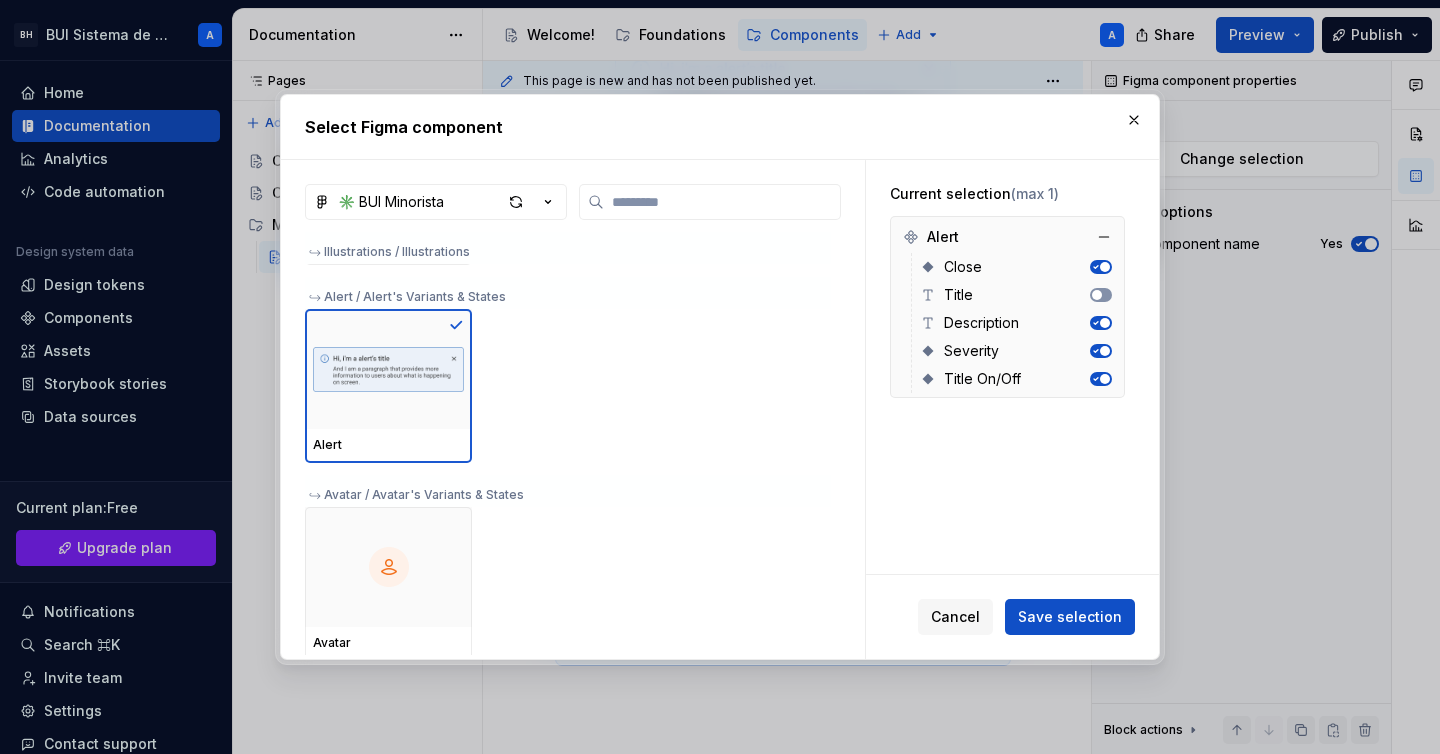 click at bounding box center [1097, 295] 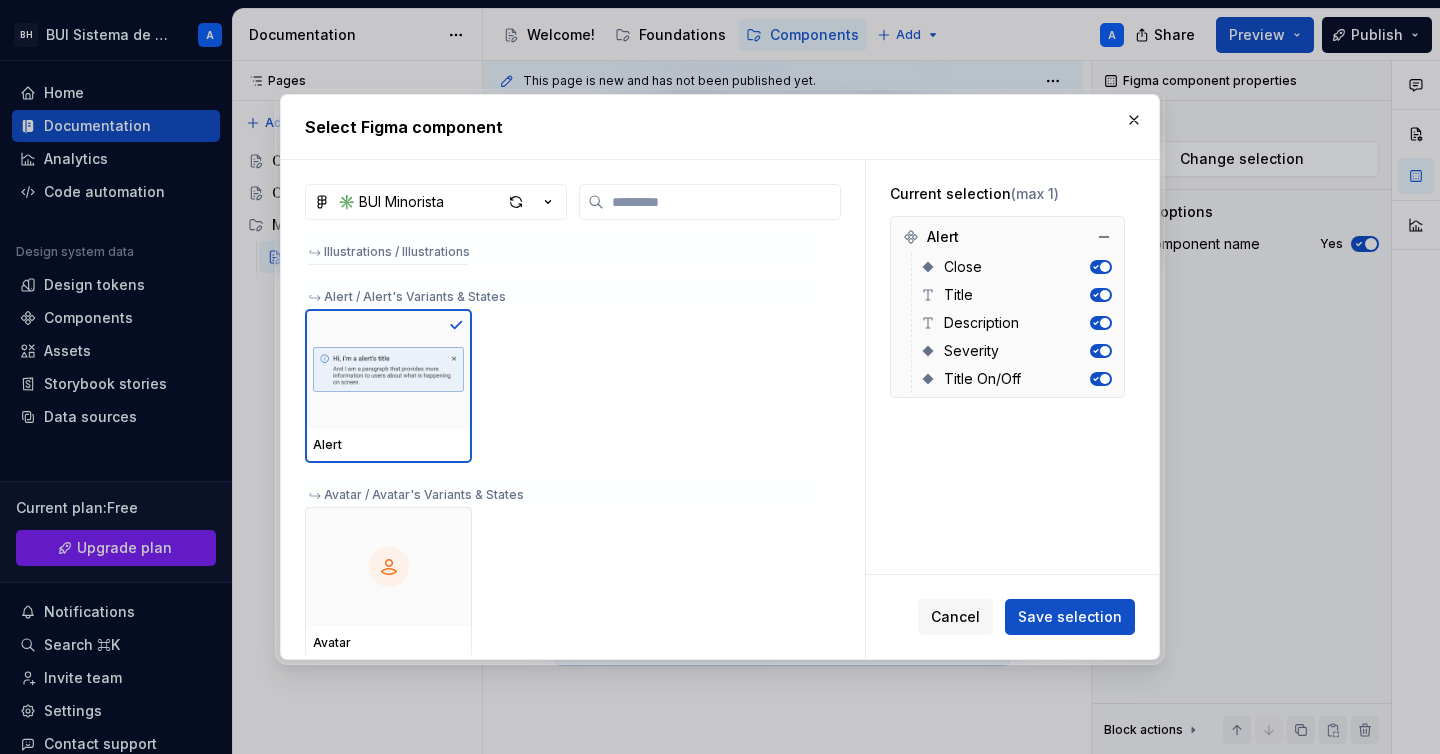click at bounding box center (1105, 267) 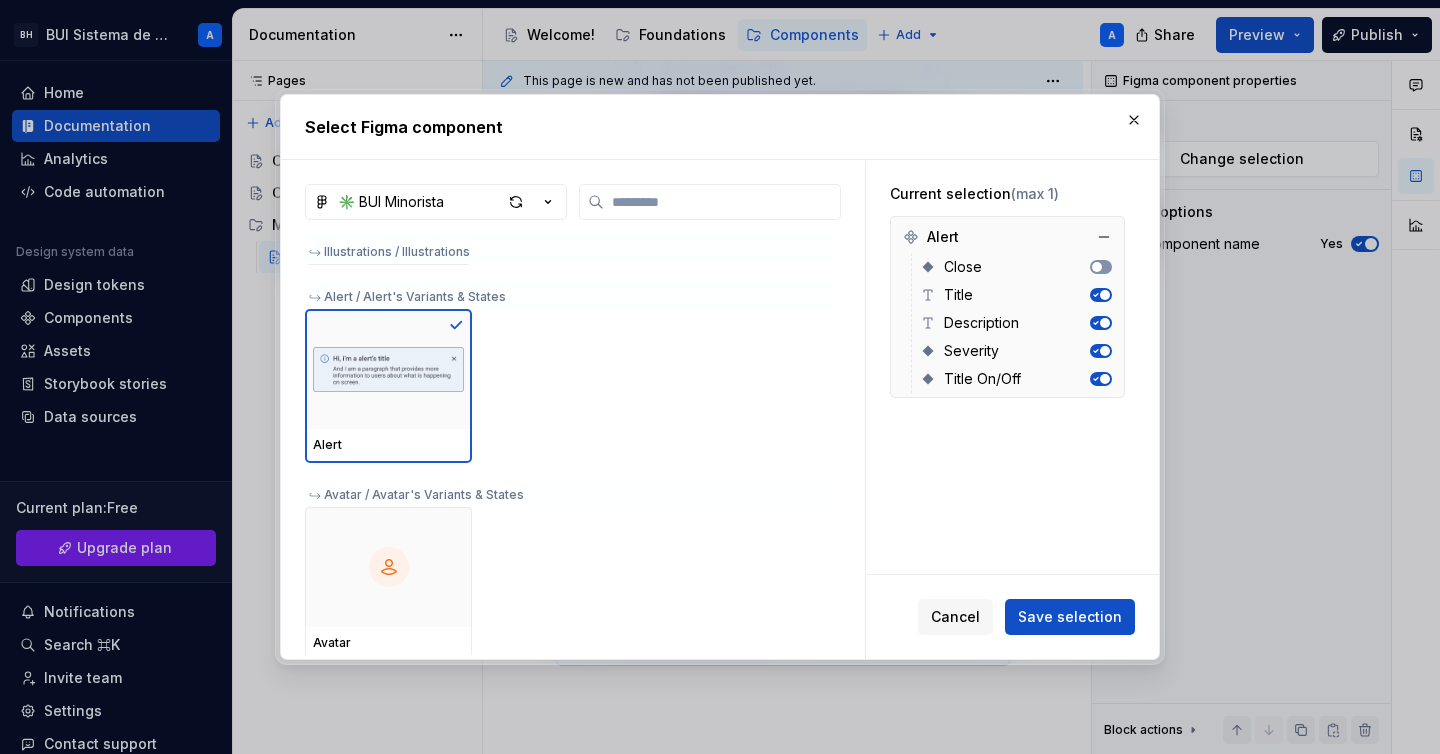 click at bounding box center [1097, 267] 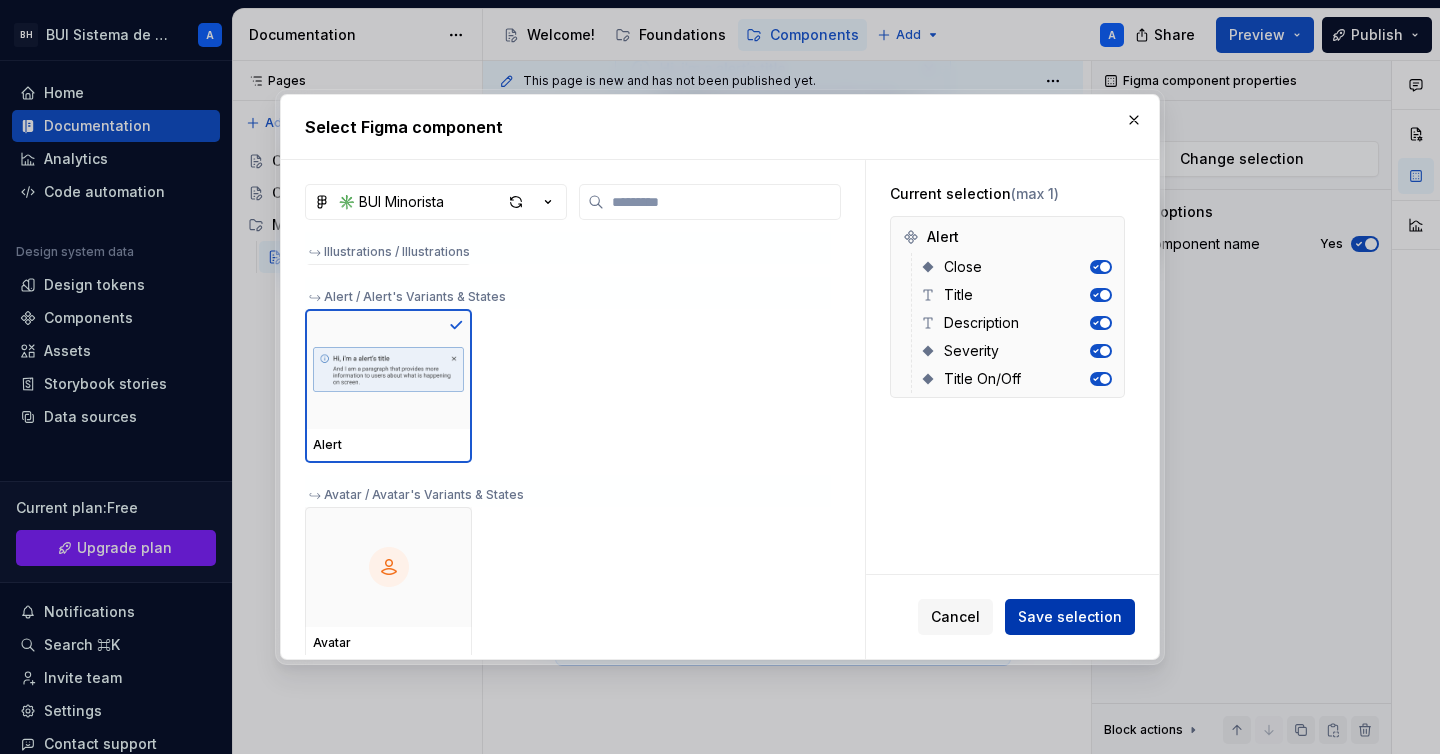click on "Save selection" at bounding box center (1070, 617) 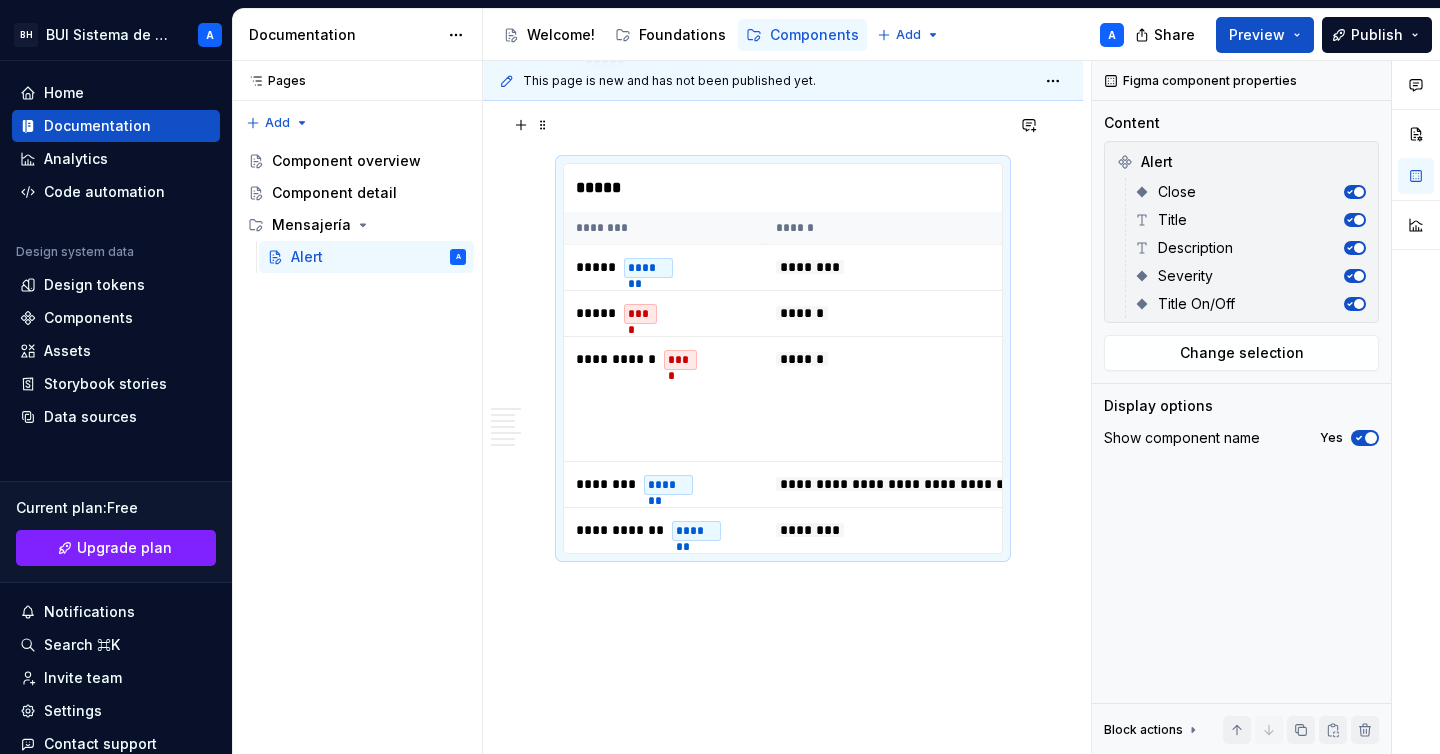 scroll, scrollTop: 2456, scrollLeft: 0, axis: vertical 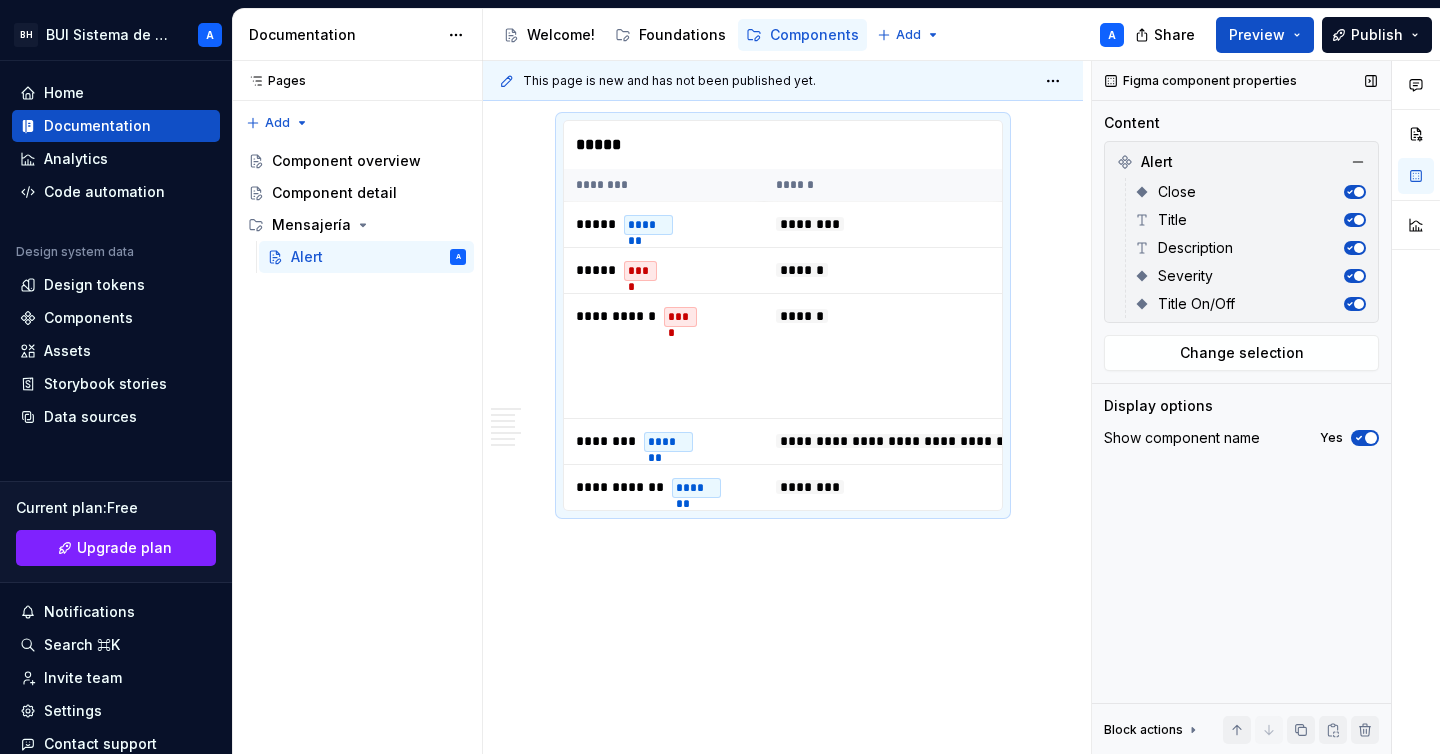 click at bounding box center (1359, 192) 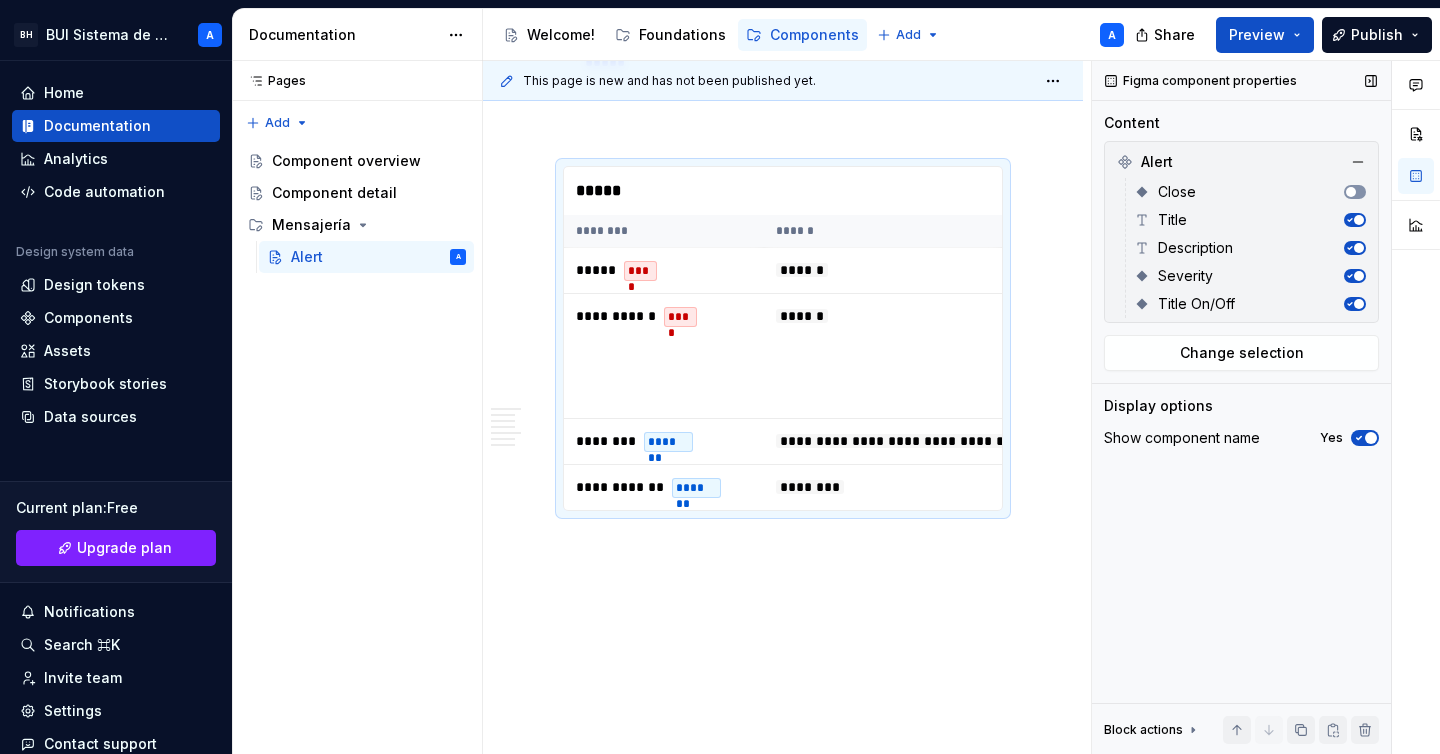 click at bounding box center (1355, 192) 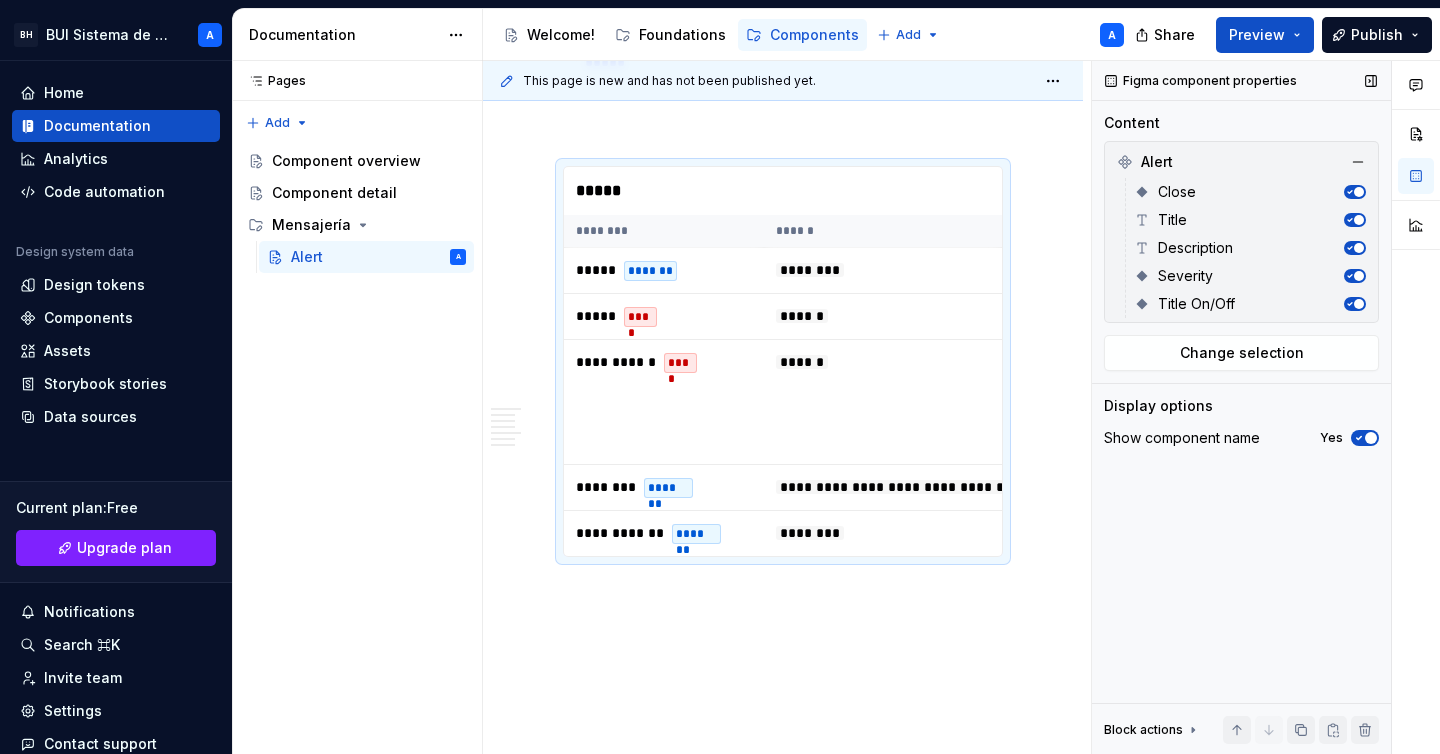 scroll, scrollTop: 2456, scrollLeft: 0, axis: vertical 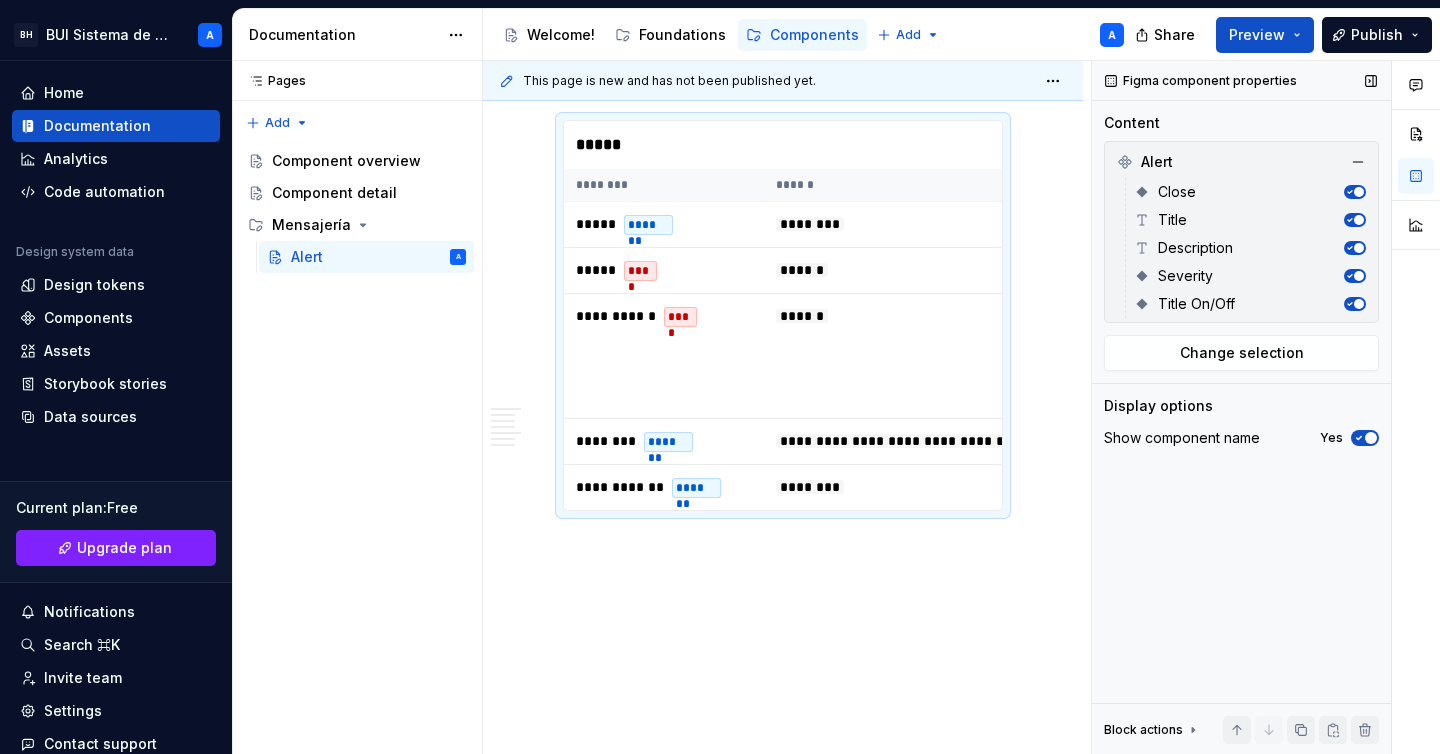 click at bounding box center [1355, 220] 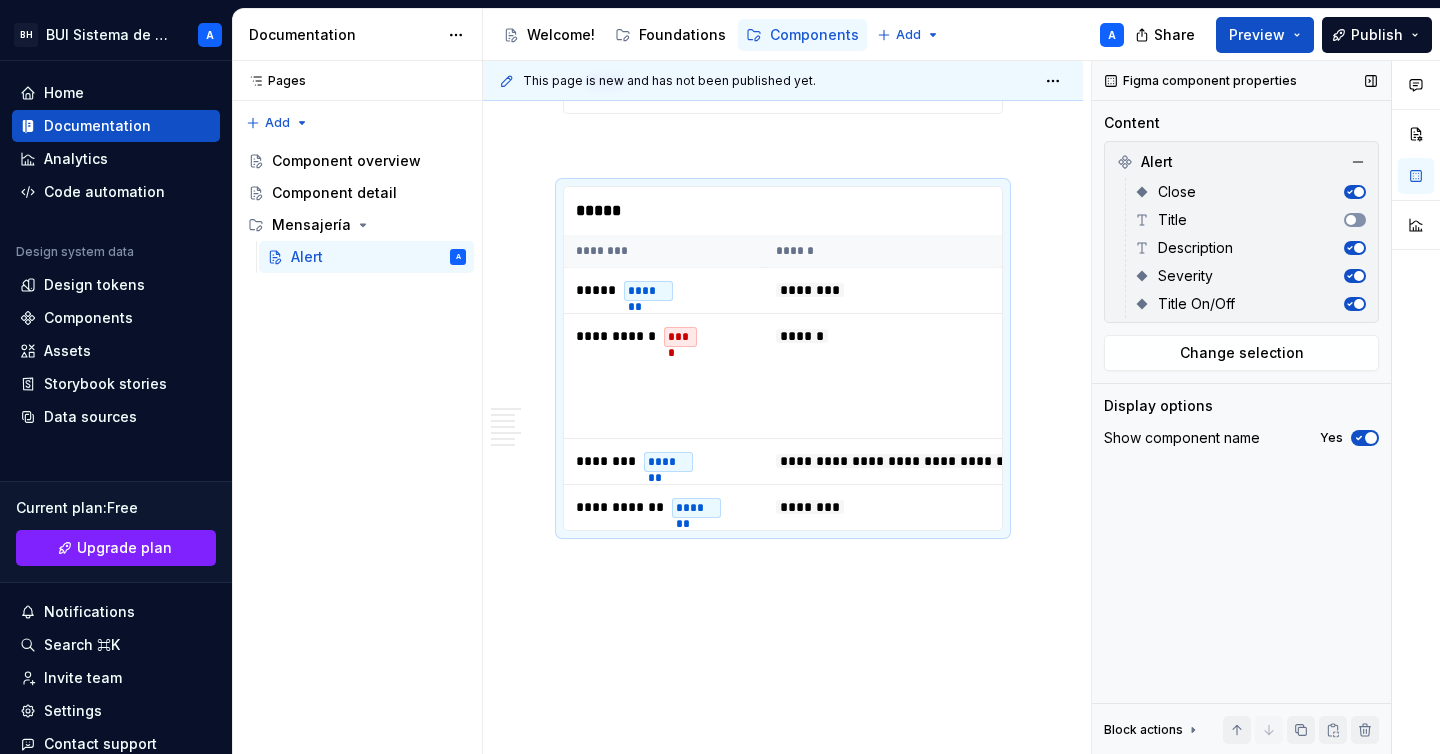 click at bounding box center [1355, 220] 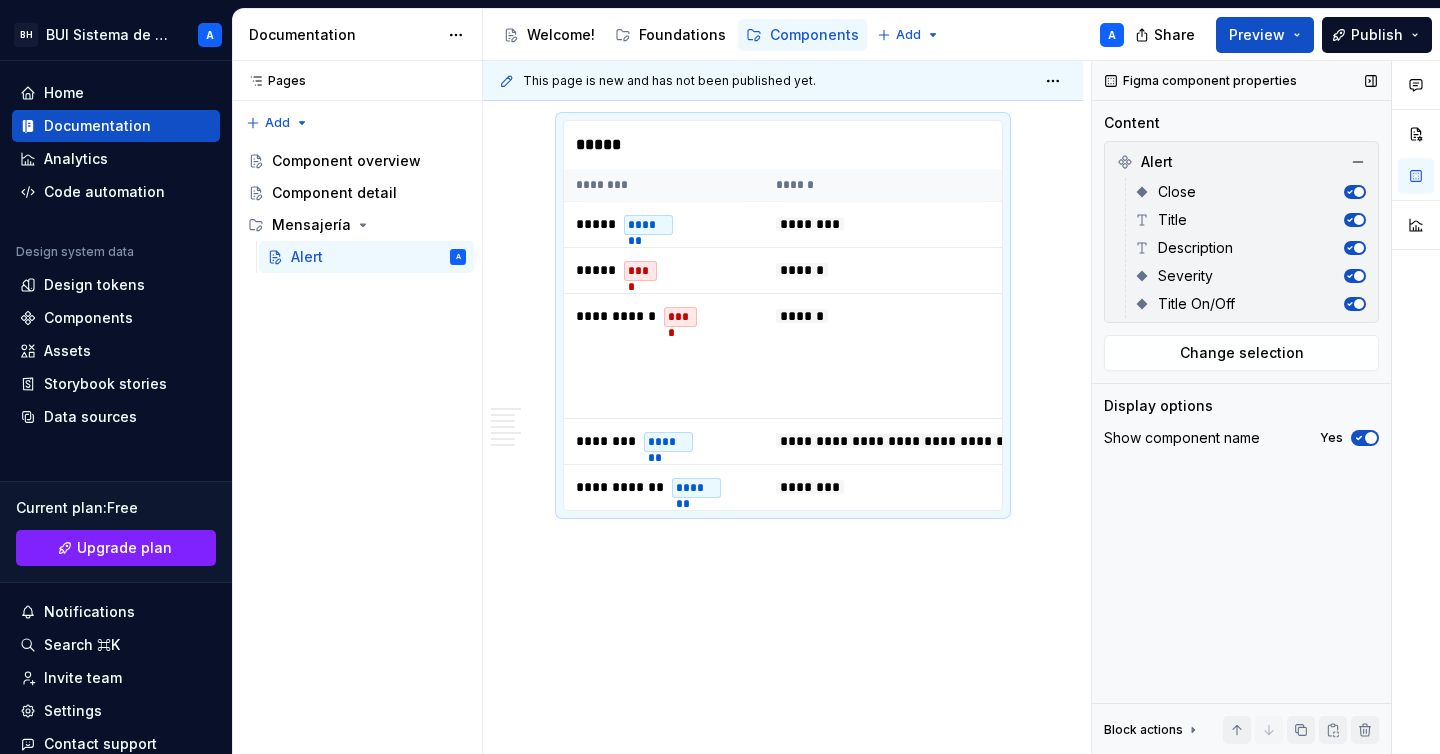 click at bounding box center (1355, 276) 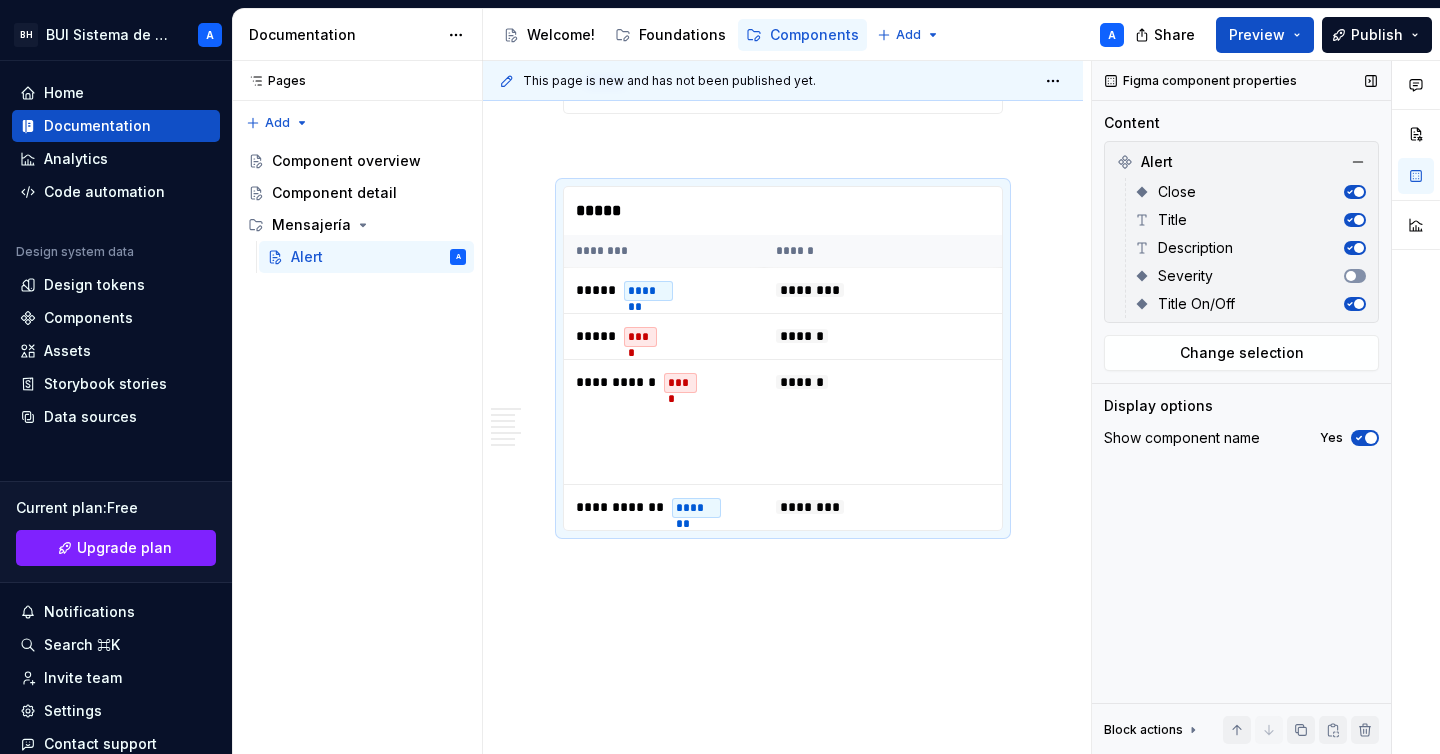 click at bounding box center [1355, 276] 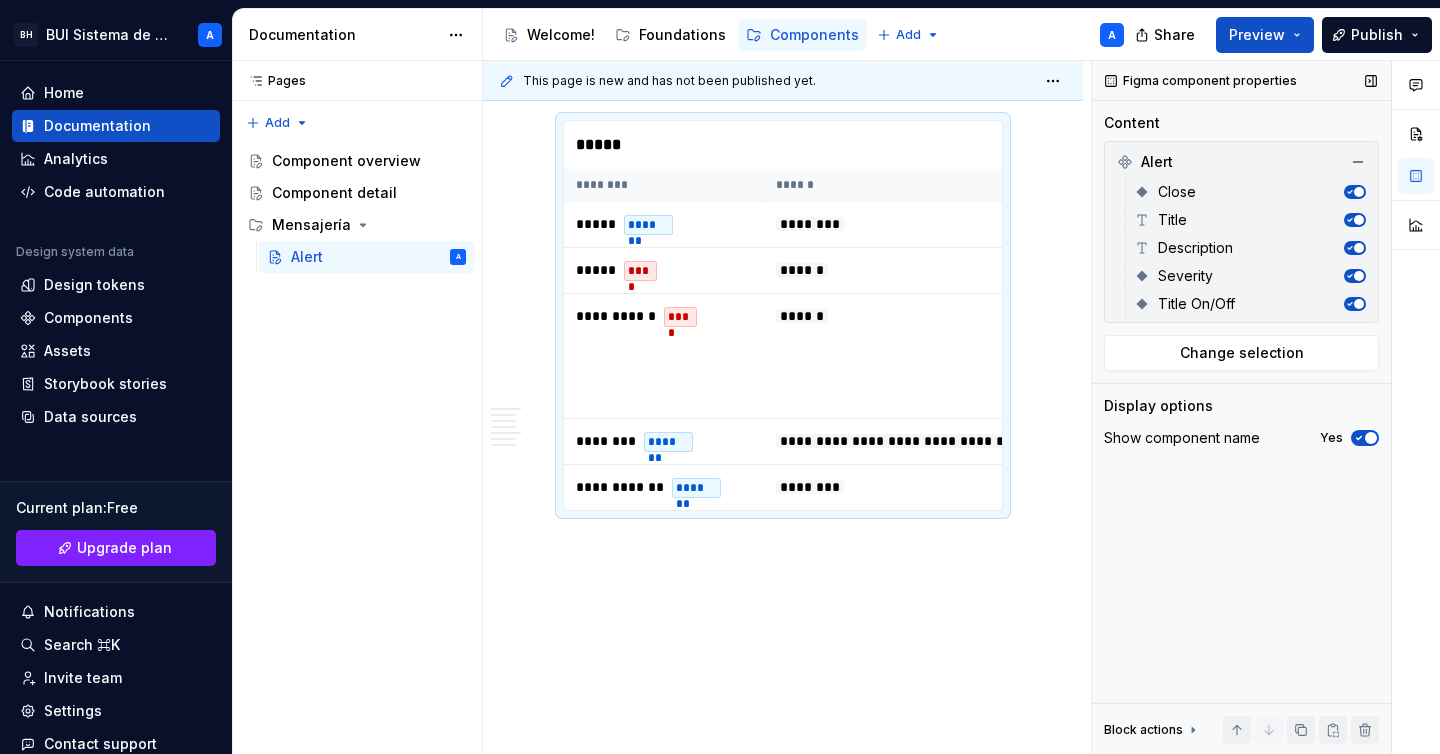 click at bounding box center [1355, 276] 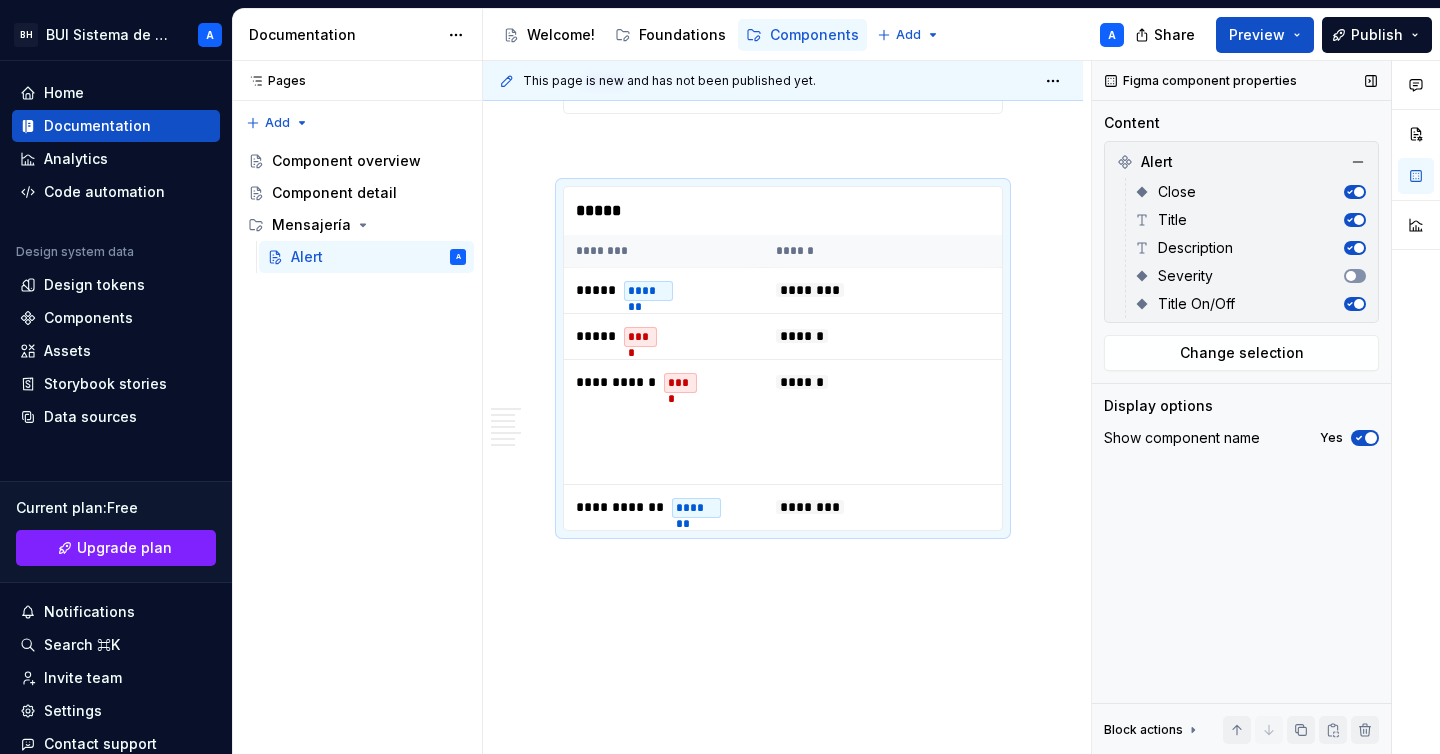 click at bounding box center (1355, 276) 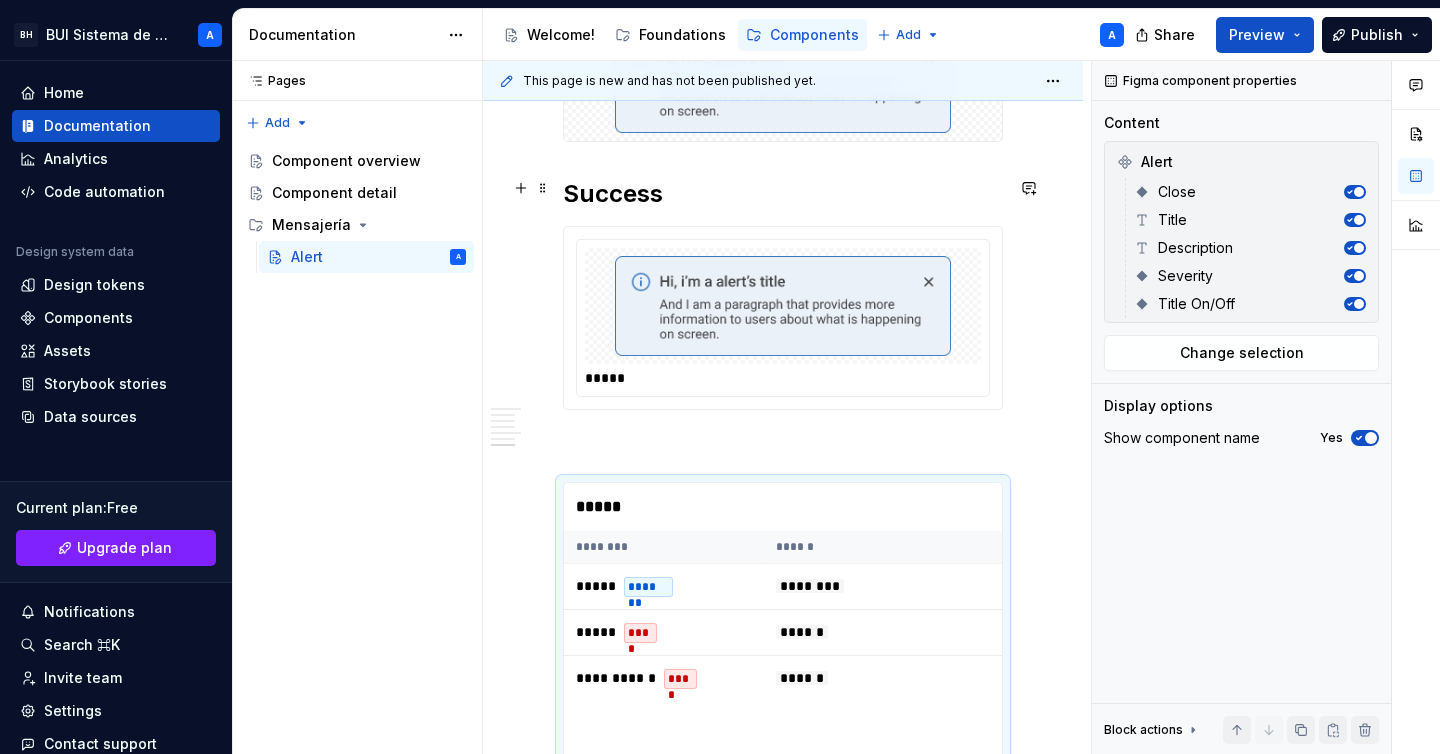 scroll, scrollTop: 2039, scrollLeft: 0, axis: vertical 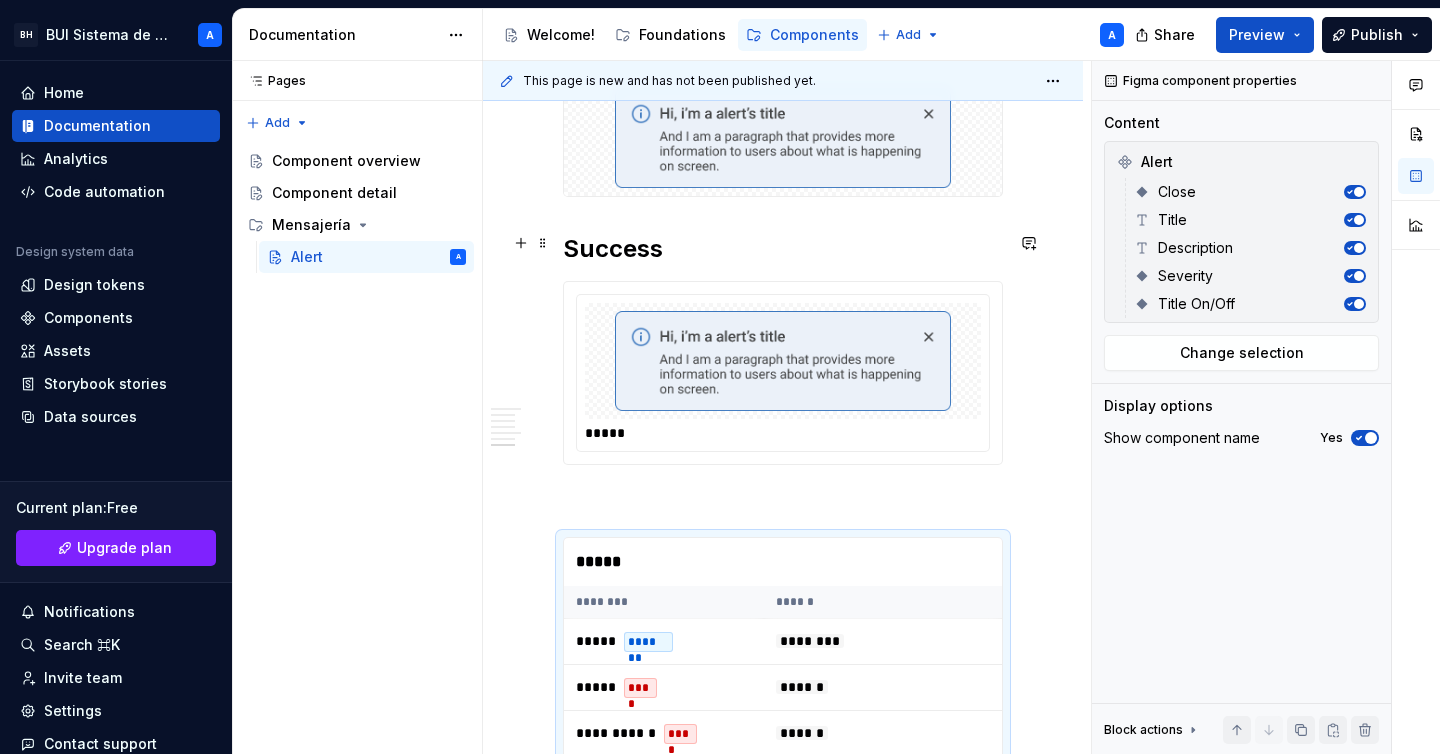 click at bounding box center [783, 361] 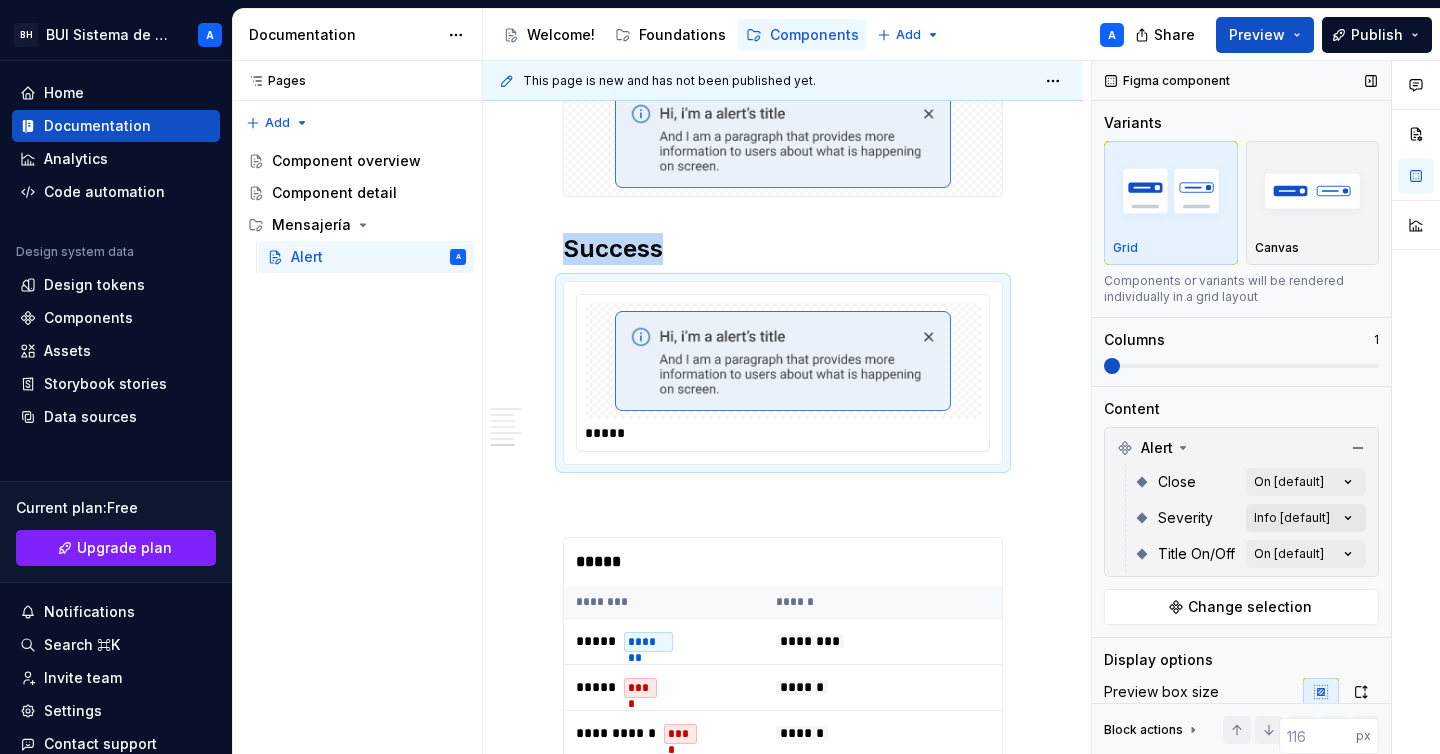 click on "Comments Open comments No comments yet Select ‘Comment’ from the block context menu to add one. Figma component Variants Grid Canvas Components or variants will be rendered individually in a grid layout Columns 1 Content Alert Close On [default] Severity Info [default] Title On/Off On [default] Change selection Display options Preview box size Preview box height px Preview background Show component name Yes Show properties details Yes Show variant description Yes Block actions Move up Move down Duplicate Copy (⌘C) Cut (⌘X) Delete" at bounding box center [1266, 408] 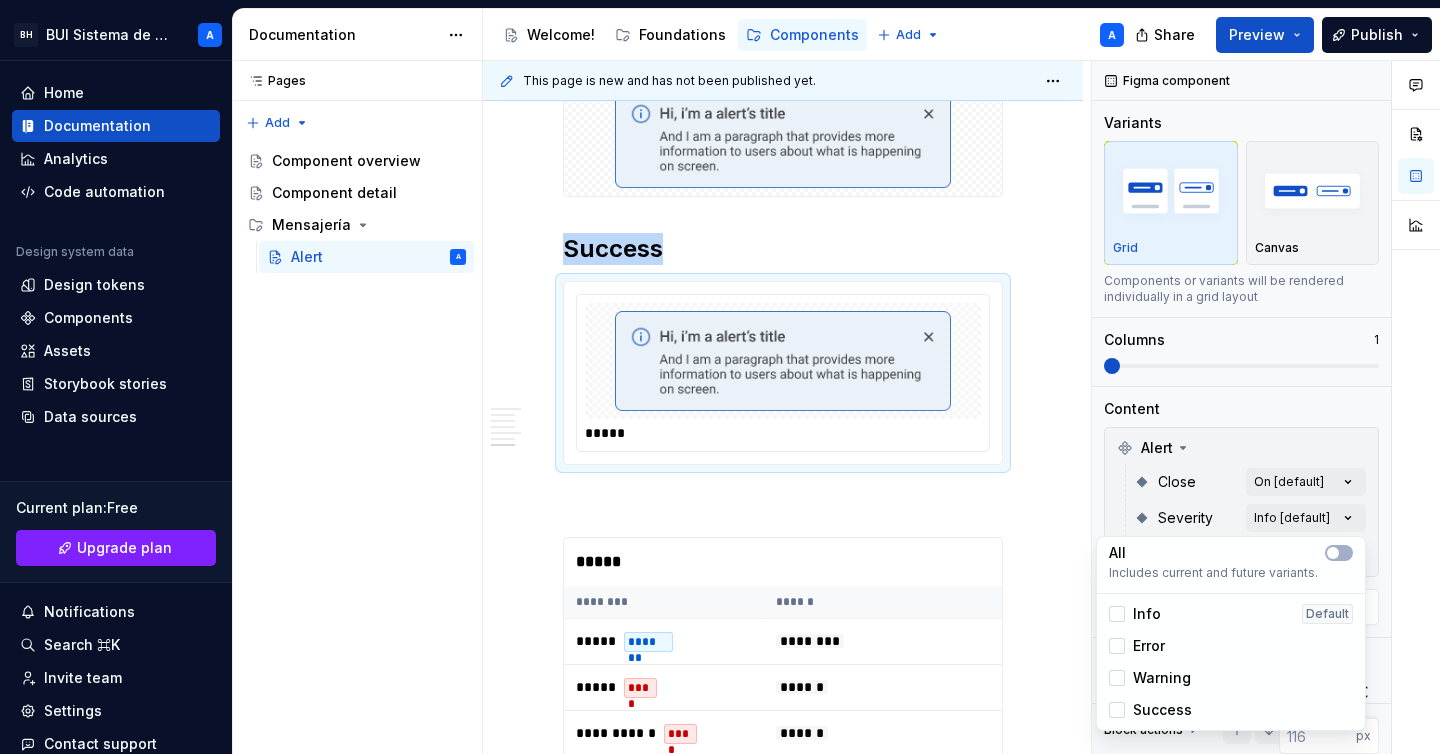 click on "Success" at bounding box center (1162, 710) 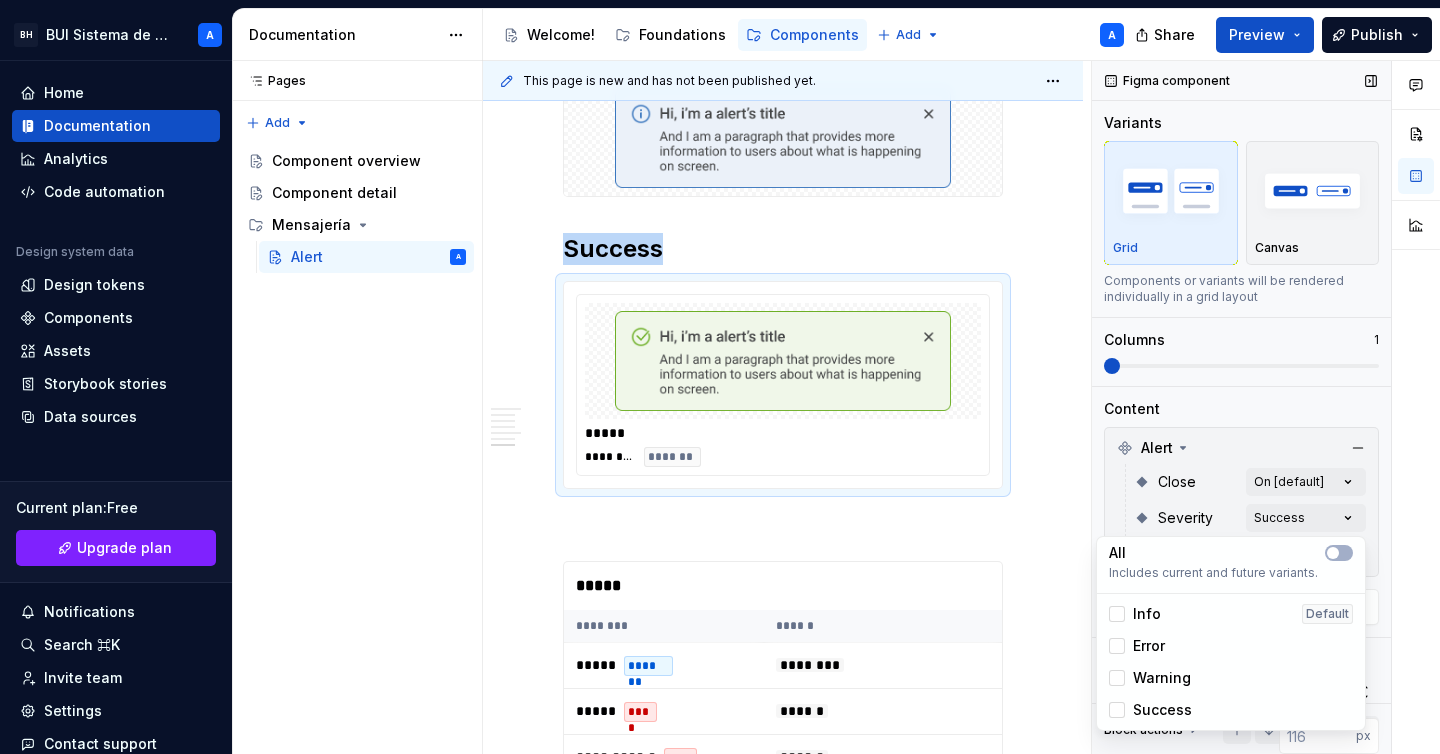 click on "Comments Open comments No comments yet Select ‘Comment’ from the block context menu to add one. Figma component Variants Grid Canvas Components or variants will be rendered individually in a grid layout Columns 1 Content Alert Close On [default] Severity Success Title On/Off On [default] Change selection Display options Preview box size Preview box height px Preview background Show component name Yes Show properties details Yes Show variant description Yes Block actions Move up Move down Duplicate Copy (⌘C) Cut (⌘X) Delete" at bounding box center (1266, 408) 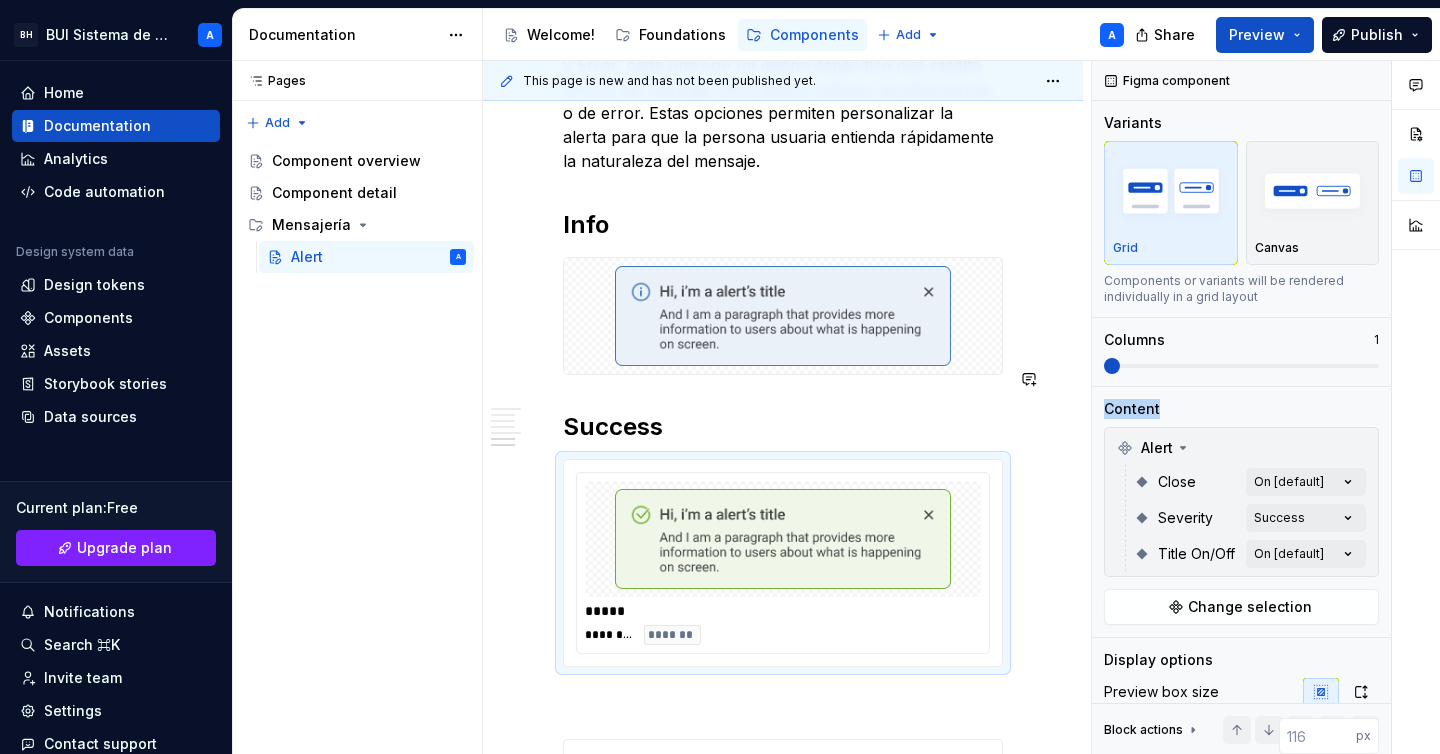 scroll, scrollTop: 1860, scrollLeft: 0, axis: vertical 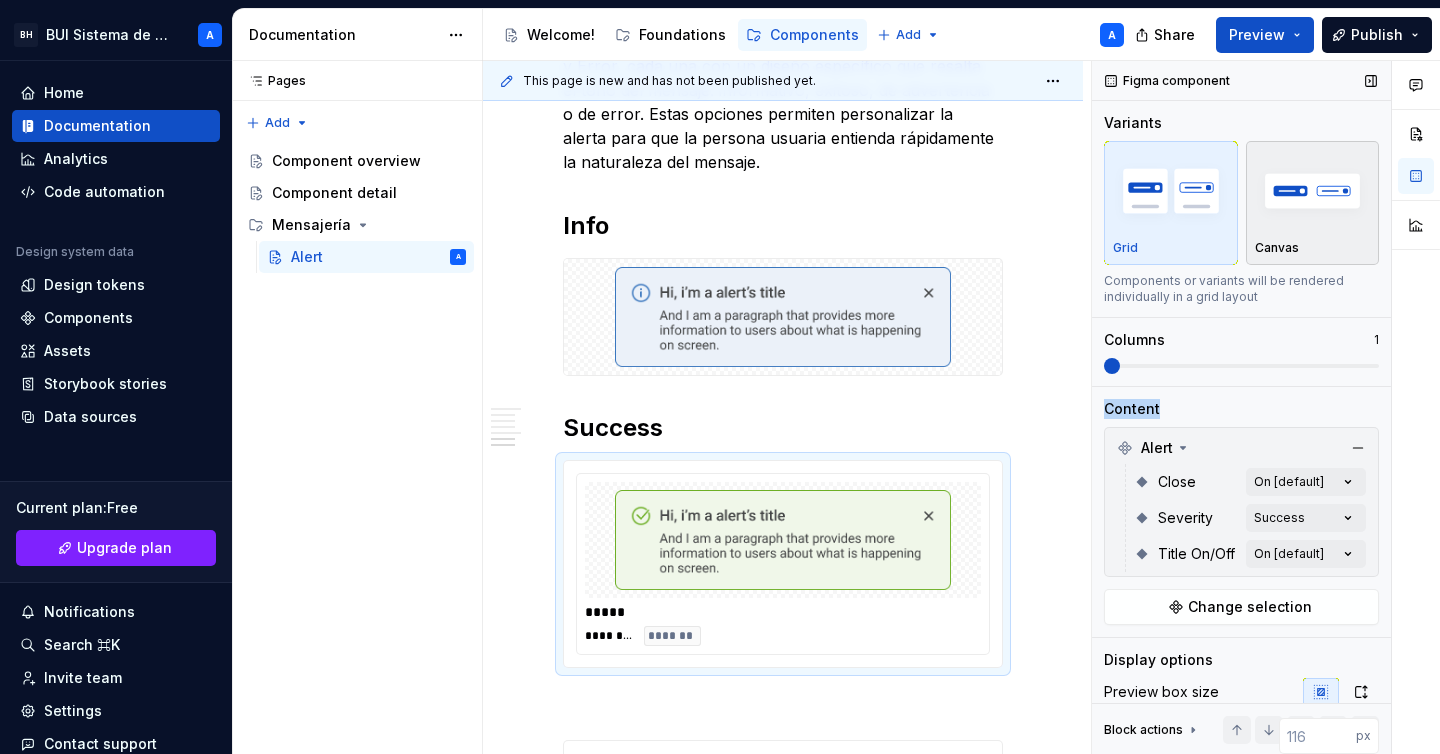 click at bounding box center [1313, 191] 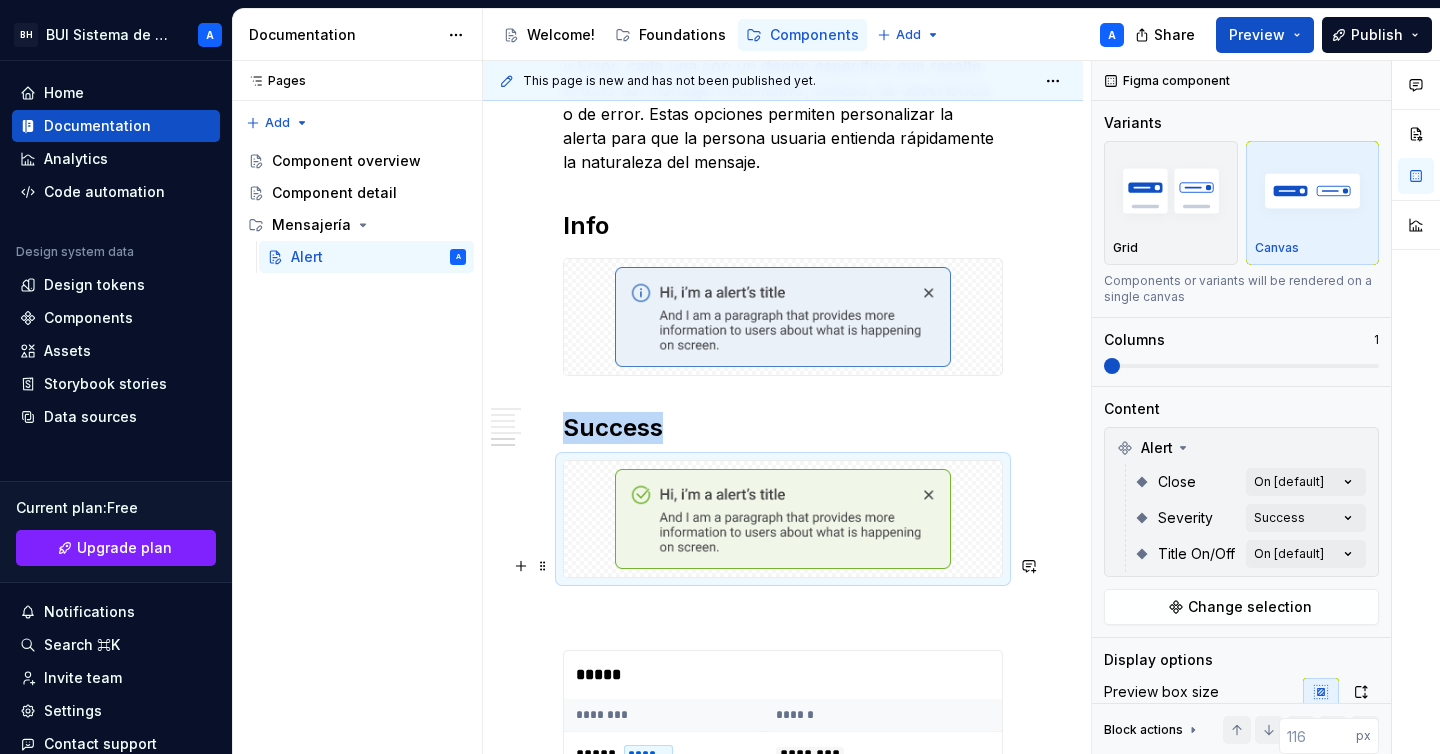 click at bounding box center (783, 614) 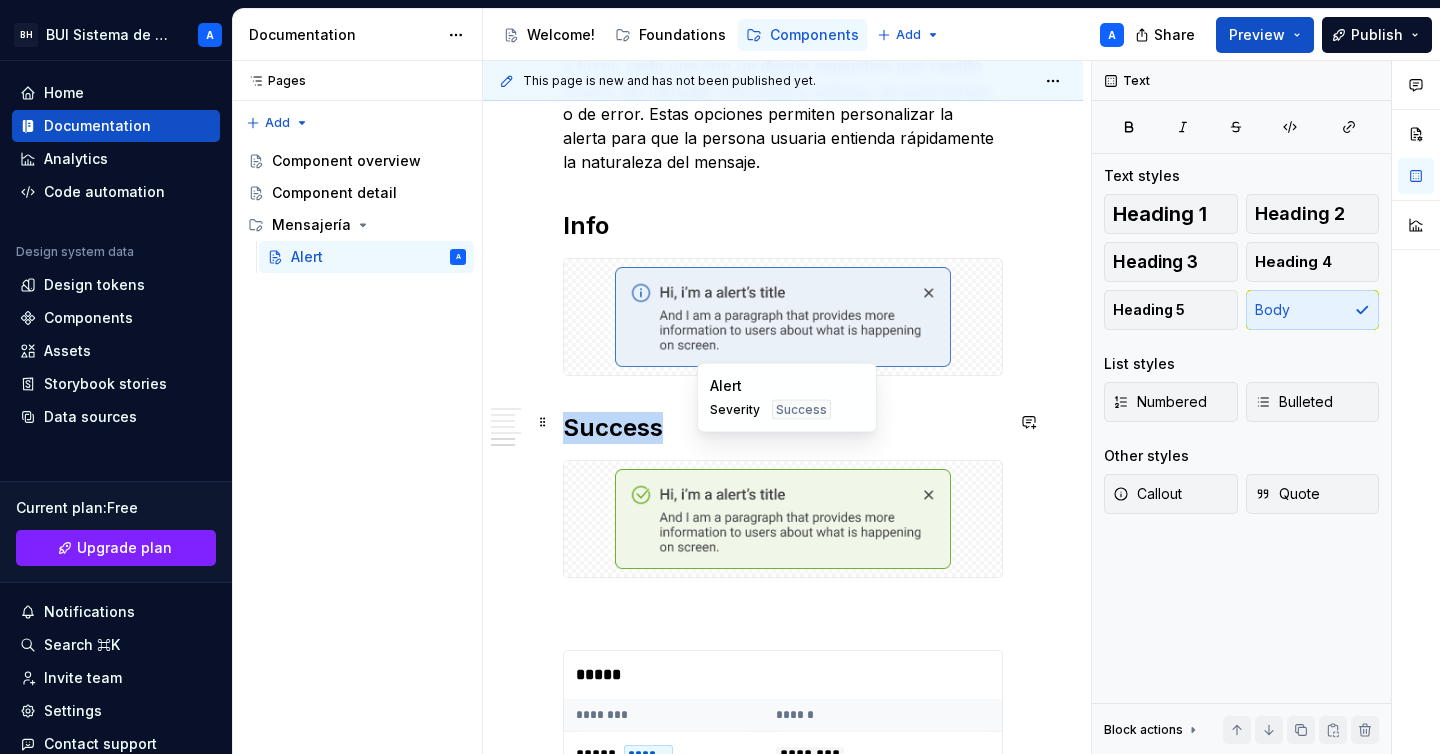 click at bounding box center (783, 519) 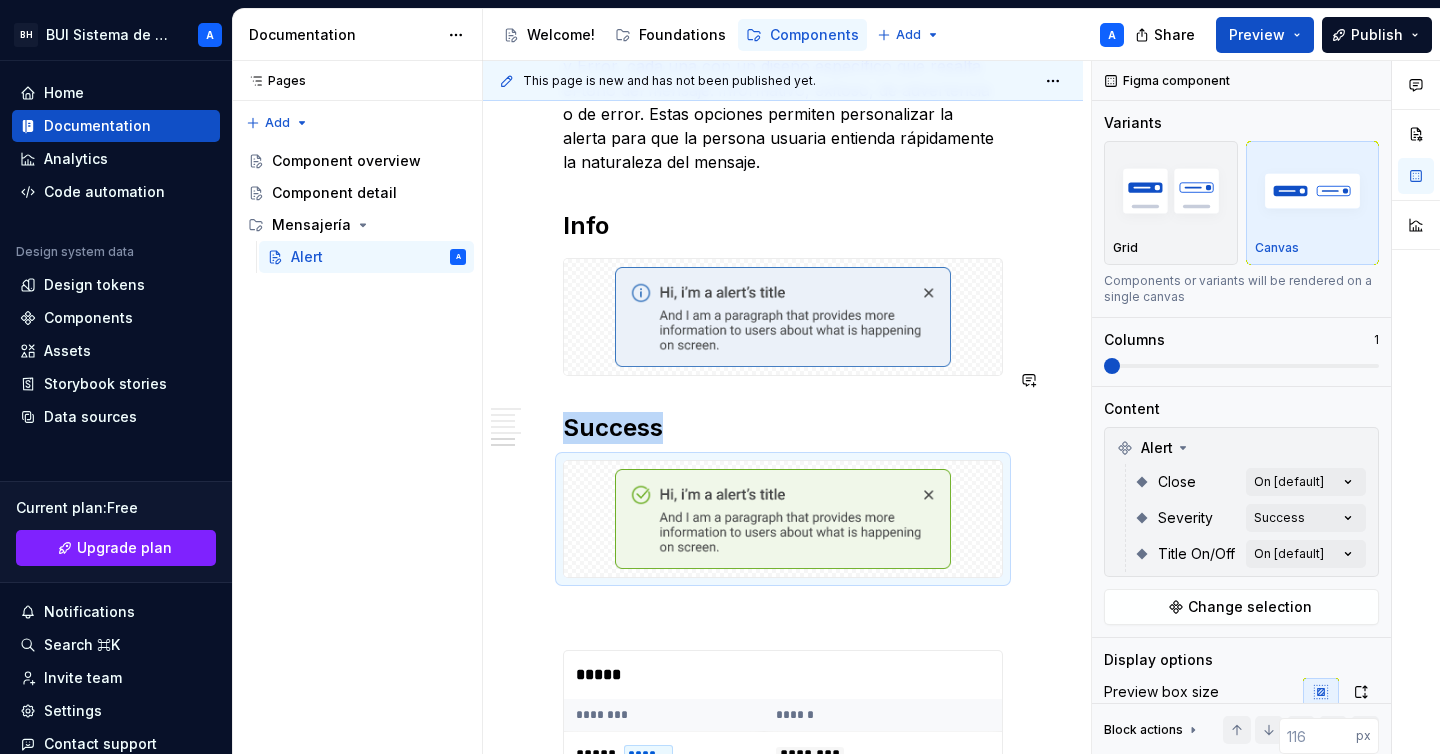 click on "Success" at bounding box center (783, 428) 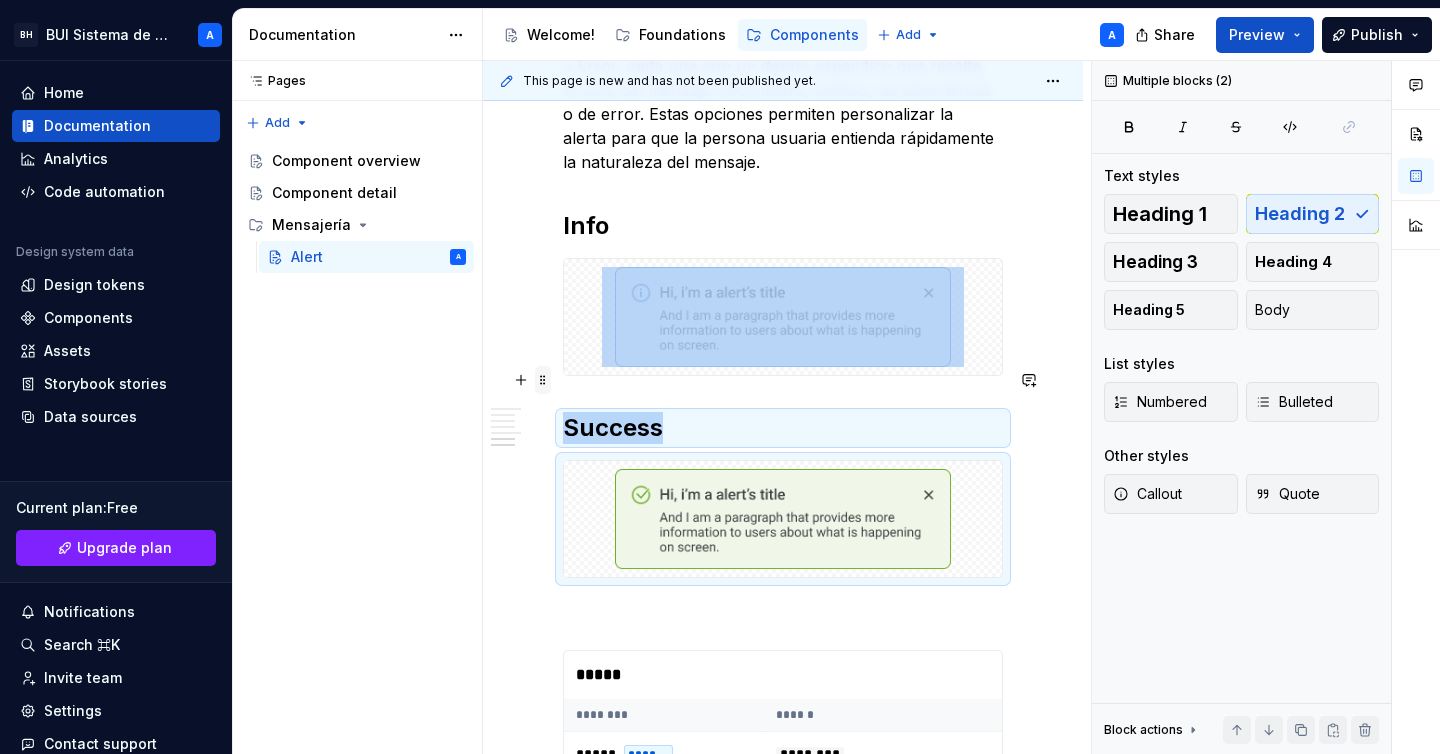 click at bounding box center (543, 380) 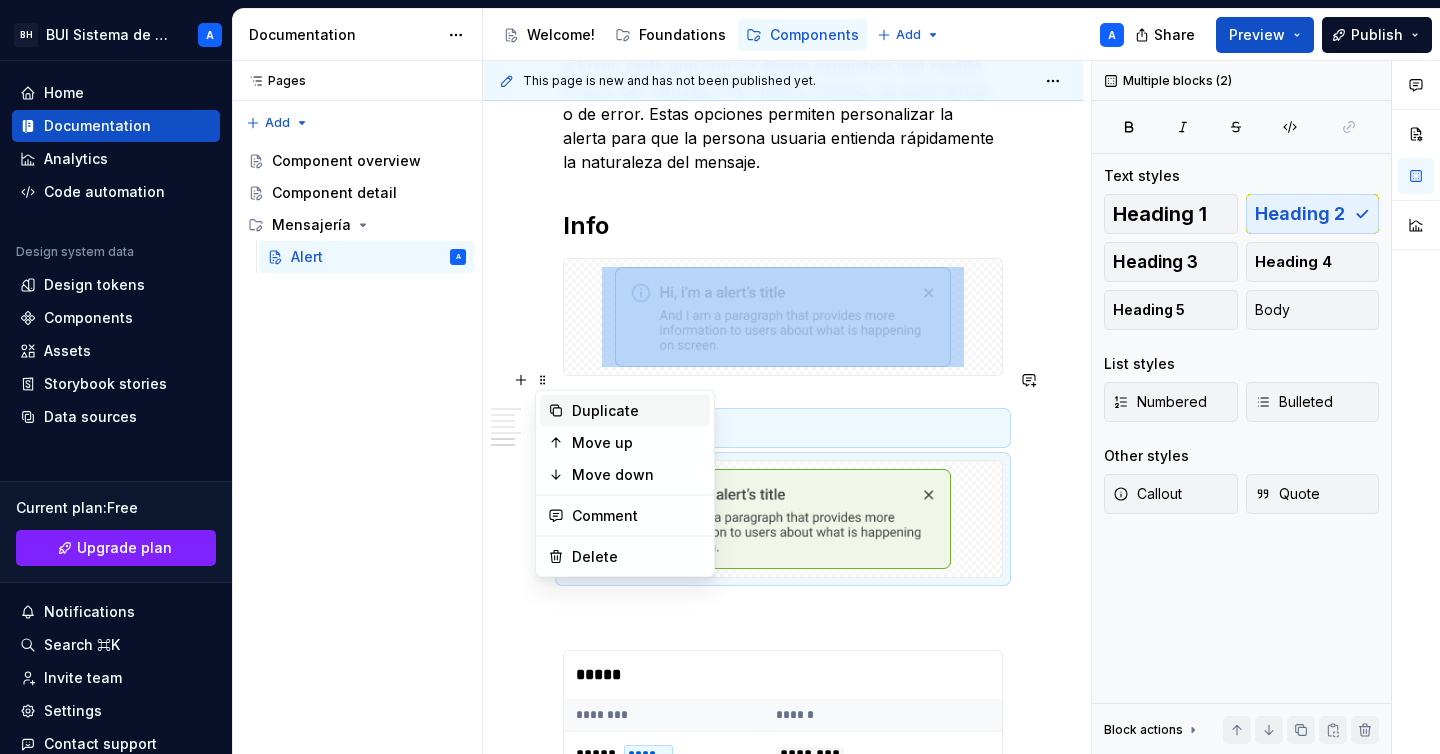click on "Duplicate" at bounding box center [637, 411] 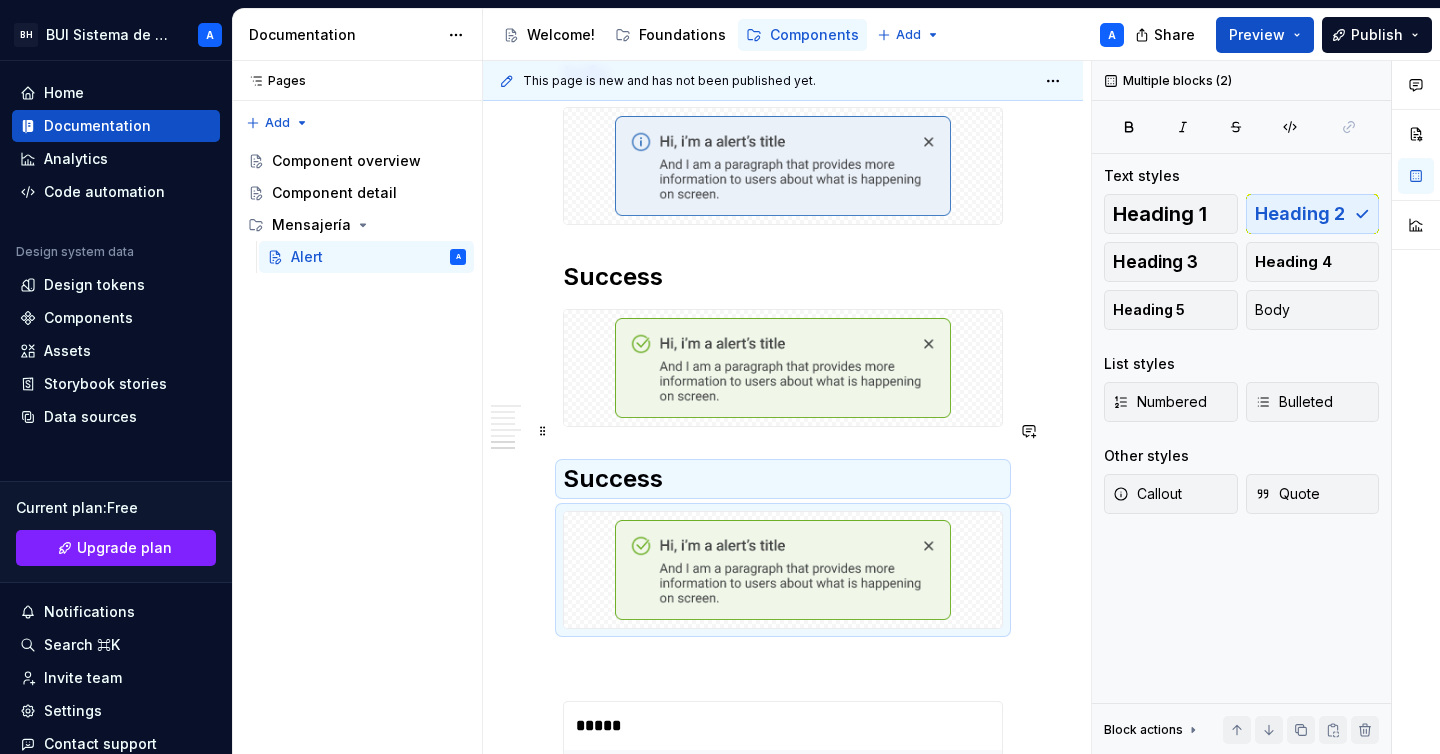 scroll, scrollTop: 2014, scrollLeft: 0, axis: vertical 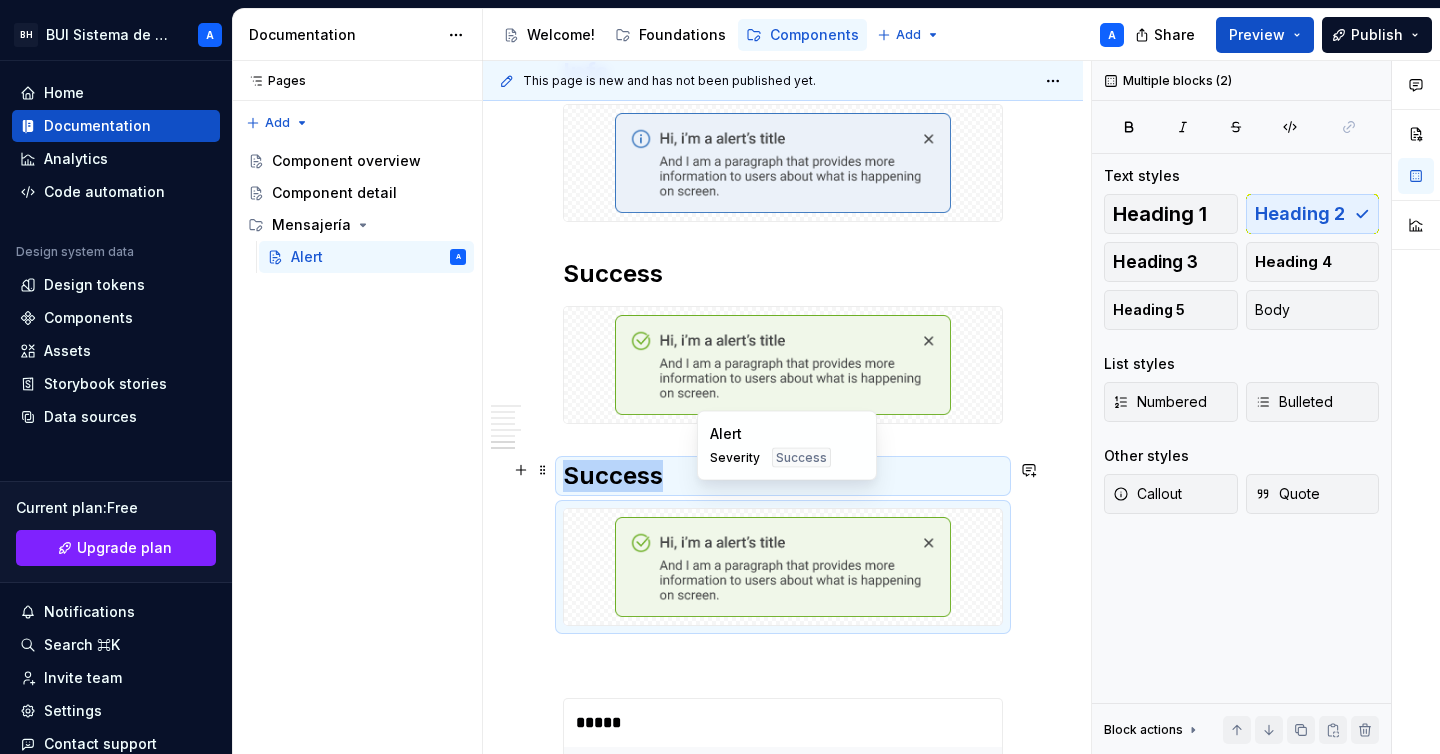 click at bounding box center (783, 567) 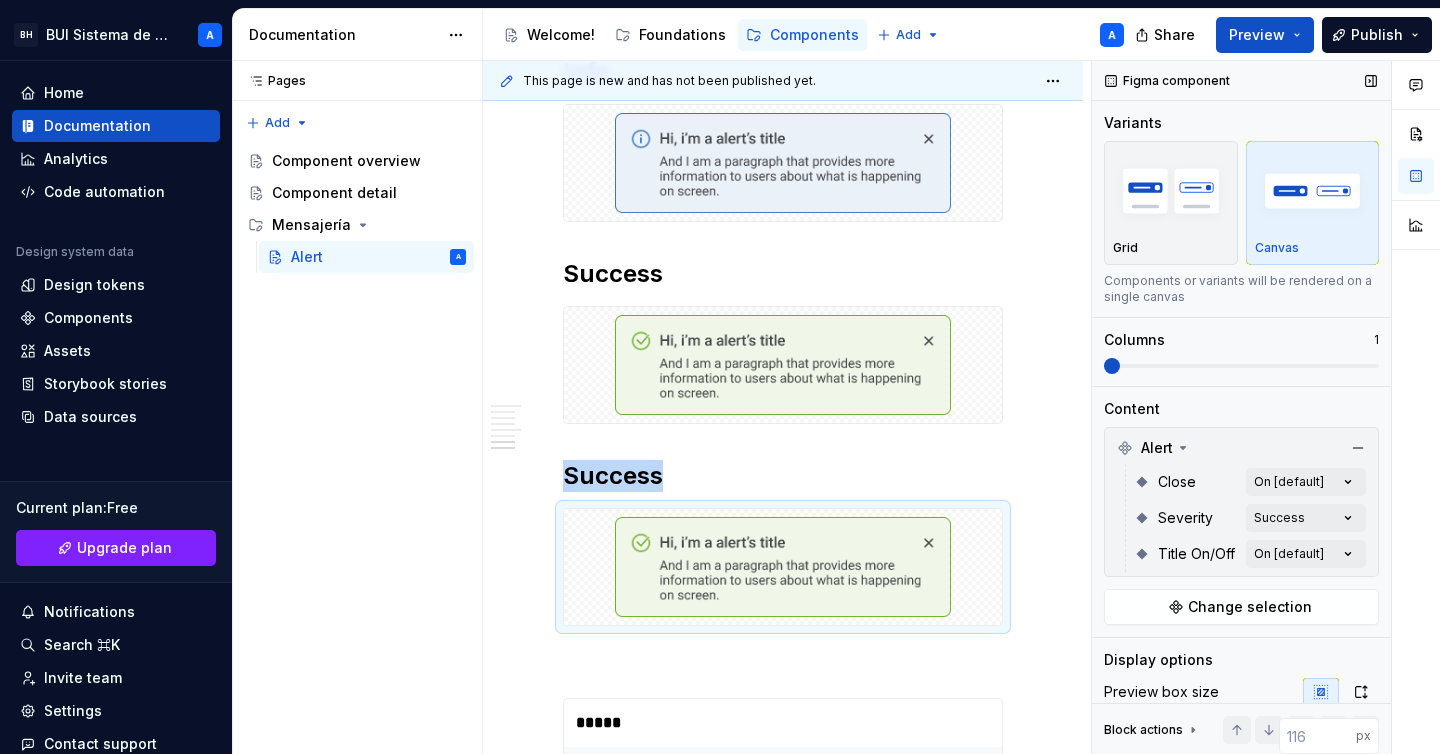 click on "Severity Success" at bounding box center (1250, 518) 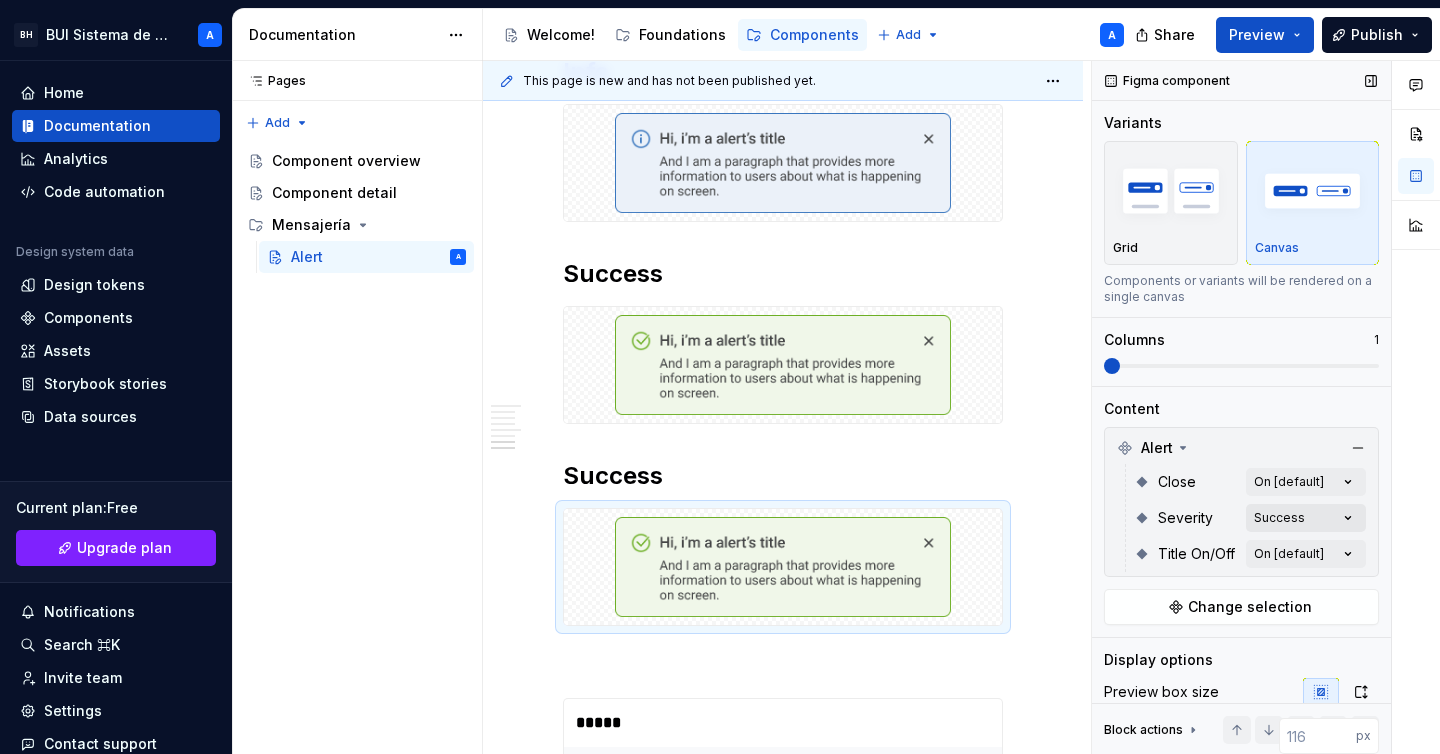 click on "Comments Open comments No comments yet Select ‘Comment’ from the block context menu to add one. Figma component Variants Grid Canvas Components or variants will be rendered on a single canvas Columns 1 Content Alert Close On [default] Severity Success Title On/Off On [default] Change selection Display options Preview box size Preview box height px Preview background Show component name Yes Show properties details Yes Show variant description Yes Block actions Move up Move down Duplicate Copy (⌘C) Cut (⌘X) Delete" at bounding box center (1266, 408) 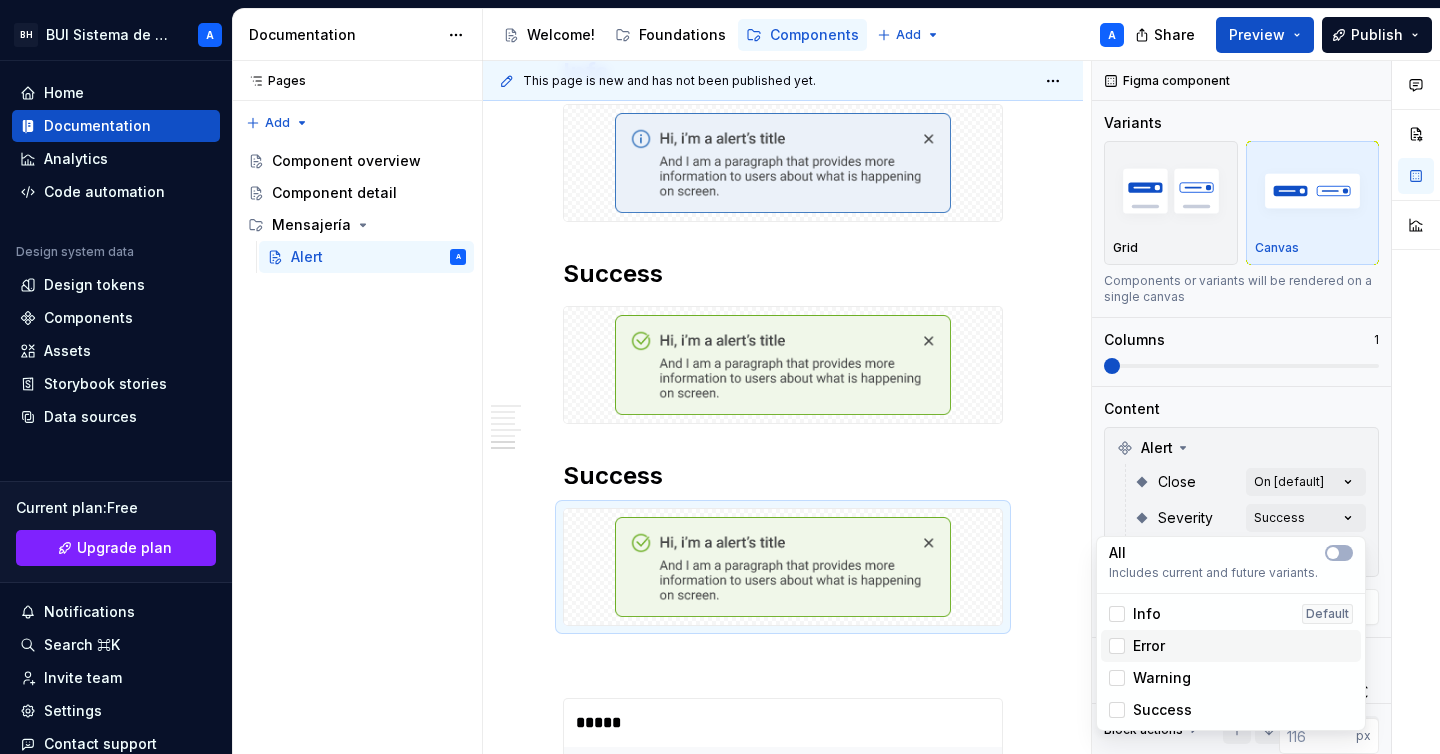 click on "Error" at bounding box center (1149, 646) 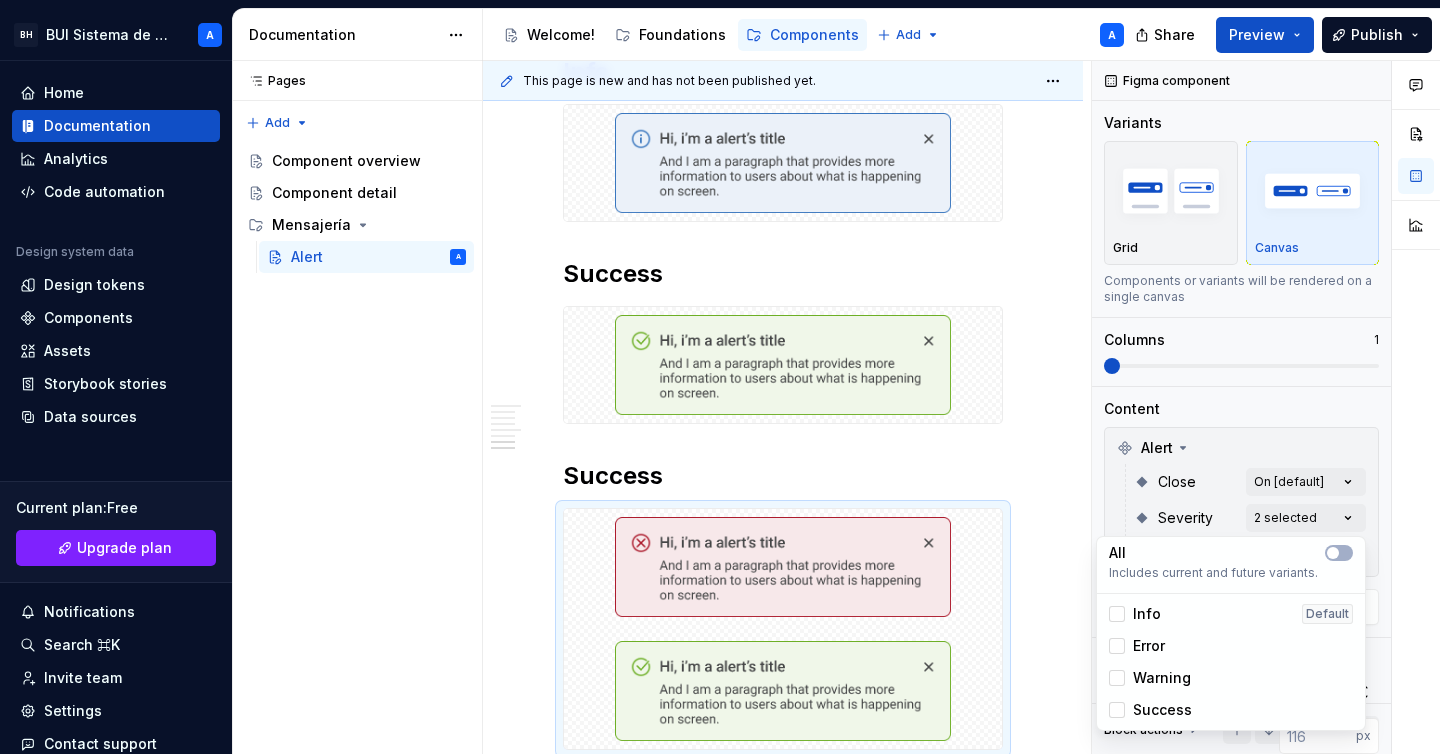 click on "BH BUI Sistema de Diseño A Home Documentation Analytics Code automation Design system data Design tokens Components Assets Storybook stories Data sources Current plan :  Free Upgrade plan Notifications Search ⌘K Invite team Settings Contact support Help Documentation
Accessibility guide for tree Page tree.
Navigate the tree with the arrow keys. Common tree hotkeys apply. Further keybindings are available:
enter to execute primary action on focused item
f2 to start renaming the focused item
escape to abort renaming an item
control+d to start dragging selected items
Welcome! Foundations Components Add A Share Preview Publish Pages Pages Add
Accessibility guide for tree Page tree.
Navigate the tree with the arrow keys. Common tree hotkeys apply. Further keybindings are available:
enter to execute primary action on focused item
f2 to start renaming the focused item
A 1" at bounding box center (720, 377) 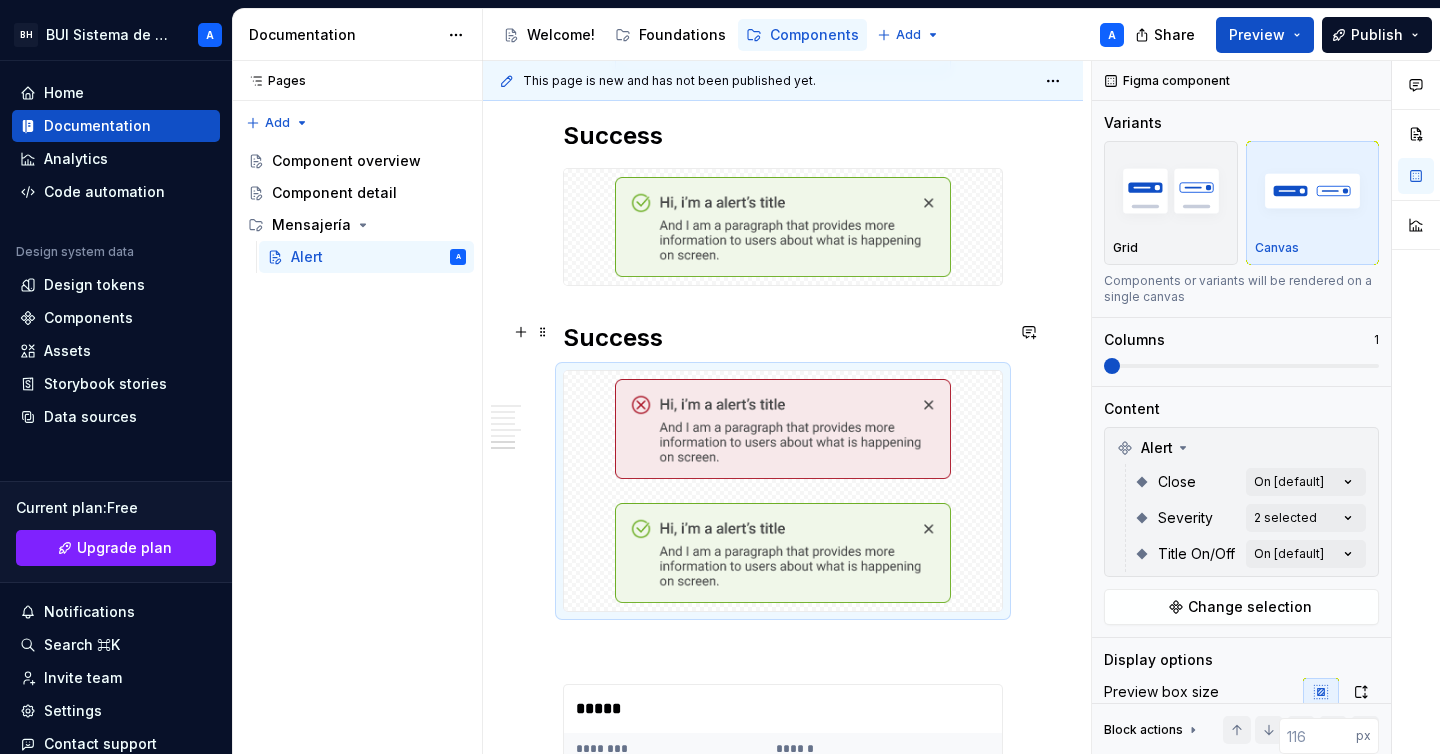 scroll, scrollTop: 2154, scrollLeft: 0, axis: vertical 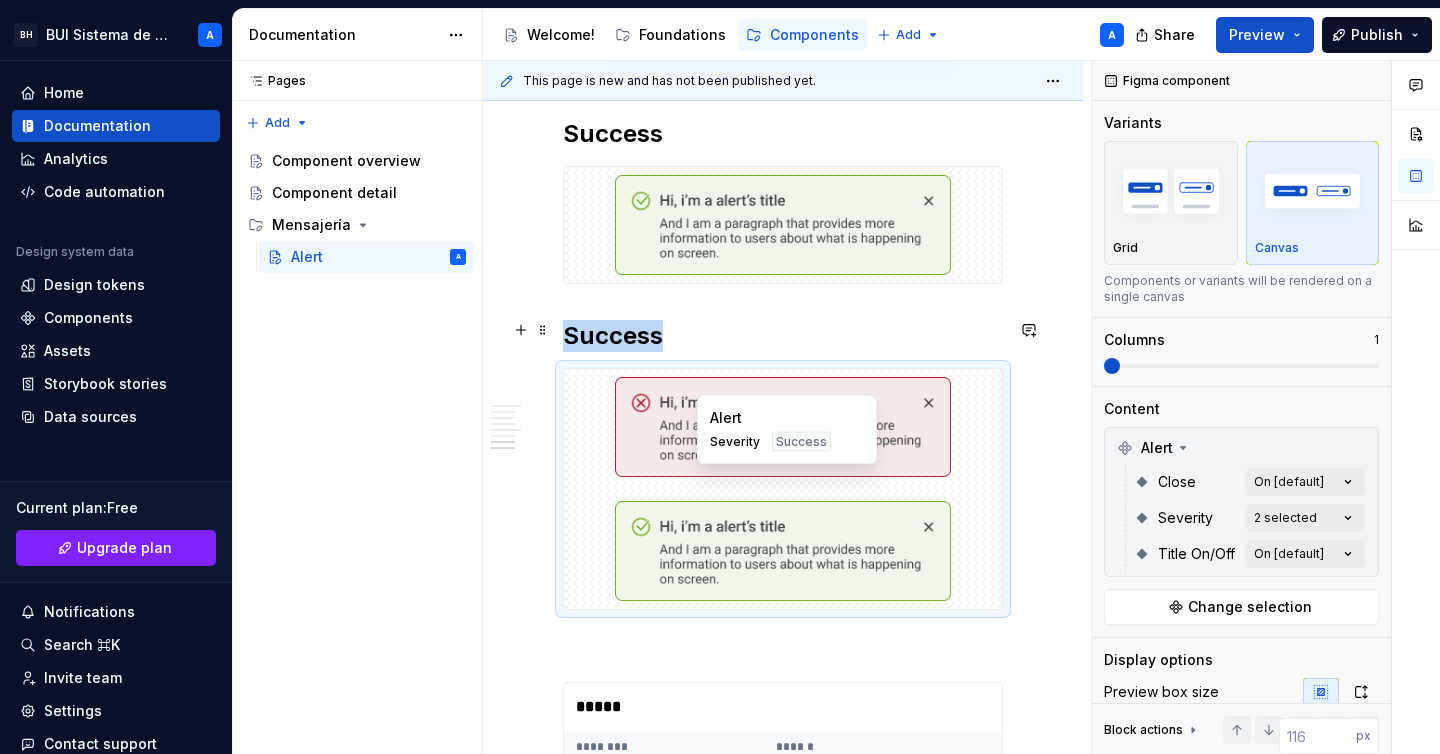 click at bounding box center (783, 551) 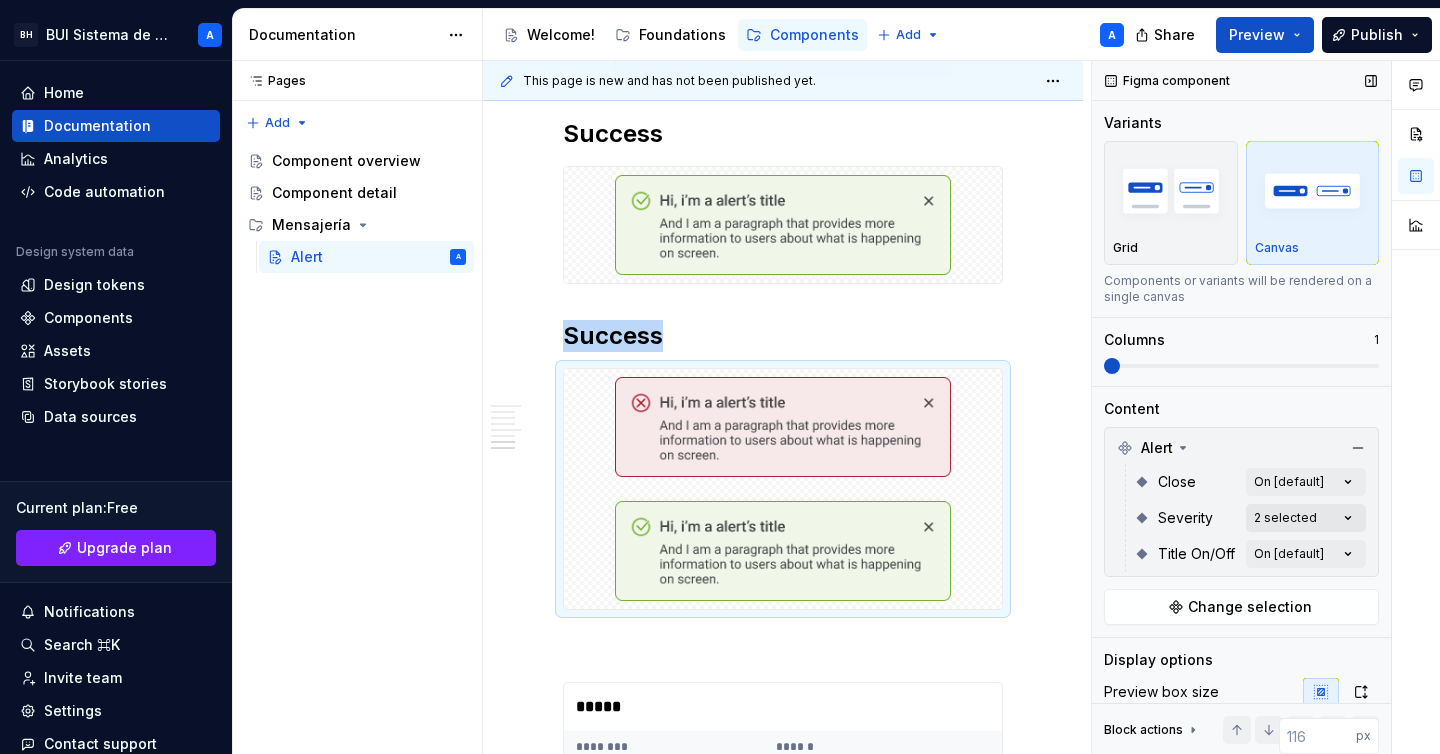 click on "Comments Open comments No comments yet Select ‘Comment’ from the block context menu to add one. Figma component Variants Grid Canvas Components or variants will be rendered on a single canvas Columns 1 Content Alert Close On [default] Severity 2 selected Title On/Off On [default] Change selection Display options Preview box size Preview box height px Preview background Show component name Yes Show properties details Yes Show variant description Yes Block actions Move up Move down Duplicate Copy (⌘C) Cut (⌘X) Delete" at bounding box center (1266, 408) 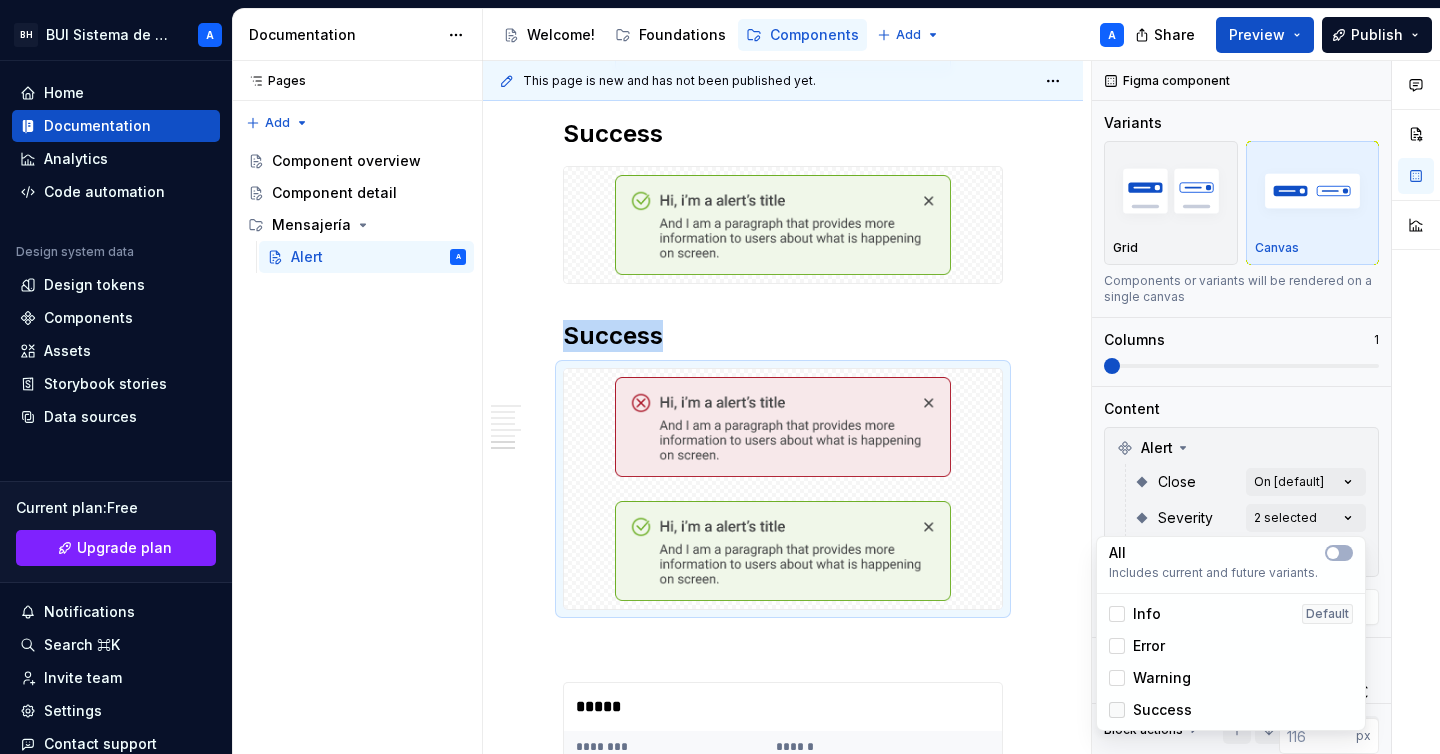 click 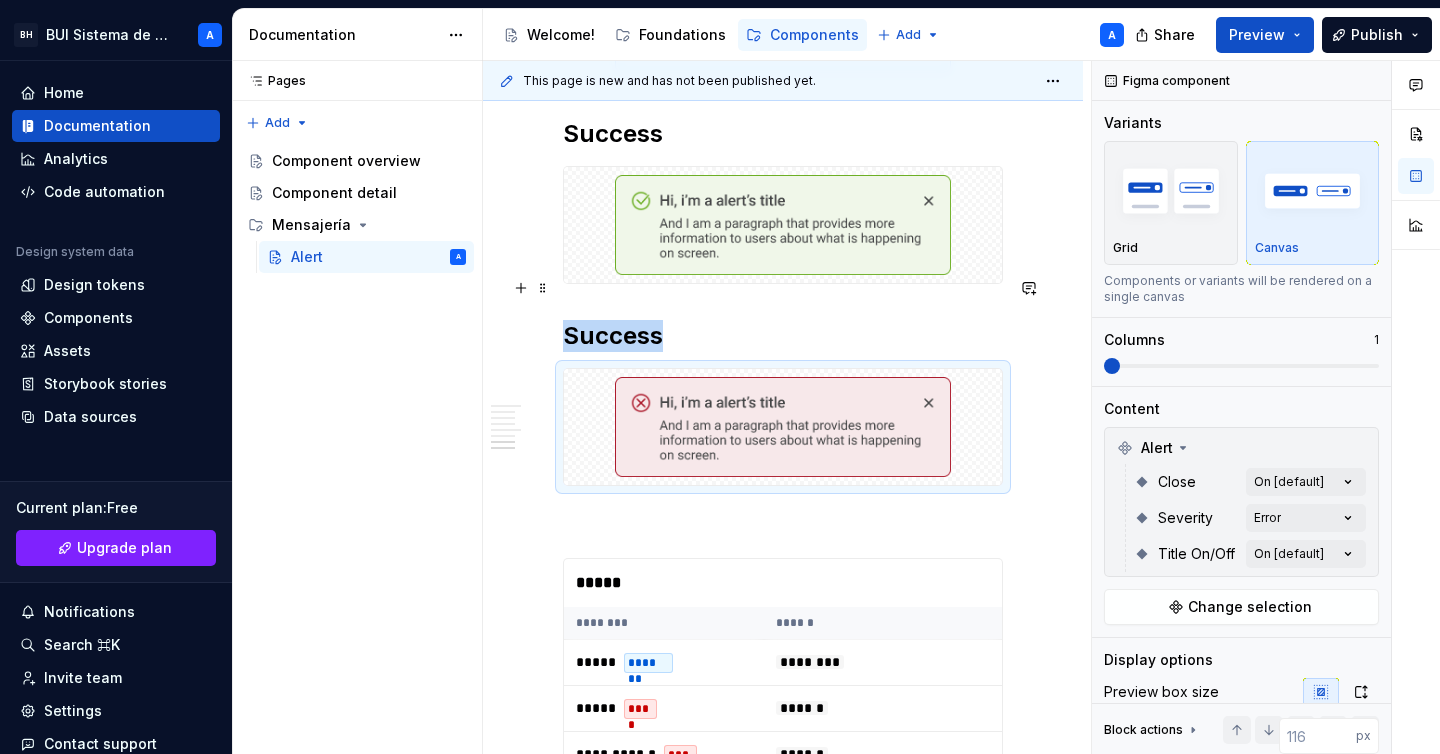 click on "BH BUI Sistema de Diseño A Home Documentation Analytics Code automation Design system data Design tokens Components Assets Storybook stories Data sources Current plan :  Free Upgrade plan Notifications Search ⌘K Invite team Settings Contact support Help Documentation
Accessibility guide for tree Page tree.
Navigate the tree with the arrow keys. Common tree hotkeys apply. Further keybindings are available:
enter to execute primary action on focused item
f2 to start renaming the focused item
escape to abort renaming an item
control+d to start dragging selected items
Welcome! Foundations Components Add A Share Preview Publish Pages Pages Add
Accessibility guide for tree Page tree.
Navigate the tree with the arrow keys. Common tree hotkeys apply. Further keybindings are available:
enter to execute primary action on focused item
f2 to start renaming the focused item
A 1" at bounding box center [720, 377] 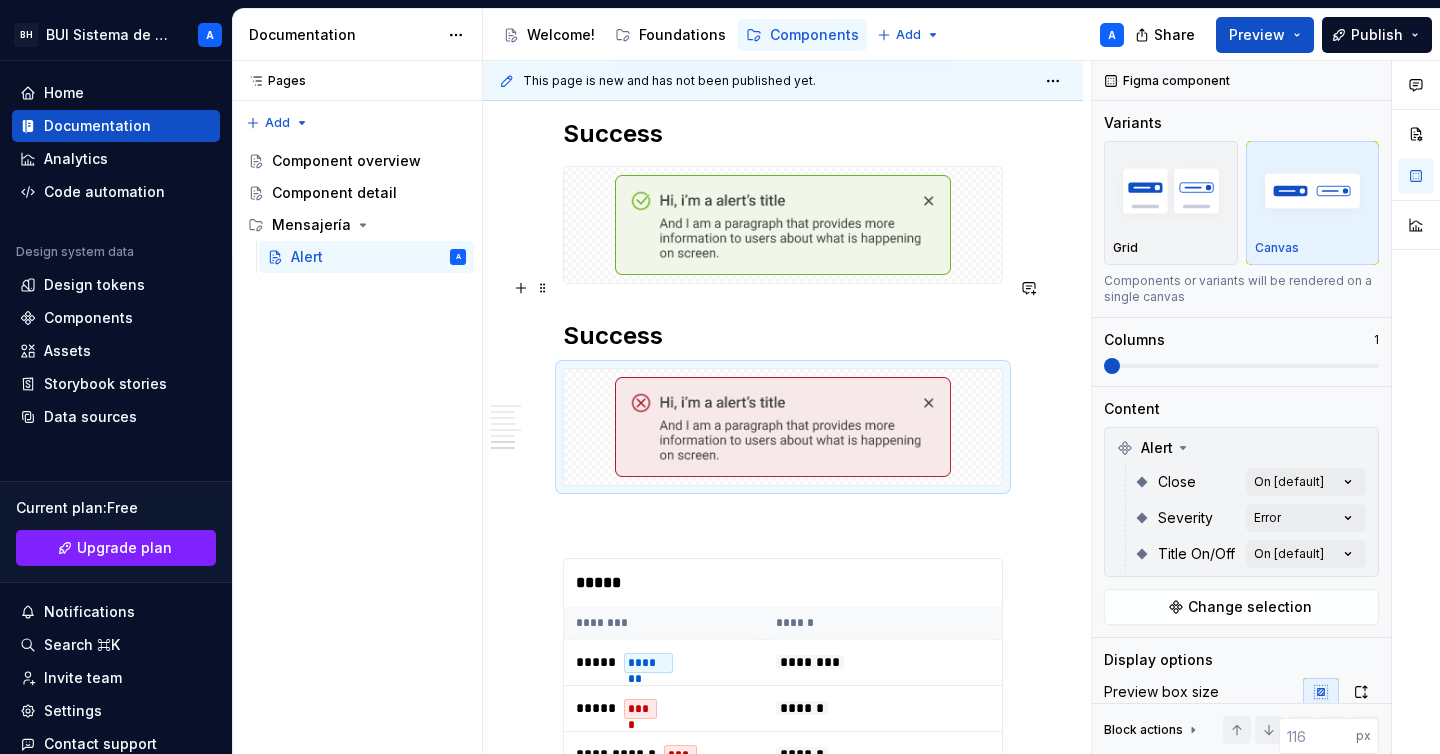 click on "Success" at bounding box center (783, 336) 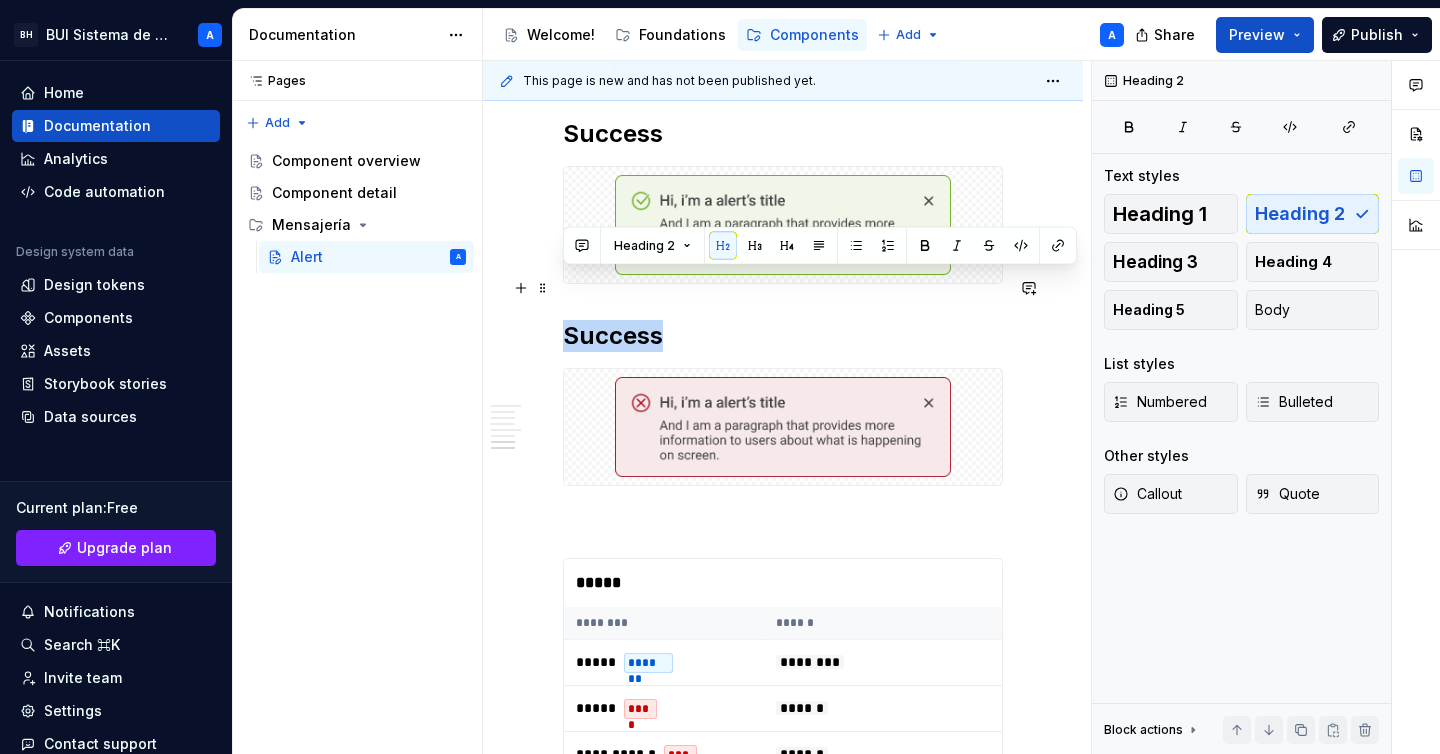 click on "Success" at bounding box center [783, 336] 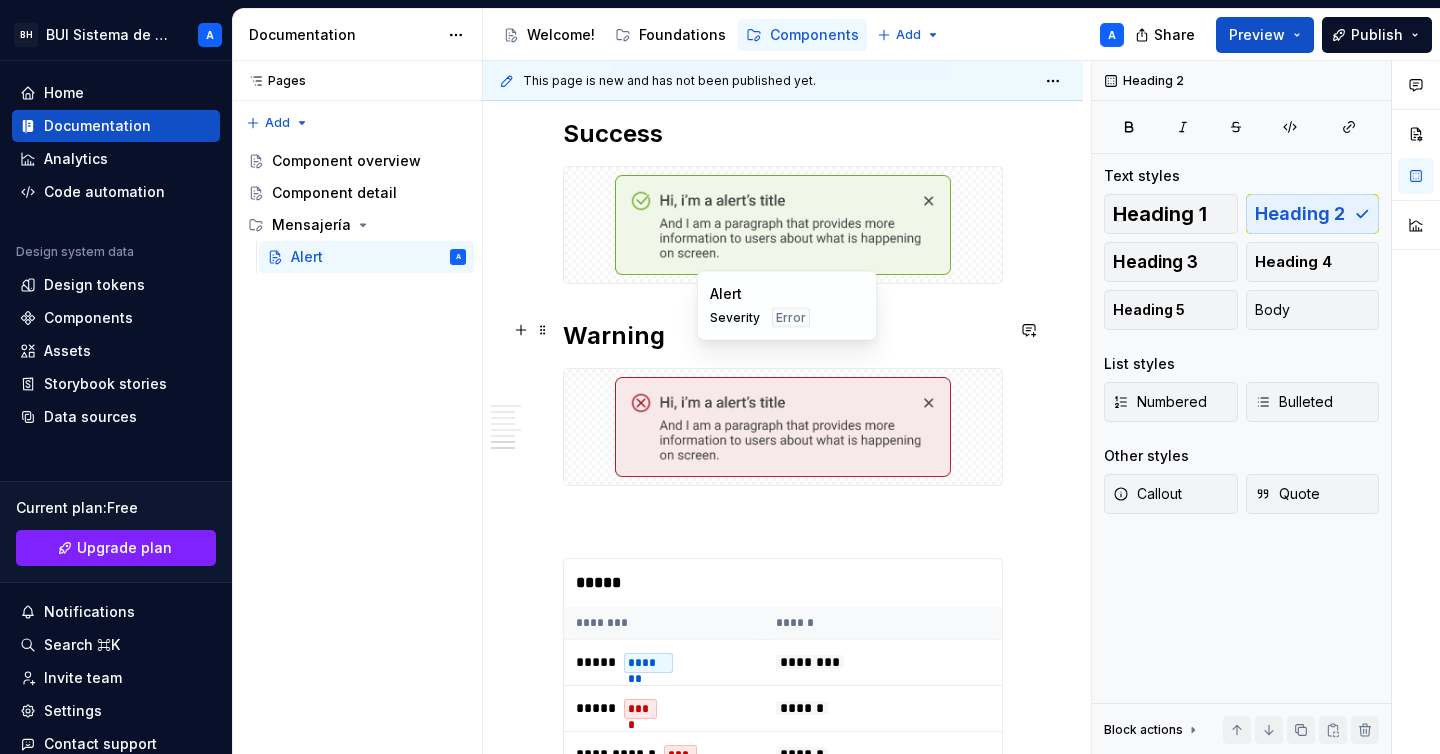 click at bounding box center [783, 427] 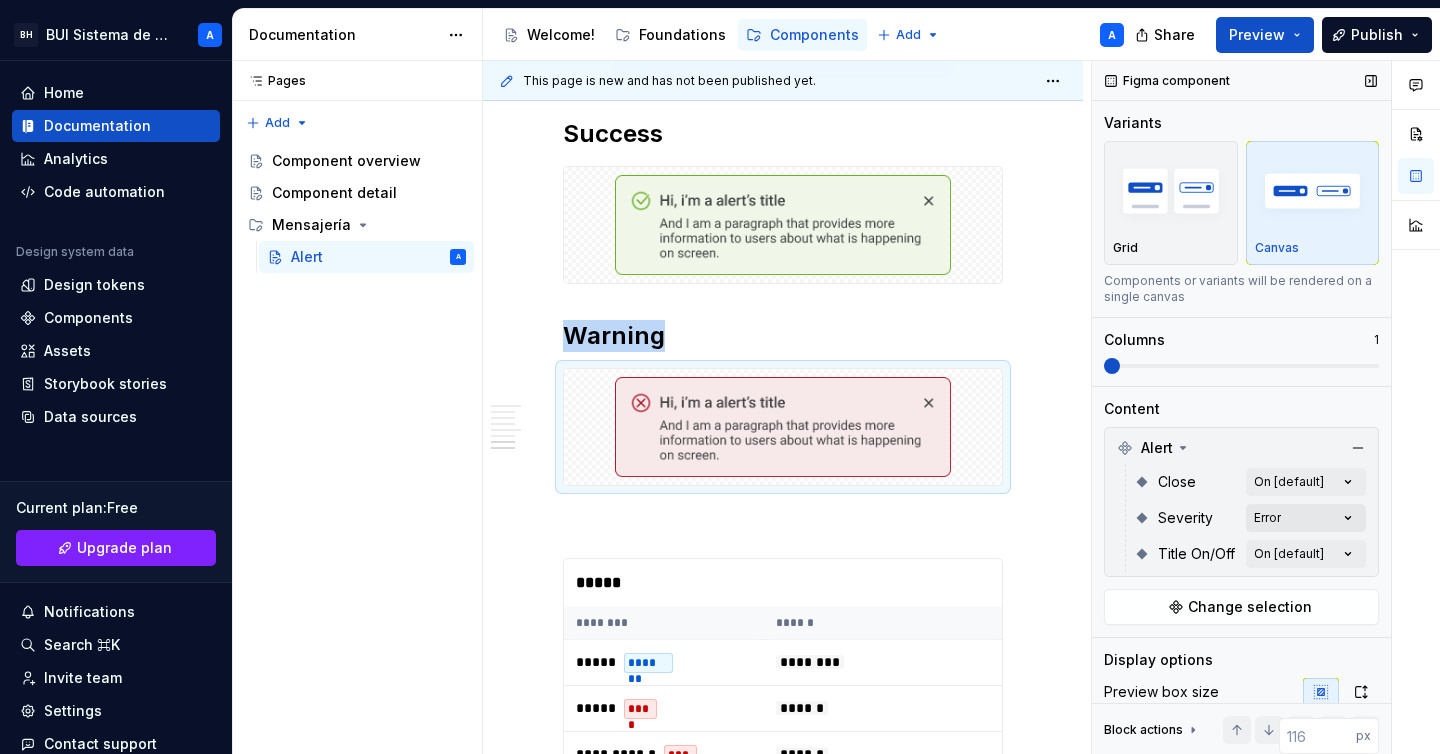 click on "Comments Open comments No comments yet Select ‘Comment’ from the block context menu to add one. Figma component Variants Grid Canvas Components or variants will be rendered on a single canvas Columns 1 Content Alert Close On [default] Severity Error Title On/Off On [default] Change selection Display options Preview box size Preview box height px Preview background Show component name Yes Show properties details Yes Show variant description Yes Block actions Move up Move down Duplicate Copy (⌘C) Cut (⌘X) Delete" at bounding box center [1266, 408] 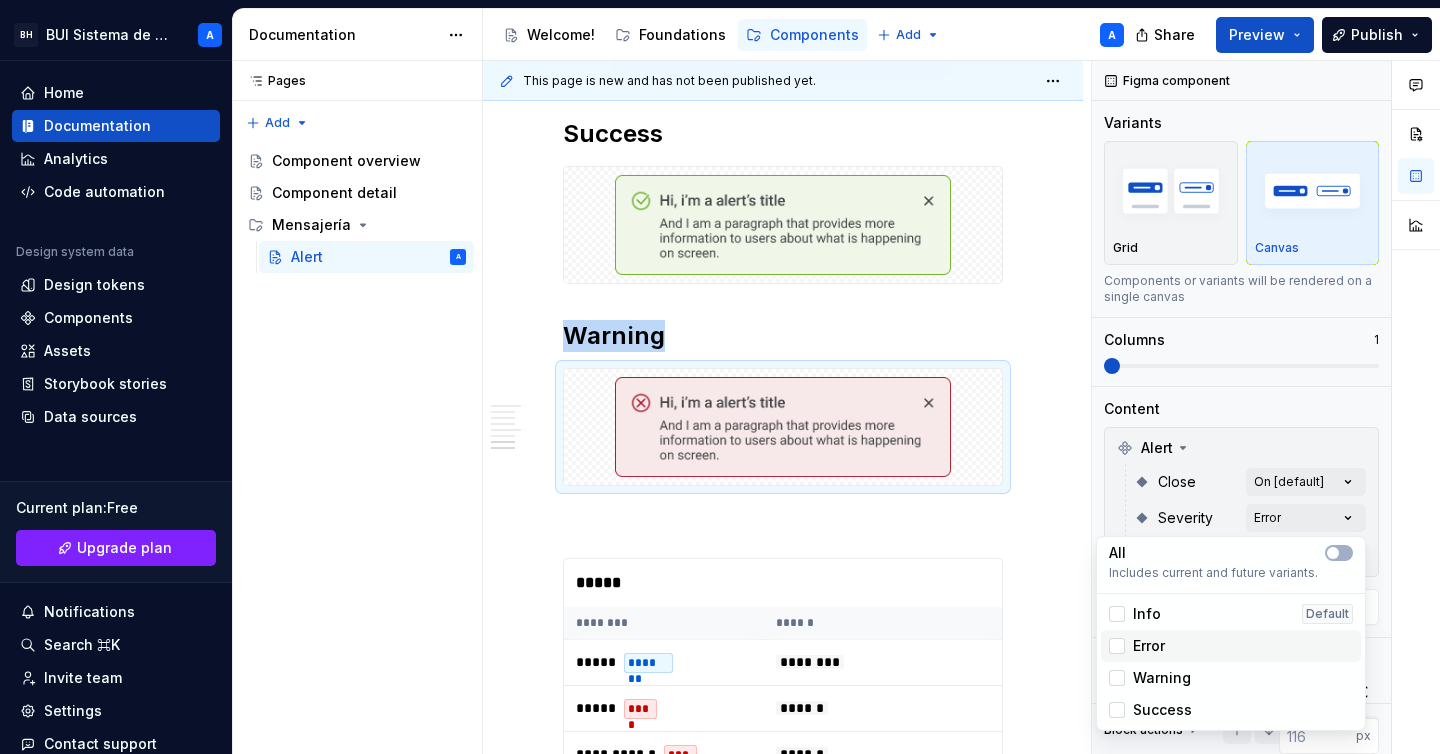 click on "Error" at bounding box center [1137, 646] 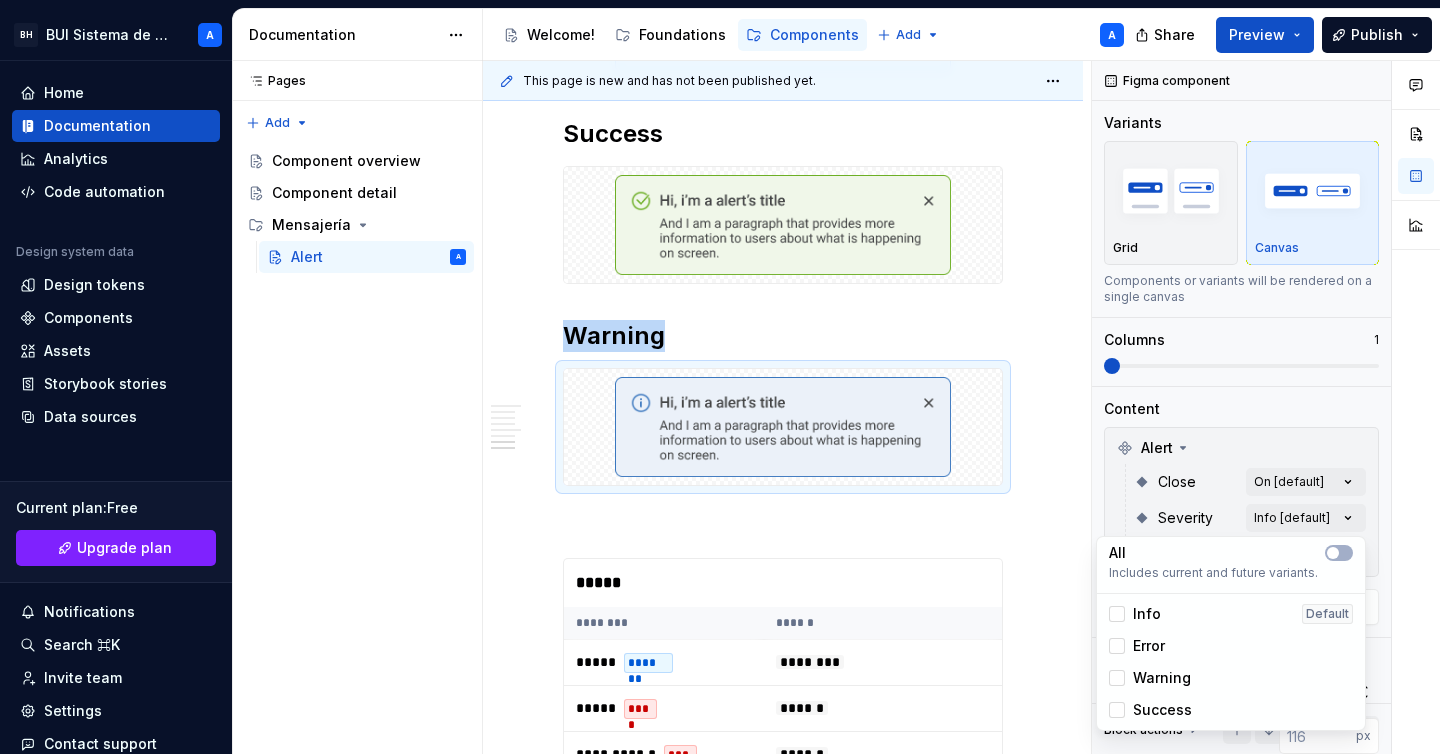 click on "Warning" at bounding box center (1162, 678) 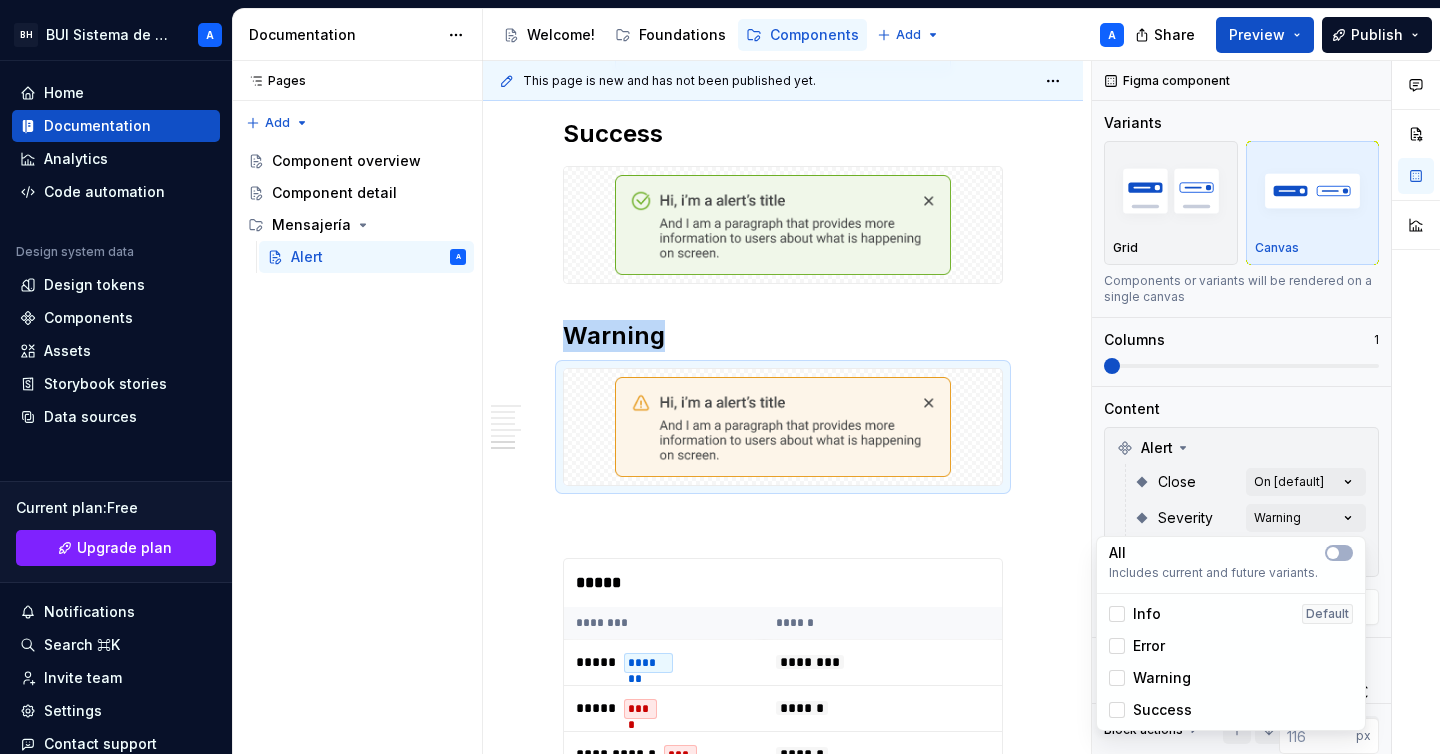 click on "BH BUI Sistema de Diseño A Home Documentation Analytics Code automation Design system data Design tokens Components Assets Storybook stories Data sources Current plan :  Free Upgrade plan Notifications Search ⌘K Invite team Settings Contact support Help Documentation
Accessibility guide for tree Page tree.
Navigate the tree with the arrow keys. Common tree hotkeys apply. Further keybindings are available:
enter to execute primary action on focused item
f2 to start renaming the focused item
escape to abort renaming an item
control+d to start dragging selected items
Welcome! Foundations Components Add A Share Preview Publish Pages Pages Add
Accessibility guide for tree Page tree.
Navigate the tree with the arrow keys. Common tree hotkeys apply. Further keybindings are available:
enter to execute primary action on focused item
f2 to start renaming the focused item
A 1" at bounding box center [720, 377] 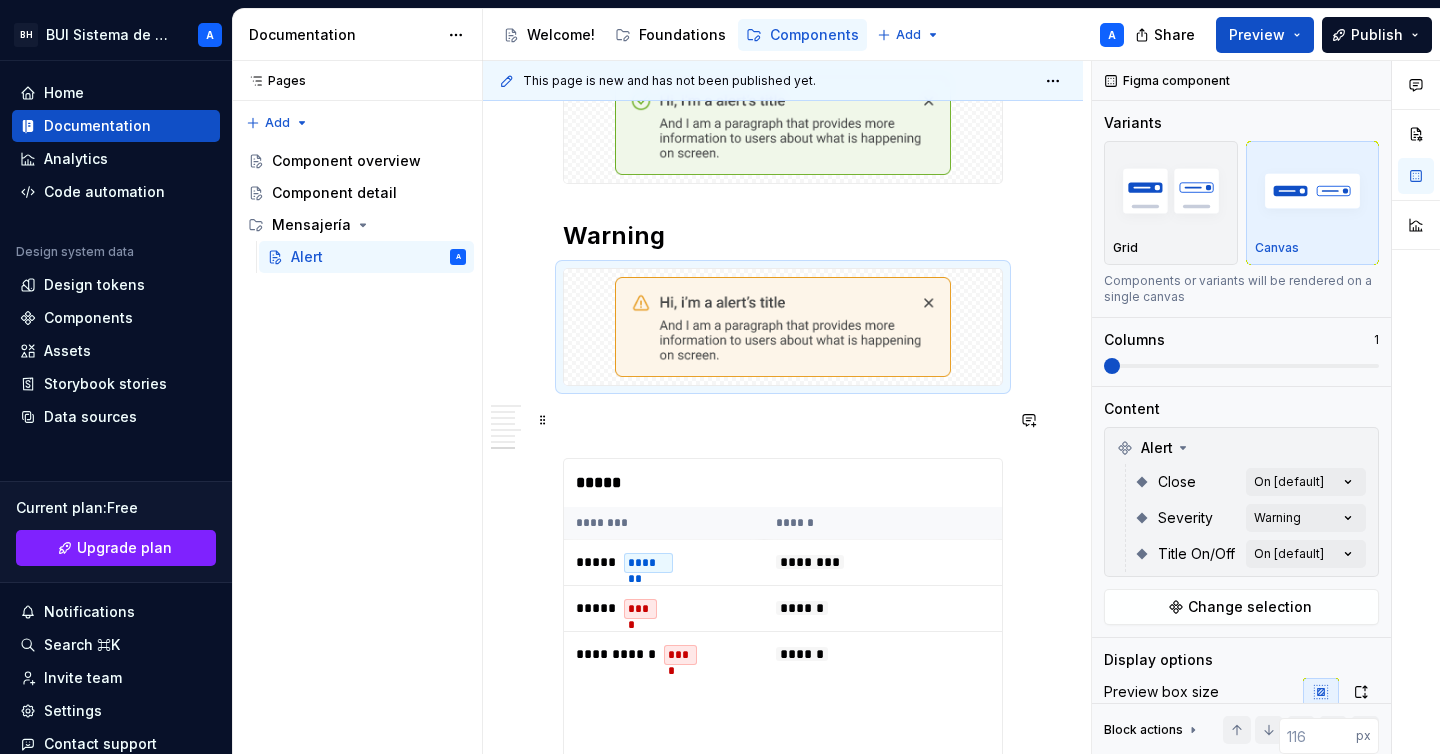 scroll, scrollTop: 2258, scrollLeft: 0, axis: vertical 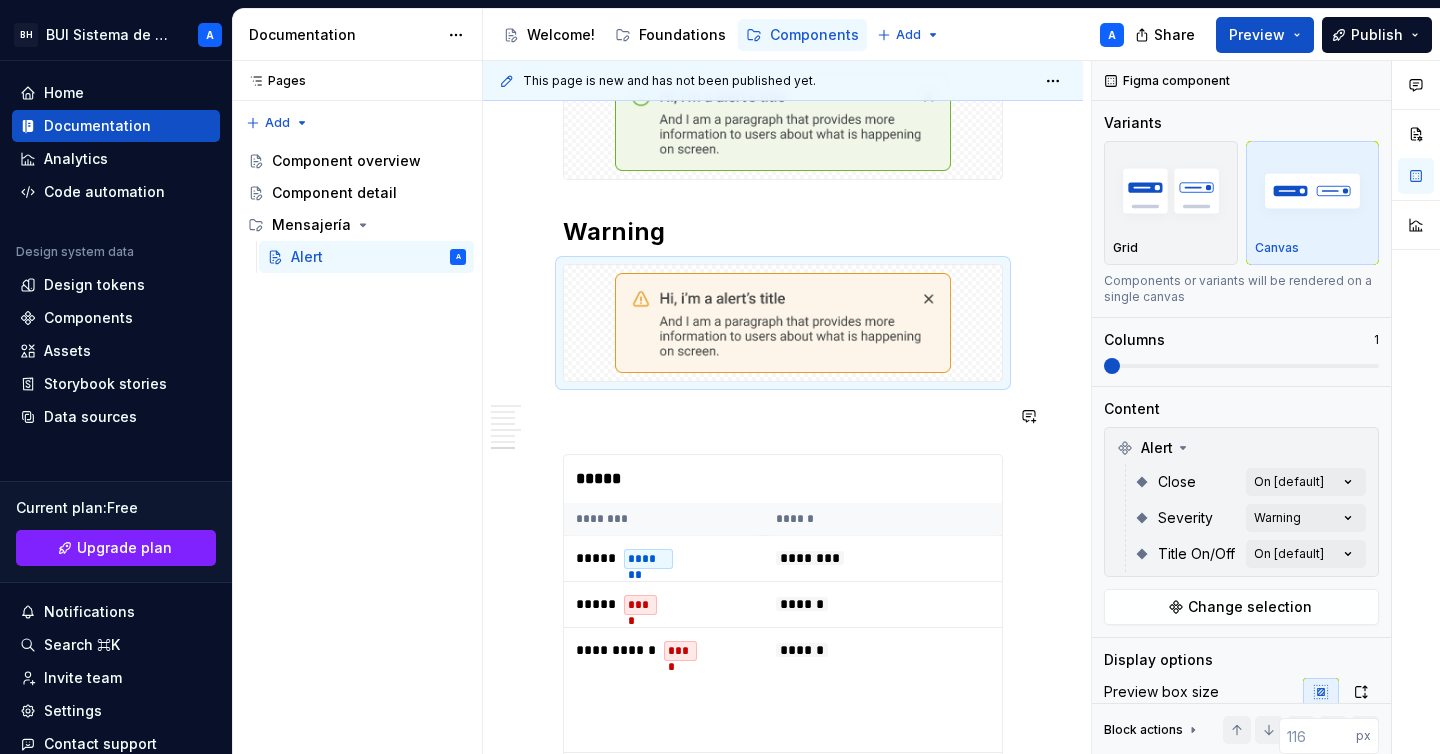 click on "Uso Se usa principalmente para comunicar errores, advertencias o información importante que la persona usuaria debe tener en cuenta. Cuando usar Mensajes críticos o urgentes:  Cuando es necesario que la persona usuaria preste atención inmediata, como errores en un formulario. Advertencias importantes:  Cuando la persona usuaria debe ser alertada sobre algo que puede tener consecuencias. Información importante:  Información que la persona usuaria debe conocer, pero que no es urgente o critica. Cuando evitar usar Cuando el mensaje sea temporal, como una notificación que confirma una acción realizada, el componente Alert puede ser innecesario, ya que puede interrumpir la experiencia de la persona usuaria, en estos casos es recomendable usar el componente  Toast. Normas de uso Posición visible pero no intrusiva:  Deben estar en un lugar destacado pero no interrumpir el contenido principal. Ubicación según urgencia: Alertas fijas:  Contenido: Tamaño: Variantes Info Success Warning ***** ******** ******" at bounding box center [783, -476] 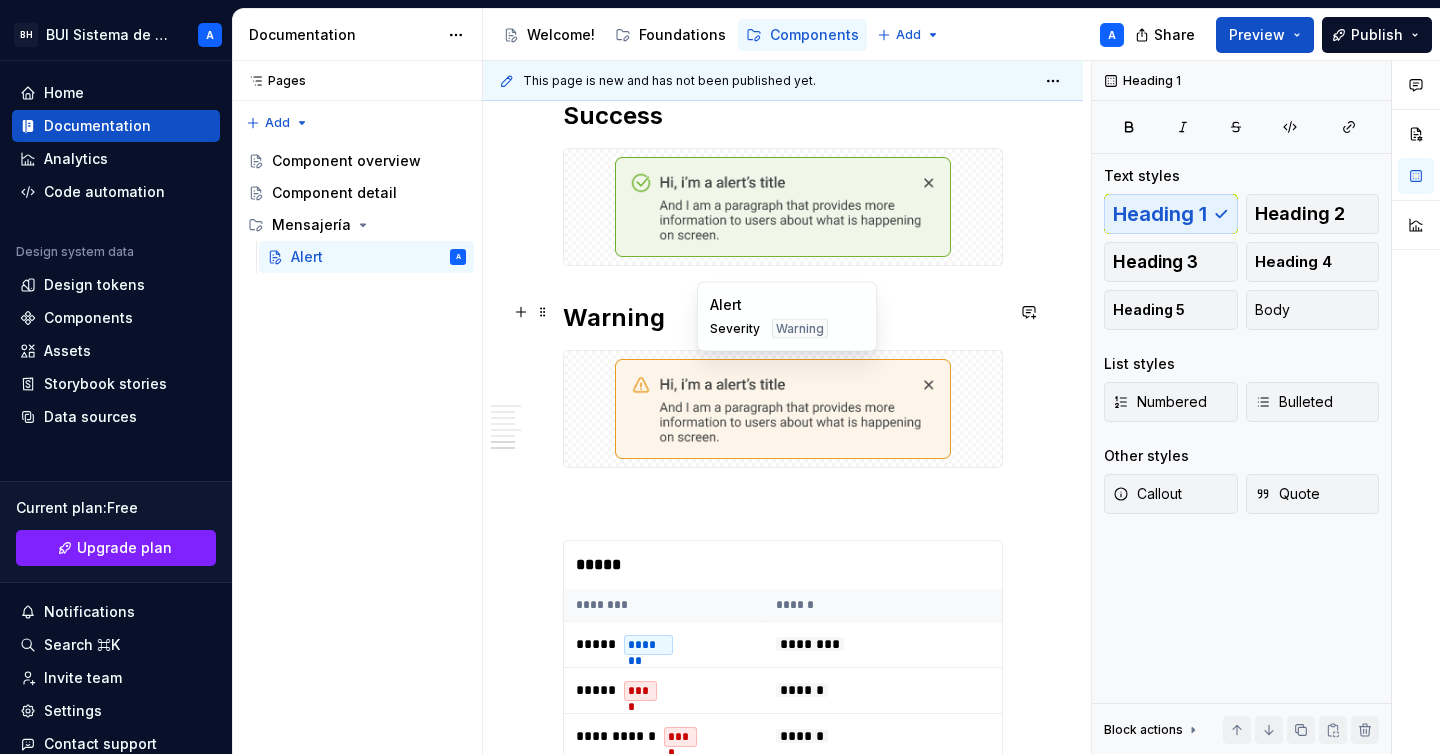 scroll, scrollTop: 2194, scrollLeft: 0, axis: vertical 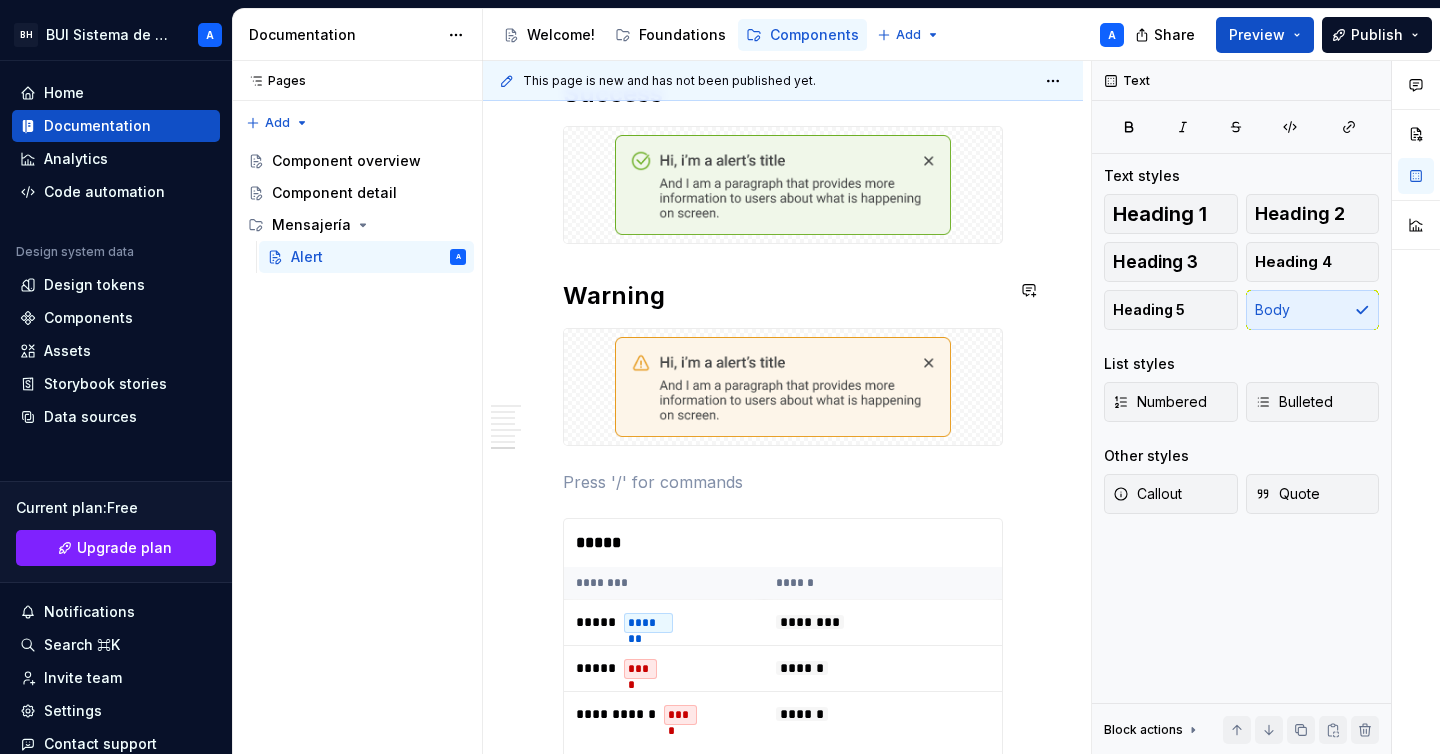 click on "Uso Se usa principalmente para comunicar errores, advertencias o información importante que la persona usuaria debe tener en cuenta. Cuando usar Mensajes críticos o urgentes:  Cuando es necesario que la persona usuaria preste atención inmediata, como errores en un formulario. Advertencias importantes:  Cuando la persona usuaria debe ser alertada sobre algo que puede tener consecuencias. Información importante:  Información que la persona usuaria debe conocer, pero que no es urgente o critica. Cuando evitar usar Cuando el mensaje sea temporal, como una notificación que confirma una acción realizada, el componente Alert puede ser innecesario, ya que puede interrumpir la experiencia de la persona usuaria, en estos casos es recomendable usar el componente  Toast. Normas de uso Posición visible pero no intrusiva:  Deben estar en un lugar destacado pero no interrumpir el contenido principal. Ubicación según urgencia: Alertas fijas:  Contenido: Tamaño: Variantes Info Success Warning ***** ******** ******" at bounding box center (783, -412) 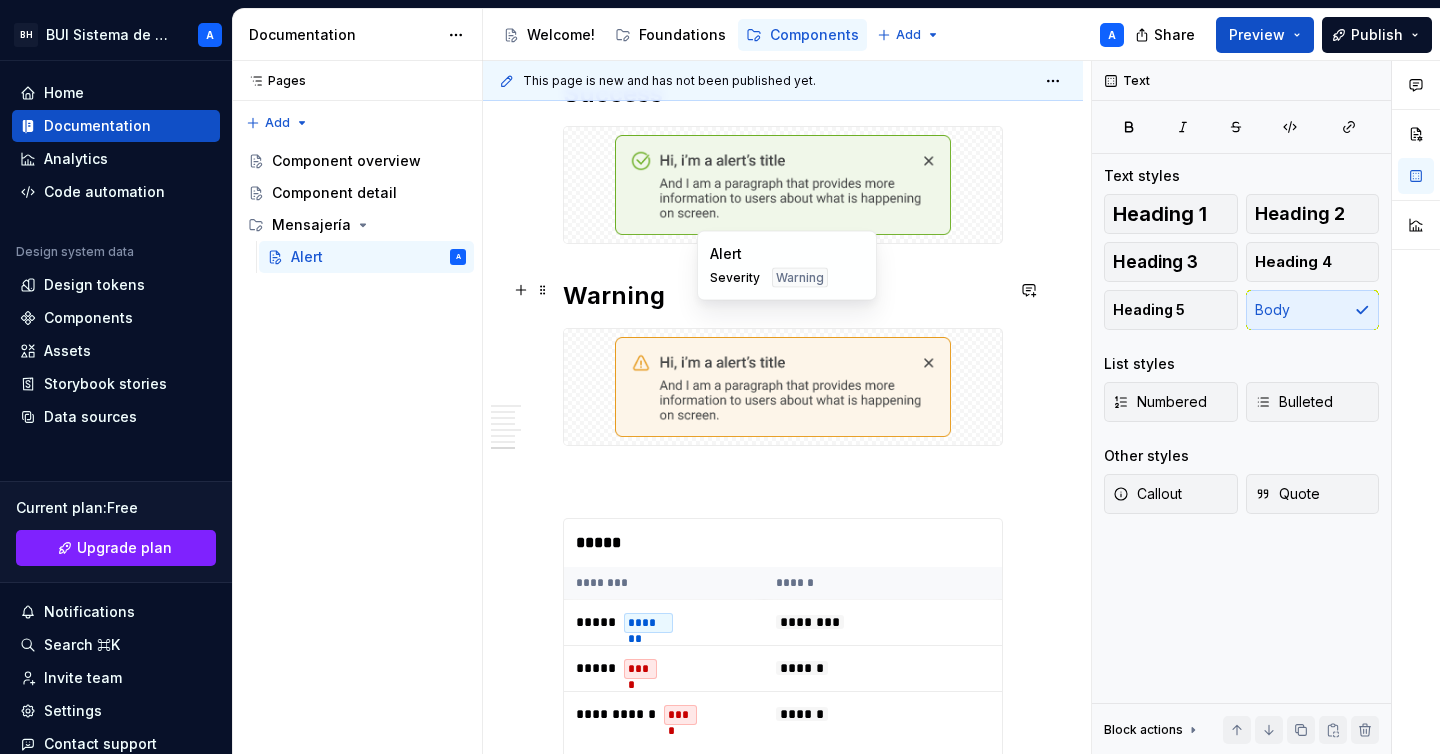 click at bounding box center [783, 387] 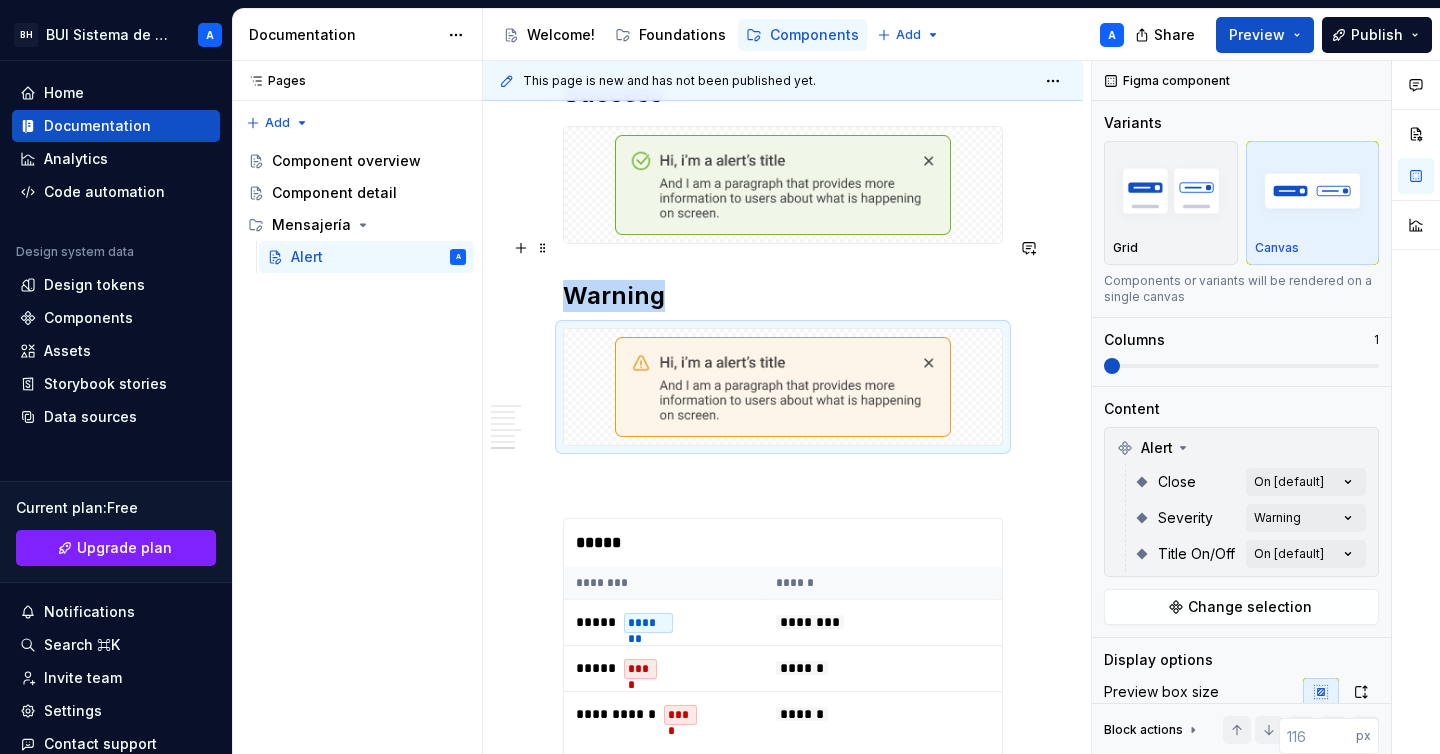 click on "Warning" at bounding box center [783, 296] 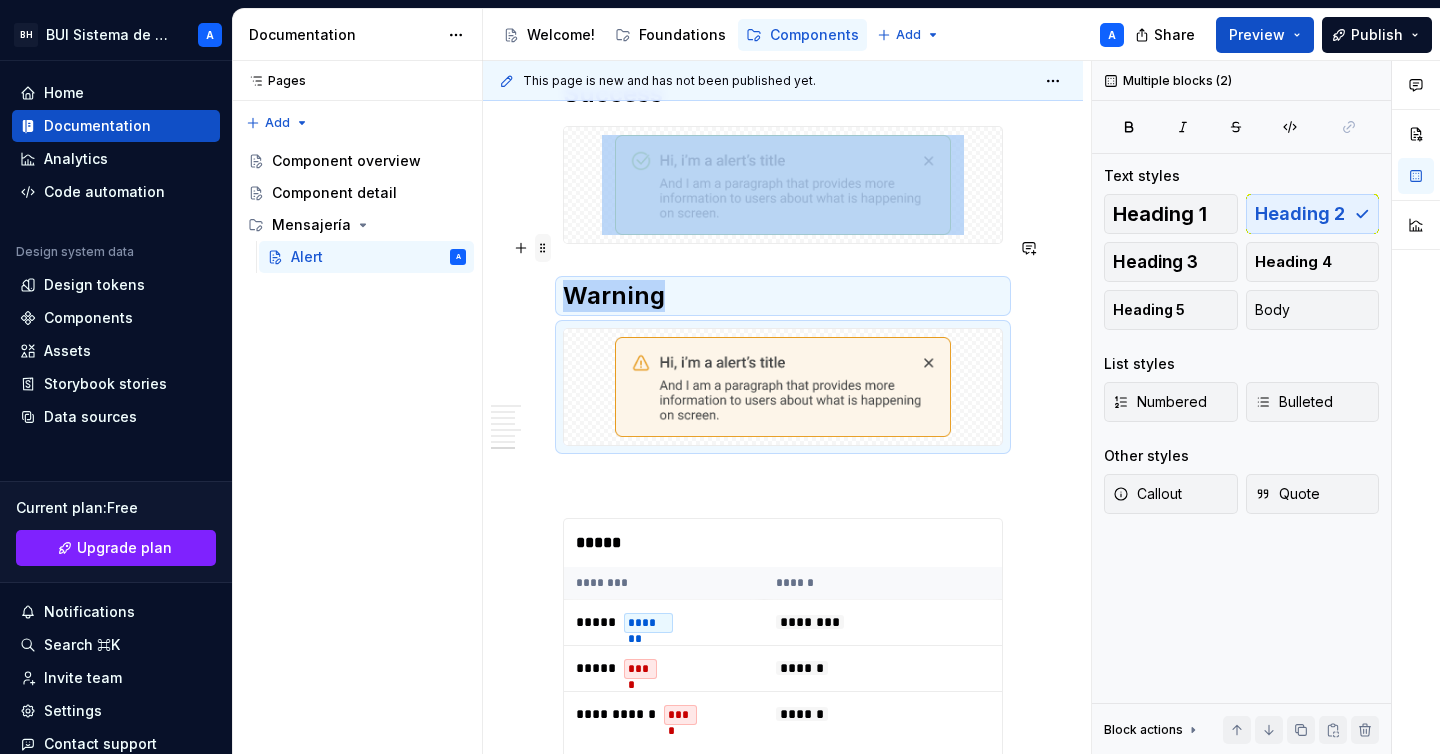 click at bounding box center (543, 248) 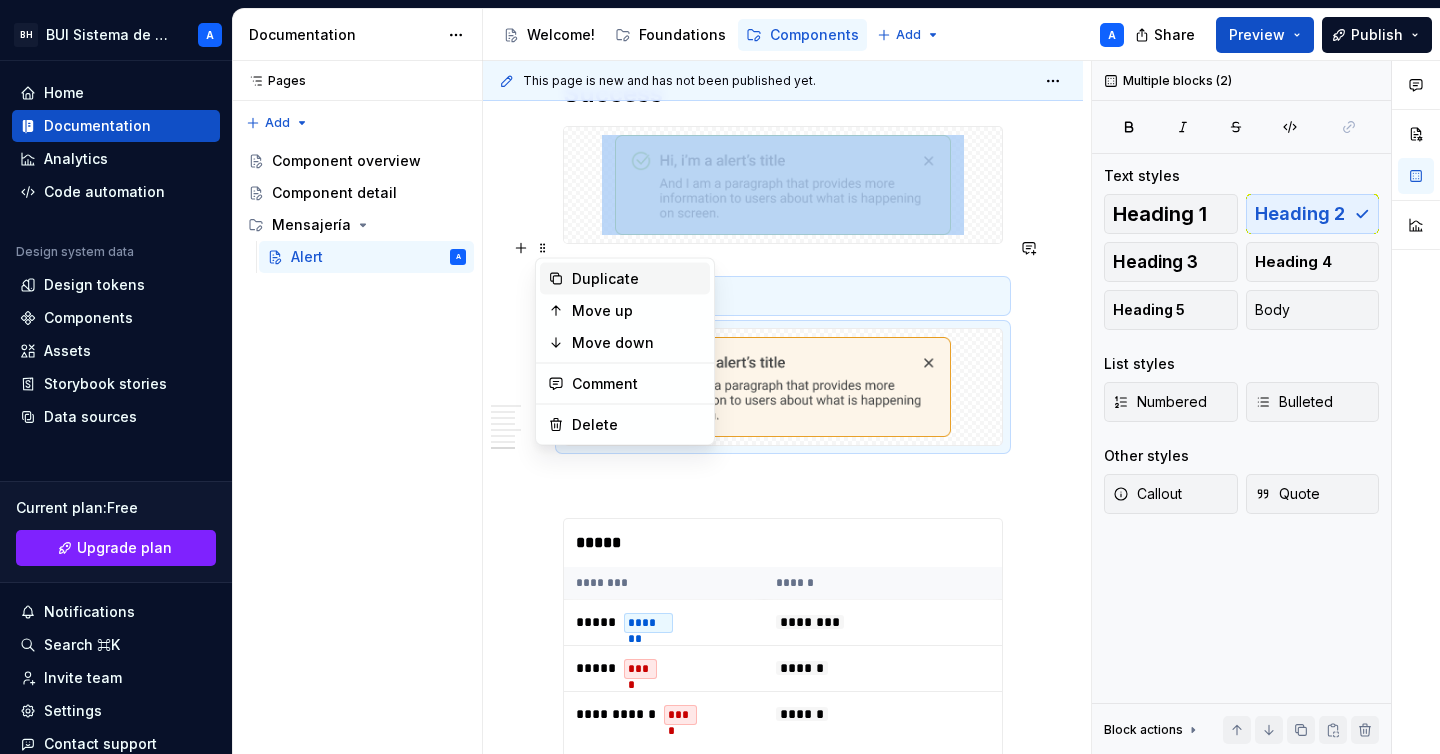 click 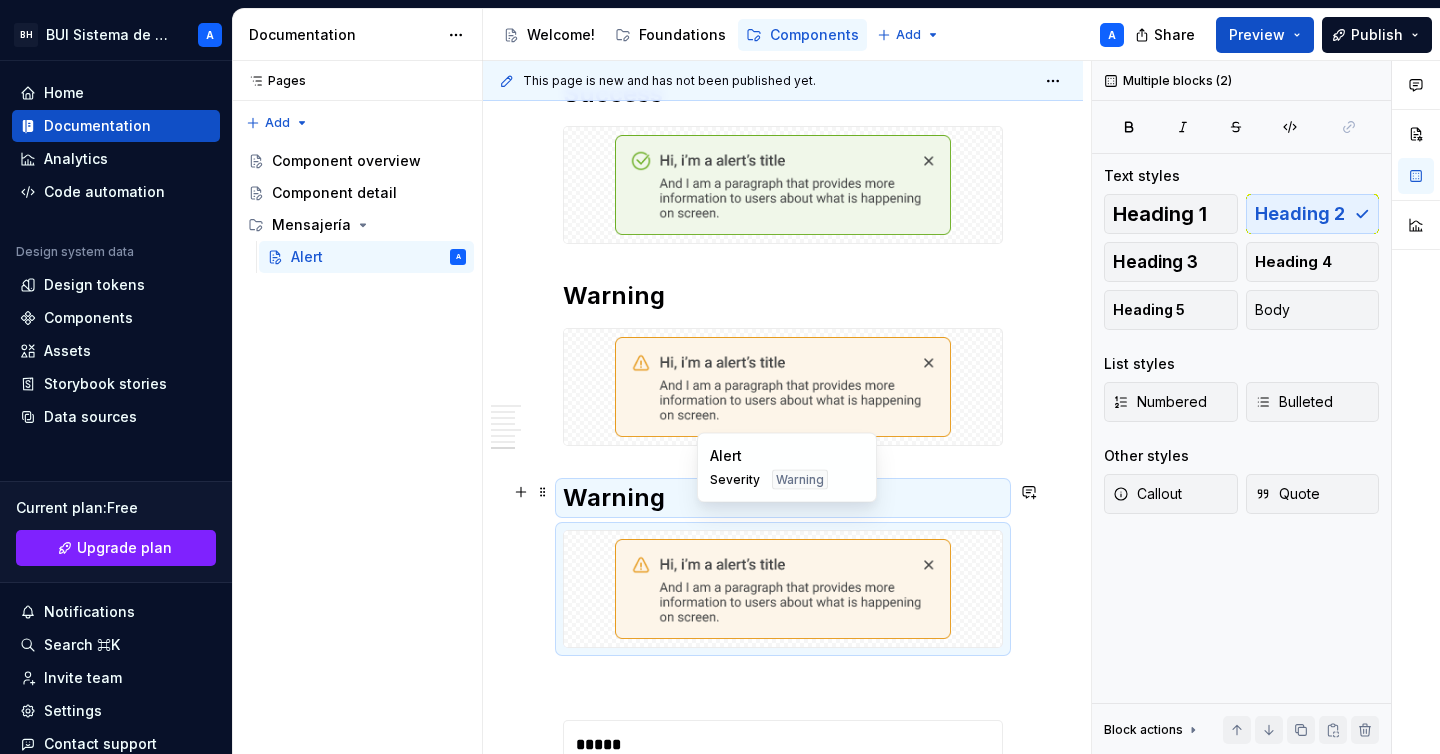 click at bounding box center [783, 589] 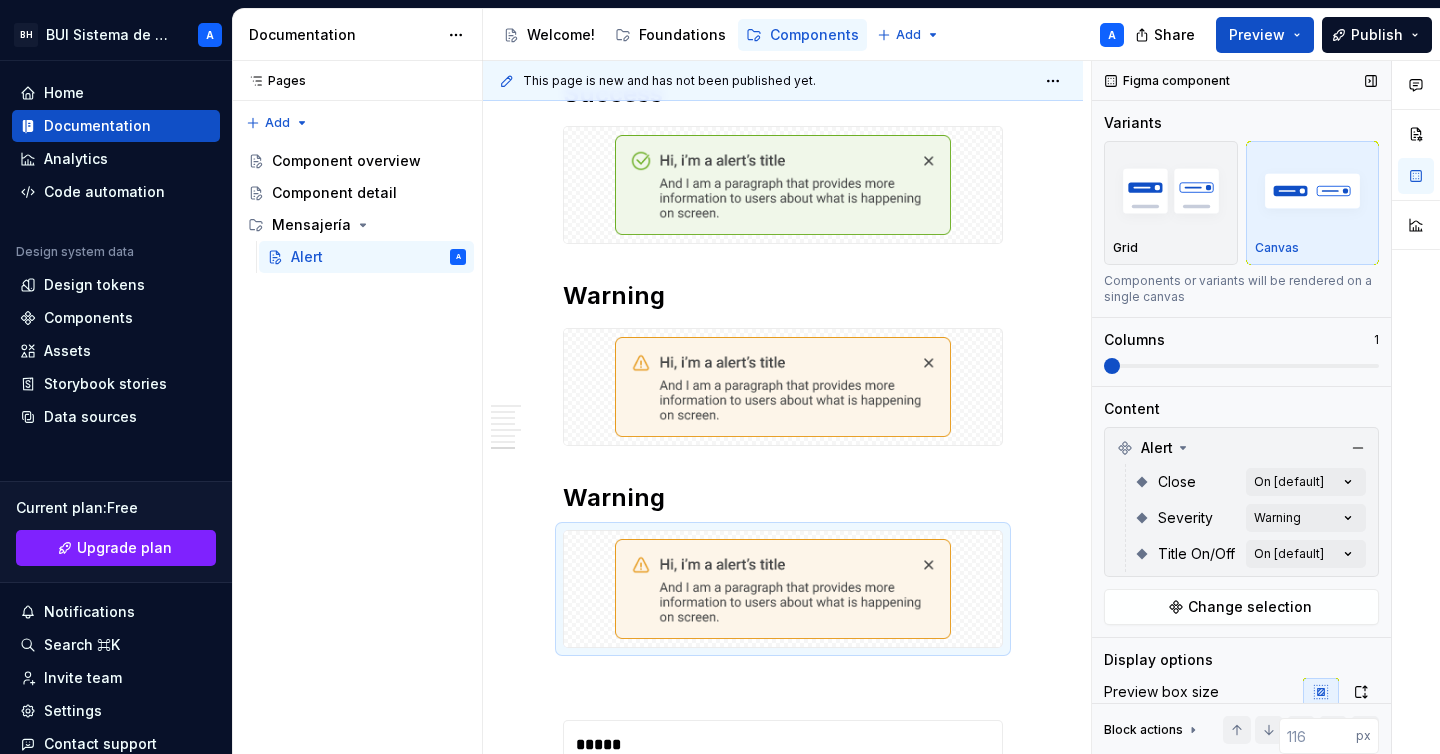 click on "Severity Warning" at bounding box center [1250, 518] 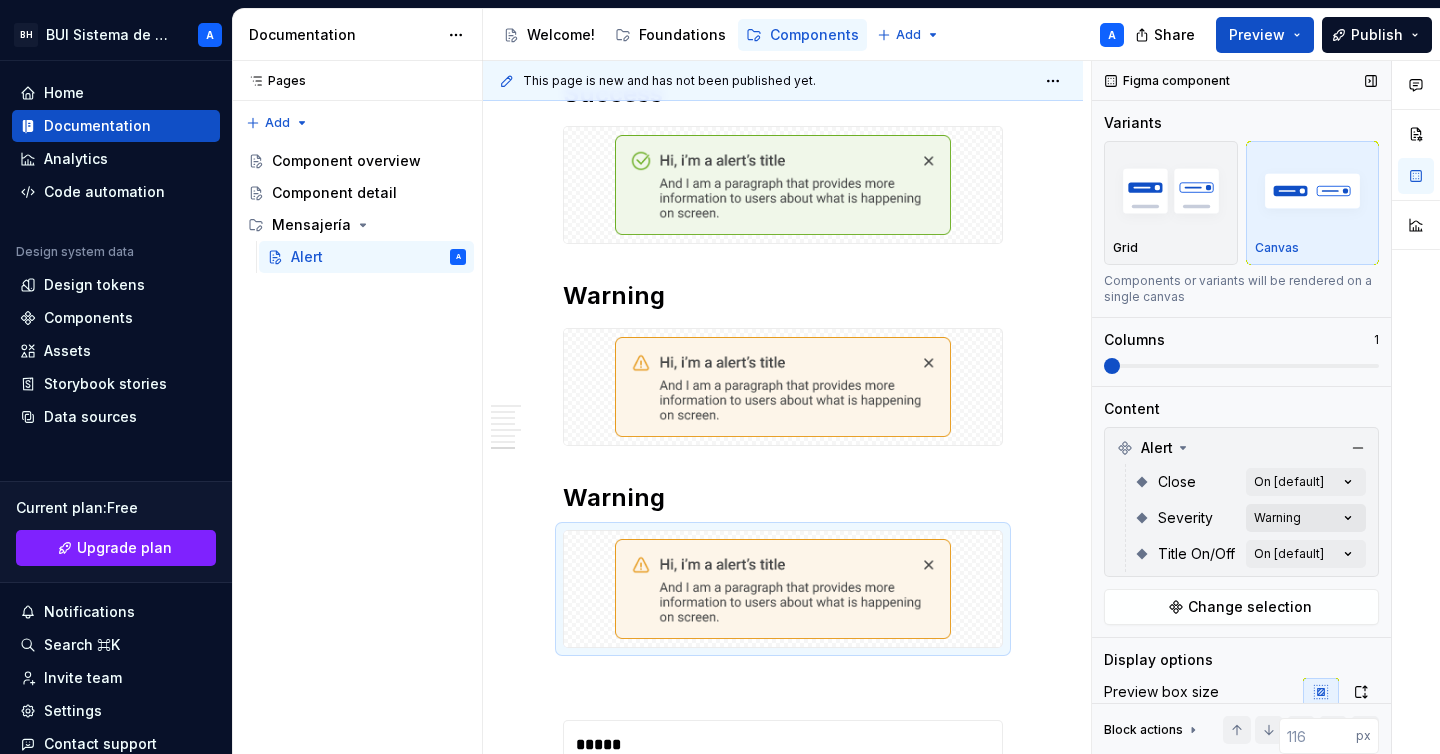 click on "Comments Open comments No comments yet Select ‘Comment’ from the block context menu to add one. Figma component Variants Grid Canvas Components or variants will be rendered on a single canvas Columns 1 Content Alert Close On [default] Severity Warning Title On/Off On [default] Change selection Display options Preview box size Preview box height px Preview background Show component name Yes Show properties details Yes Show variant description Yes Block actions Move up Move down Duplicate Copy (⌘C) Cut (⌘X) Delete" at bounding box center [1266, 408] 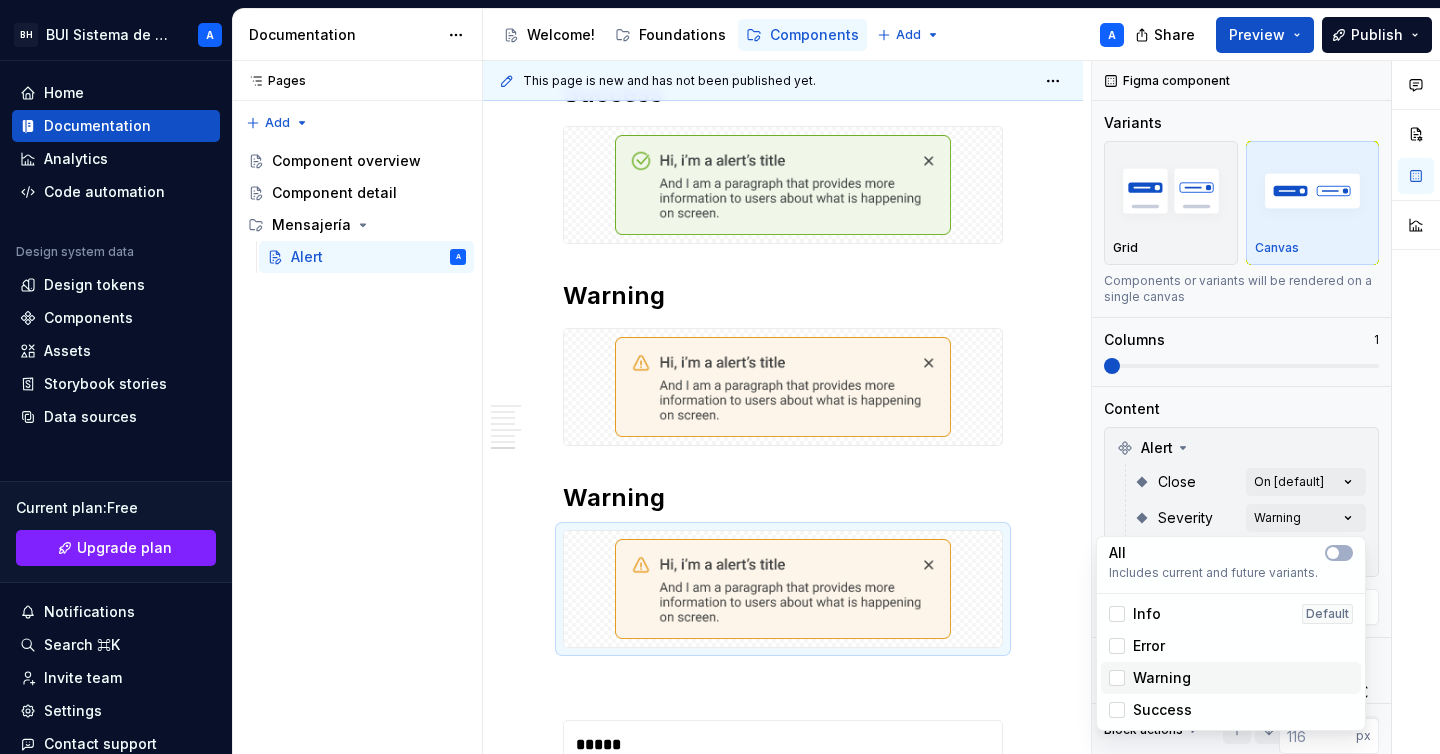 click on "Warning" at bounding box center [1162, 678] 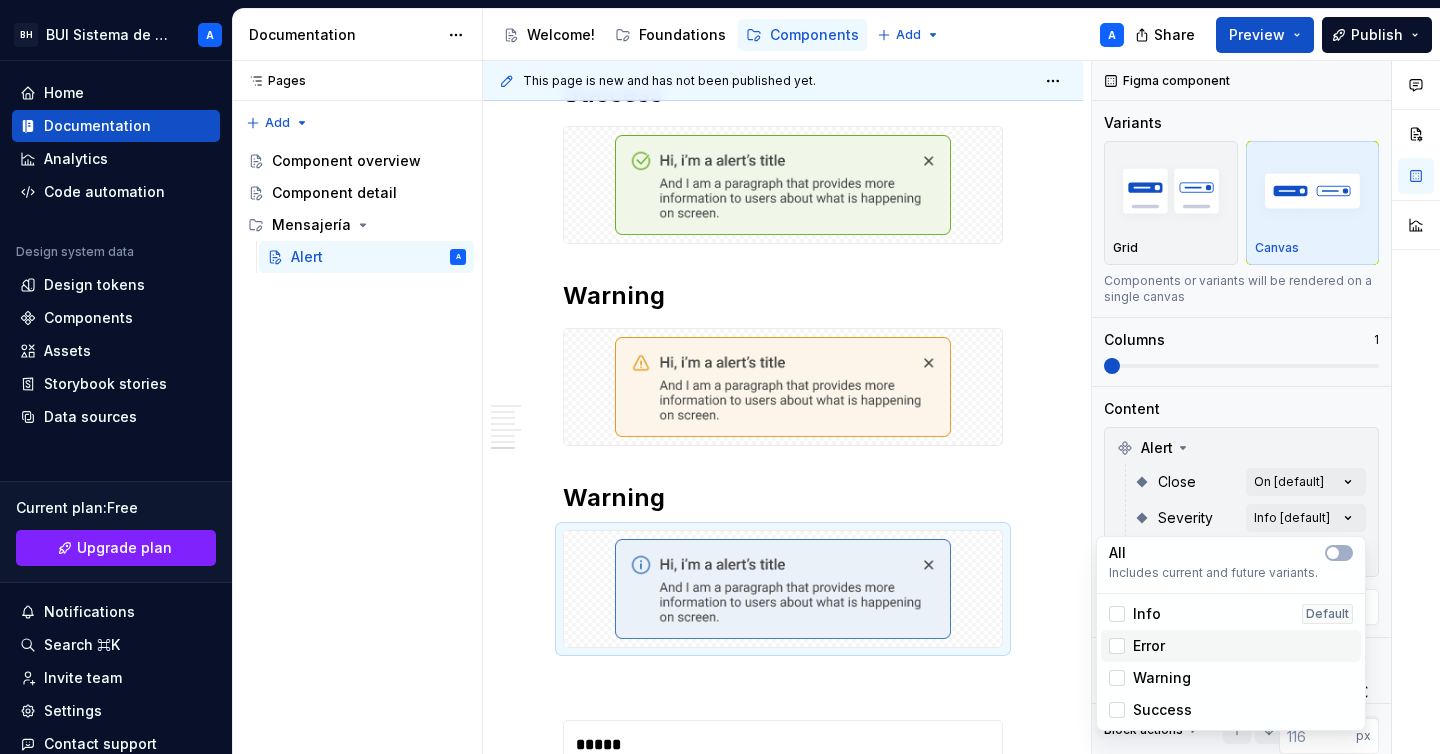 click on "Error" at bounding box center [1149, 646] 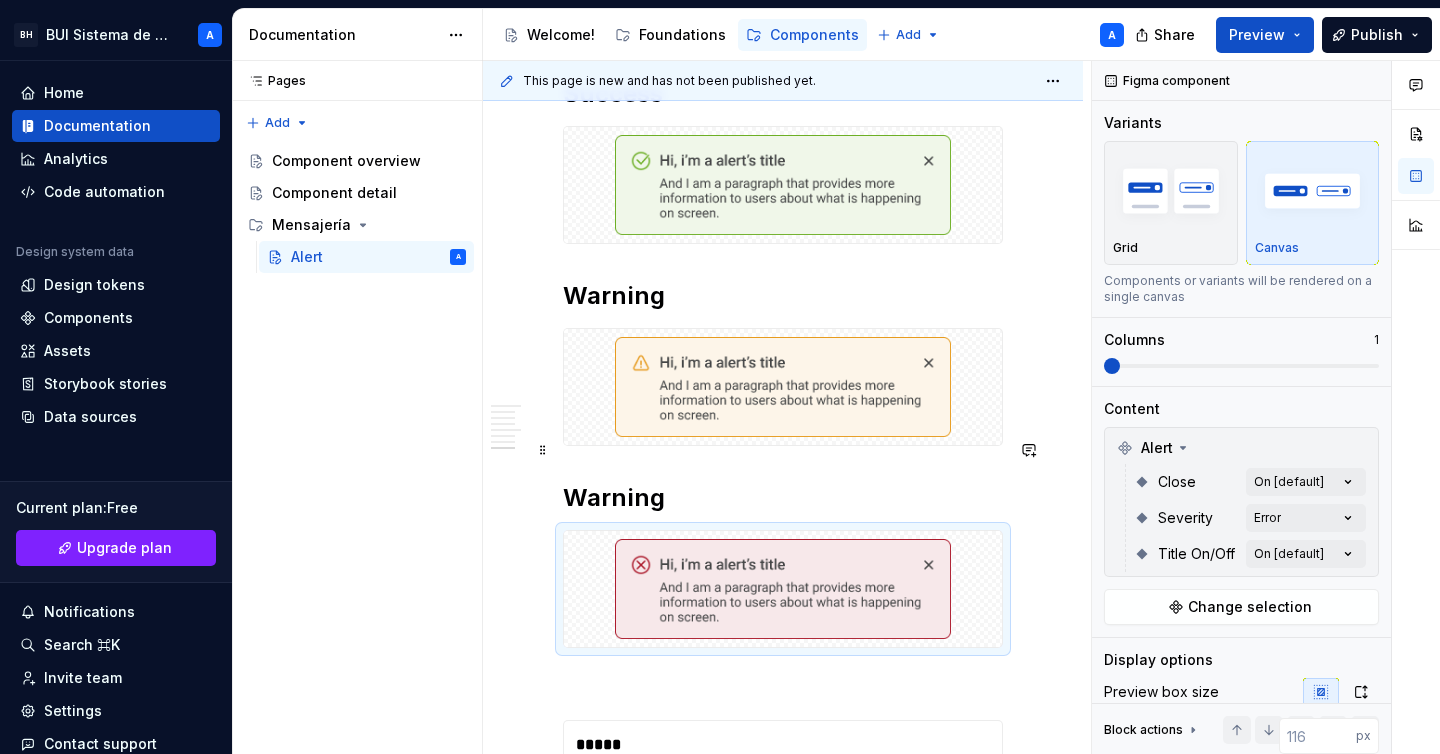 click on "BH BUI Sistema de Diseño A Home Documentation Analytics Code automation Design system data Design tokens Components Assets Storybook stories Data sources Current plan :  Free Upgrade plan Notifications Search ⌘K Invite team Settings Contact support Help Documentation
Accessibility guide for tree Page tree.
Navigate the tree with the arrow keys. Common tree hotkeys apply. Further keybindings are available:
enter to execute primary action on focused item
f2 to start renaming the focused item
escape to abort renaming an item
control+d to start dragging selected items
Welcome! Foundations Components Add A Share Preview Publish Pages Pages Add
Accessibility guide for tree Page tree.
Navigate the tree with the arrow keys. Common tree hotkeys apply. Further keybindings are available:
enter to execute primary action on focused item
f2 to start renaming the focused item
A 1" at bounding box center (720, 377) 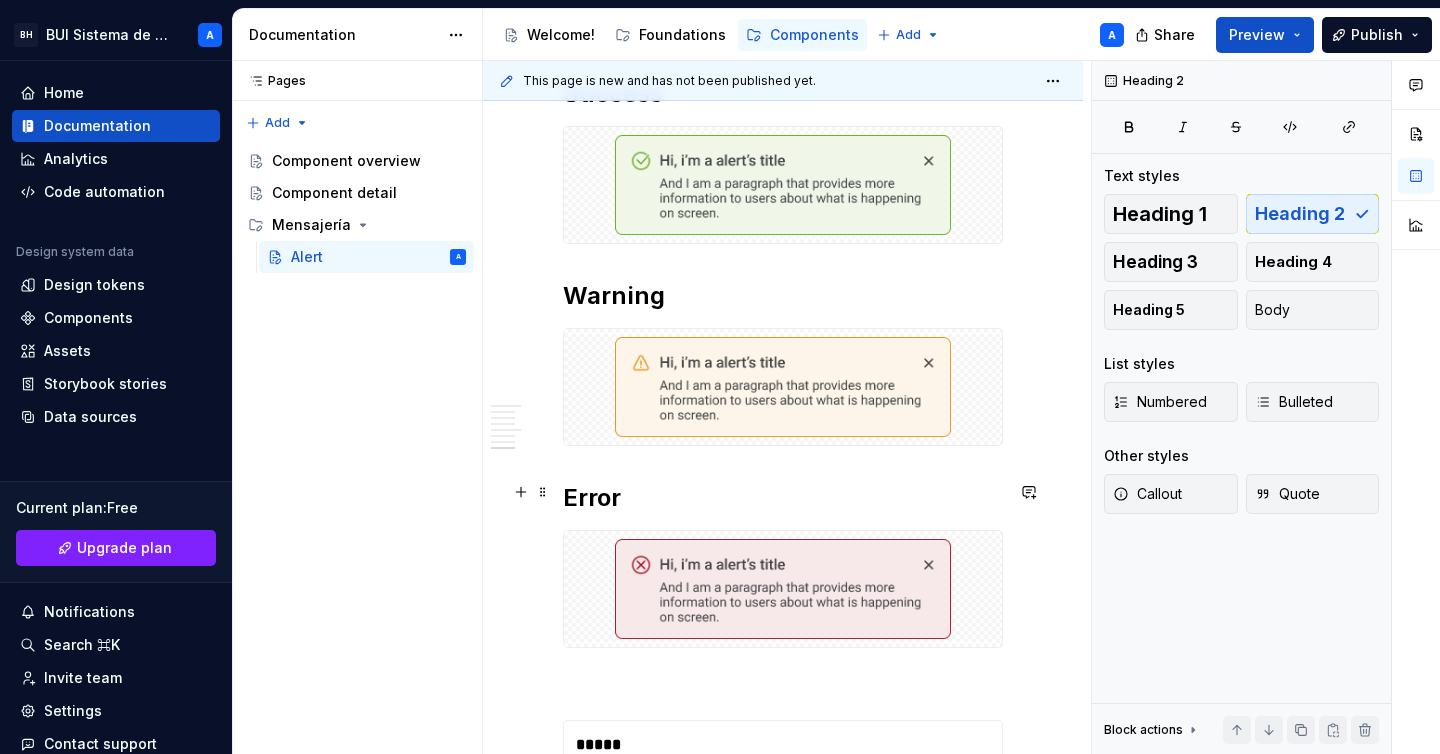 click on "Uso Se usa principalmente para comunicar errores, advertencias o información importante que la persona usuaria debe tener en cuenta. Cuando usar Mensajes críticos o urgentes:  Cuando es necesario que la persona usuaria preste atención inmediata, como errores en un formulario. Advertencias importantes:  Cuando la persona usuaria debe ser alertada sobre algo que puede tener consecuencias. Información importante:  Información que la persona usuaria debe conocer, pero que no es urgente o critica. Cuando evitar usar Cuando el mensaje sea temporal, como una notificación que confirma una acción realizada, el componente Alert puede ser innecesario, ya que puede interrumpir la experiencia de la persona usuaria, en estos casos es recomendable usar el componente  Toast. Normas de uso Posición visible pero no intrusiva:  Deben estar en un lugar destacado pero no interrumpir el contenido principal. Ubicación según urgencia: Alertas fijas:  Contenido: Tamaño: Variantes Info Success Warning Error ***** ********" at bounding box center (783, -210) 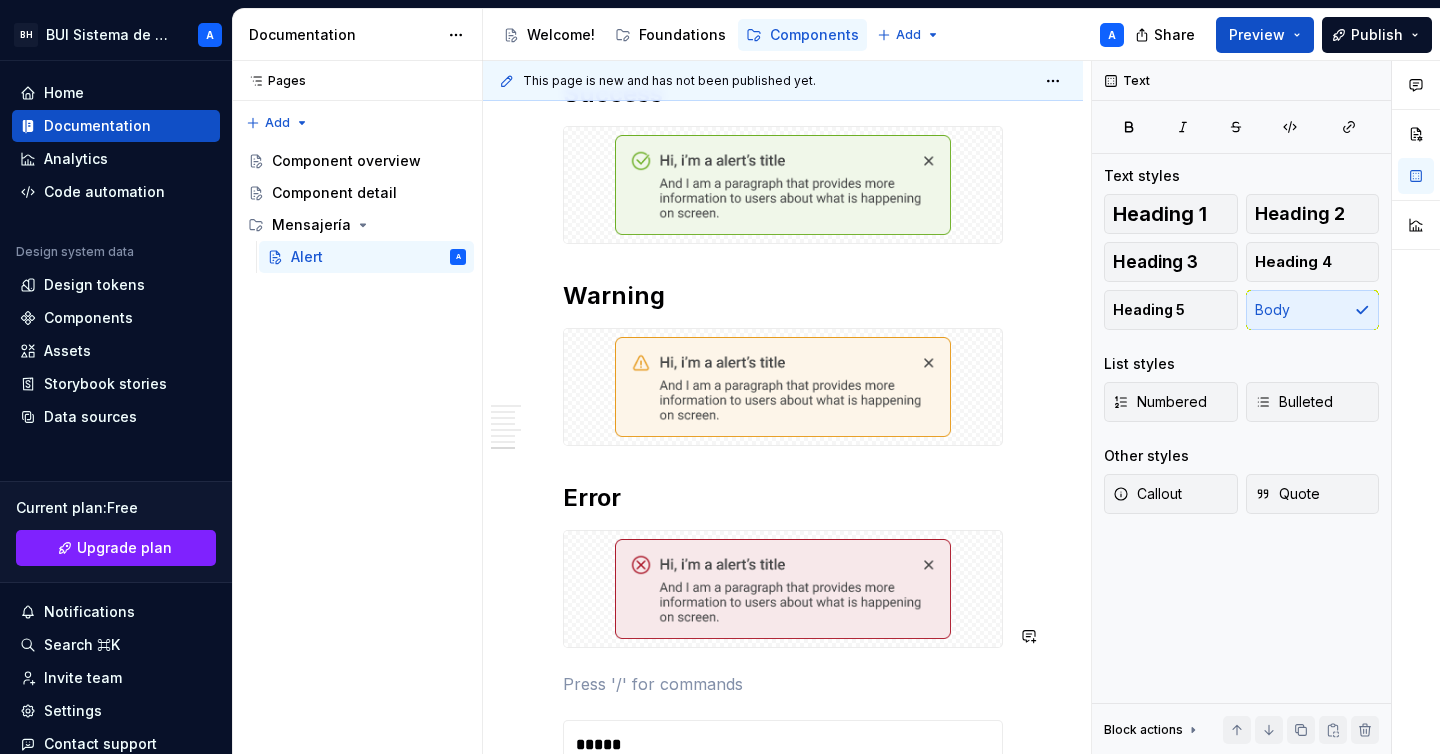 click on "Uso Se usa principalmente para comunicar errores, advertencias o información importante que la persona usuaria debe tener en cuenta. Cuando usar Mensajes críticos o urgentes:  Cuando es necesario que la persona usuaria preste atención inmediata, como errores en un formulario. Advertencias importantes:  Cuando la persona usuaria debe ser alertada sobre algo que puede tener consecuencias. Información importante:  Información que la persona usuaria debe conocer, pero que no es urgente o critica. Cuando evitar usar Cuando el mensaje sea temporal, como una notificación que confirma una acción realizada, el componente Alert puede ser innecesario, ya que puede interrumpir la experiencia de la persona usuaria, en estos casos es recomendable usar el componente  Toast. Normas de uso Posición visible pero no intrusiva:  Deben estar en un lugar destacado pero no interrumpir el contenido principal. Ubicación según urgencia: Alertas fijas:  Contenido: Tamaño: Variantes Info Success Warning Error ***** ********" at bounding box center (783, -311) 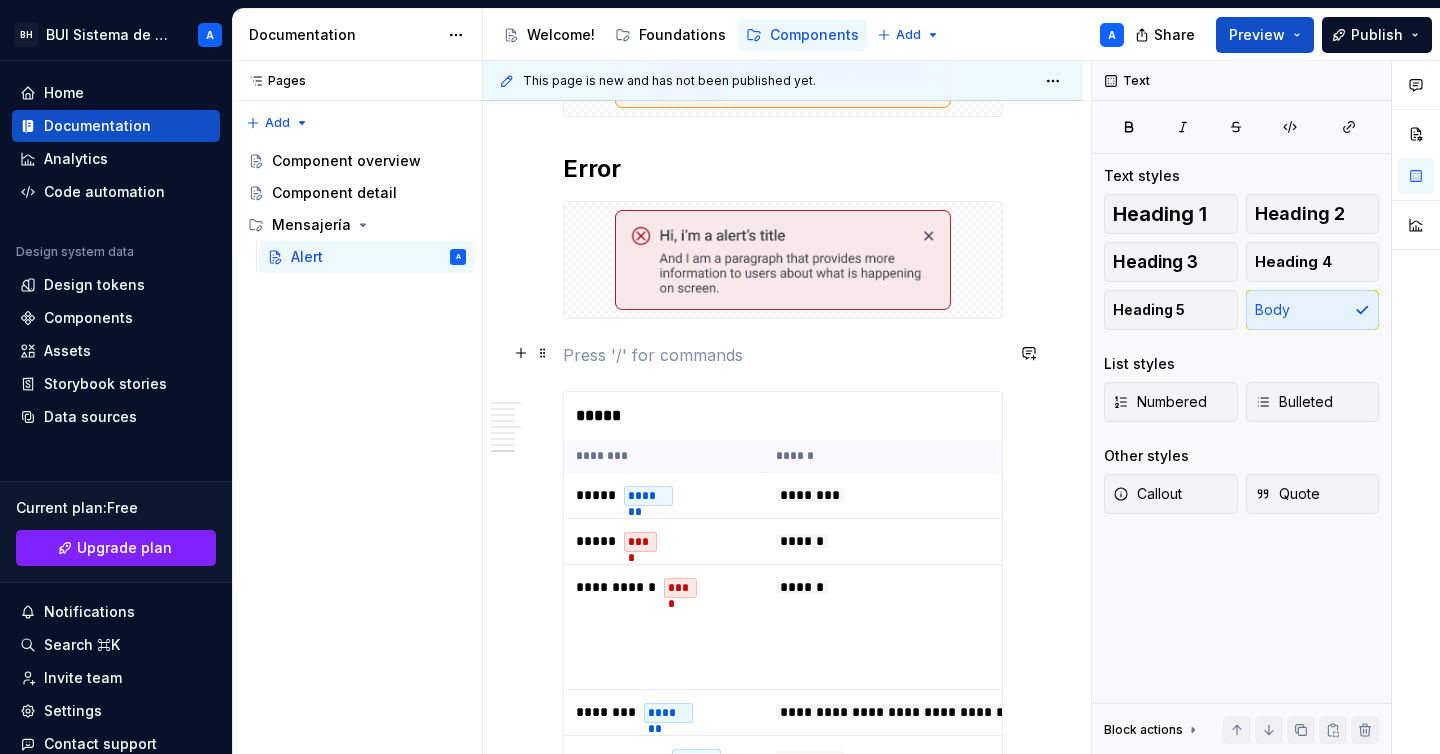scroll, scrollTop: 2406, scrollLeft: 0, axis: vertical 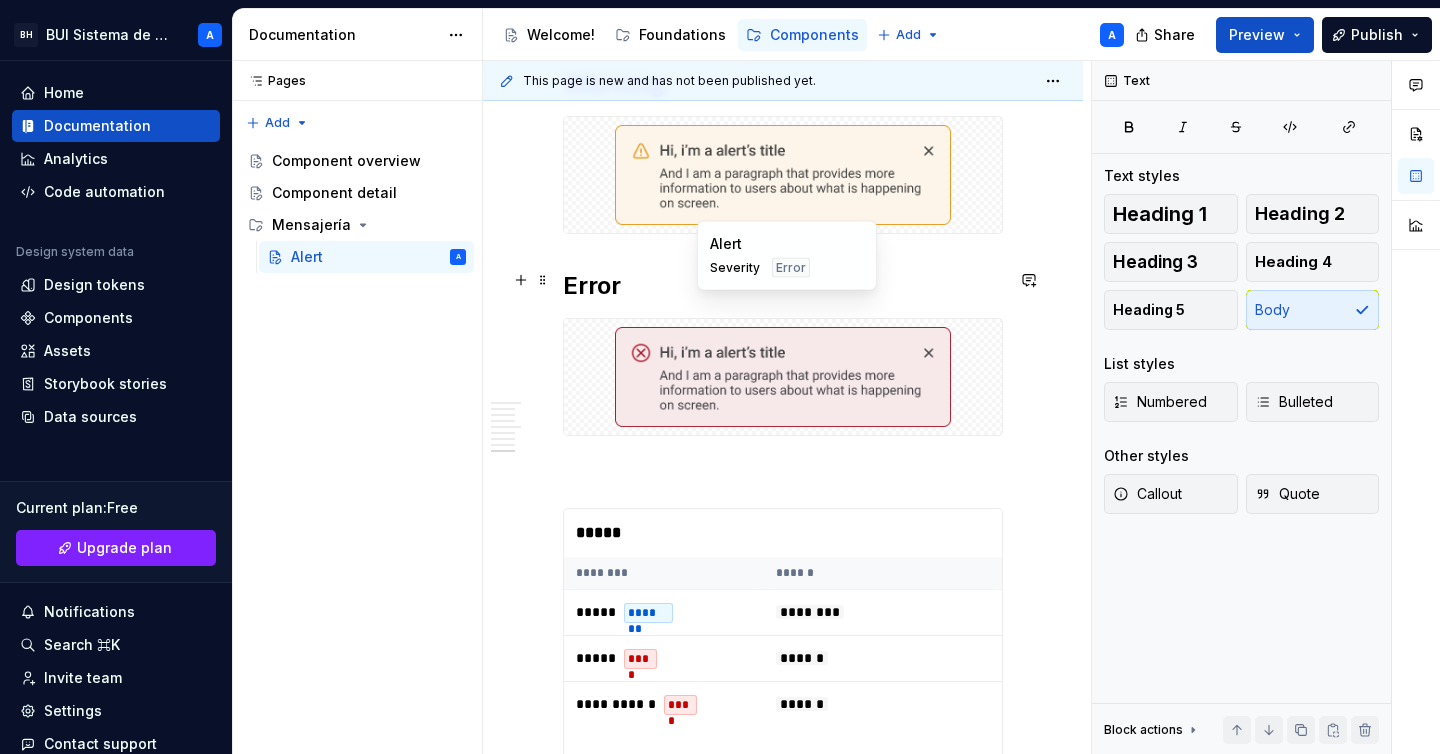 click at bounding box center (783, 377) 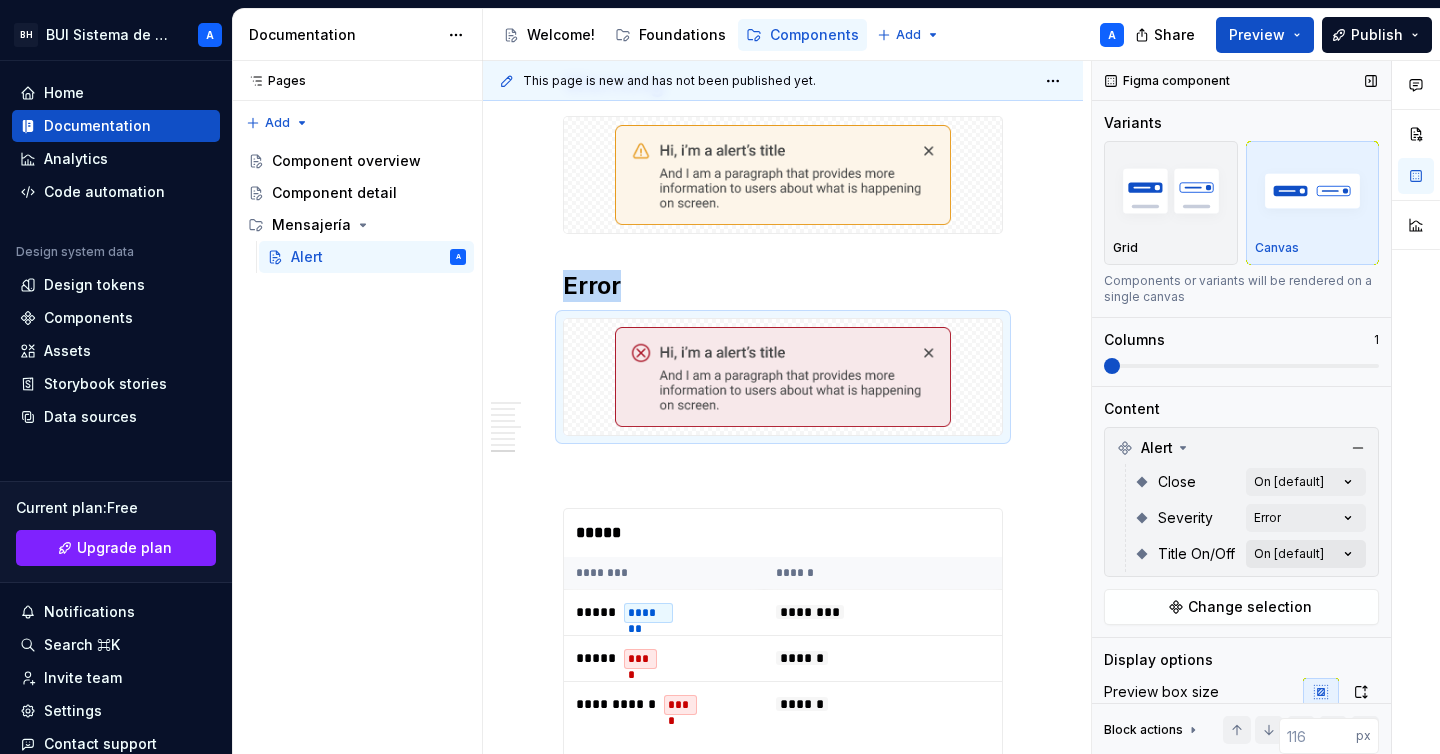 click on "Comments Open comments No comments yet Select ‘Comment’ from the block context menu to add one. Figma component Variants Grid Canvas Components or variants will be rendered on a single canvas Columns 1 Content Alert Close On [default] Severity Error Title On/Off On [default] Change selection Display options Preview box size Preview box height px Preview background Show component name Yes Show properties details Yes Show variant description Yes Block actions Move up Move down Duplicate Copy (⌘C) Cut (⌘X) Delete" at bounding box center [1266, 408] 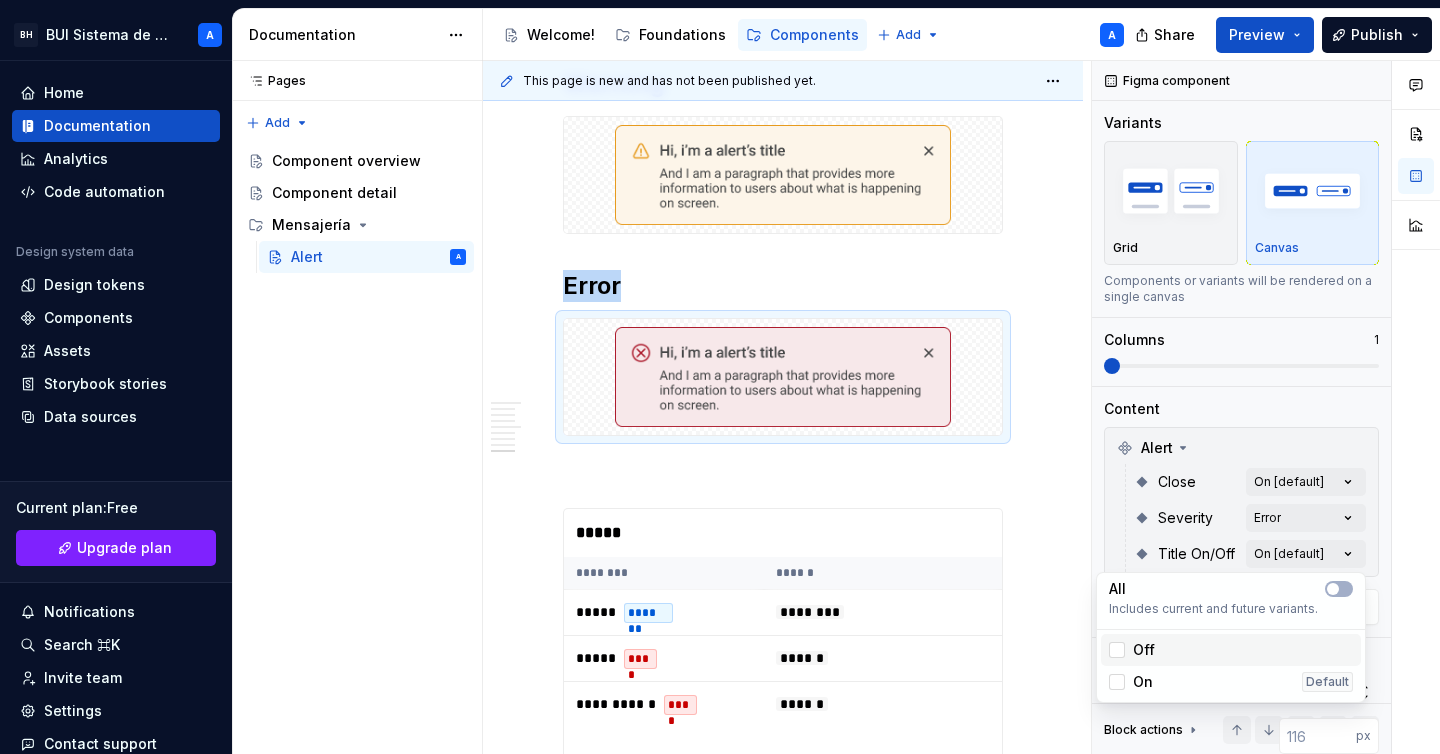 click on "Off" at bounding box center (1144, 650) 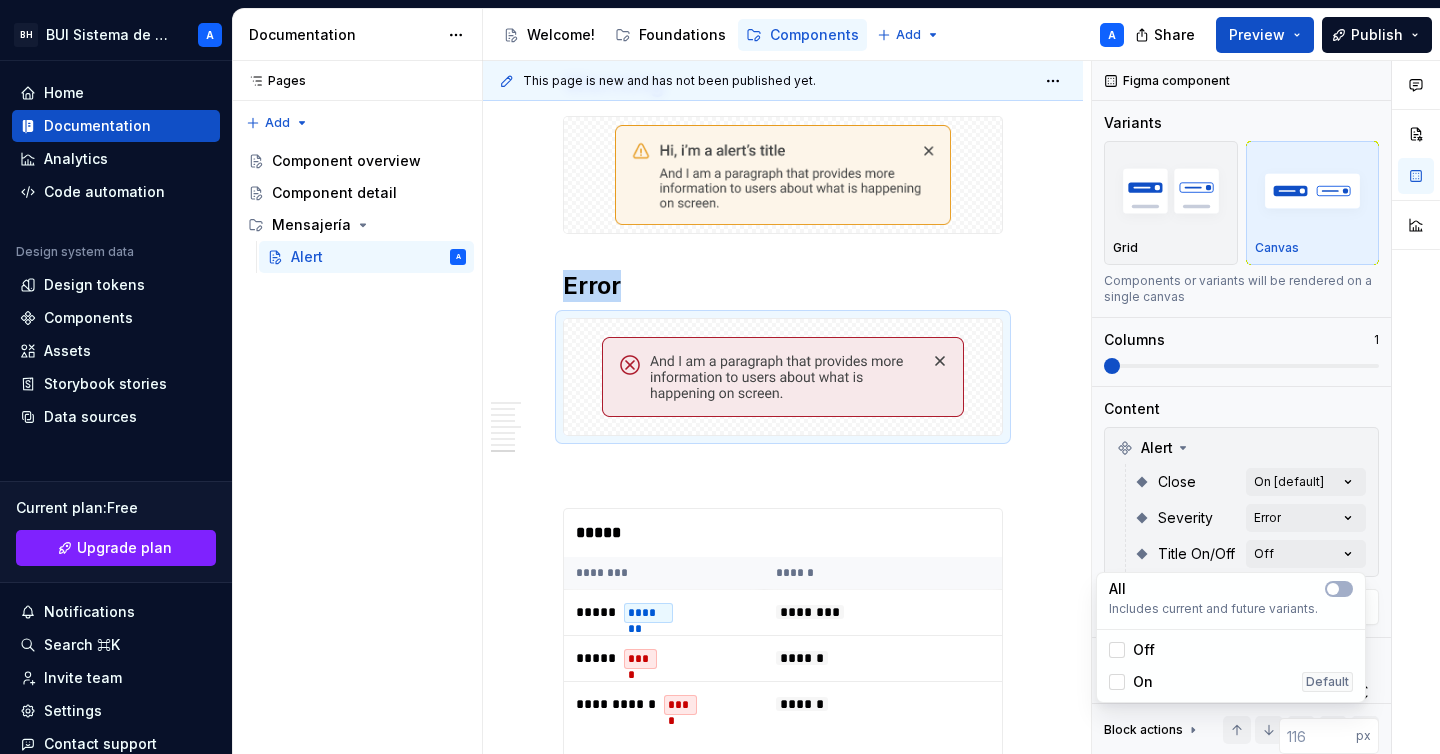 click on "Off" at bounding box center (1144, 650) 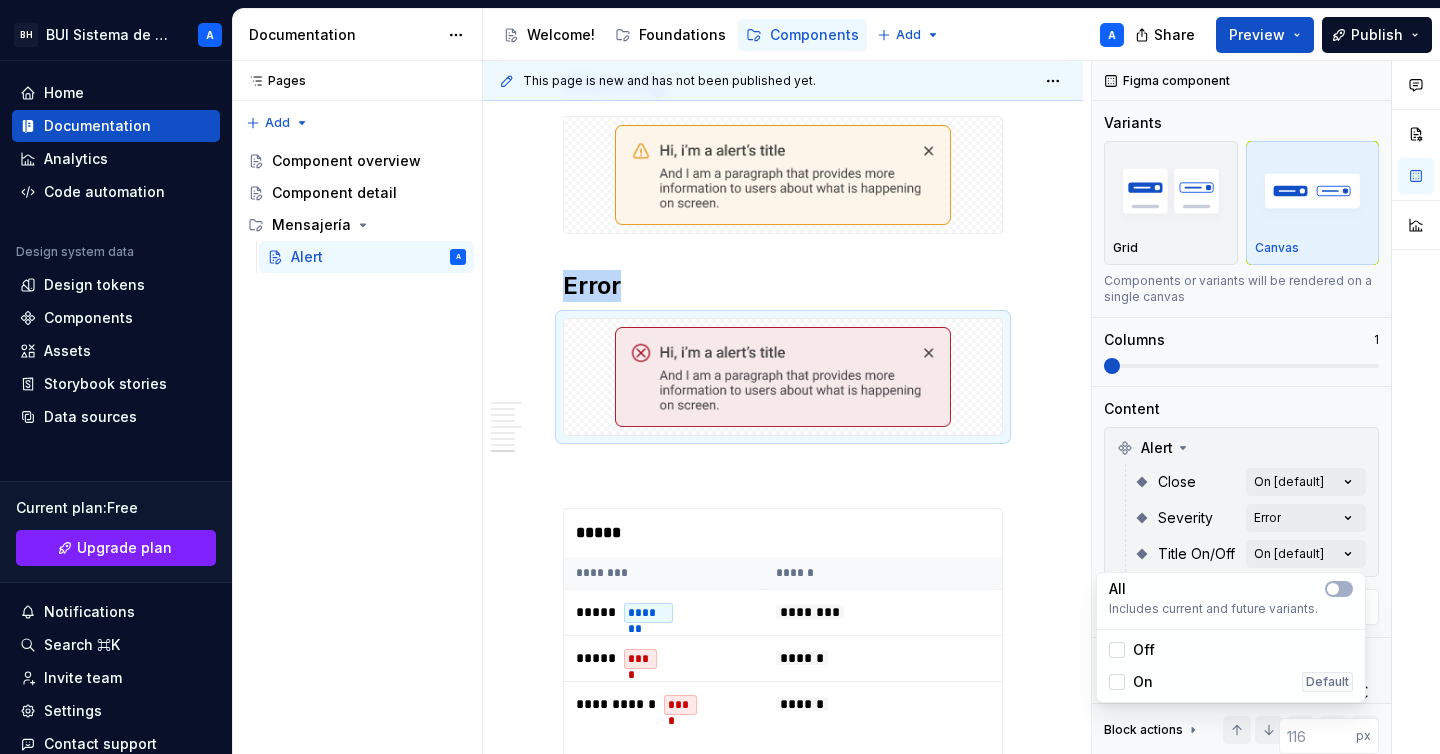 click on "Comments Open comments No comments yet Select ‘Comment’ from the block context menu to add one. Figma component Variants Grid Canvas Components or variants will be rendered on a single canvas Columns 1 Content Alert Close On [default] Severity Error Title On/Off On [default] Change selection Display options Preview box size Preview box height px Preview background Show component name Yes Show properties details Yes Show variant description Yes Block actions Move up Move down Duplicate Copy (⌘C) Cut (⌘X) Delete" at bounding box center [1266, 408] 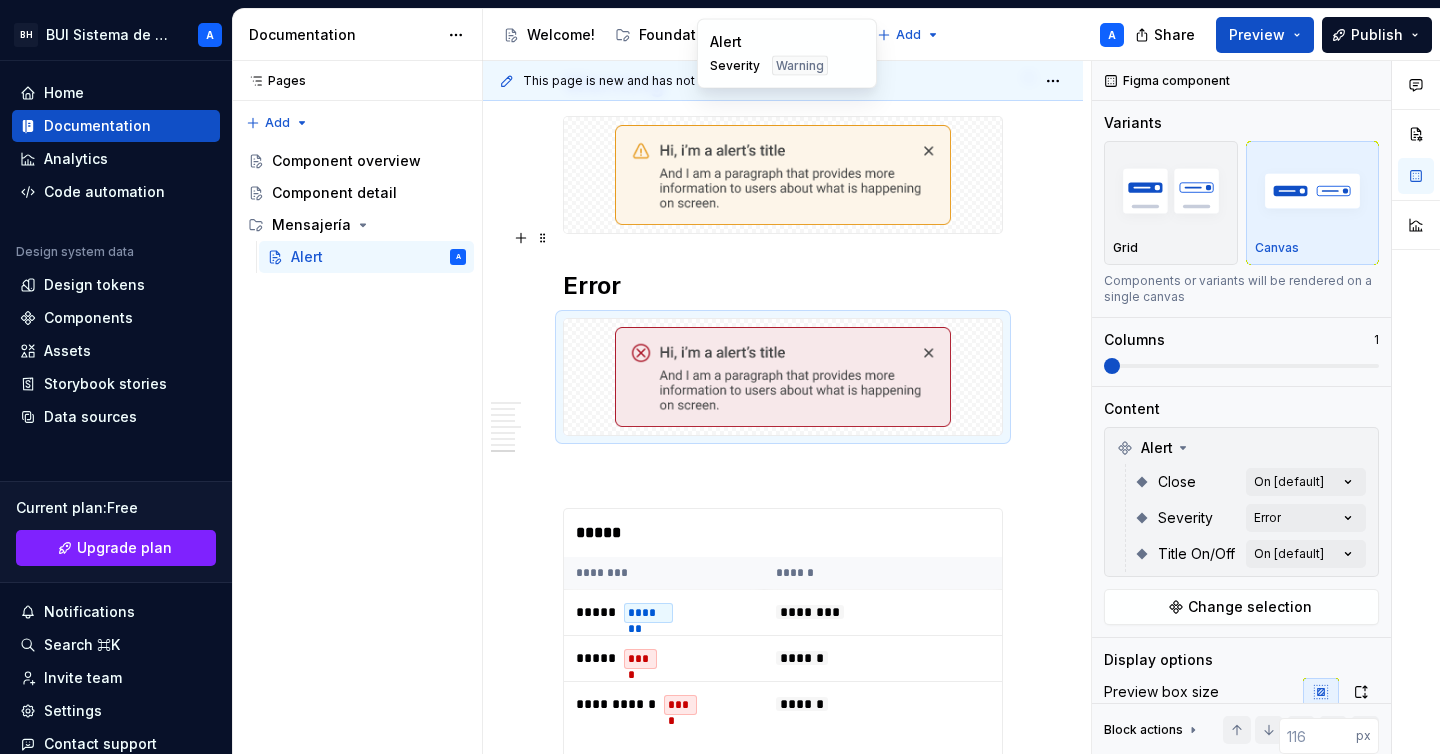 type on "*" 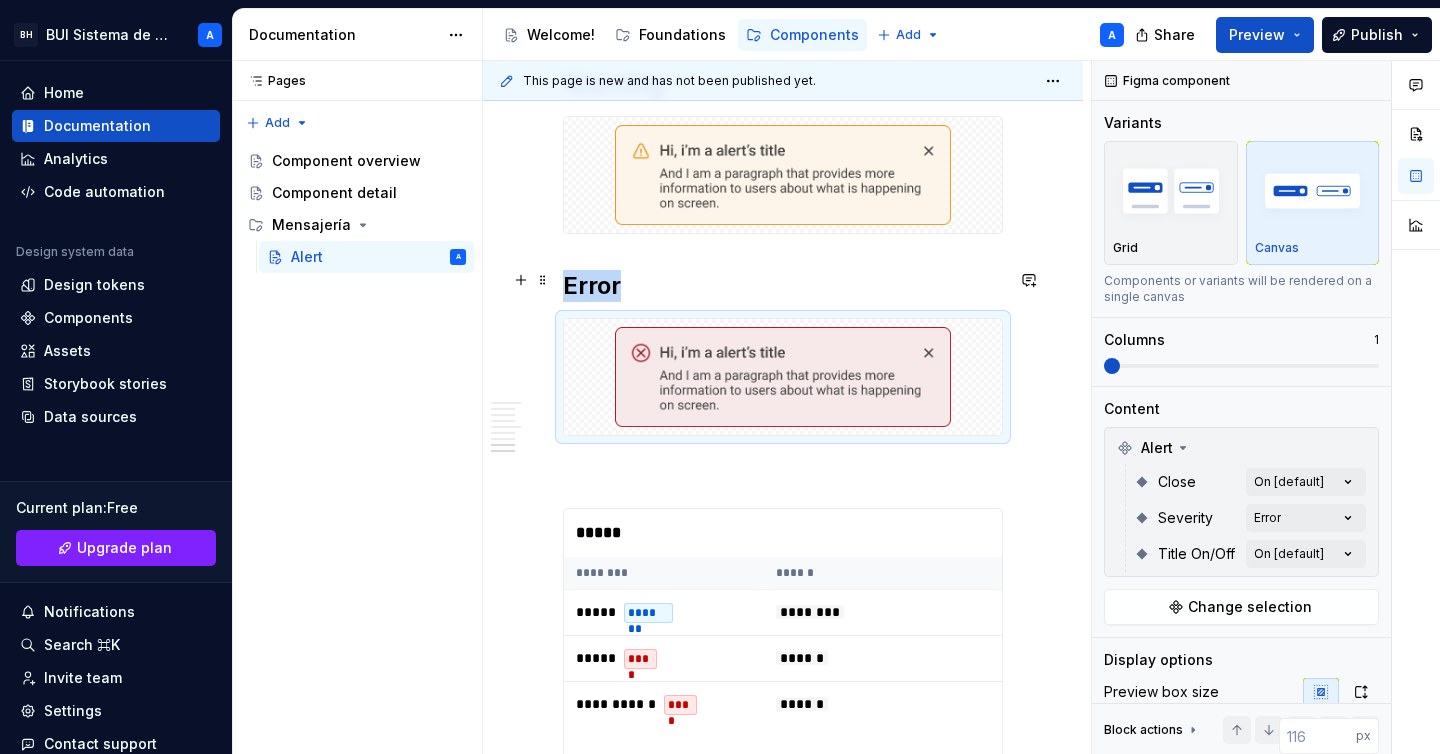 scroll, scrollTop: 2314, scrollLeft: 0, axis: vertical 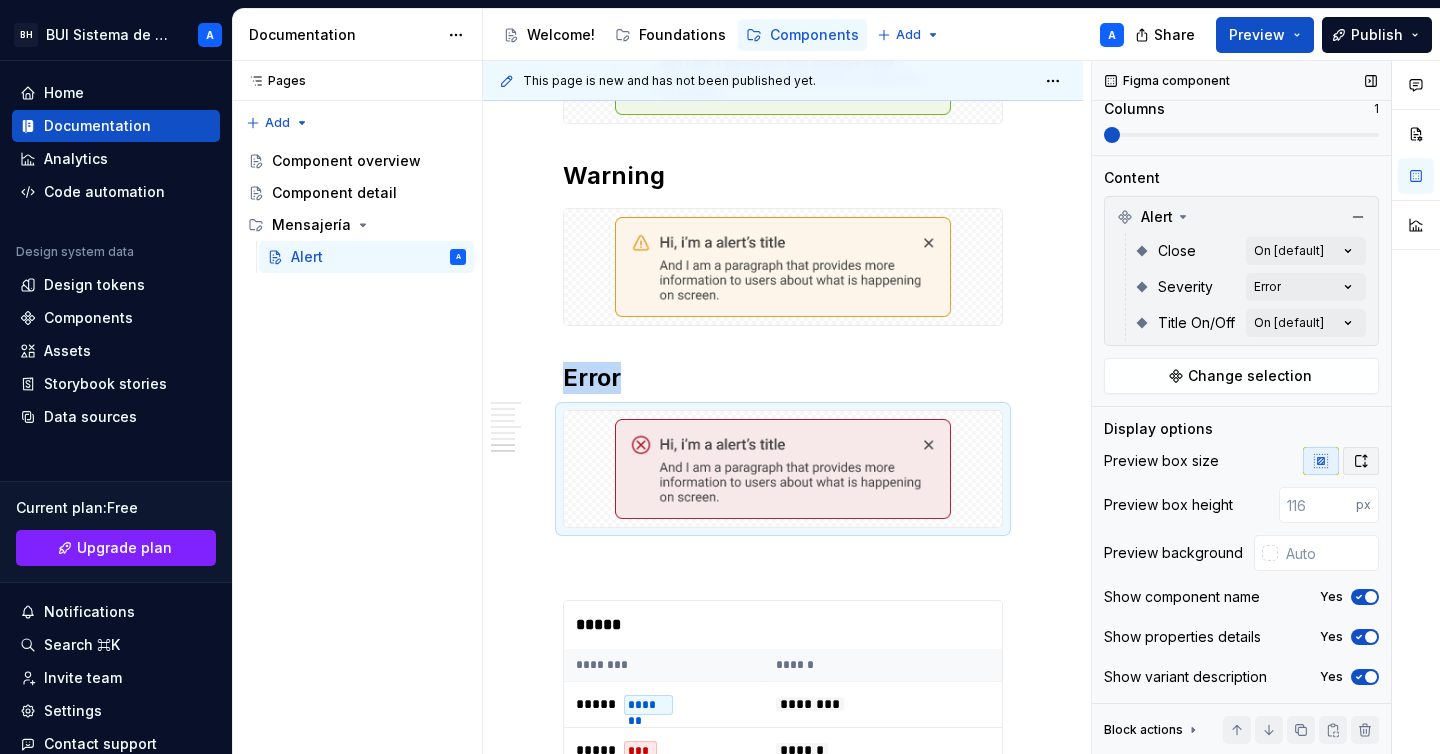click 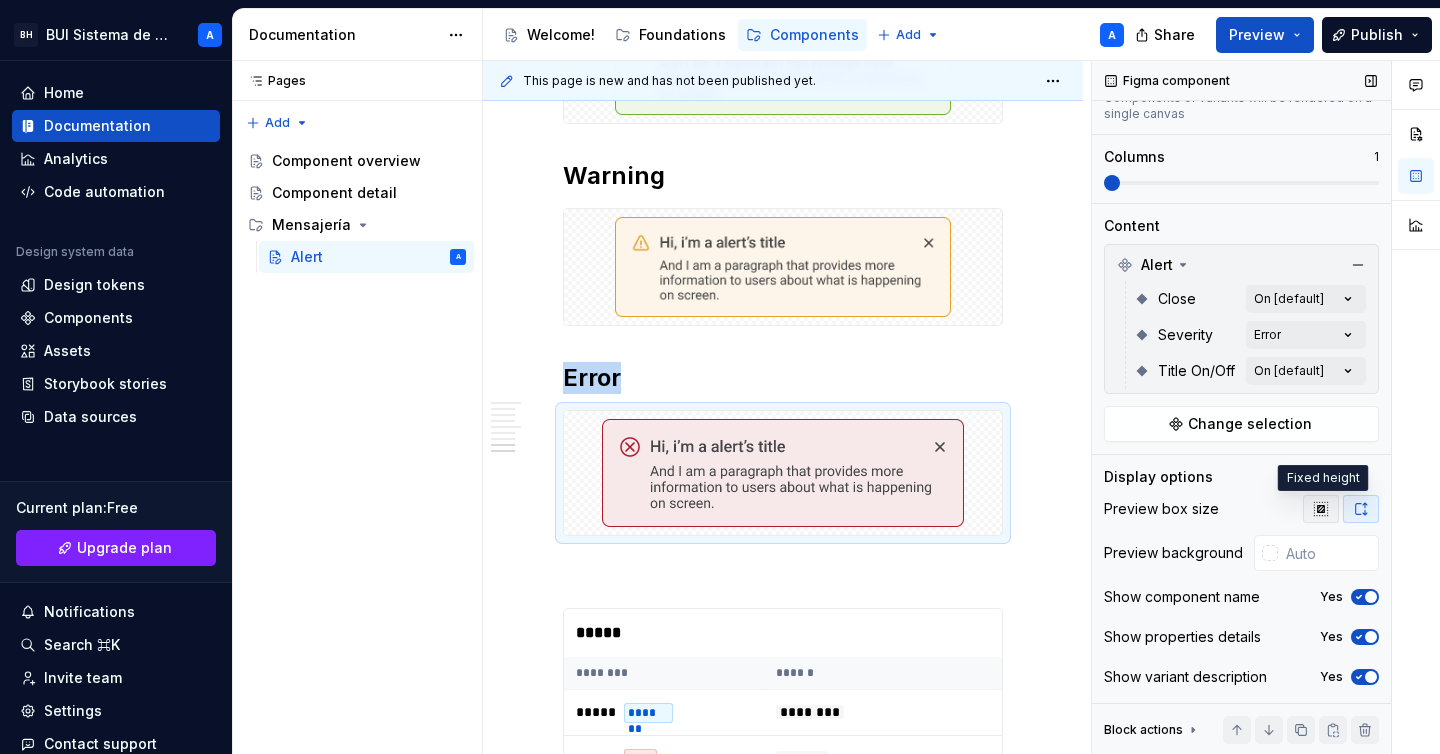click 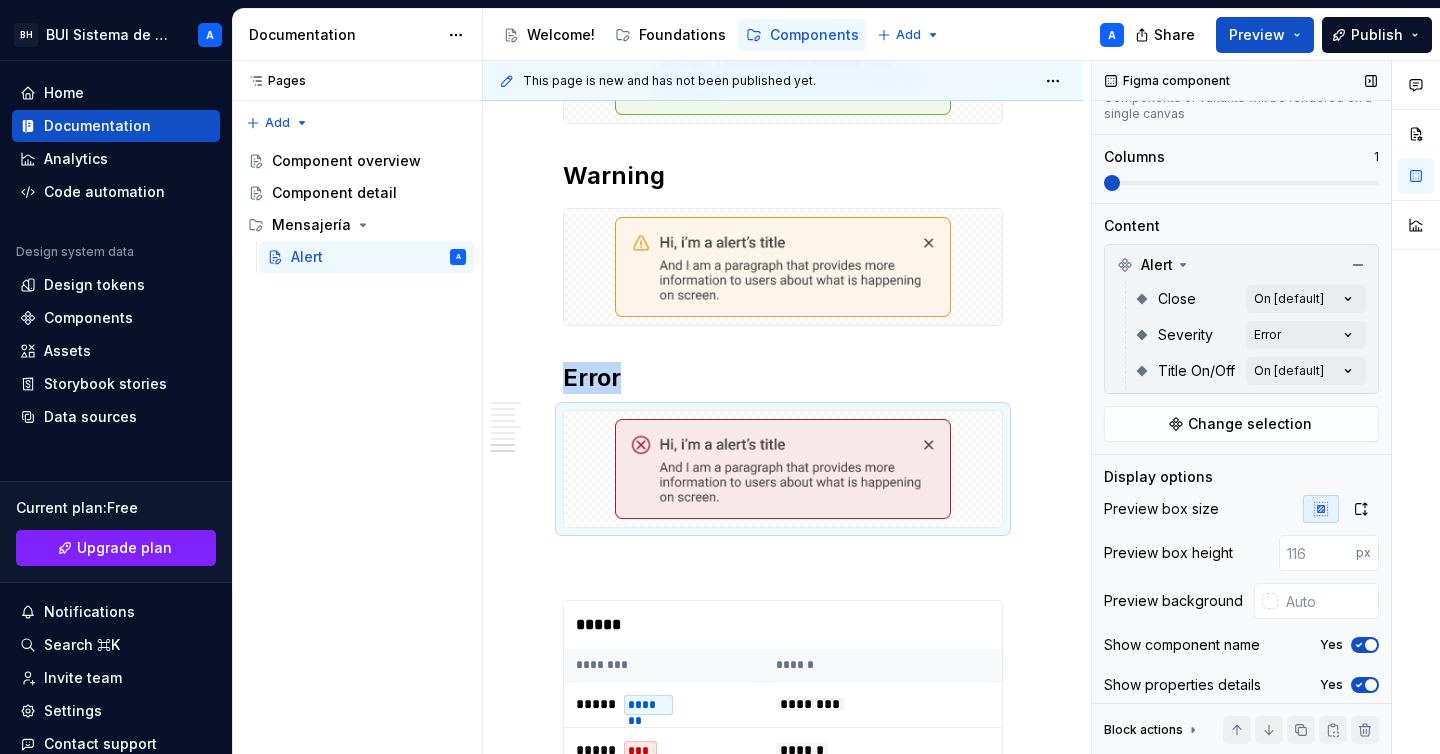 scroll, scrollTop: 231, scrollLeft: 0, axis: vertical 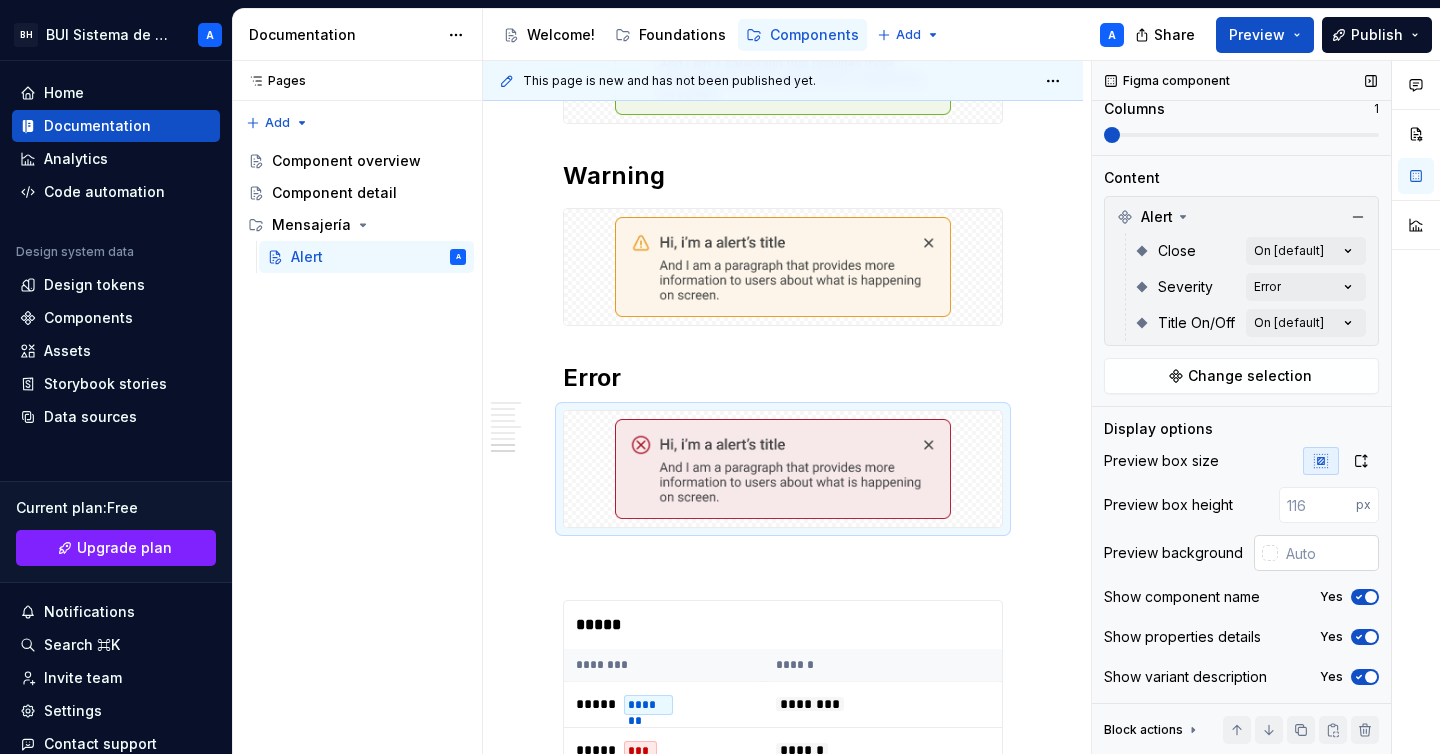 click at bounding box center [1328, 553] 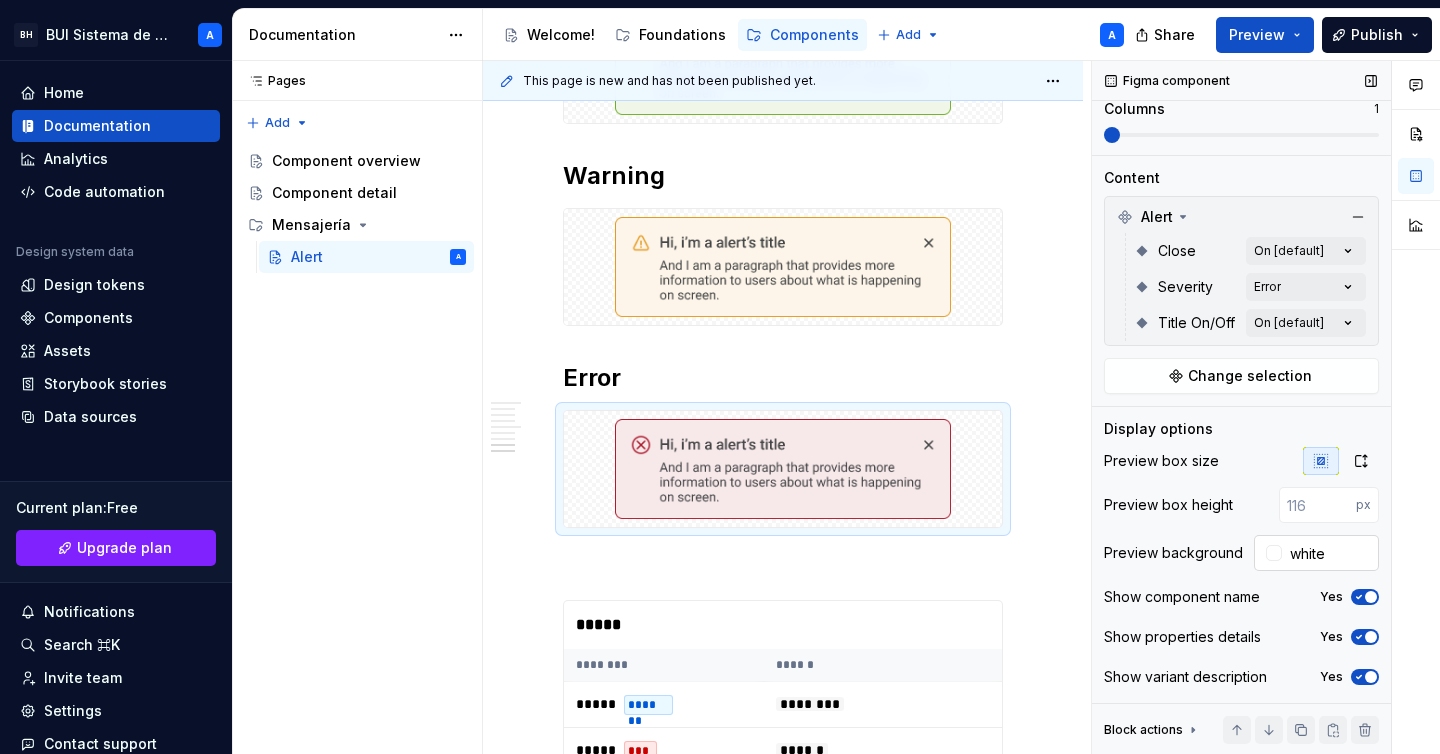 type on "#FFFFFF" 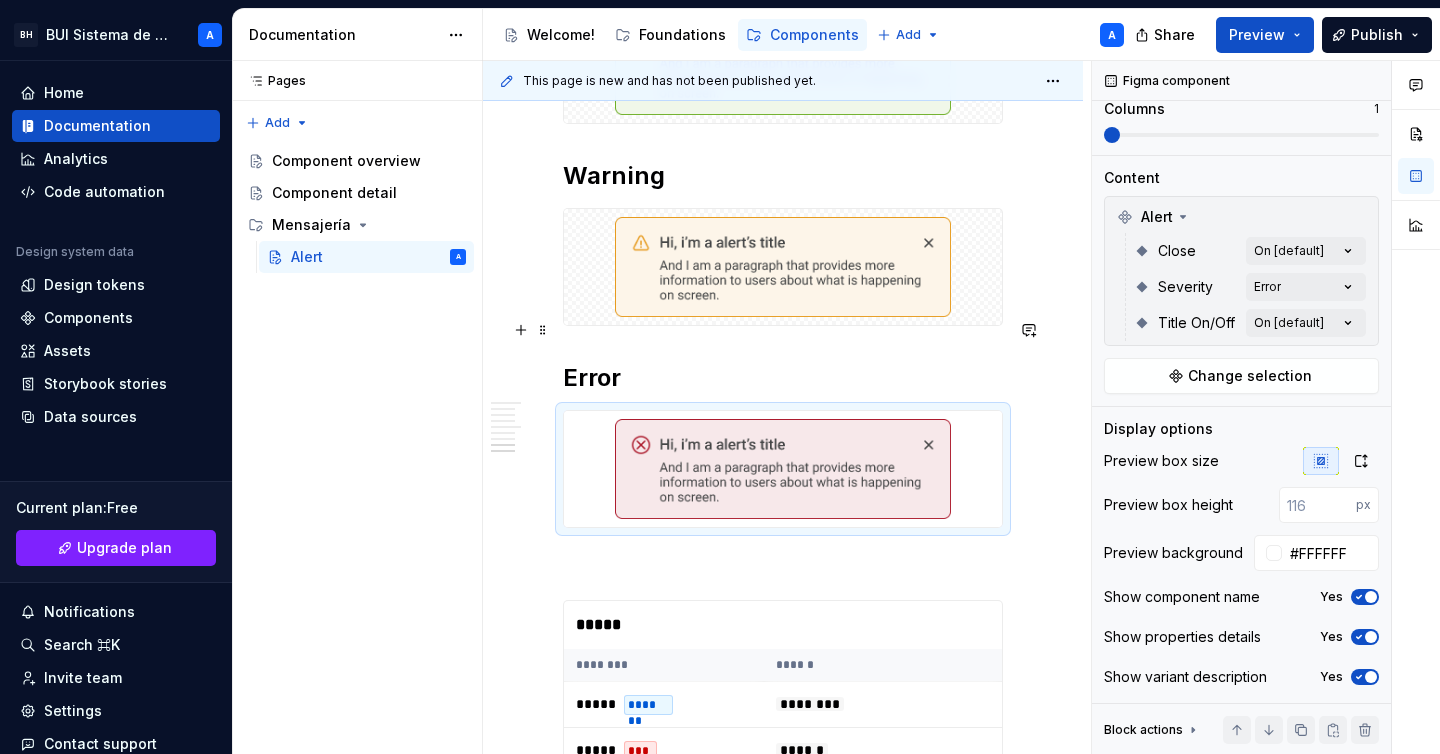 click on "Uso Se usa principalmente para comunicar errores, advertencias o información importante que la persona usuaria debe tener en cuenta. Cuando usar Mensajes críticos o urgentes:  Cuando es necesario que la persona usuaria preste atención inmediata, como errores en un formulario. Advertencias importantes:  Cuando la persona usuaria debe ser alertada sobre algo que puede tener consecuencias. Información importante:  Información que la persona usuaria debe conocer, pero que no es urgente o critica. Cuando evitar usar Cuando el mensaje sea temporal, como una notificación que confirma una acción realizada, el componente Alert puede ser innecesario, ya que puede interrumpir la experiencia de la persona usuaria, en estos casos es recomendable usar el componente  Toast. Normas de uso Posición visible pero no intrusiva:  Deben estar en un lugar destacado pero no interrumpir el contenido principal. Ubicación según urgencia: Alertas fijas:  Contenido: Tamaño: Variantes Info Success Warning Error ***** ********" at bounding box center [783, -330] 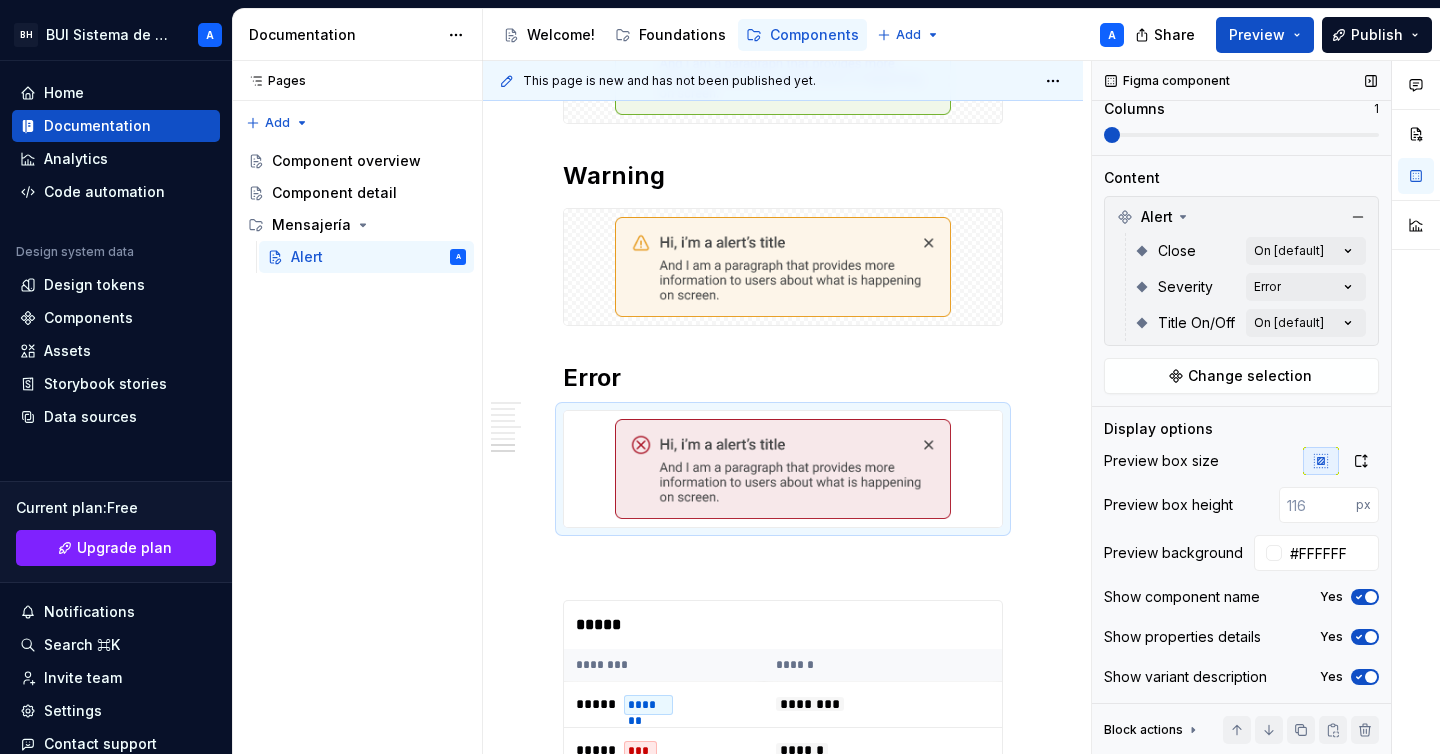 click 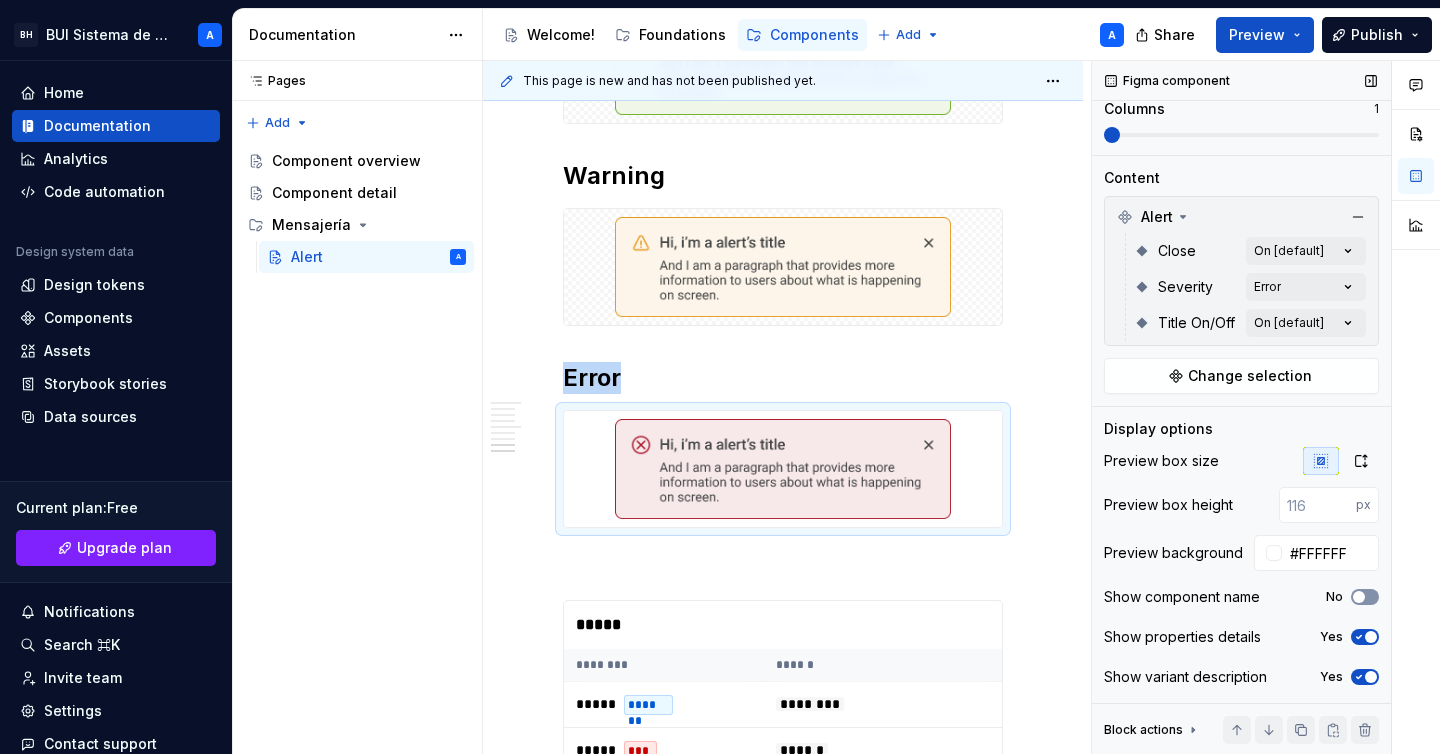 click at bounding box center (1359, 597) 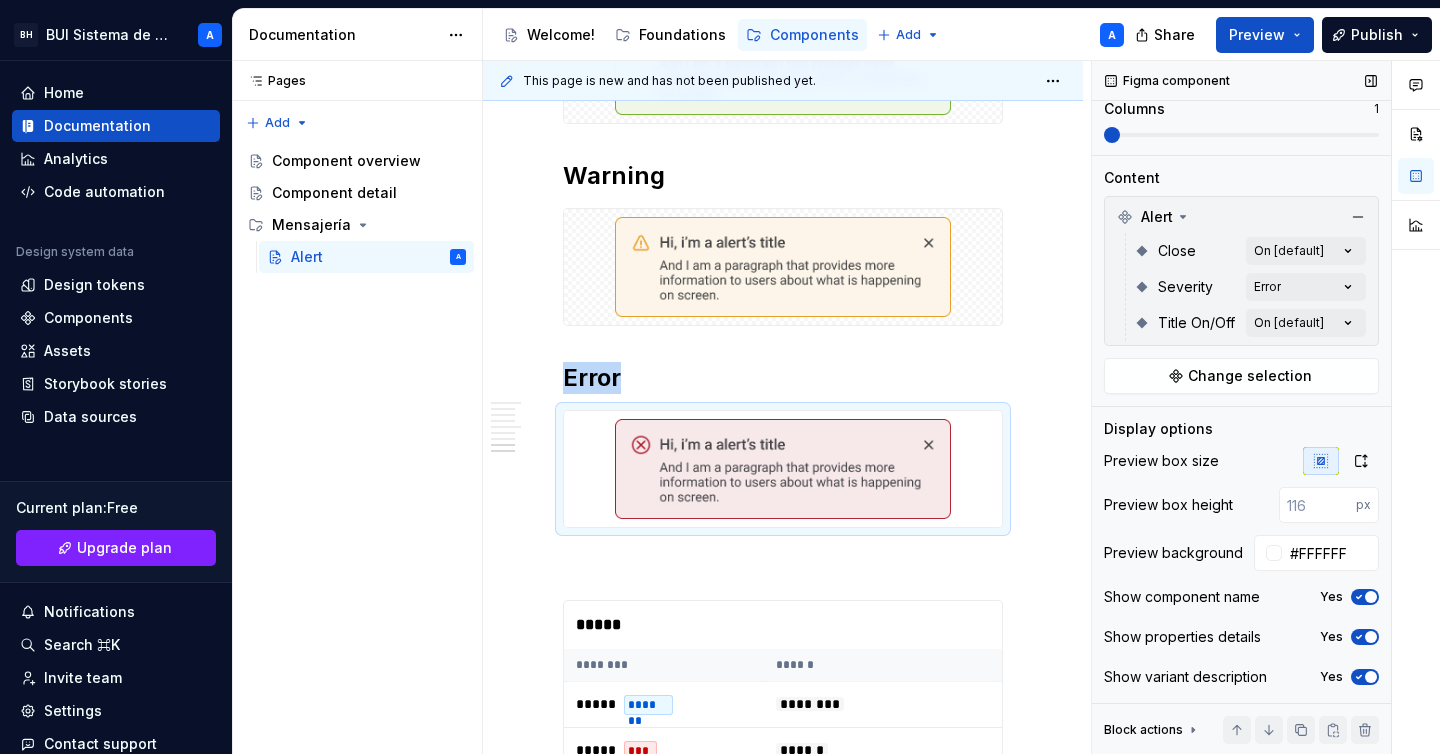 click 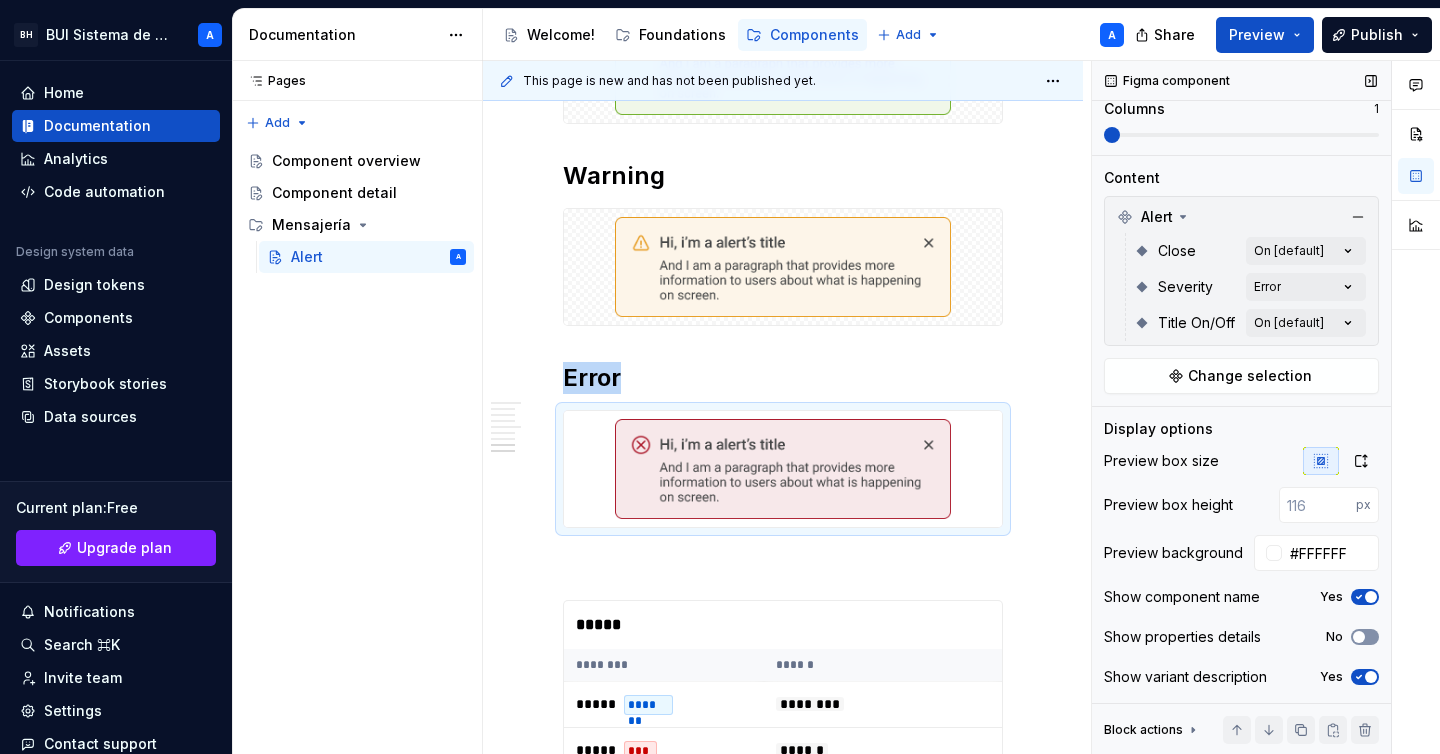 click at bounding box center [1359, 637] 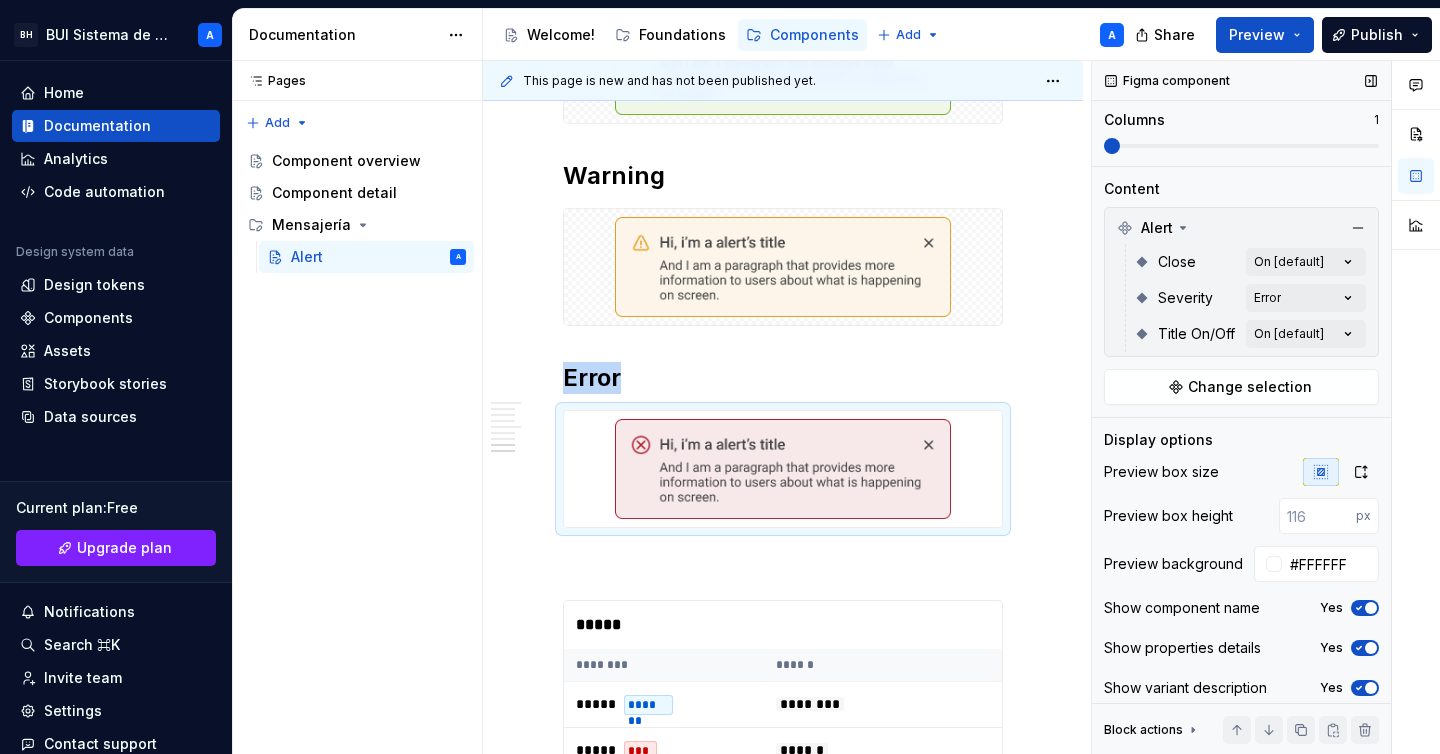 type on "*" 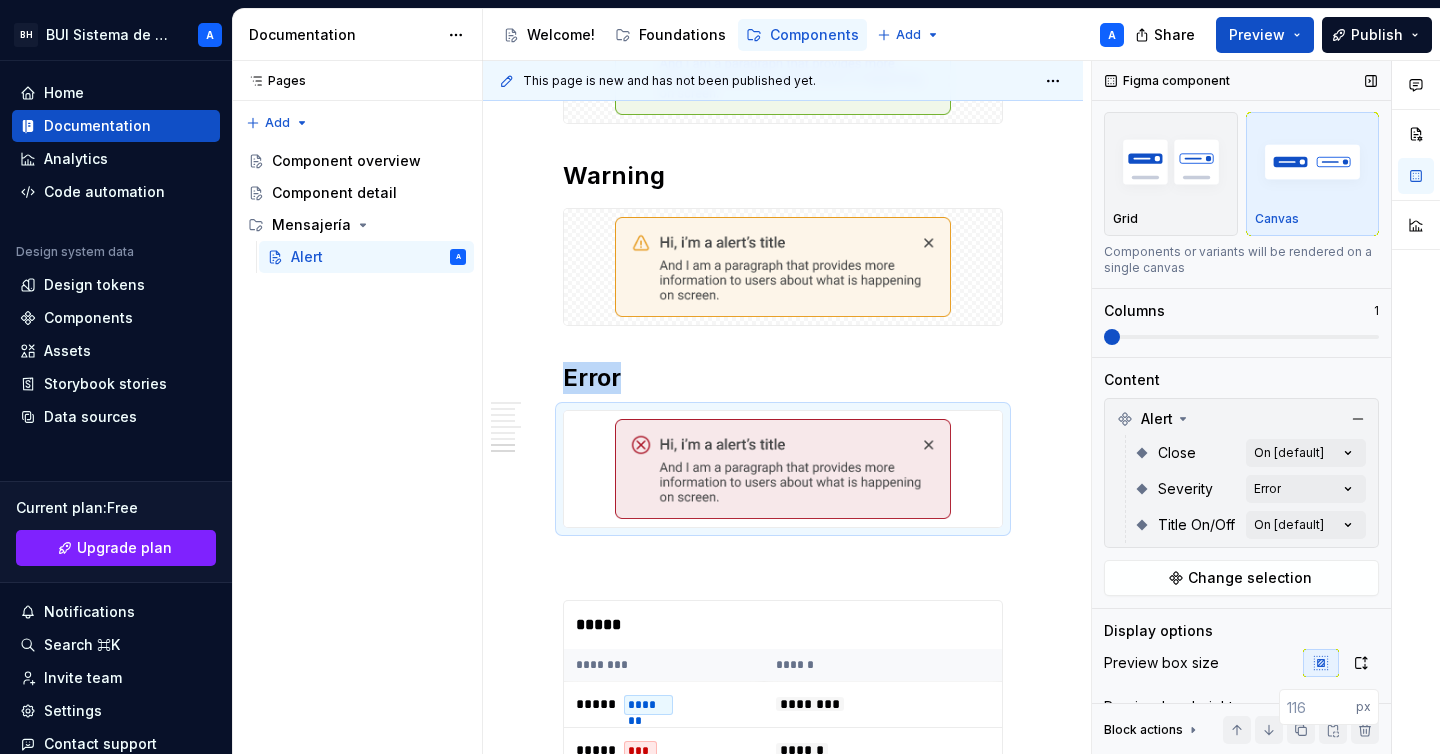 scroll, scrollTop: 0, scrollLeft: 0, axis: both 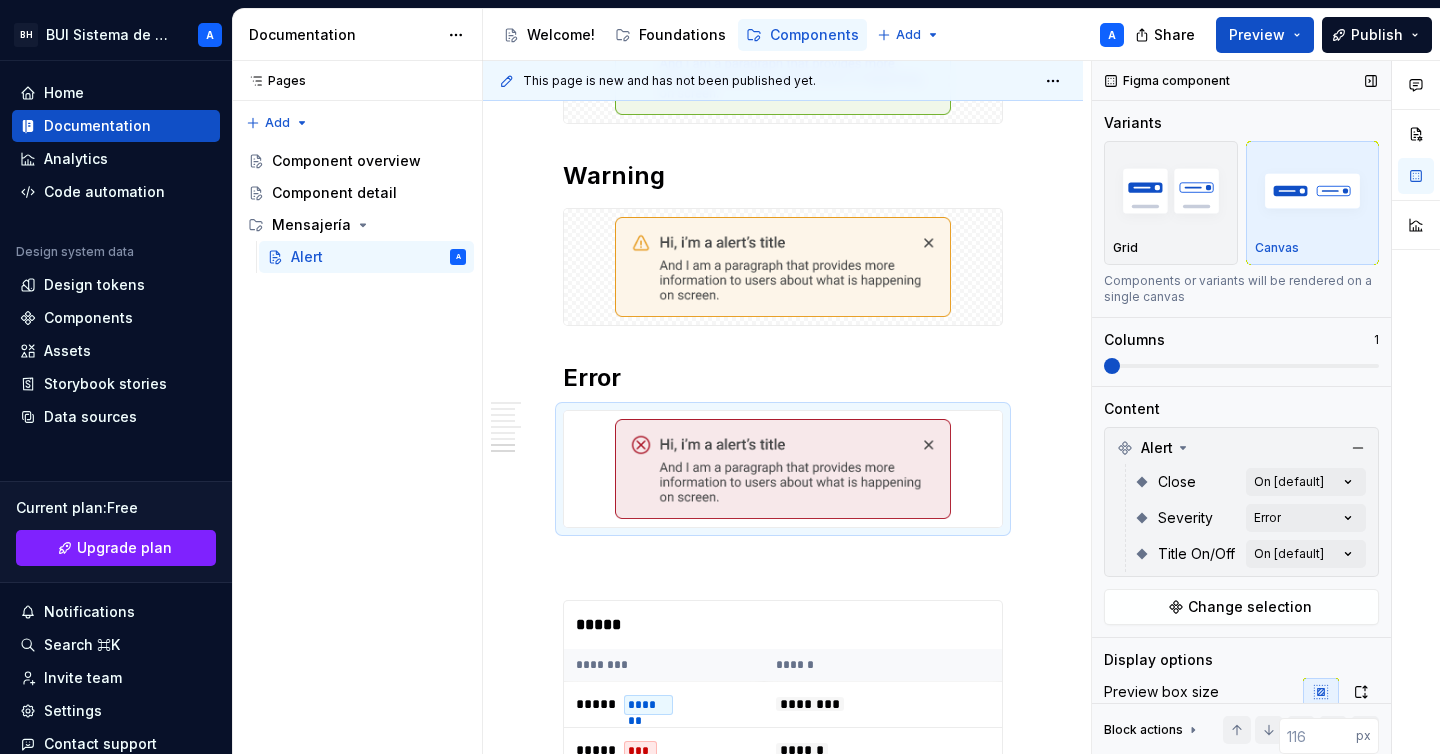 click on "Grid Canvas Components or variants will be rendered on a single canvas" at bounding box center (1241, 223) 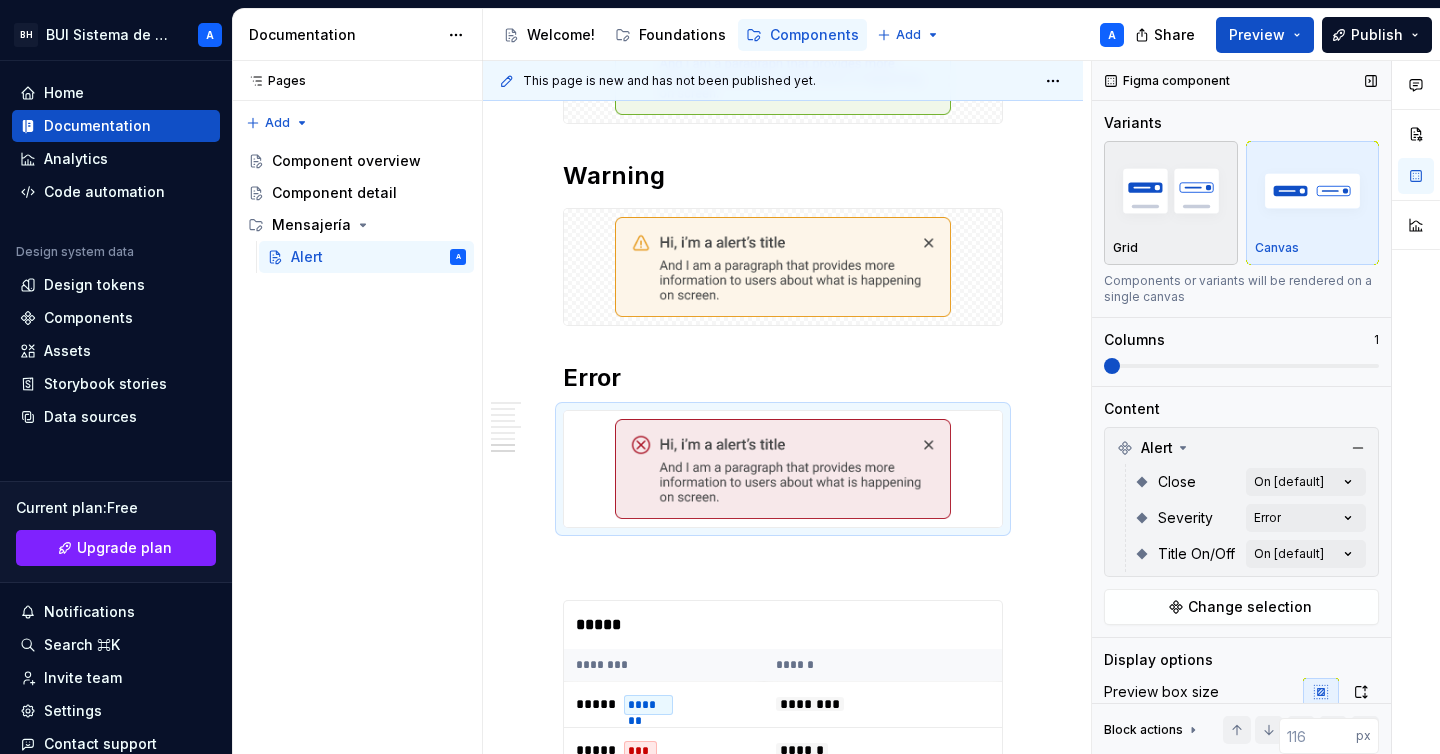 click on "Grid" at bounding box center (1171, 248) 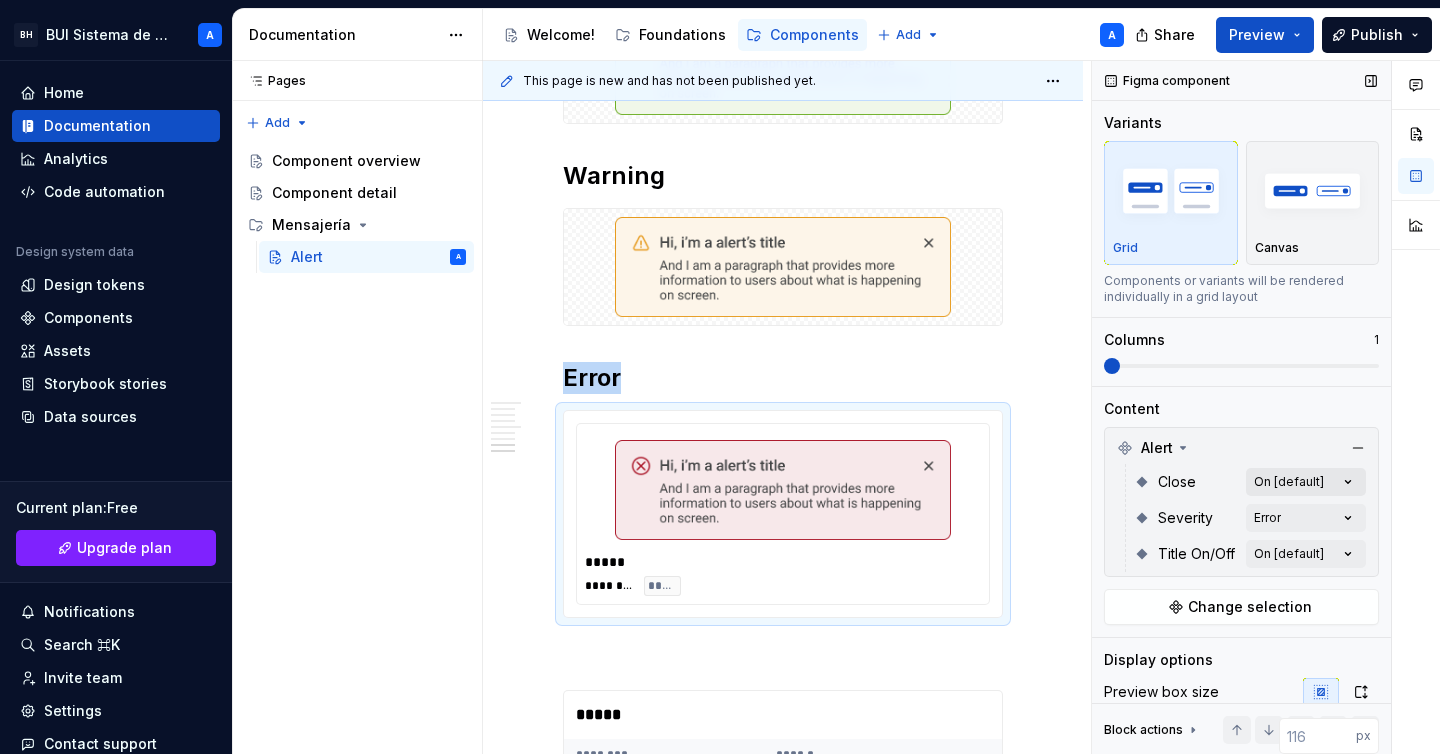 scroll, scrollTop: 231, scrollLeft: 0, axis: vertical 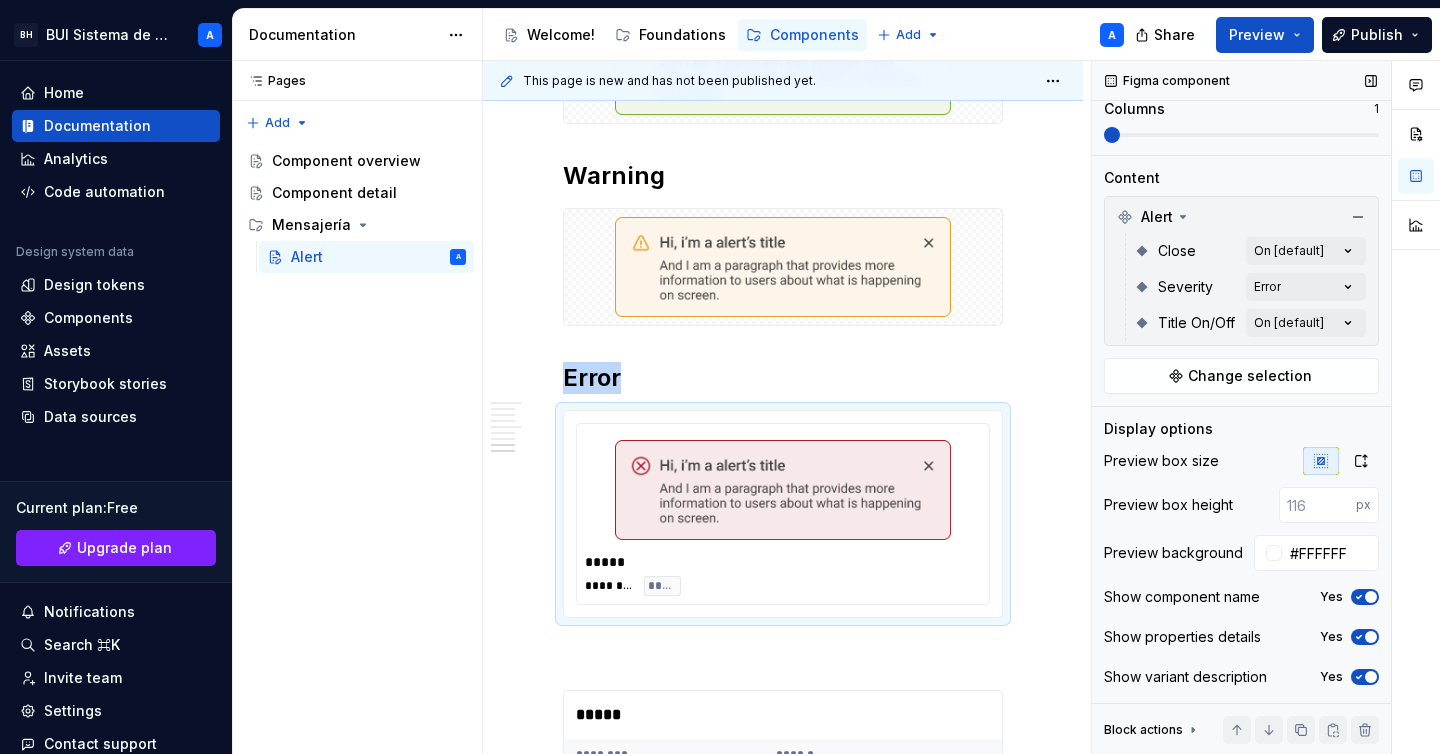 click 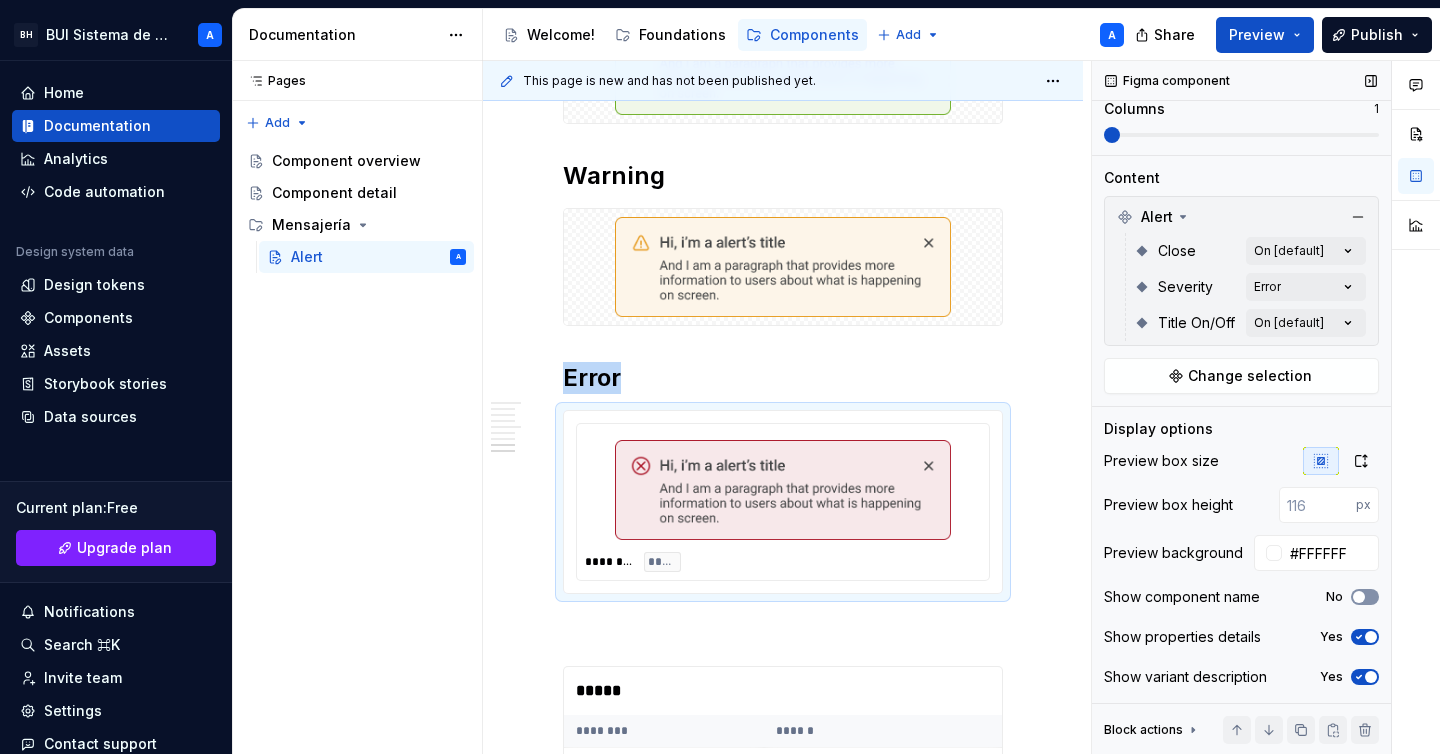 click 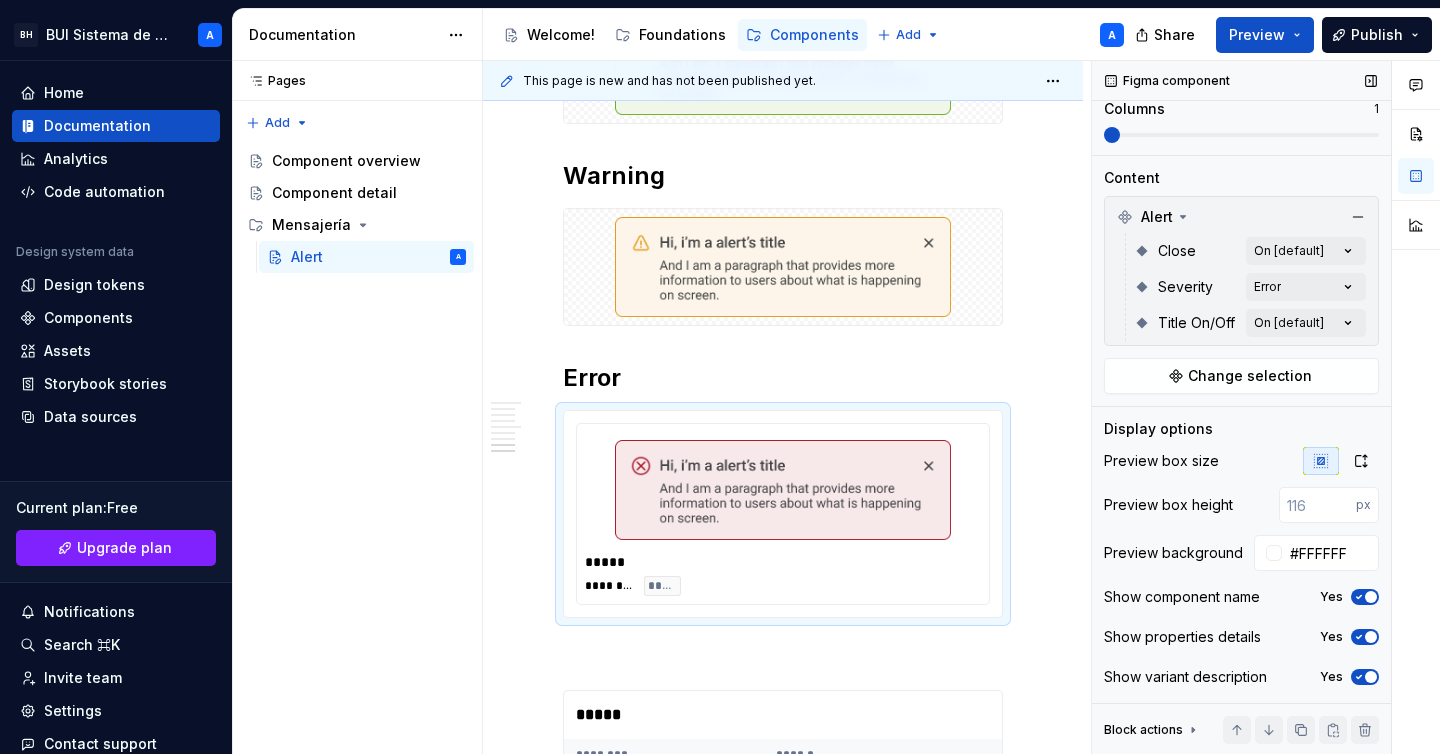 click on "Show properties details Yes" at bounding box center (1241, 637) 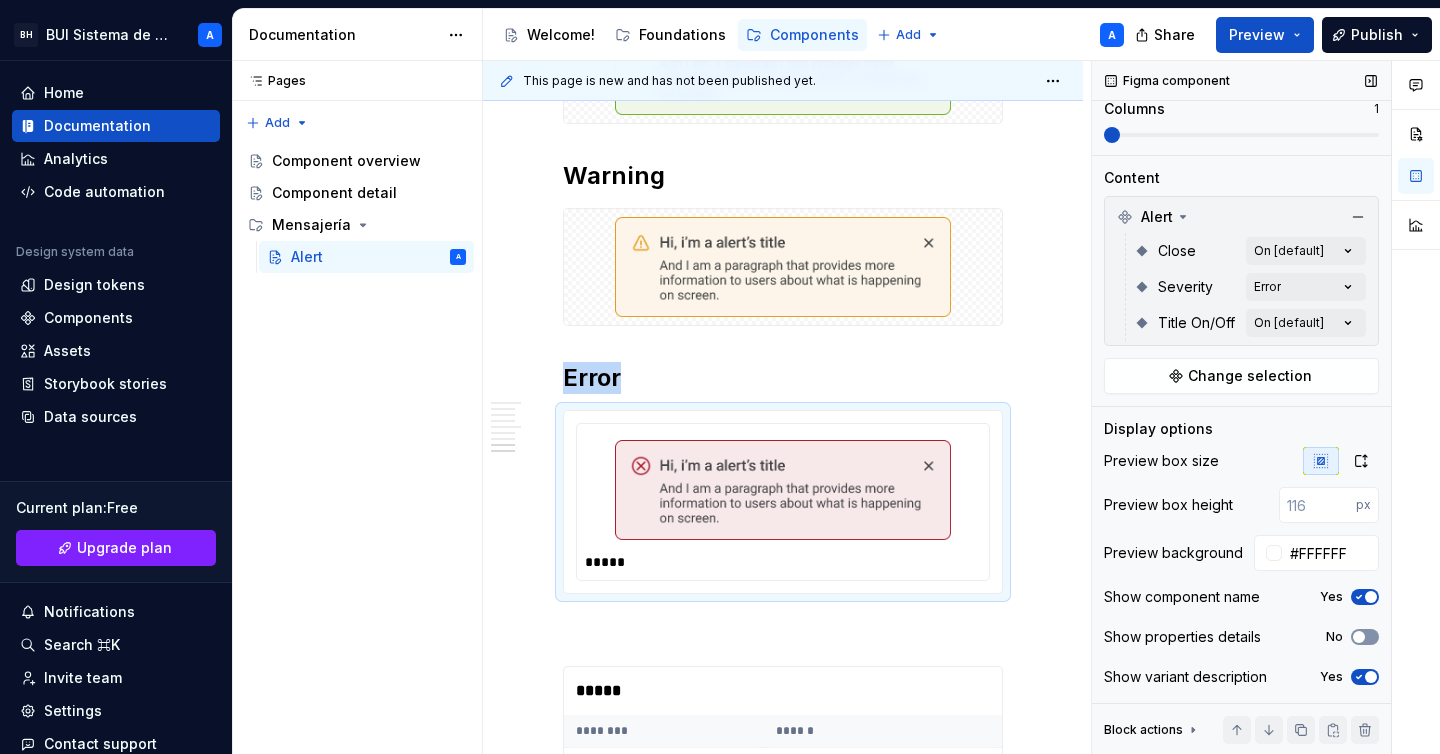 click at bounding box center [1359, 637] 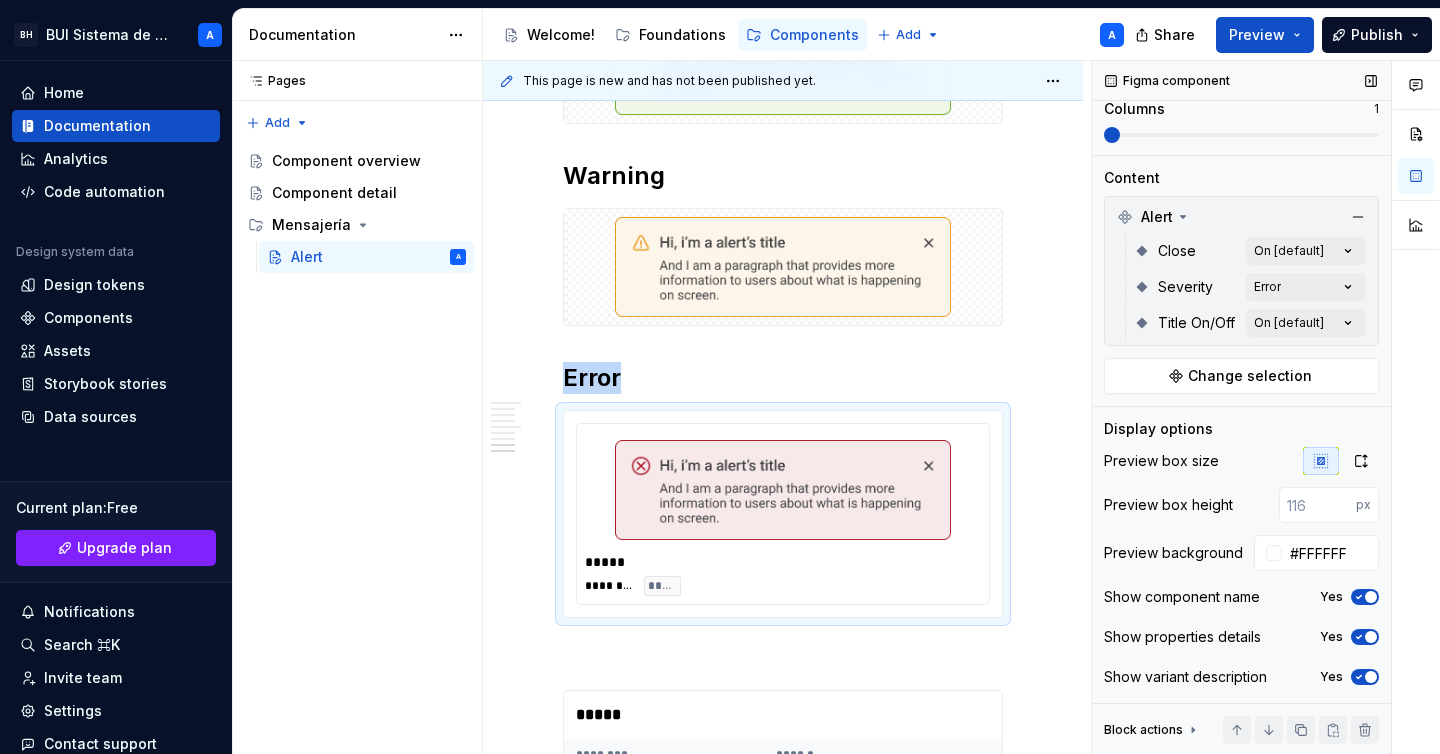 click on "Yes" at bounding box center [1365, 677] 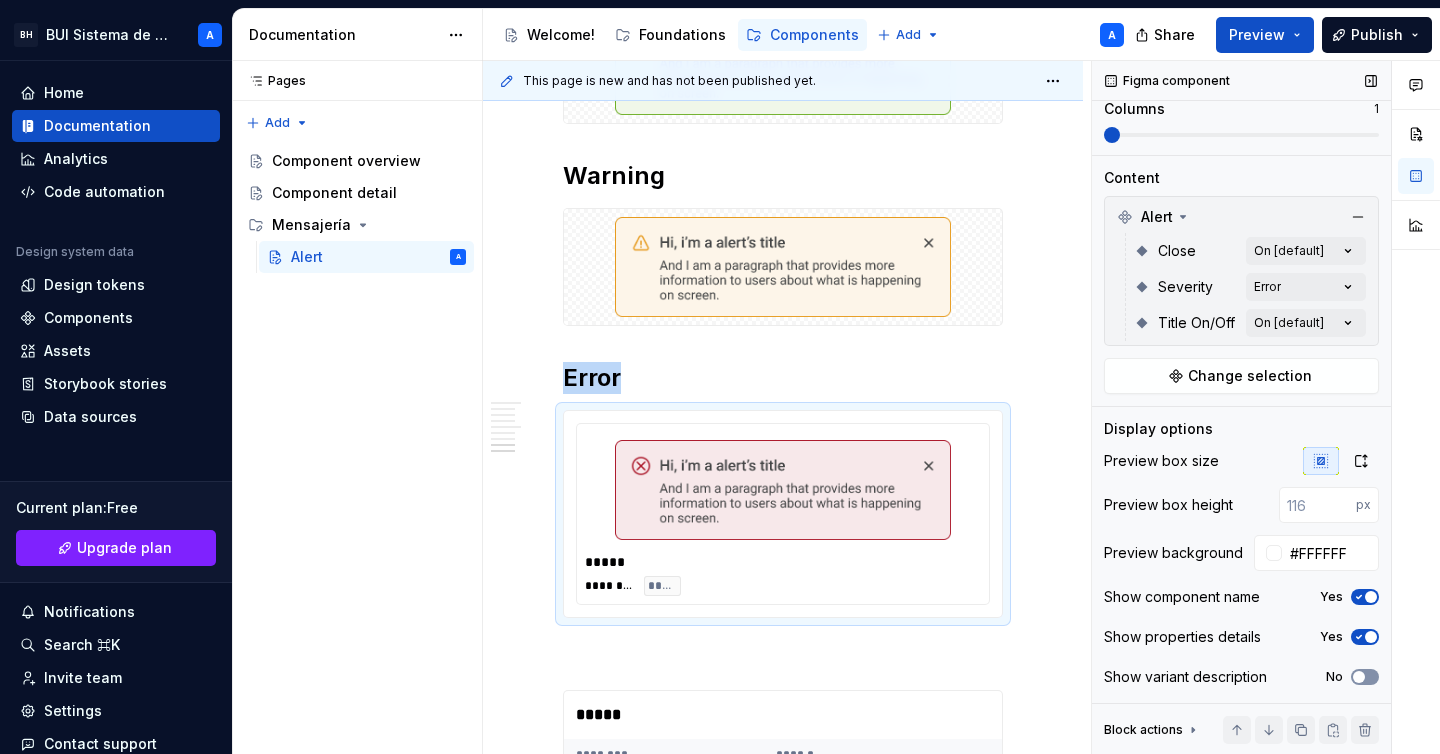 click 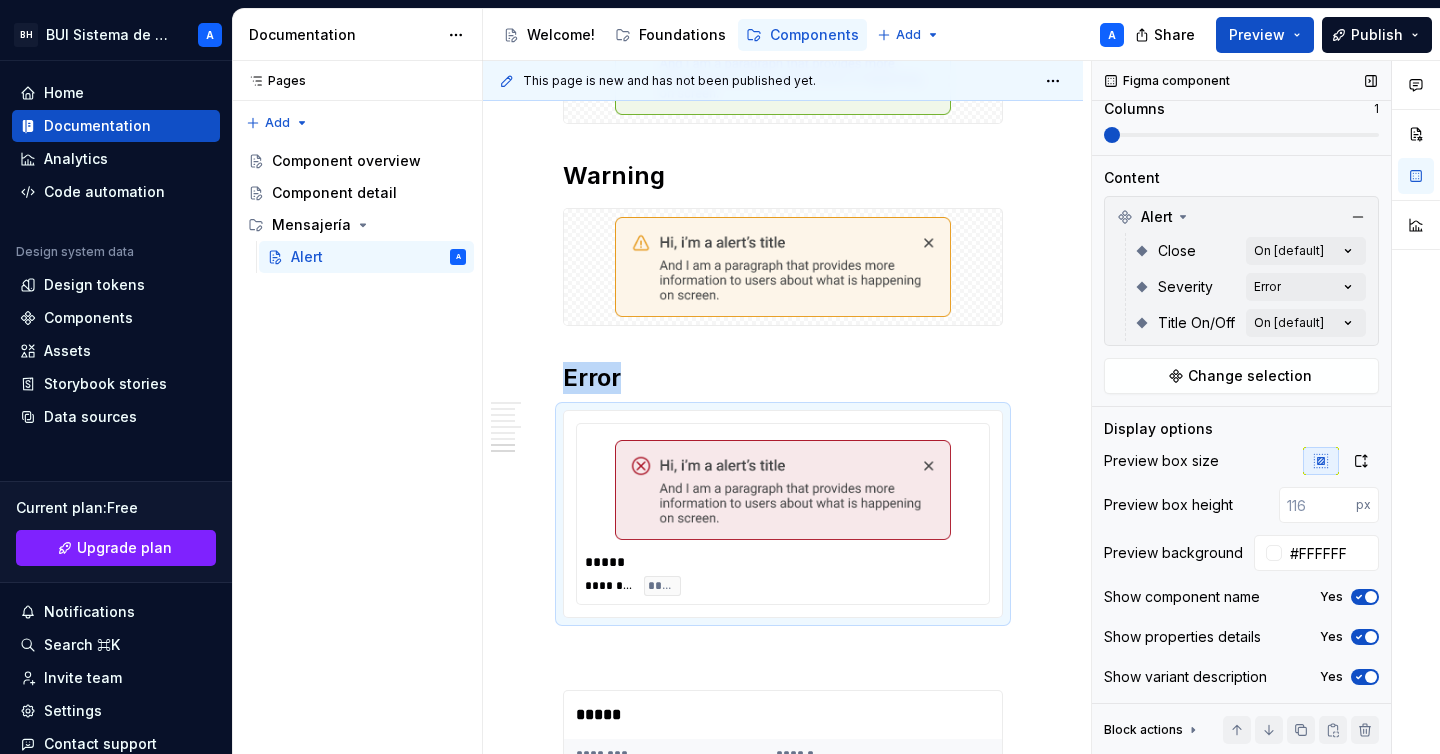 click 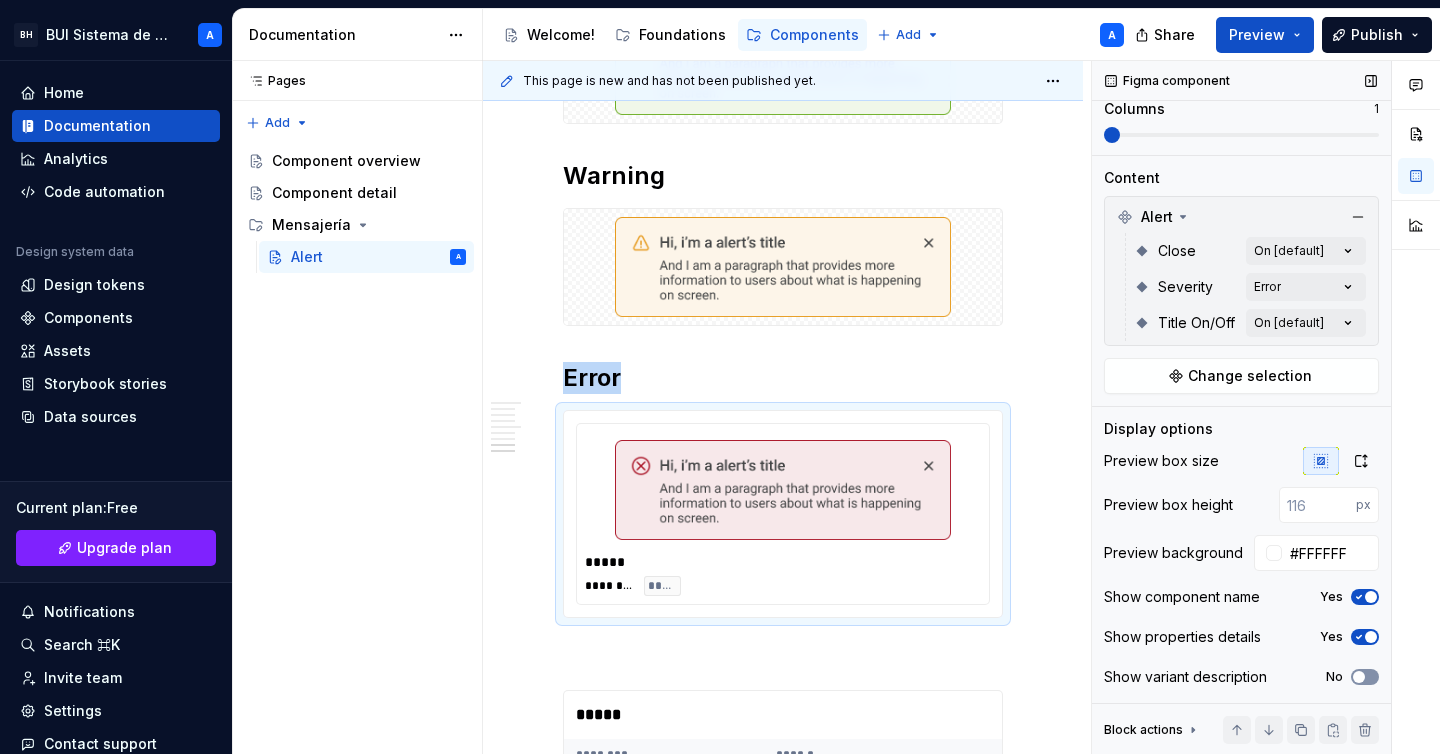 click 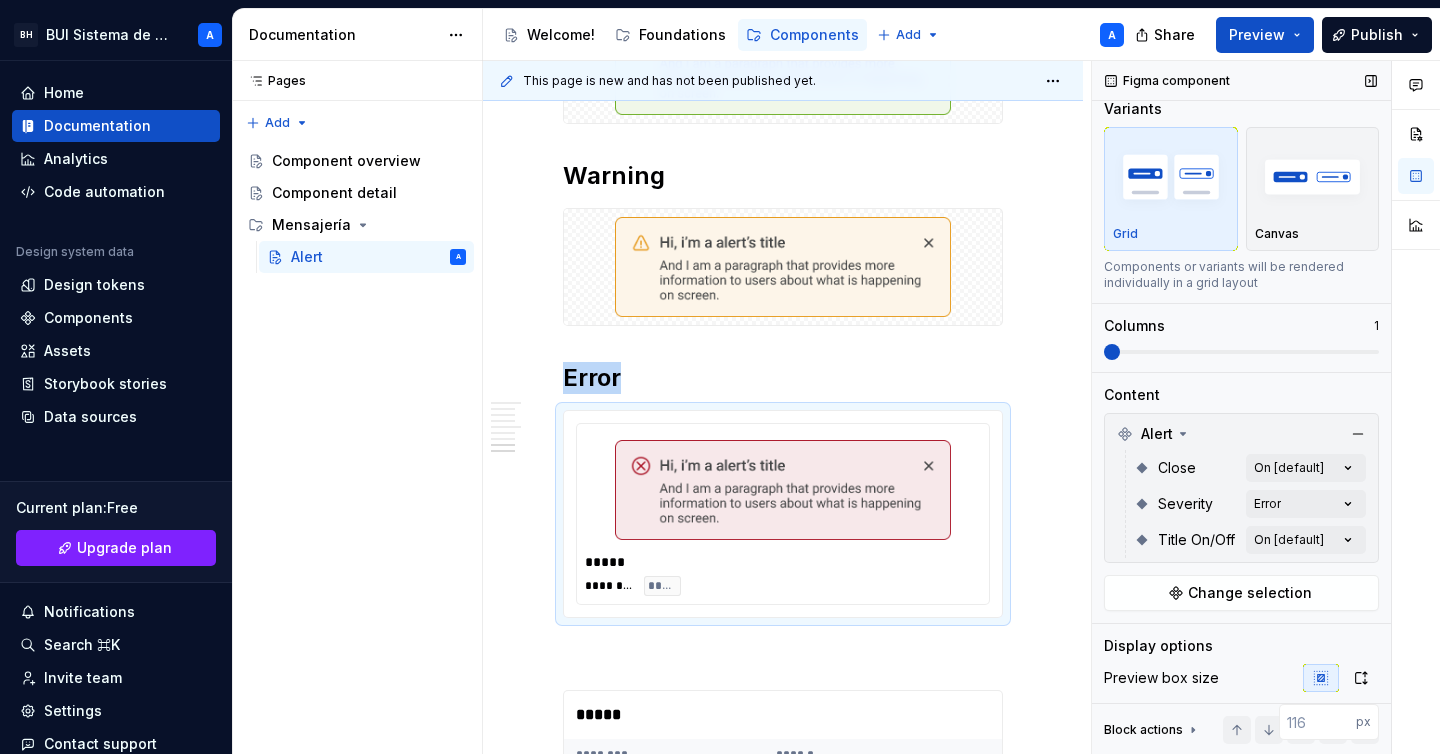 scroll, scrollTop: 0, scrollLeft: 0, axis: both 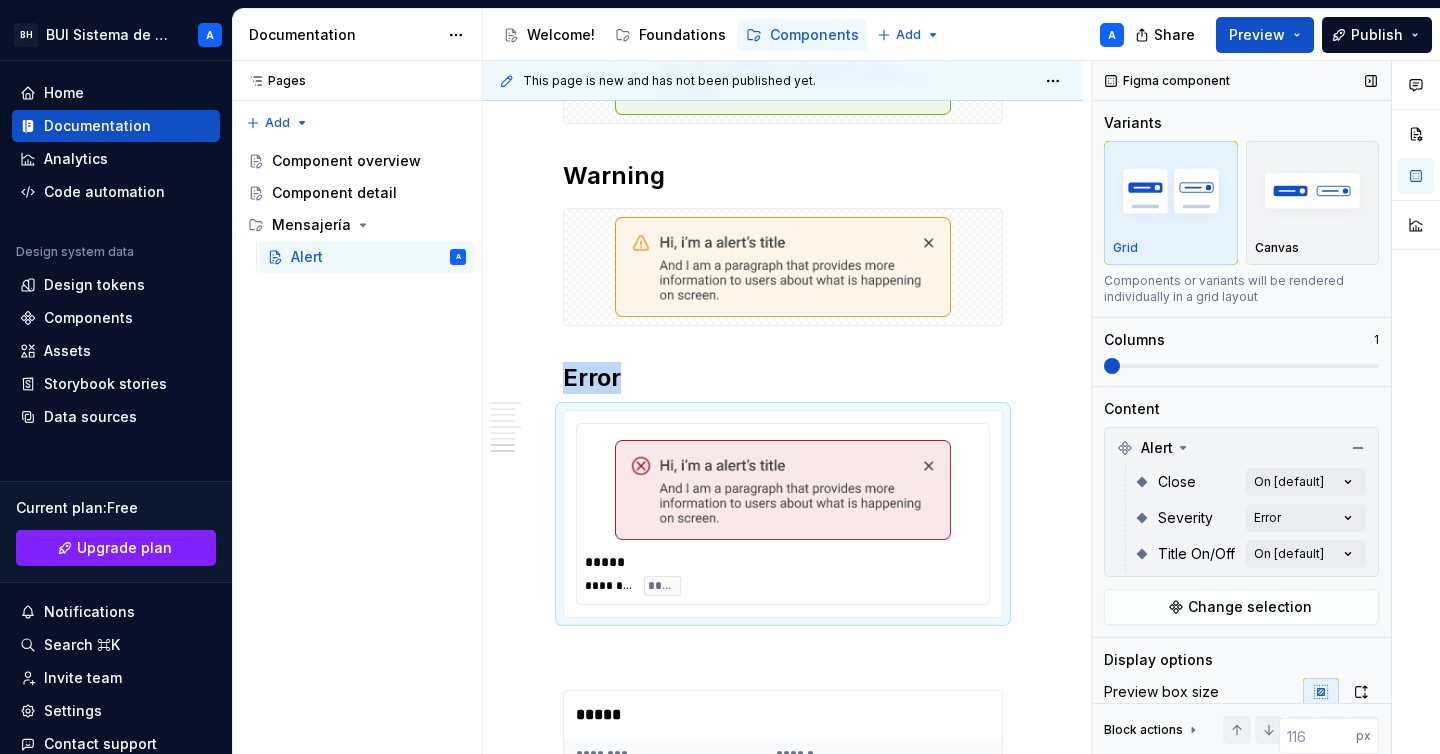 click at bounding box center [1171, 190] 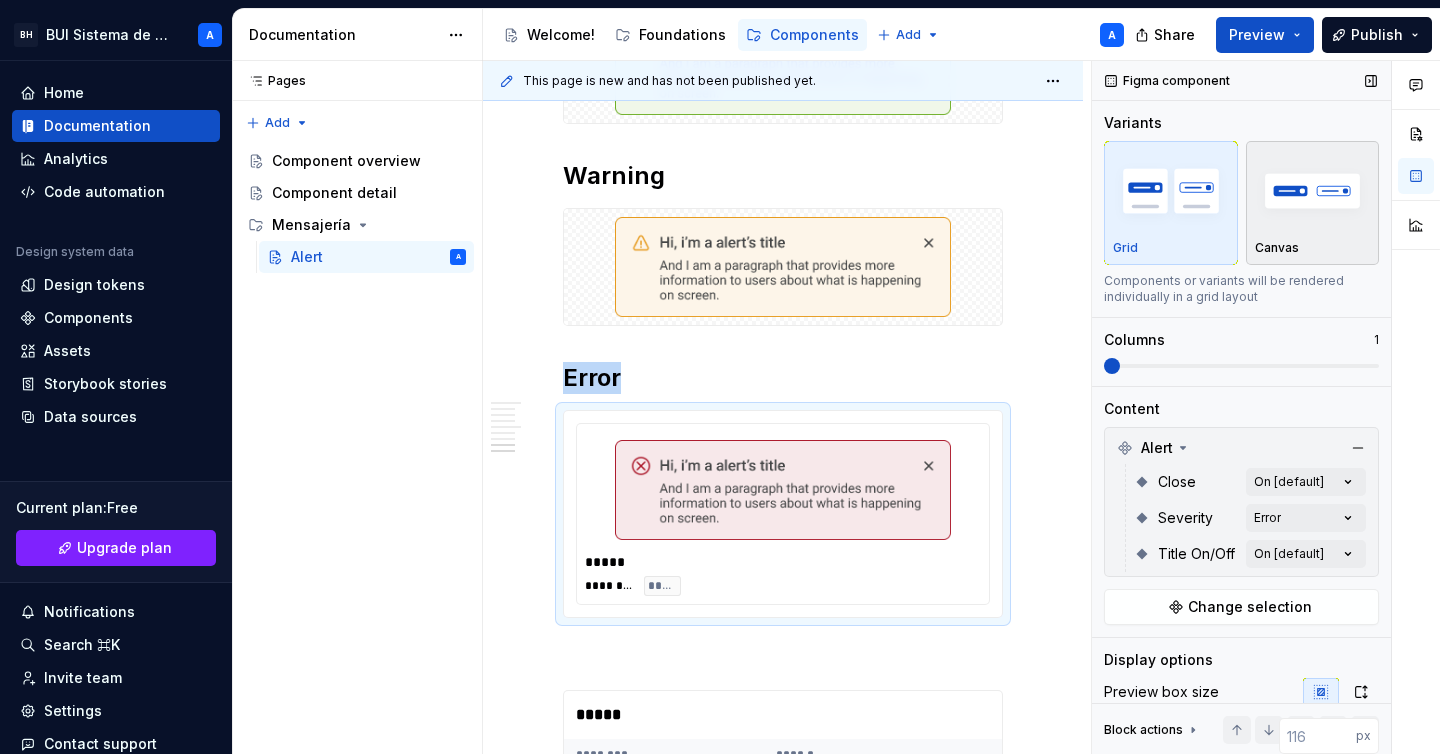click on "Canvas" at bounding box center [1313, 203] 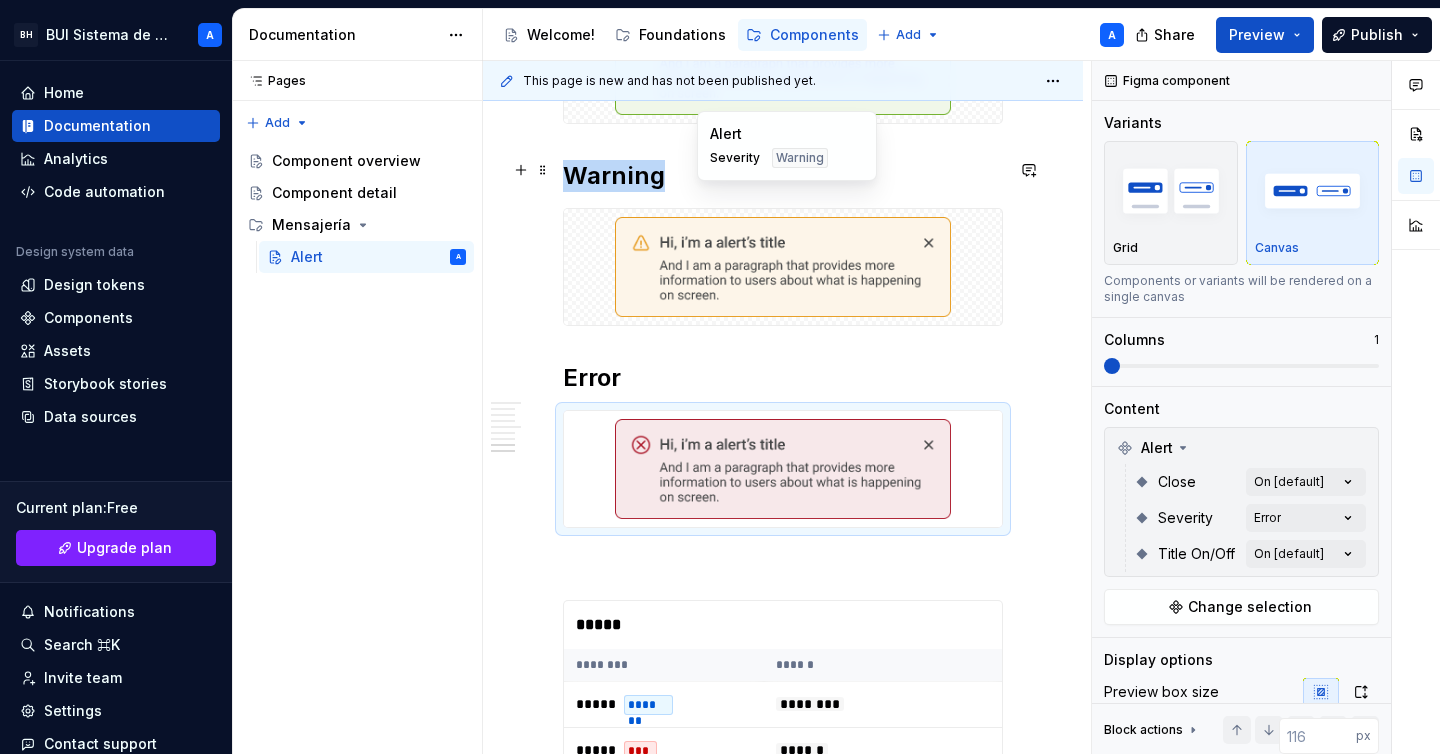 click at bounding box center [783, 267] 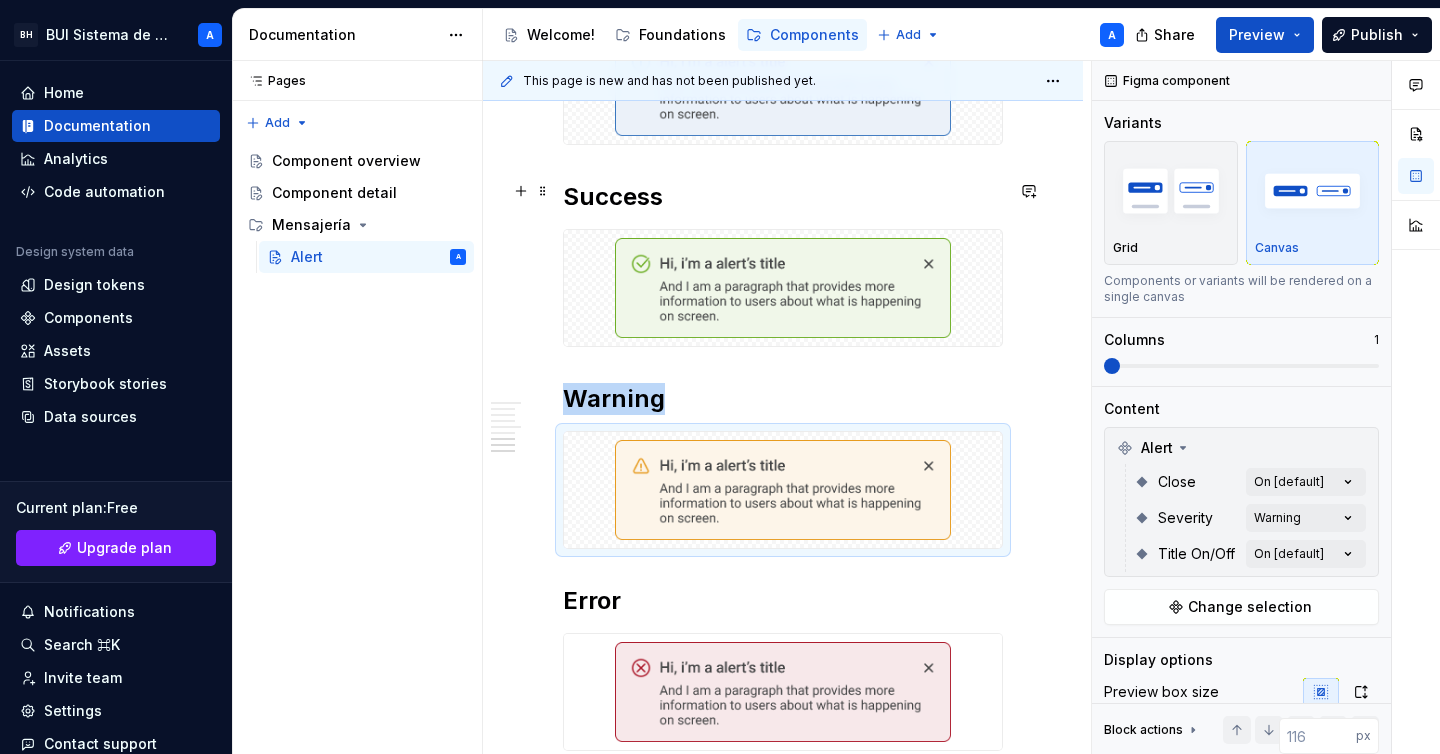 scroll, scrollTop: 2076, scrollLeft: 0, axis: vertical 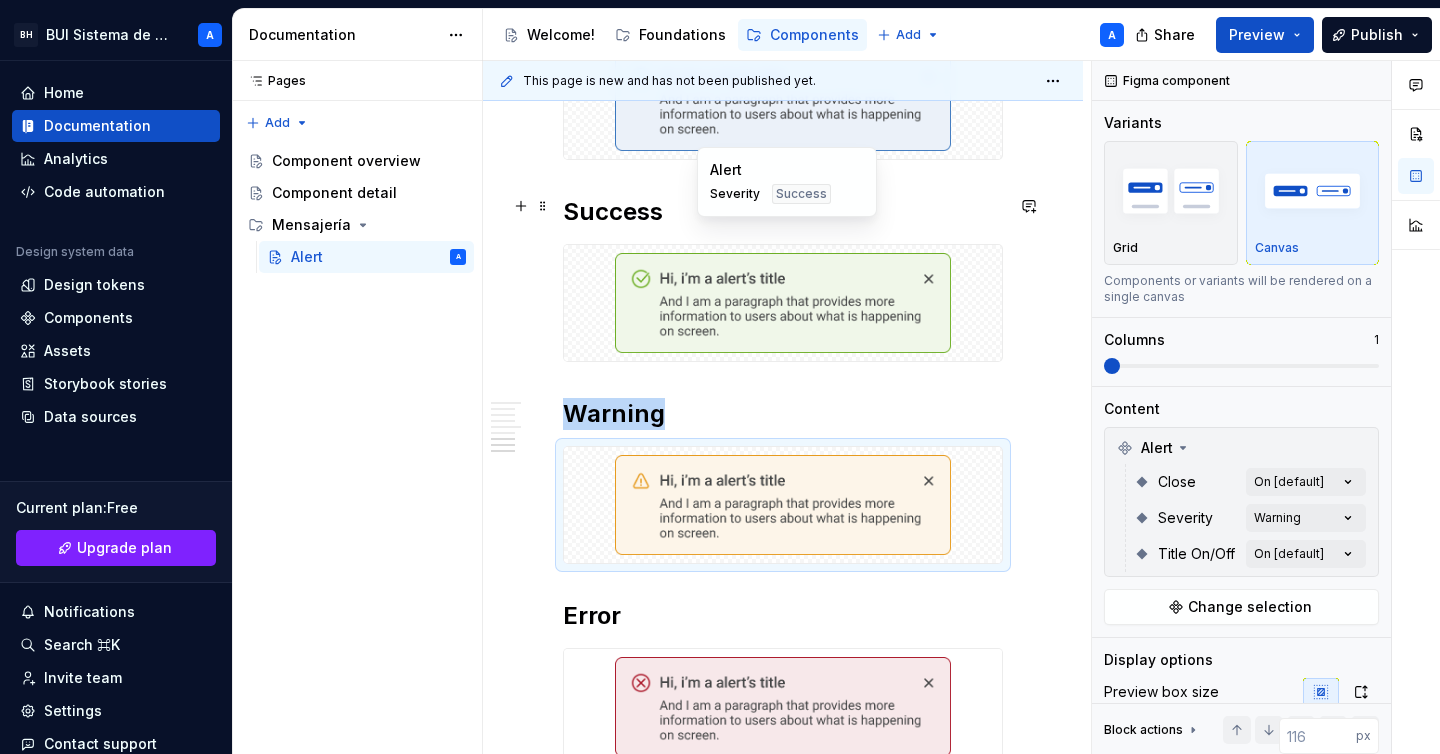 click at bounding box center [783, 303] 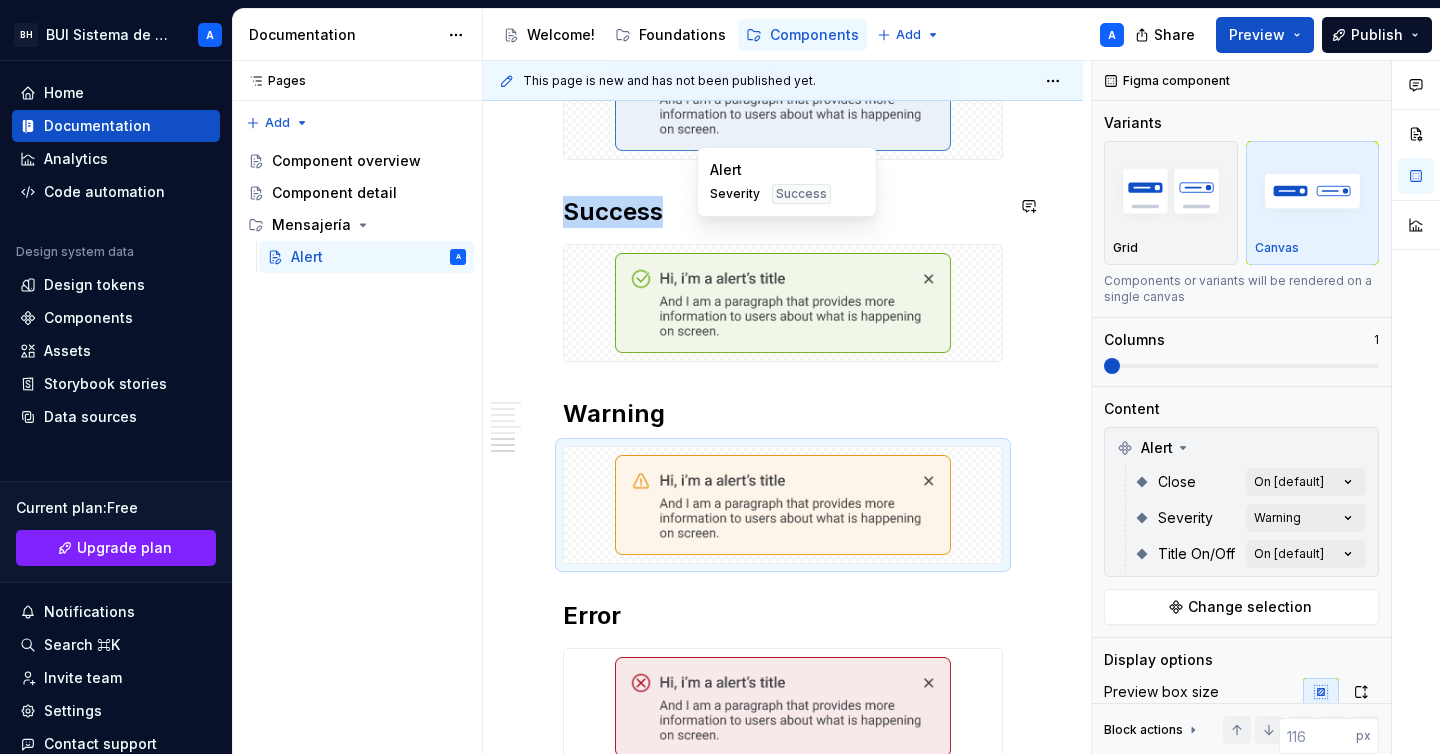 click at bounding box center (783, 303) 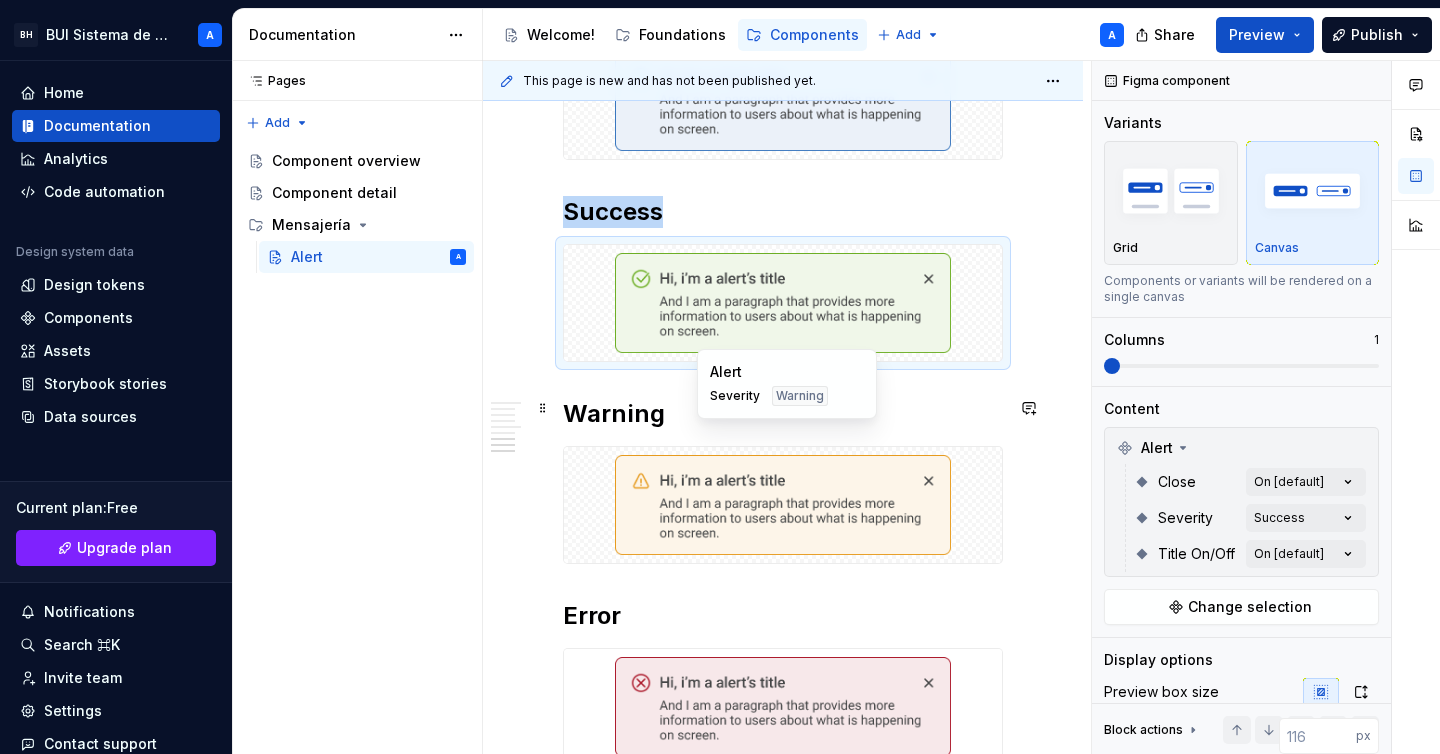click at bounding box center (783, 505) 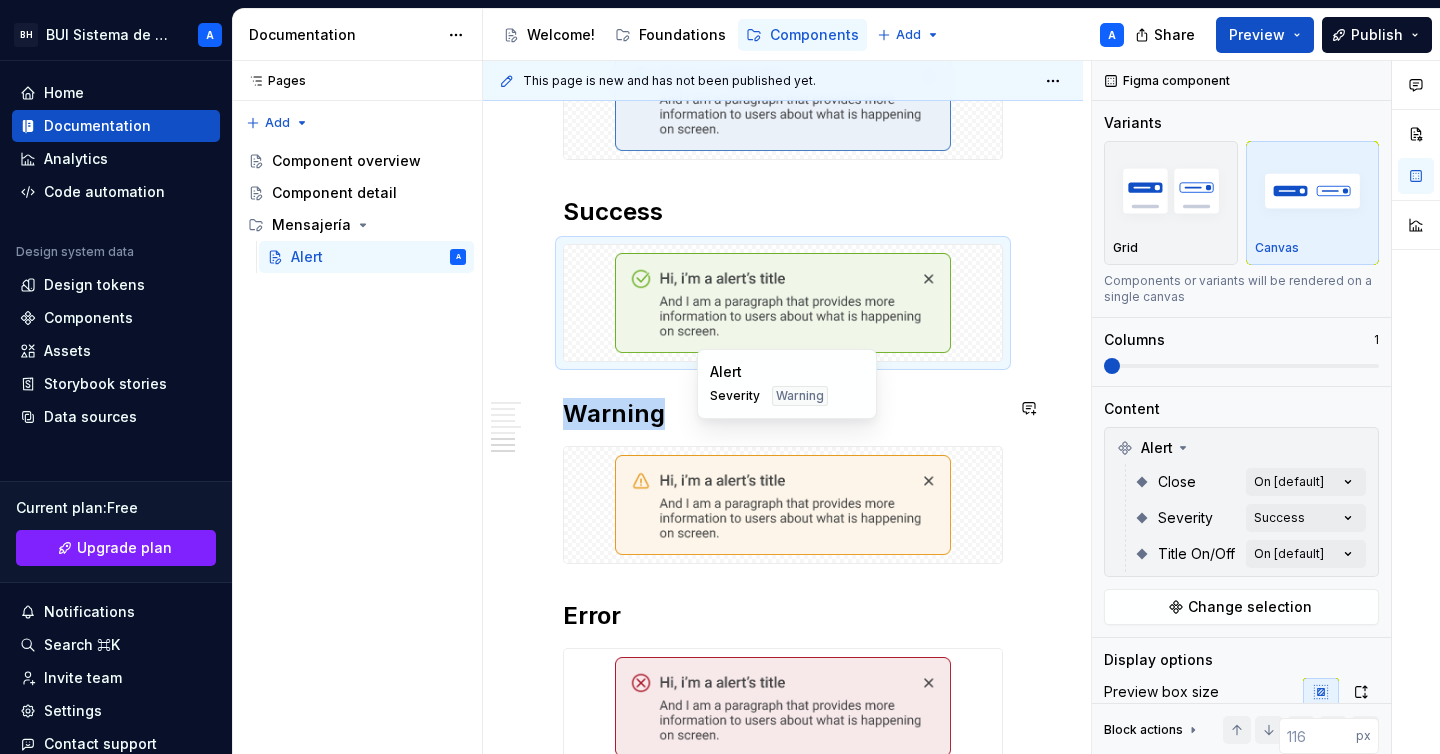 click at bounding box center [783, 505] 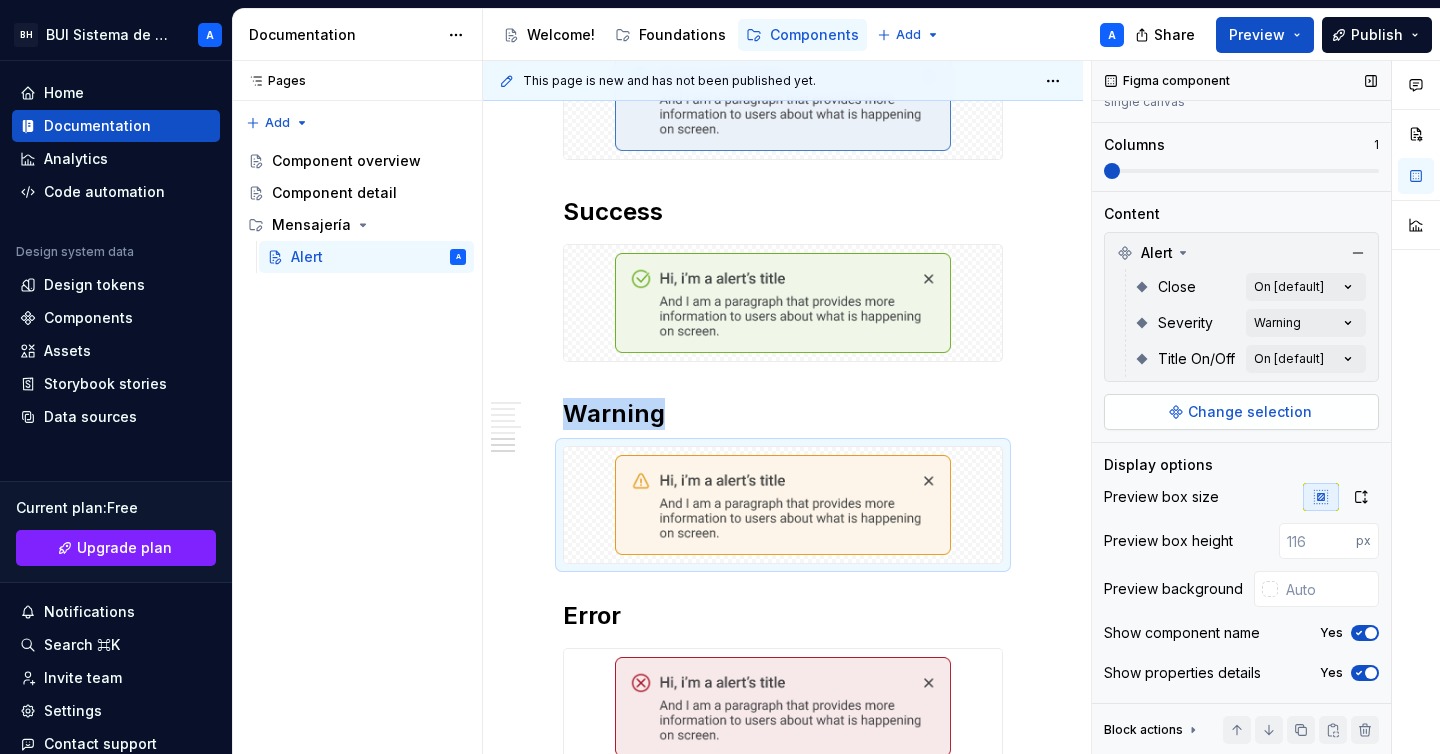 scroll, scrollTop: 231, scrollLeft: 0, axis: vertical 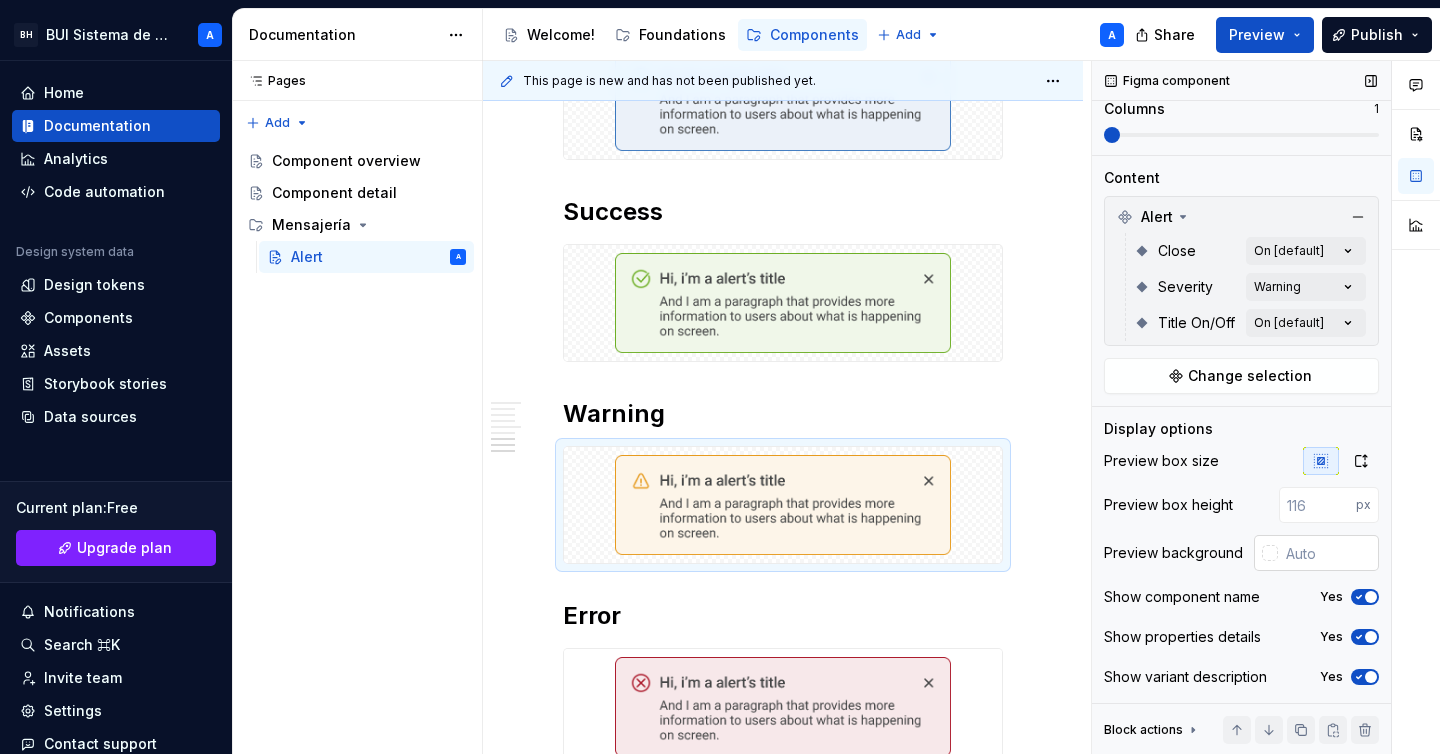 click at bounding box center (1328, 553) 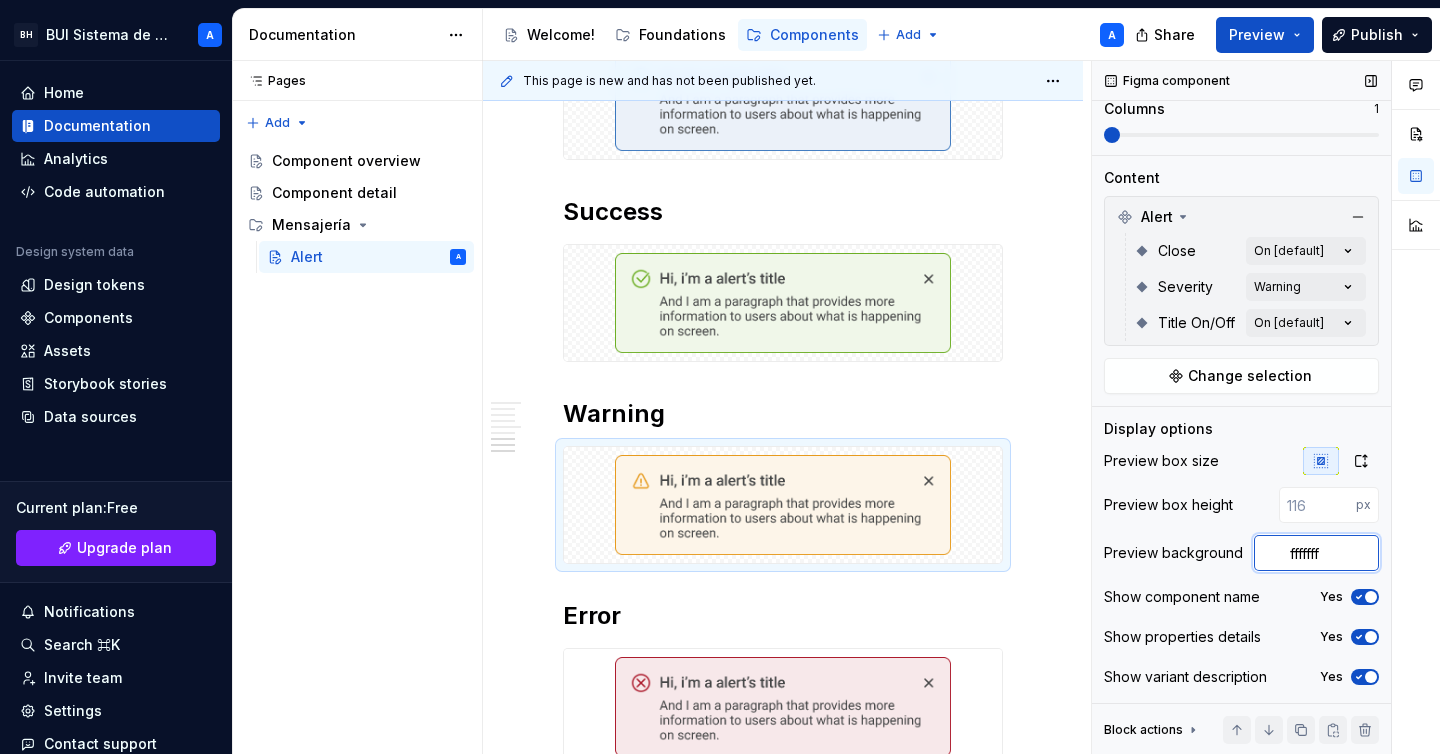 type on "fffffff" 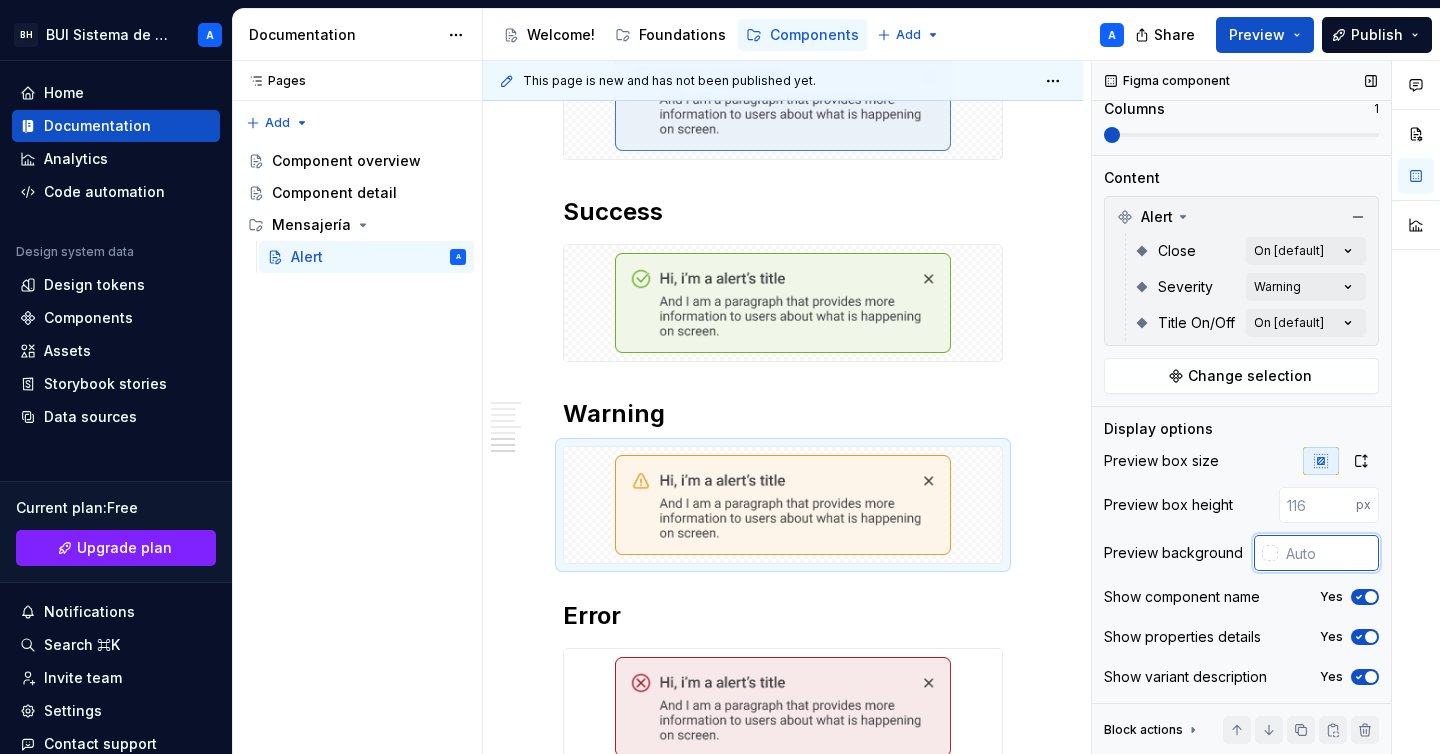 click at bounding box center [1328, 553] 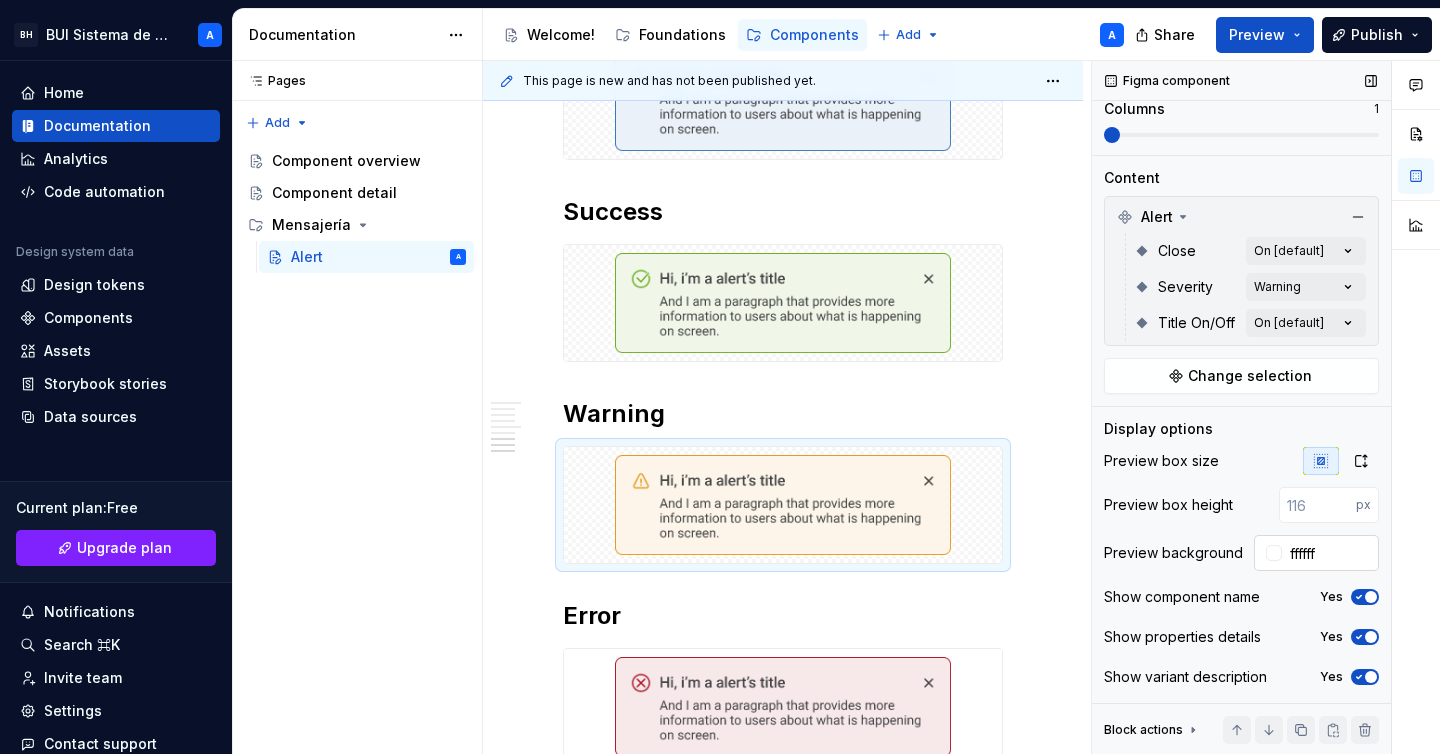 type on "#FFFFFF" 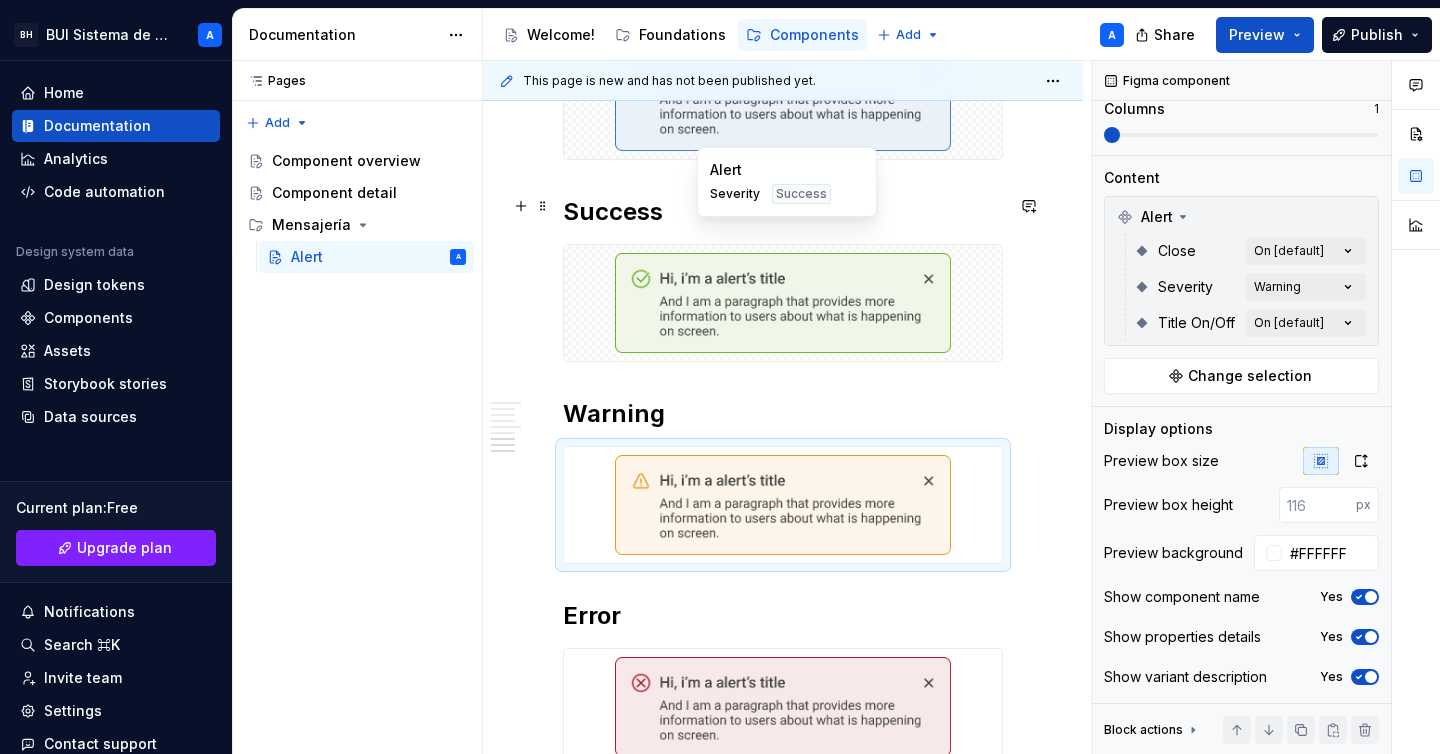 type 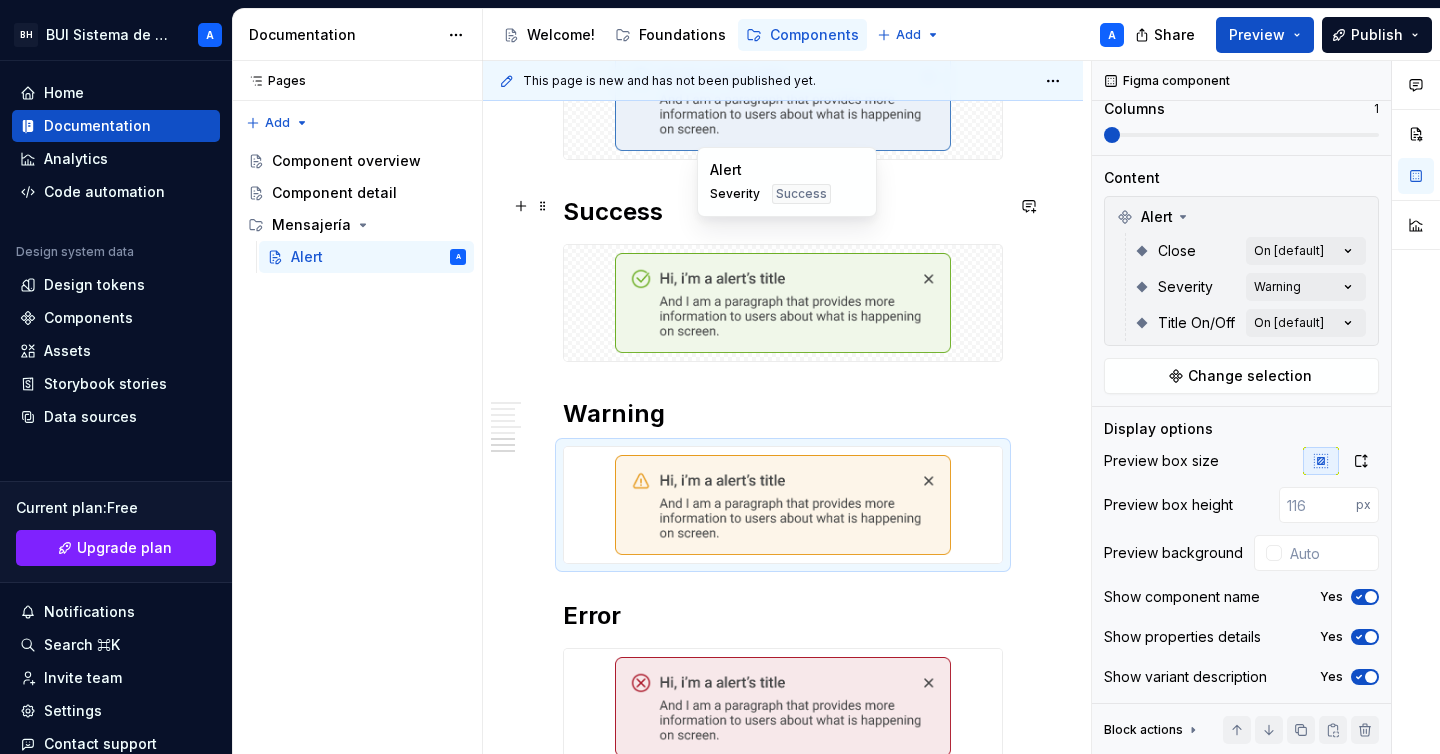 click at bounding box center (783, 303) 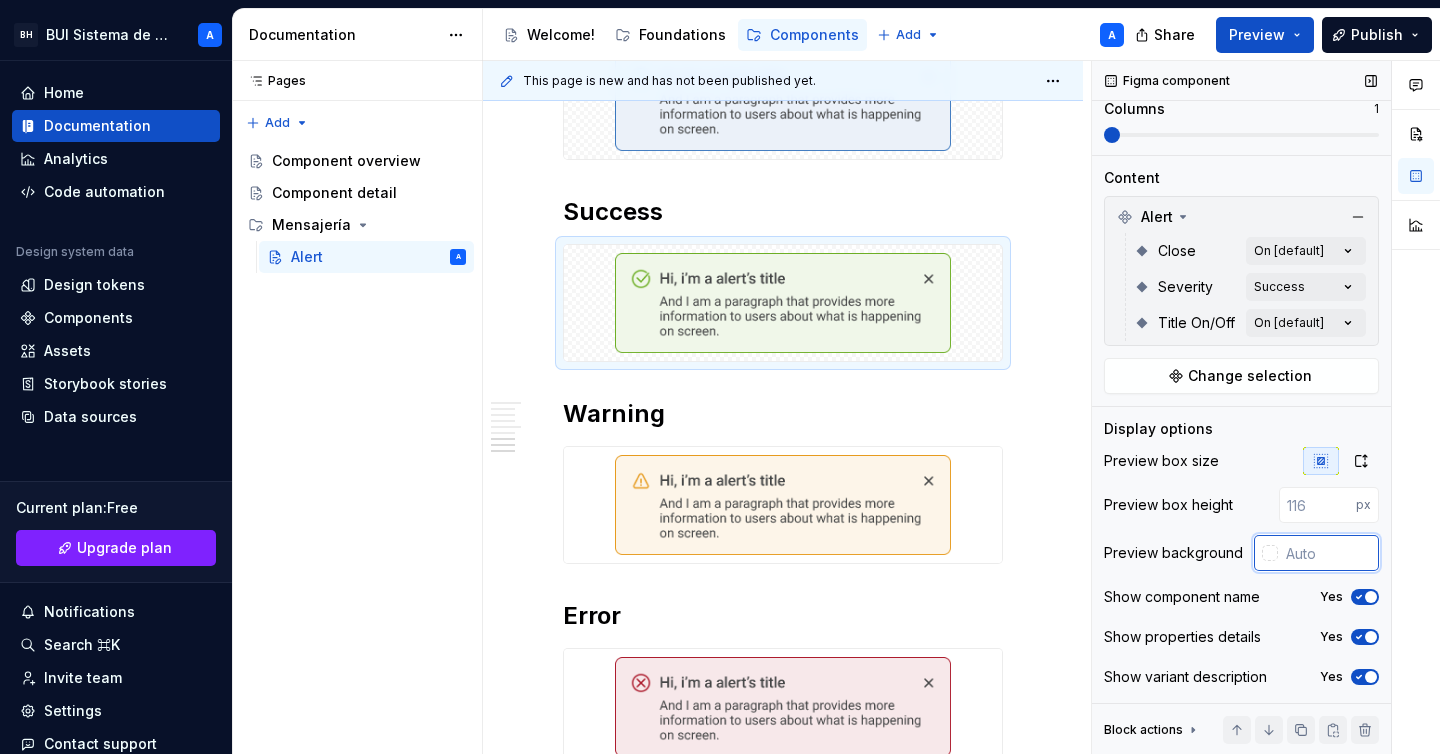 click at bounding box center (1328, 553) 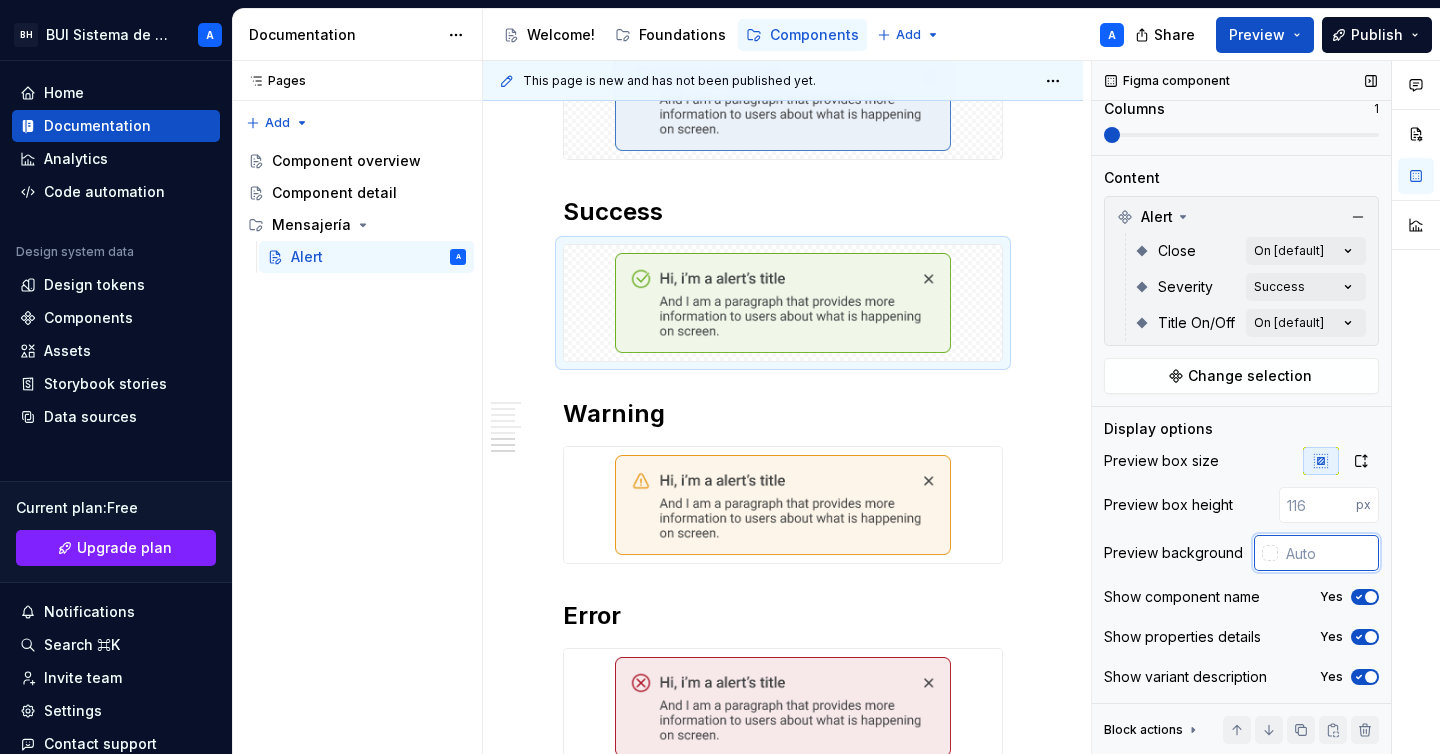 paste on "ffffff" 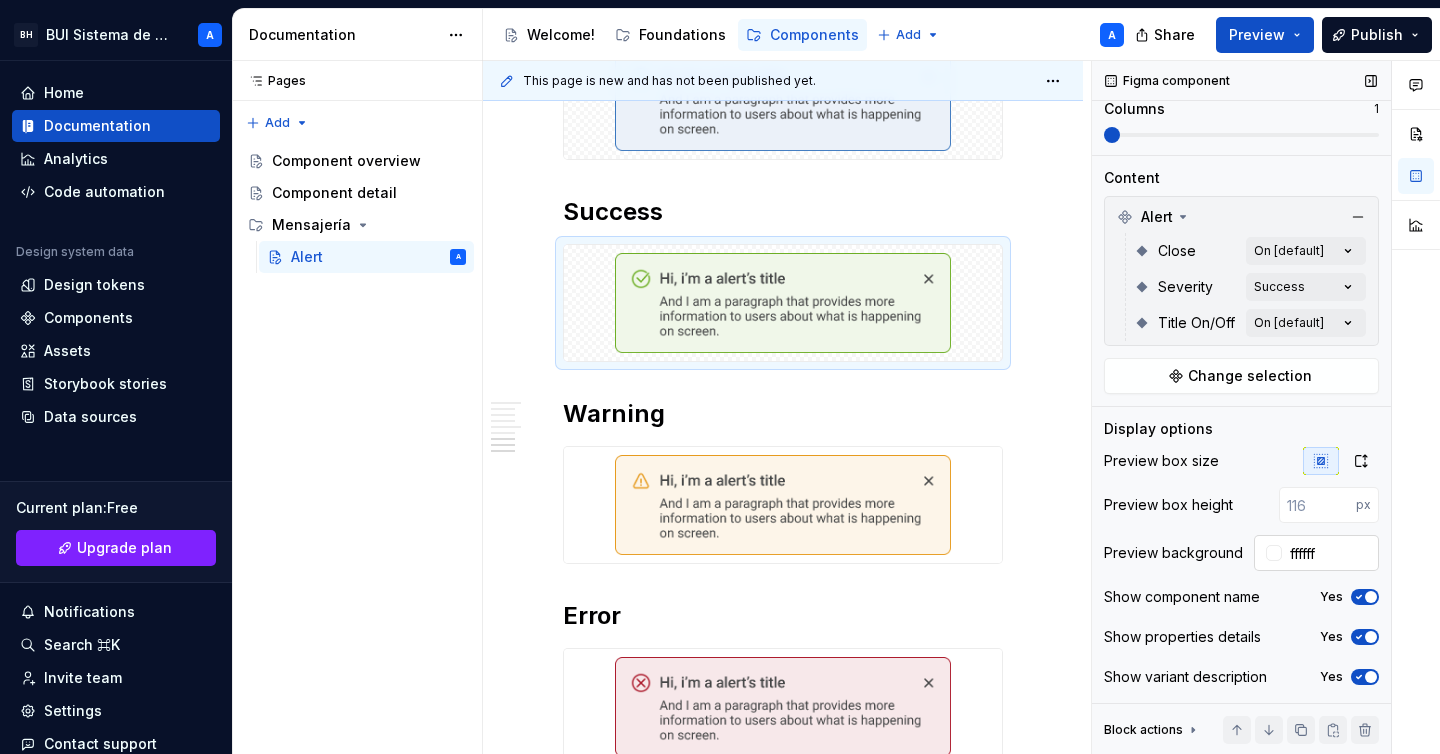 type on "#FFFFFF" 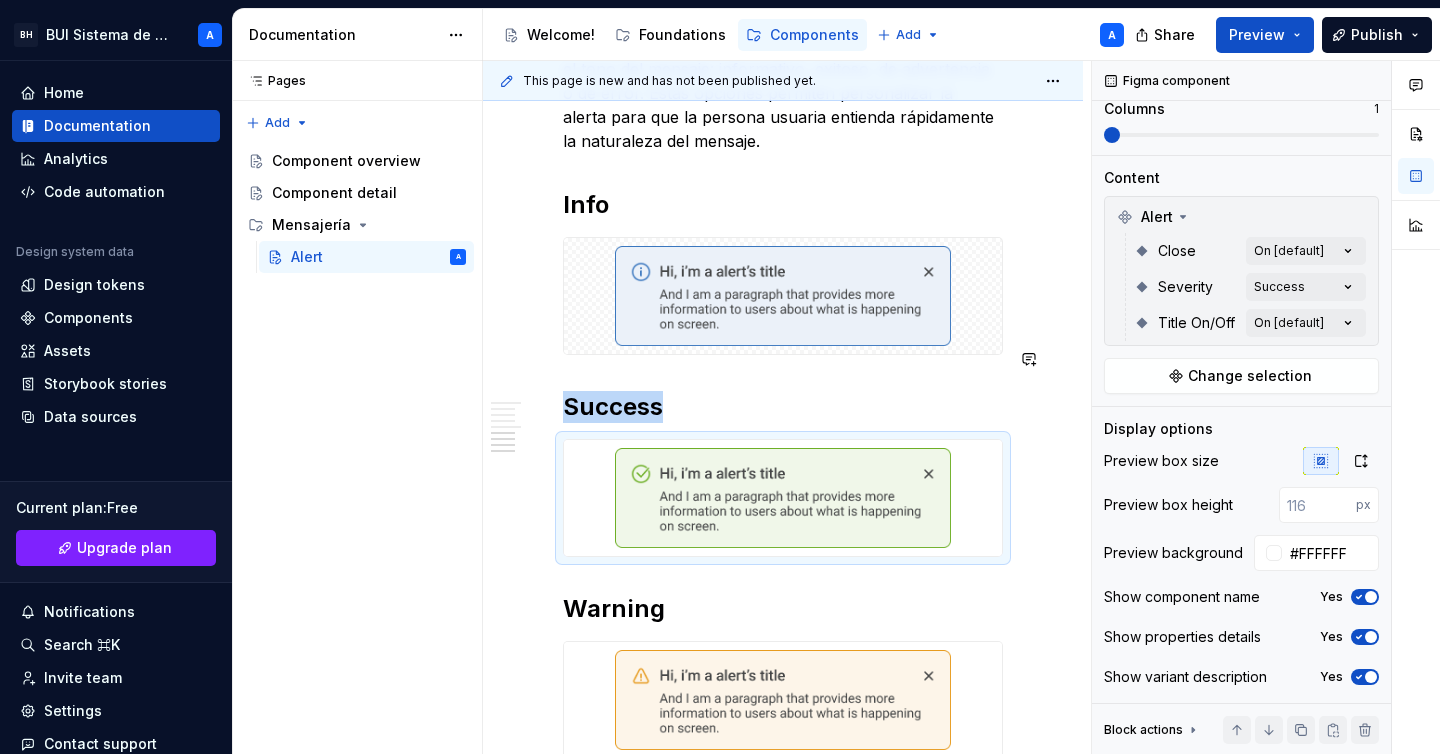 scroll, scrollTop: 1880, scrollLeft: 0, axis: vertical 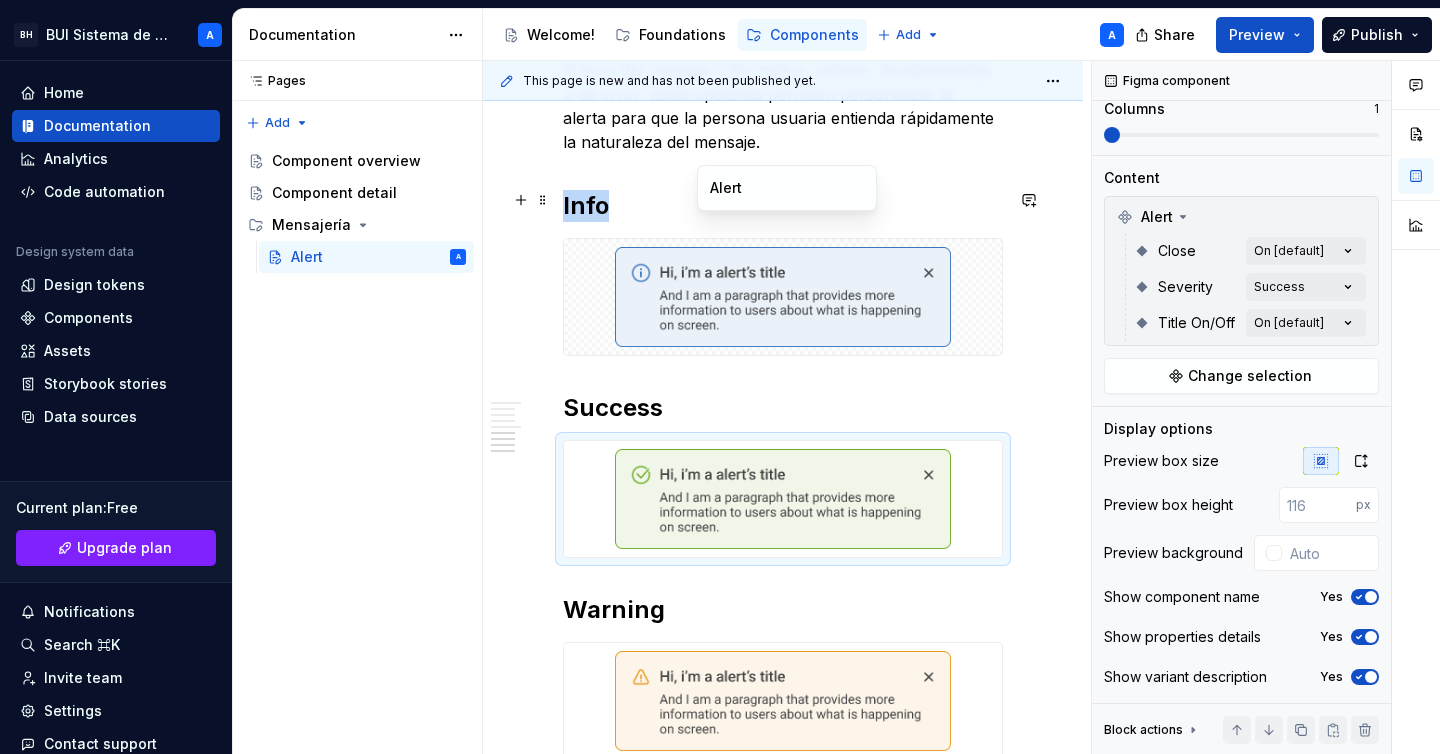 click at bounding box center (783, 297) 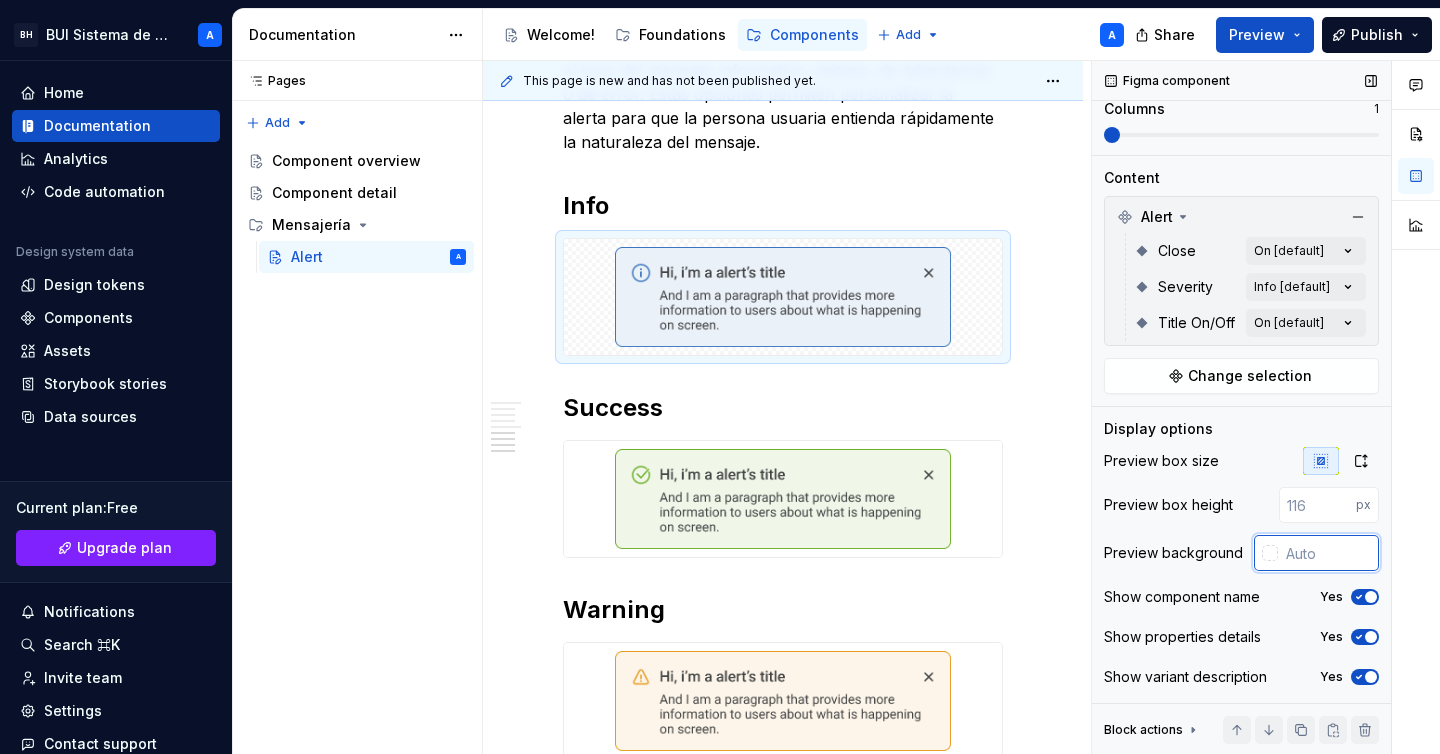 click at bounding box center [1328, 553] 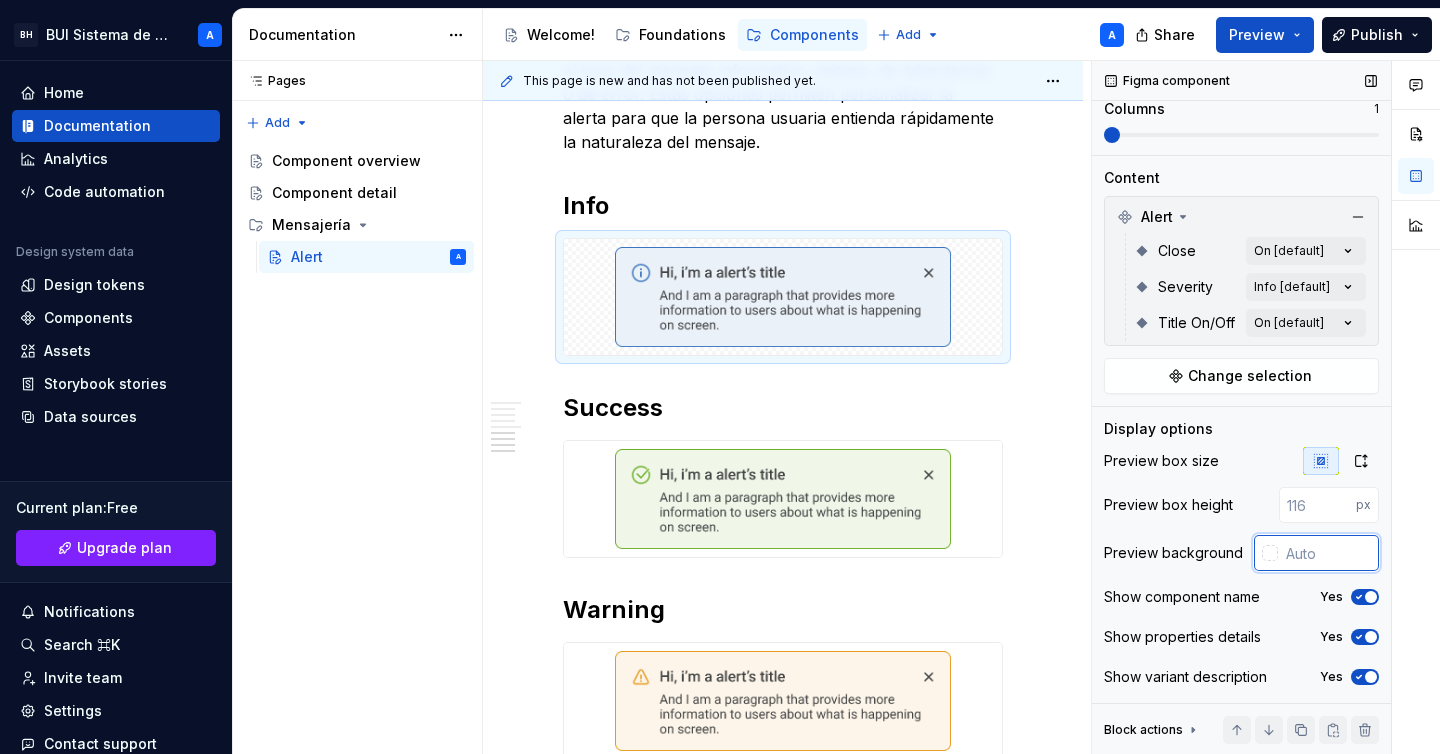 paste on "ffffff" 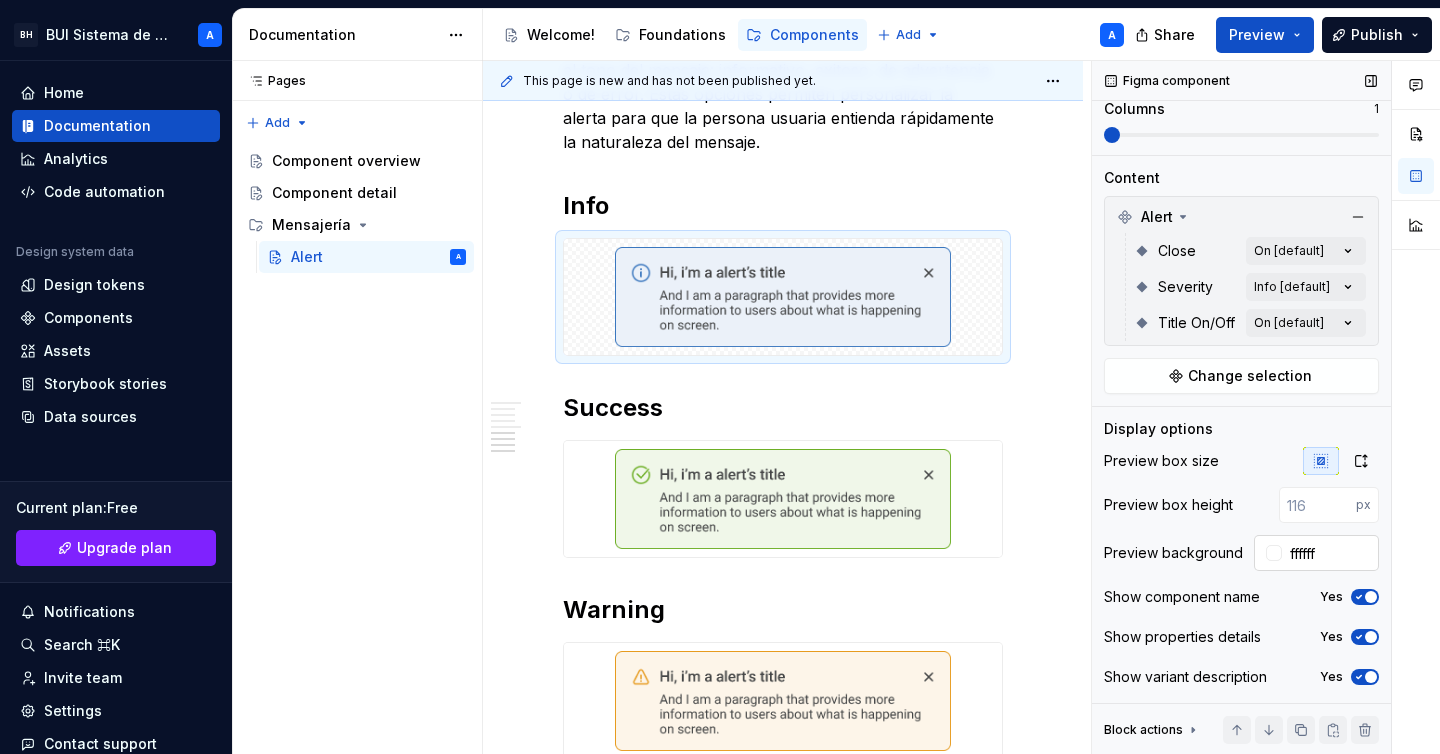 type on "#FFFFFF" 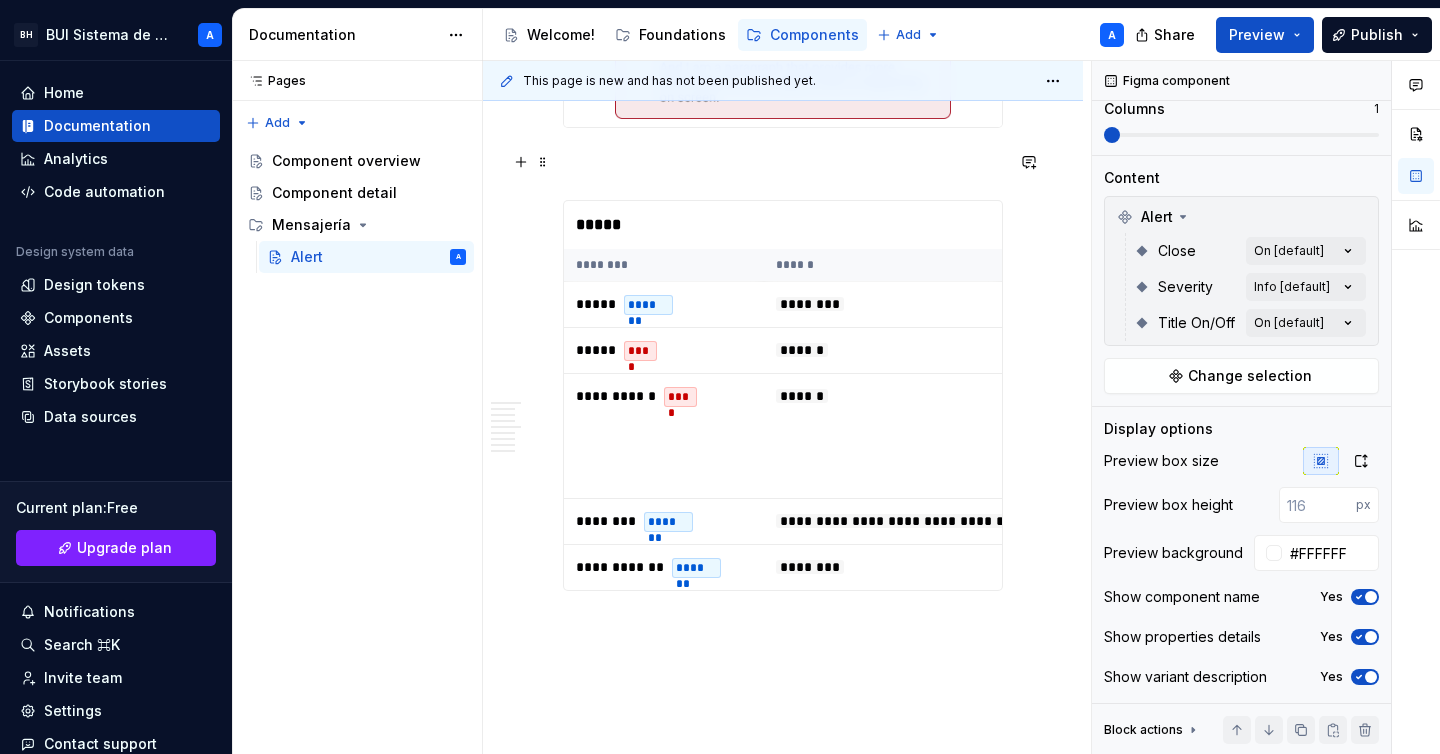 scroll, scrollTop: 2794, scrollLeft: 0, axis: vertical 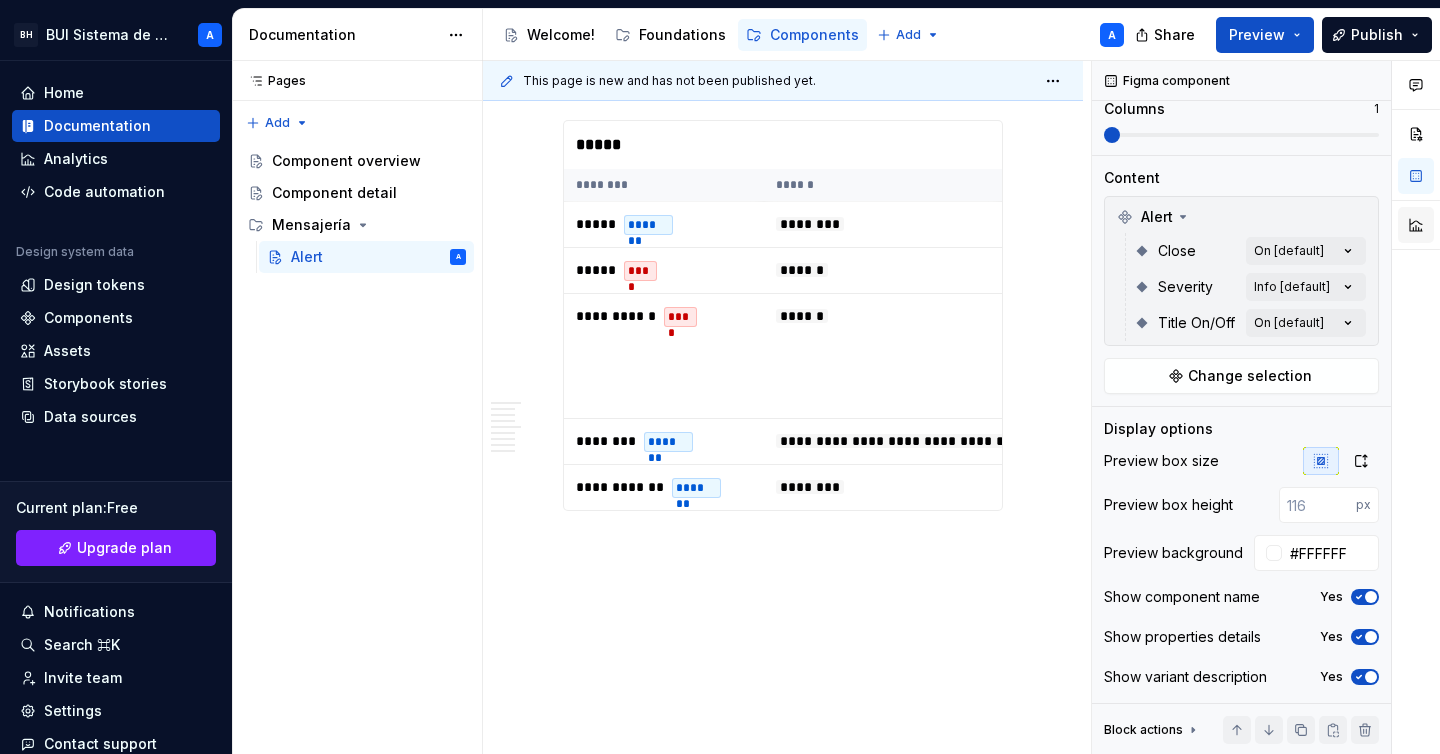 click at bounding box center [1416, 225] 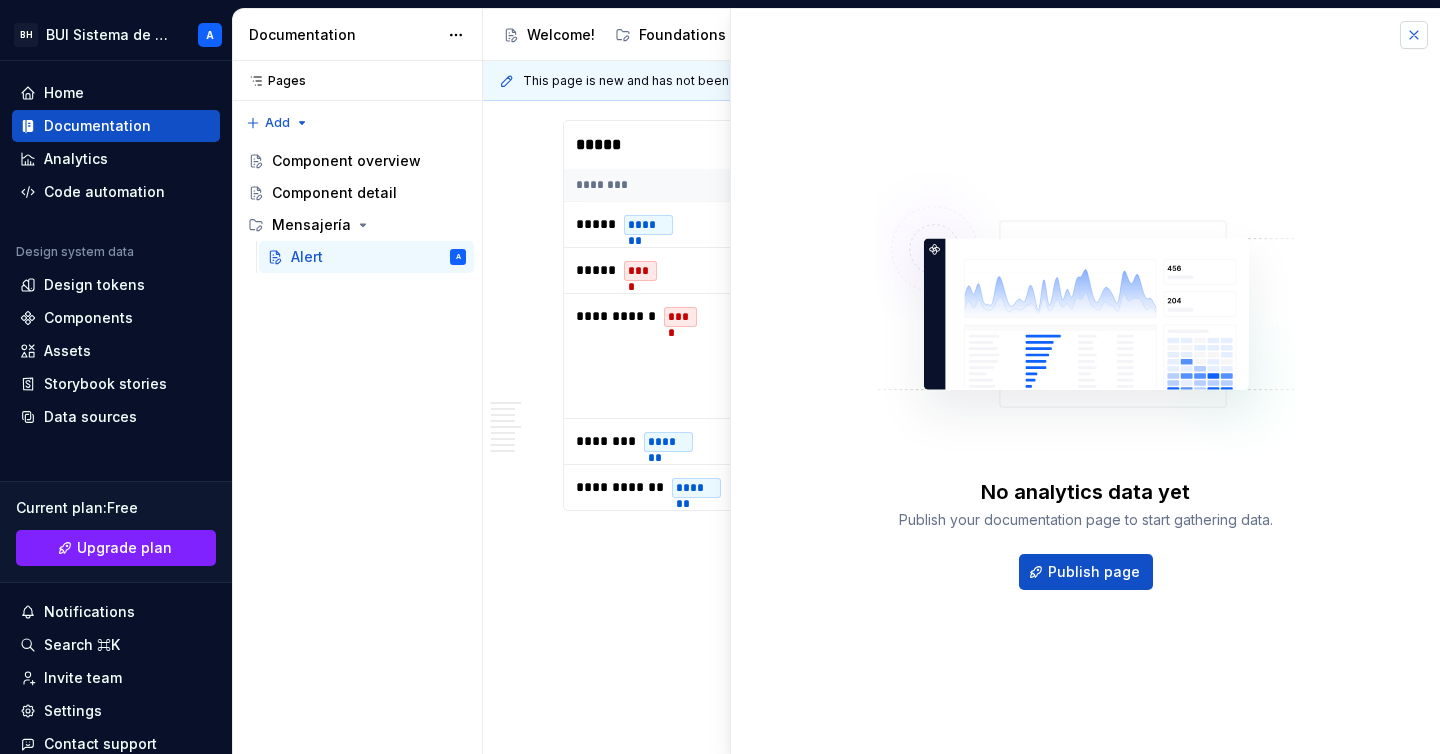 click at bounding box center (1414, 35) 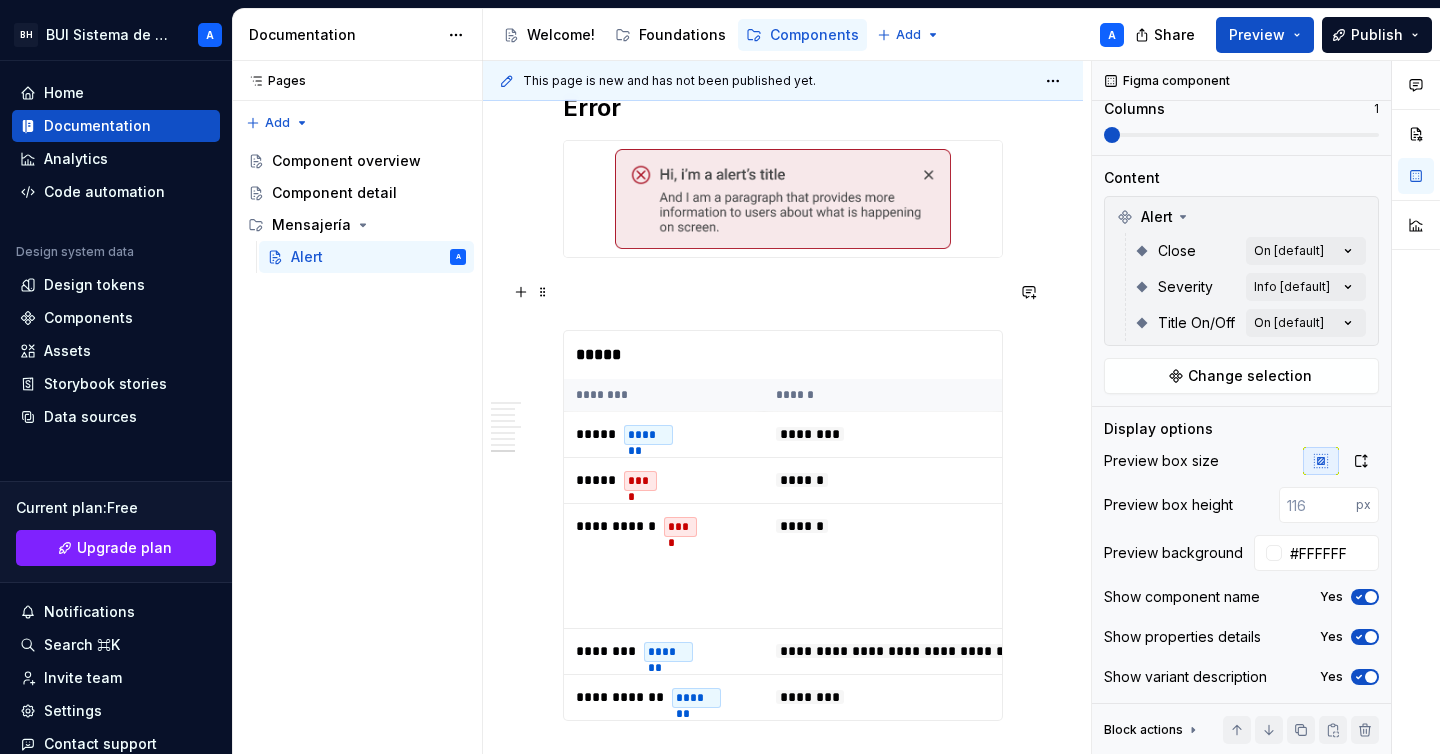 scroll, scrollTop: 2583, scrollLeft: 0, axis: vertical 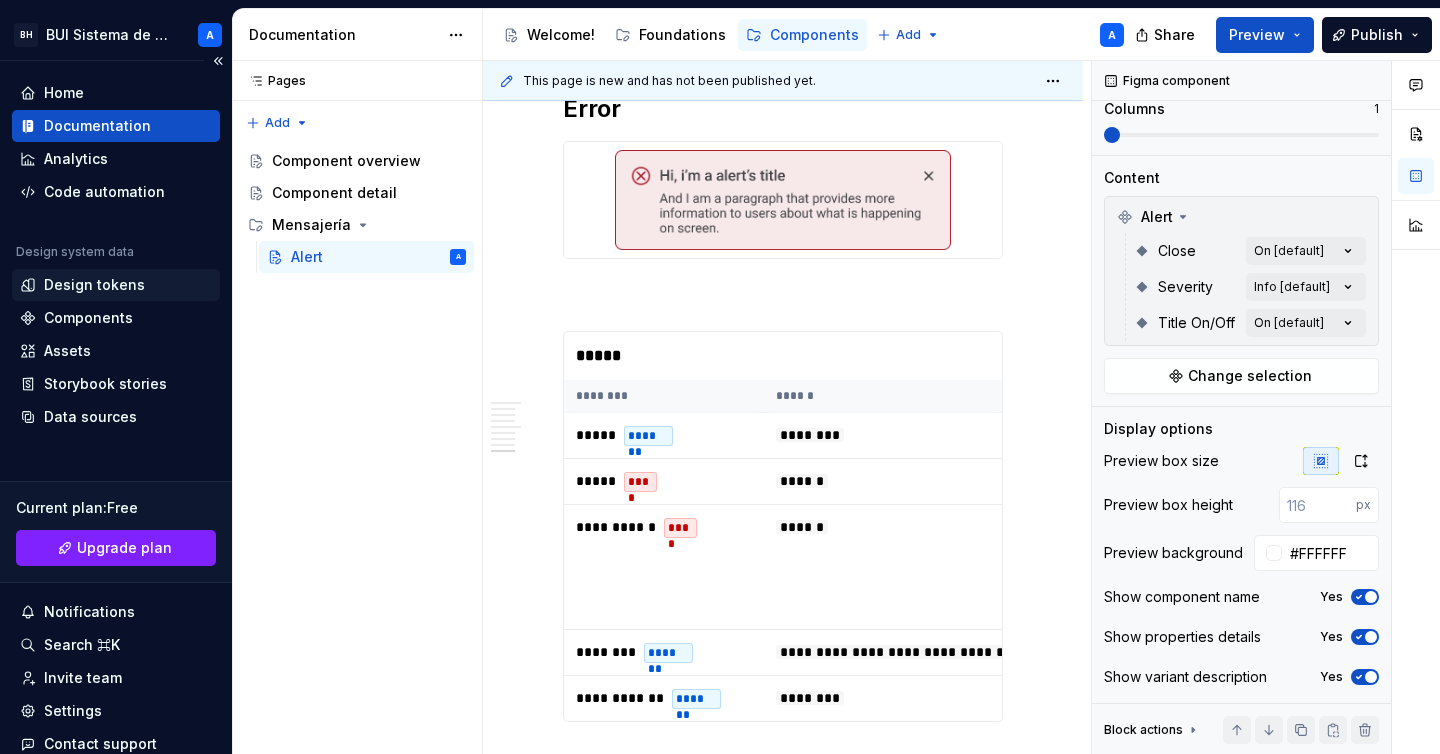 click on "Design tokens" at bounding box center [94, 285] 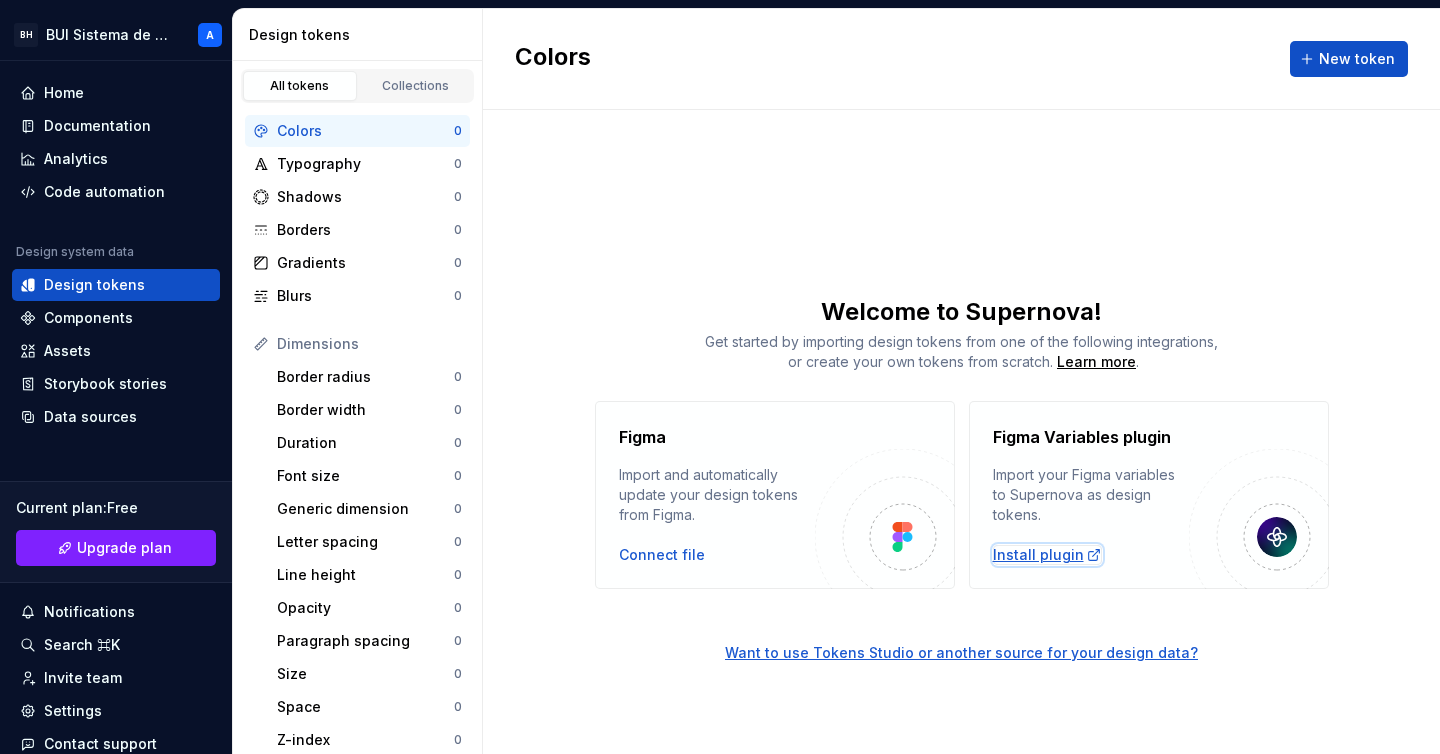 click on "Install plugin" at bounding box center [1047, 555] 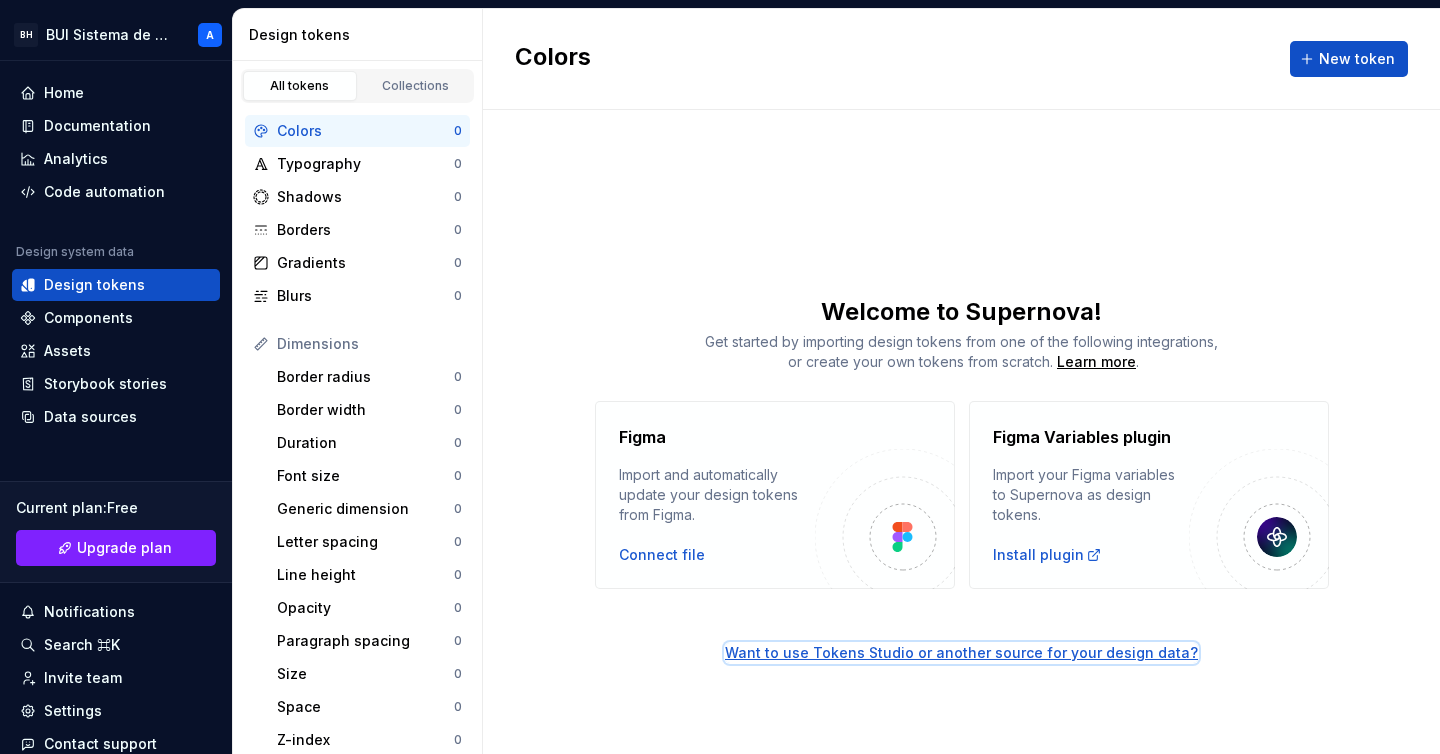 click on "Want to use Tokens Studio or another source for your design data?" at bounding box center (961, 653) 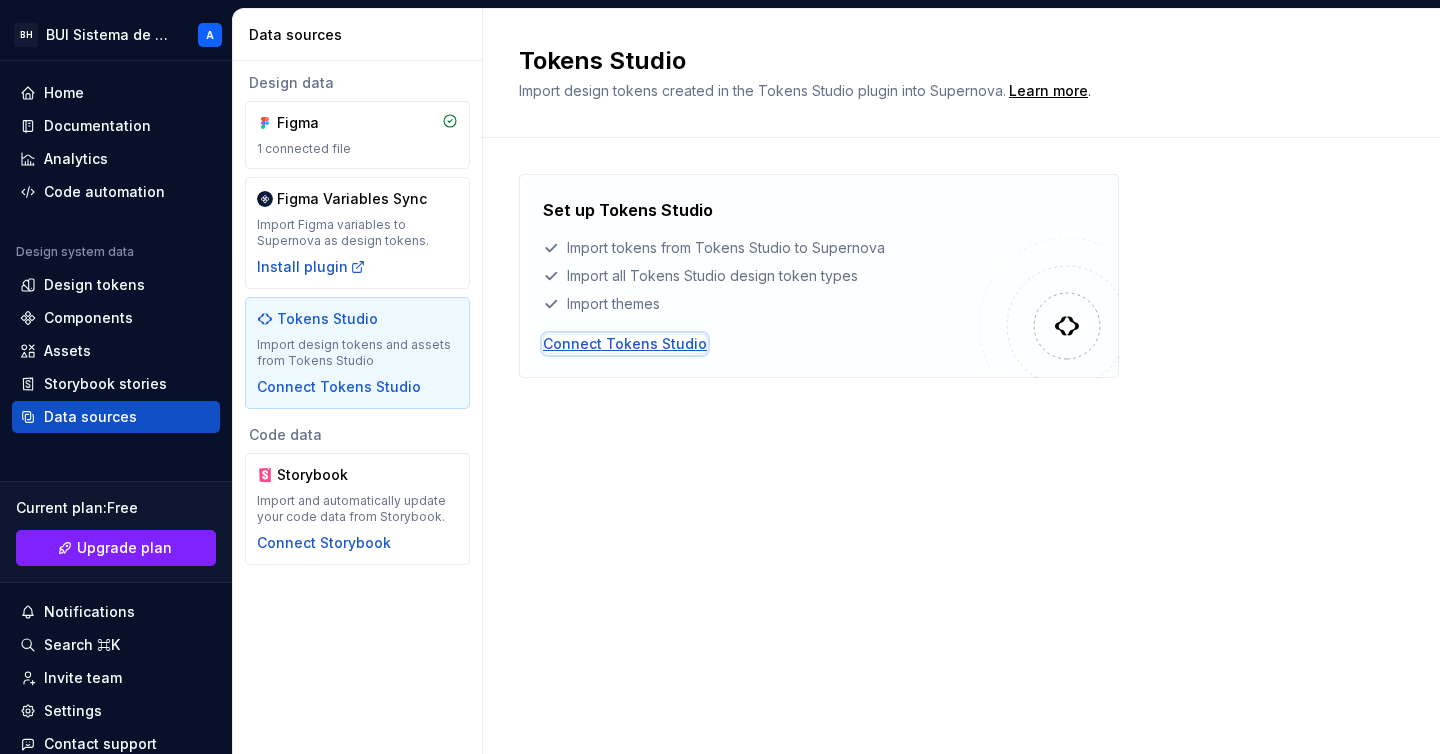 click on "Connect Tokens Studio" at bounding box center (625, 344) 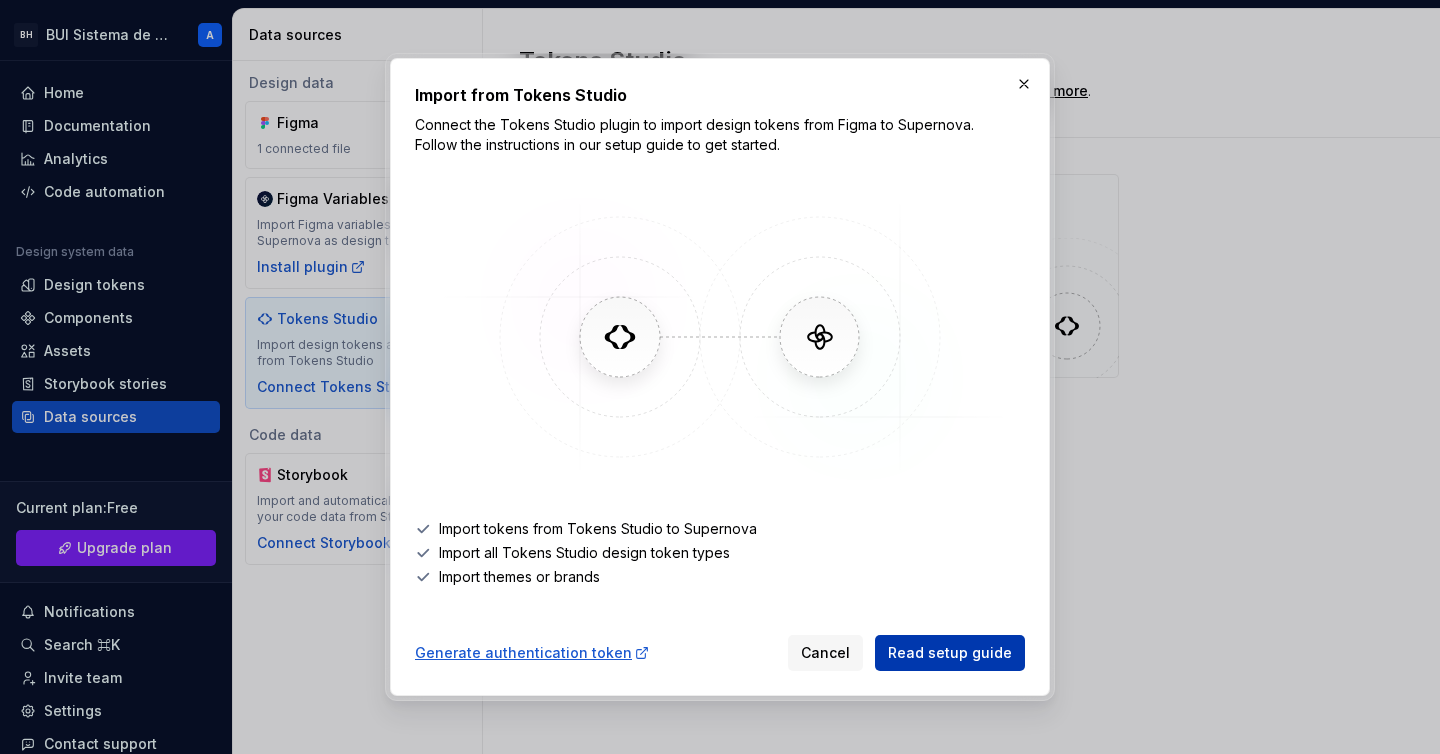 click on "Read setup guide" at bounding box center (950, 653) 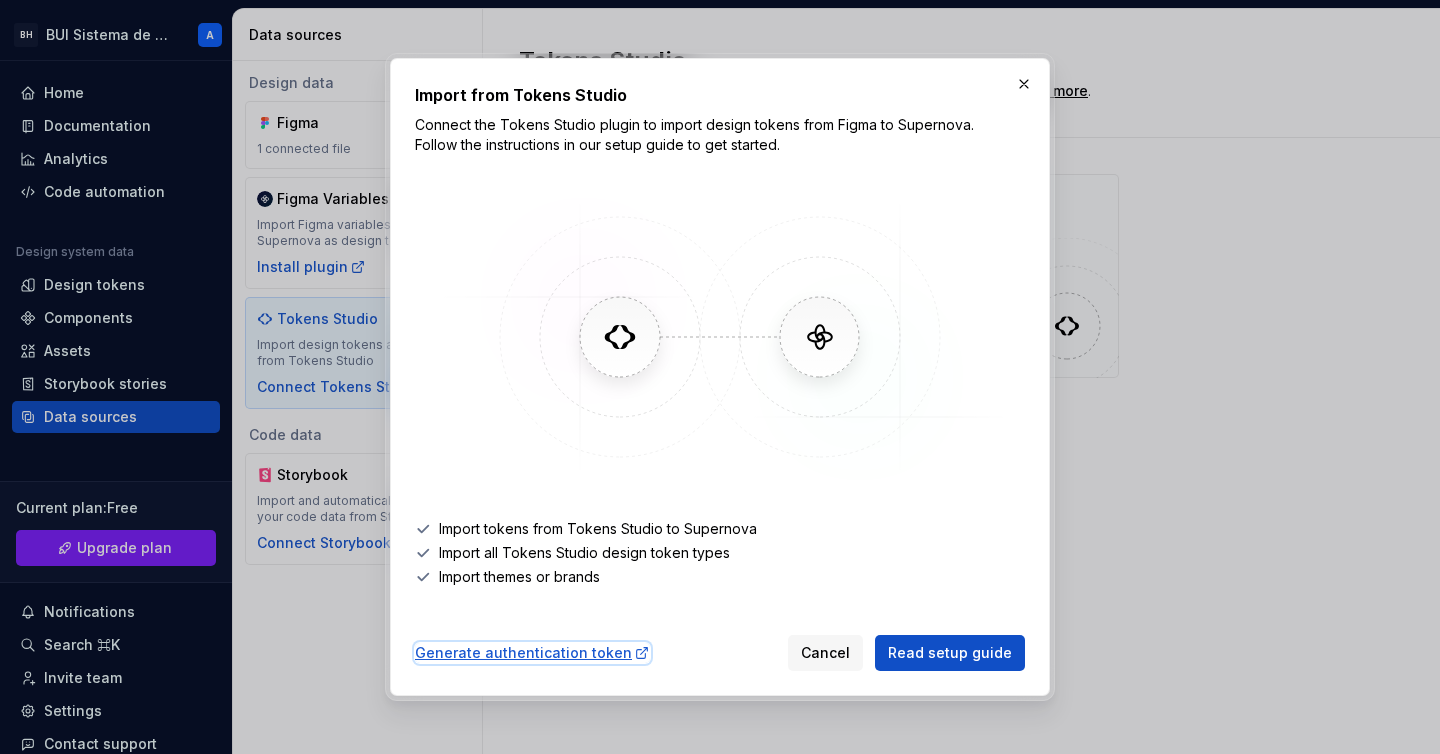 click on "Generate authentication token" at bounding box center [532, 653] 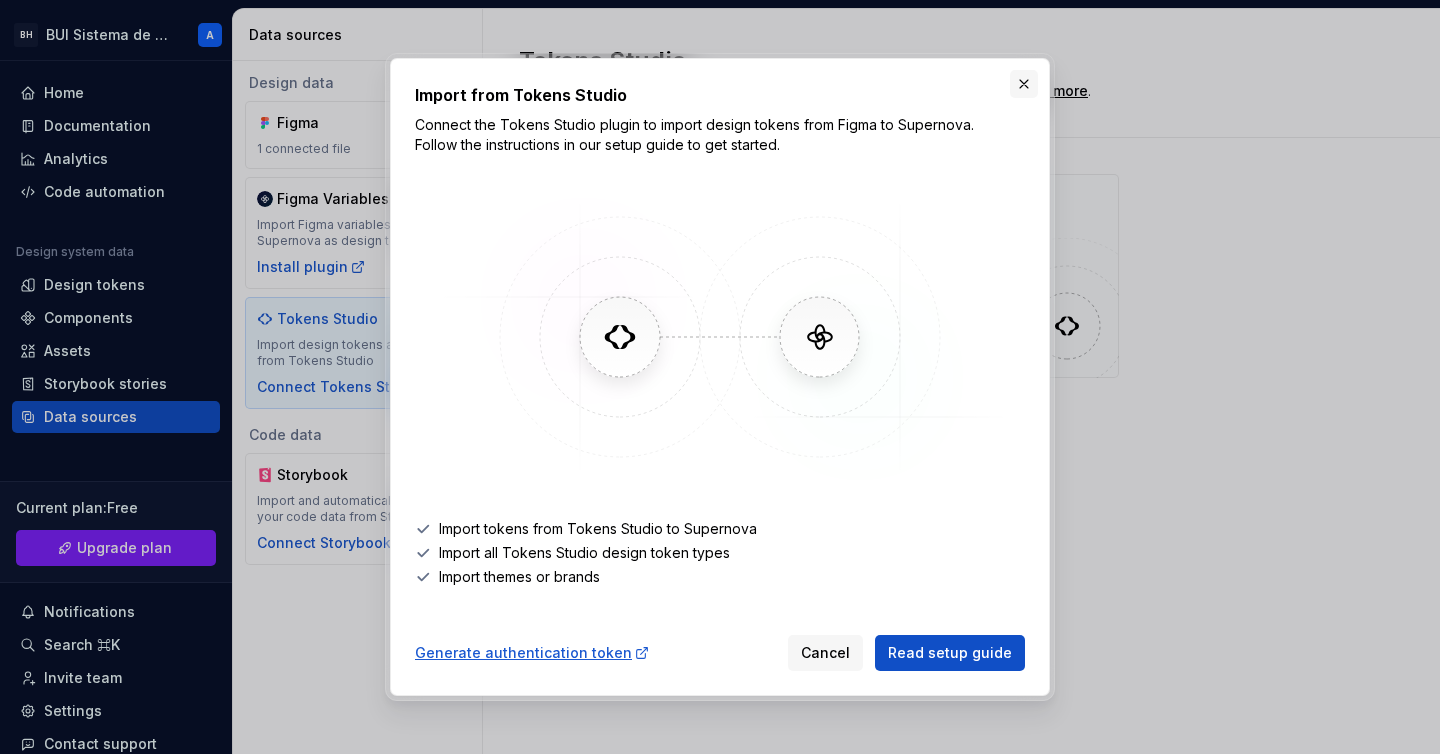 click at bounding box center [1024, 84] 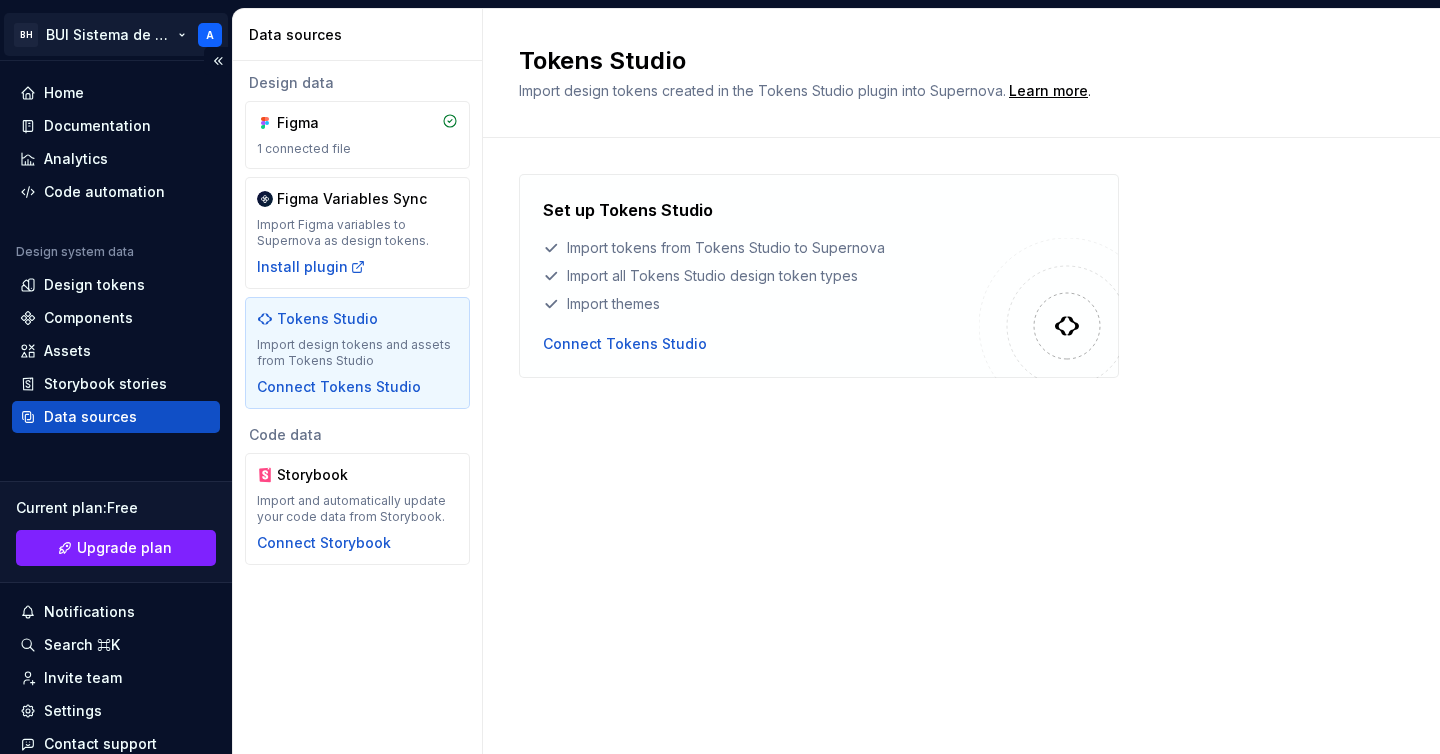 click on "BH BUI Sistema de Diseño A Home Documentation Analytics Code automation Design system data Design tokens Components Assets Storybook stories Data sources Current plan :  Free Upgrade plan Notifications Search ⌘K Invite team Settings Contact support Help Data sources Design data Figma 1 connected file Figma Variables Sync Import Figma variables to Supernova as design tokens. Install plugin Tokens Studio Import design tokens and assets from Tokens Studio Connect Tokens Studio Code data Storybook Import and automatically update your code data from Storybook. Connect Storybook Tokens Studio Import design tokens created in the Tokens Studio plugin into Supernova.   Learn more . Set up Tokens Studio Import tokens from Tokens Studio to Supernova Import all Tokens Studio design token types Import themes Connect Tokens Studio   *" at bounding box center [720, 377] 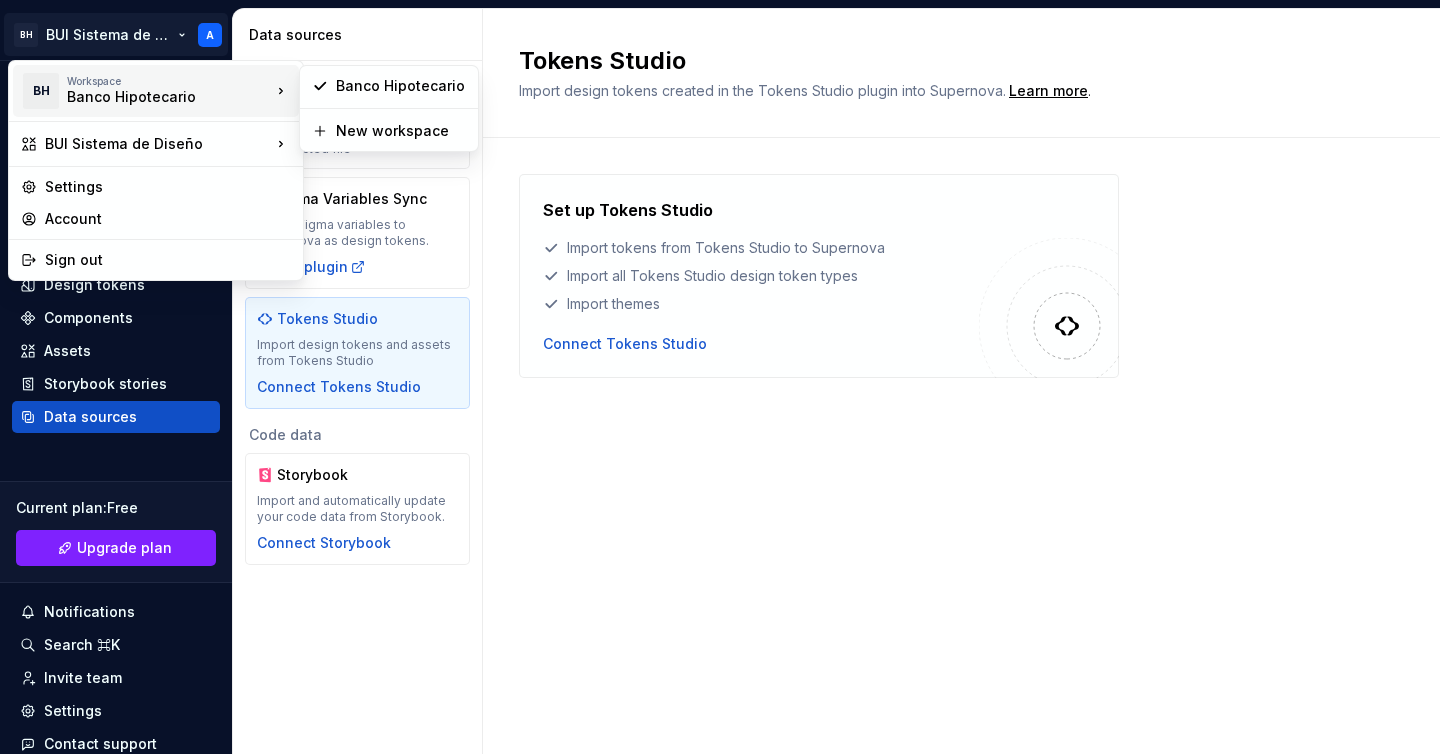 click on "Banco Hipotecario" at bounding box center [152, 97] 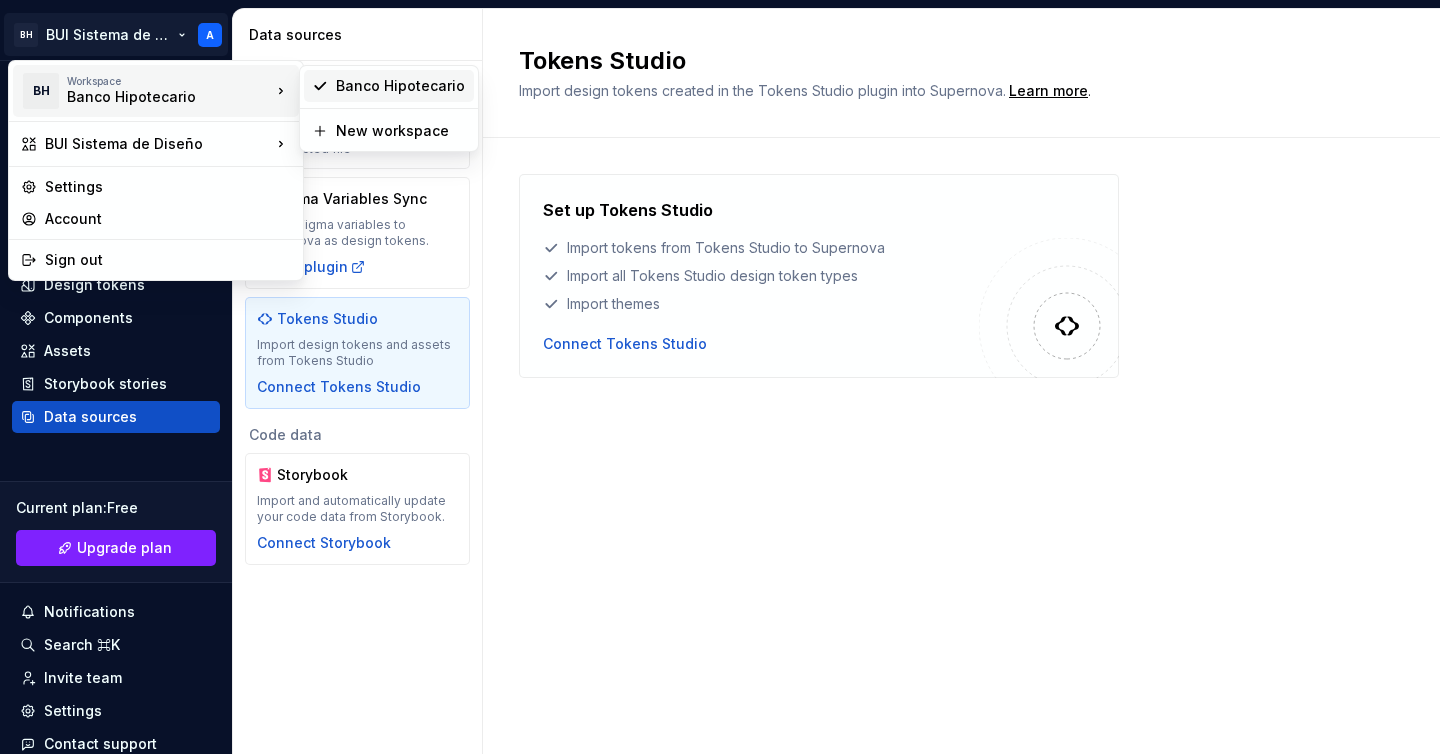 click 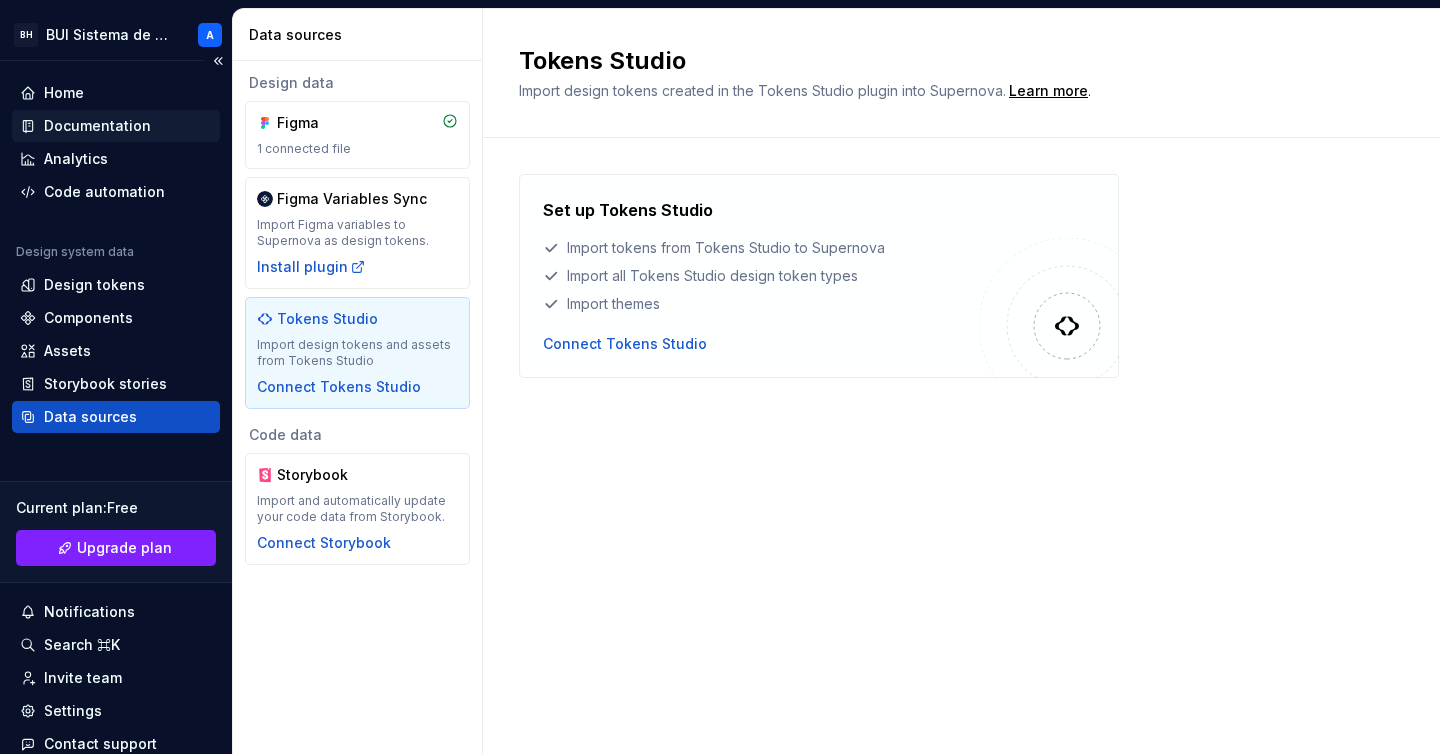 click on "Documentation" at bounding box center (97, 126) 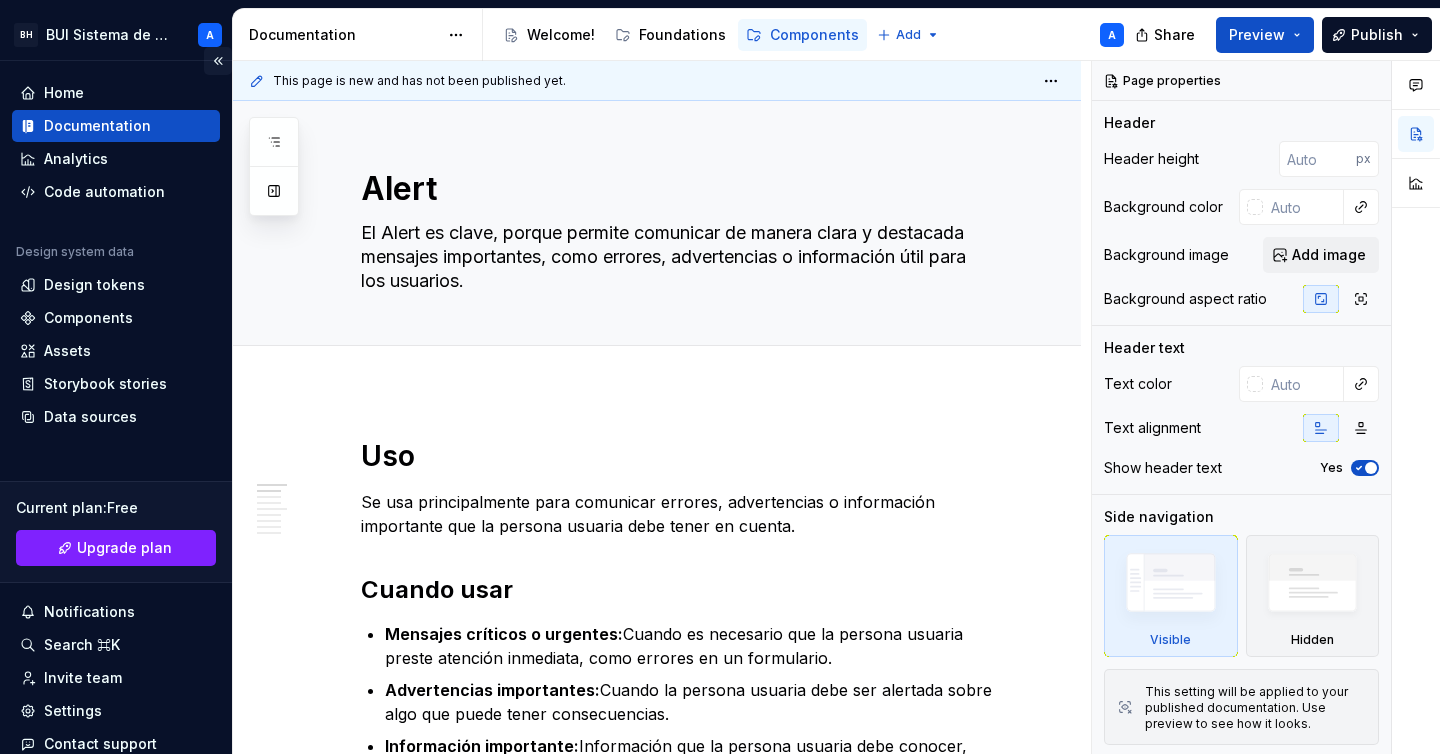 click at bounding box center (218, 61) 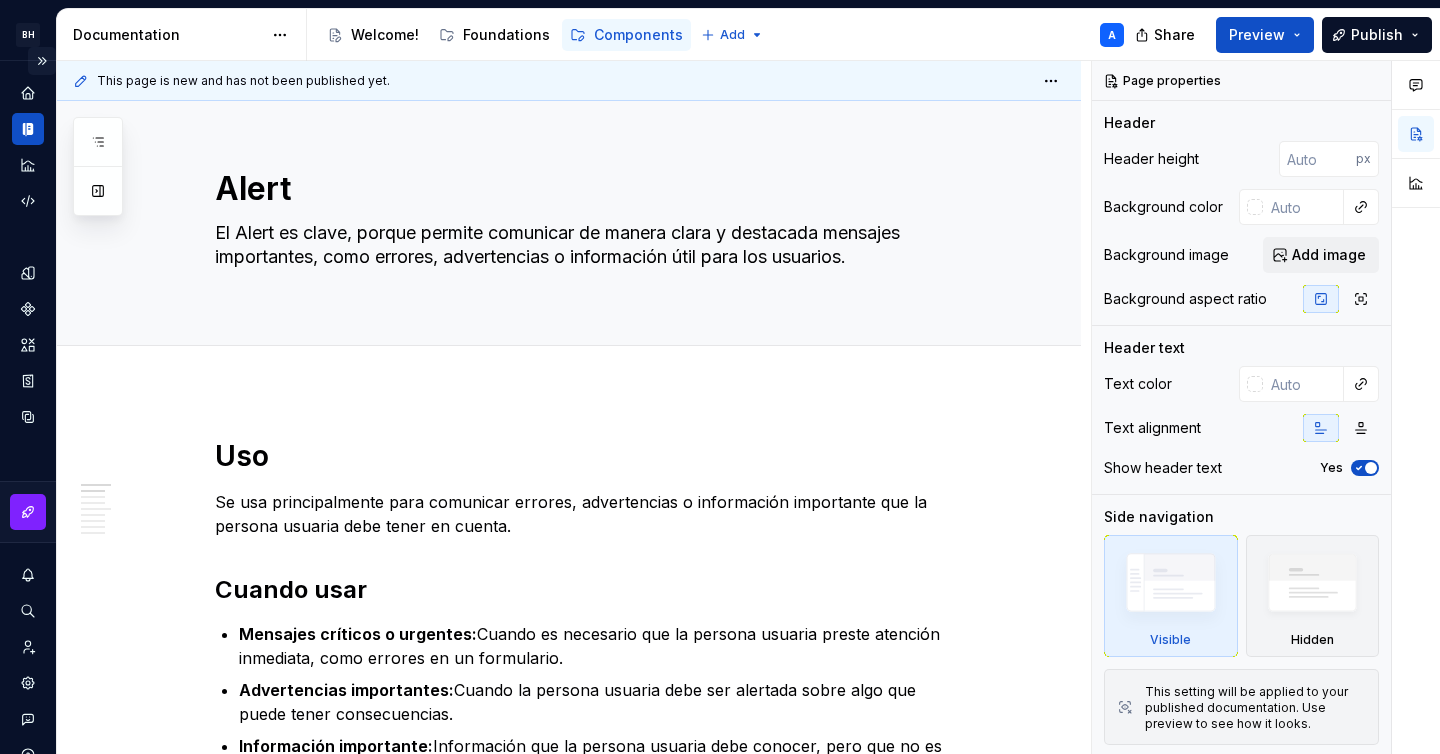 click at bounding box center [42, 61] 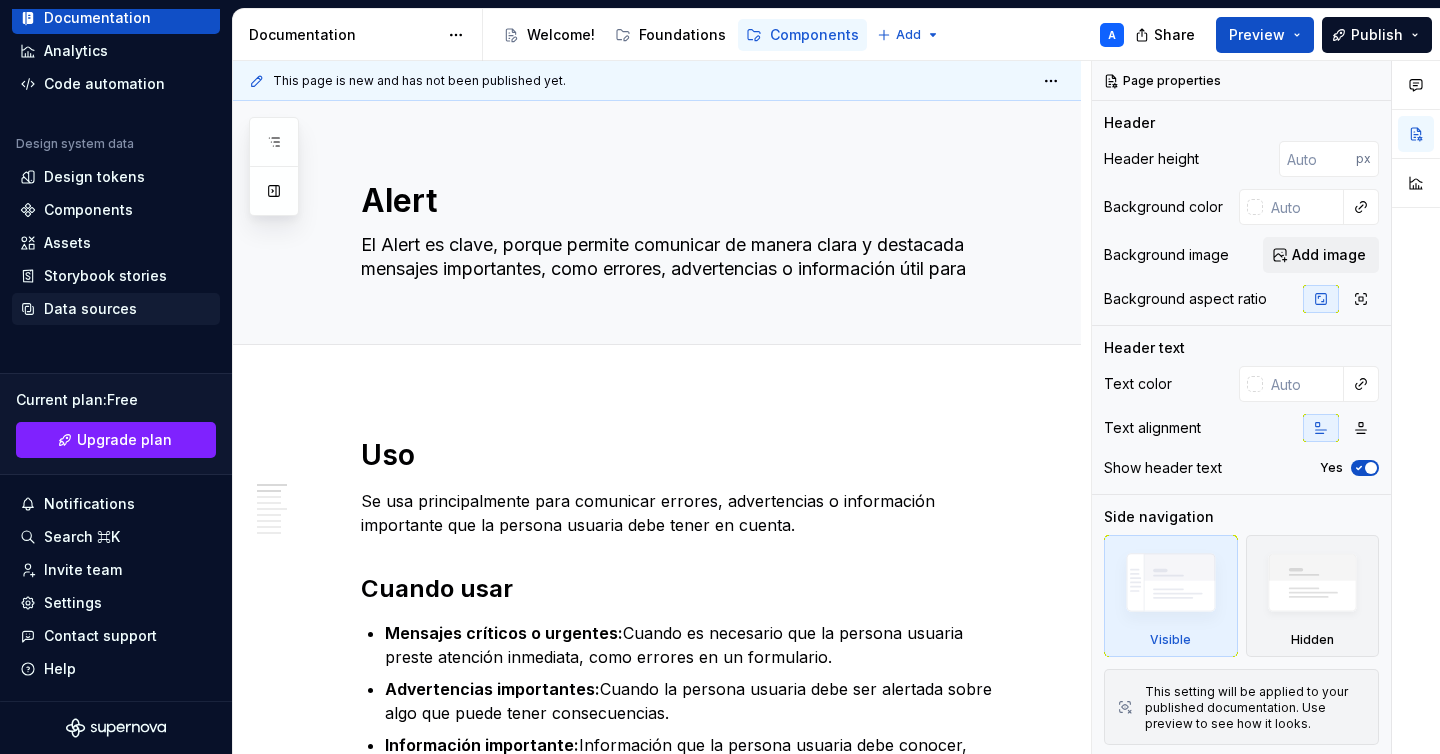 scroll, scrollTop: 0, scrollLeft: 0, axis: both 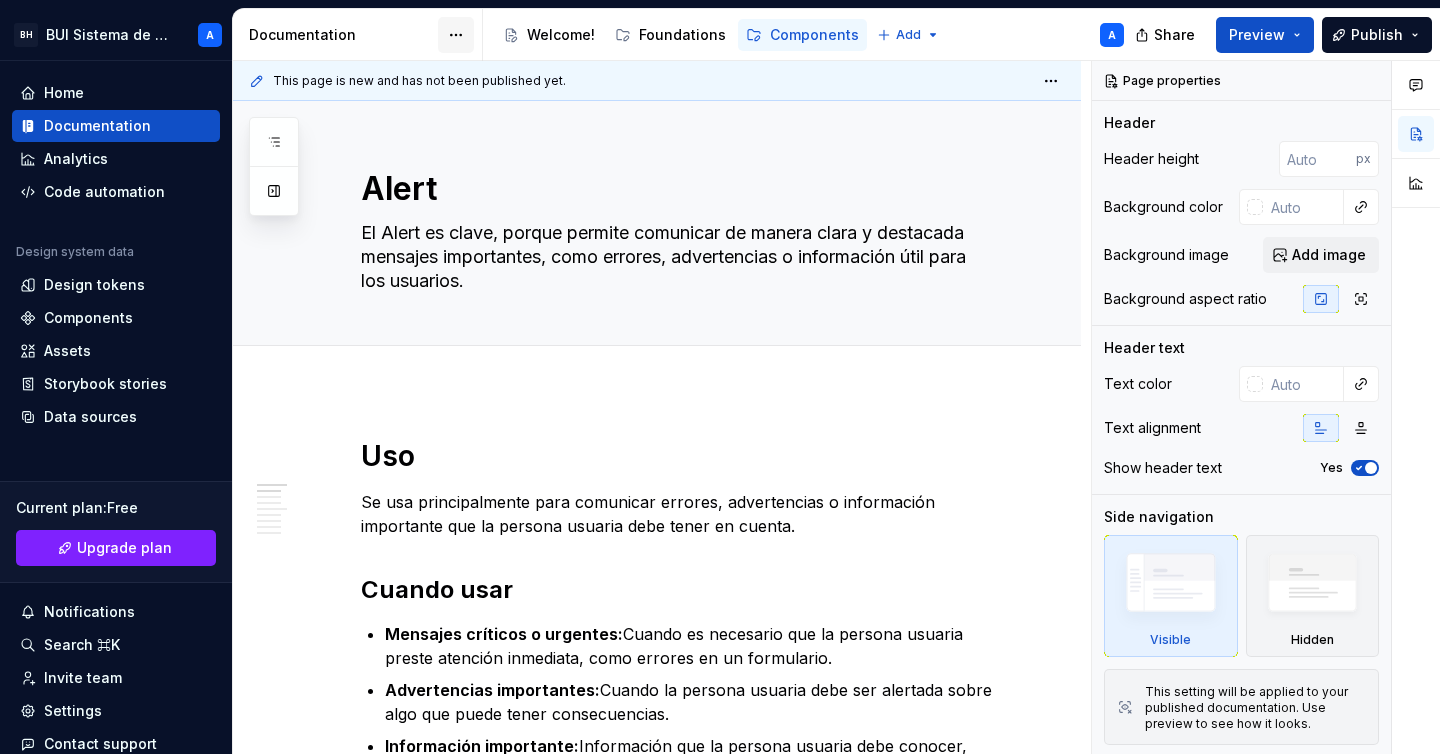 click on "BH BUI Sistema de Diseño A Home Documentation Analytics Code automation Design system data Design tokens Components Assets Storybook stories Data sources Current plan :  Free Upgrade plan Notifications Search ⌘K Invite team Settings Contact support Help Documentation
Accessibility guide for tree Page tree.
Navigate the tree with the arrow keys. Common tree hotkeys apply. Further keybindings are available:
enter to execute primary action on focused item
f2 to start renaming the focused item
escape to abort renaming an item
control+d to start dragging selected items
Welcome! Foundations Components Add A Share Preview Publish Pages Add
Accessibility guide for tree Page tree.
Navigate the tree with the arrow keys. Common tree hotkeys apply. Further keybindings are available:
enter to execute primary action on focused item
f2 to start renaming the focused item
Alert A" at bounding box center [720, 377] 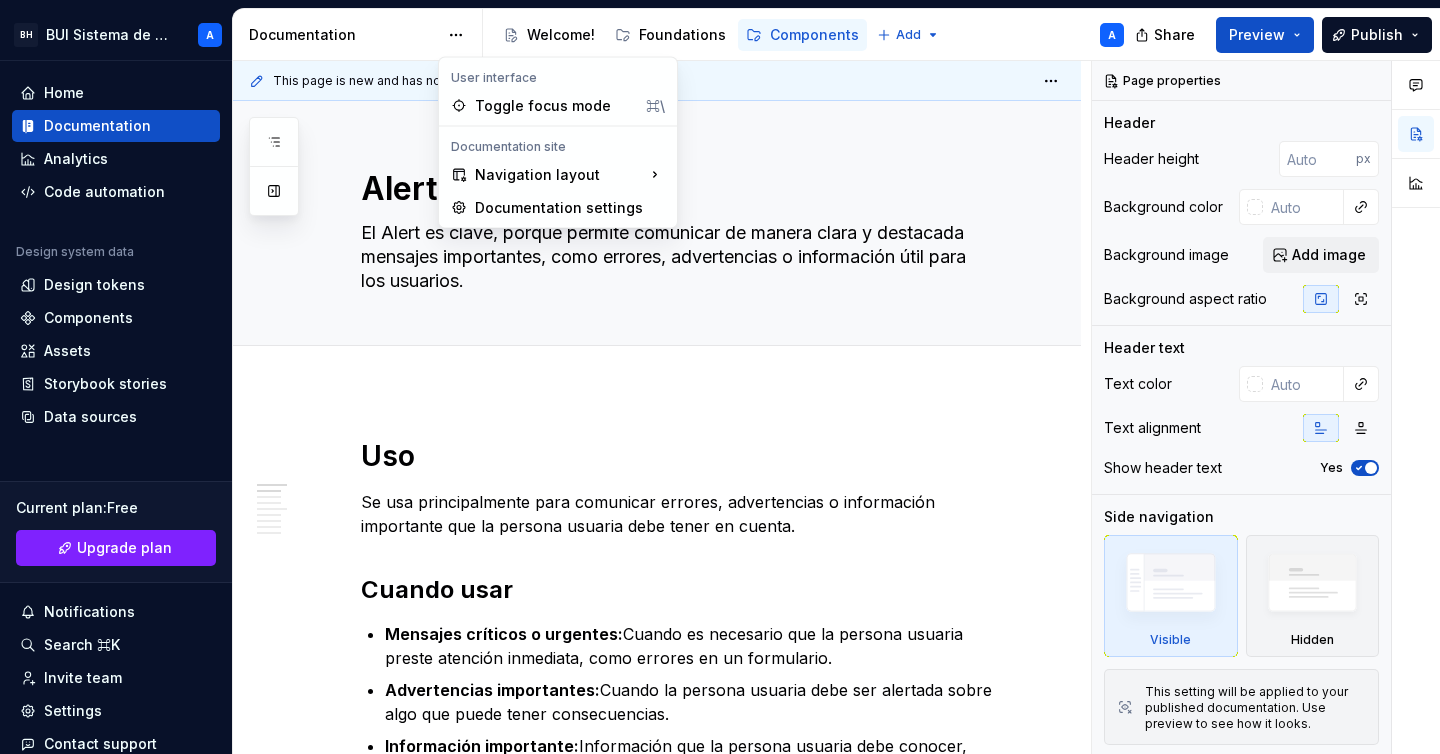 click on "BH BUI Sistema de Diseño A Home Documentation Analytics Code automation Design system data Design tokens Components Assets Storybook stories Data sources Current plan :  Free Upgrade plan Notifications Search ⌘K Invite team Settings Contact support Help Documentation
Accessibility guide for tree Page tree.
Navigate the tree with the arrow keys. Common tree hotkeys apply. Further keybindings are available:
enter to execute primary action on focused item
f2 to start renaming the focused item
escape to abort renaming an item
control+d to start dragging selected items
Welcome! Foundations Components Add A Share Preview Publish Pages Add
Accessibility guide for tree Page tree.
Navigate the tree with the arrow keys. Common tree hotkeys apply. Further keybindings are available:
enter to execute primary action on focused item
f2 to start renaming the focused item
Alert A" at bounding box center (720, 377) 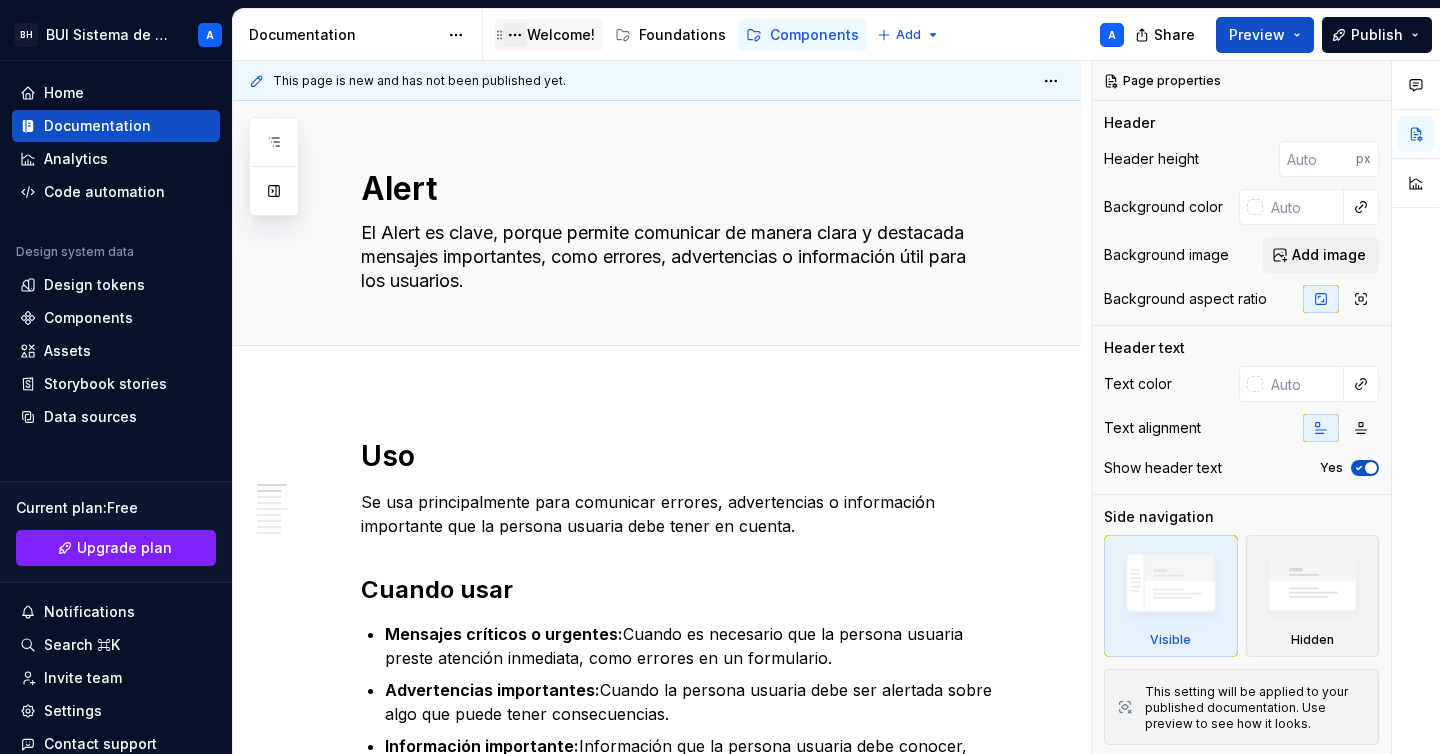 click at bounding box center (515, 35) 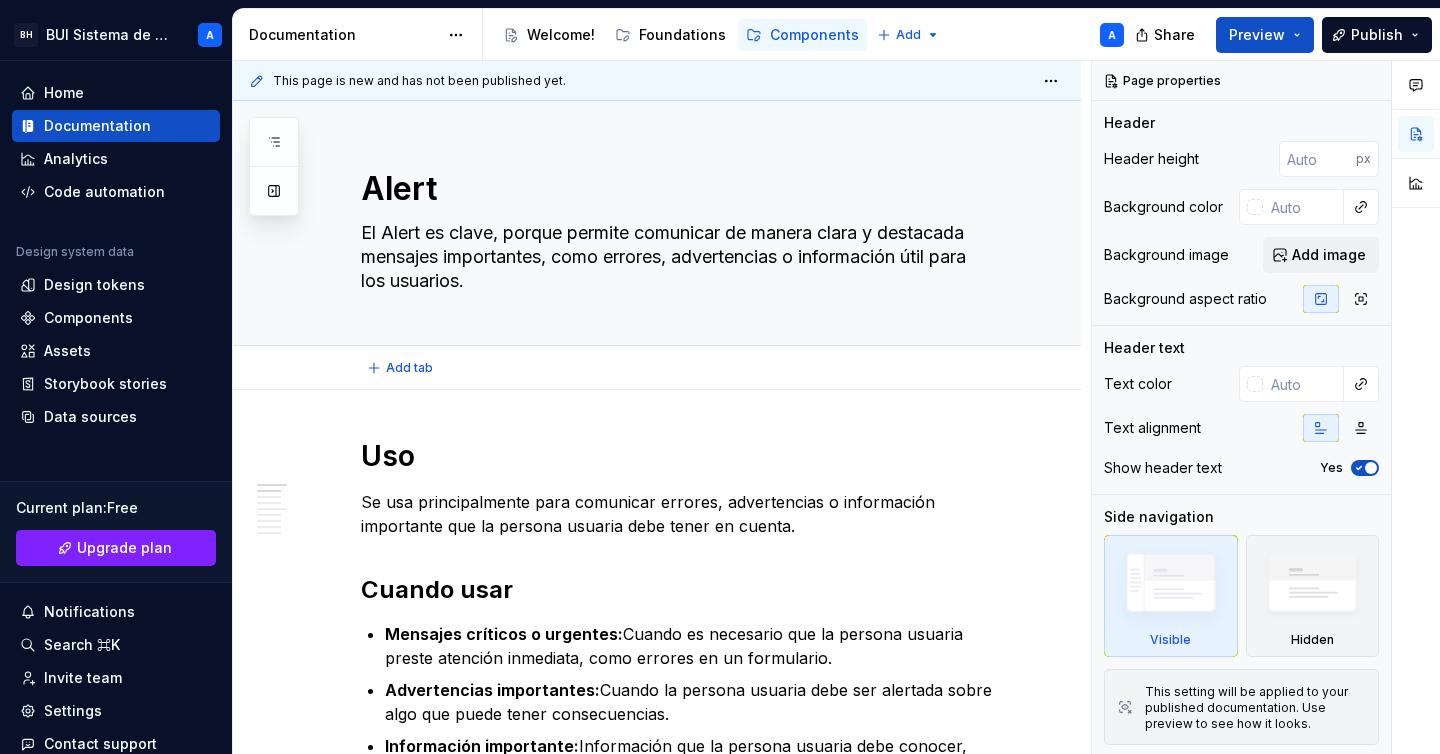 click on "BH BUI Sistema de Diseño A Home Documentation Analytics Code automation Design system data Design tokens Components Assets Storybook stories Data sources Current plan :  Free Upgrade plan Notifications Search ⌘K Invite team Settings Contact support Help Documentation
Accessibility guide for tree Page tree.
Navigate the tree with the arrow keys. Common tree hotkeys apply. Further keybindings are available:
enter to execute primary action on focused item
f2 to start renaming the focused item
escape to abort renaming an item
control+d to start dragging selected items
Welcome! Foundations Components Add A Share Preview Publish Pages Add
Accessibility guide for tree Page tree.
Navigate the tree with the arrow keys. Common tree hotkeys apply. Further keybindings are available:
enter to execute primary action on focused item
f2 to start renaming the focused item
Alert A" at bounding box center [720, 377] 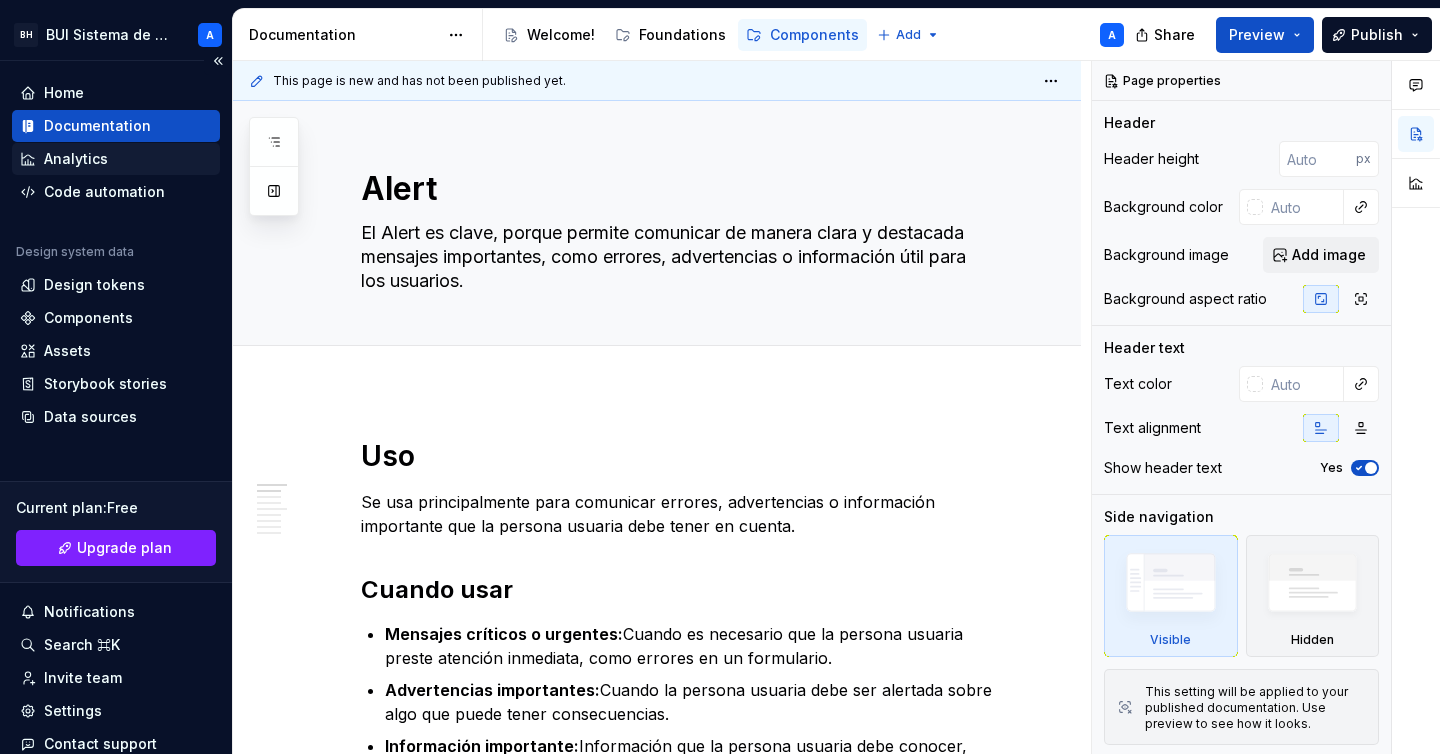 click on "Analytics" at bounding box center [116, 159] 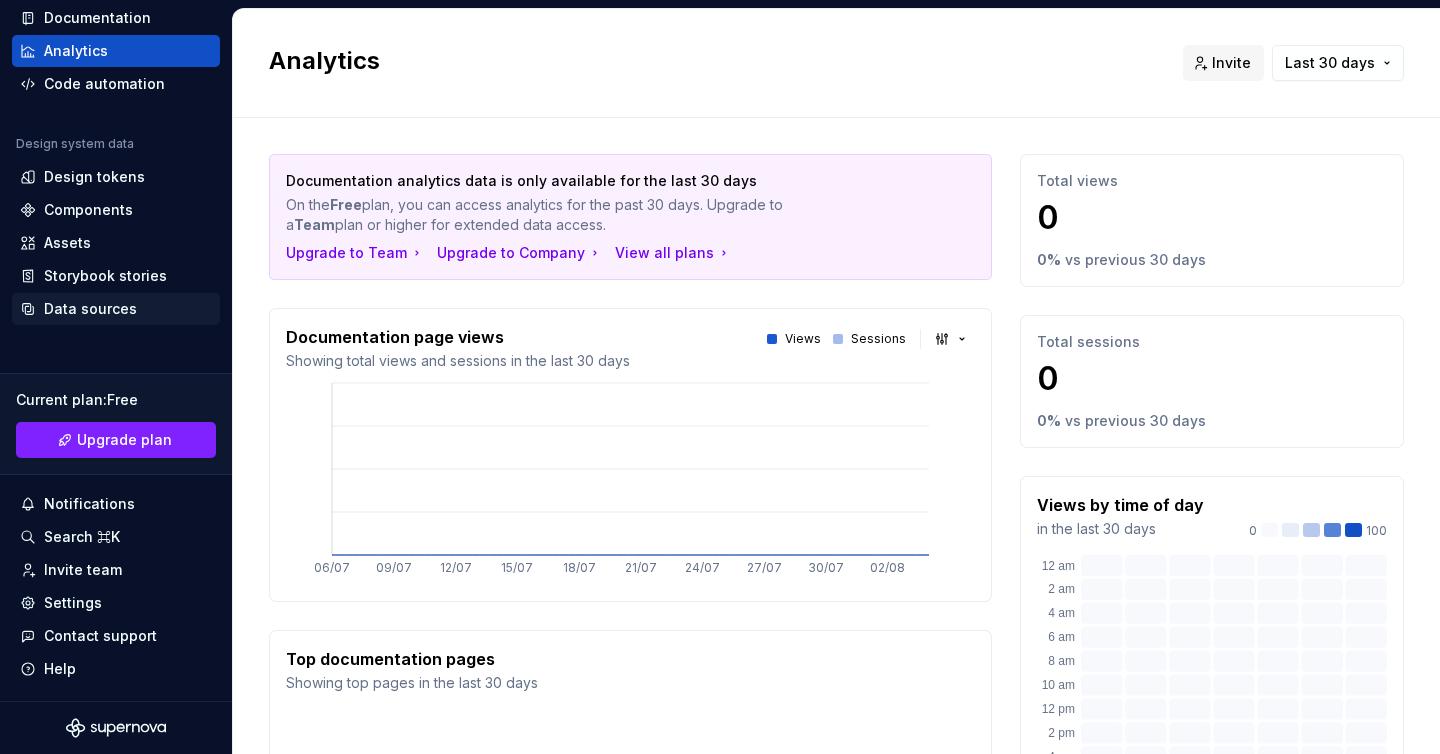 scroll, scrollTop: 0, scrollLeft: 0, axis: both 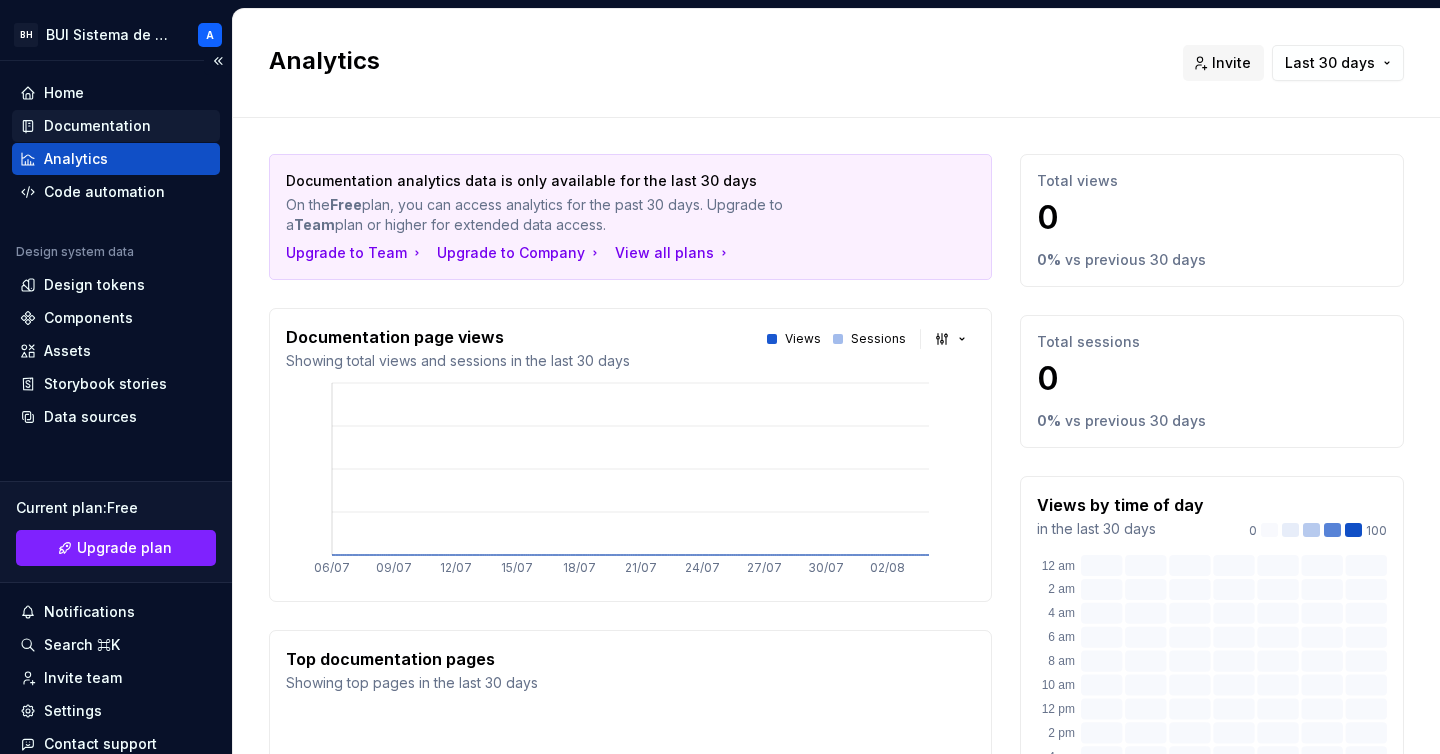 click on "Documentation" at bounding box center [97, 126] 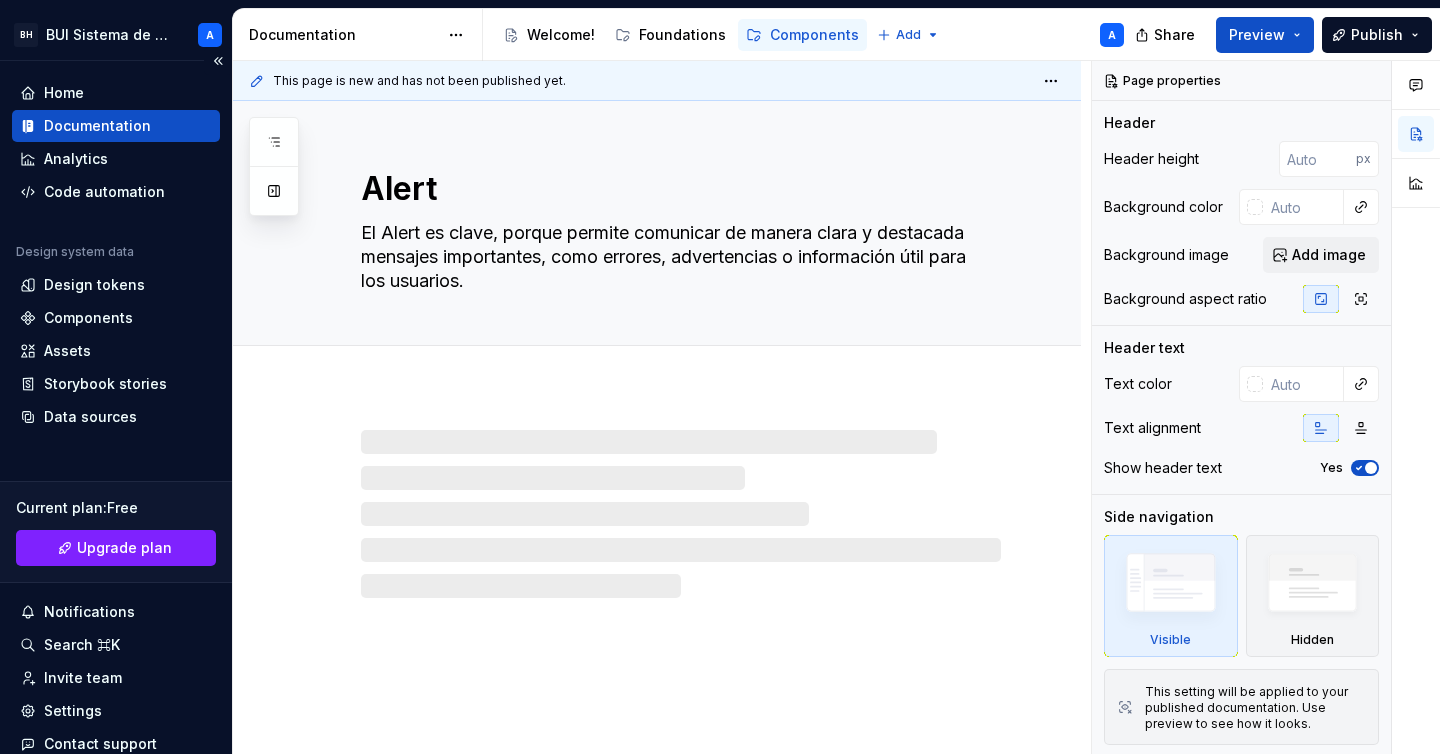 type on "*" 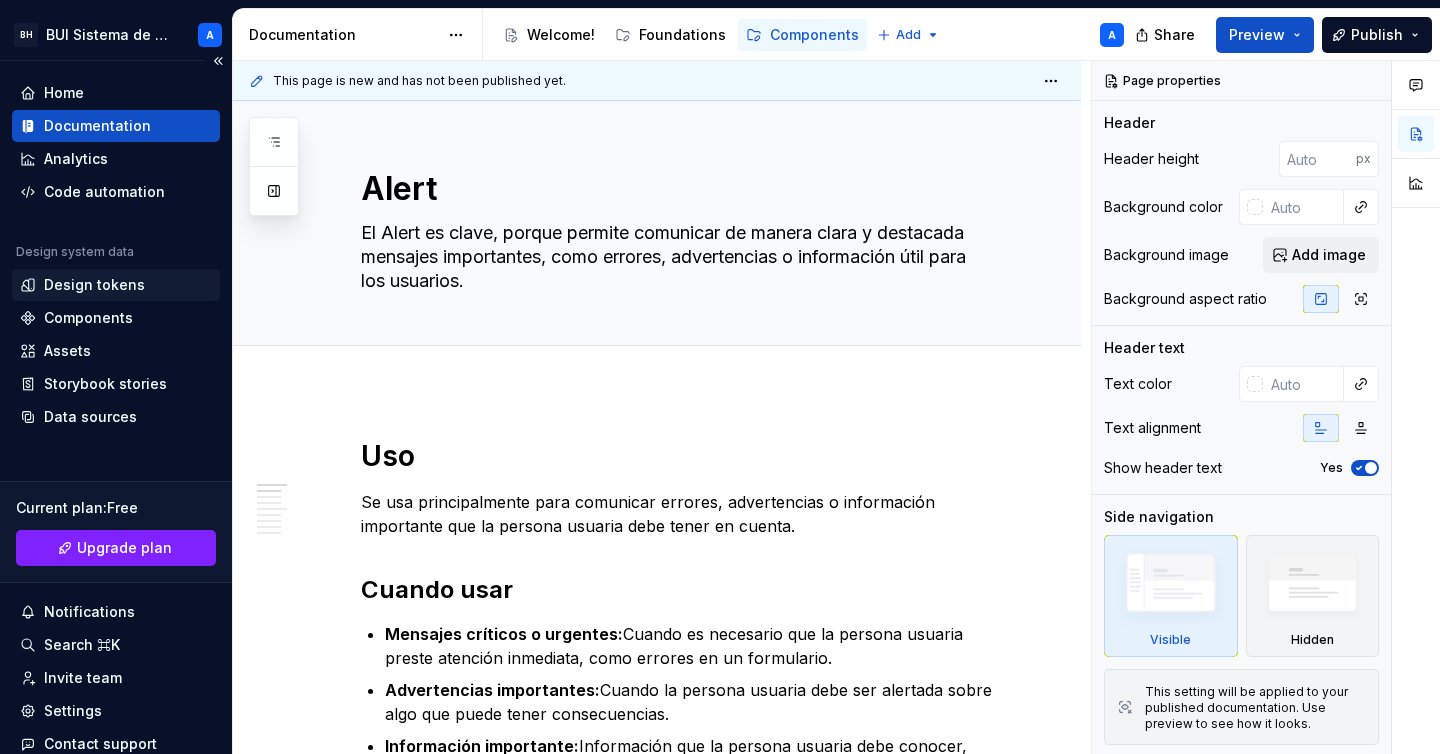 click on "Design tokens" at bounding box center (94, 285) 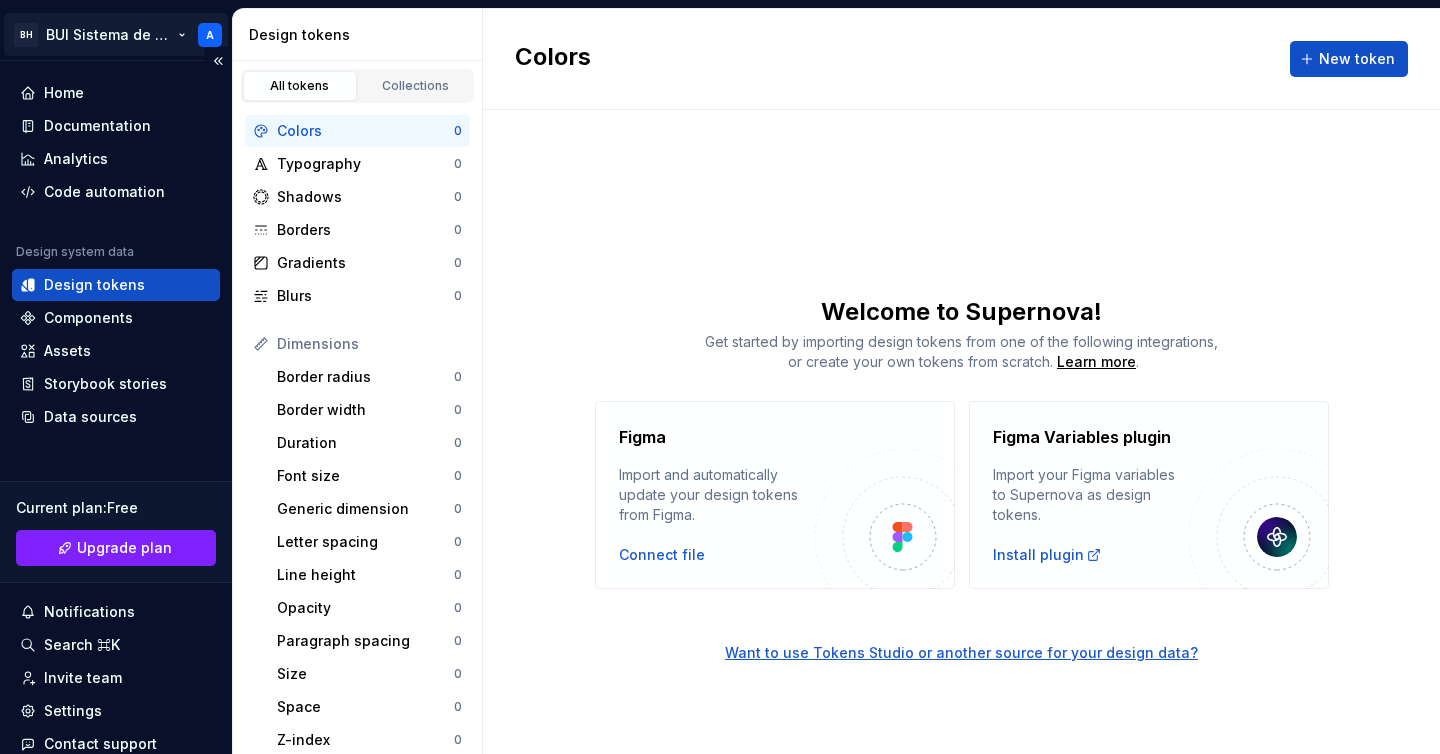 click on "BH BUI Sistema de Diseño A Home Documentation Analytics Code automation Design system data Design tokens Components Assets Storybook stories Data sources Current plan :  Free Upgrade plan Notifications Search ⌘K Invite team Settings Contact support Help Design tokens All tokens Collections Colors 0 Typography 0 Shadows 0 Borders 0 Gradients 0 Blurs 0 Dimensions Border radius 0 Border width 0 Duration 0 Font size 0 Generic dimension 0 Letter spacing 0 Line height 0 Opacity 0 Paragraph spacing 0 Size 0 Space 0 Z-index 0 Options Text decoration 0 Text case 0 Visibility 0 Strings Font family 0 Font weight/style 0 Generic string 0 Product copy 0 Colors New token Welcome to Supernova! Get started by importing design tokens from one of the following integrations,
or create your own tokens from scratch.   Learn more . Figma Import and automatically update your design tokens from Figma. Connect file Figma Variables plugin Import your Figma variables to Supernova as design tokens. Install plugin   *" at bounding box center [720, 377] 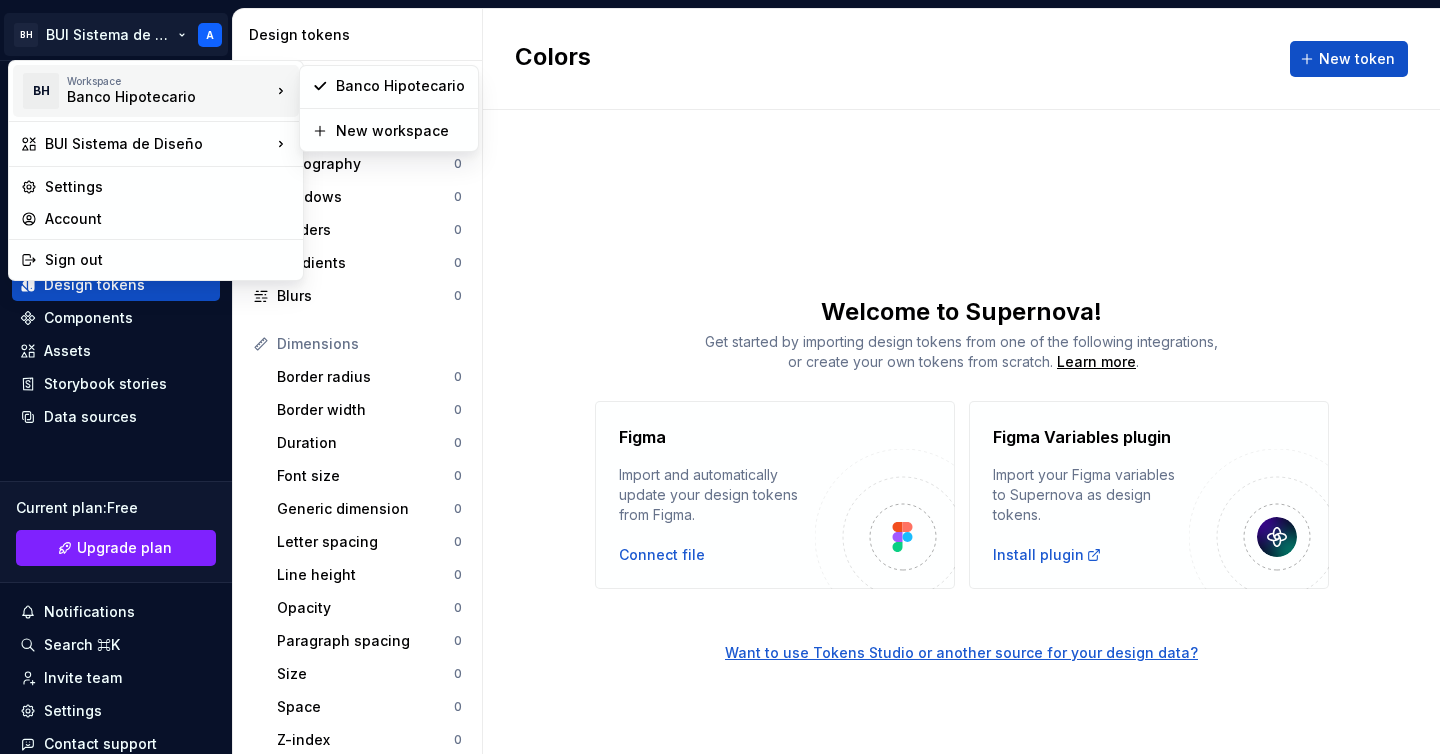click on "Banco Hipotecario" at bounding box center [152, 97] 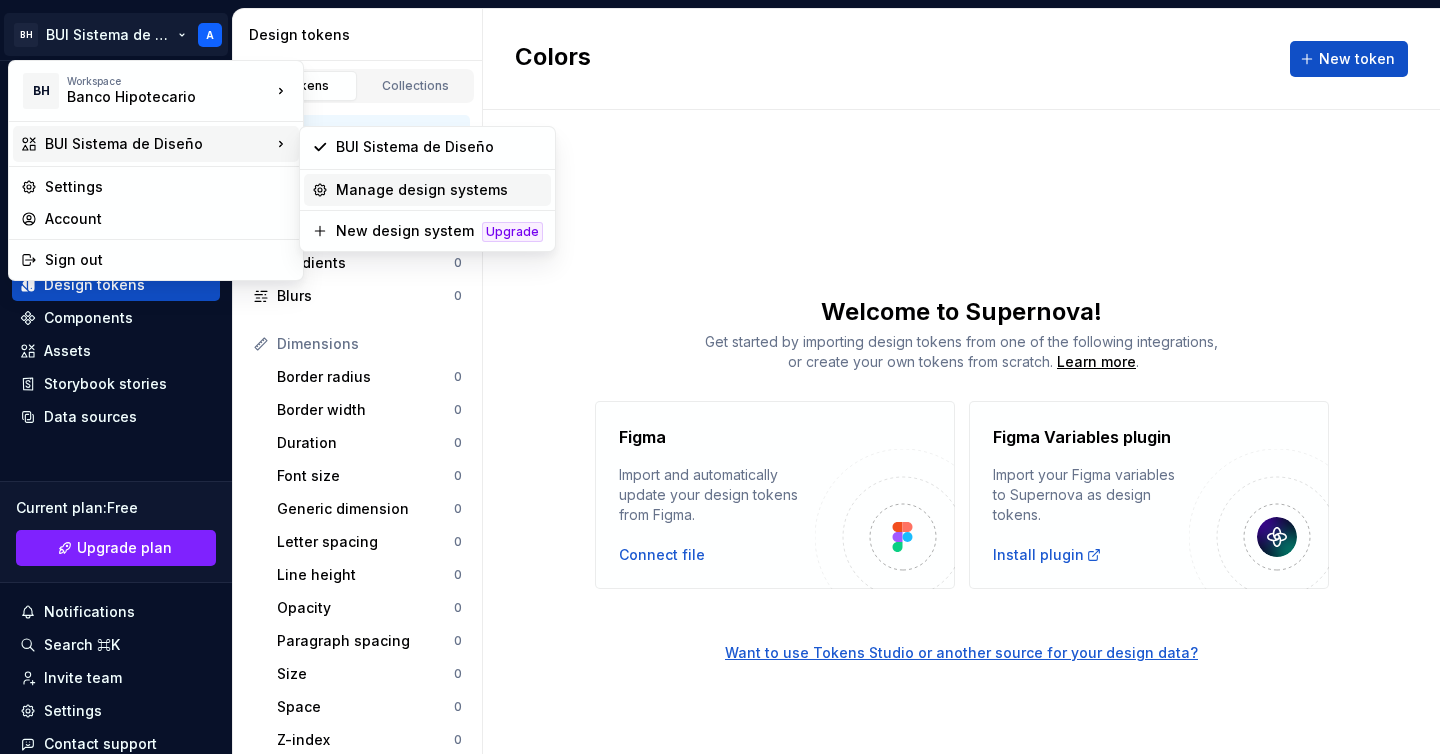 click on "Manage design systems" at bounding box center (439, 190) 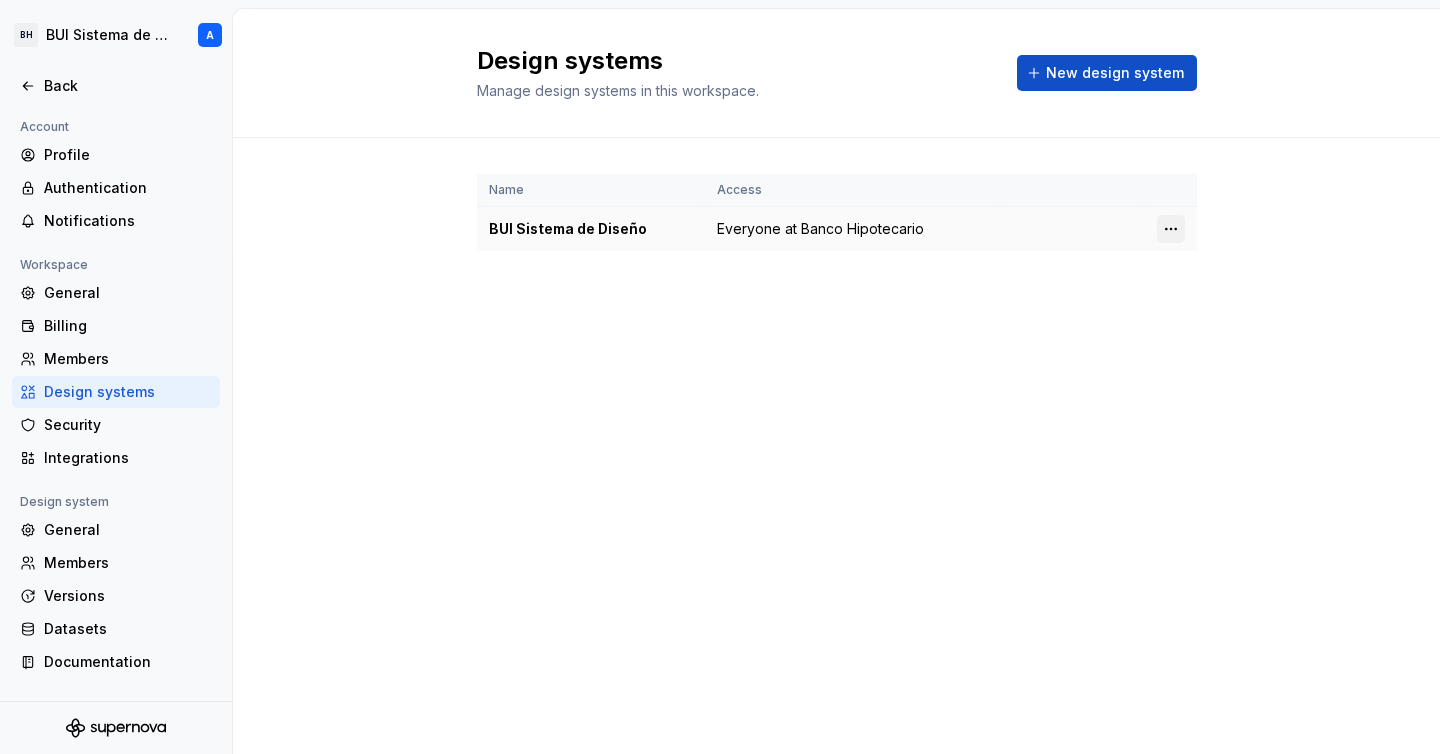 click on "BH BUI Sistema de Diseño A Back Account Profile Authentication Notifications Workspace General Billing Members Design systems Security Integrations Design system General Members Versions Datasets Documentation Design systems Manage design systems in this workspace. New design system Name Access BUI Sistema de Diseño Everyone at Banco Hipotecario   *" at bounding box center [720, 377] 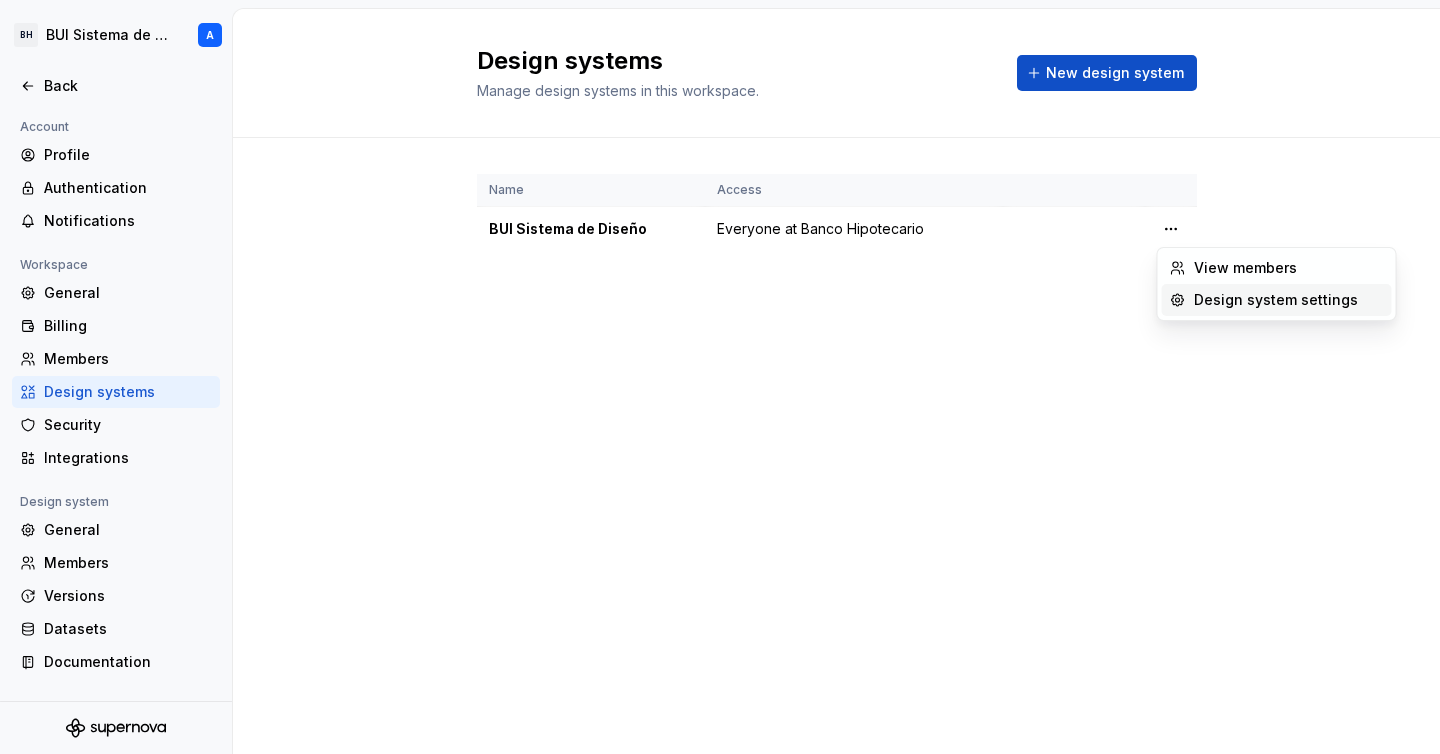 click on "Design system settings" at bounding box center [1289, 300] 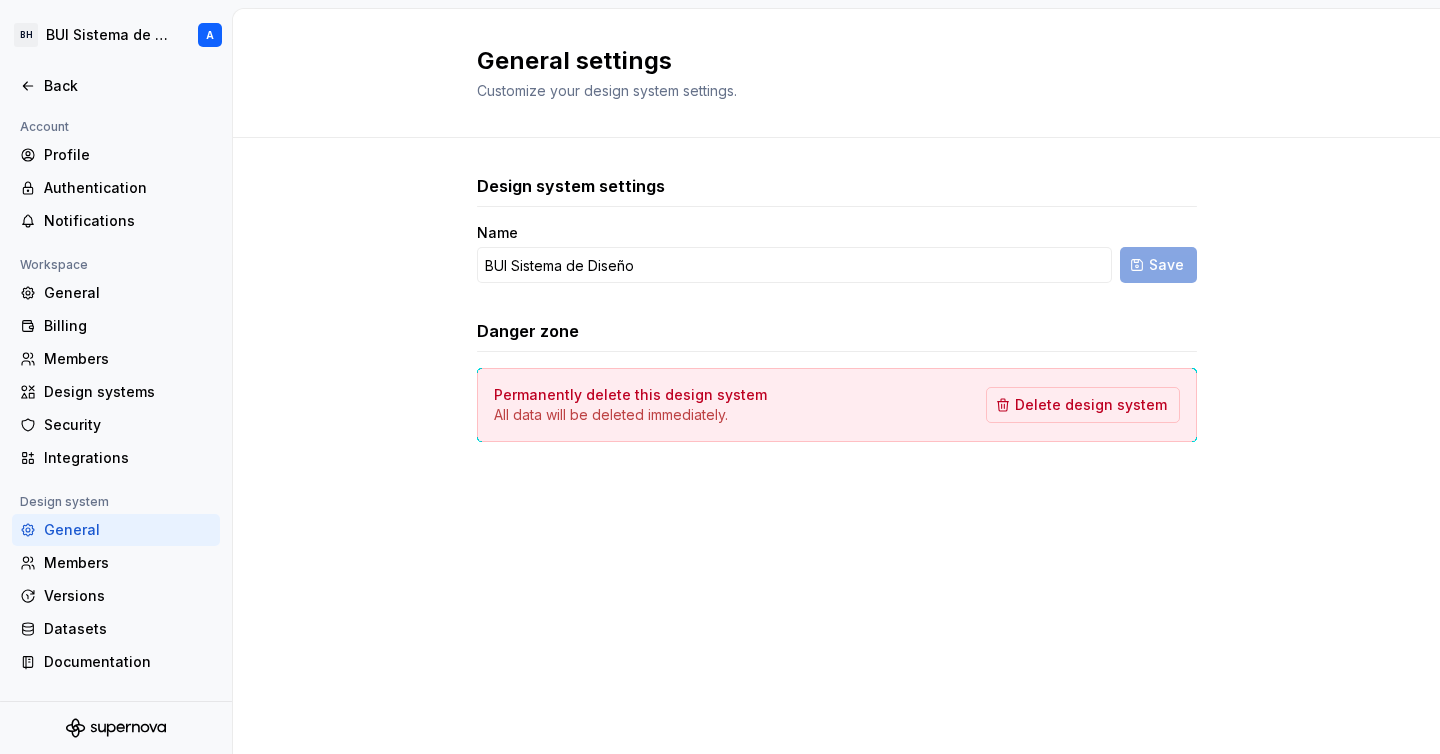click on "Danger zone" at bounding box center [528, 331] 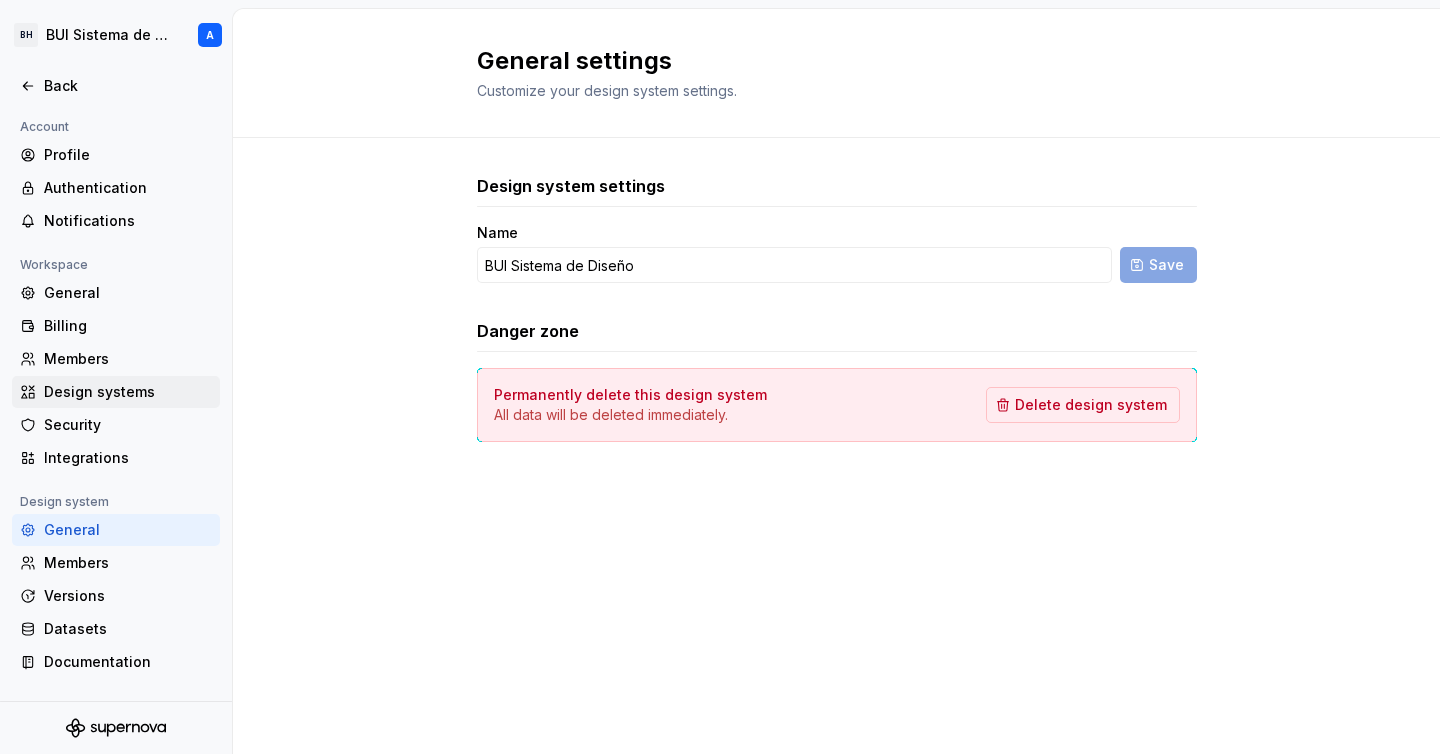 click on "Design systems" at bounding box center (128, 392) 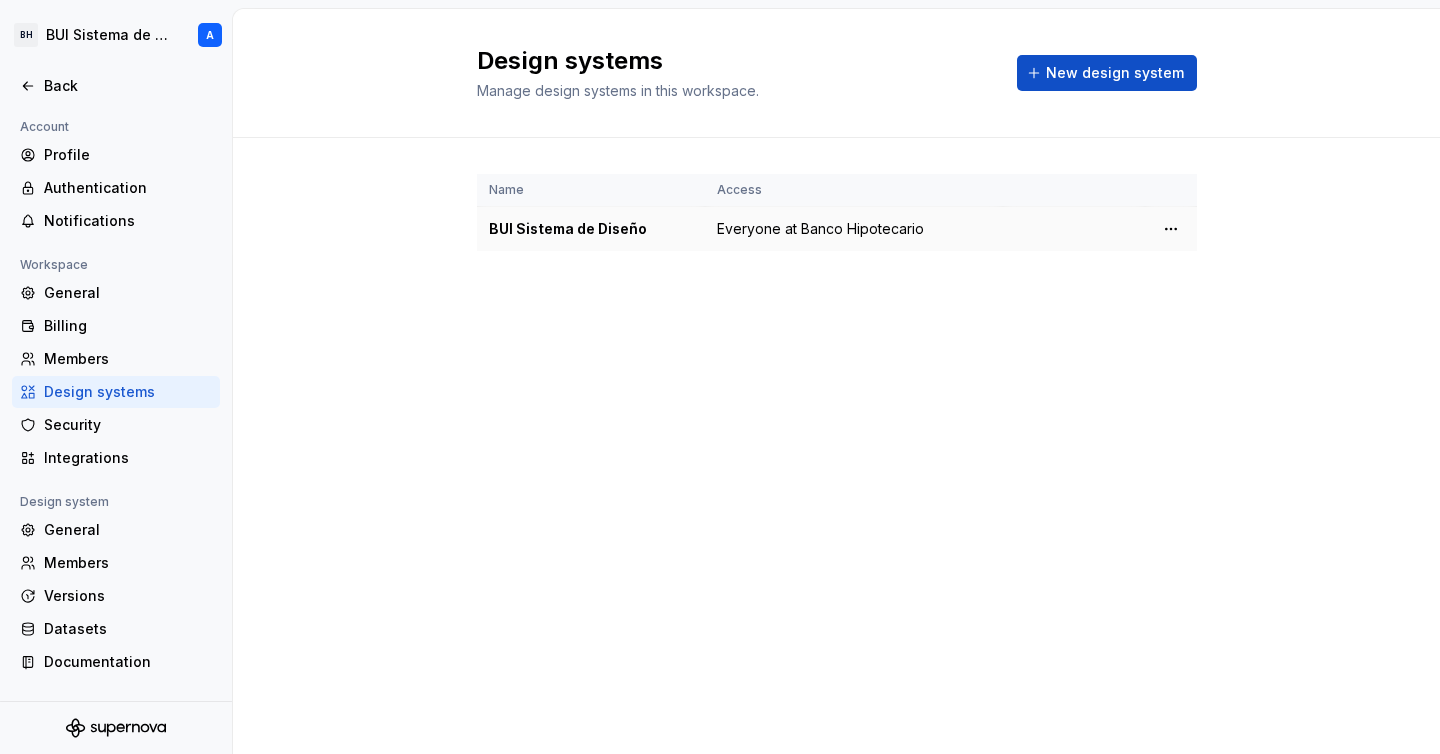 click on "BUI Sistema de Diseño" at bounding box center (591, 229) 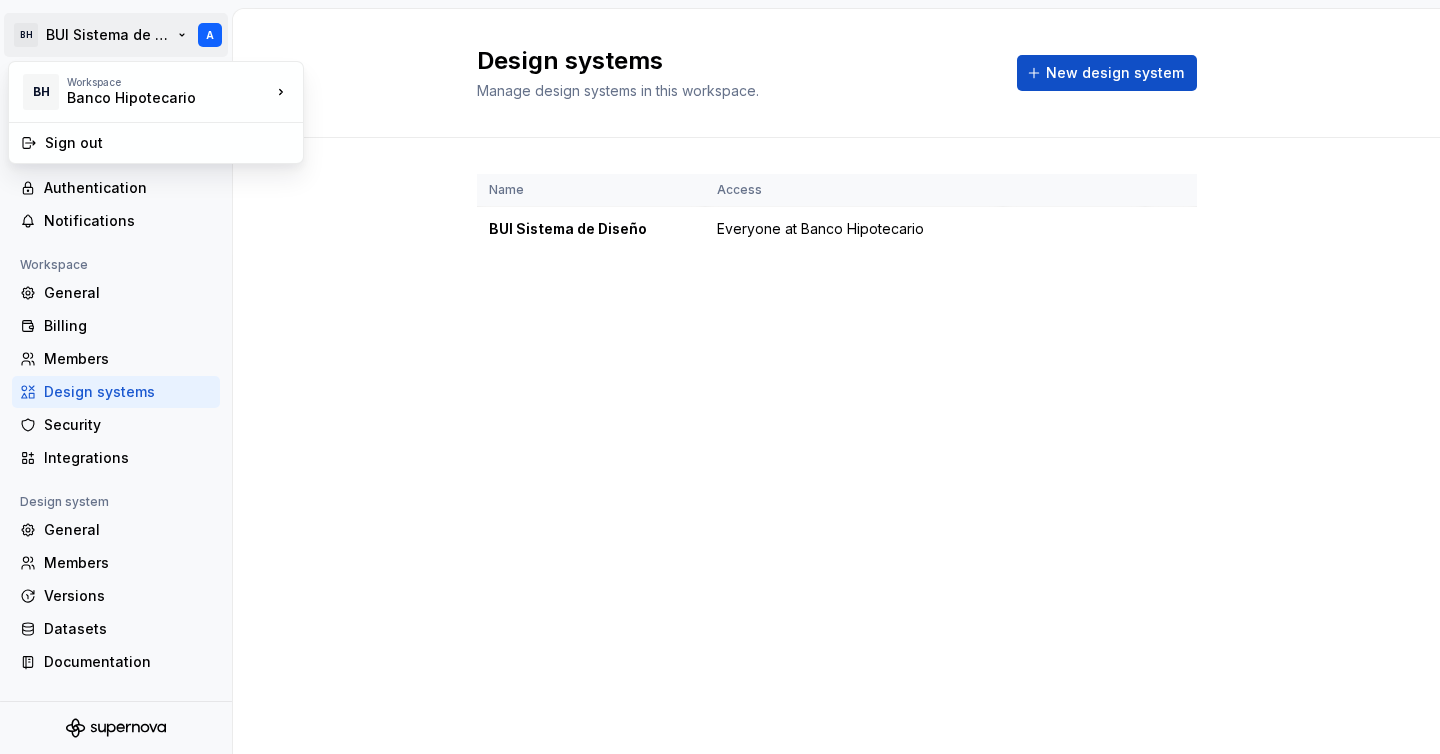 click on "BH BUI Sistema de Diseño A Back Account Profile Authentication Notifications Workspace General Billing Members Design systems Security Integrations Design system General Members Versions Datasets Documentation Design systems Manage design systems in this workspace. New design system Name Access BUI Sistema de Diseño Everyone at Banco Hipotecario   * BH Workspace Banco Hipotecario Sign out" at bounding box center [720, 377] 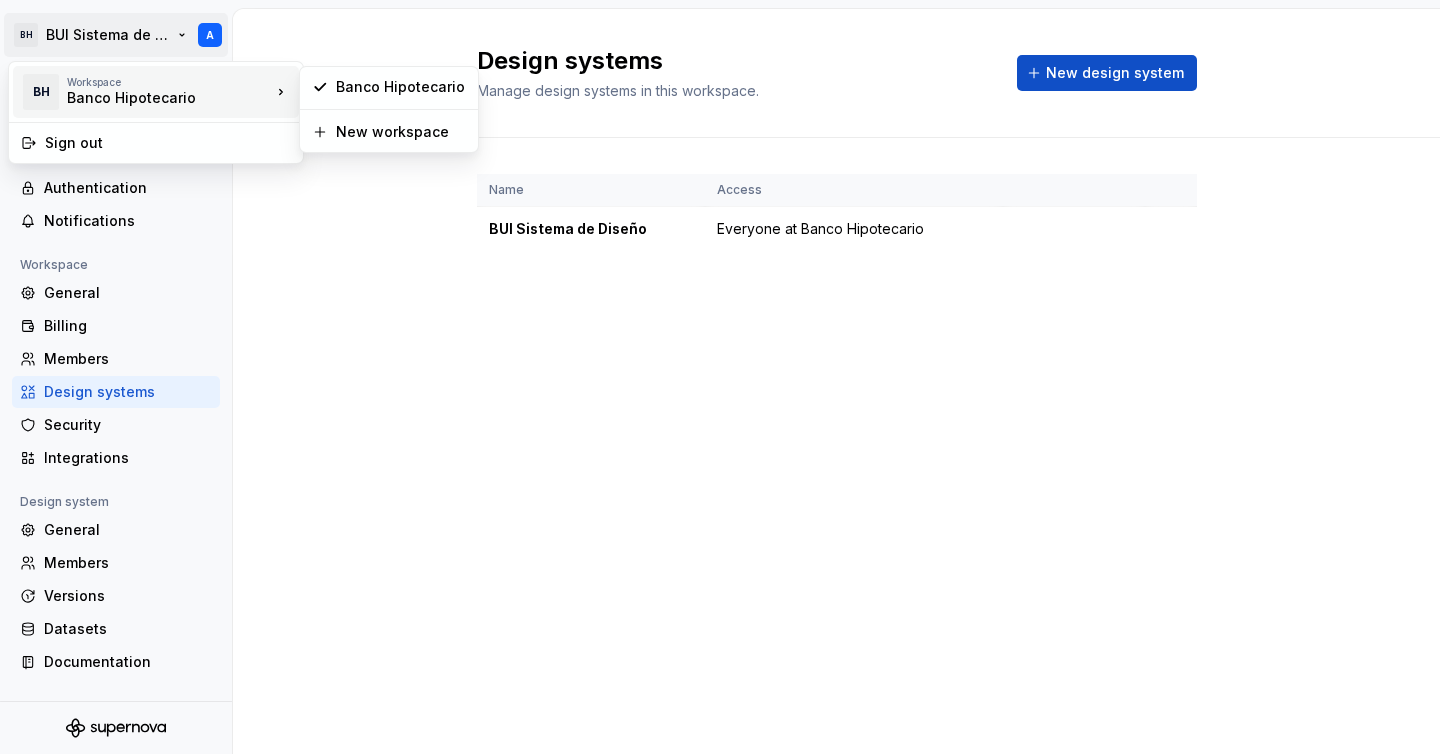 click on "Banco Hipotecario" at bounding box center (152, 98) 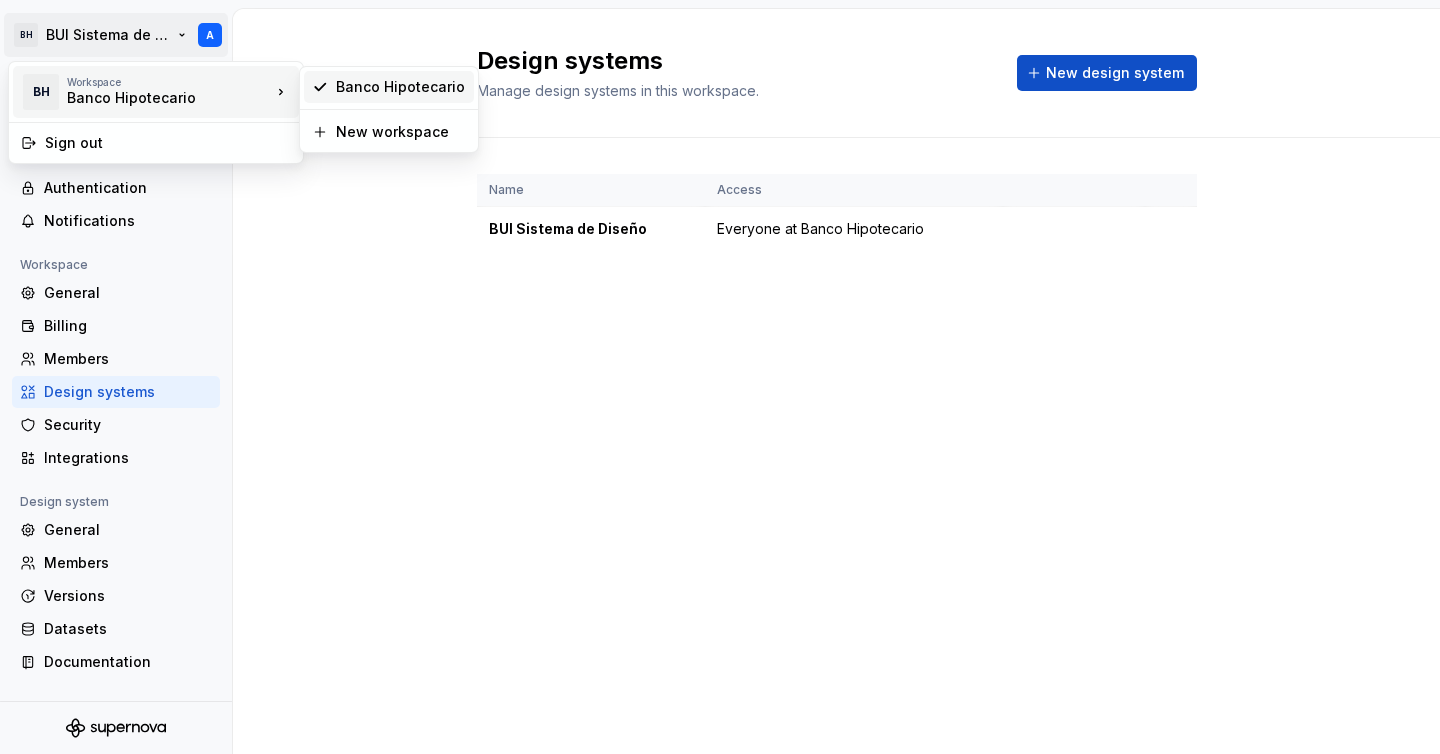 click on "Banco Hipotecario" at bounding box center [401, 87] 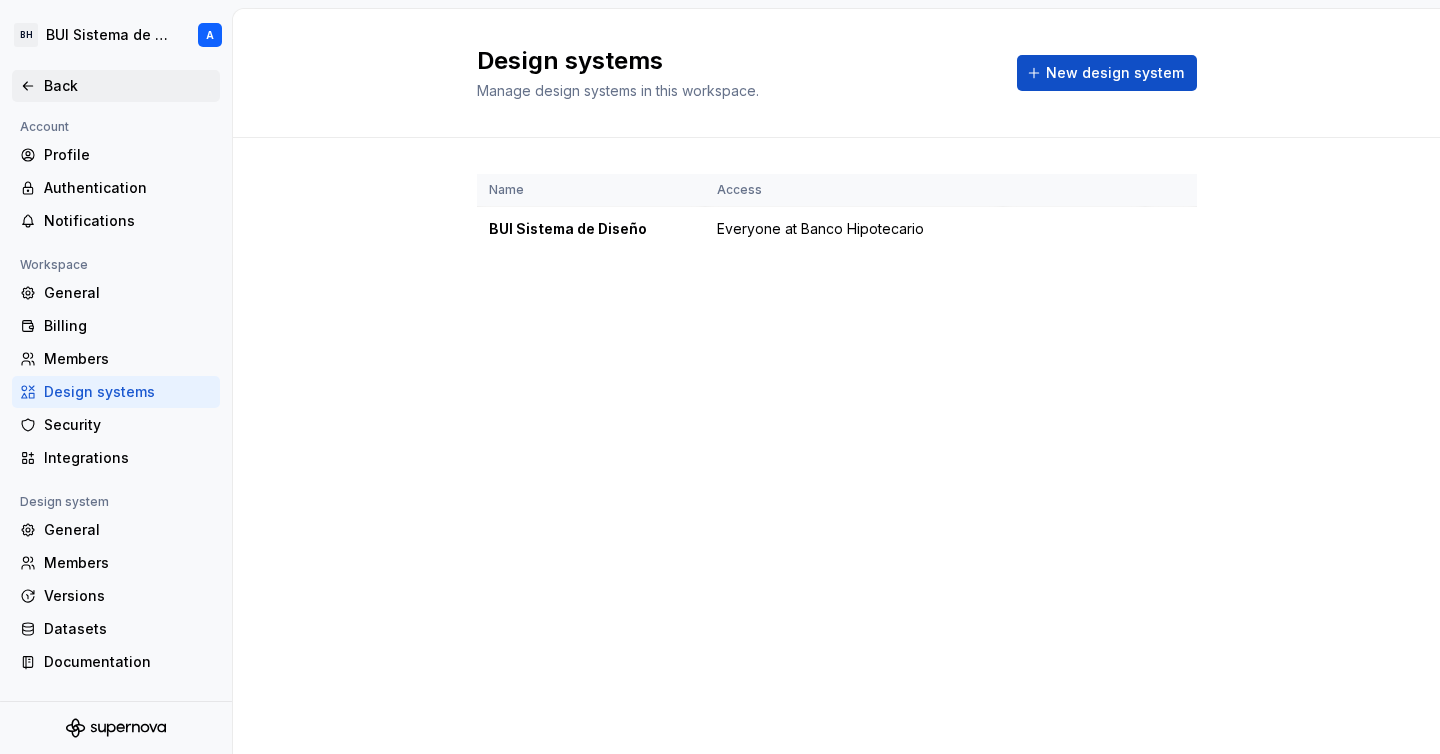 click 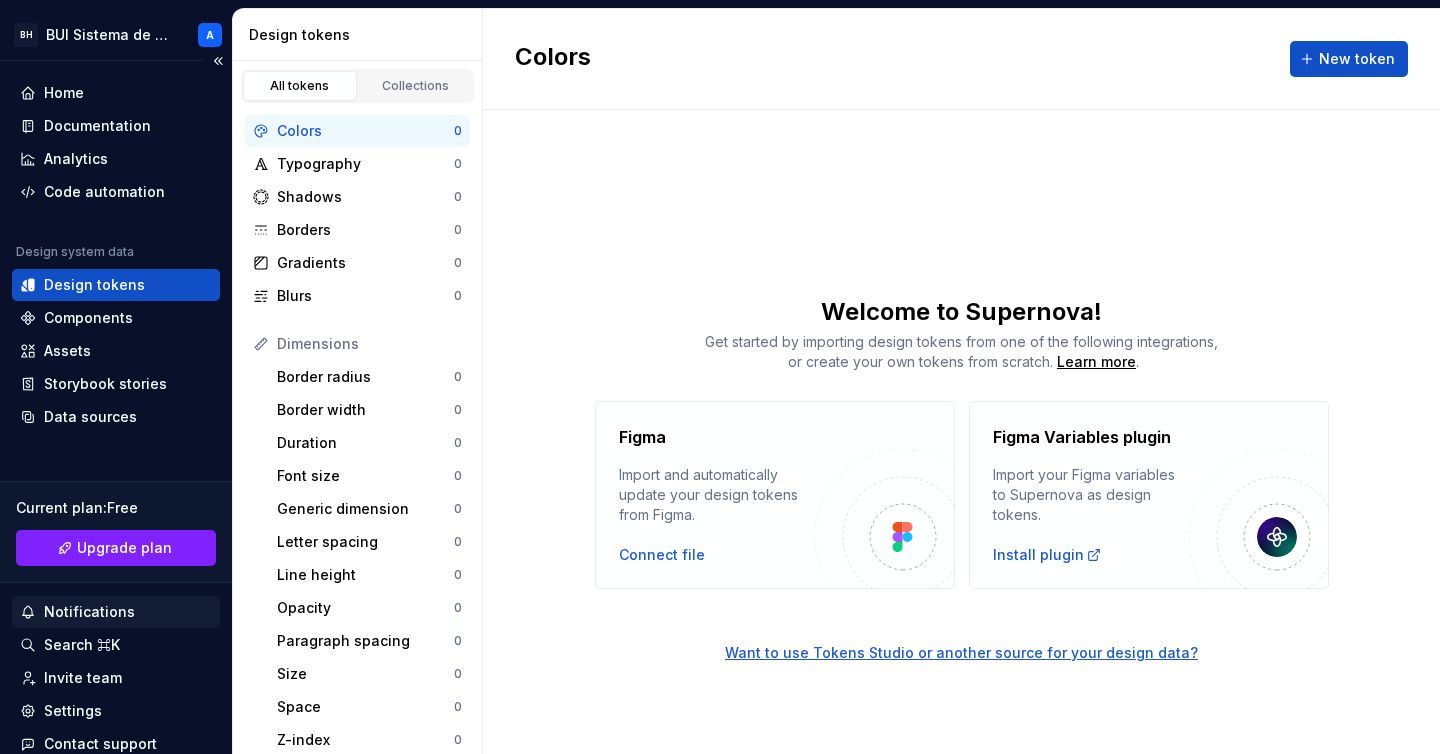 scroll, scrollTop: 108, scrollLeft: 0, axis: vertical 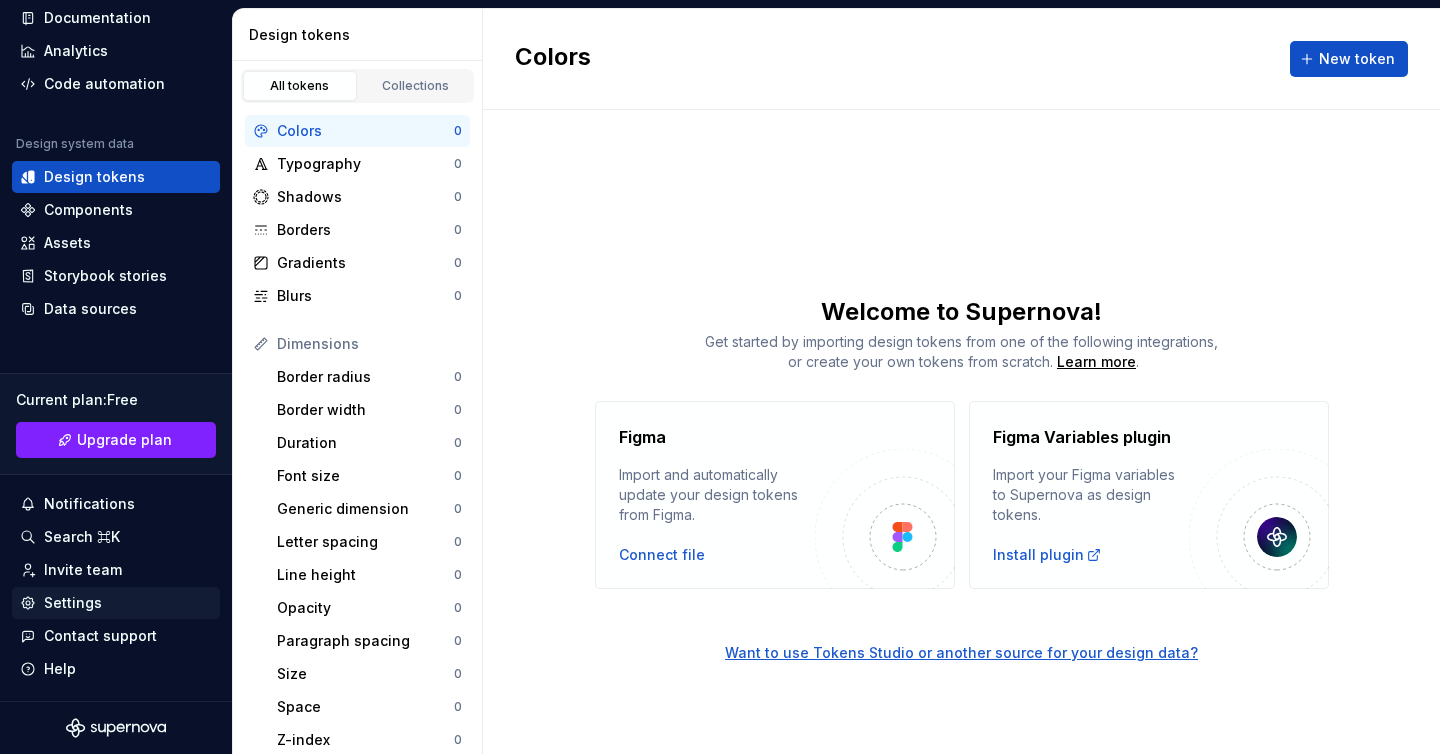 click on "Settings" at bounding box center (73, 603) 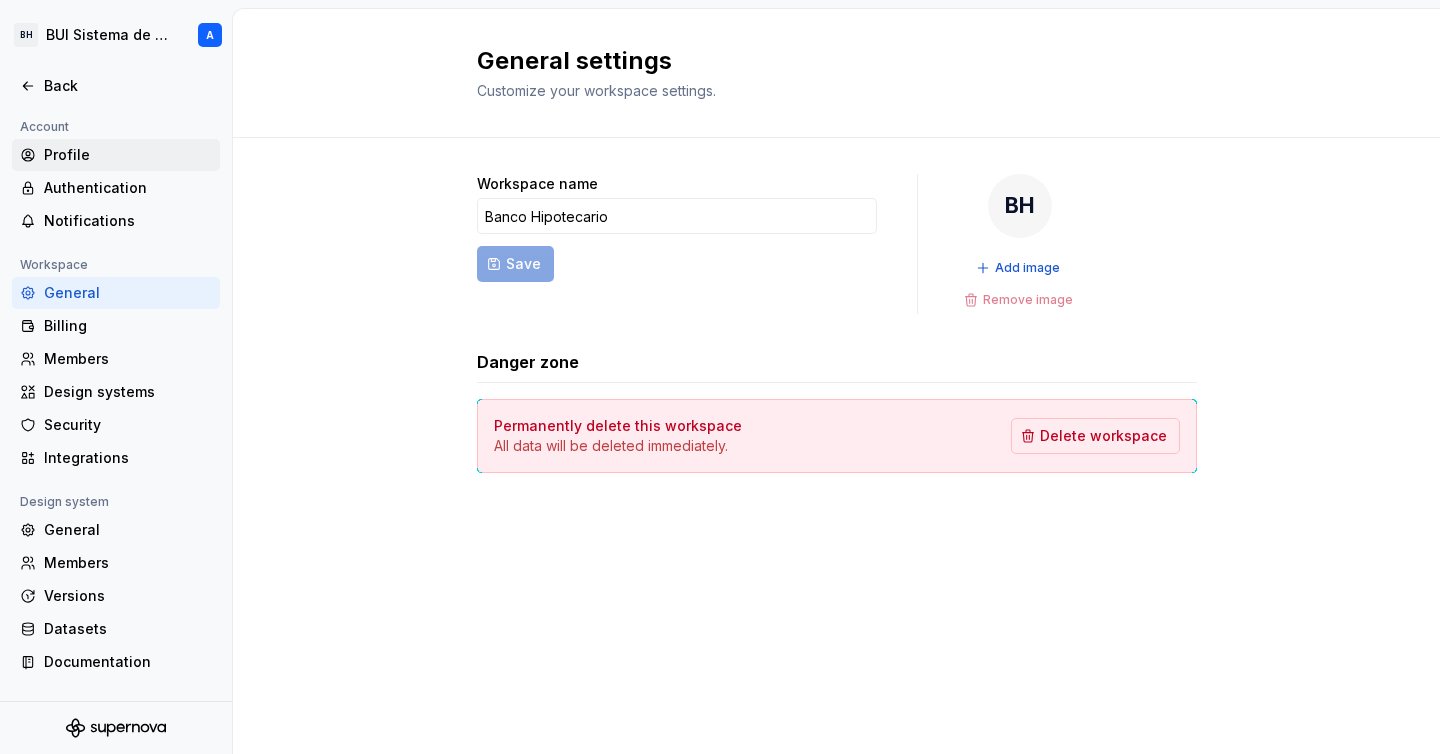 click on "Profile" at bounding box center [128, 155] 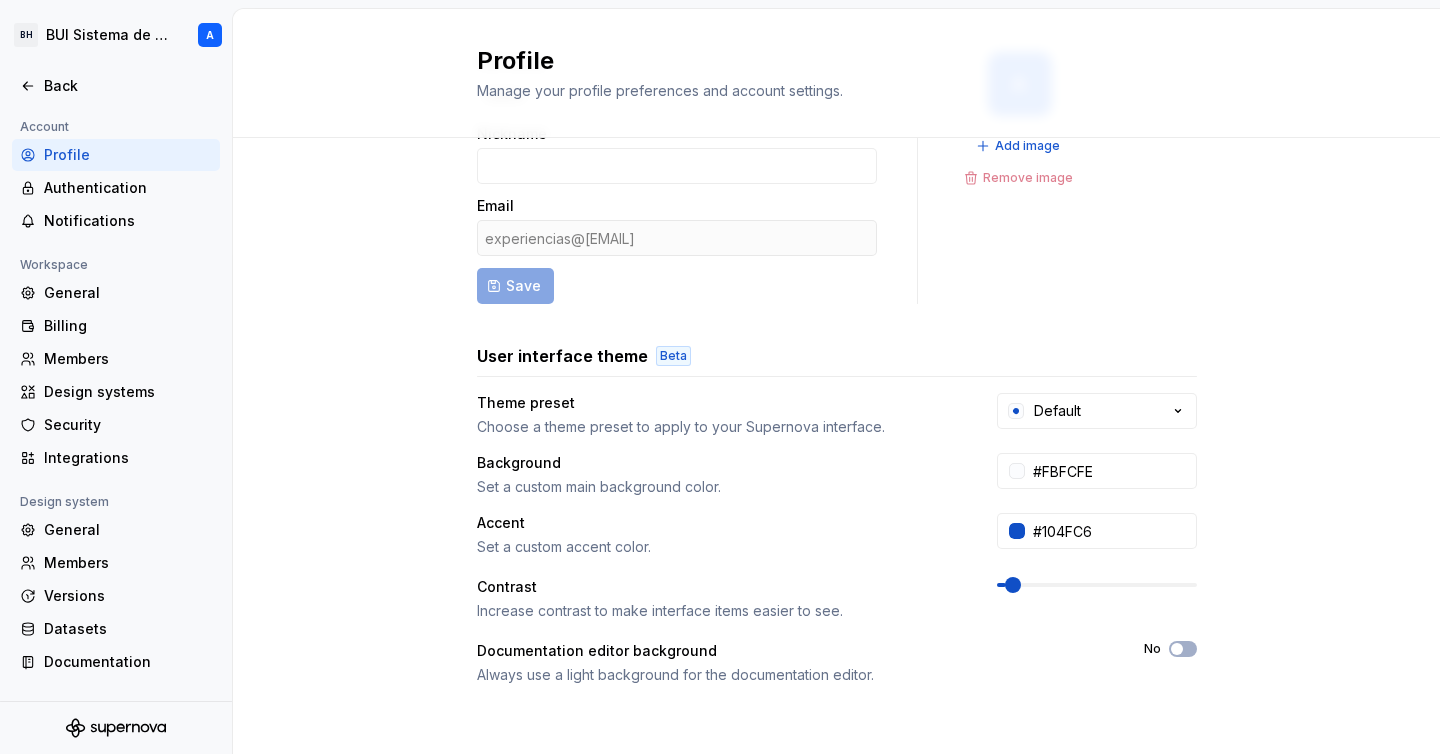 scroll, scrollTop: 123, scrollLeft: 0, axis: vertical 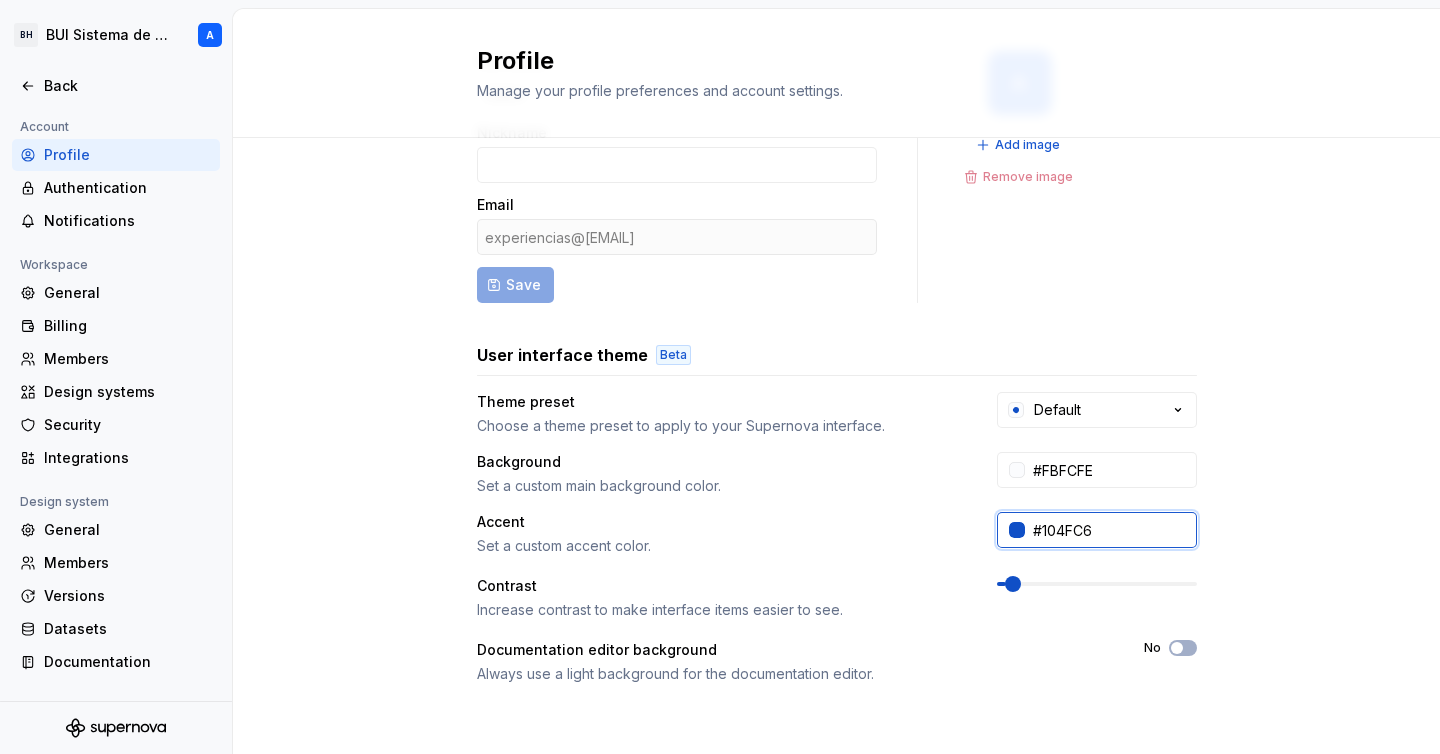 click on "#104FC6" at bounding box center (1111, 530) 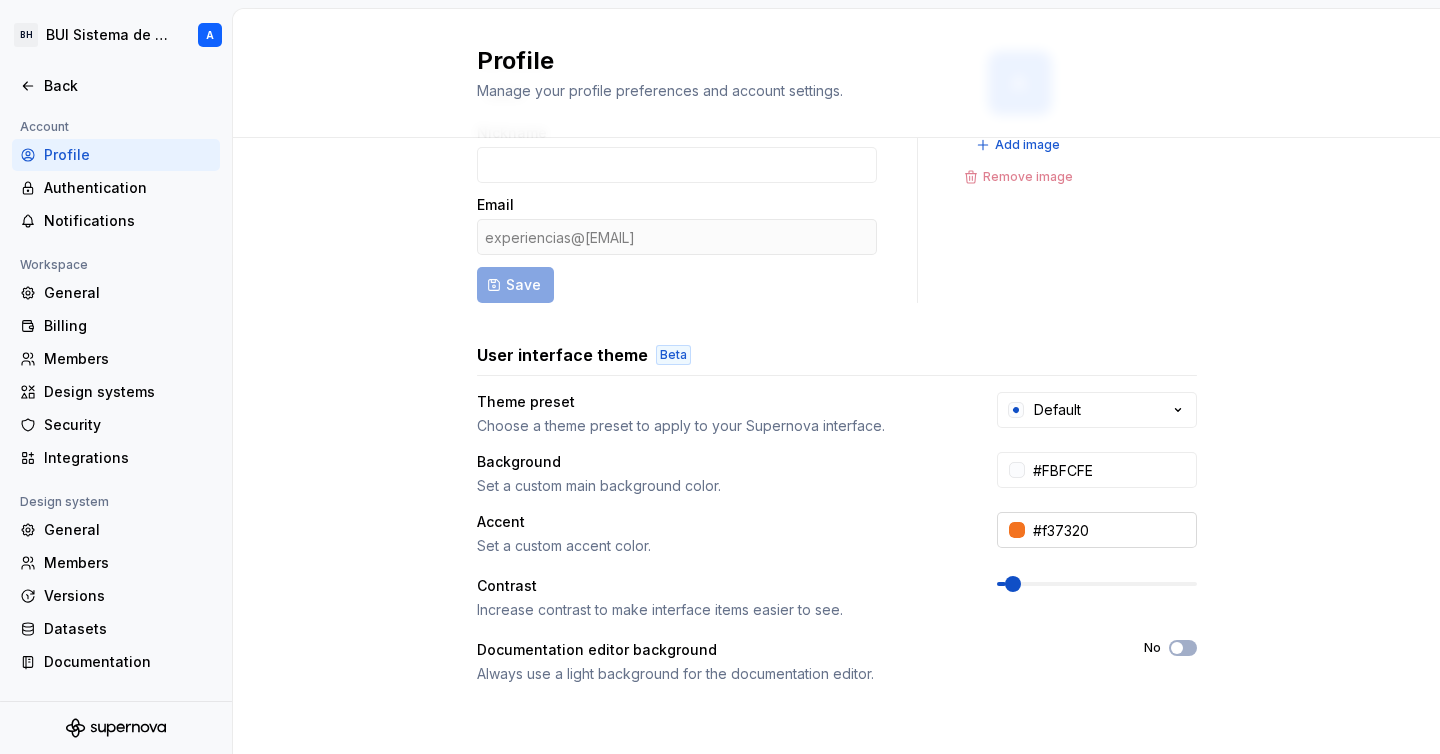 type on "#F37320" 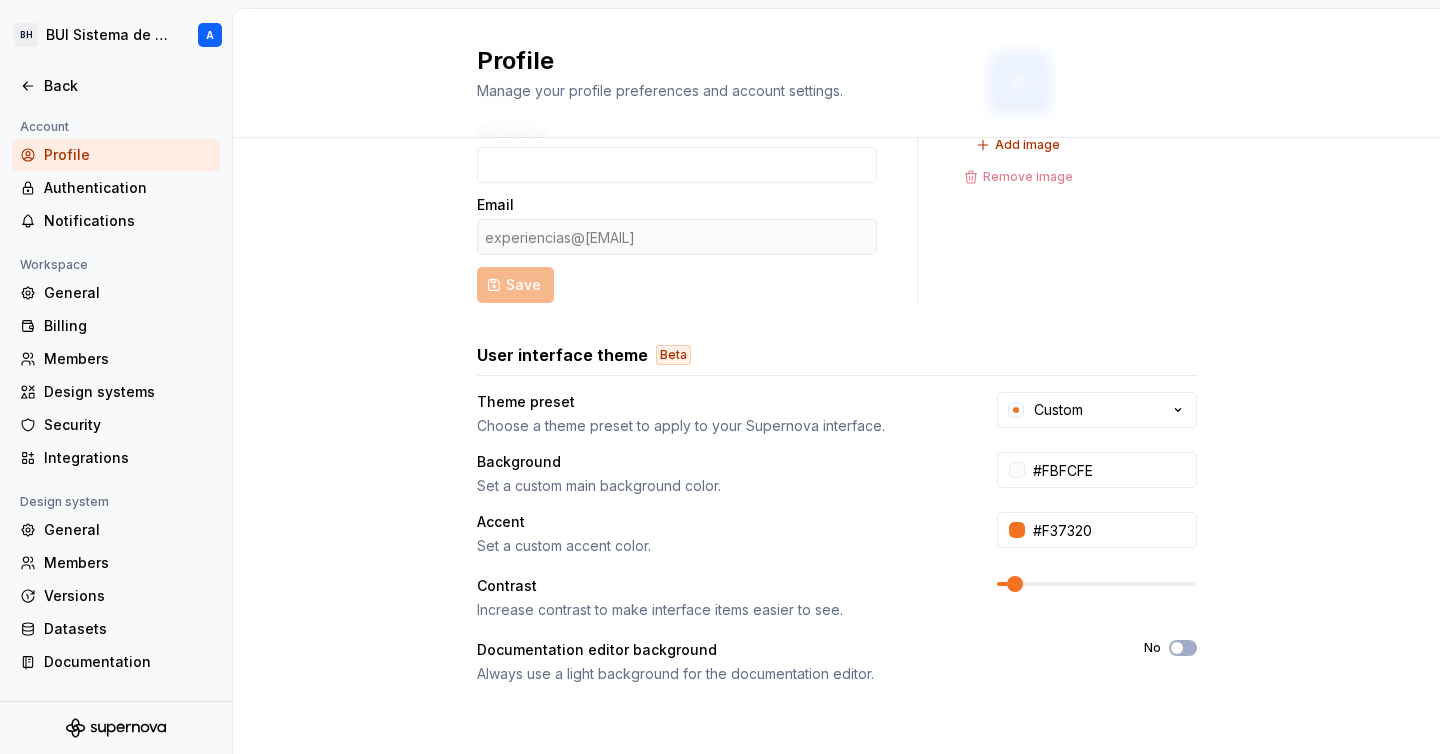 click at bounding box center (1015, 584) 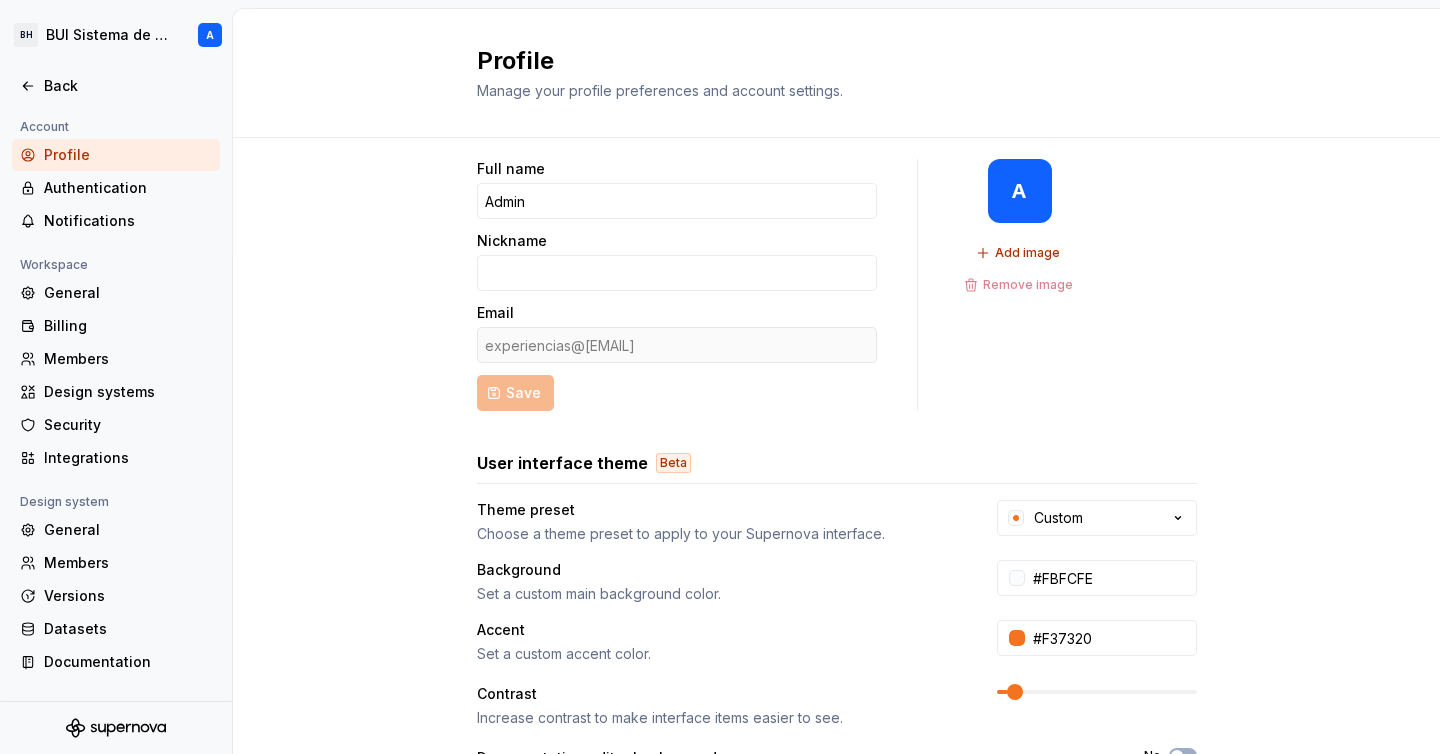 scroll, scrollTop: 0, scrollLeft: 0, axis: both 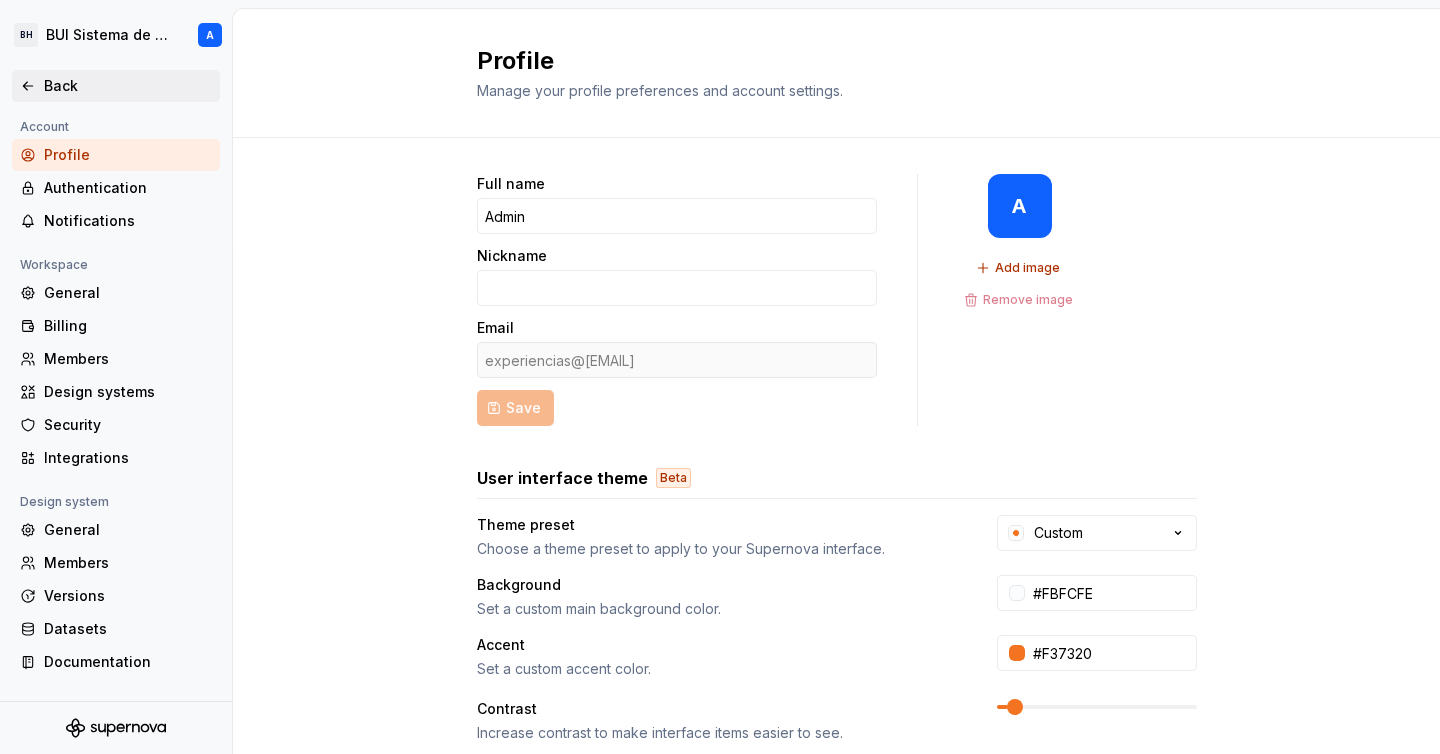 click on "Back" at bounding box center (116, 86) 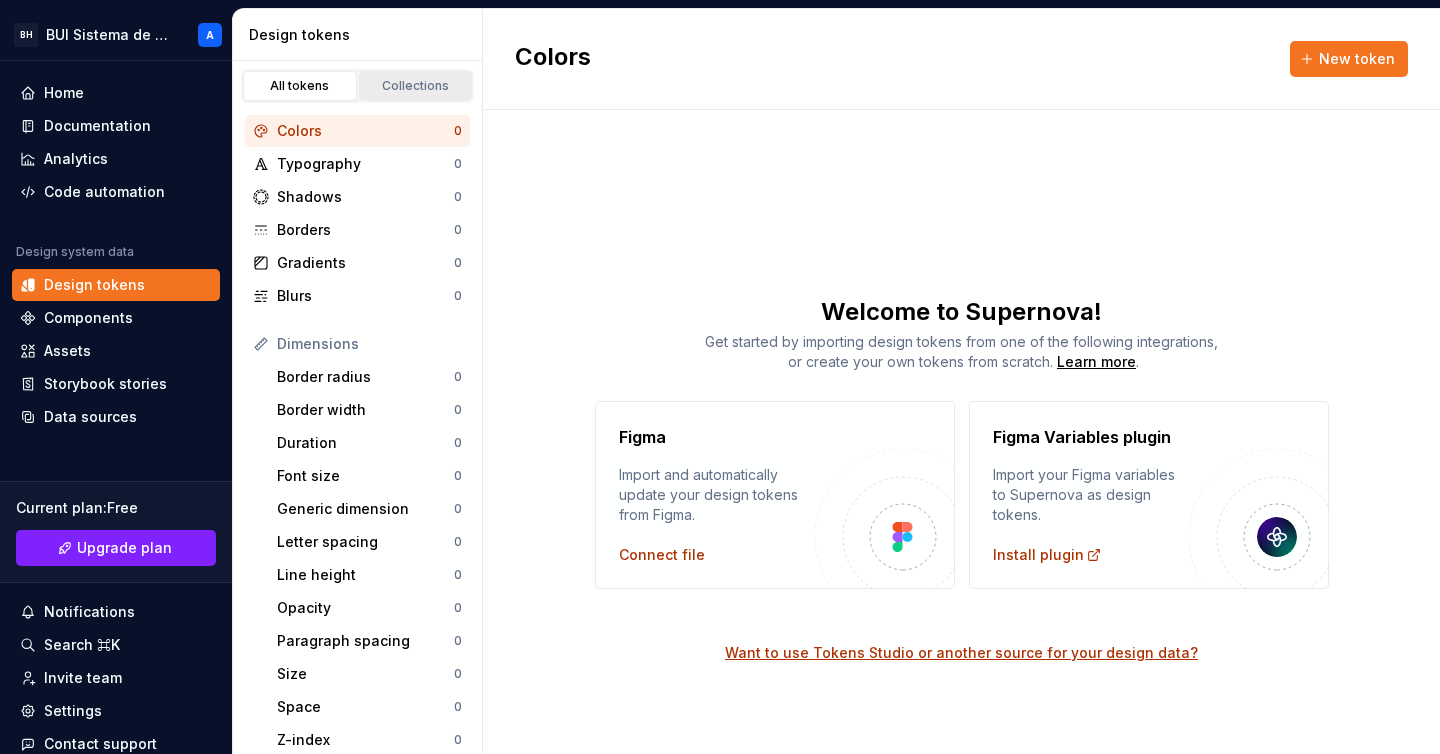 click on "Collections" at bounding box center [416, 86] 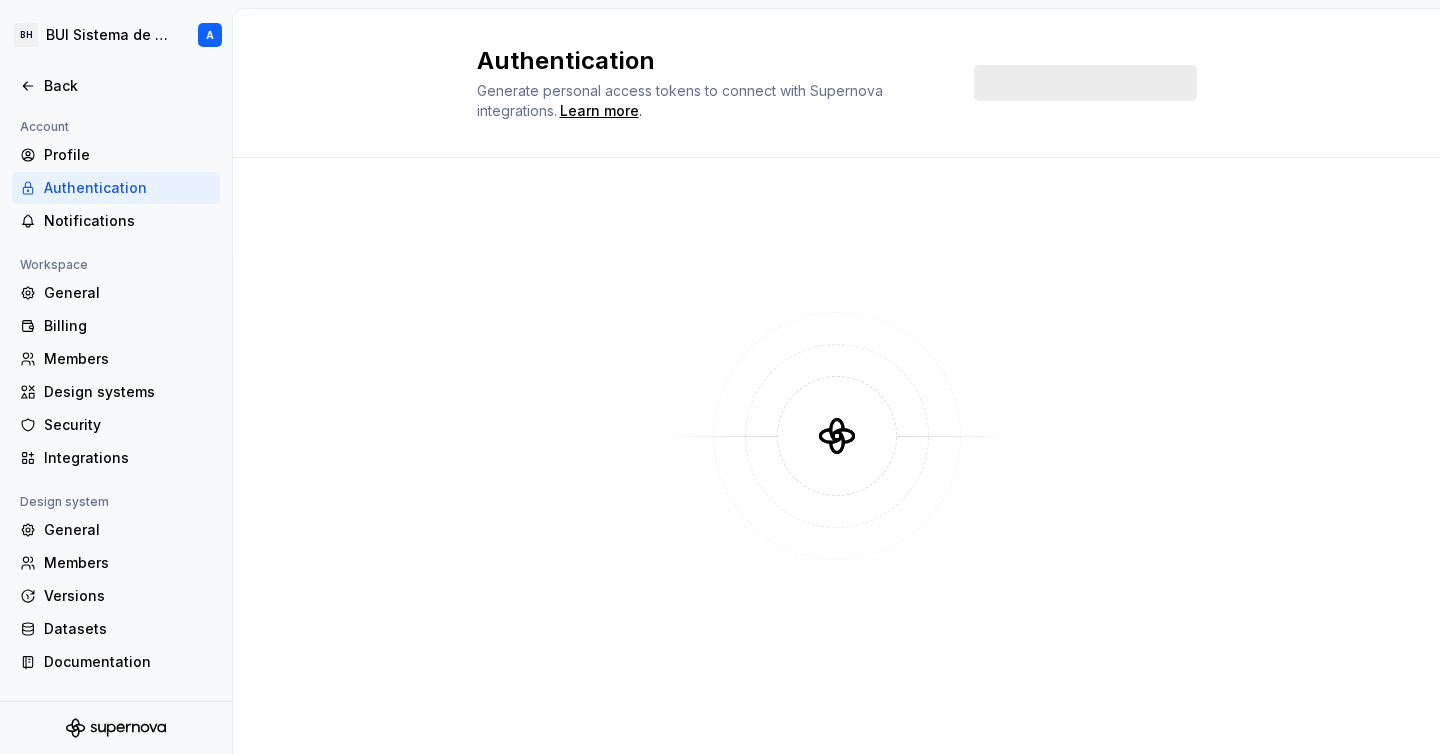 scroll, scrollTop: 0, scrollLeft: 0, axis: both 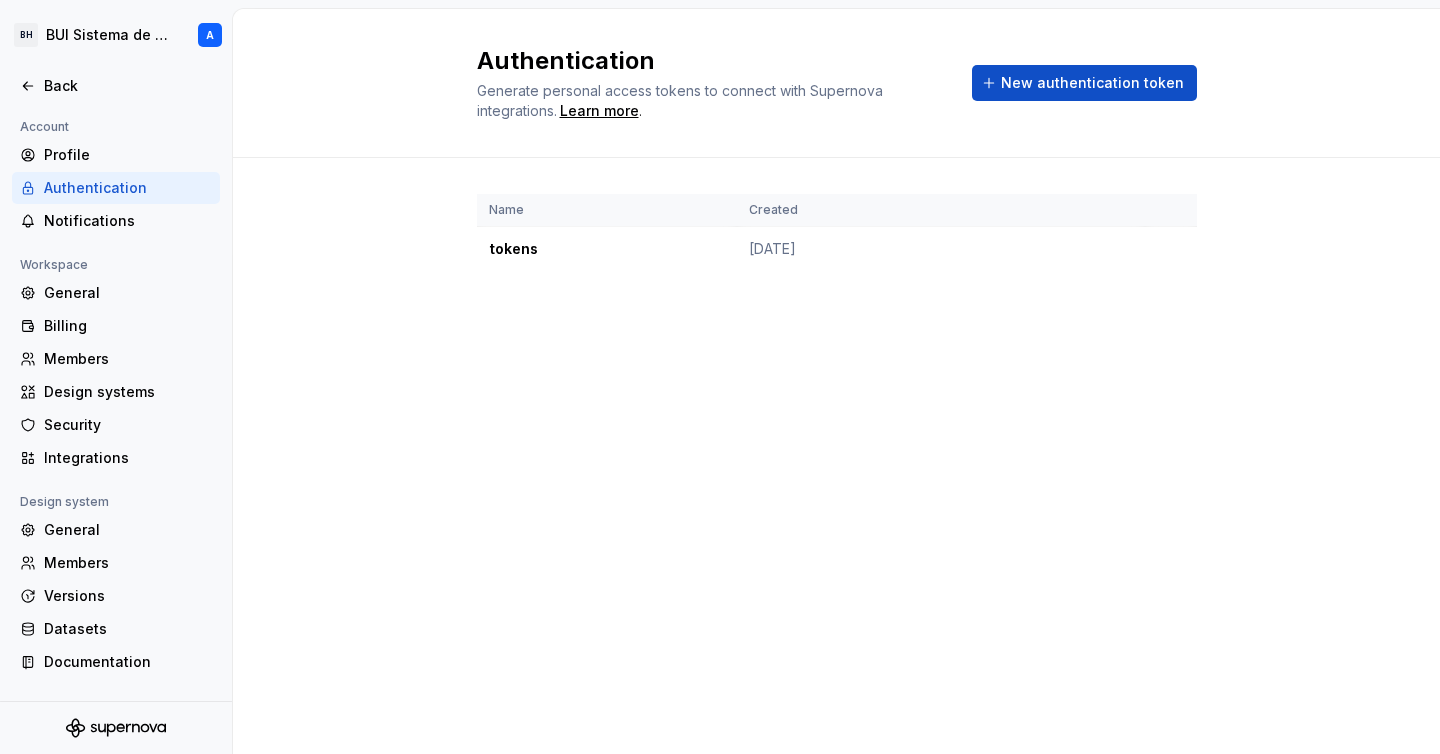 click on "[NAME] Created tokens [DATE]" at bounding box center (836, 252) 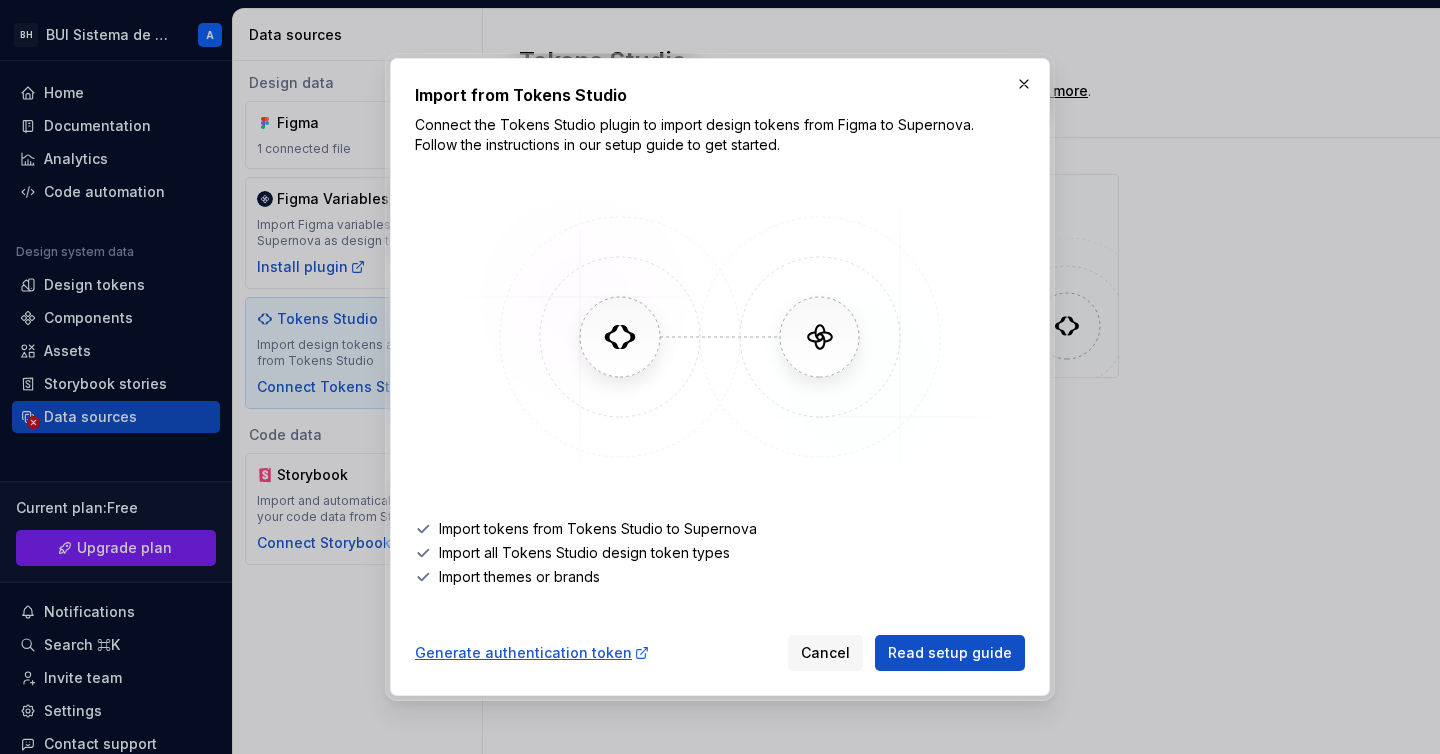 scroll, scrollTop: 0, scrollLeft: 0, axis: both 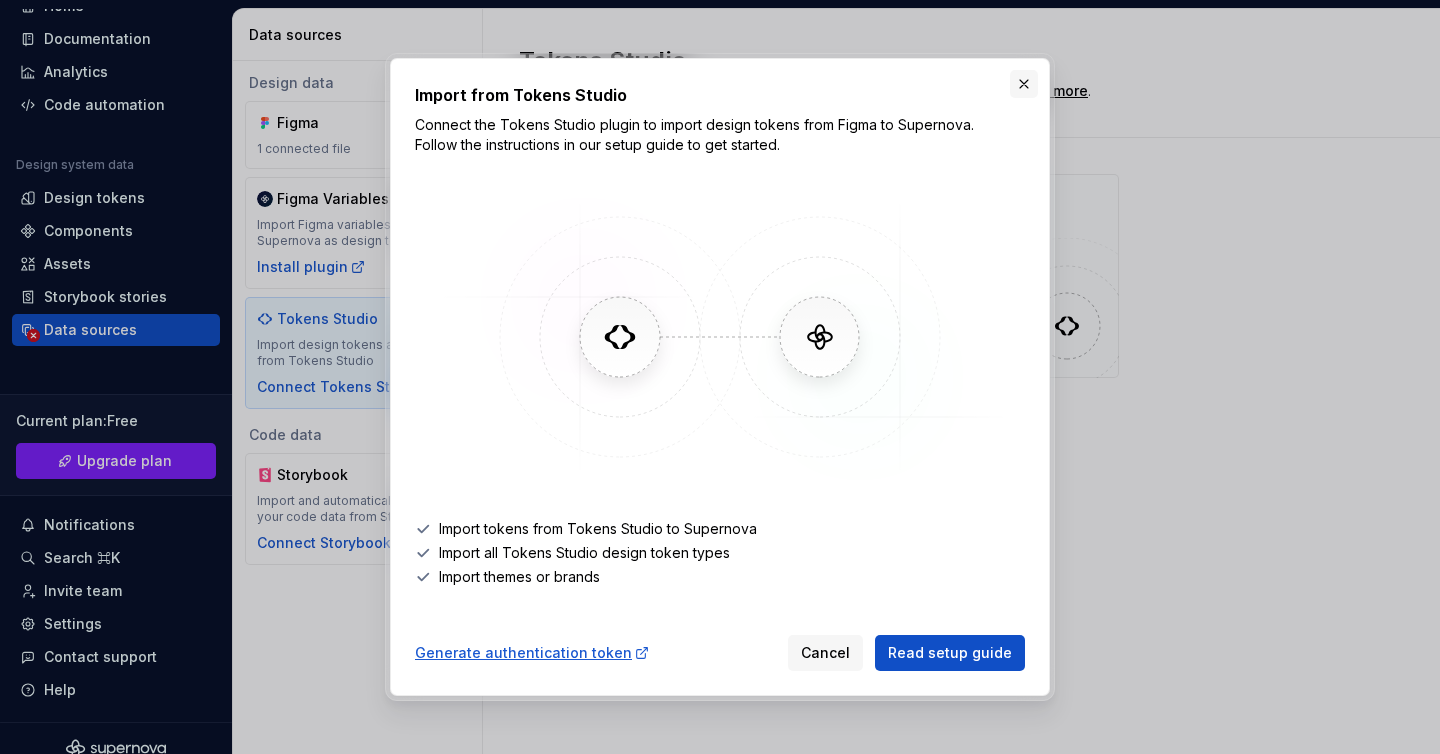 click at bounding box center [1024, 84] 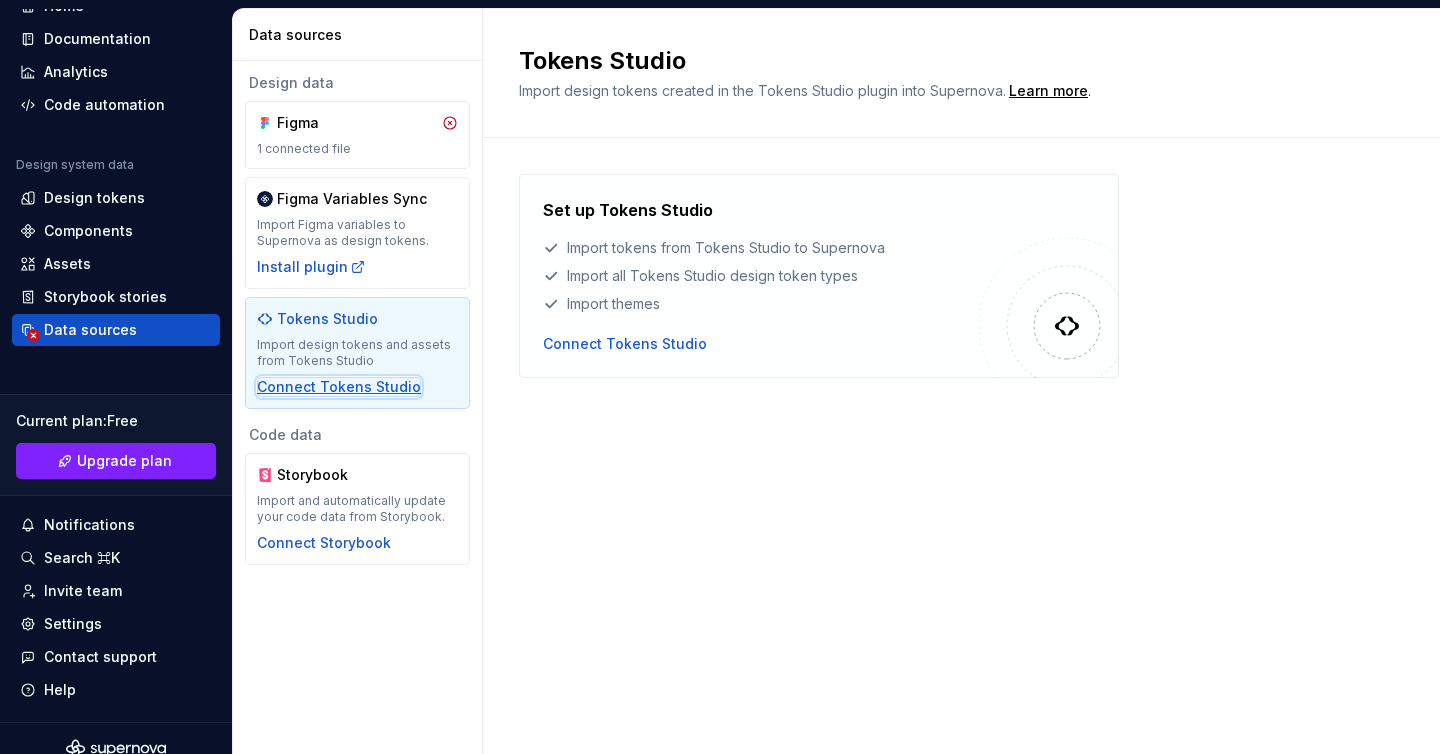 click on "Connect Tokens Studio" at bounding box center (339, 387) 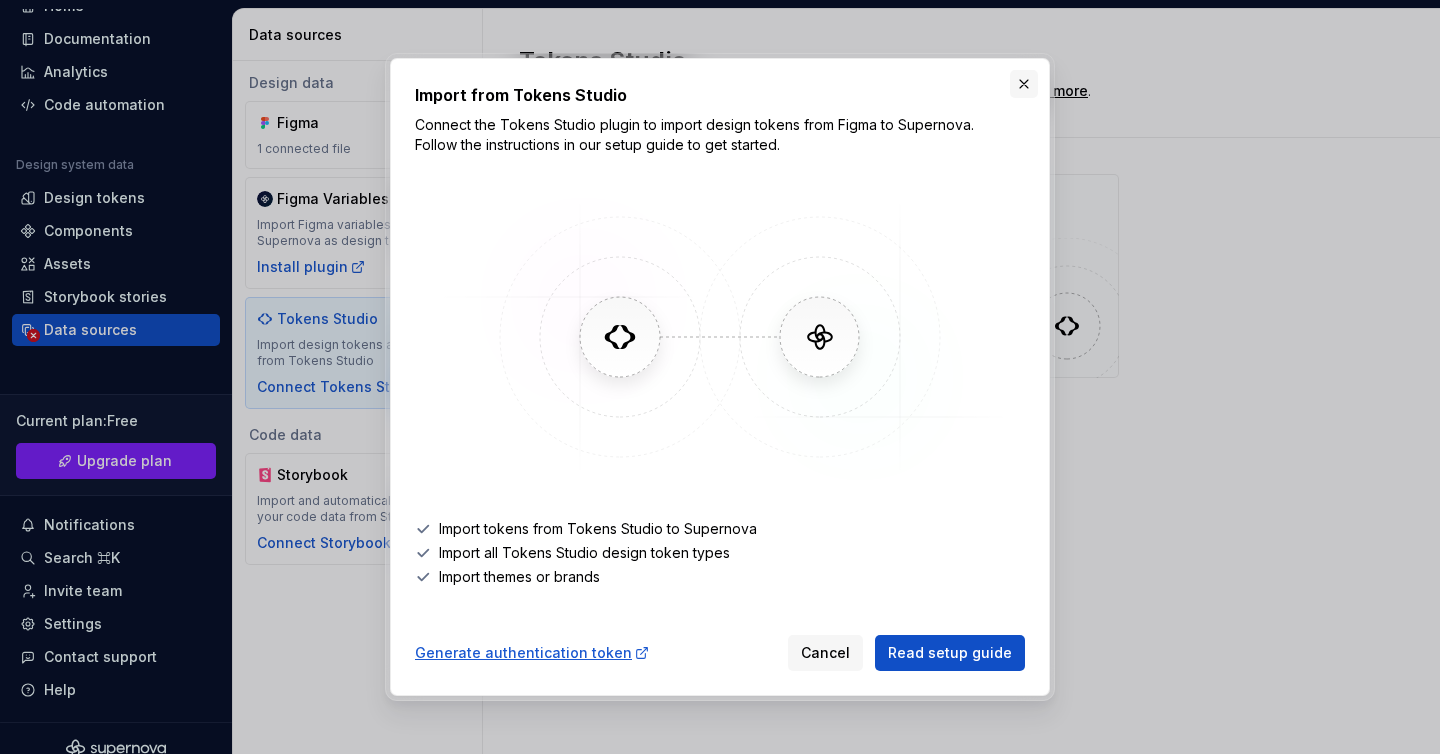 click at bounding box center (1024, 84) 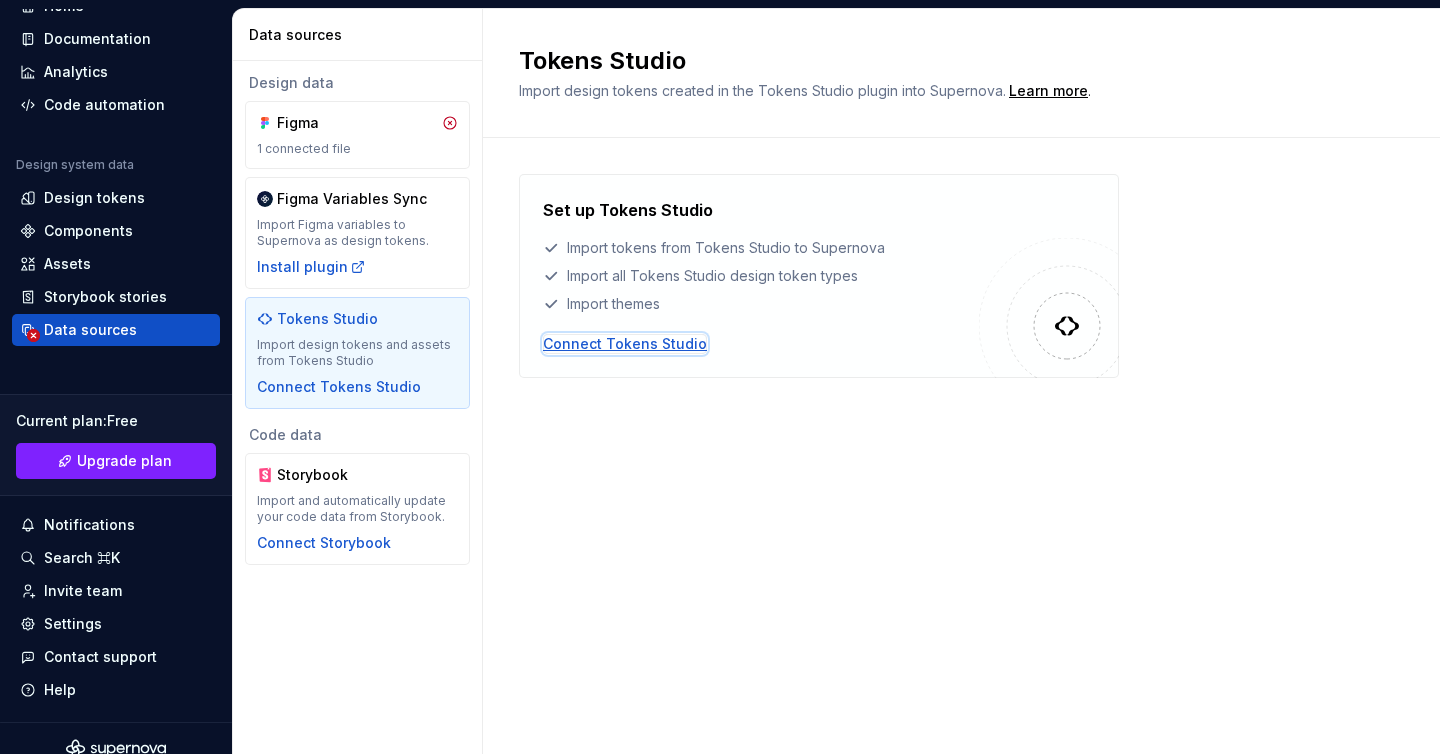 click on "Connect Tokens Studio" at bounding box center (625, 344) 